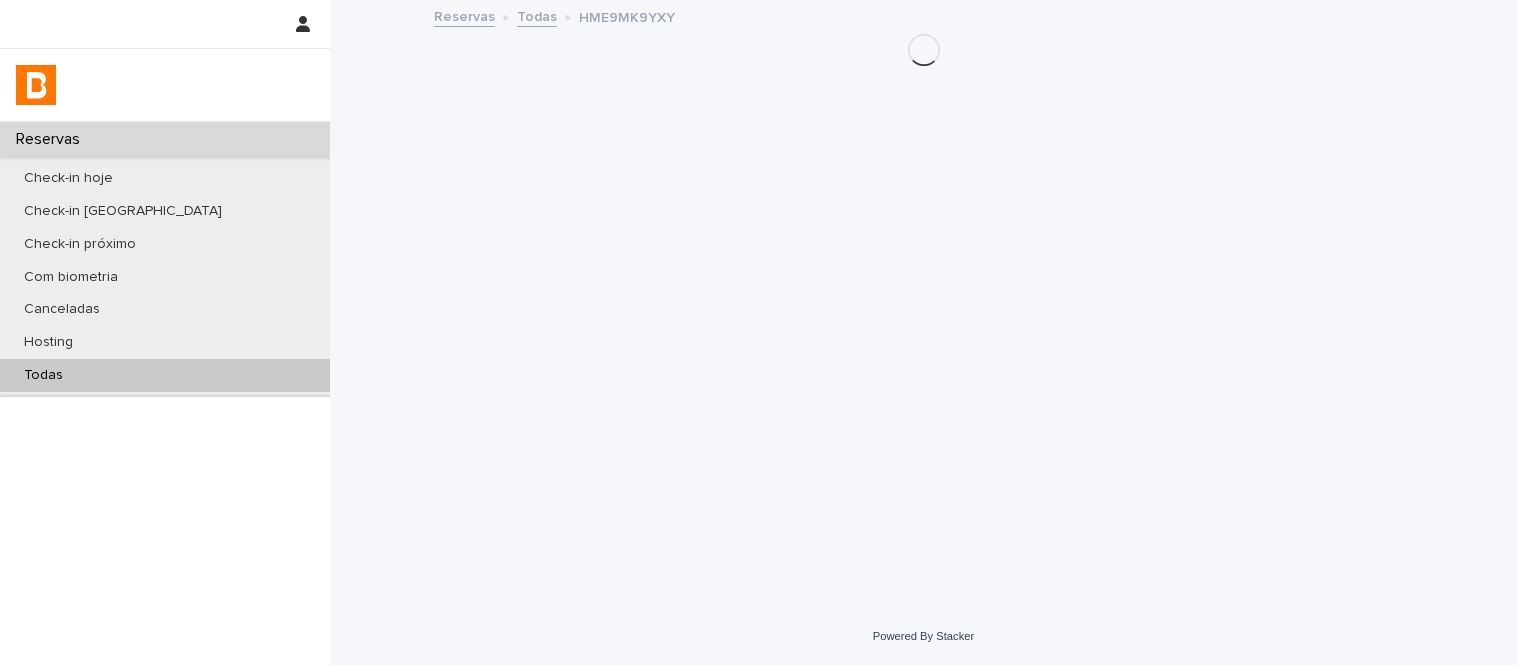 scroll, scrollTop: 0, scrollLeft: 0, axis: both 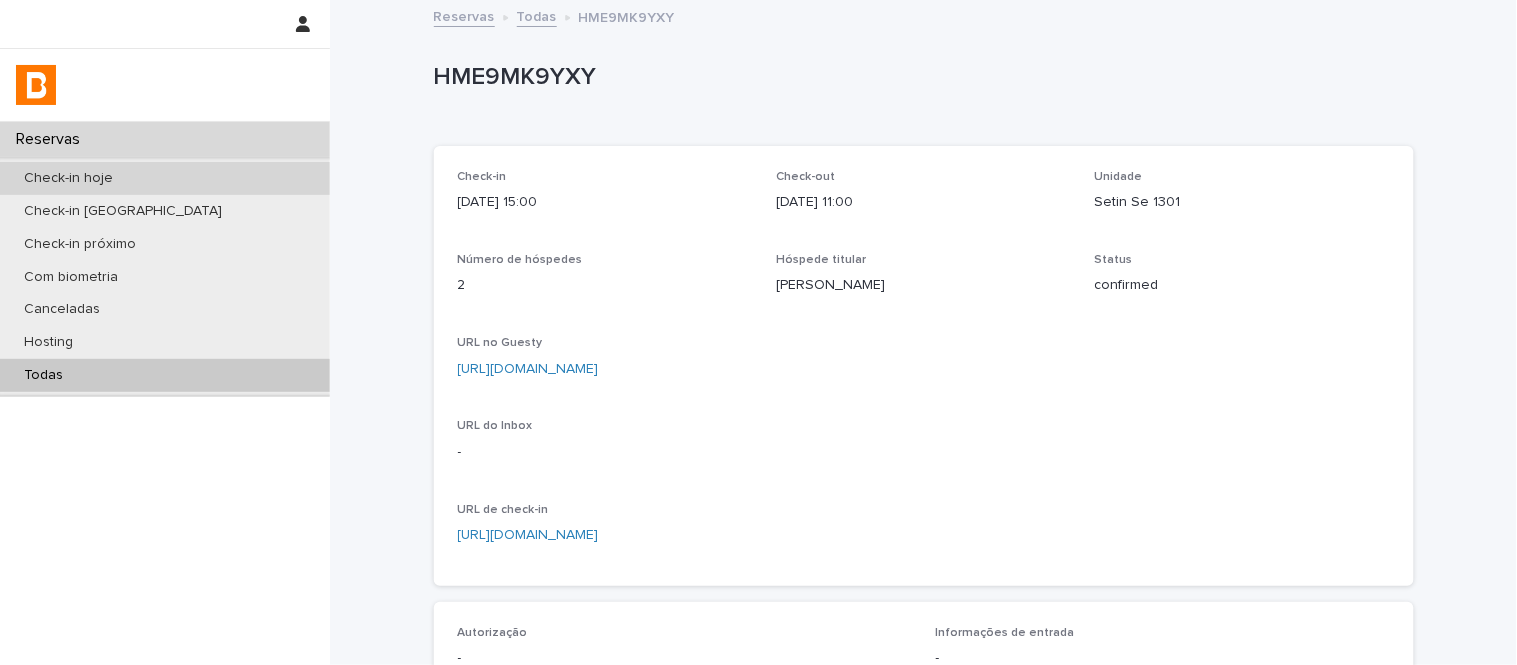 click on "Check-in hoje" at bounding box center [165, 178] 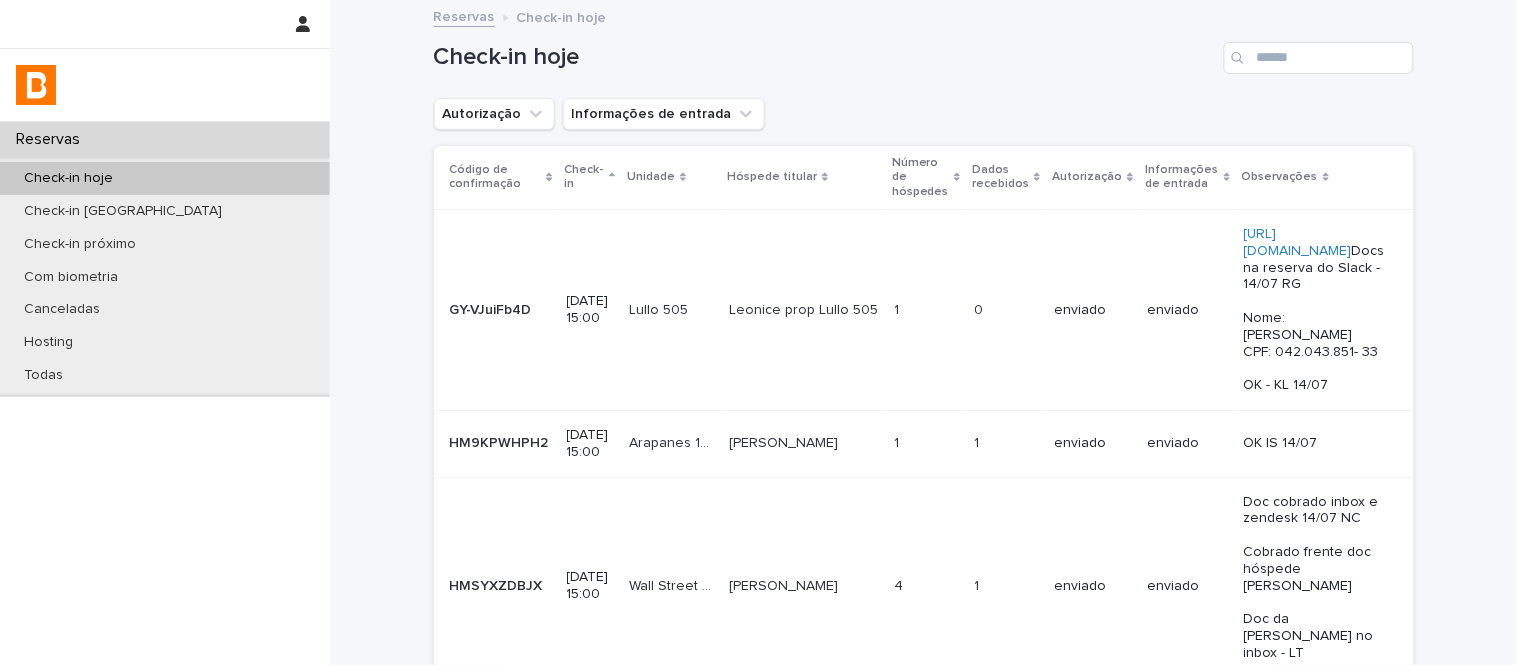 click on "Autorização" at bounding box center [494, 114] 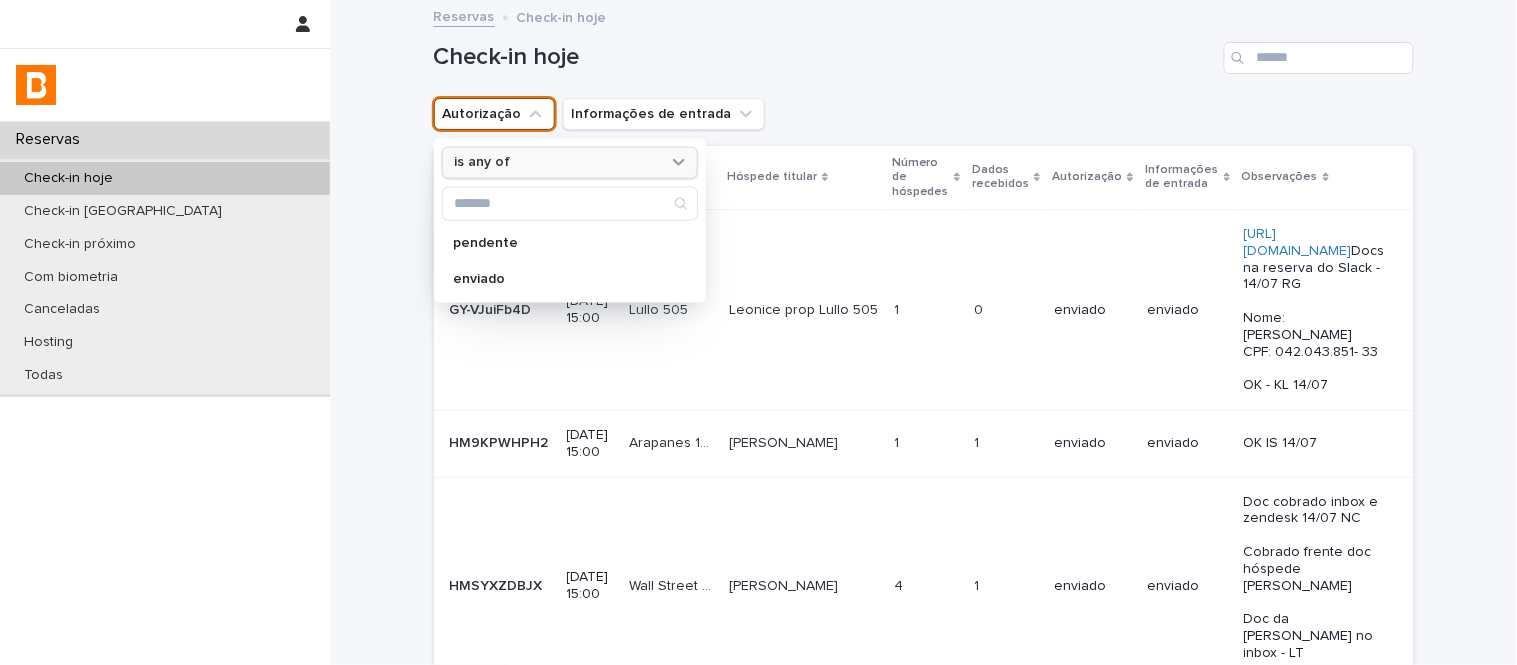 click on "is any of" at bounding box center (557, 162) 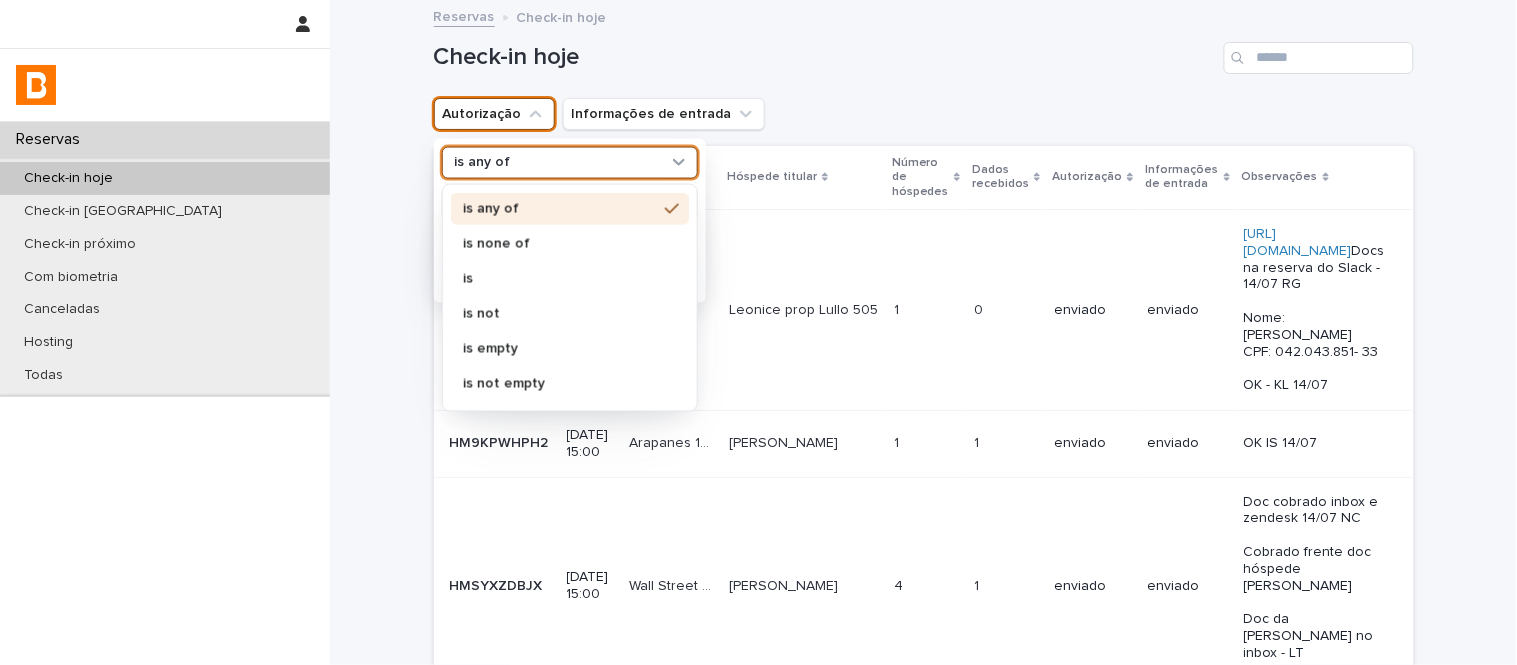 click on "is any of" at bounding box center [570, 209] 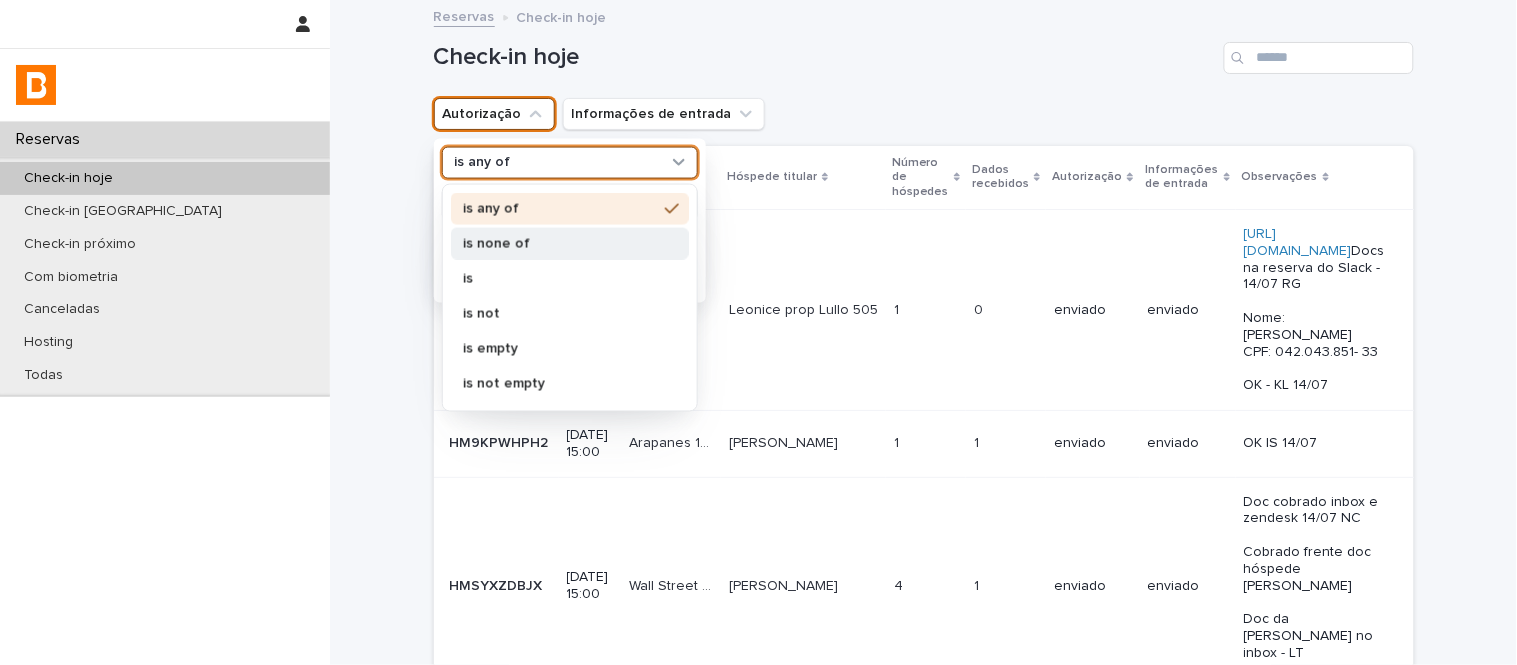 click on "is none of" at bounding box center (560, 243) 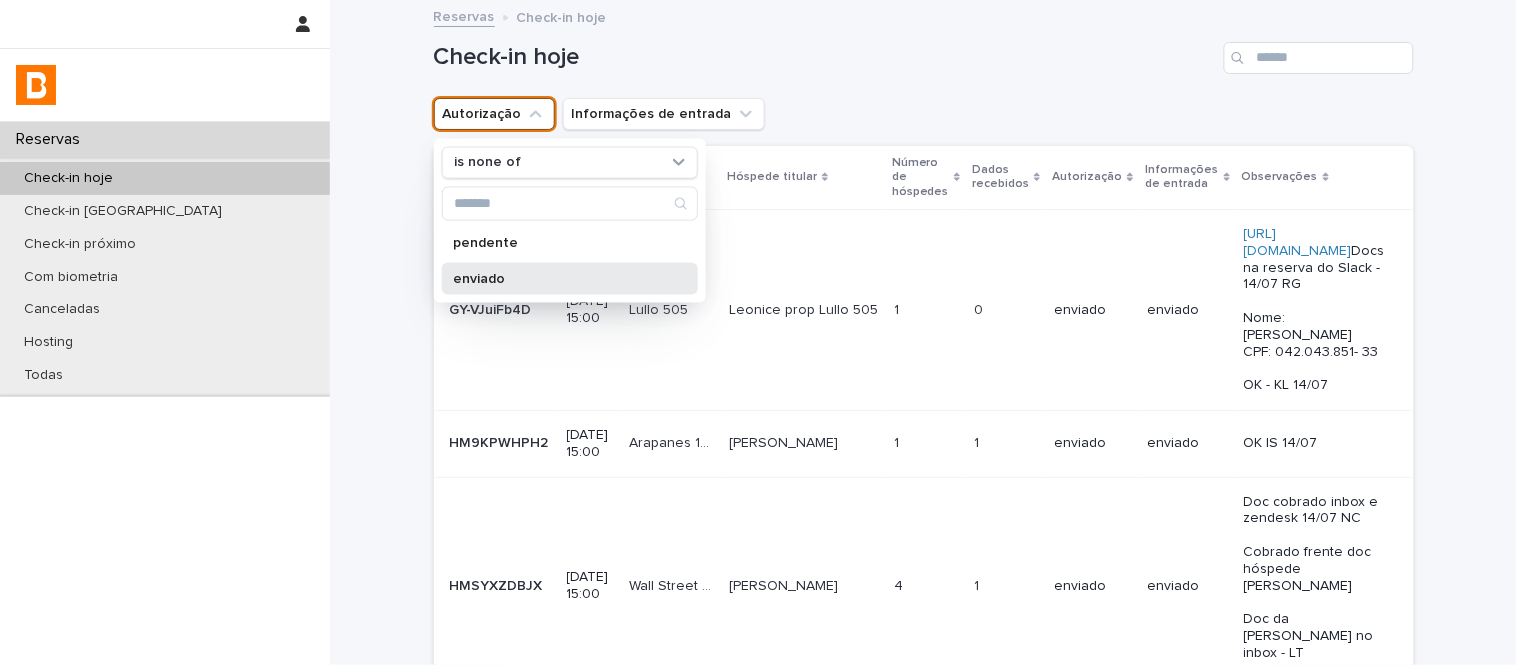 click on "enviado" at bounding box center (570, 278) 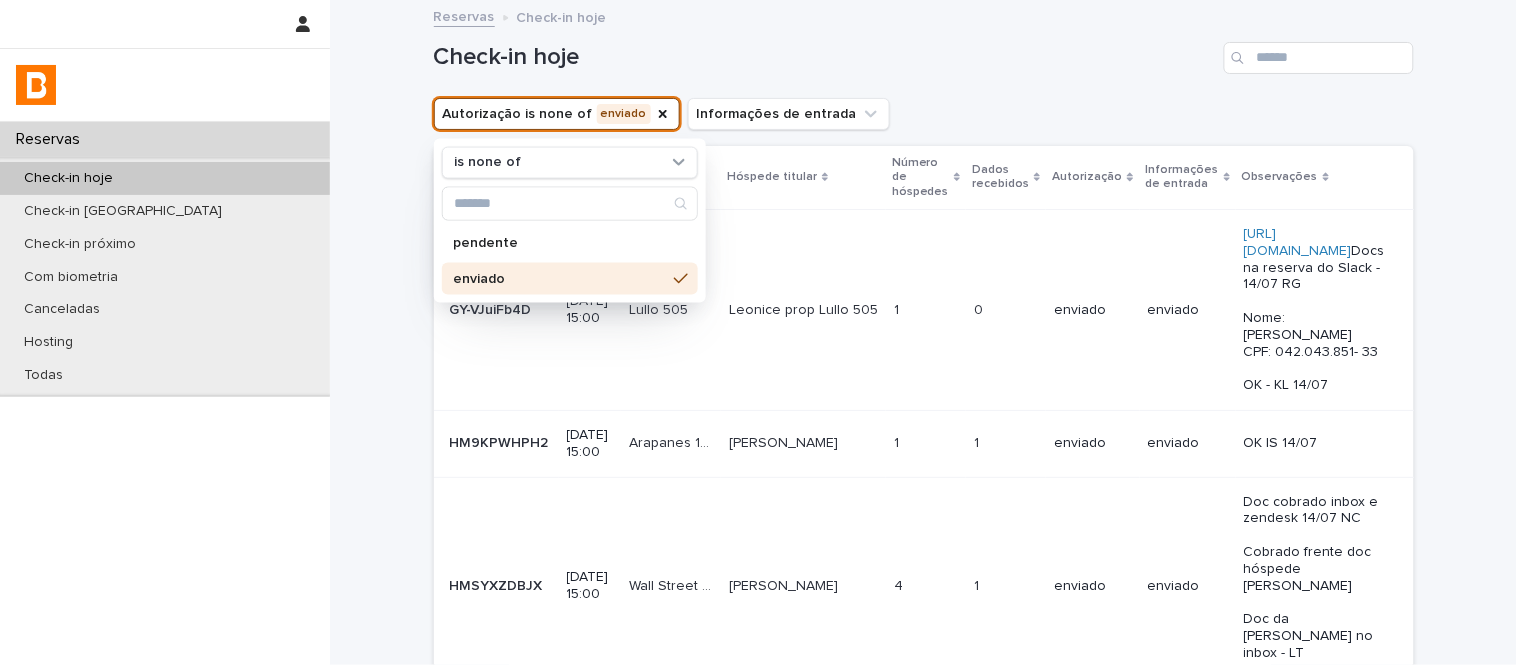 click on "Check-in hoje" at bounding box center (924, 50) 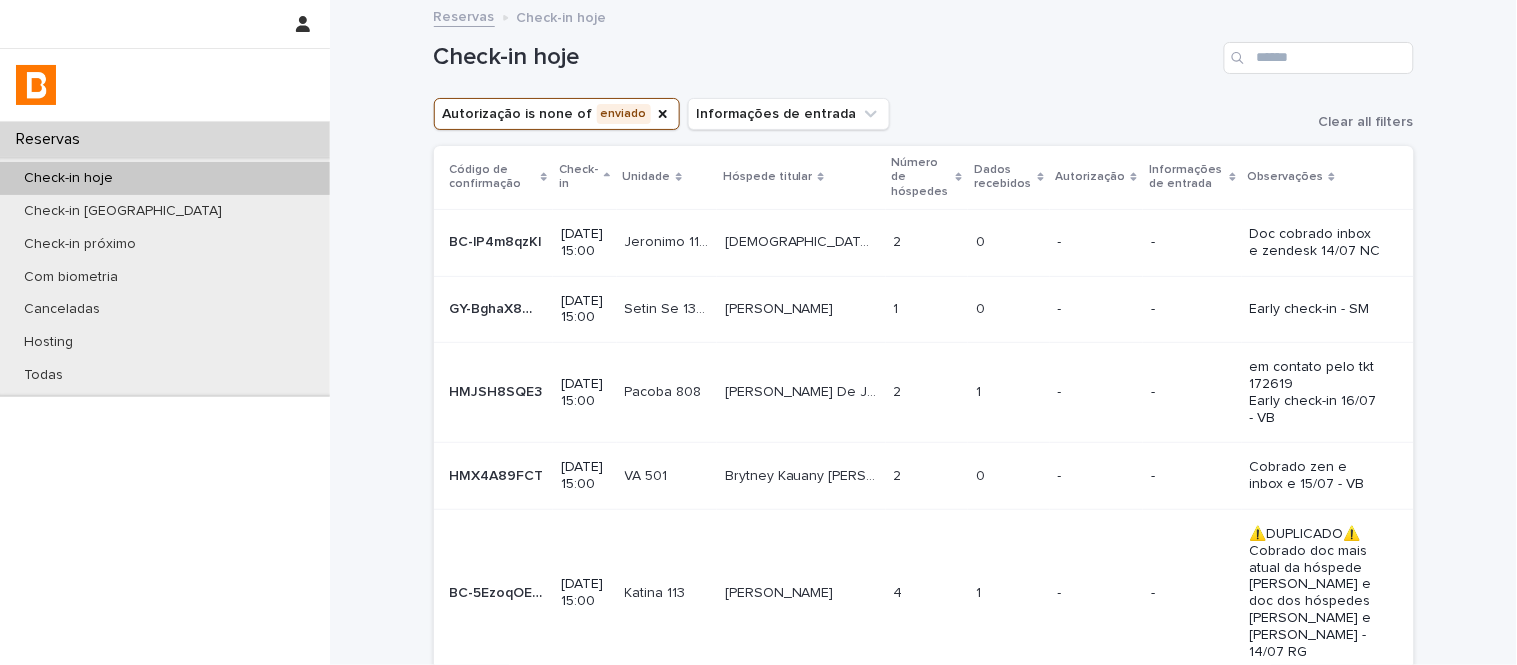 click on "Autorização" at bounding box center [1096, 178] 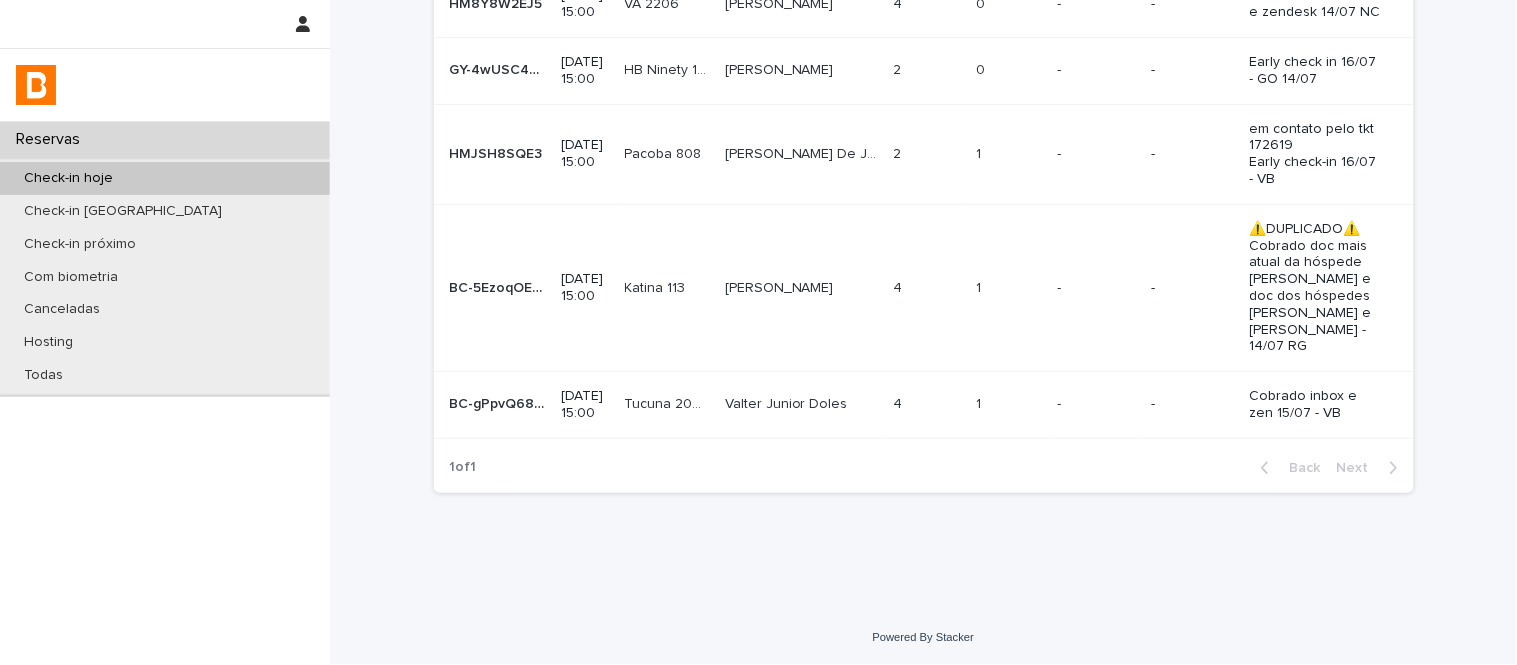scroll, scrollTop: 541, scrollLeft: 0, axis: vertical 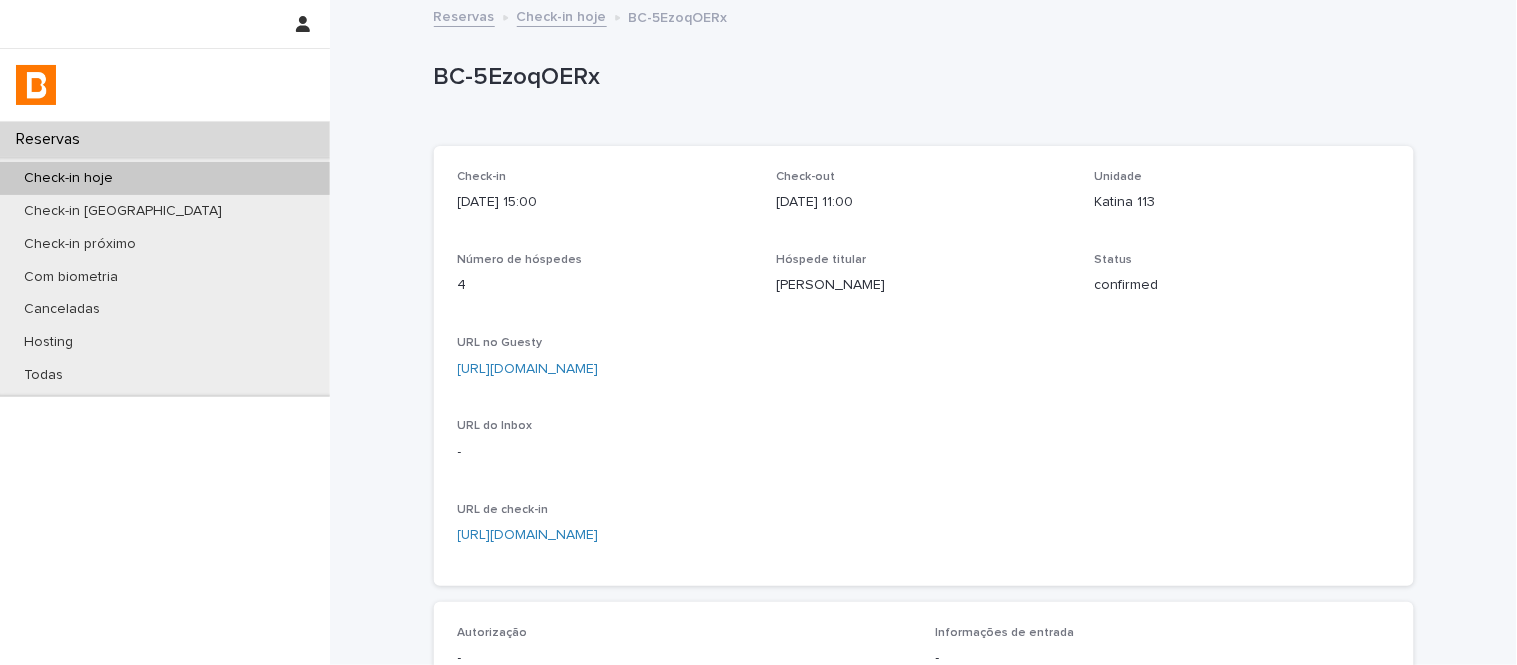 click on "https://app.guesty.com/reservations/6873b1f4d8906c000e5ff0c0/summary" at bounding box center [528, 369] 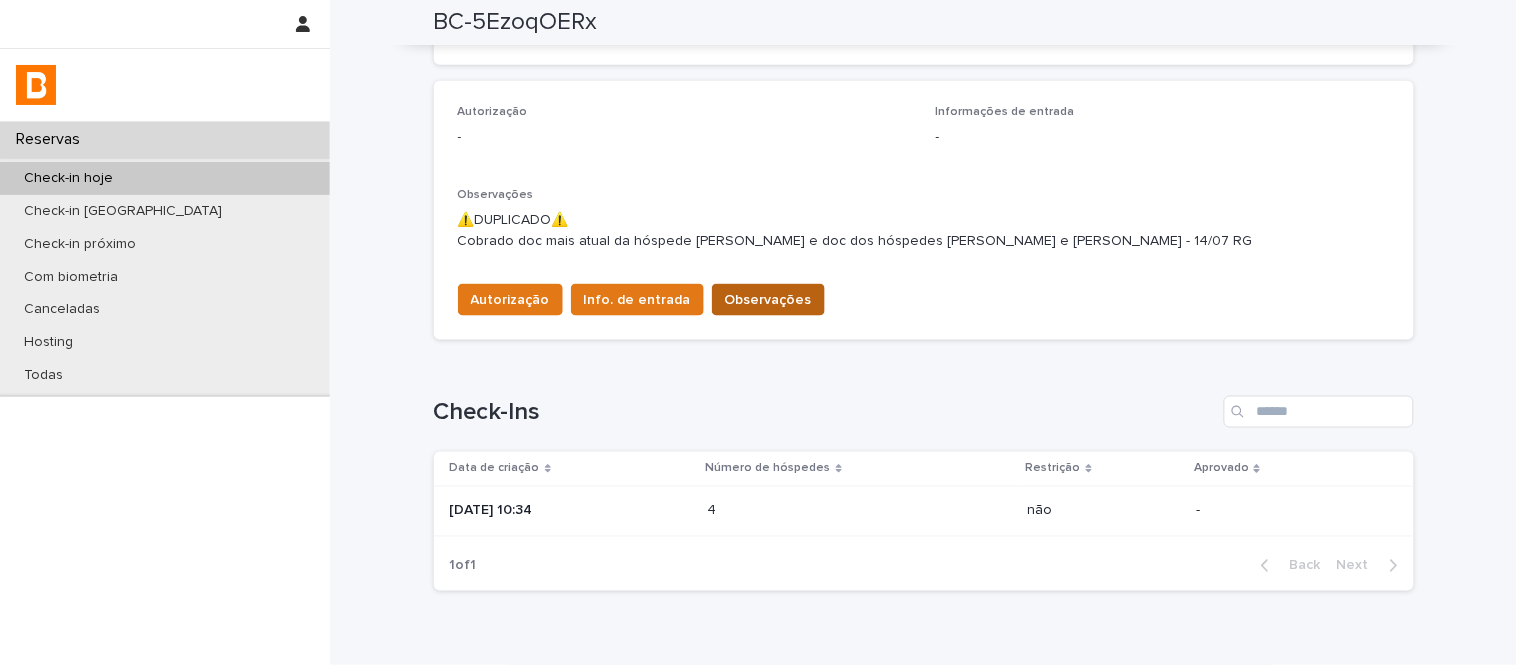 scroll, scrollTop: 618, scrollLeft: 0, axis: vertical 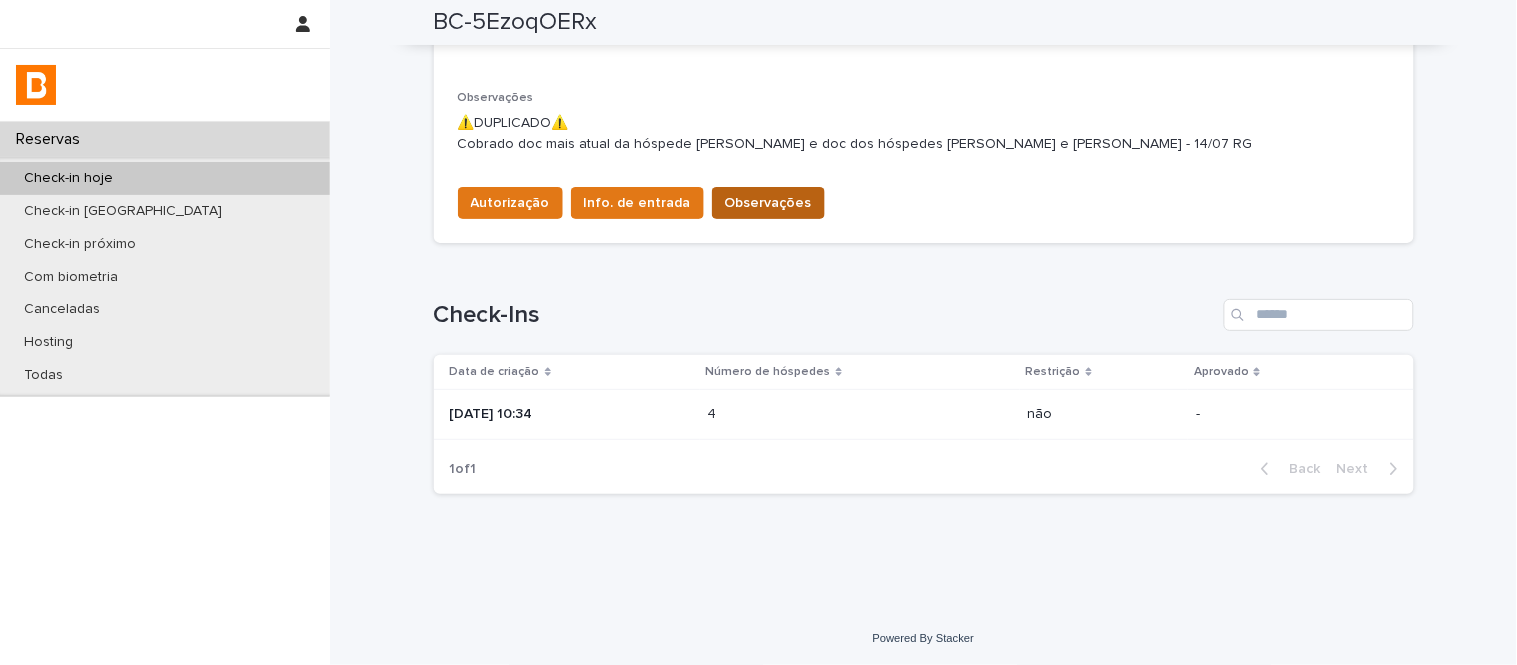 click on "Observações" at bounding box center (768, 203) 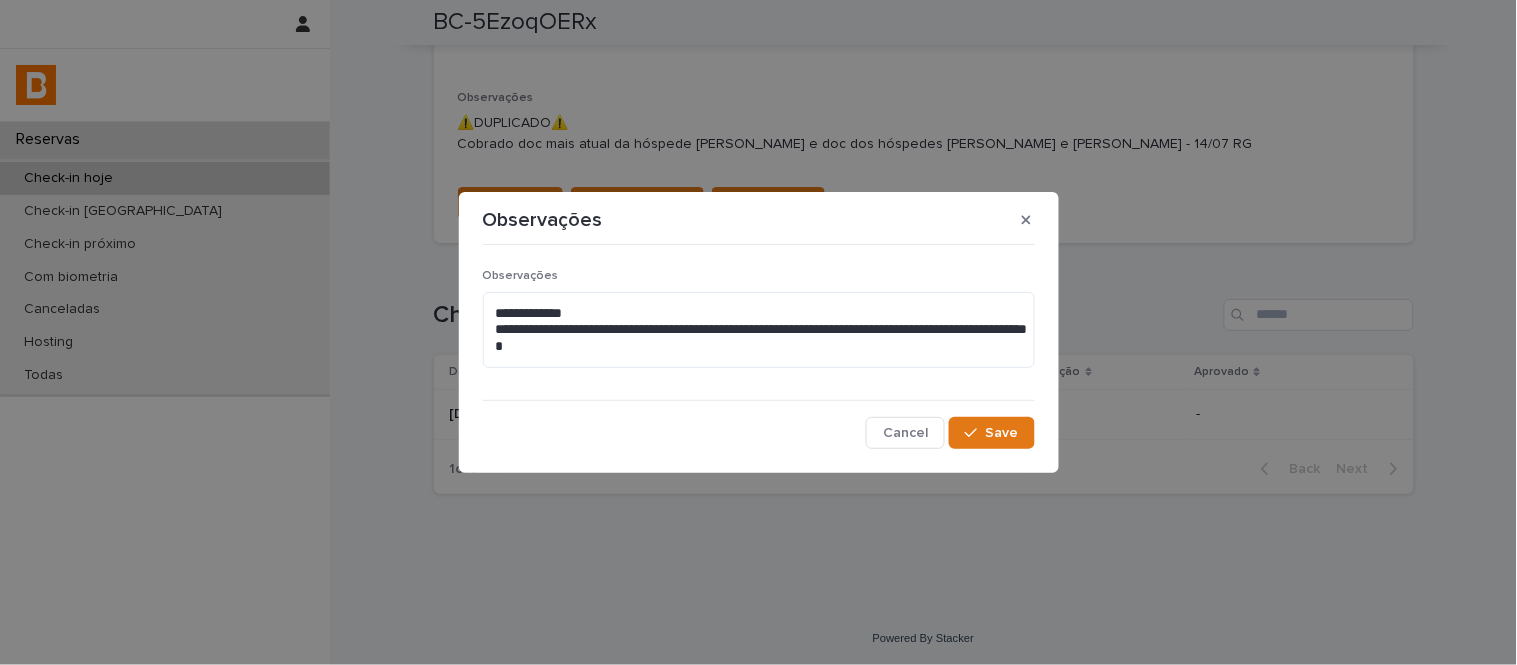 click on "**********" at bounding box center (759, 326) 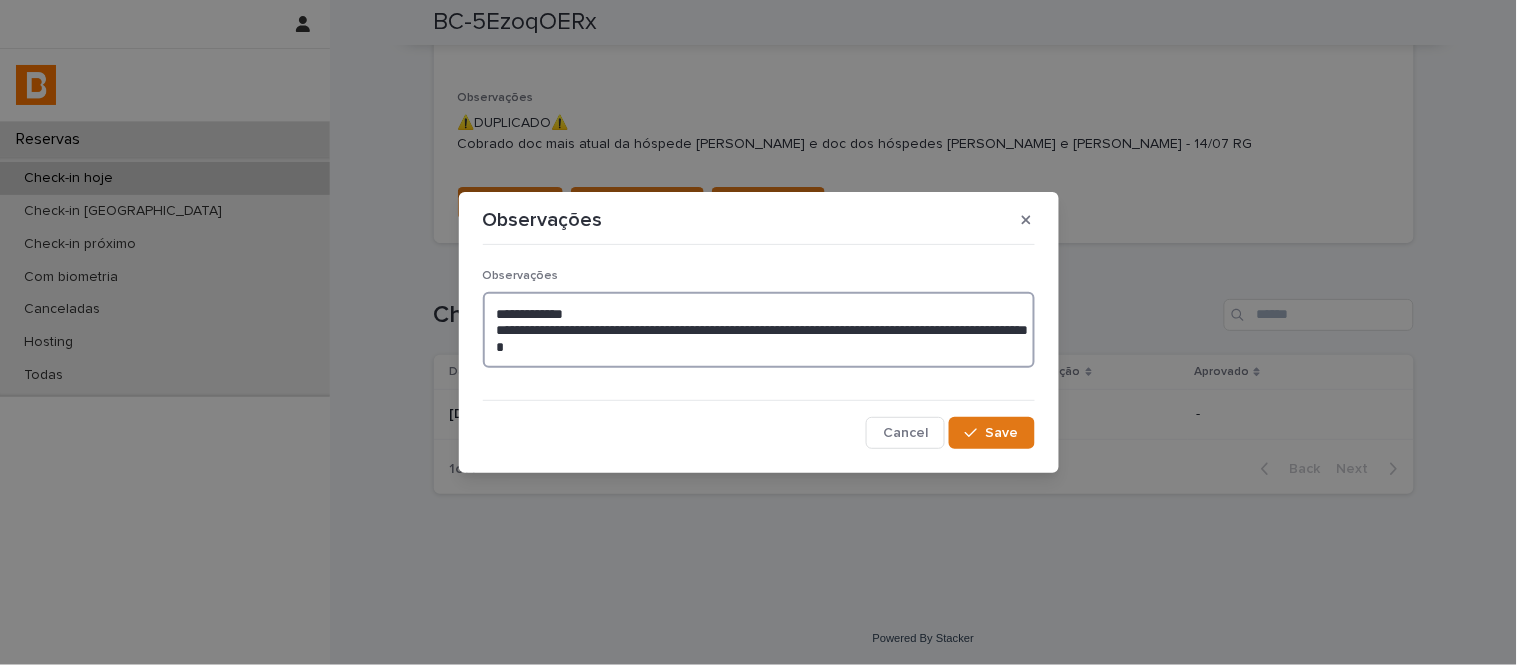 click on "**********" at bounding box center (759, 330) 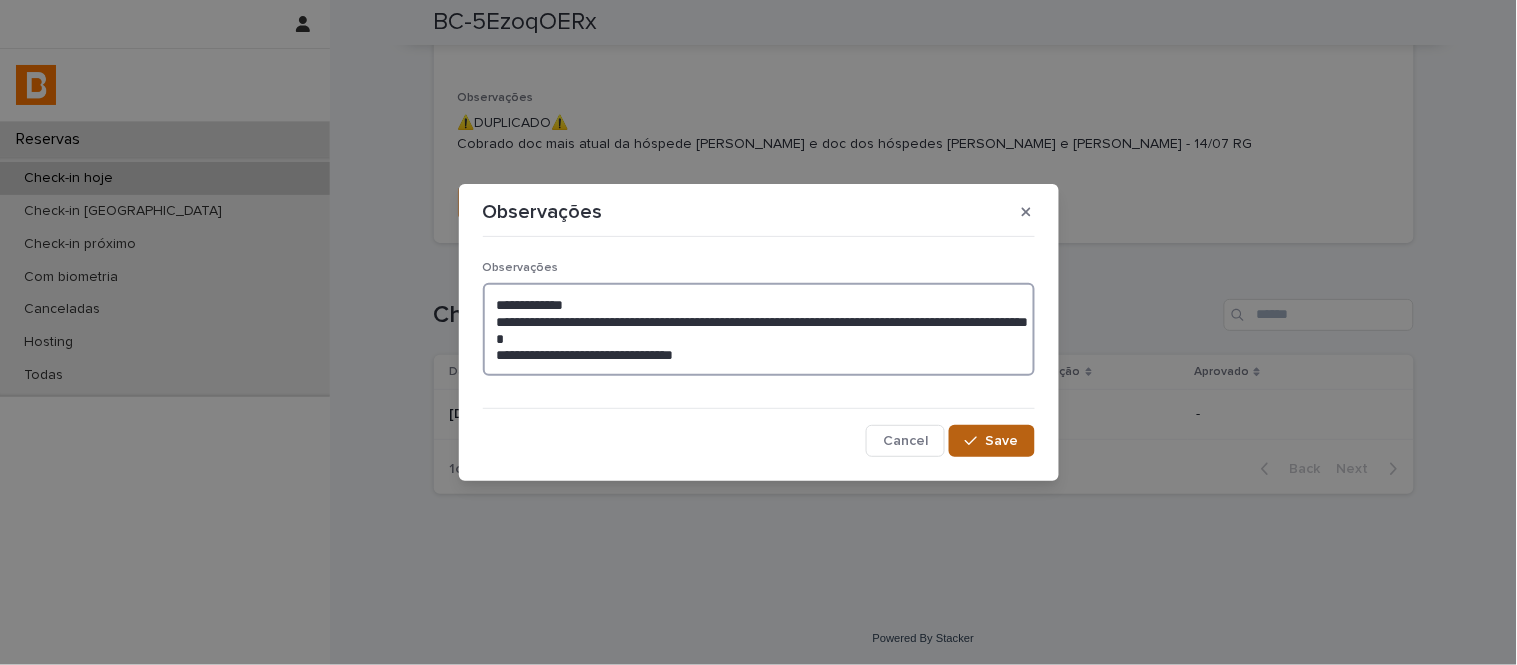 type on "**********" 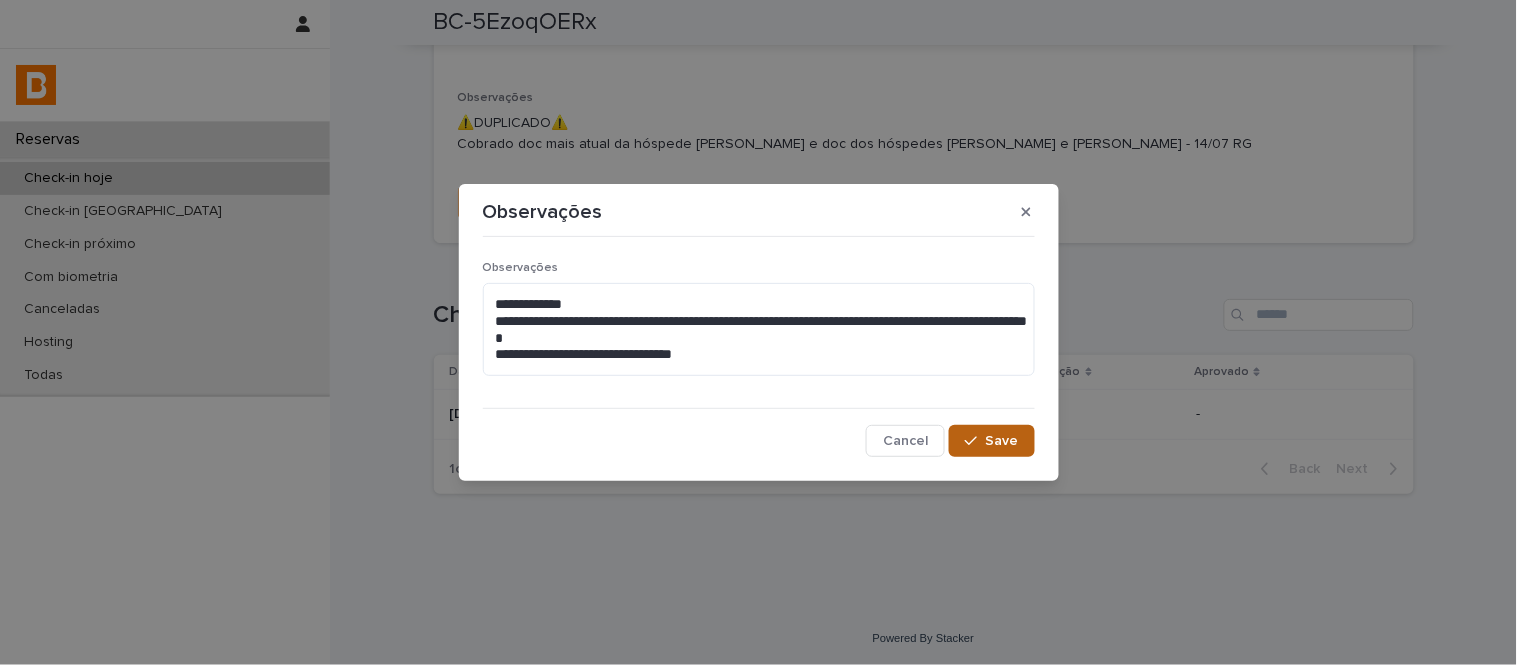 click on "Save" at bounding box center (1002, 441) 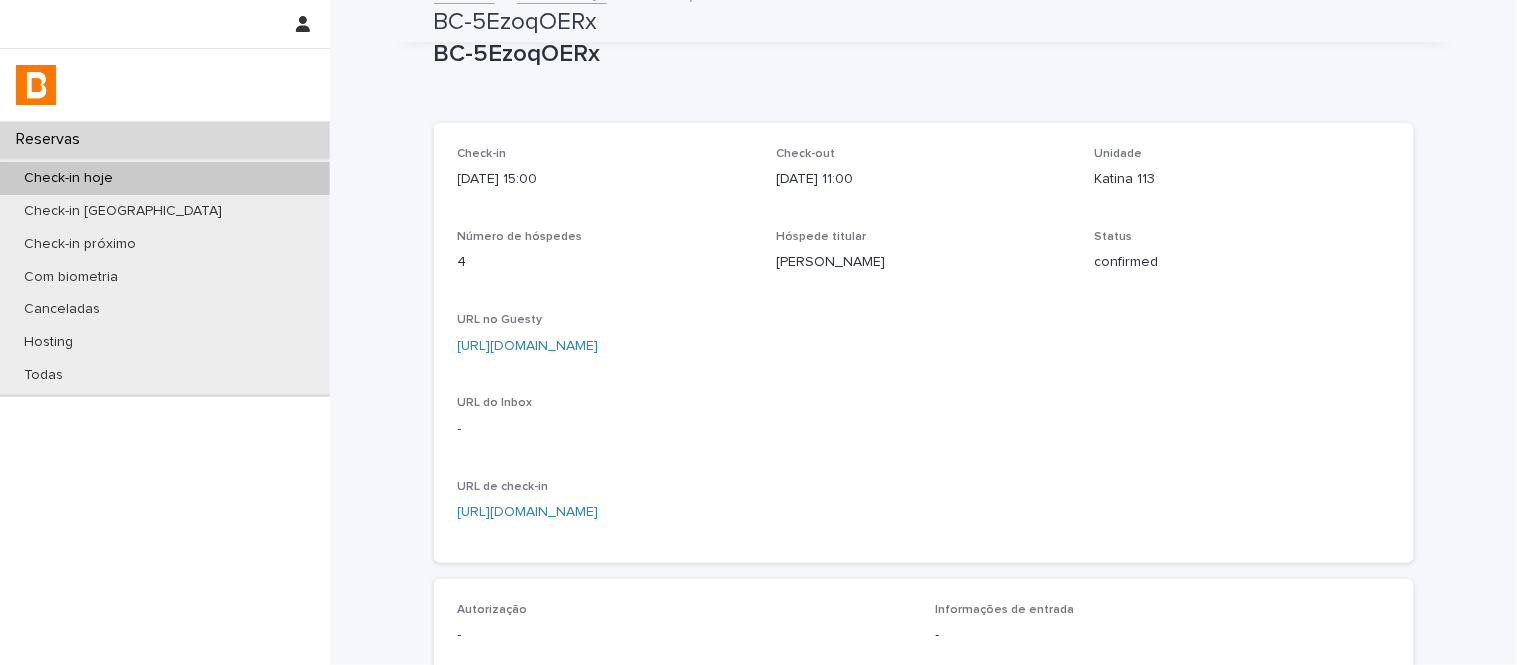 scroll, scrollTop: 0, scrollLeft: 0, axis: both 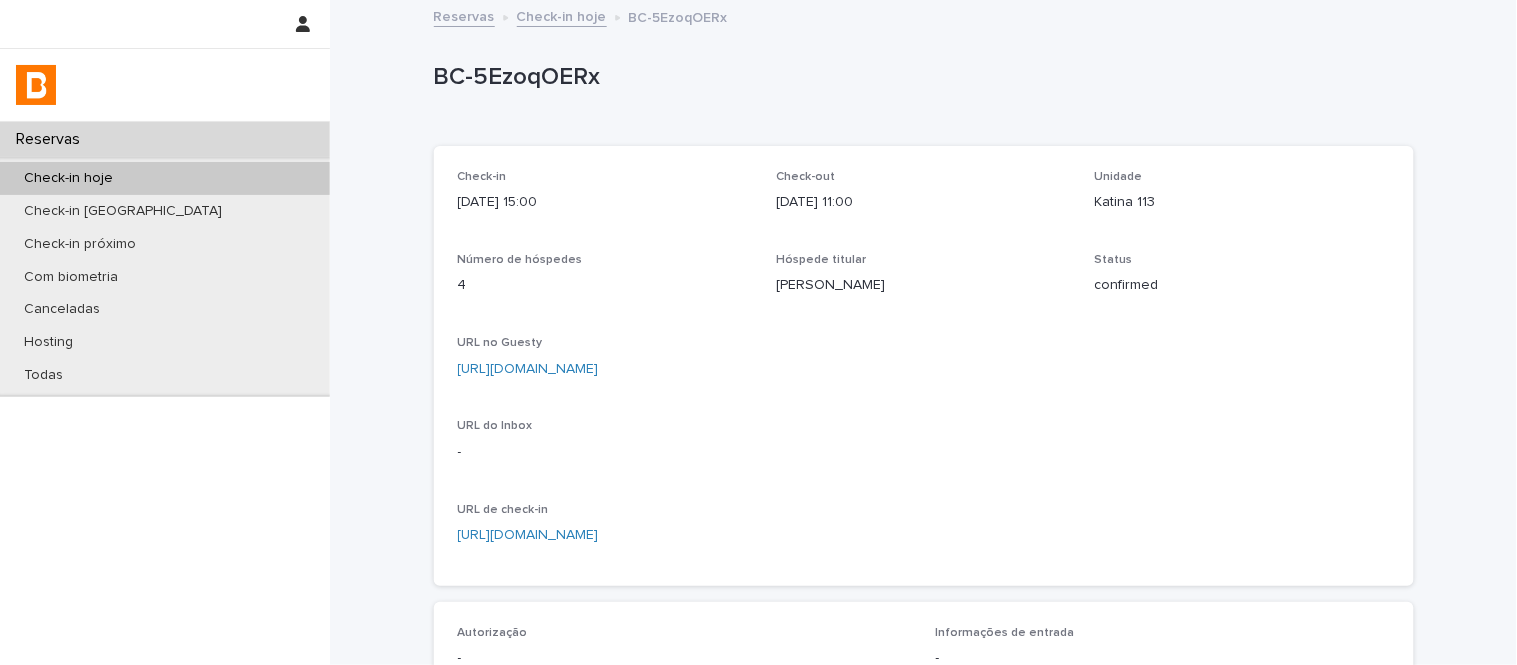 click on "Check-in hoje" at bounding box center [562, 15] 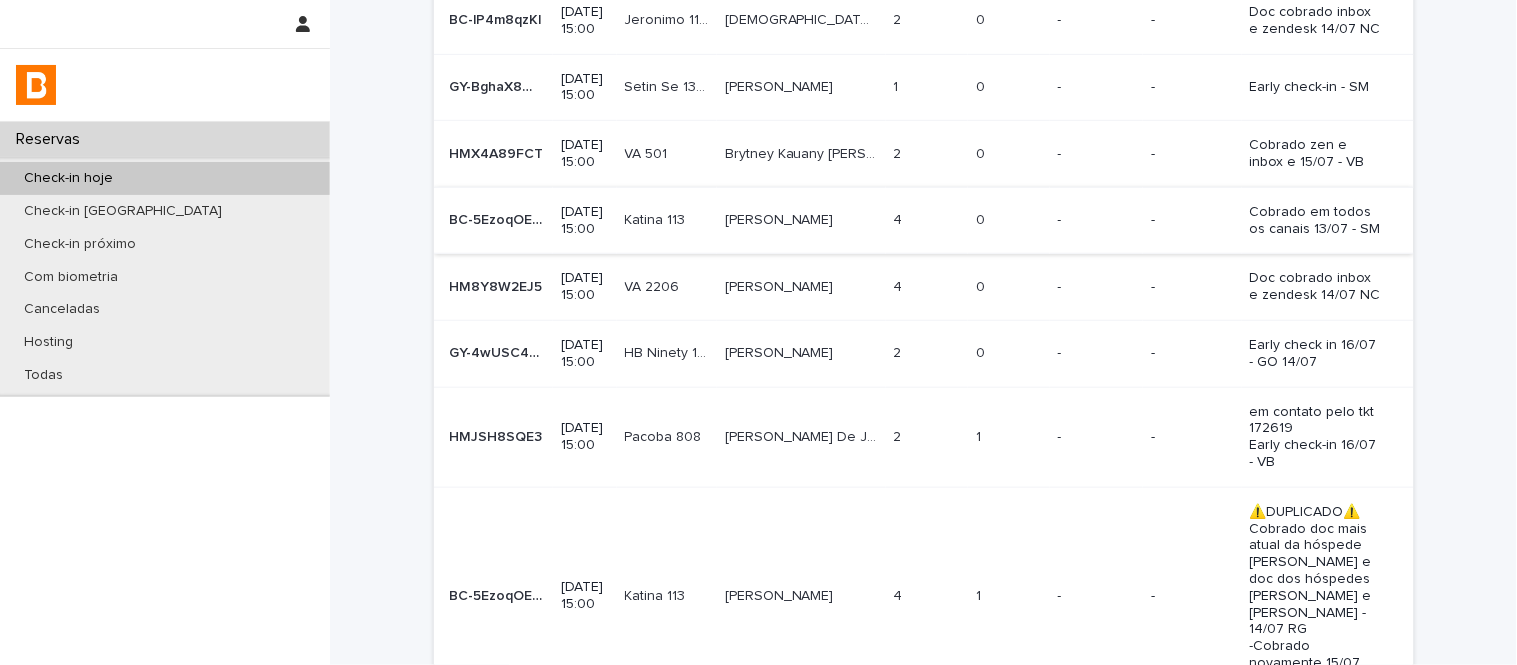 scroll, scrollTop: 111, scrollLeft: 0, axis: vertical 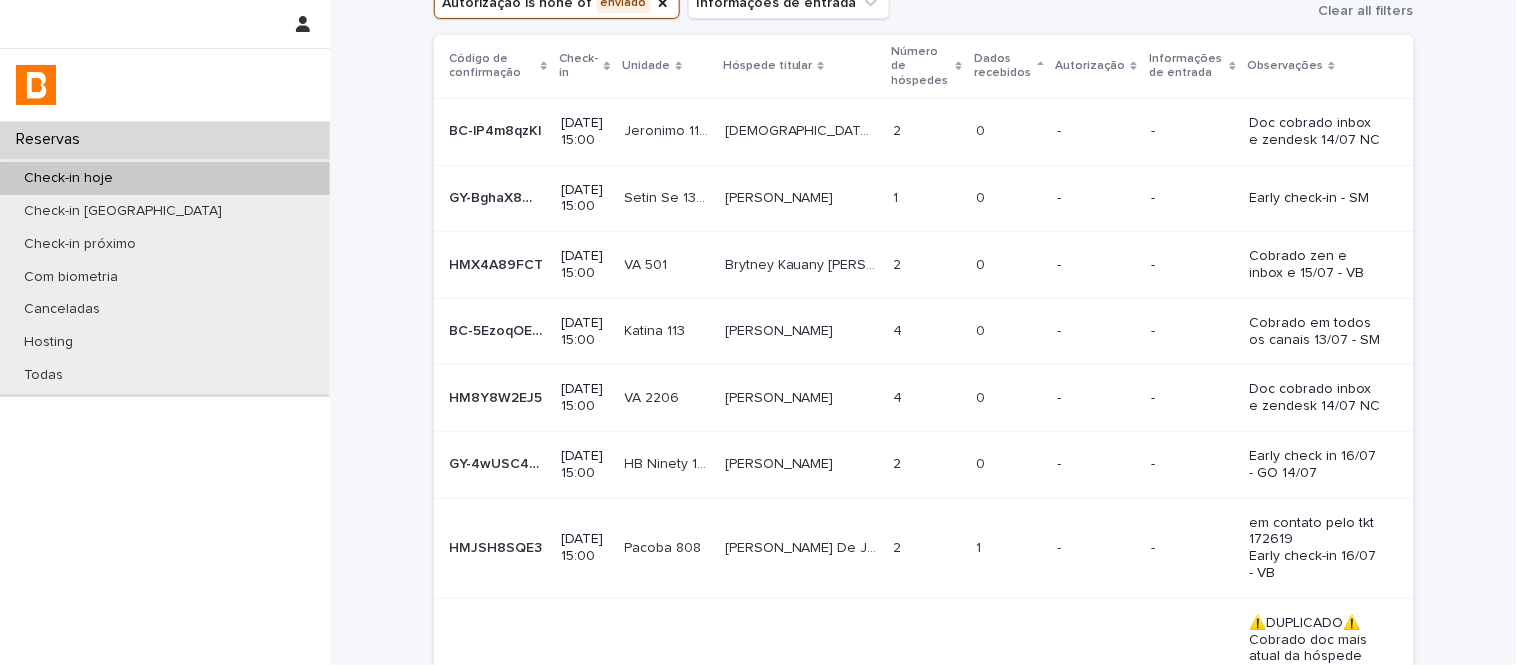 click on "Eddy Ferreira Brito" at bounding box center [781, 196] 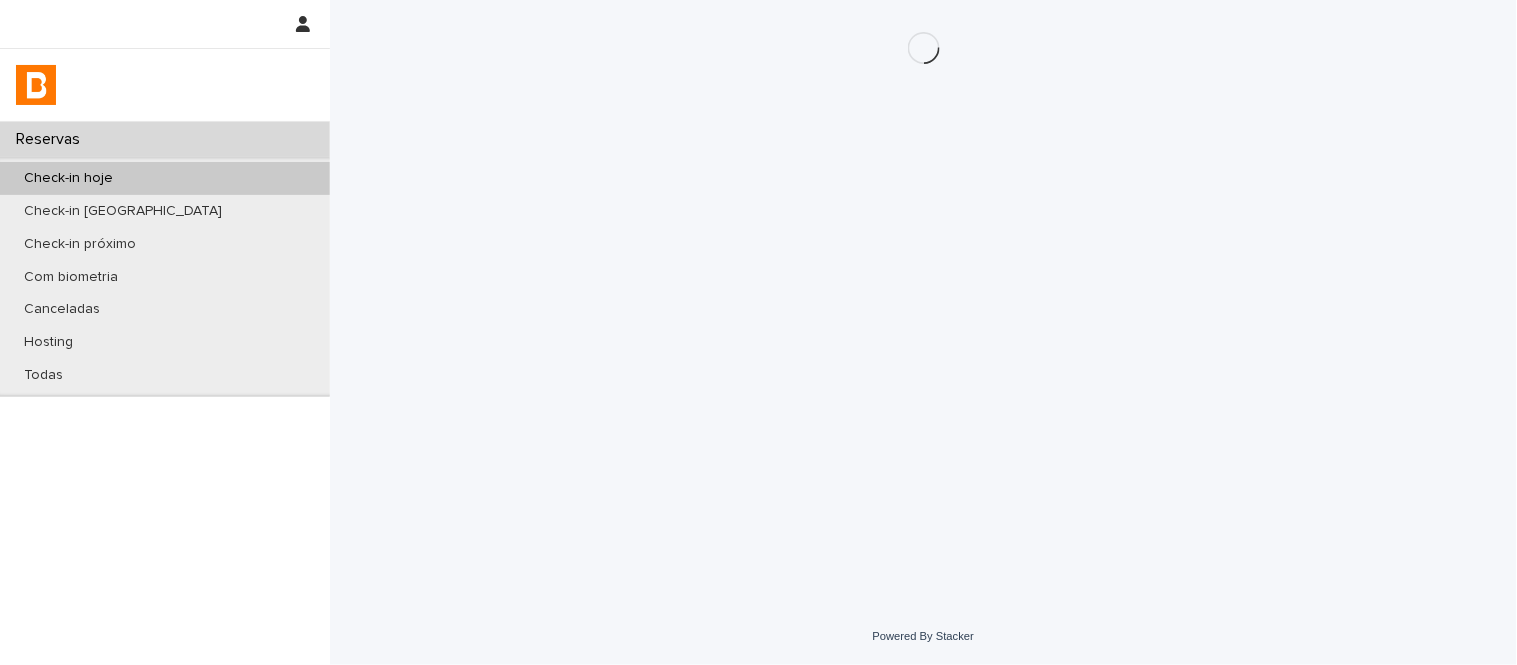 scroll, scrollTop: 0, scrollLeft: 0, axis: both 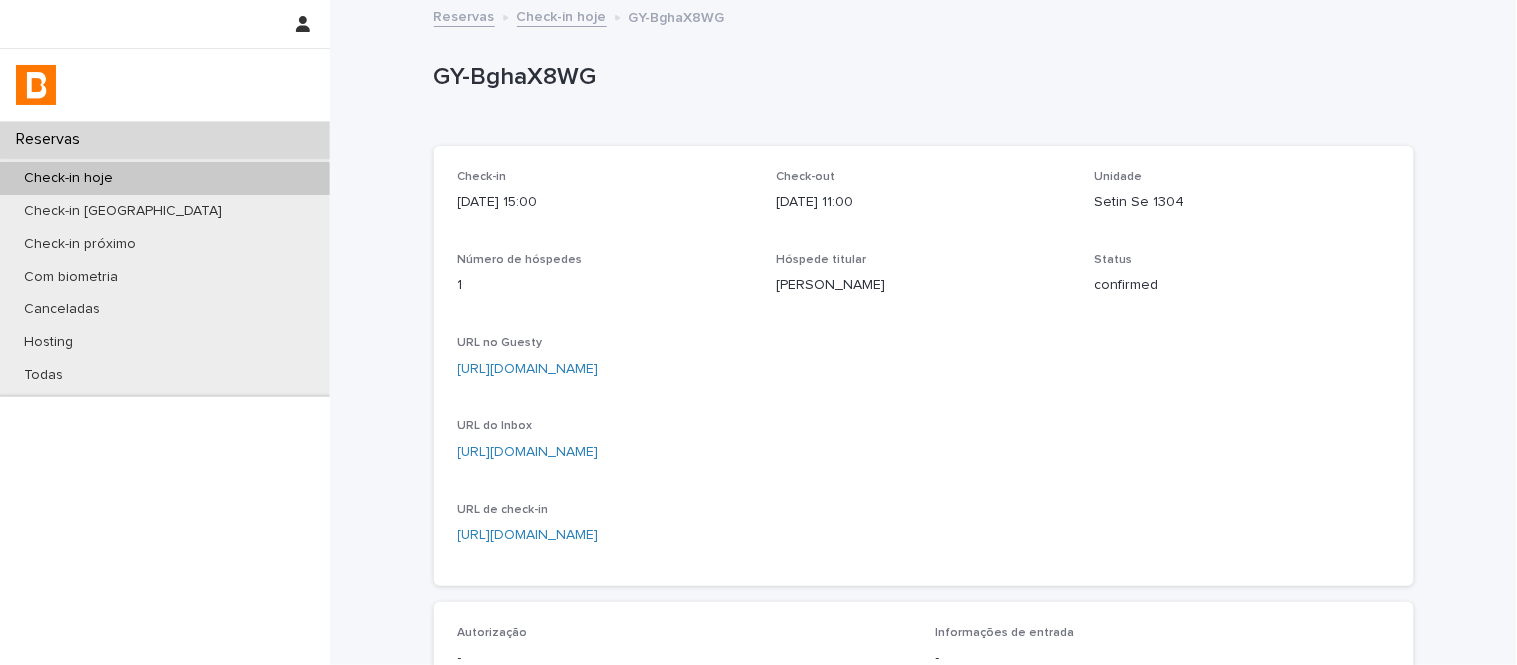 click on "GY-BghaX8WG" at bounding box center (920, 77) 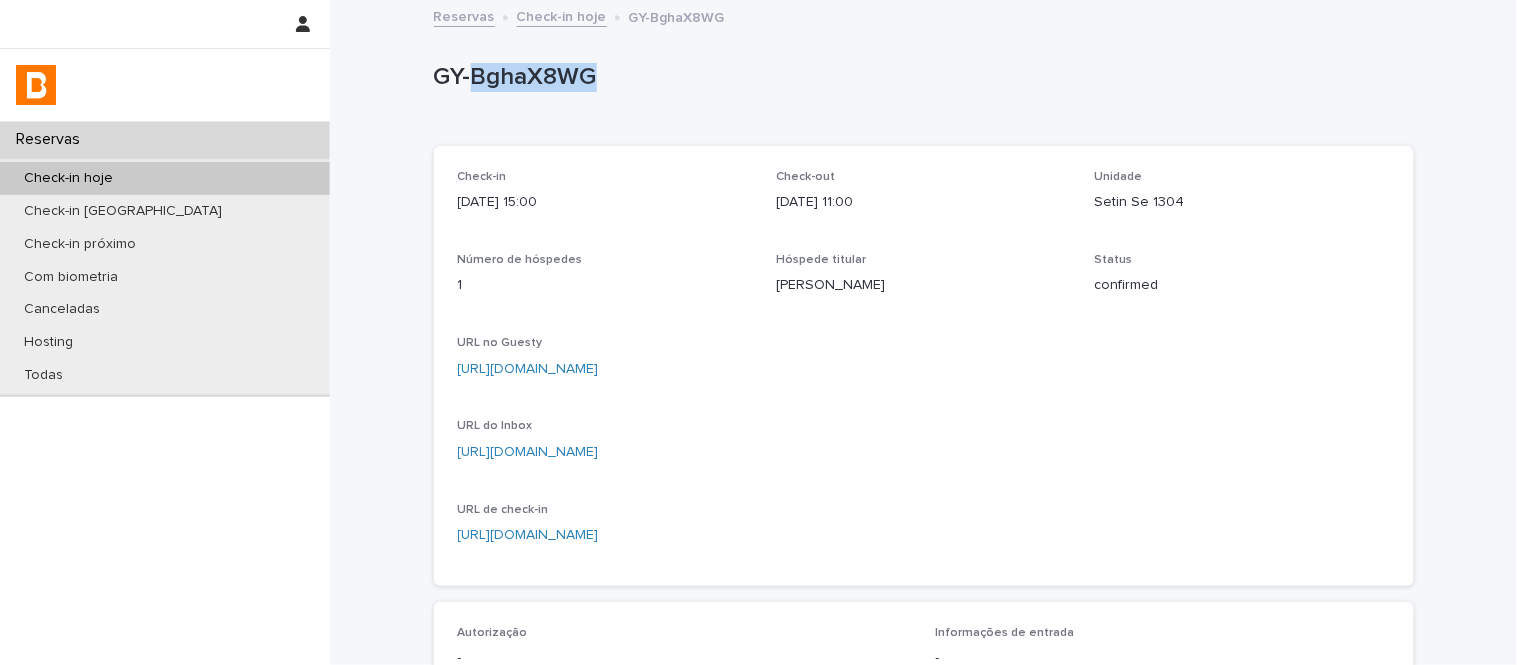 click on "GY-BghaX8WG" at bounding box center (920, 77) 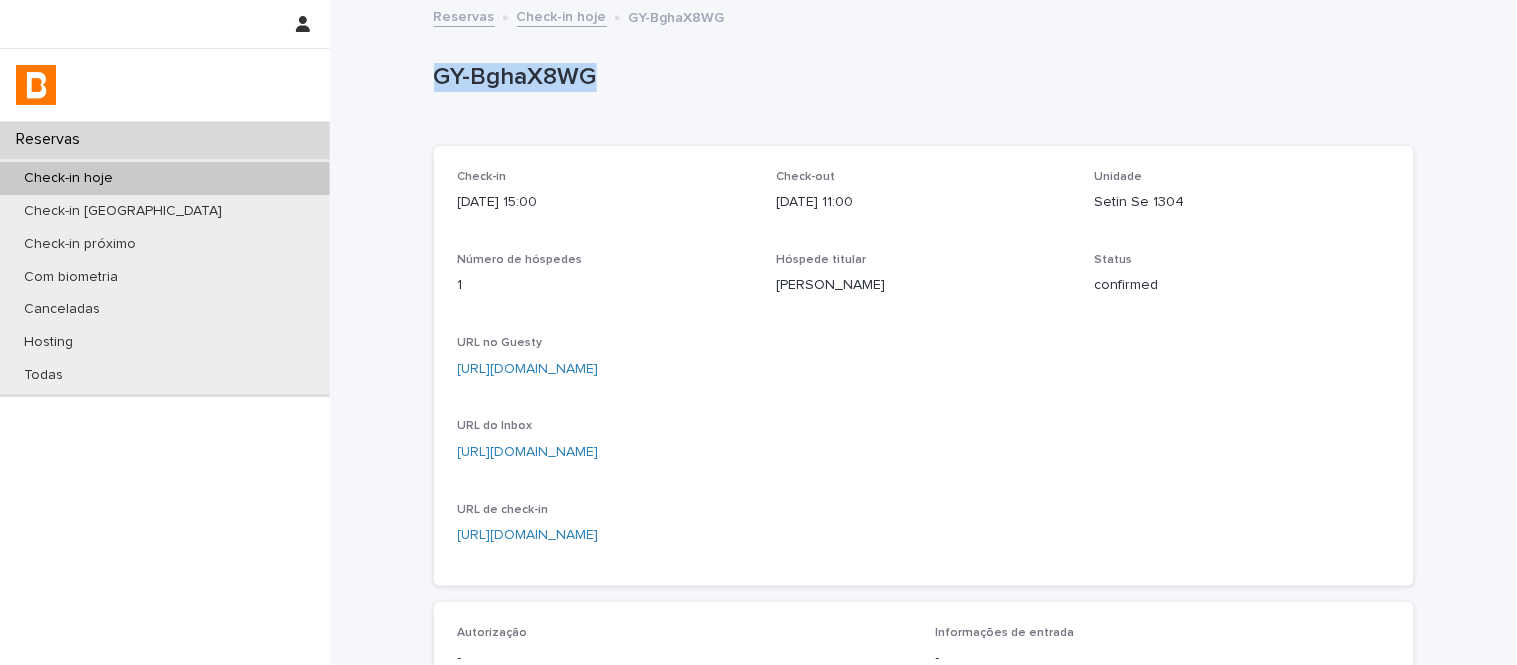 click on "GY-BghaX8WG" at bounding box center [920, 77] 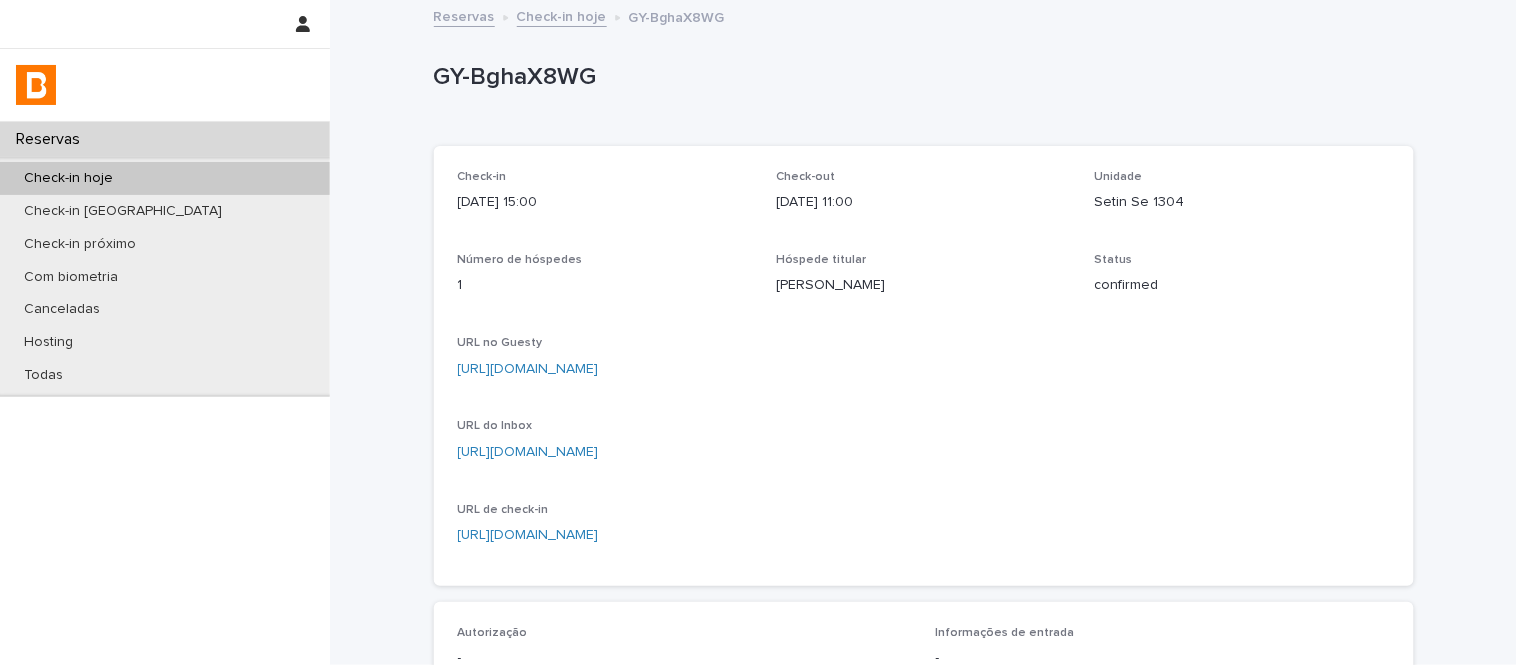 click on "Setin Se 1304" at bounding box center (1242, 202) 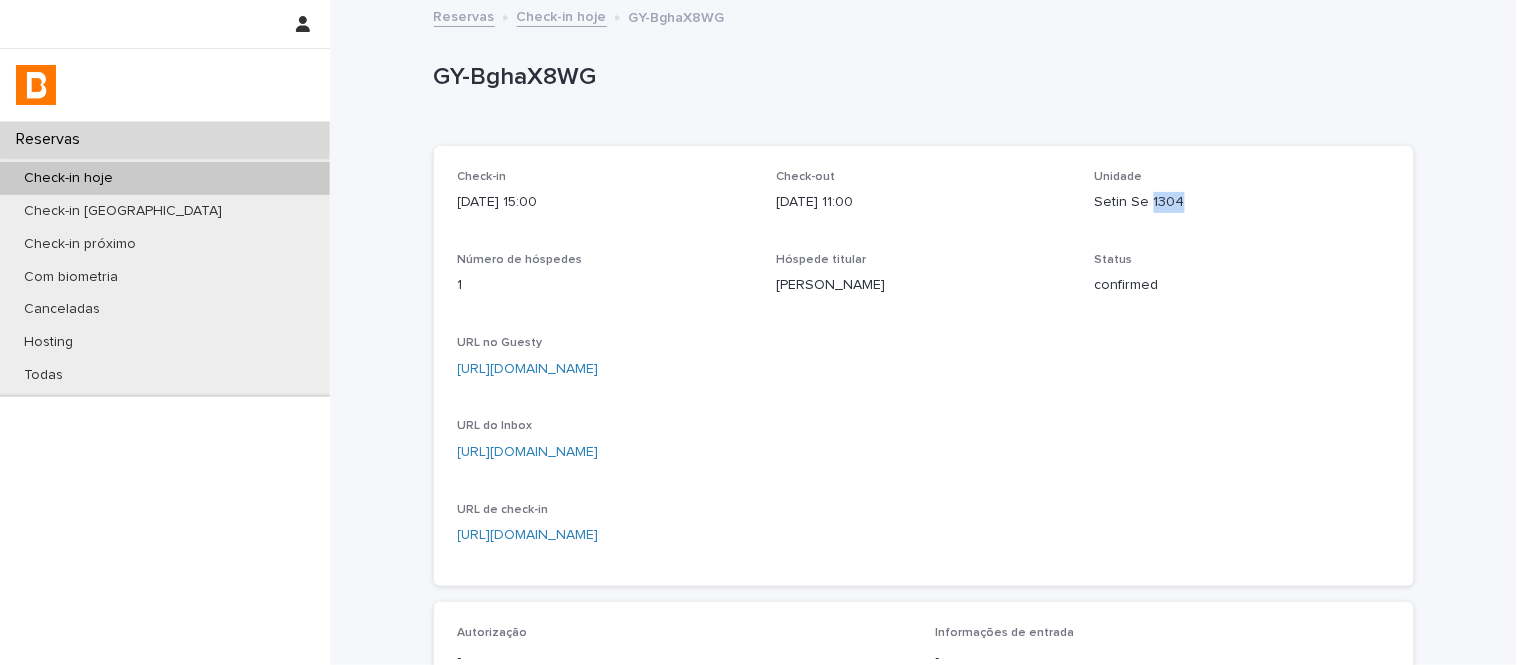 click on "Setin Se 1304" at bounding box center (1242, 202) 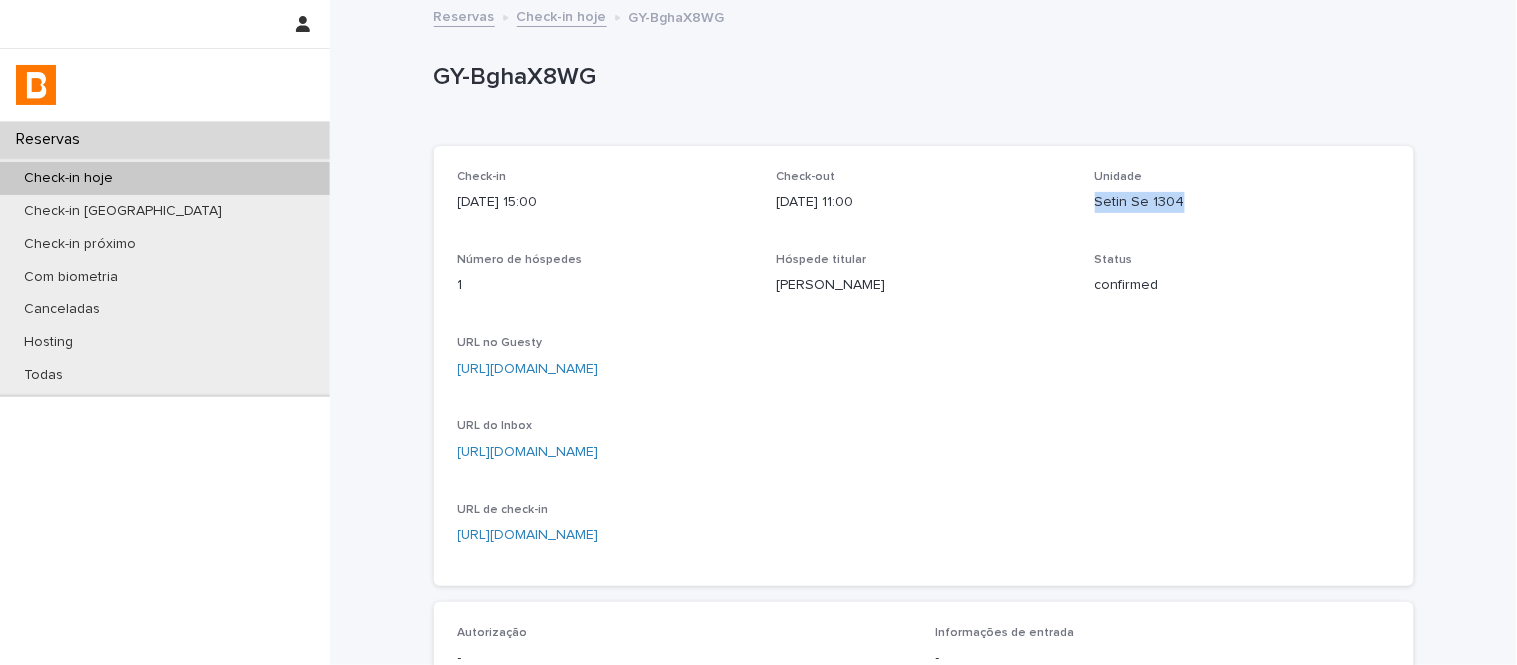 click on "Setin Se 1304" at bounding box center [1242, 202] 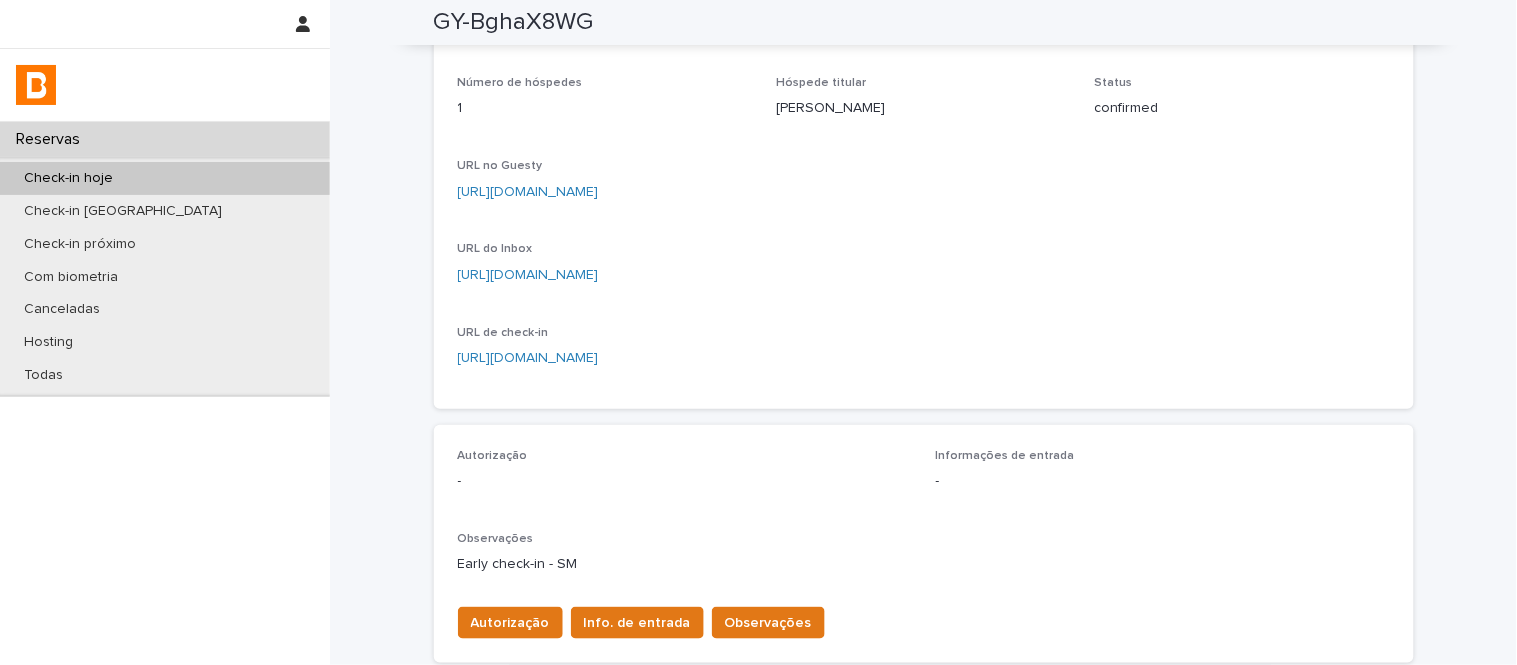scroll, scrollTop: 0, scrollLeft: 0, axis: both 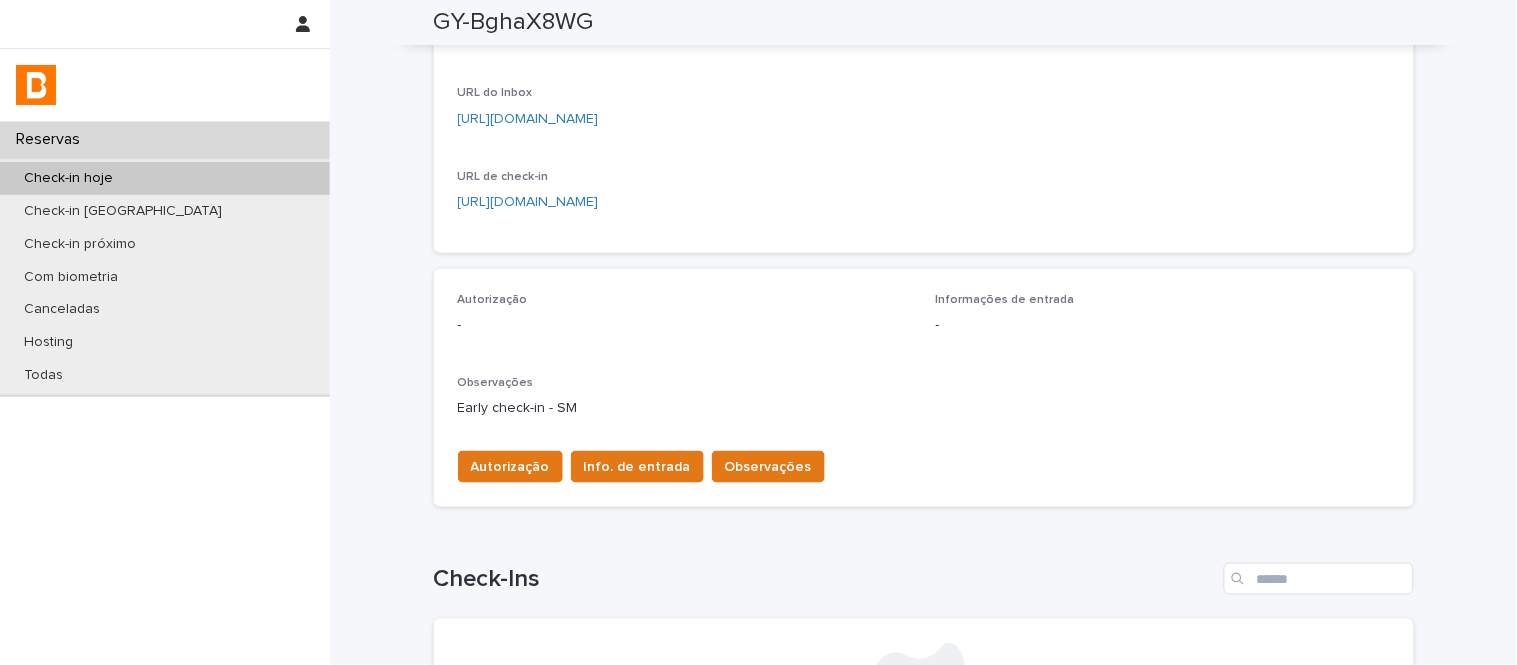 click on "Autorização Info. de entrada Observações" at bounding box center (924, 463) 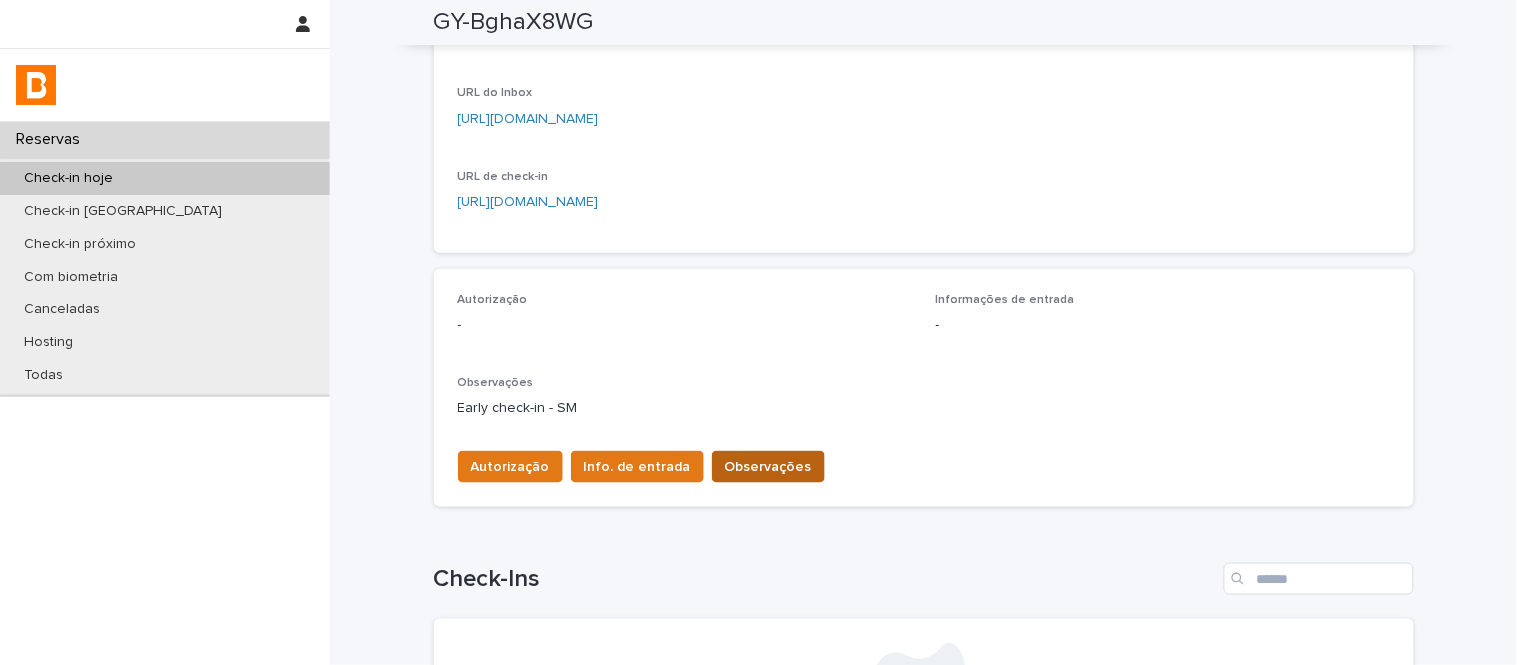 click on "Observações" at bounding box center (768, 467) 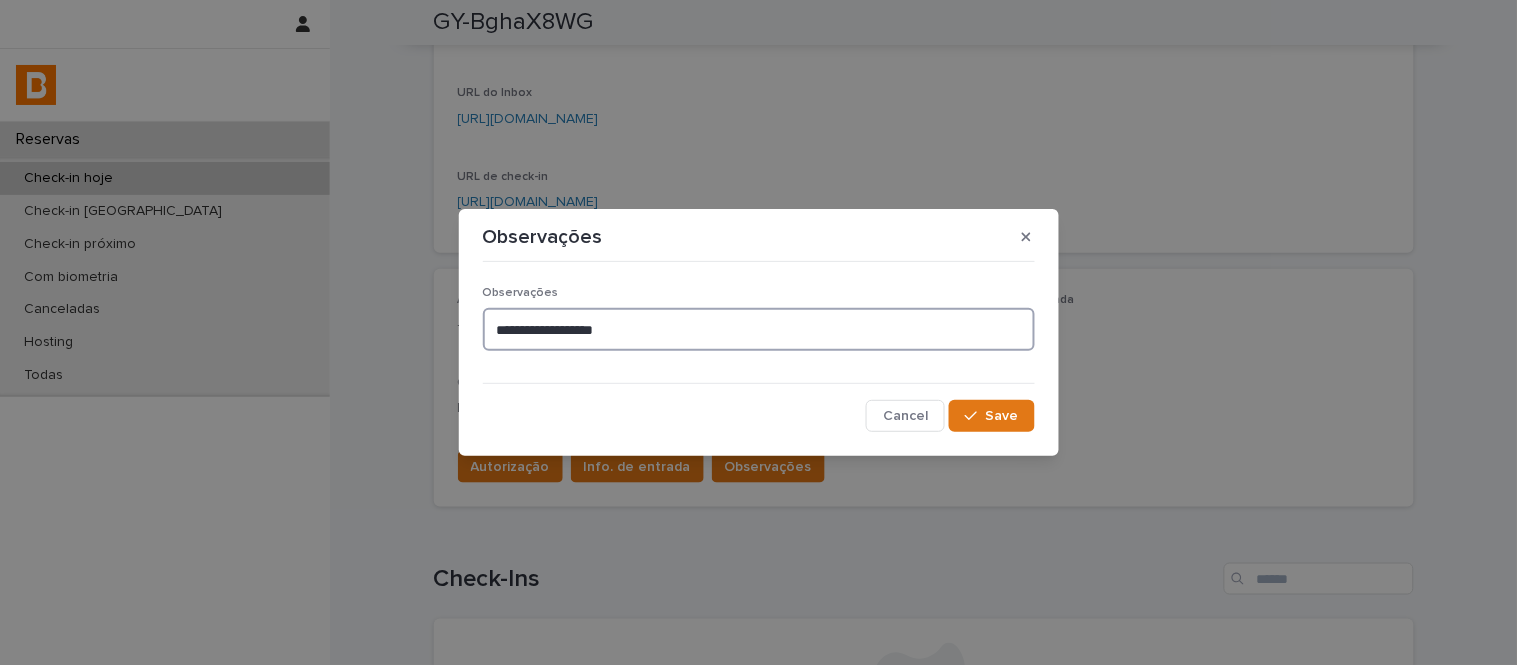 click on "**********" at bounding box center [759, 329] 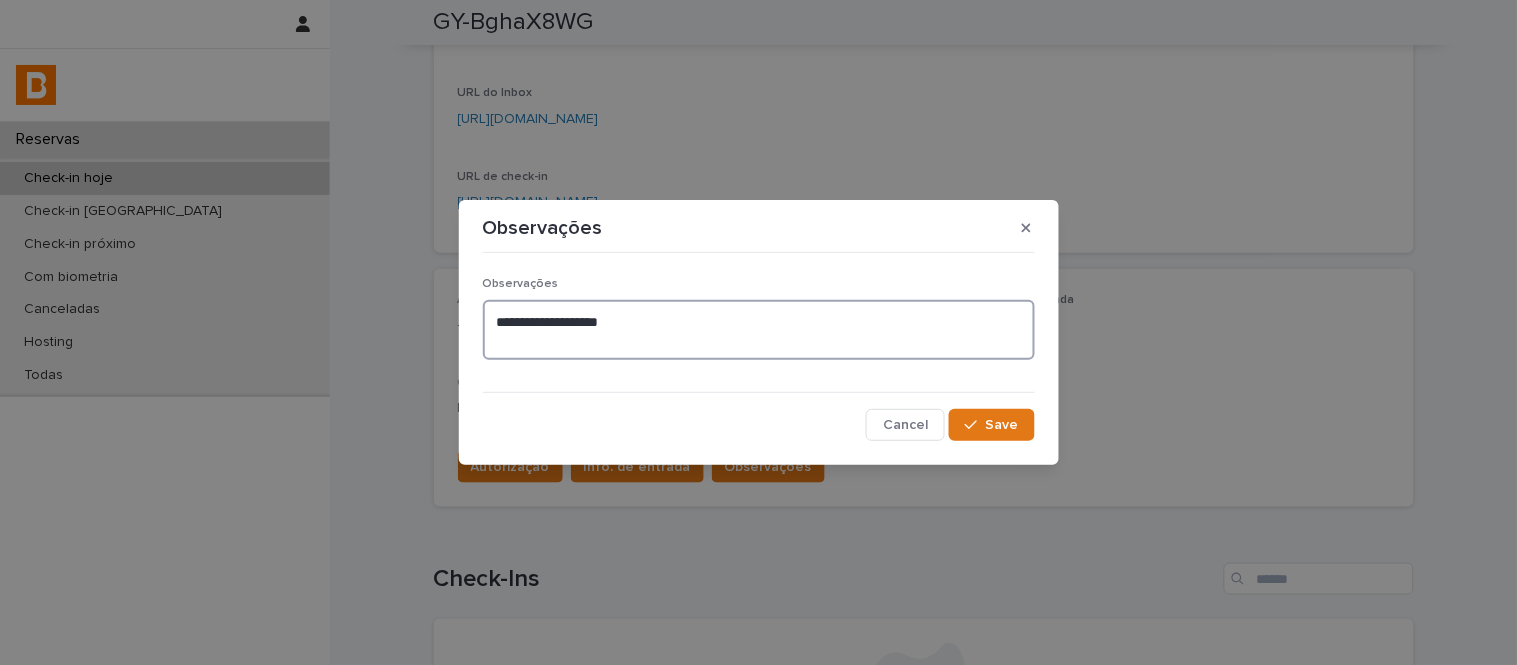 paste on "**********" 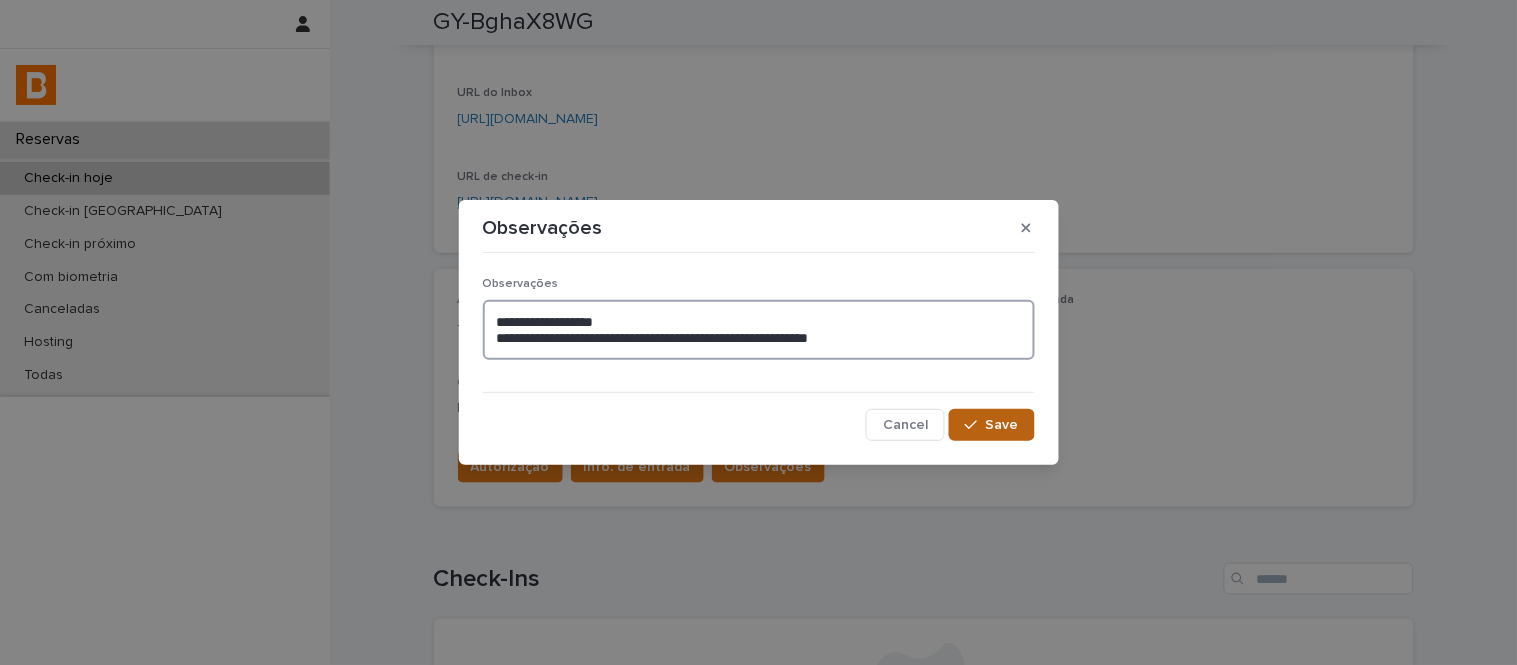 type on "**********" 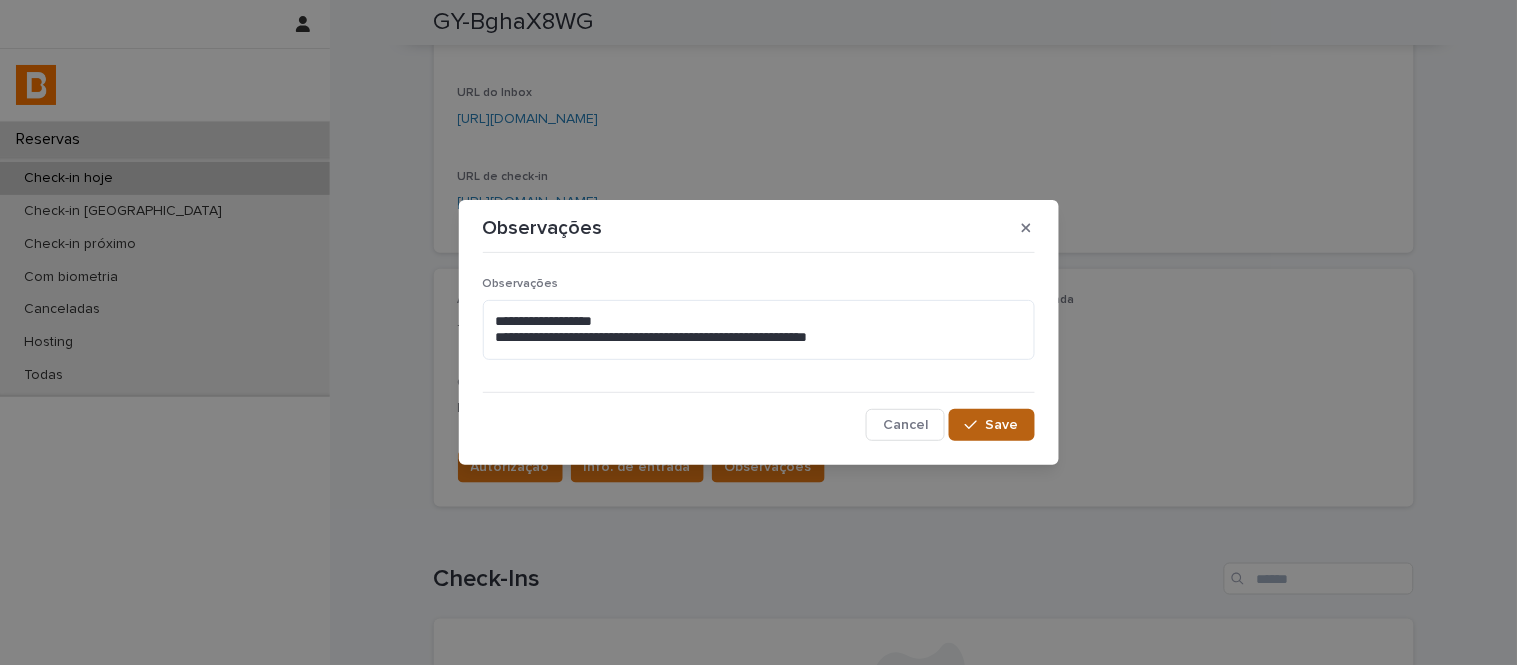 click on "Save" at bounding box center [991, 425] 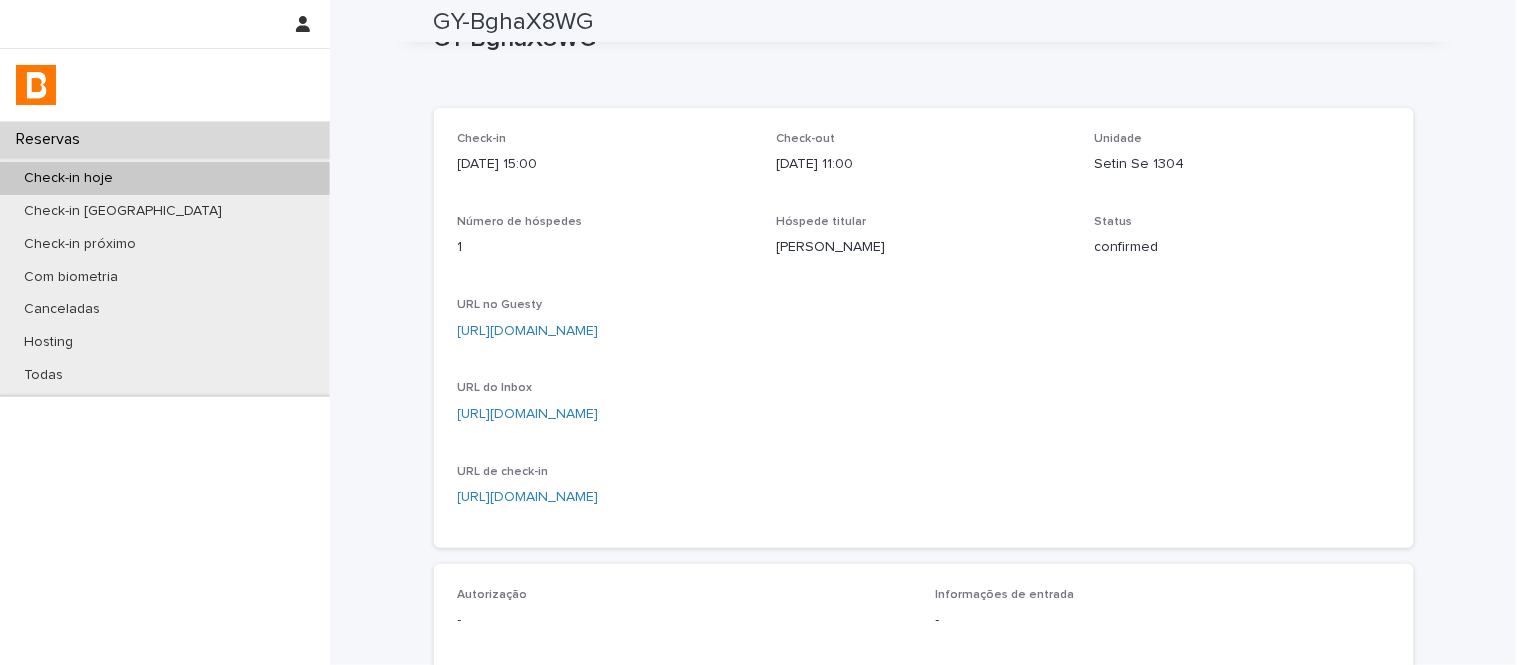 scroll, scrollTop: 0, scrollLeft: 0, axis: both 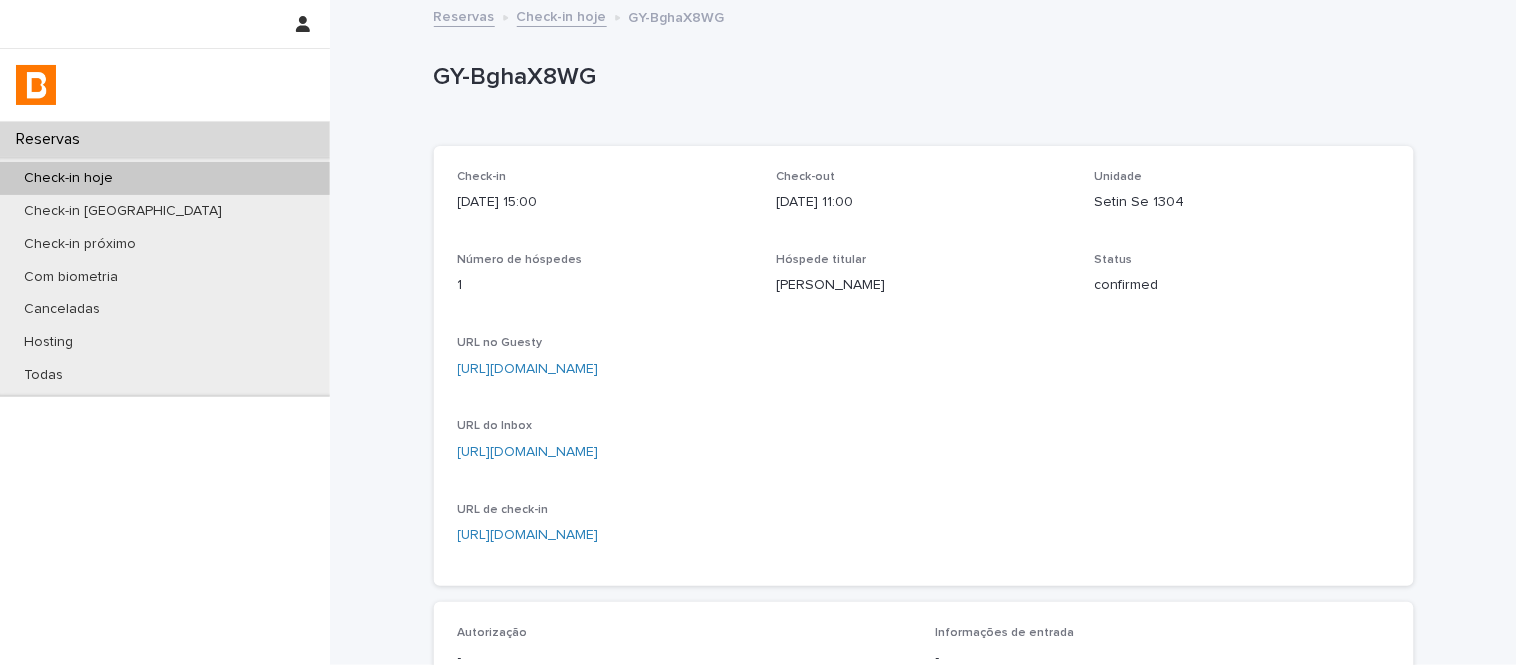 click on "Check-in hoje" at bounding box center (562, 15) 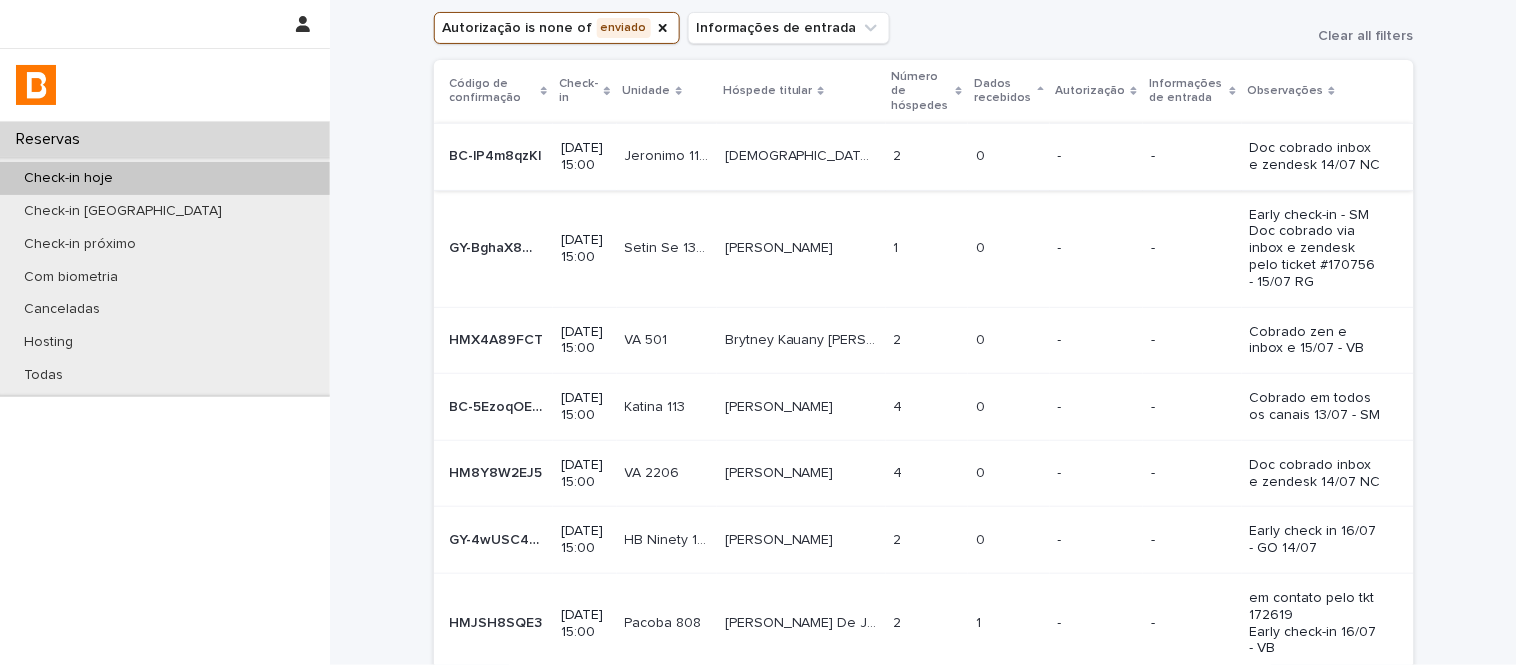 scroll, scrollTop: 111, scrollLeft: 0, axis: vertical 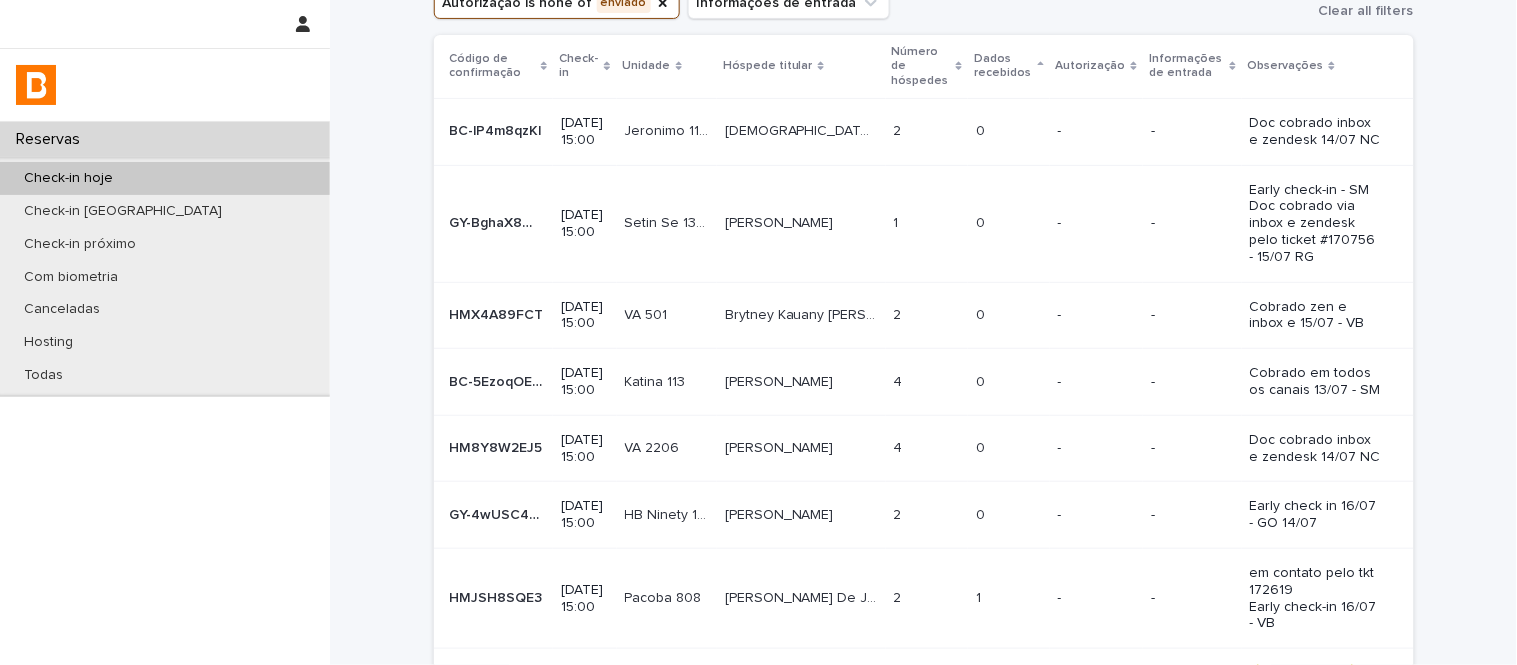 click on "[DEMOGRAPHIC_DATA][PERSON_NAME]" at bounding box center [803, 129] 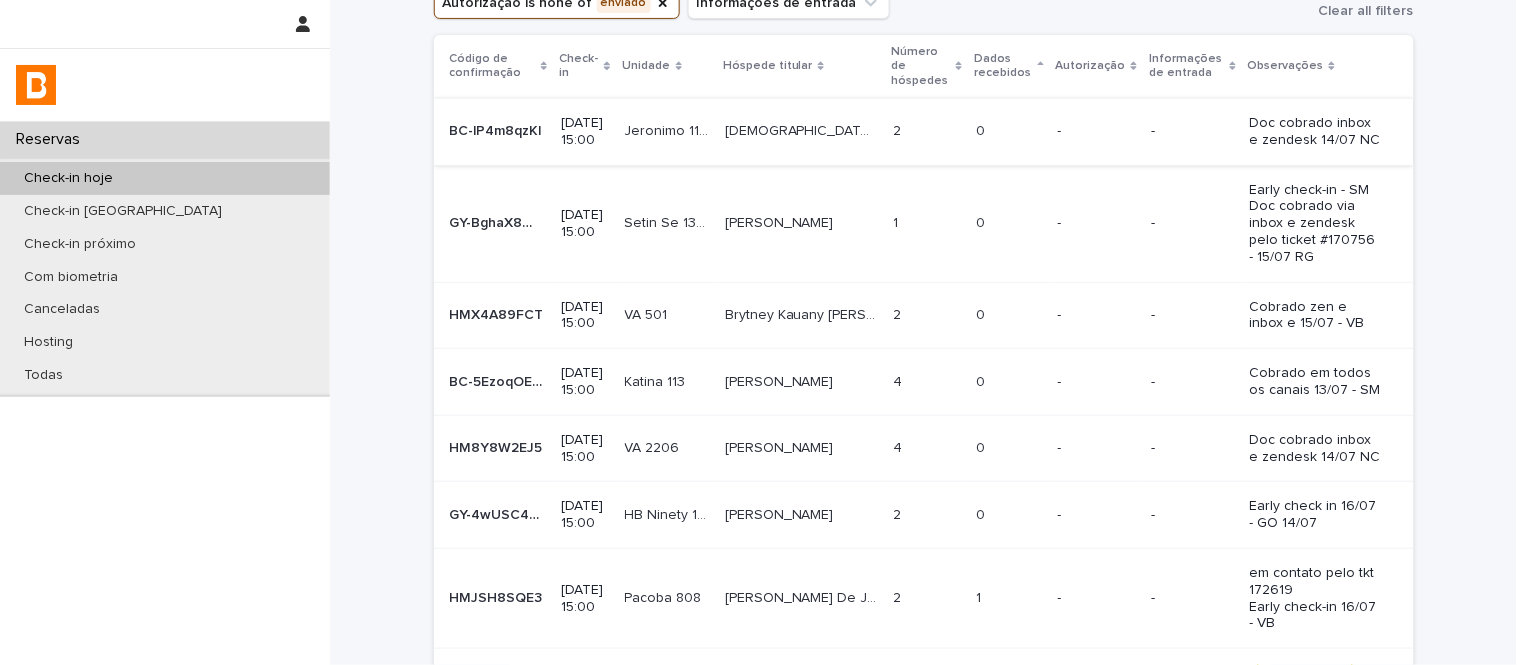 scroll, scrollTop: 0, scrollLeft: 0, axis: both 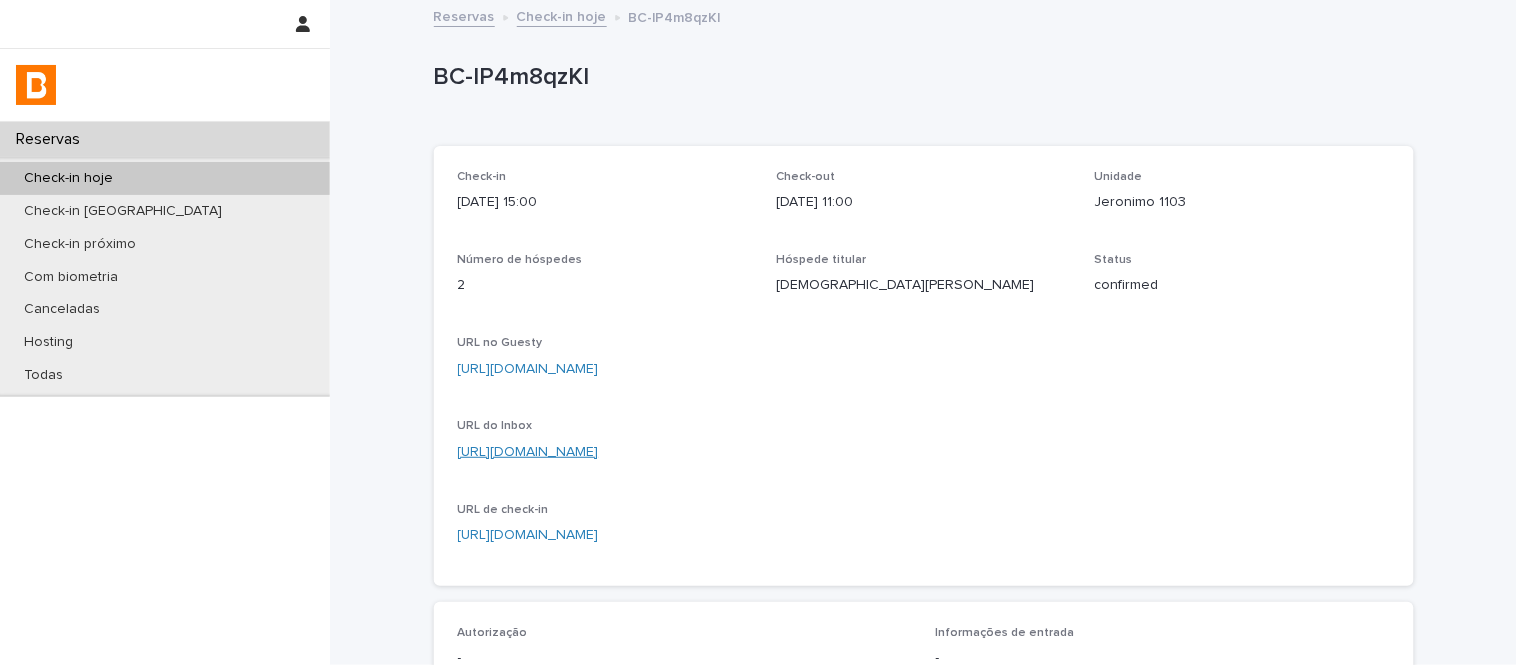click on "https://app.guesty.com/inbox-v2/685c4a9a00162c0010f2e79d?reservationId=685c4a9ad11bb800234a8fb8" at bounding box center [528, 452] 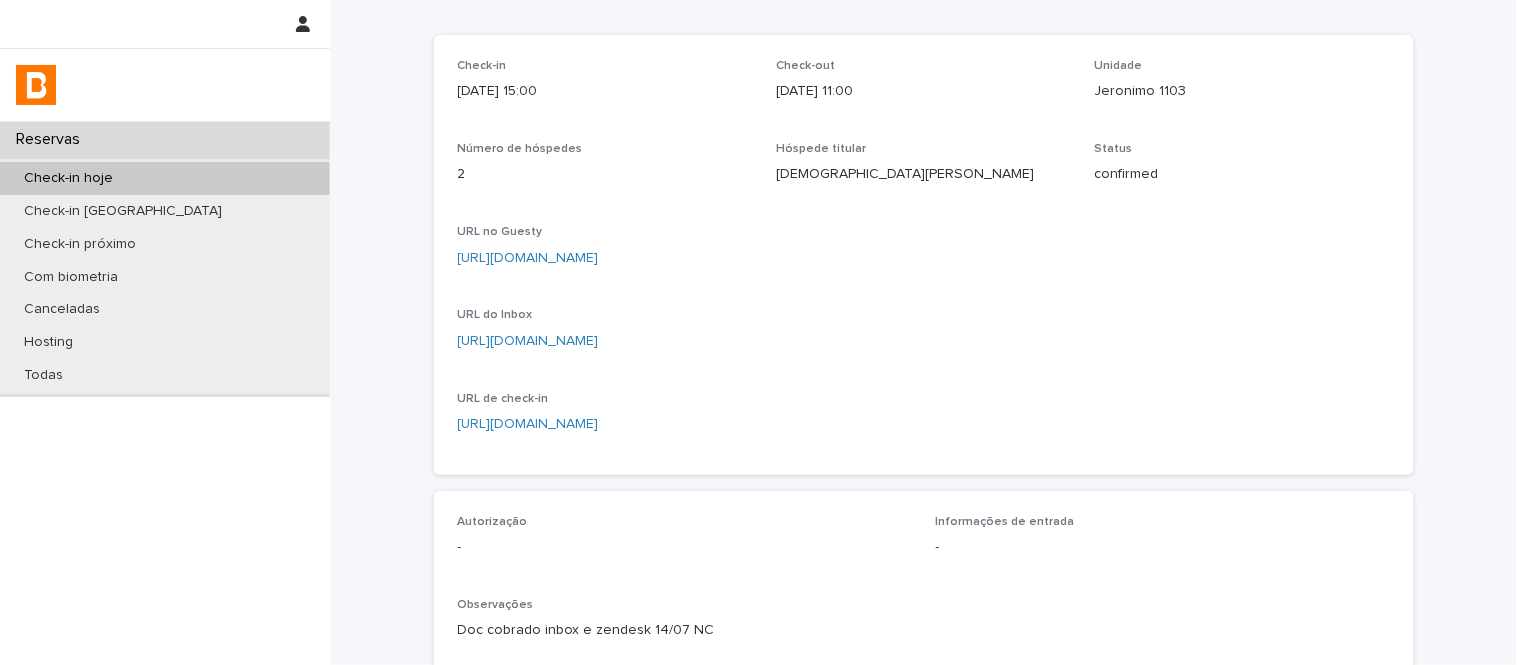 scroll, scrollTop: 666, scrollLeft: 0, axis: vertical 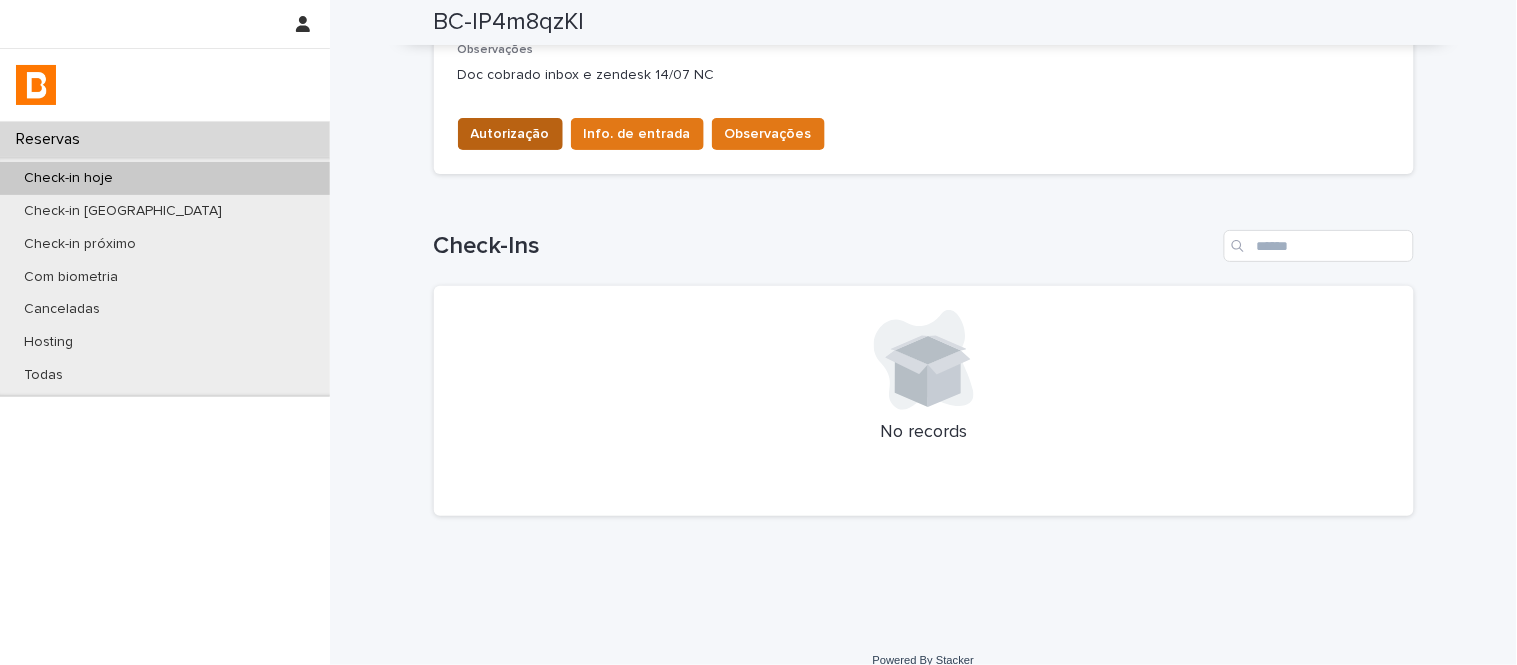 click on "Autorização" at bounding box center [510, 134] 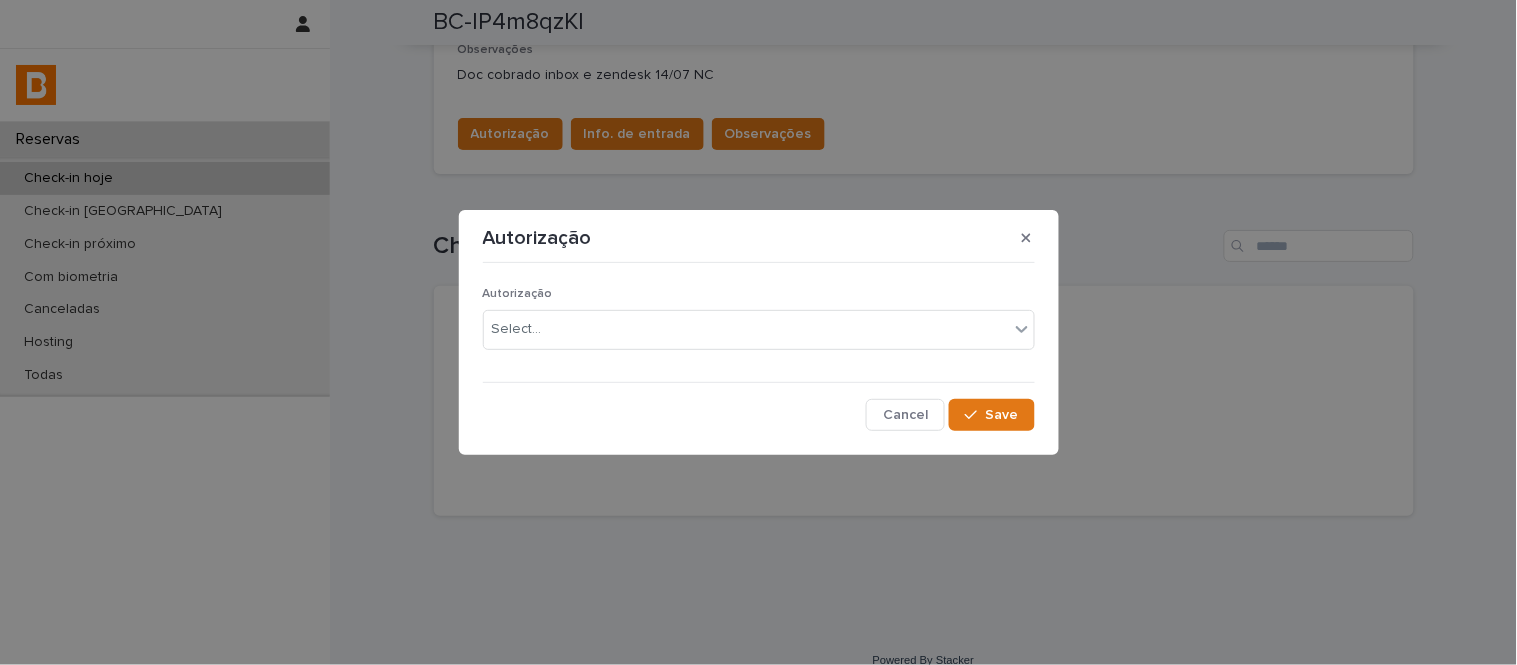 click on "Autorização" at bounding box center [759, 238] 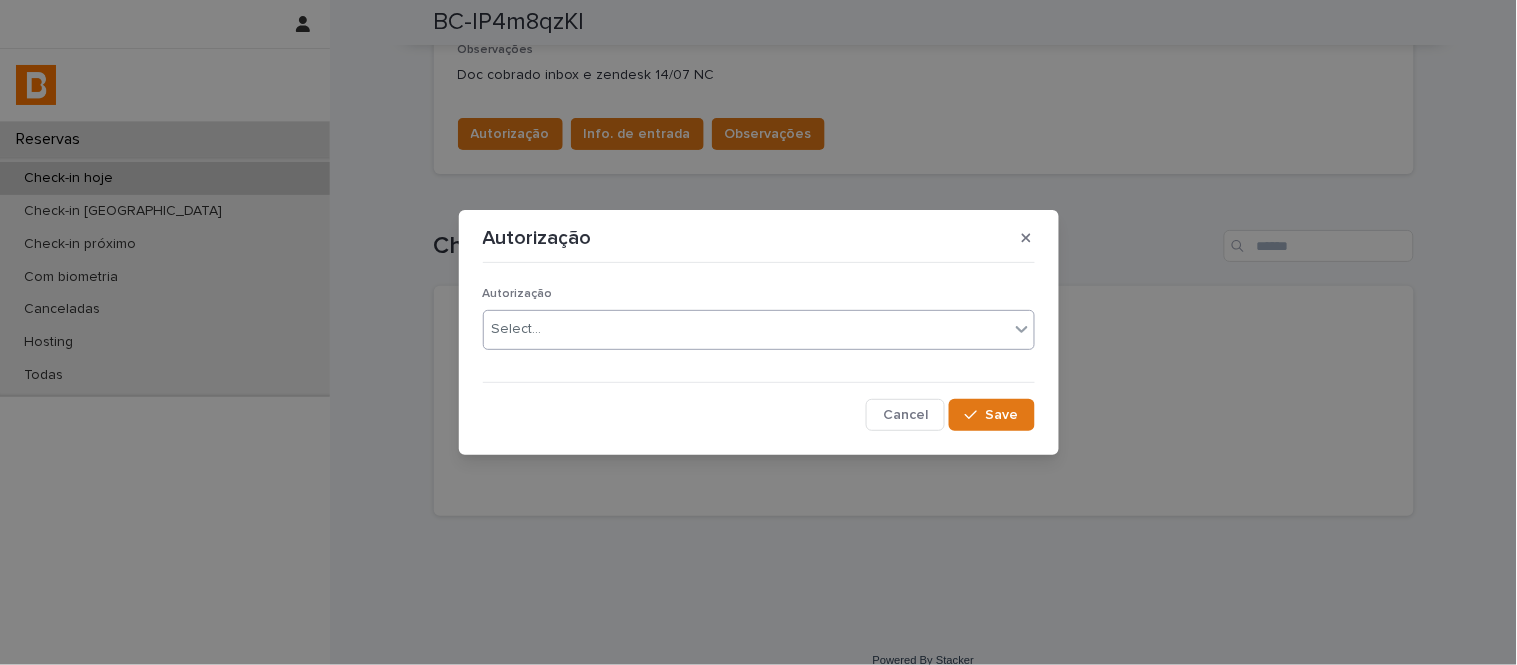 click on "Select..." at bounding box center (746, 329) 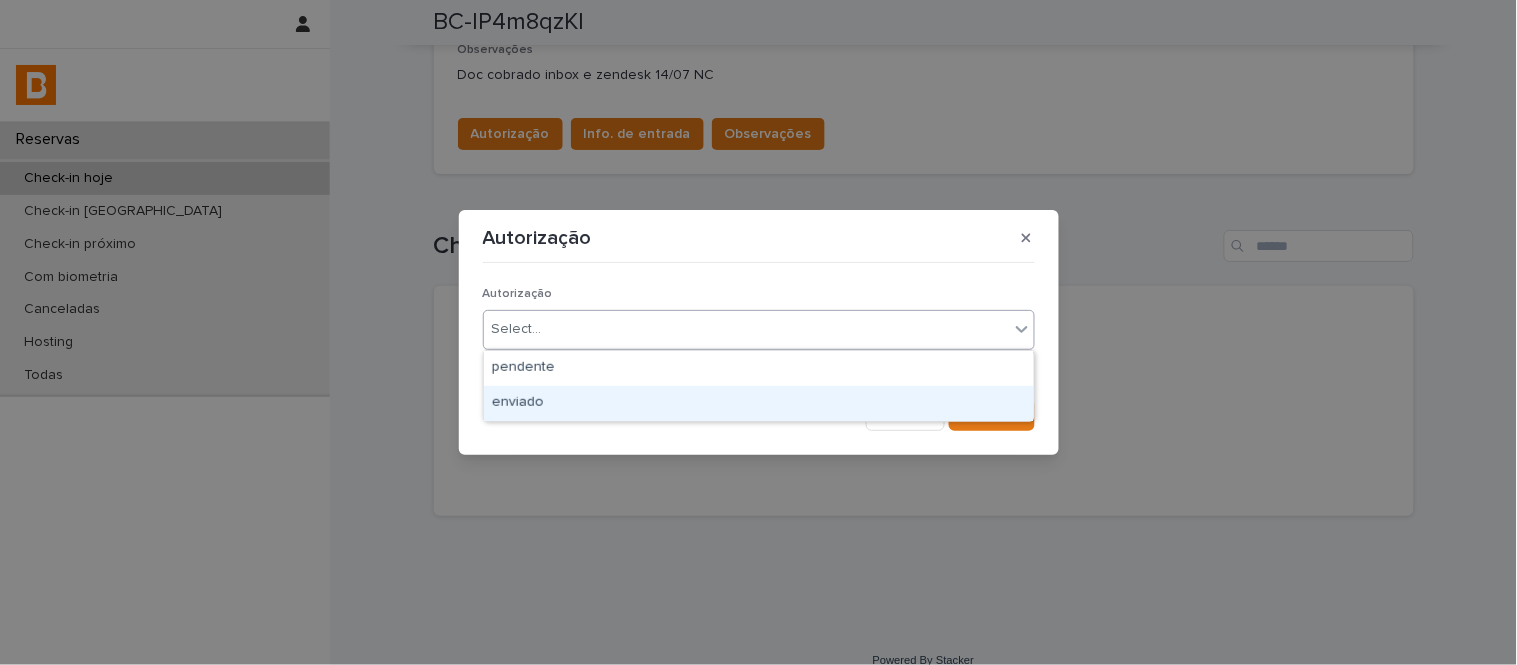 click on "enviado" at bounding box center (759, 403) 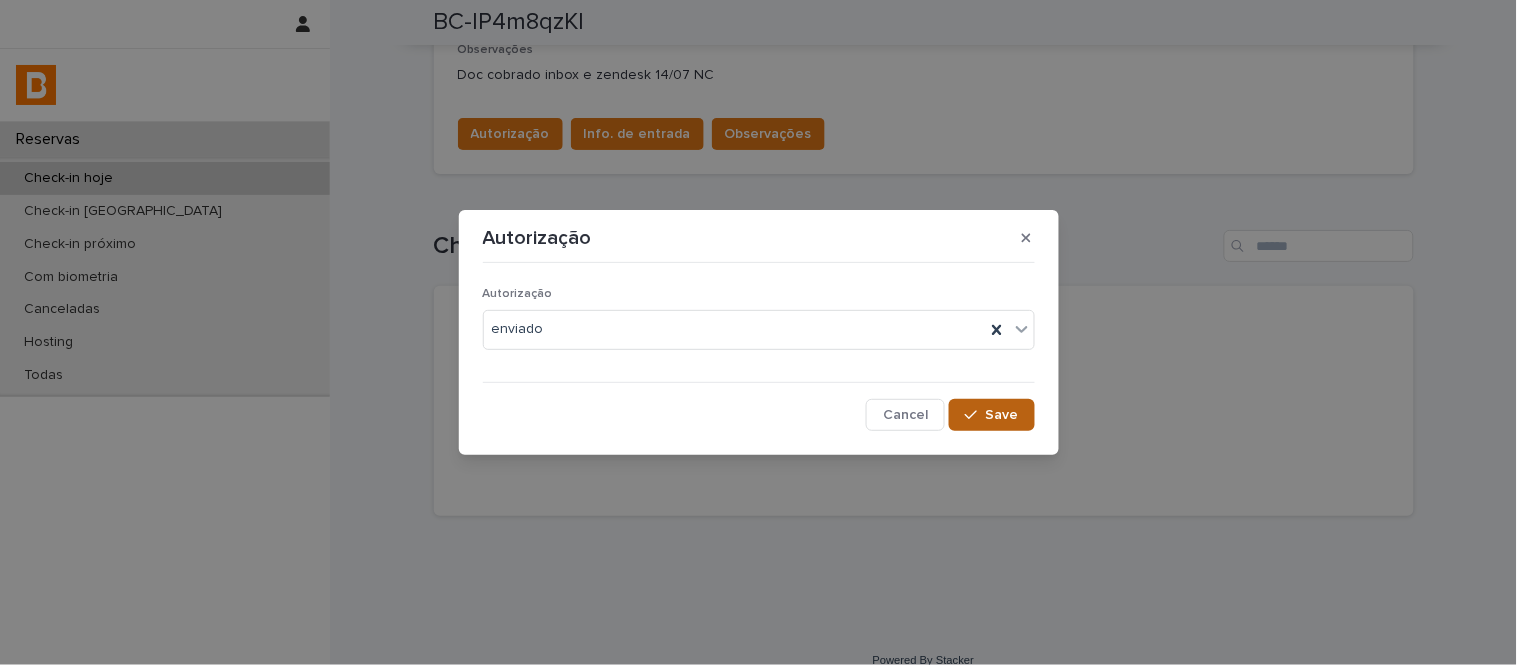 click on "Save" at bounding box center (1002, 415) 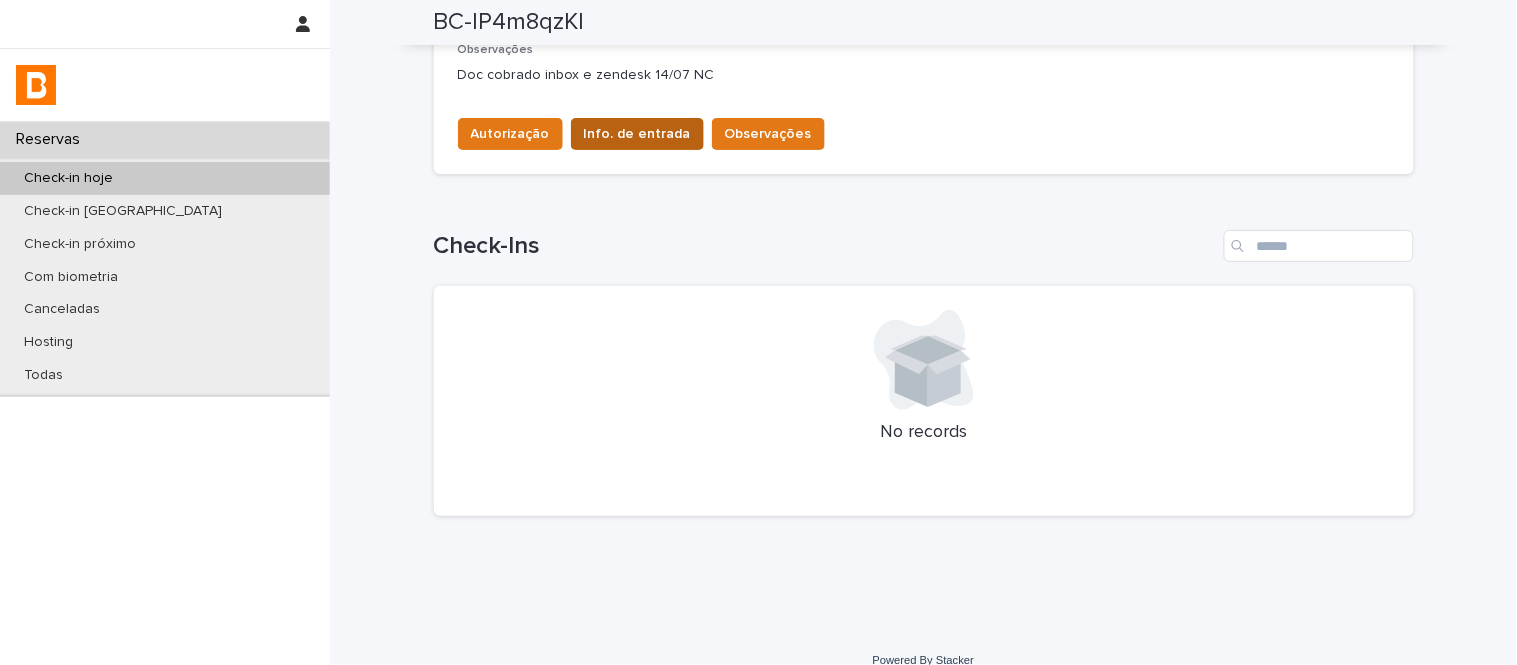click on "Info. de entrada" at bounding box center [637, 134] 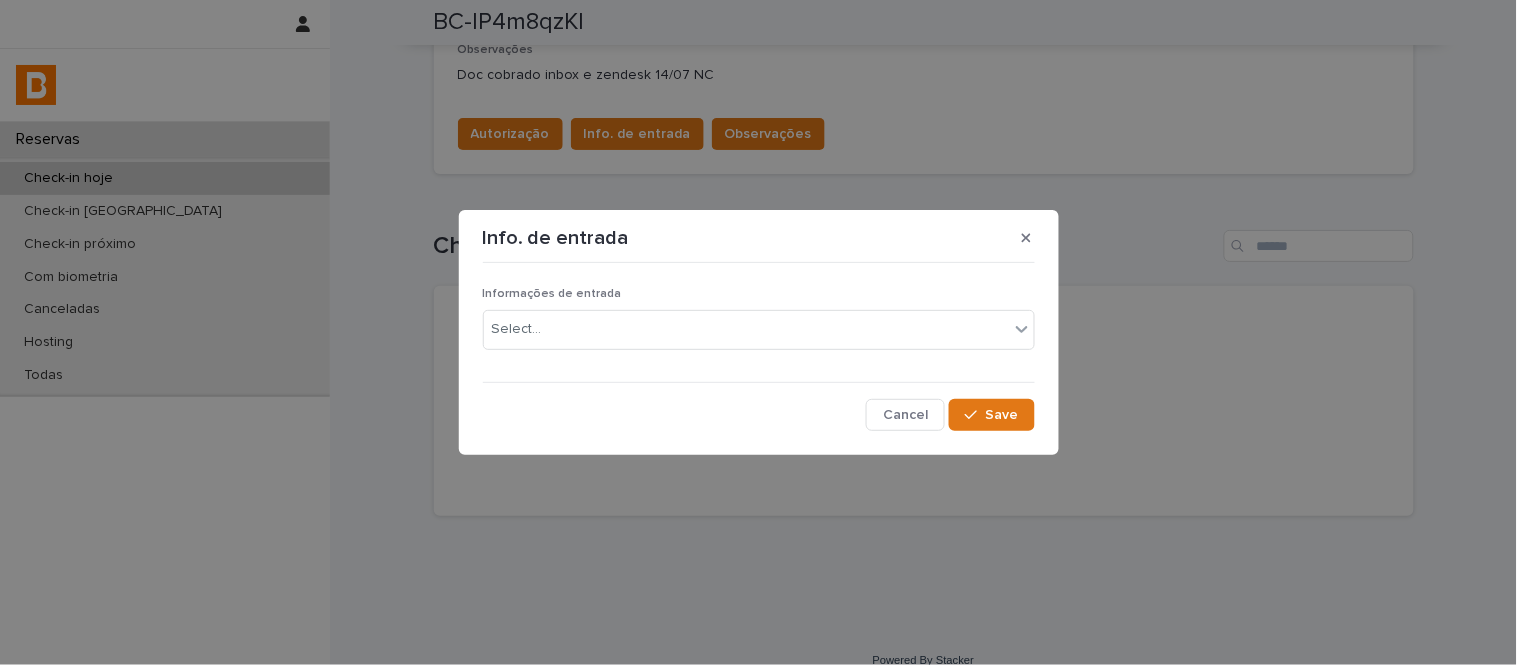 click on "Informações de entrada Select..." at bounding box center (759, 326) 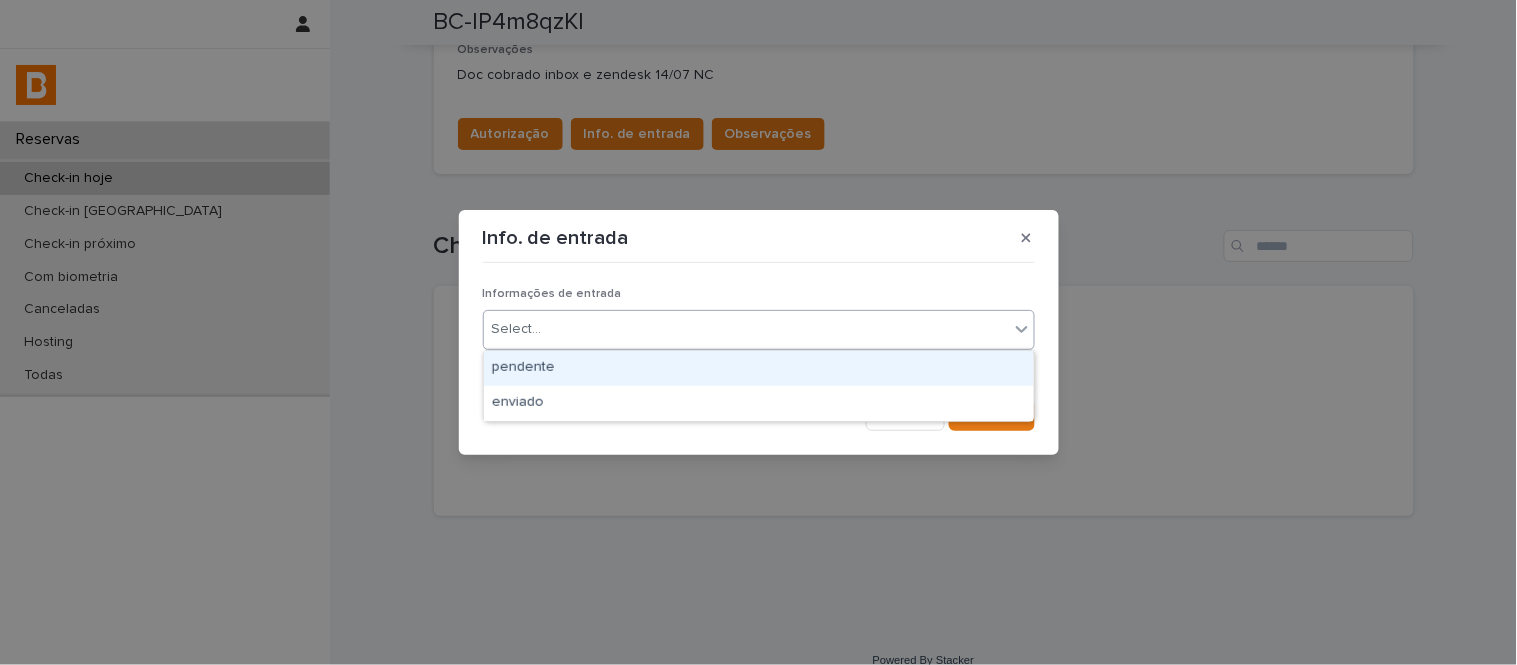 drag, startPoint x: 752, startPoint y: 346, endPoint x: 754, endPoint y: 377, distance: 31.06445 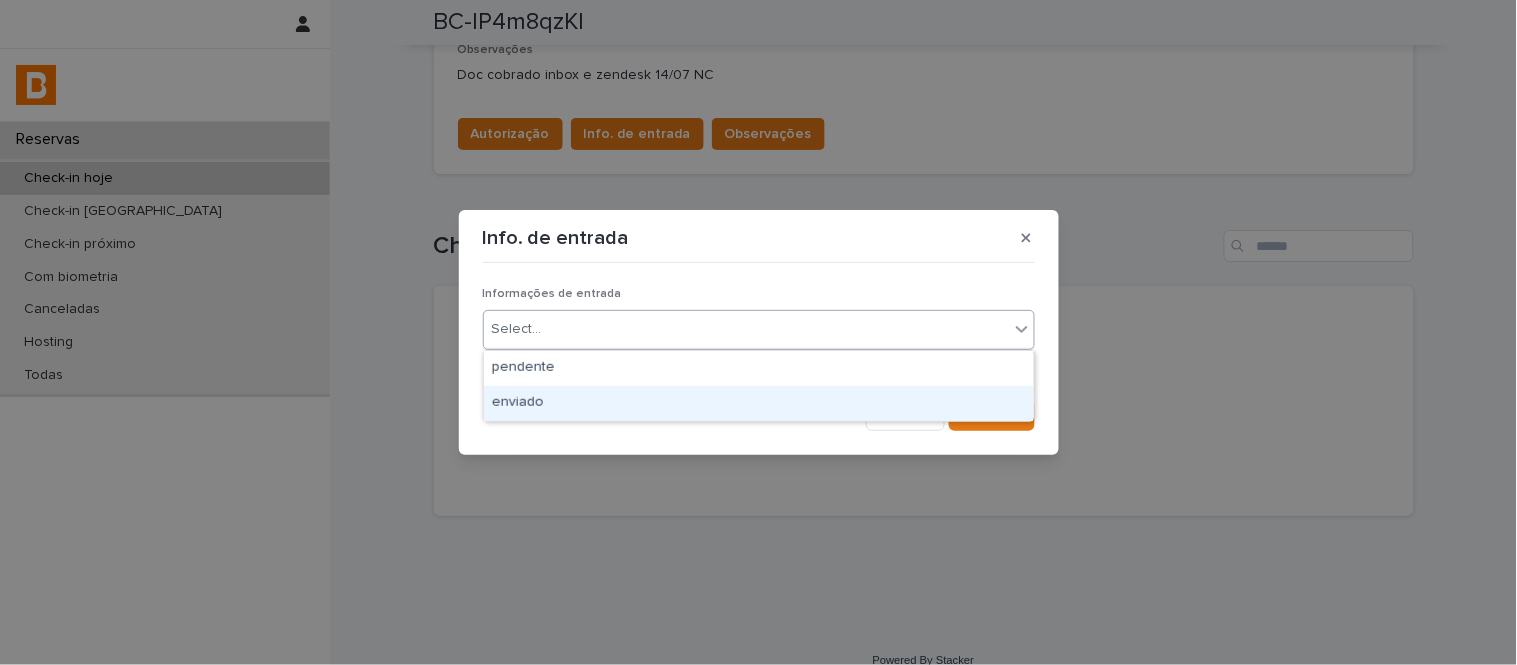 click on "enviado" at bounding box center [759, 403] 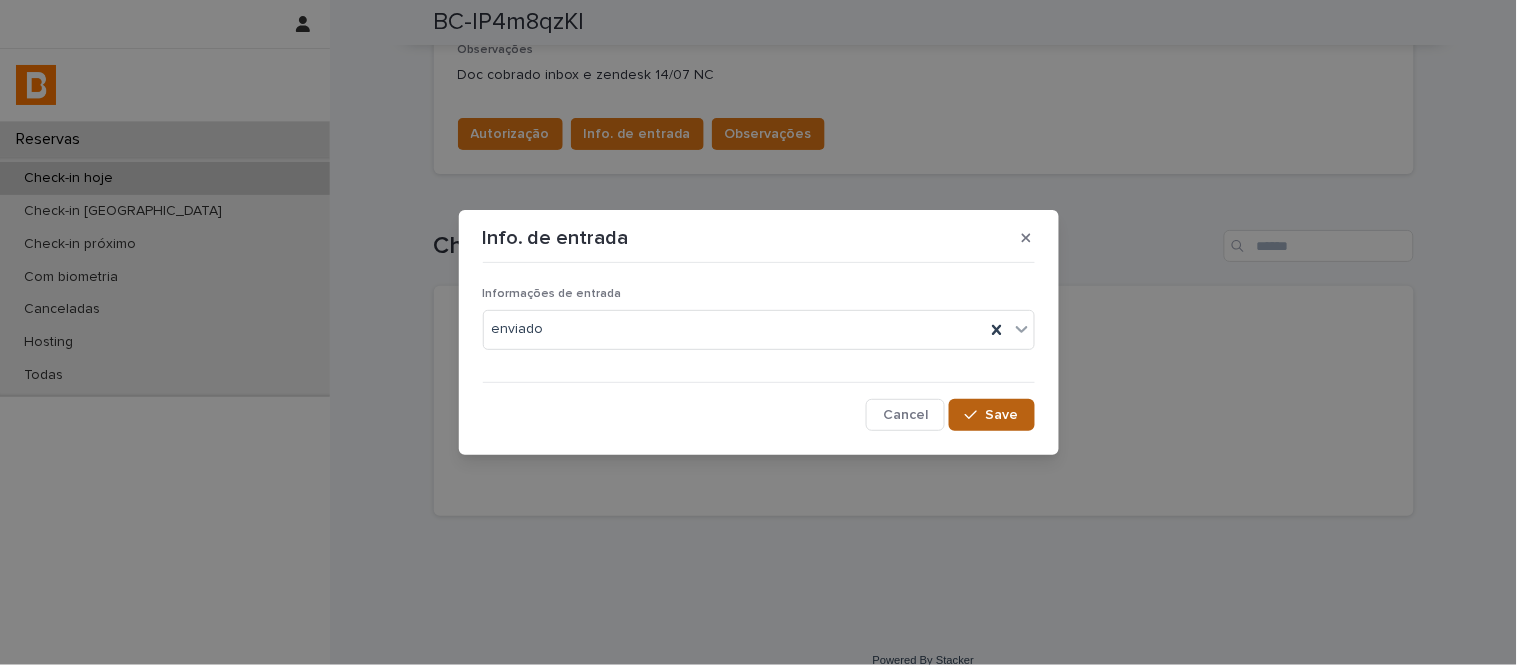 click 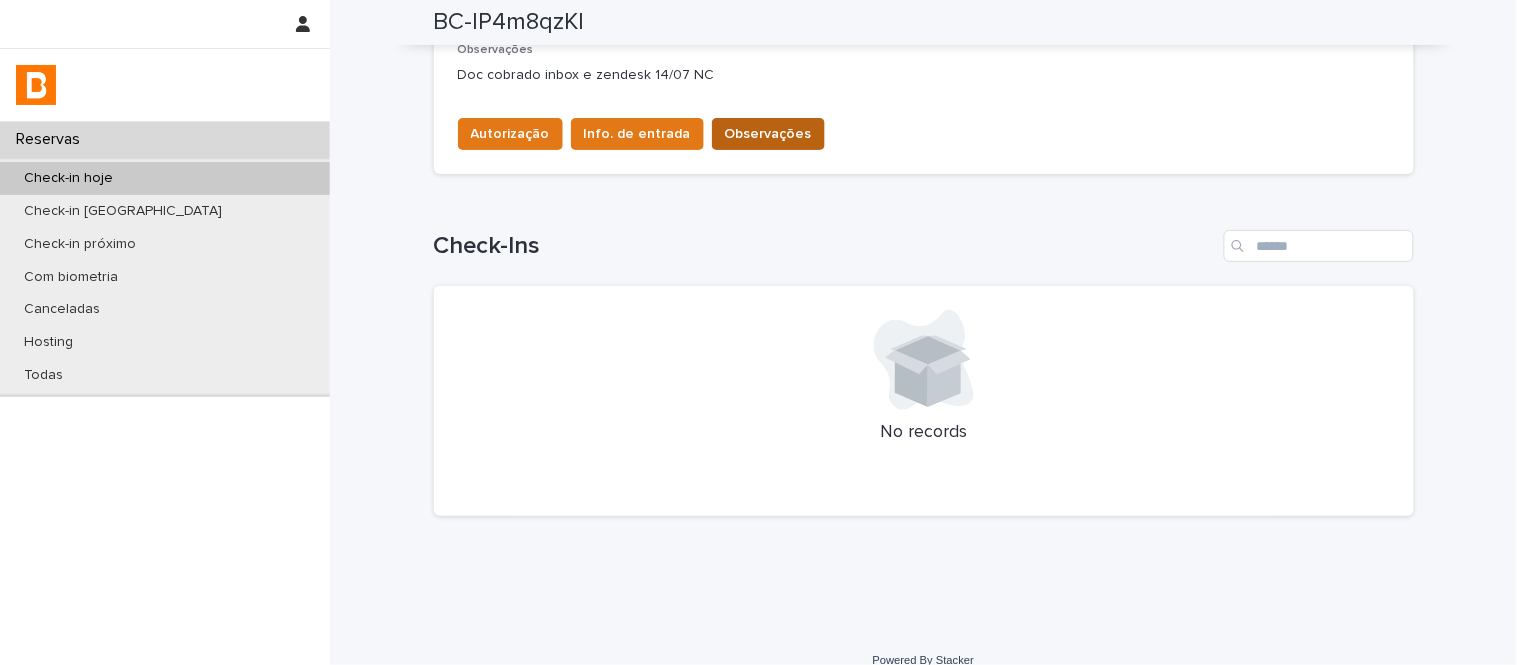 click on "Observações" at bounding box center (768, 134) 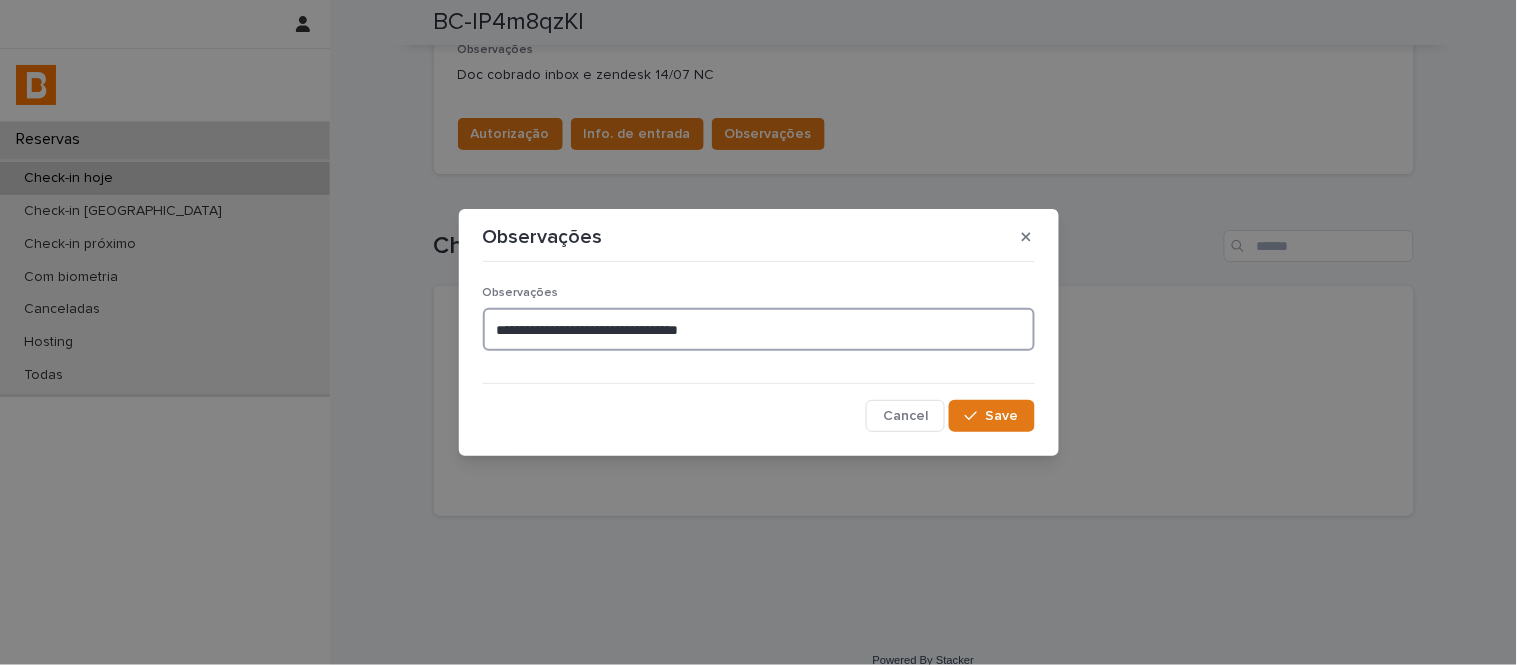 click on "**********" at bounding box center [759, 329] 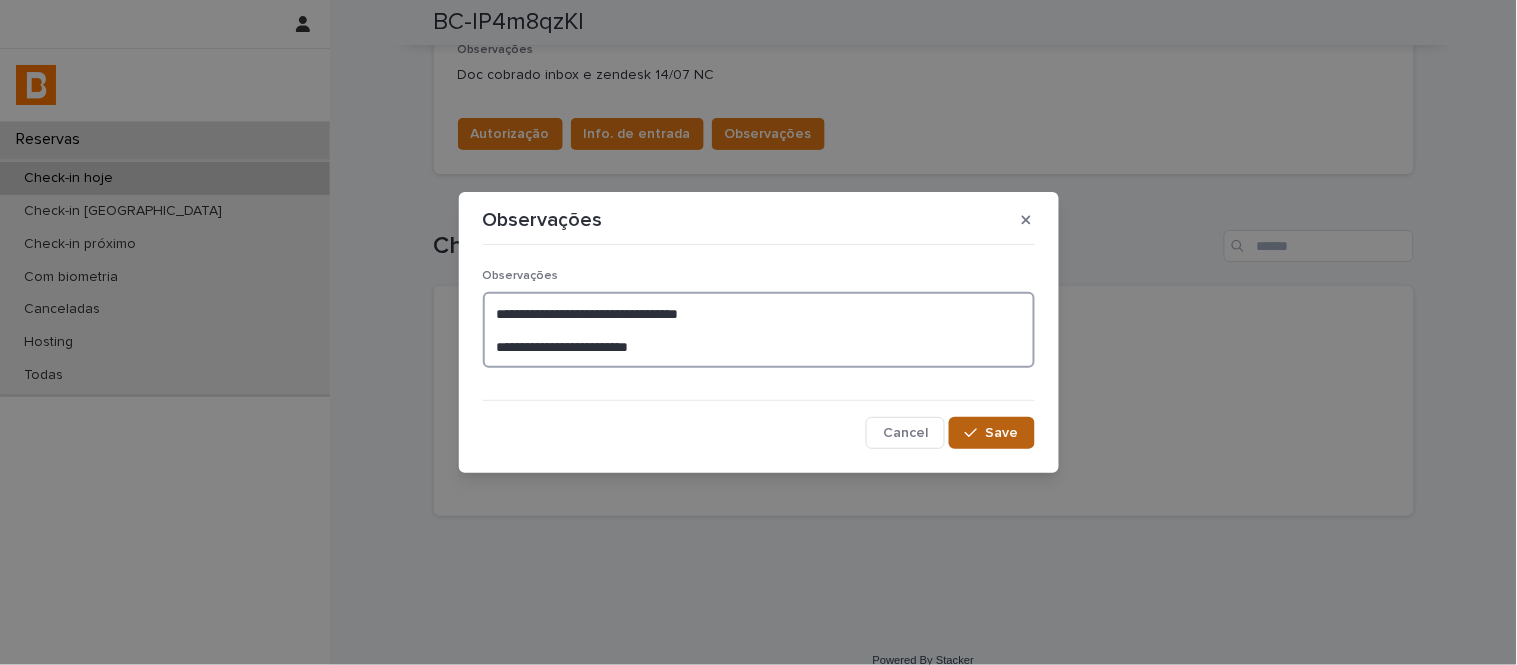 type on "**********" 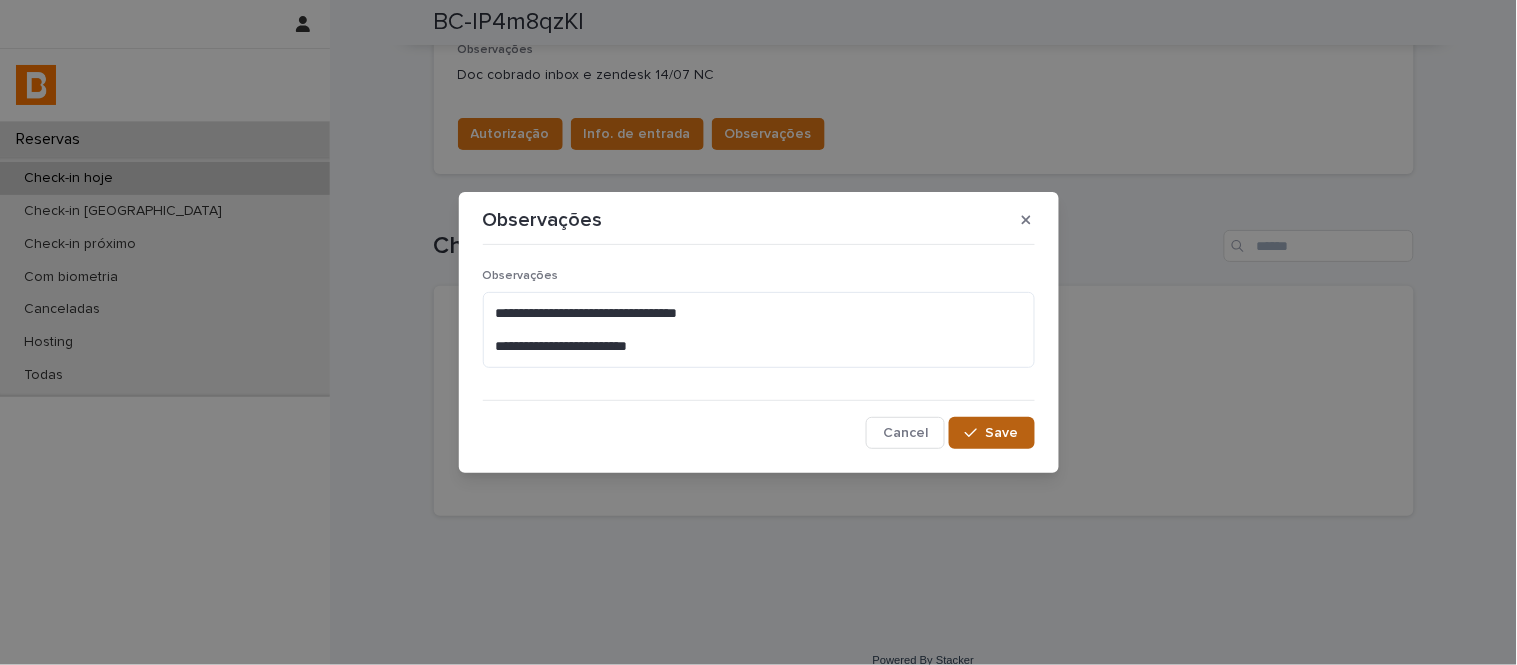 click on "Save" at bounding box center [1002, 433] 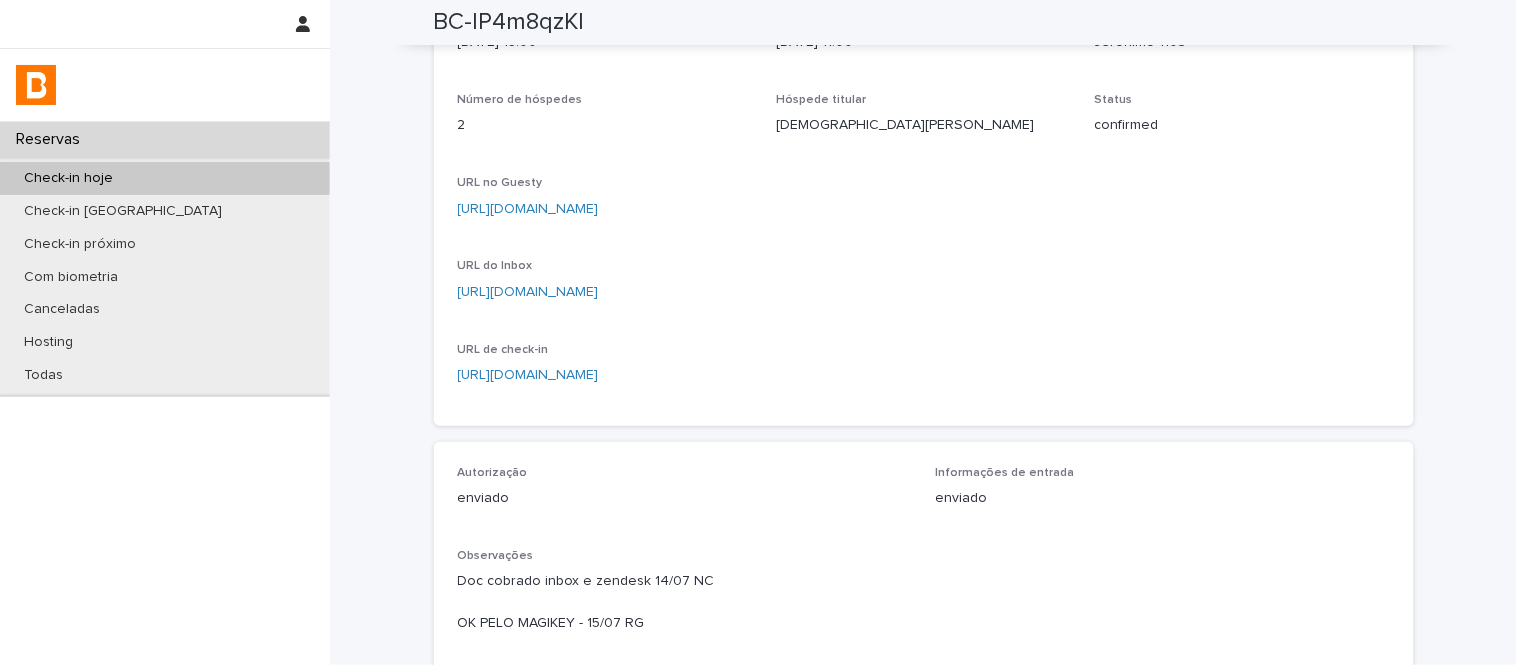 scroll, scrollTop: 111, scrollLeft: 0, axis: vertical 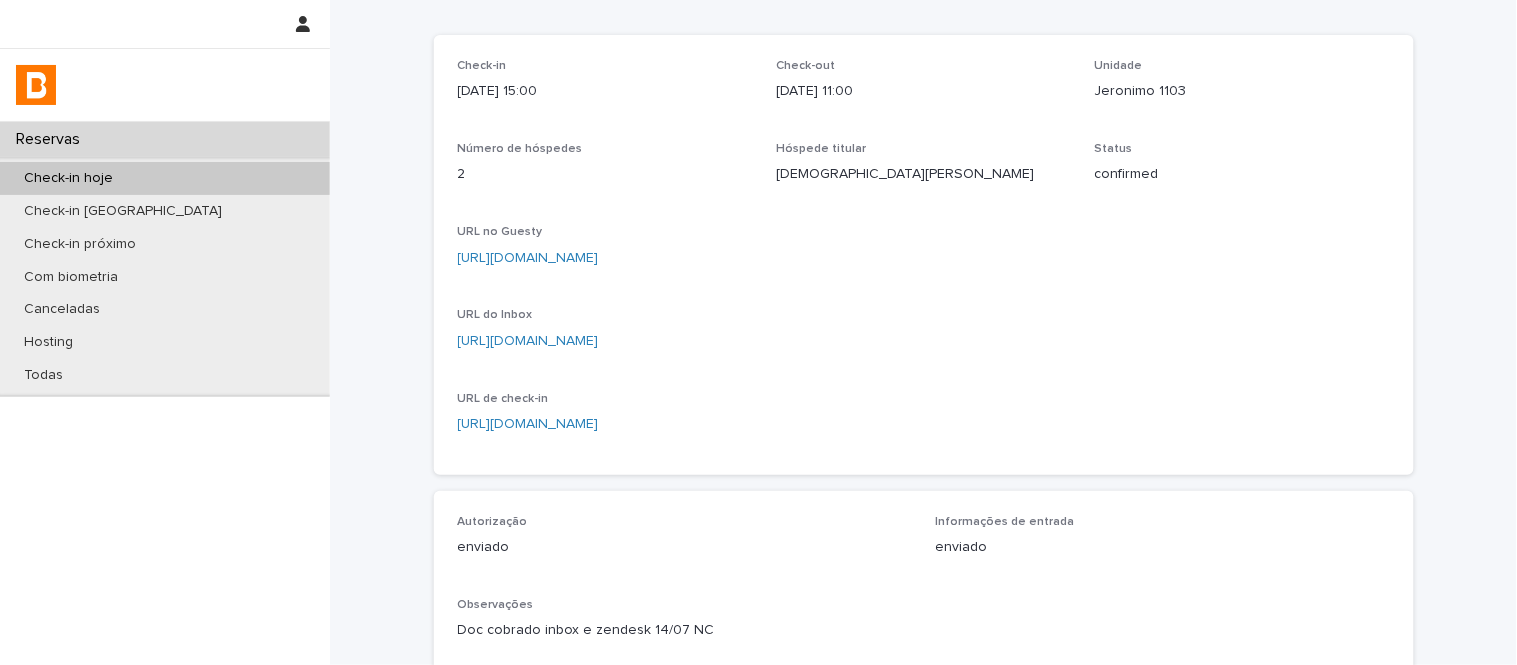 click on "Jeronimo 1103" at bounding box center (1242, 91) 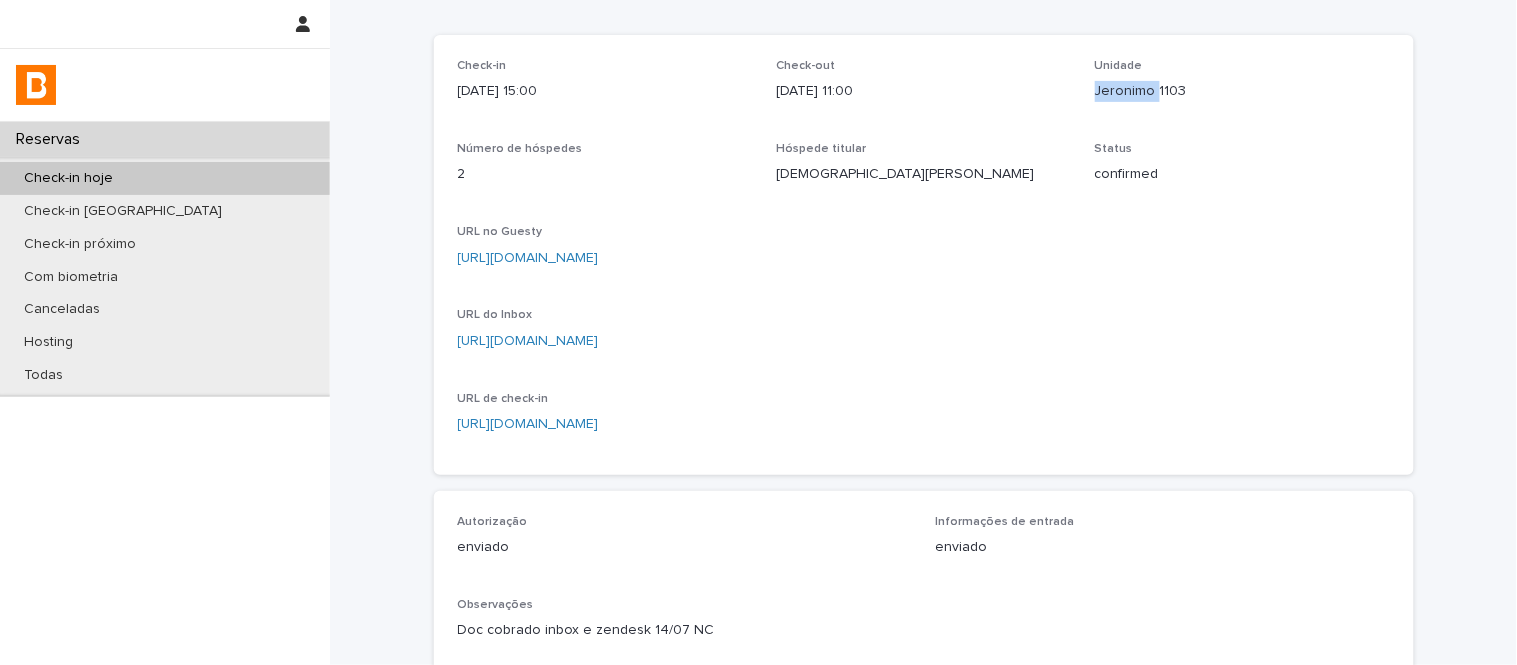 click on "Jeronimo 1103" at bounding box center [1242, 91] 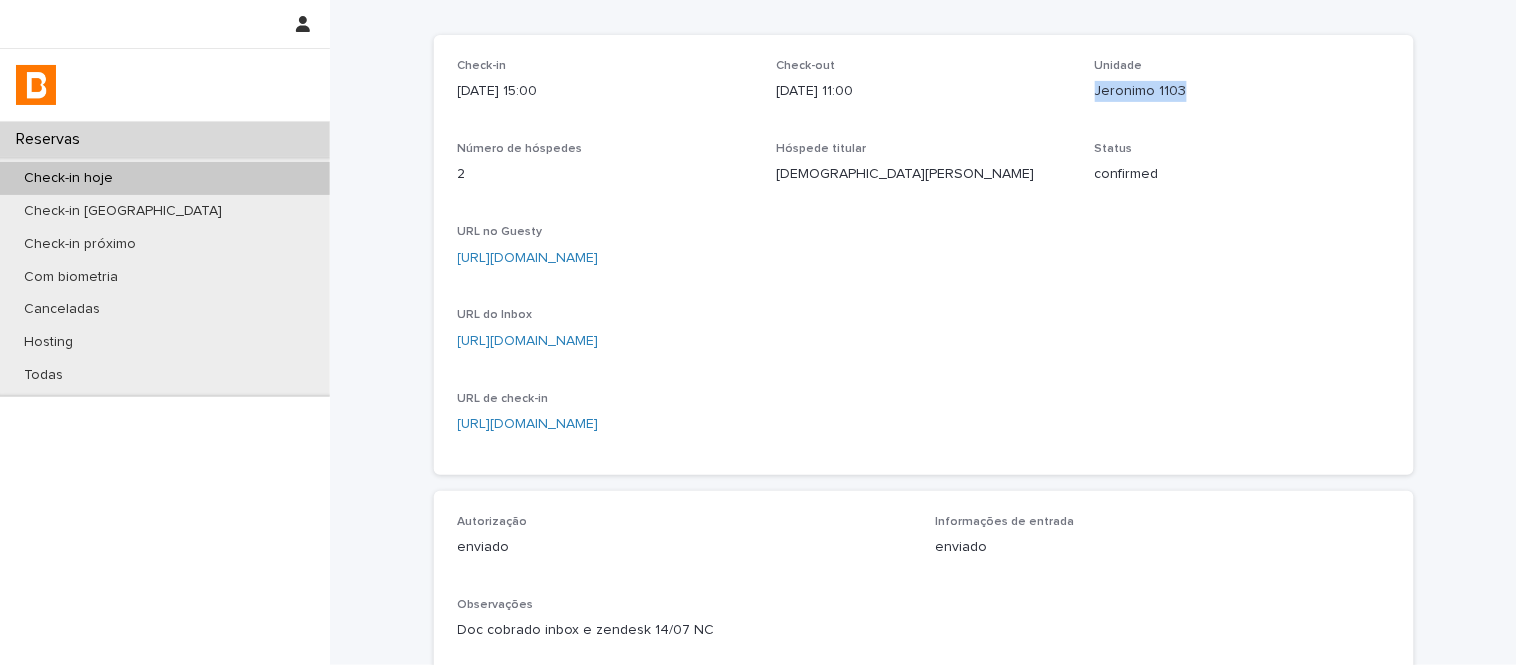 click on "Jeronimo 1103" at bounding box center (1242, 91) 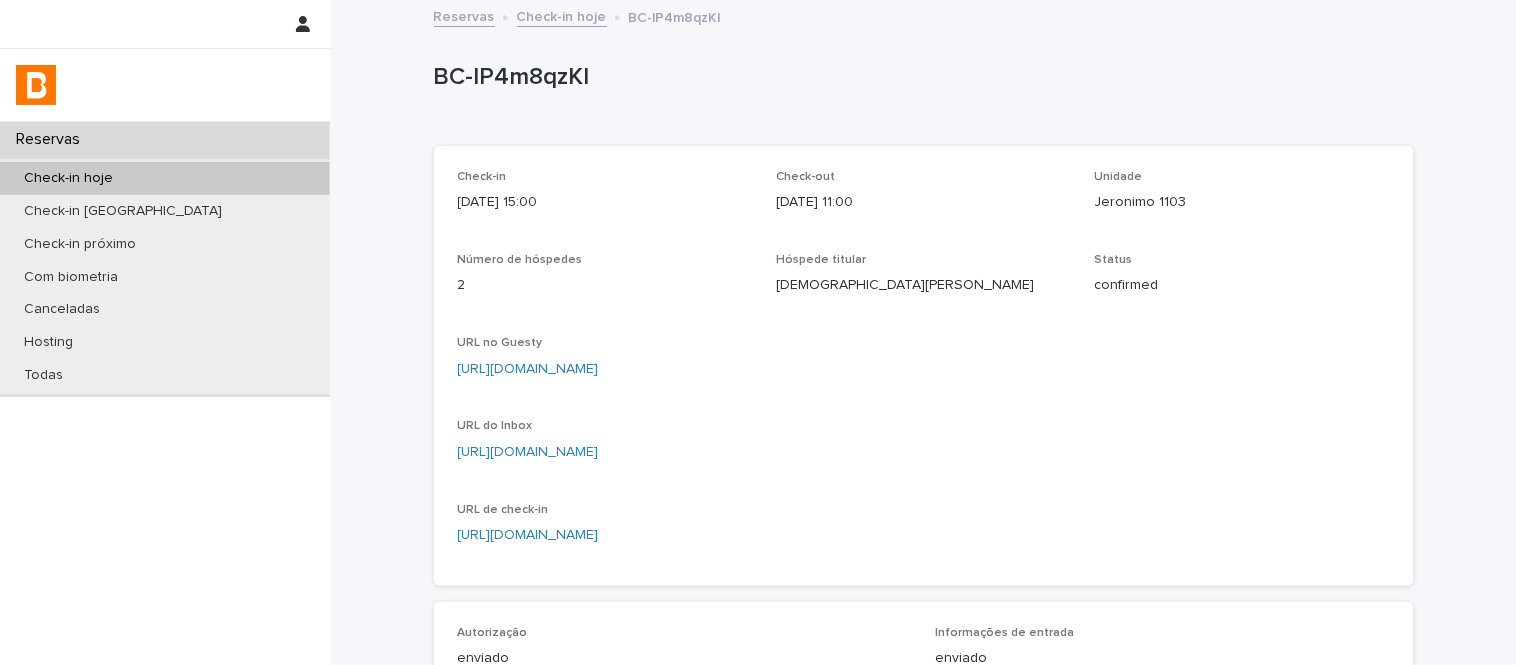 click on "Reservas Check-in hoje BC-lP4m8qzKl" at bounding box center (924, 18) 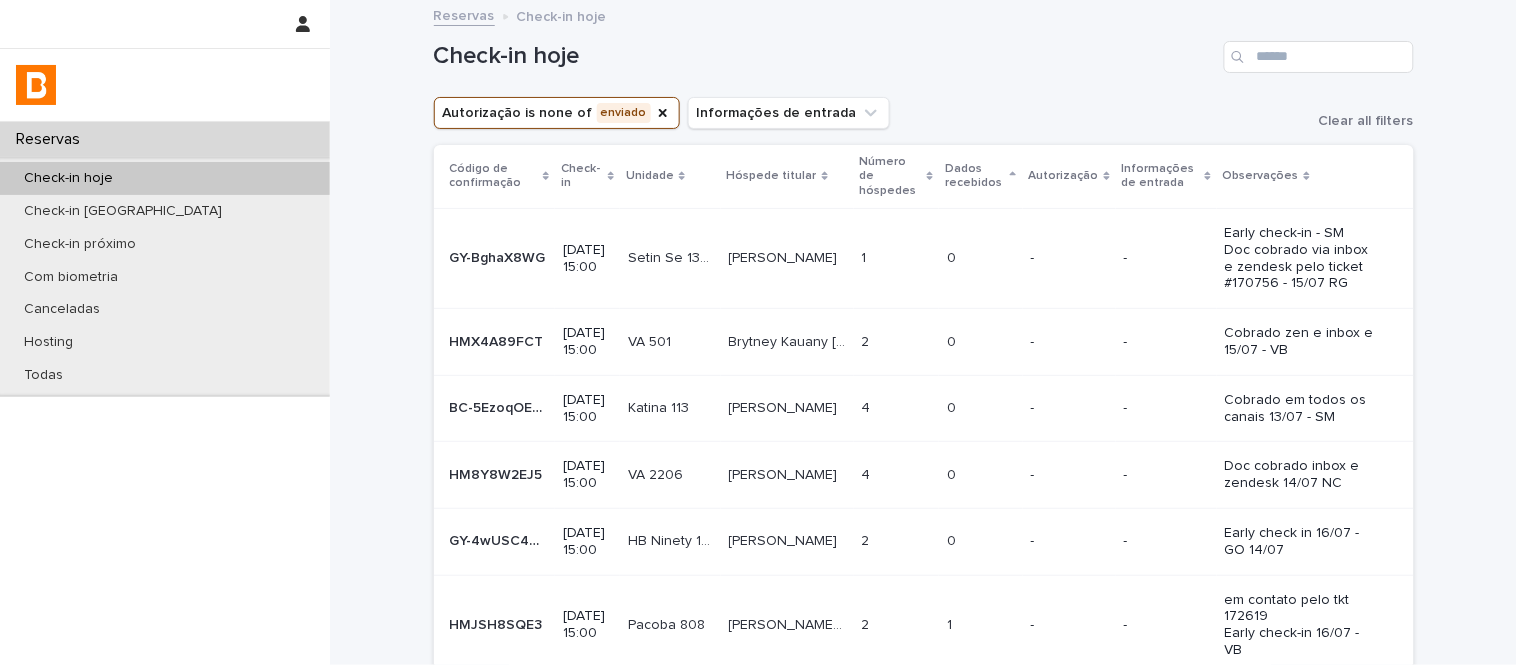 scroll, scrollTop: 0, scrollLeft: 0, axis: both 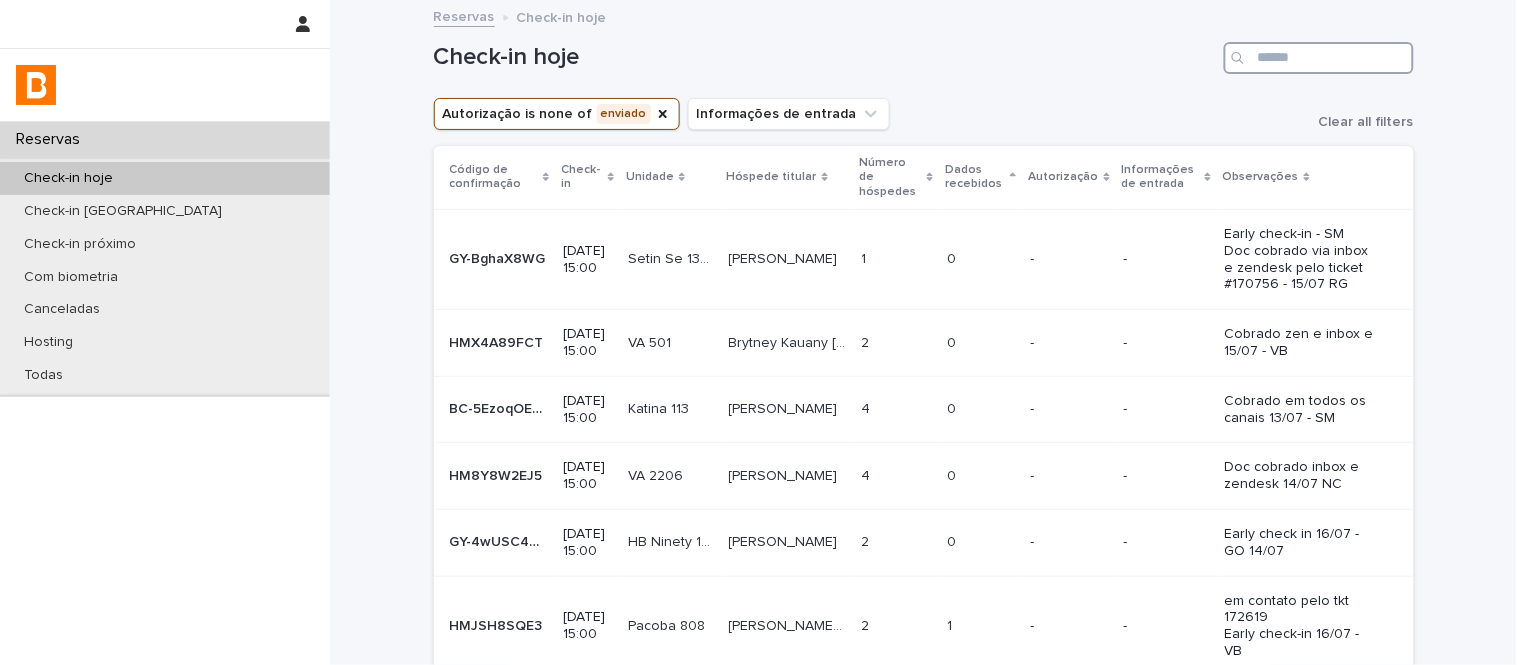 click at bounding box center (1319, 58) 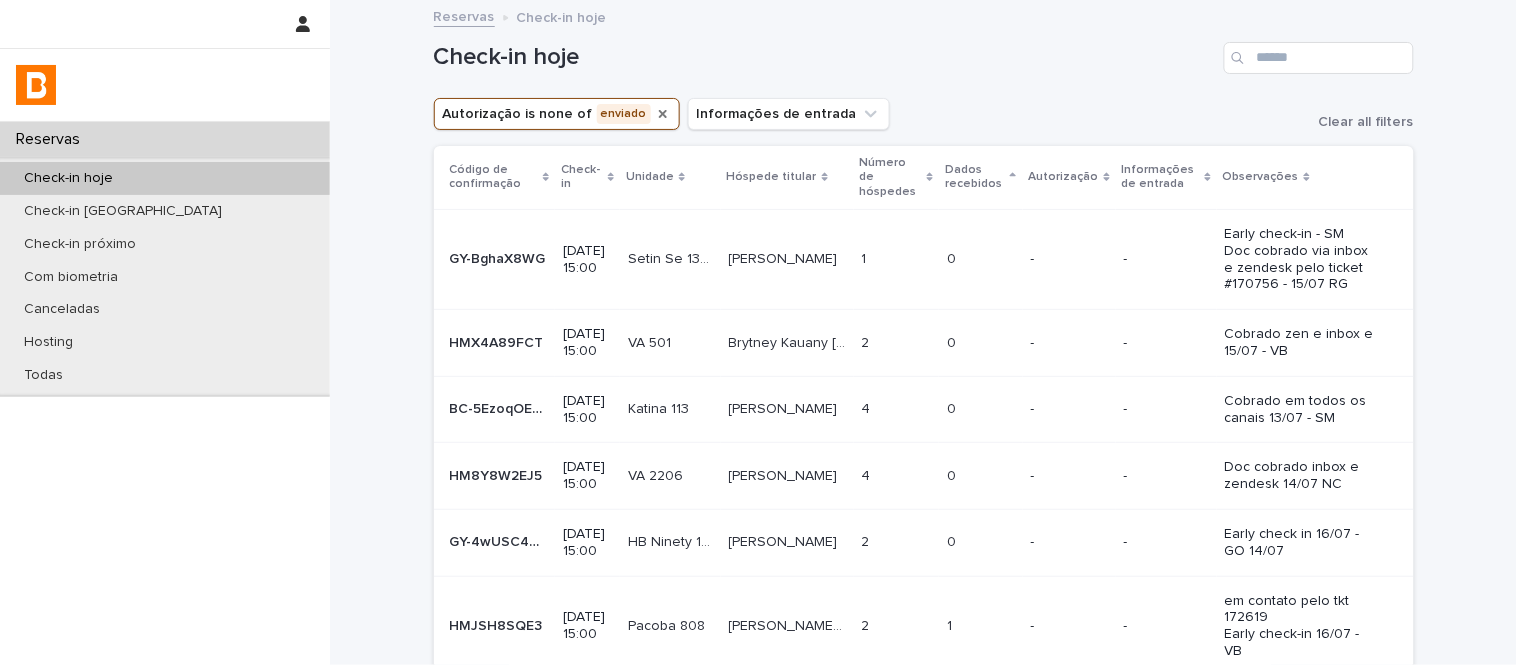 click 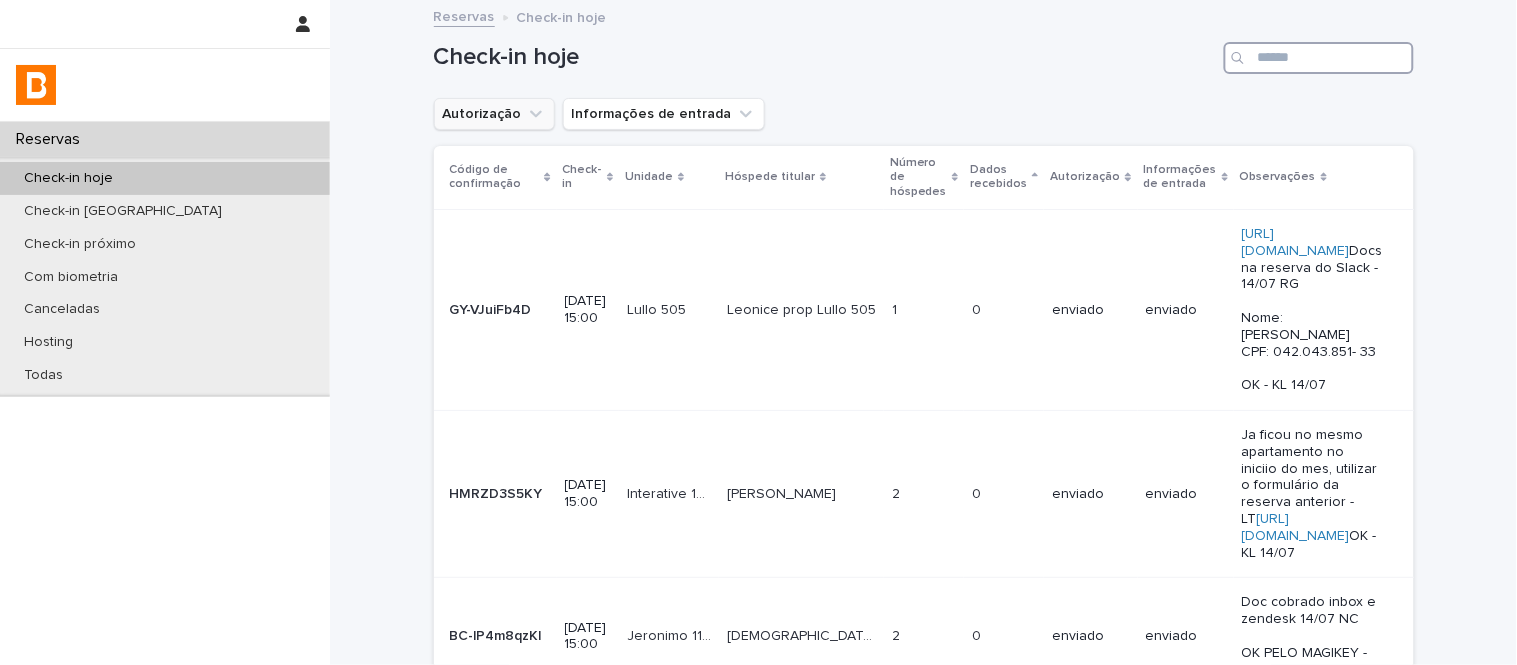 click at bounding box center [1319, 58] 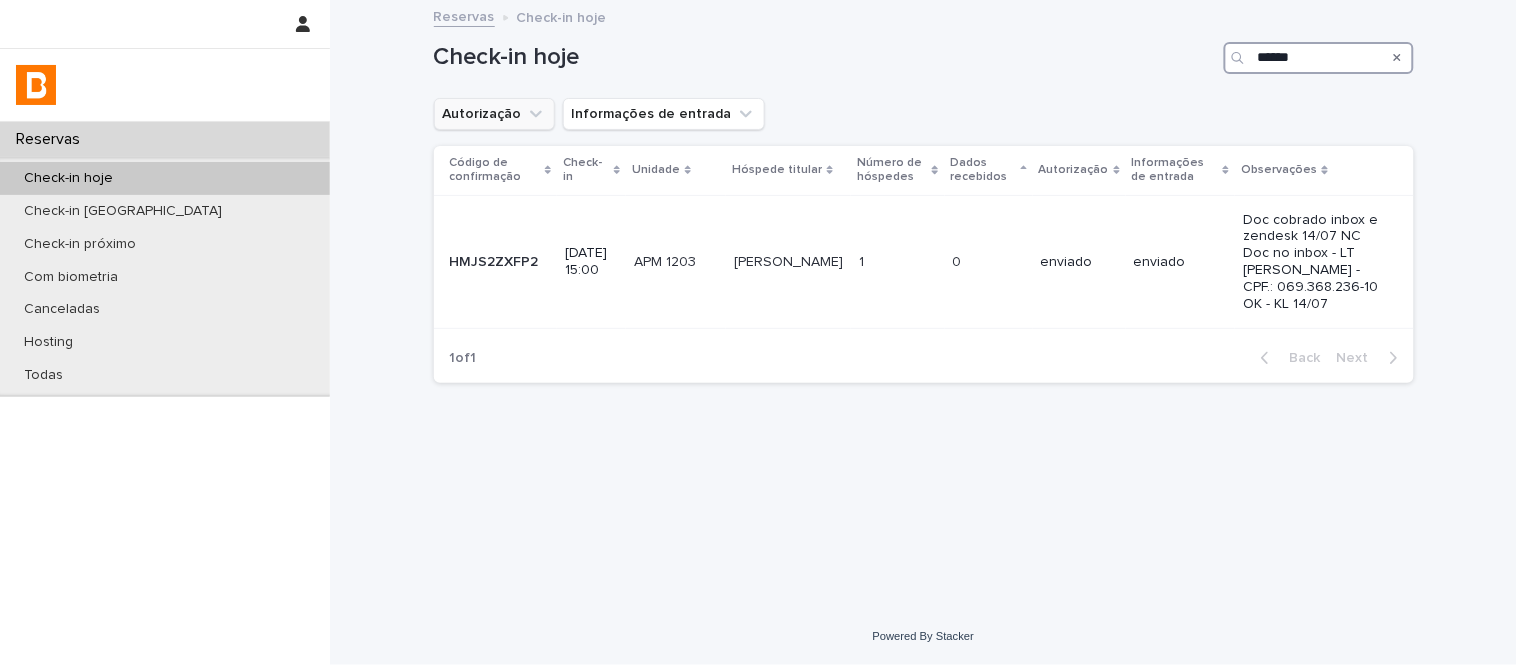 type on "******" 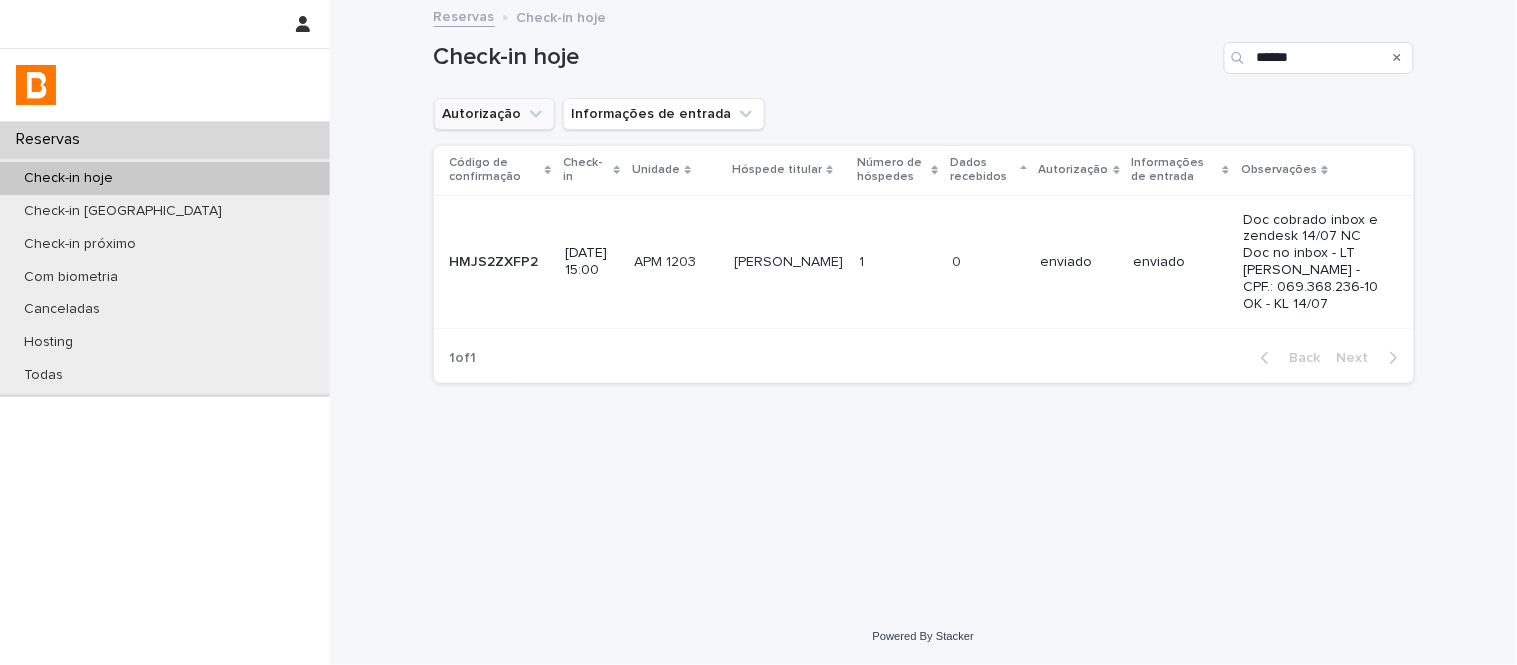 click 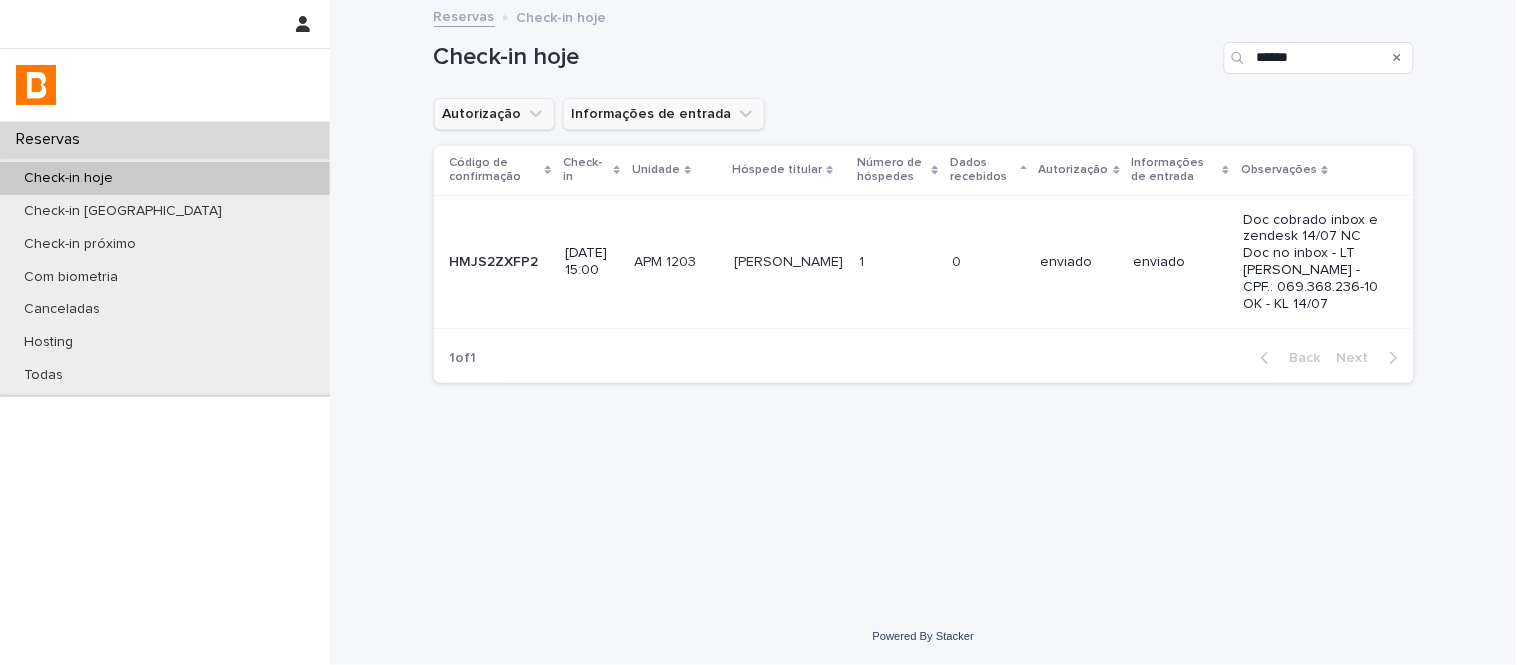type 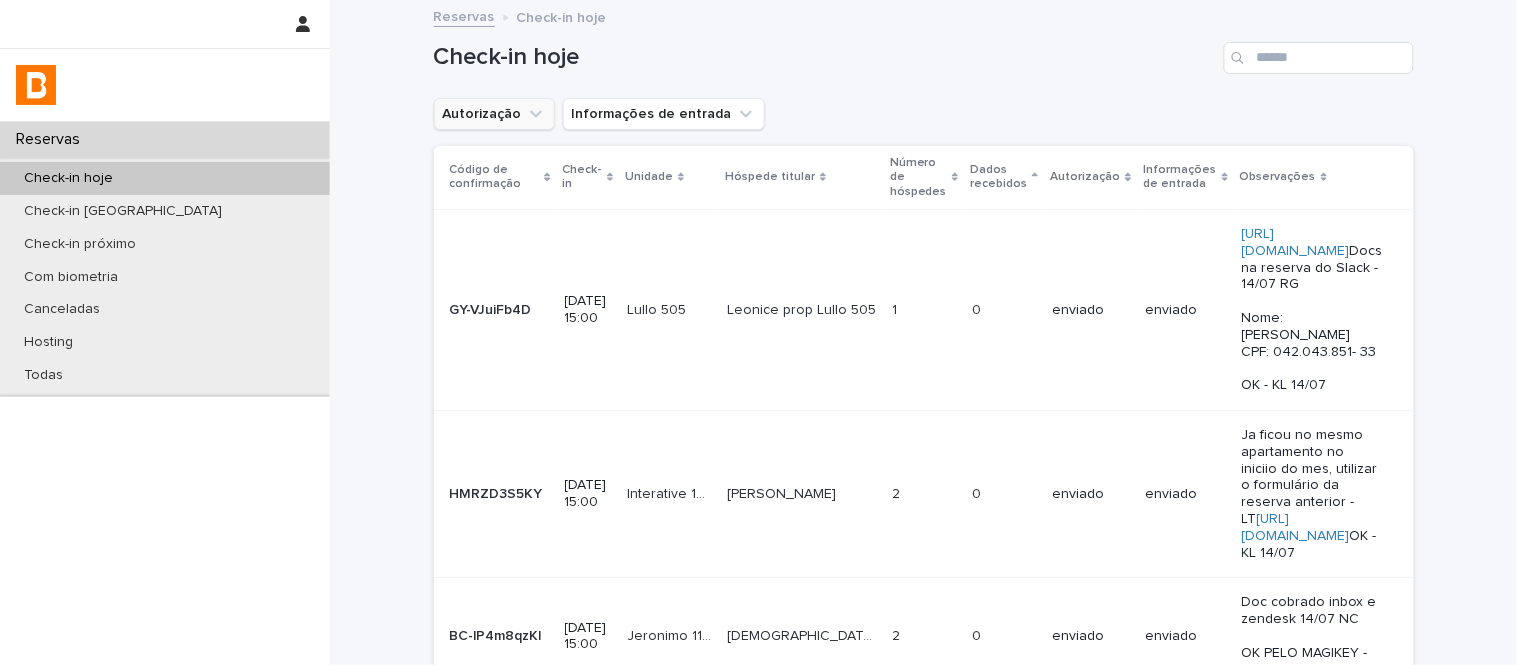 click 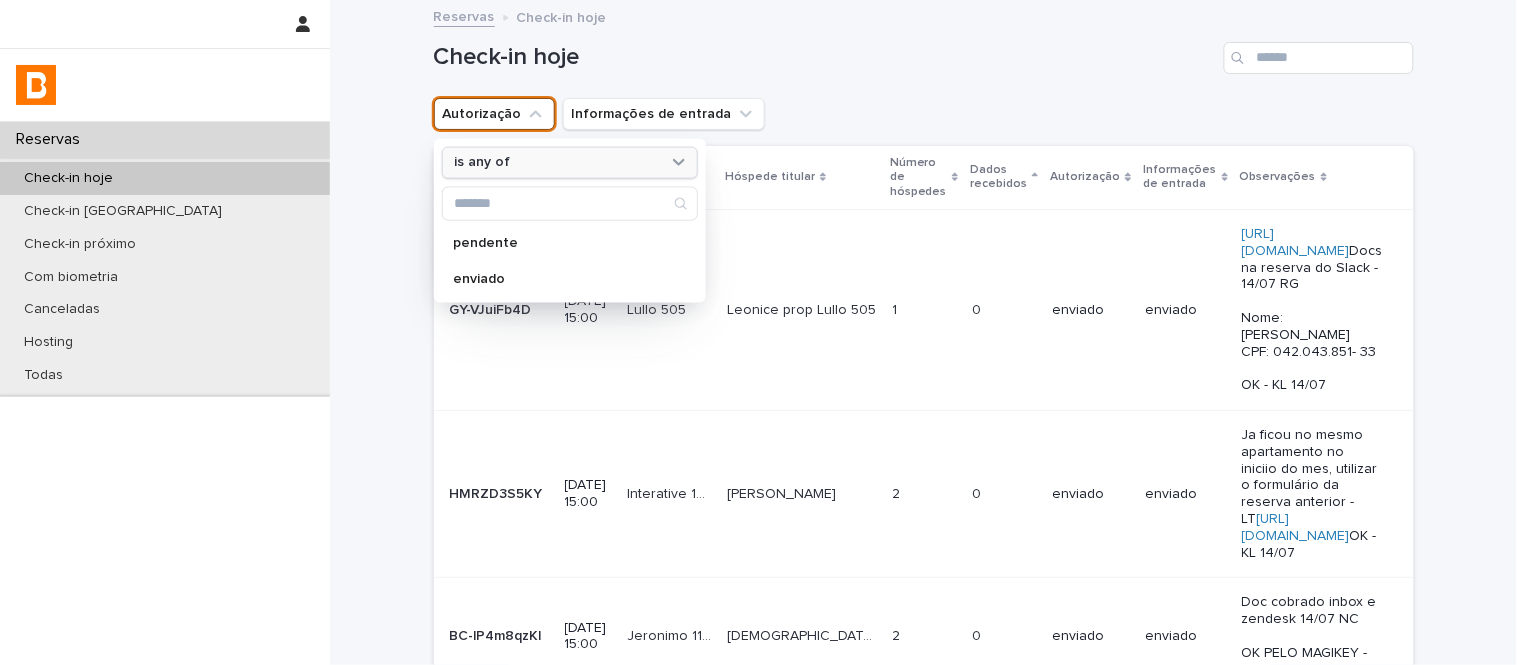 click on "is any of" at bounding box center (557, 162) 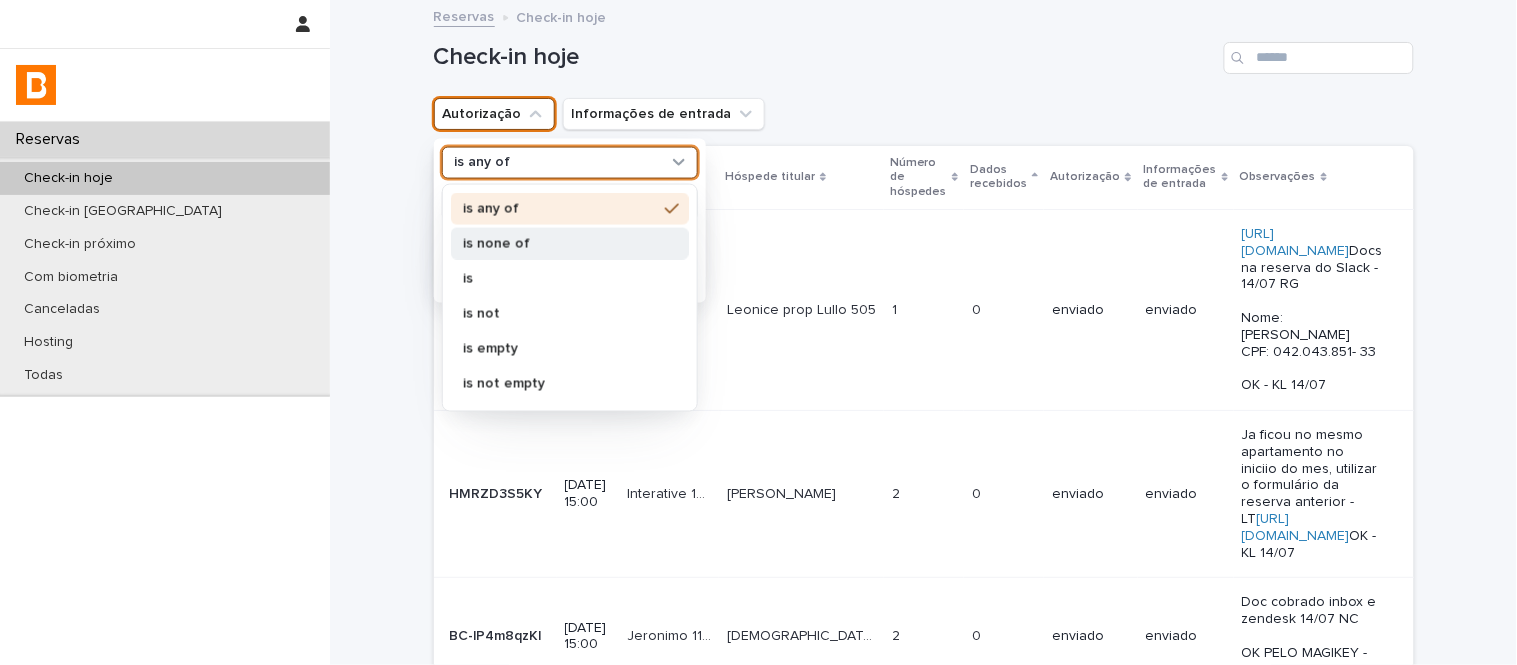 click on "is none of" at bounding box center [560, 243] 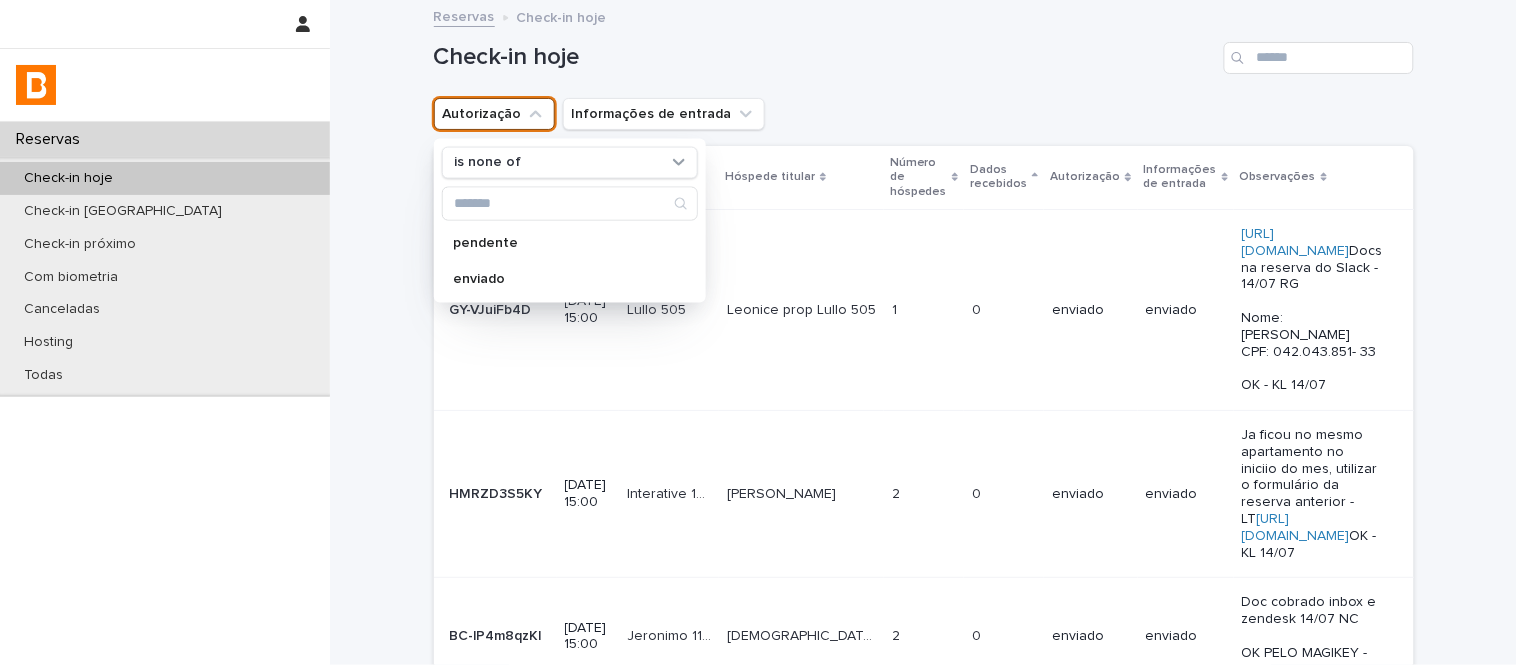click on "is none of pendente enviado" at bounding box center (570, 220) 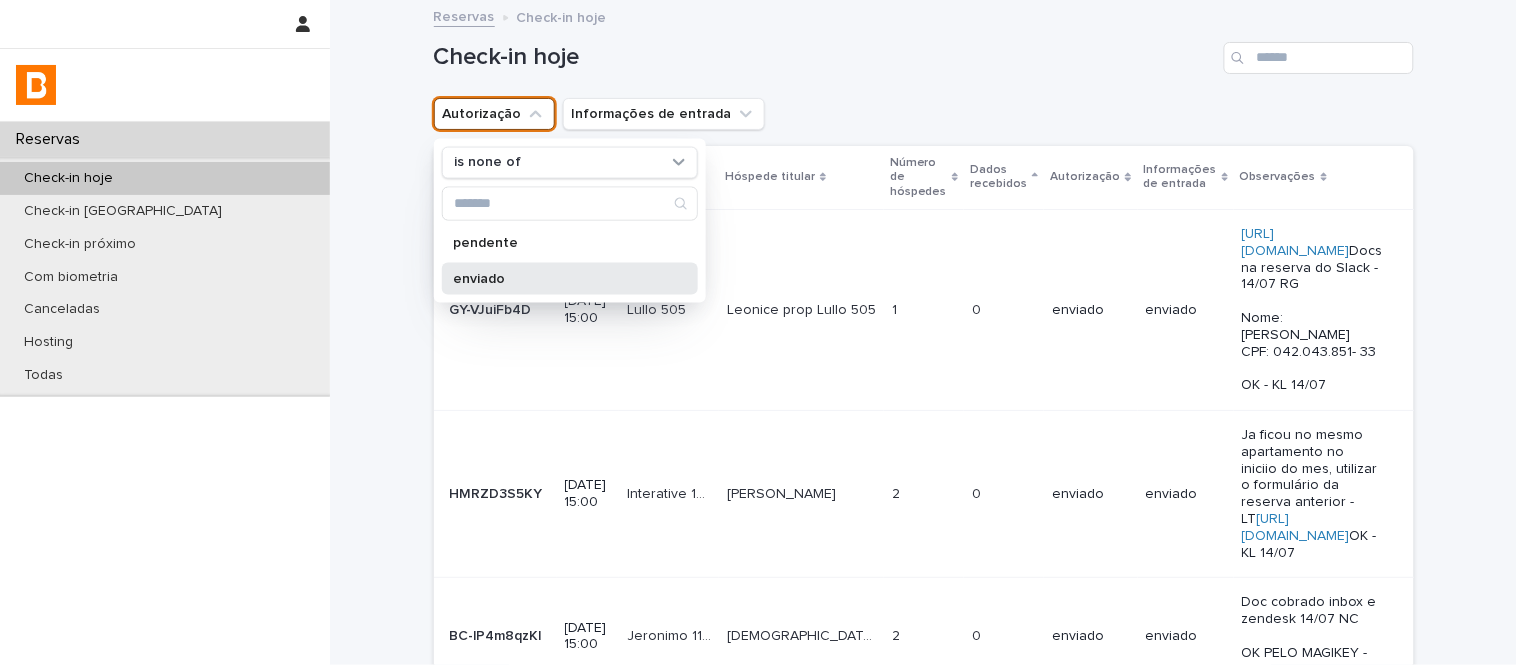 click on "enviado" at bounding box center (560, 278) 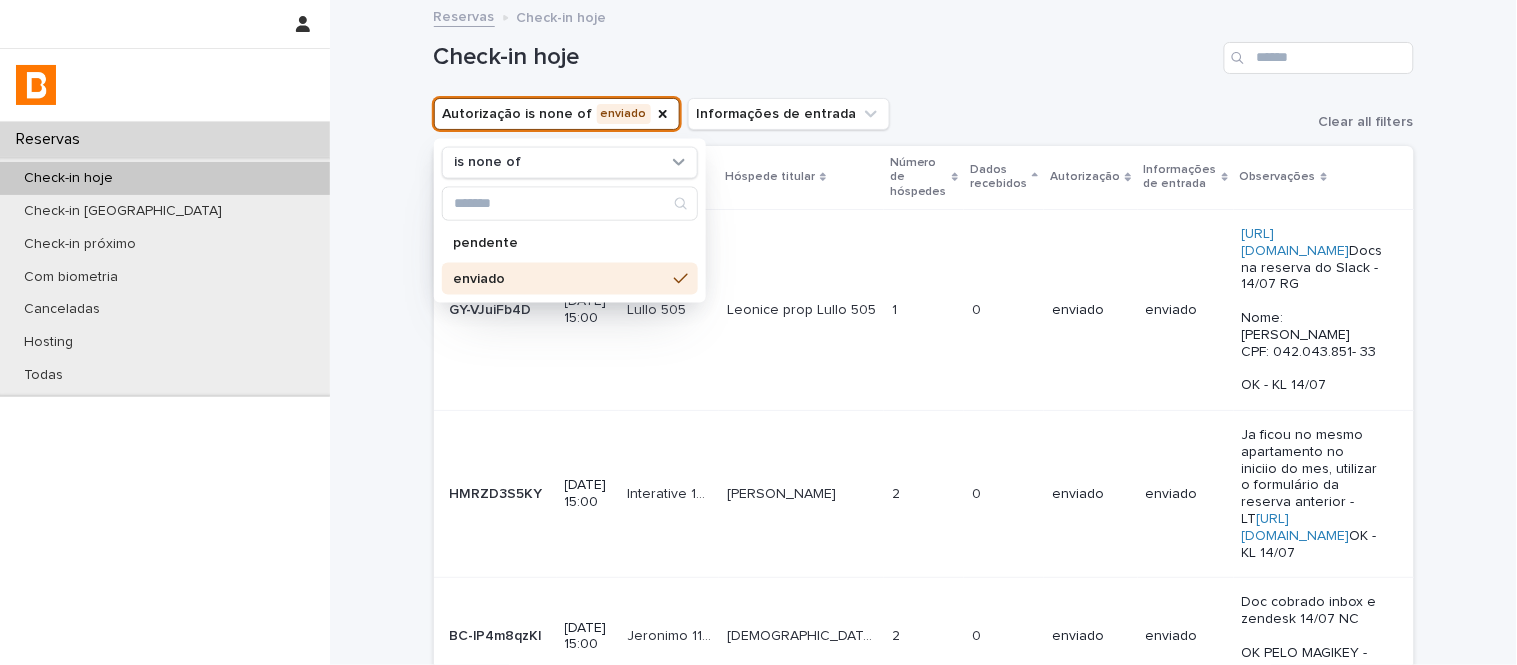 click on "Check-in hoje" at bounding box center [825, 57] 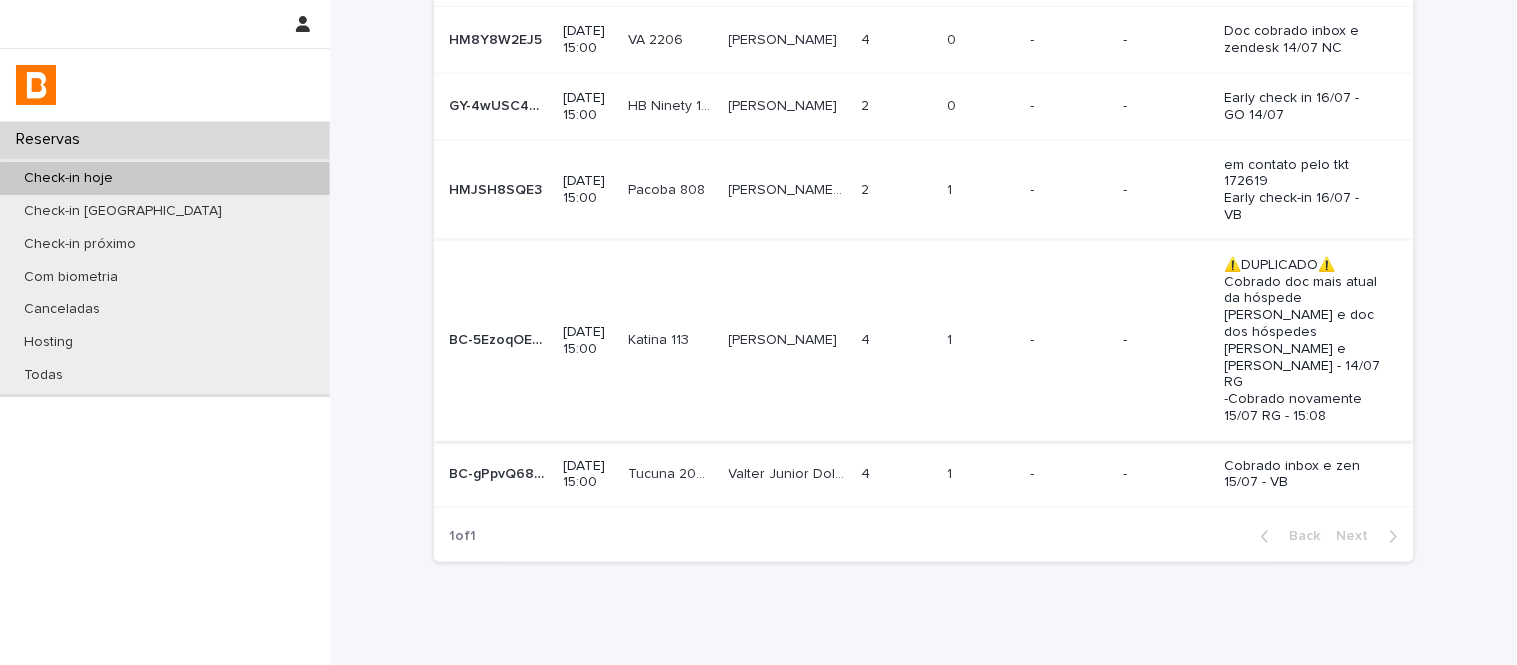 scroll, scrollTop: 397, scrollLeft: 0, axis: vertical 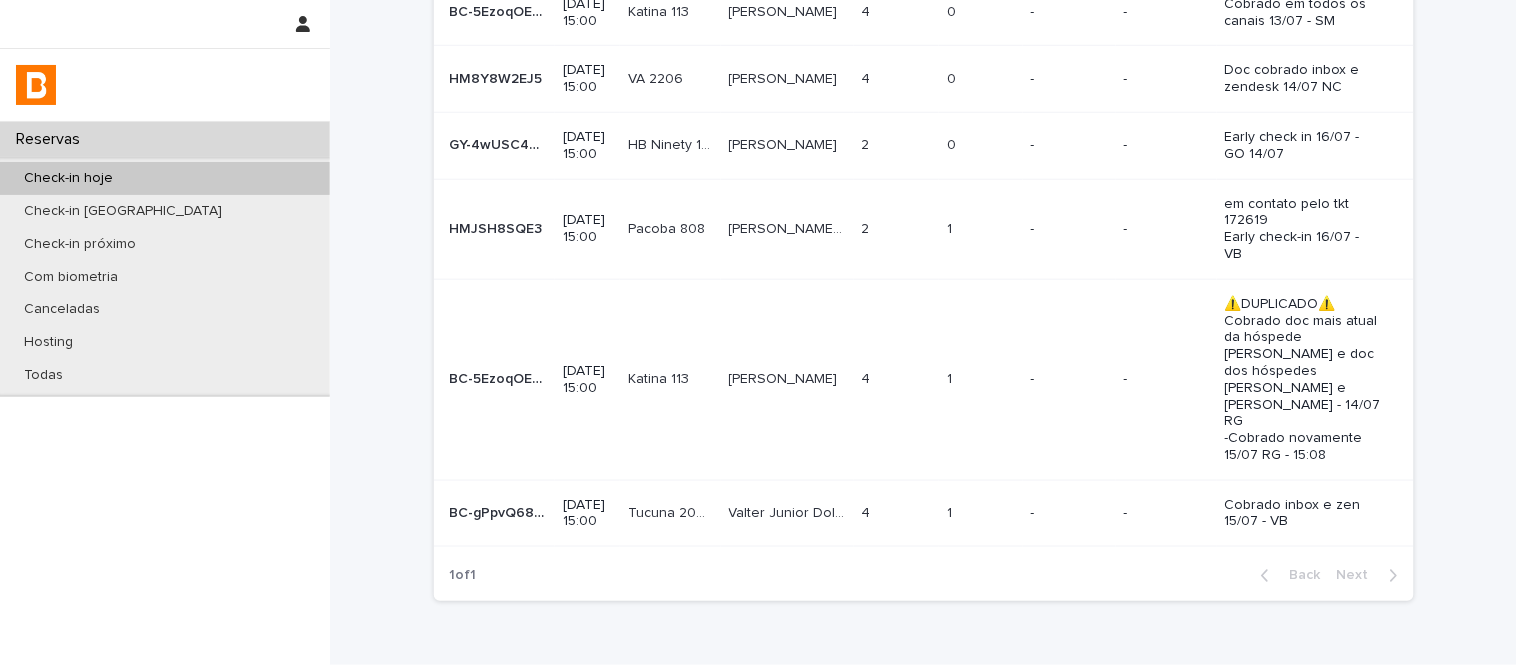click on "2 2" at bounding box center [896, 145] 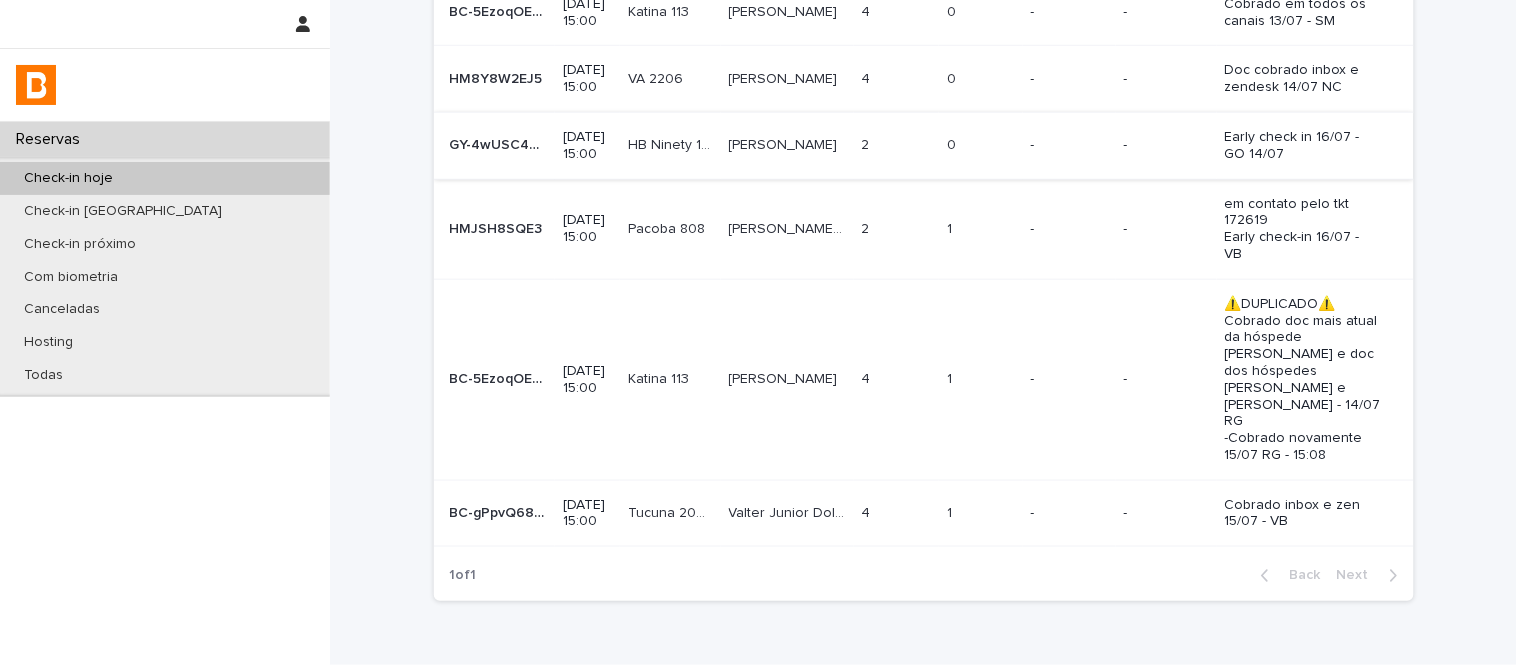 scroll, scrollTop: 0, scrollLeft: 0, axis: both 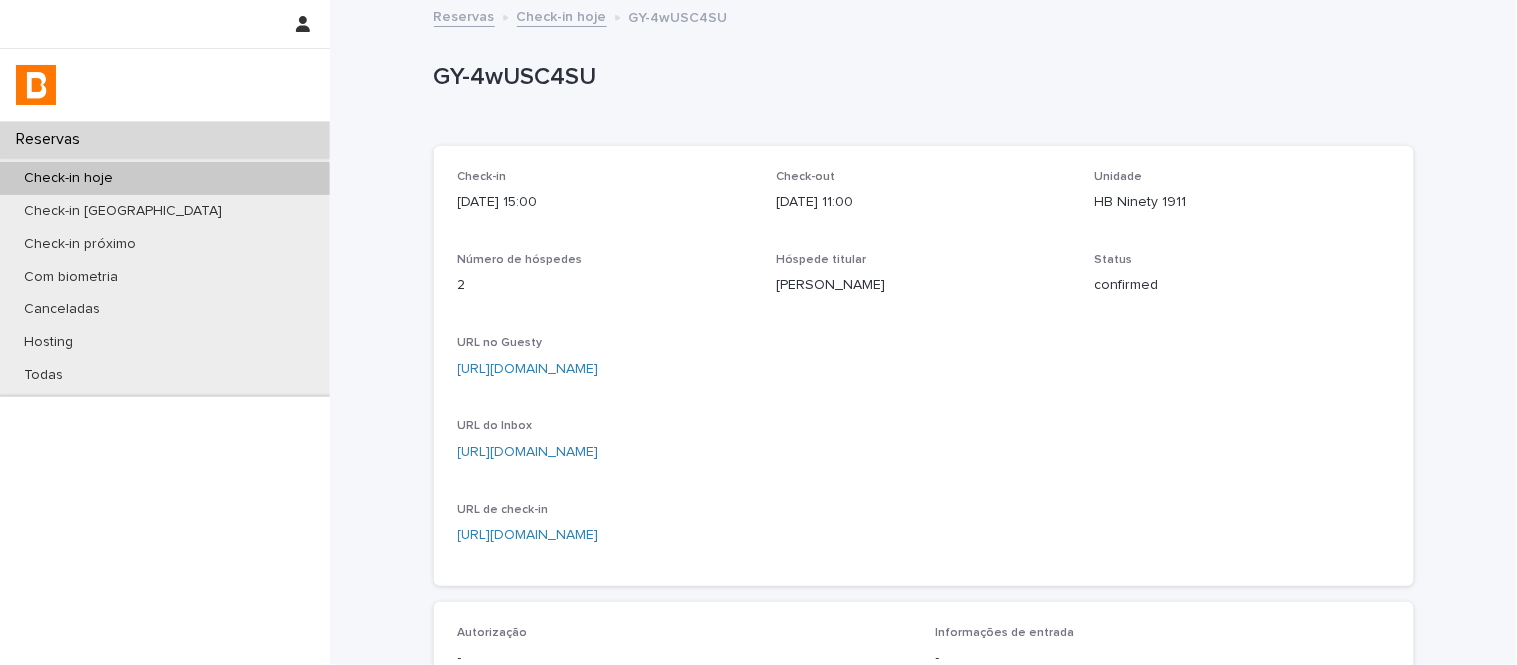 click on "HB Ninety 1911" at bounding box center [1242, 202] 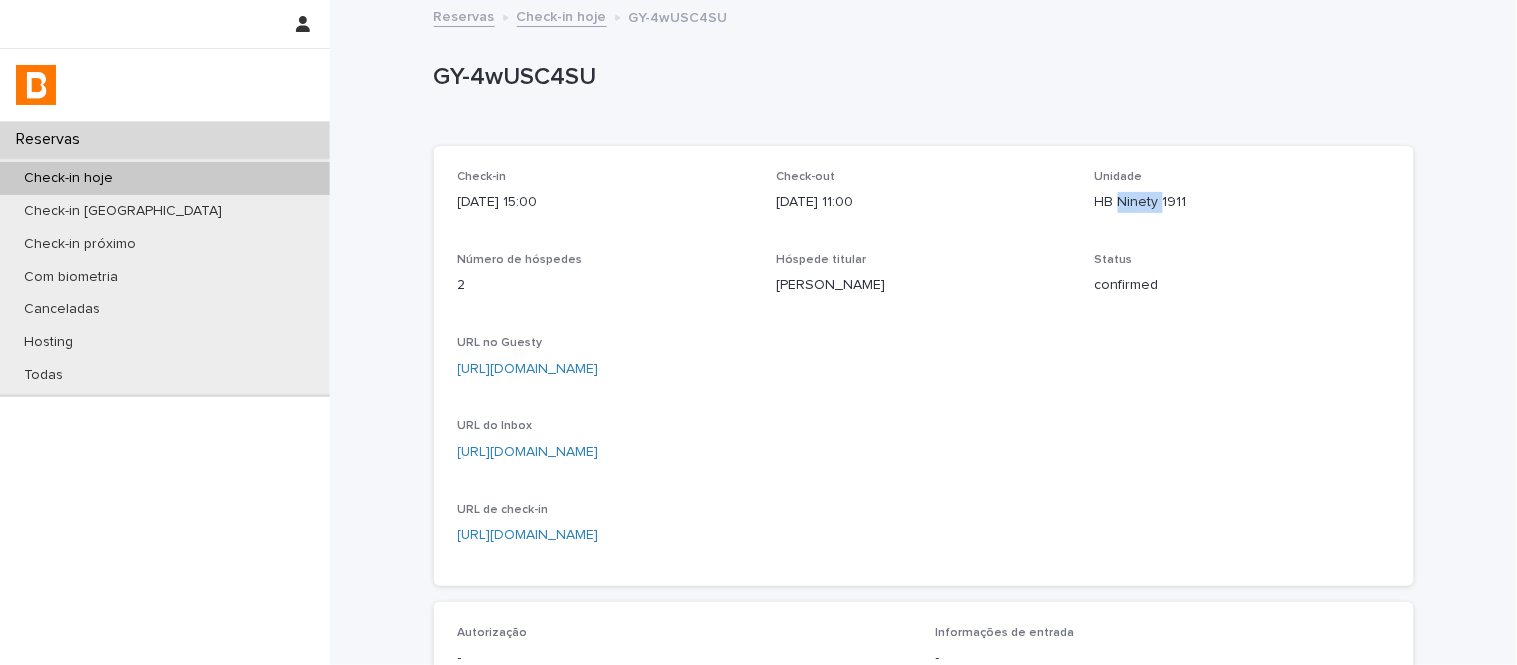click on "HB Ninety 1911" at bounding box center (1242, 202) 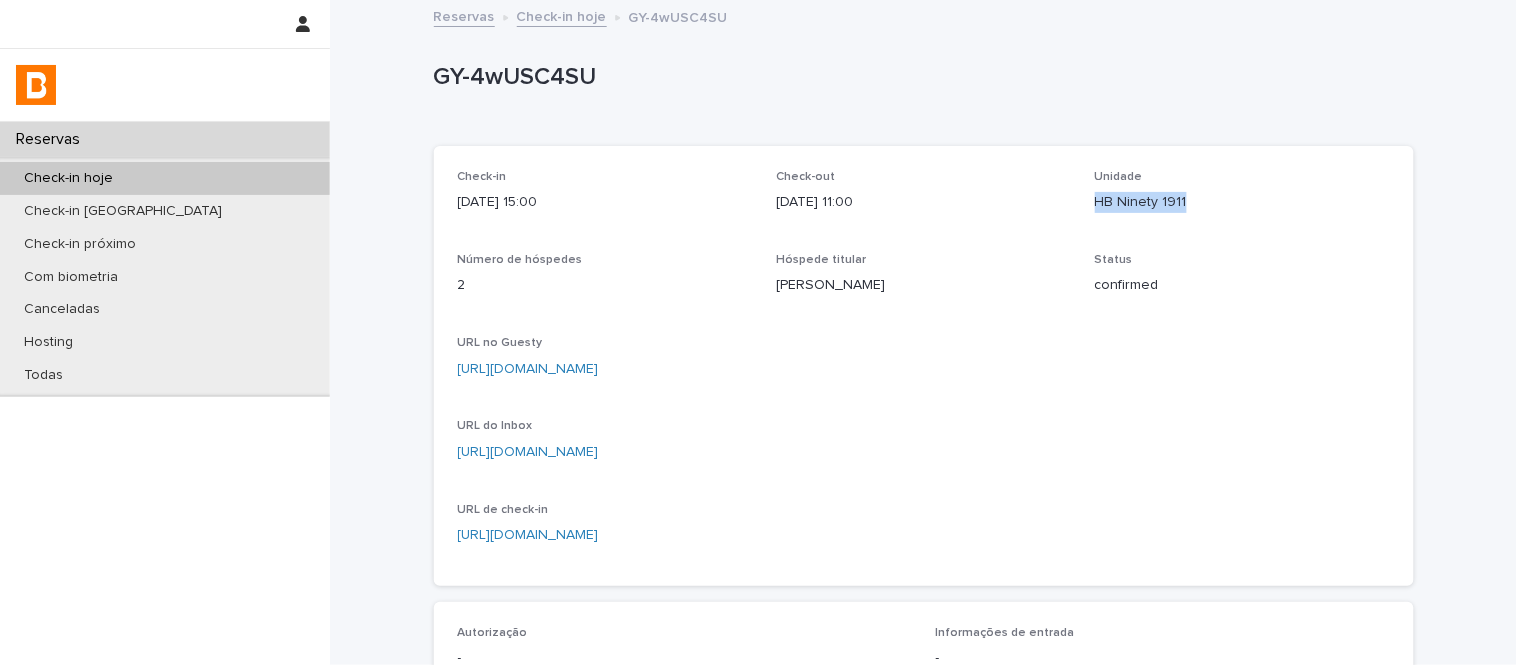 click on "HB Ninety 1911" at bounding box center (1242, 202) 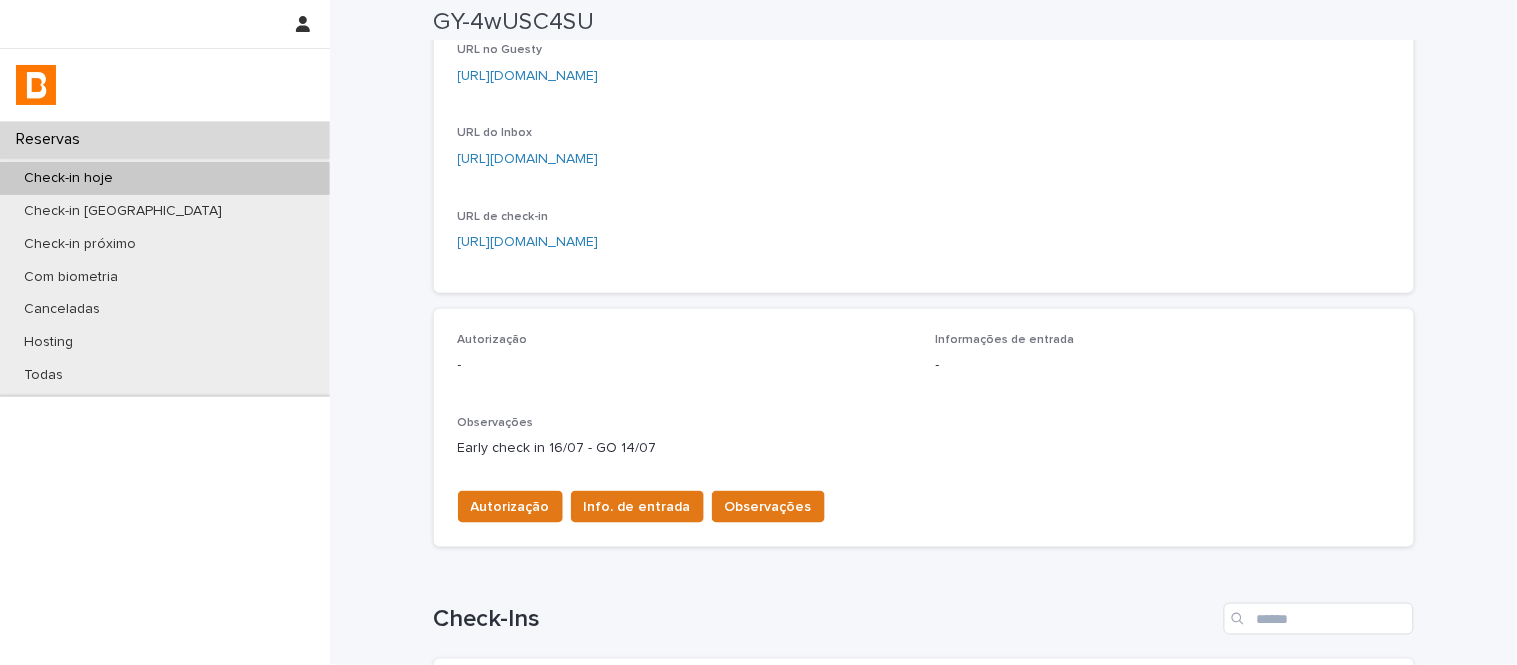 scroll, scrollTop: 444, scrollLeft: 0, axis: vertical 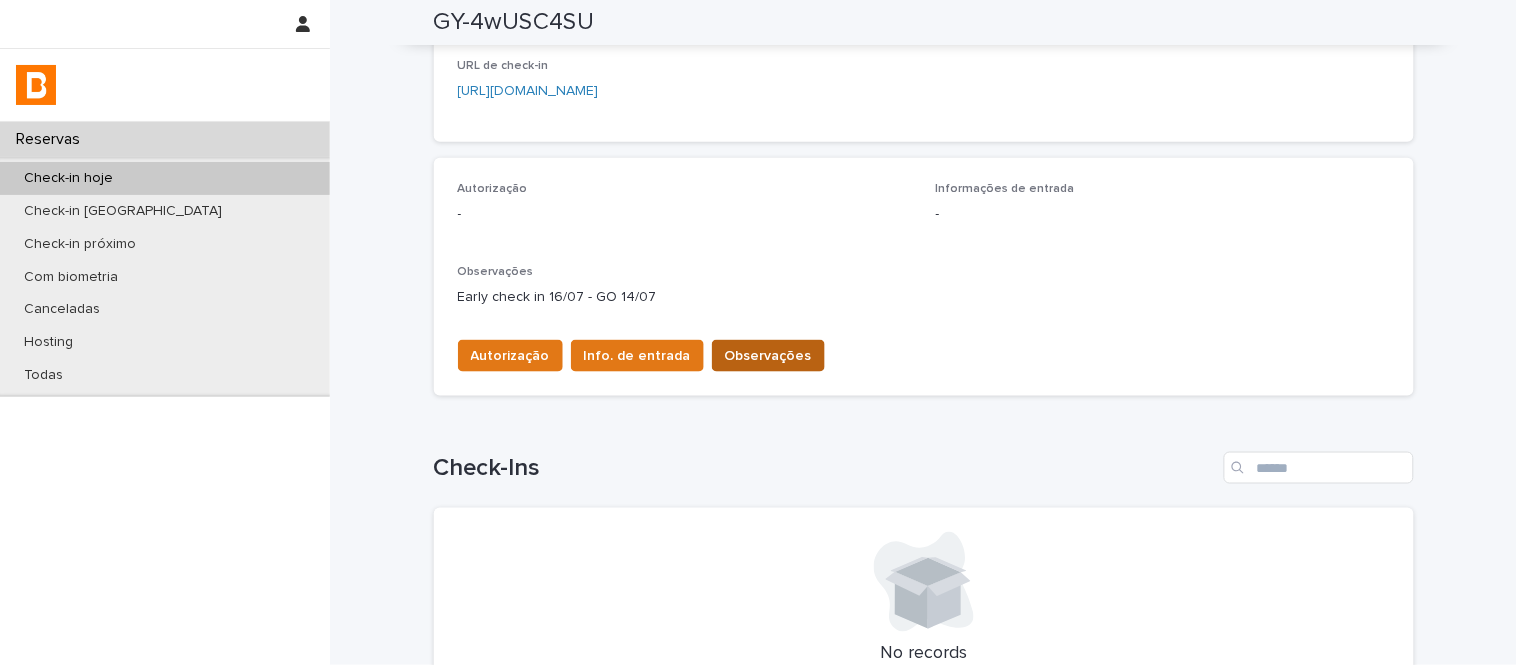 click on "Observações" at bounding box center (768, 356) 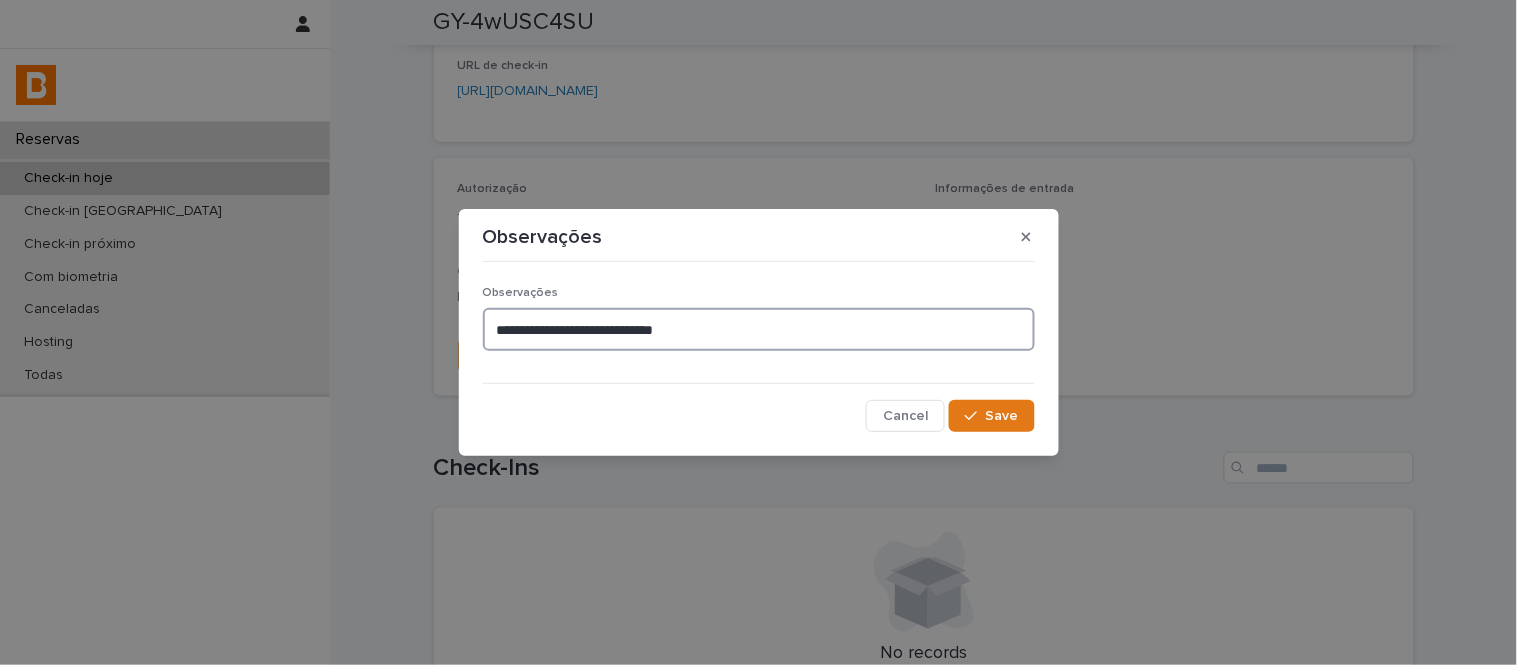 click on "**********" at bounding box center [759, 329] 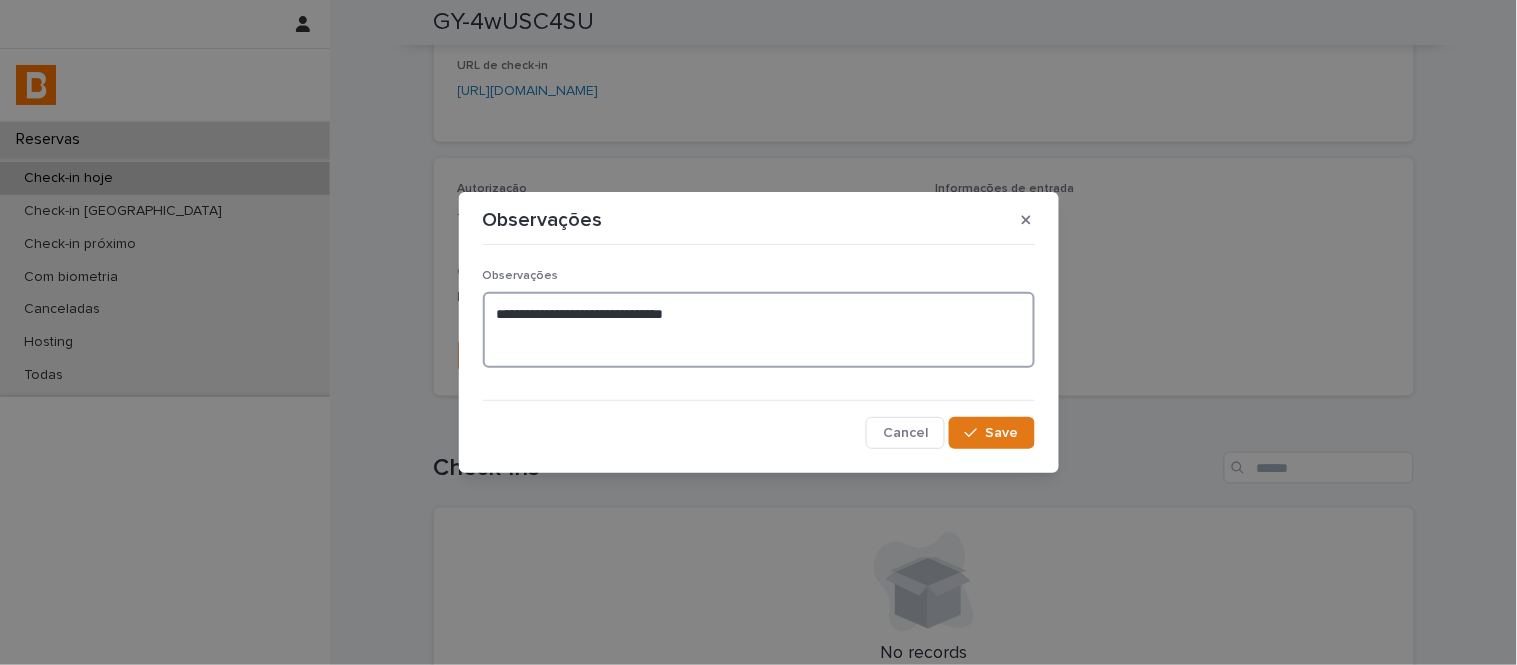 paste on "**********" 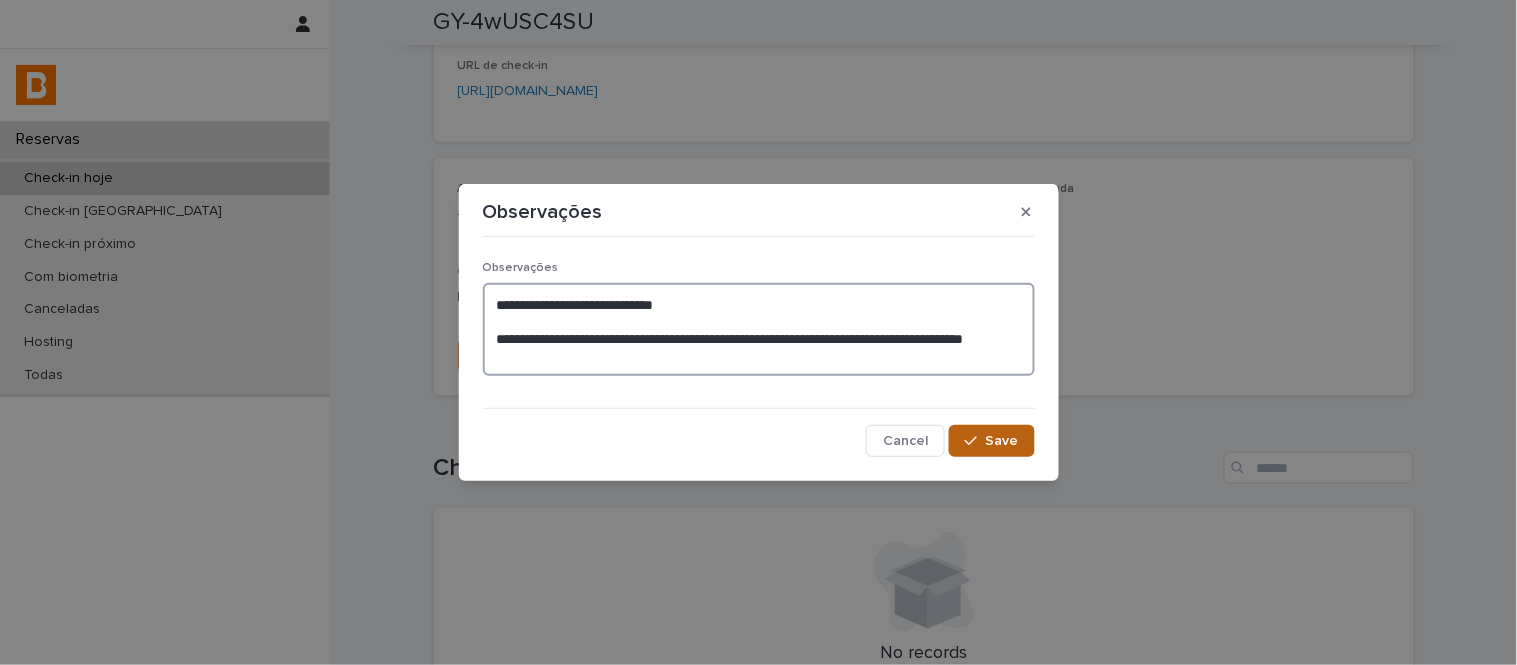 type on "**********" 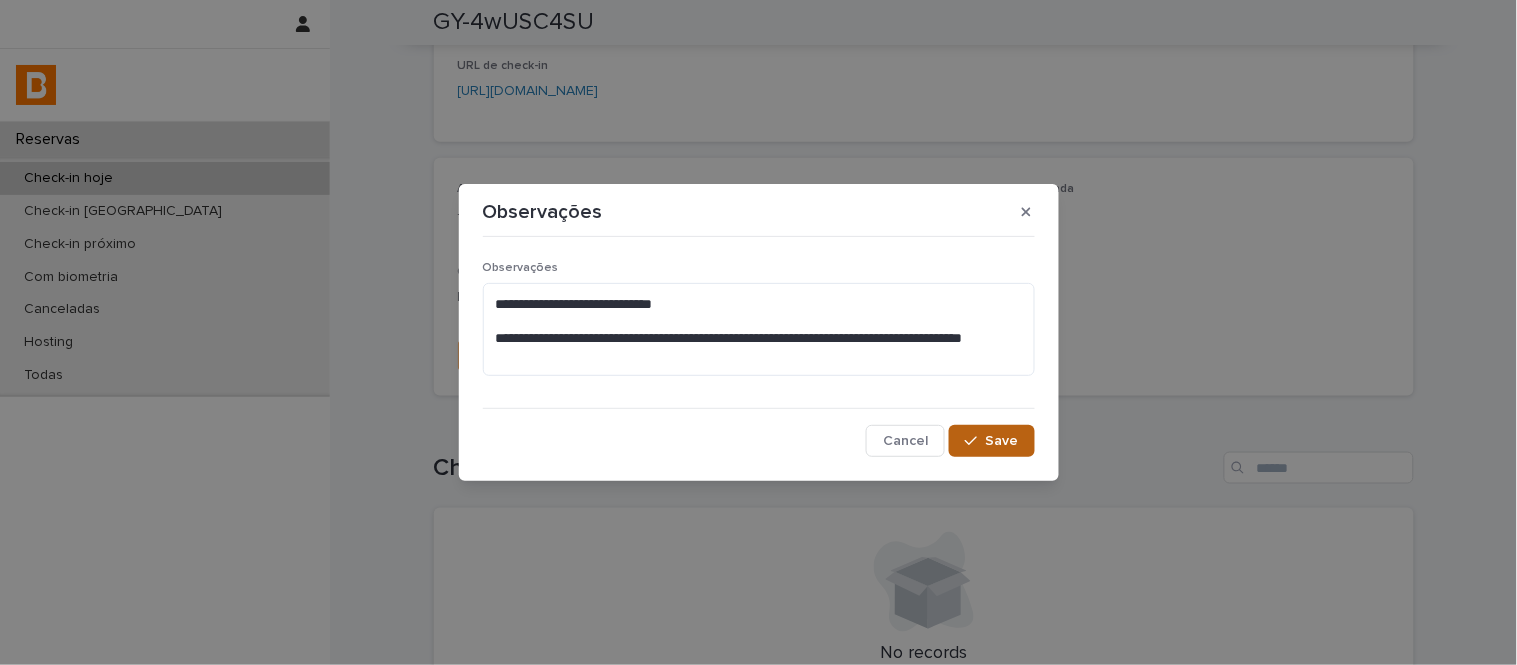 click on "Save" at bounding box center (1002, 441) 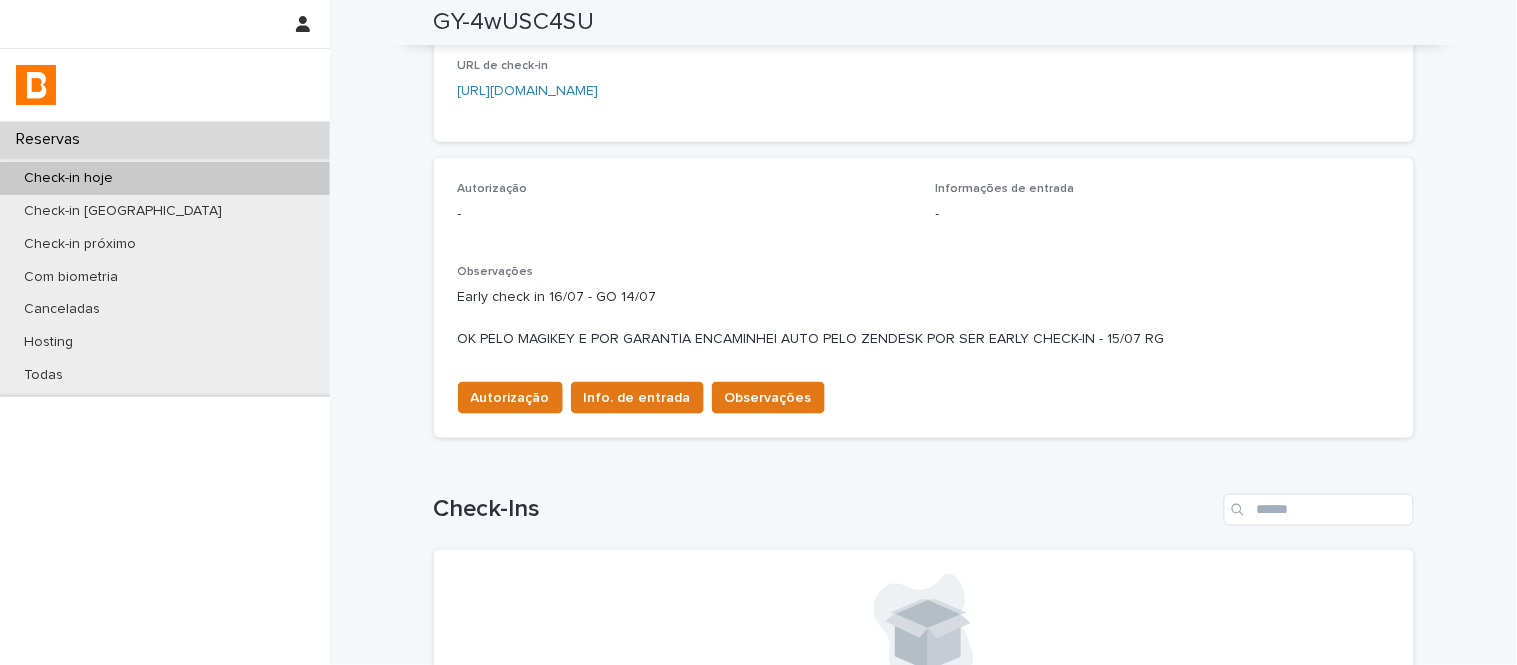 scroll, scrollTop: 465, scrollLeft: 0, axis: vertical 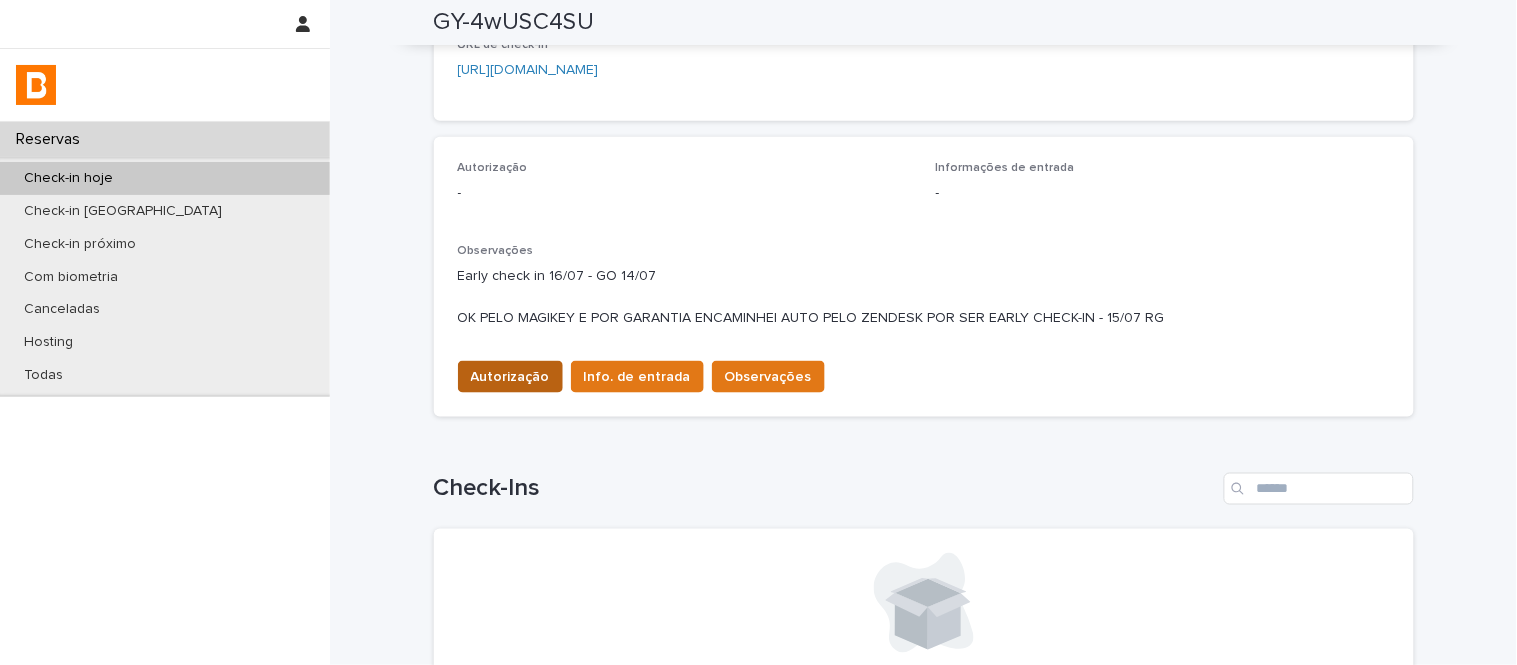 click on "Autorização" at bounding box center (510, 377) 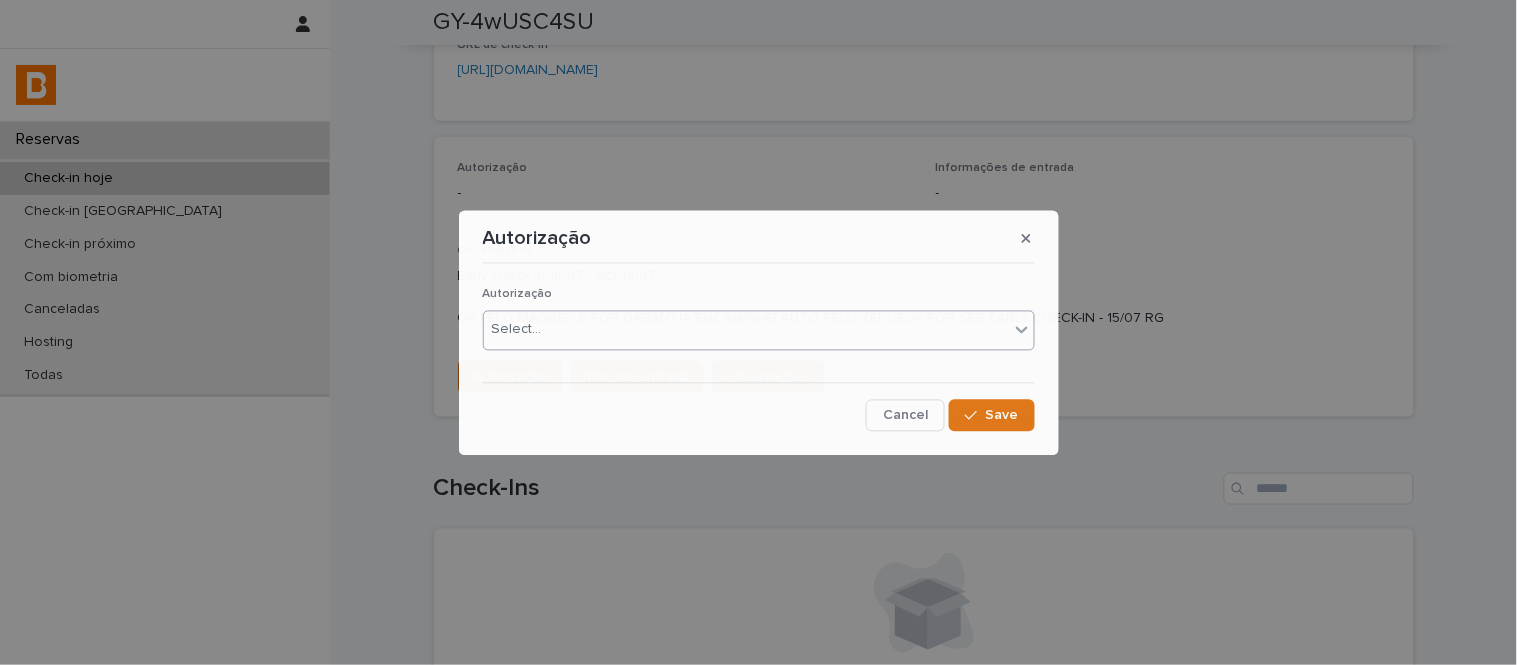 drag, startPoint x: 513, startPoint y: 294, endPoint x: 531, endPoint y: 316, distance: 28.42534 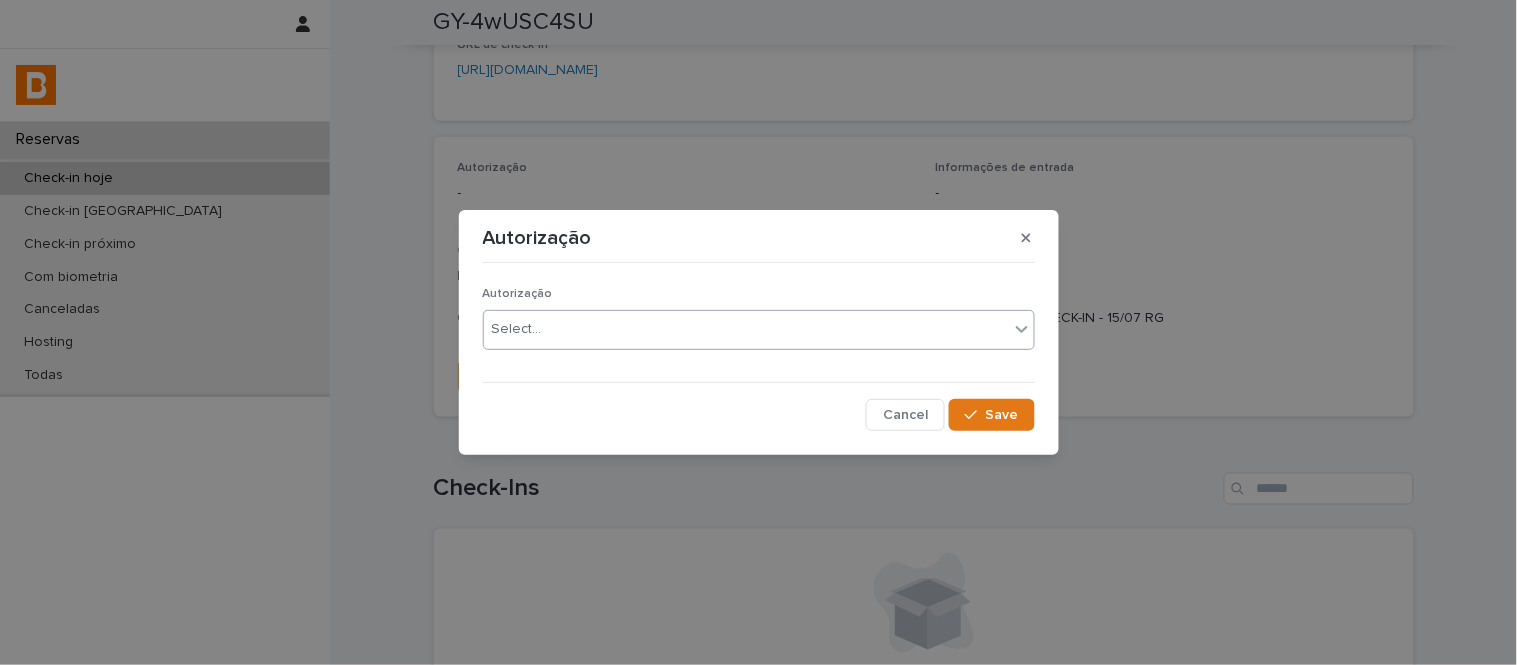 click on "Select..." at bounding box center [517, 329] 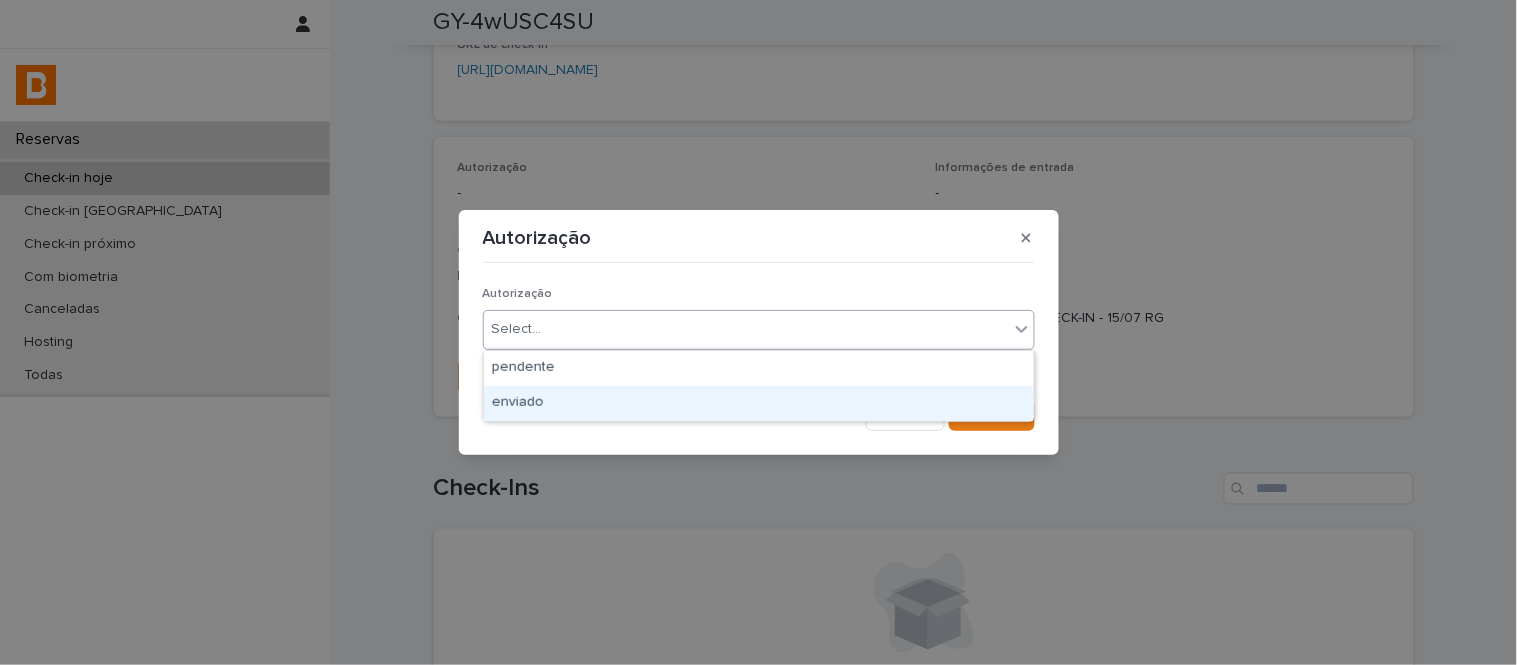 click on "enviado" at bounding box center (759, 403) 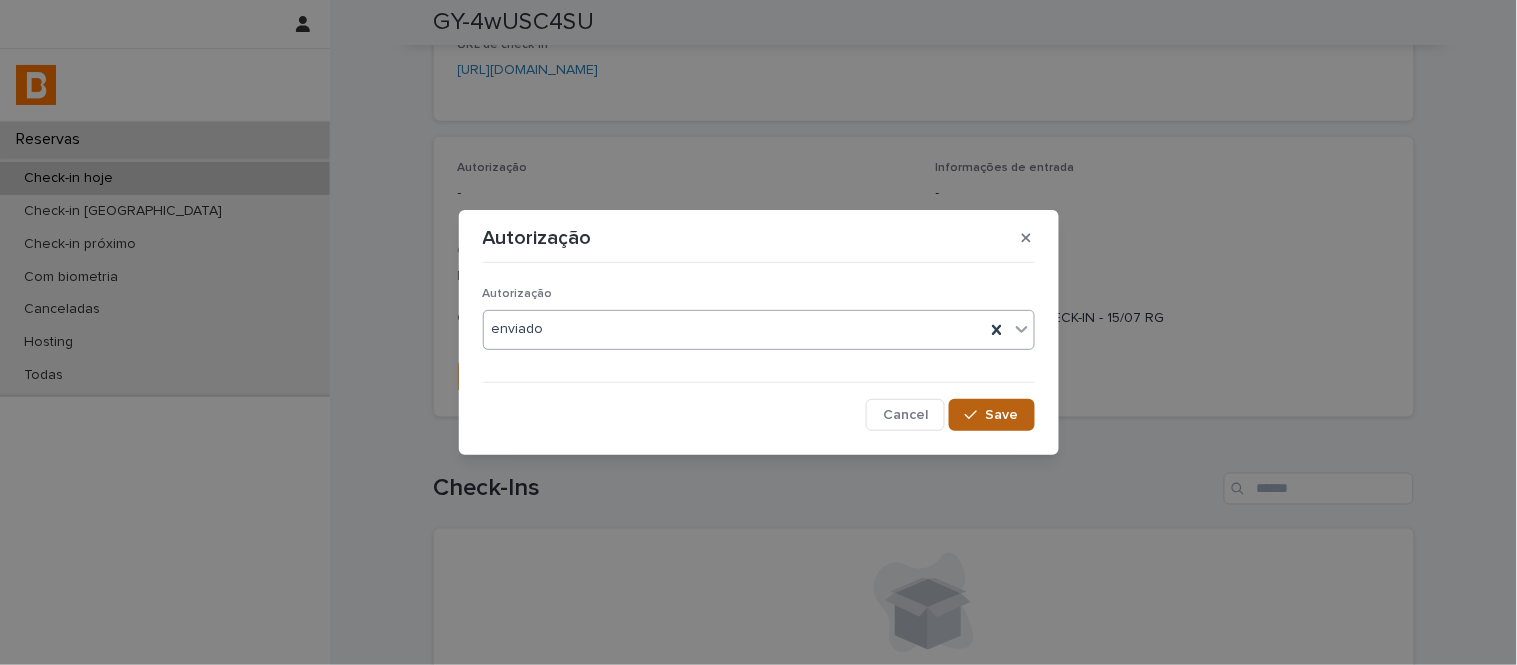 click on "Save" at bounding box center [991, 415] 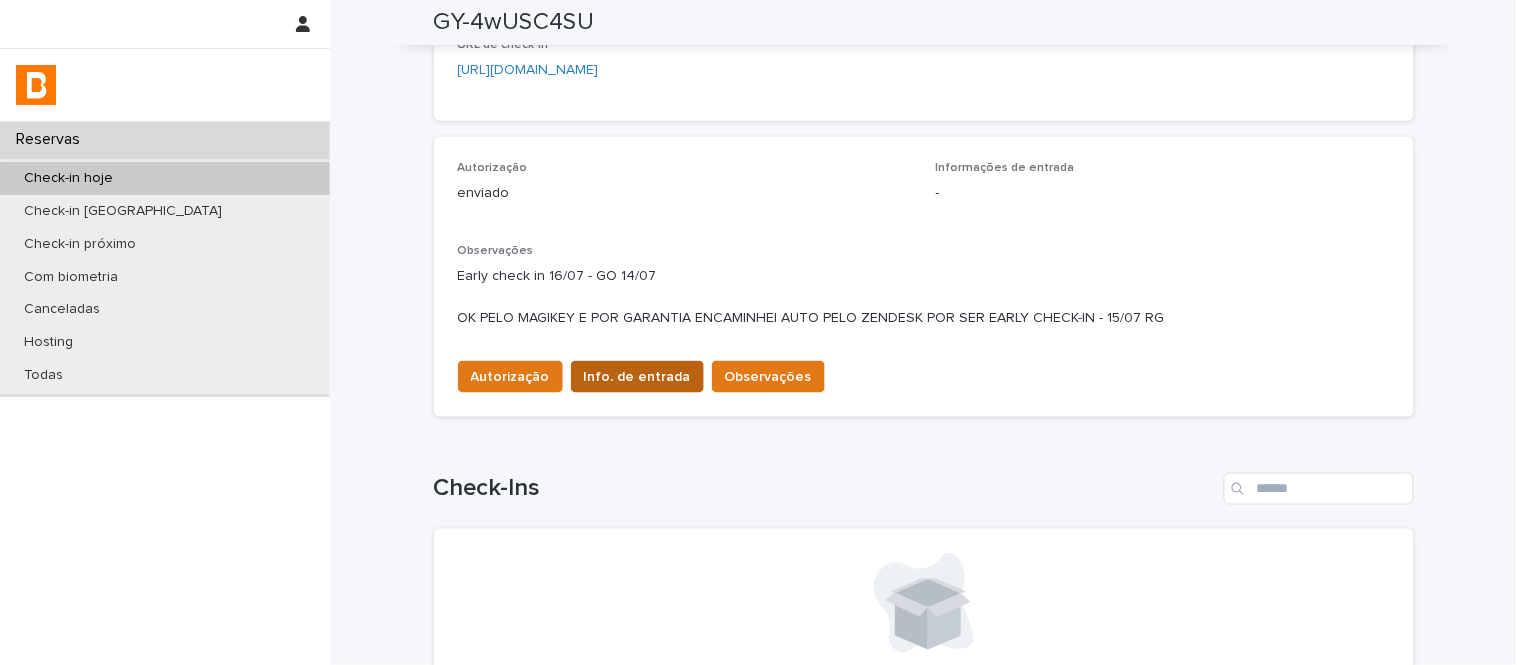 click on "Info. de entrada" at bounding box center (637, 377) 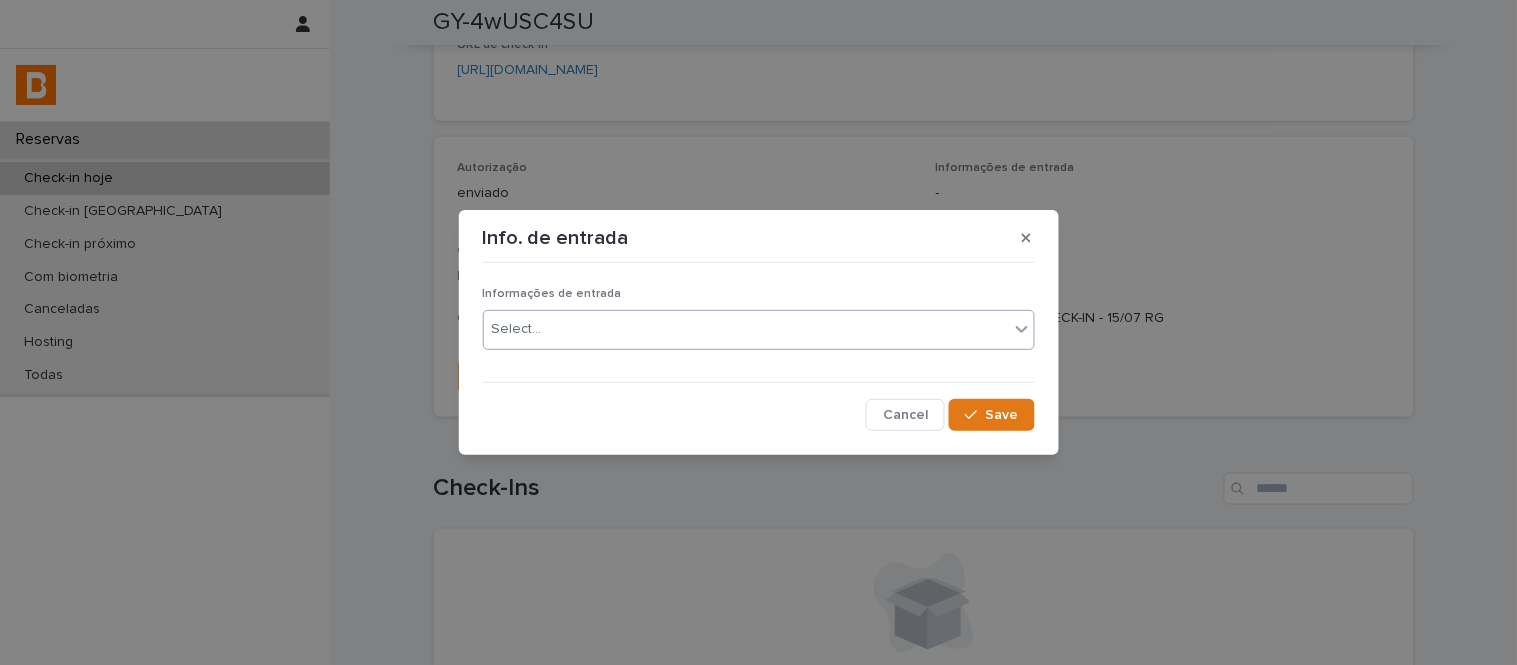 click on "Select..." at bounding box center (746, 329) 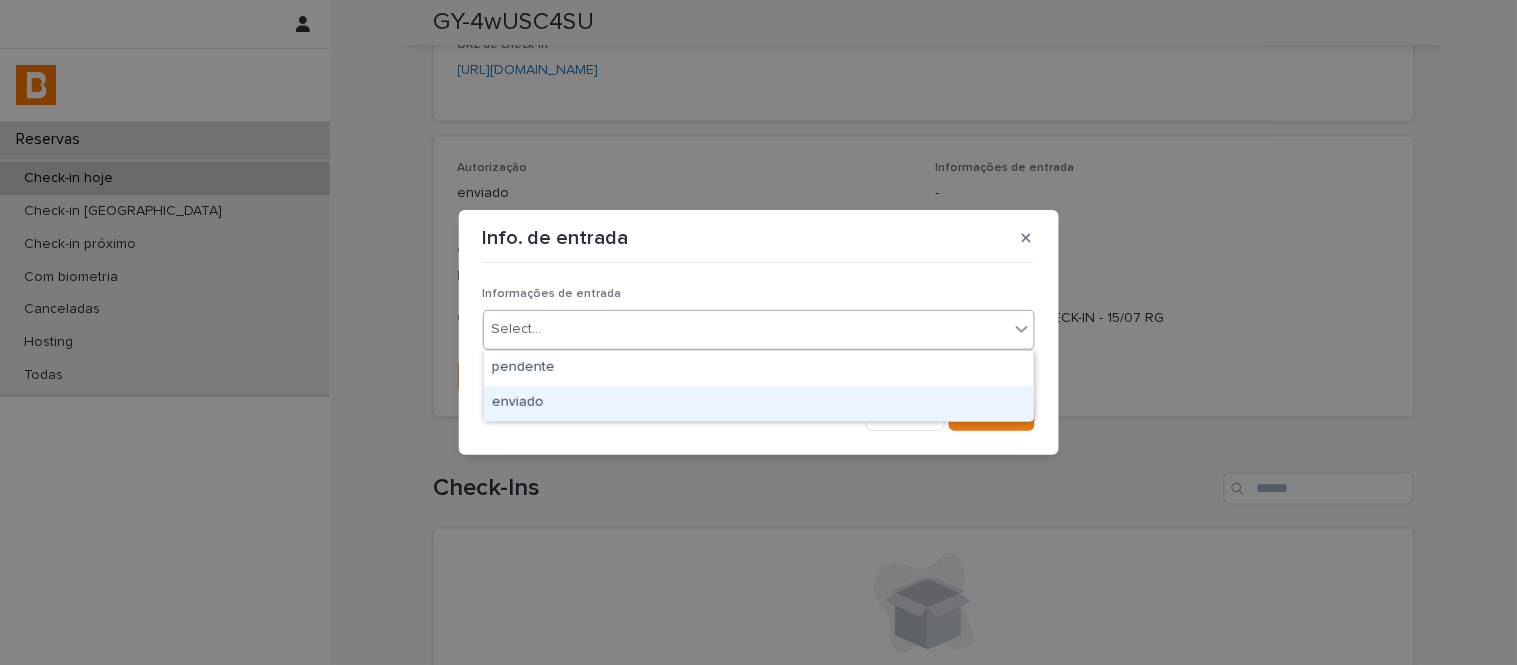 click on "enviado" at bounding box center [759, 403] 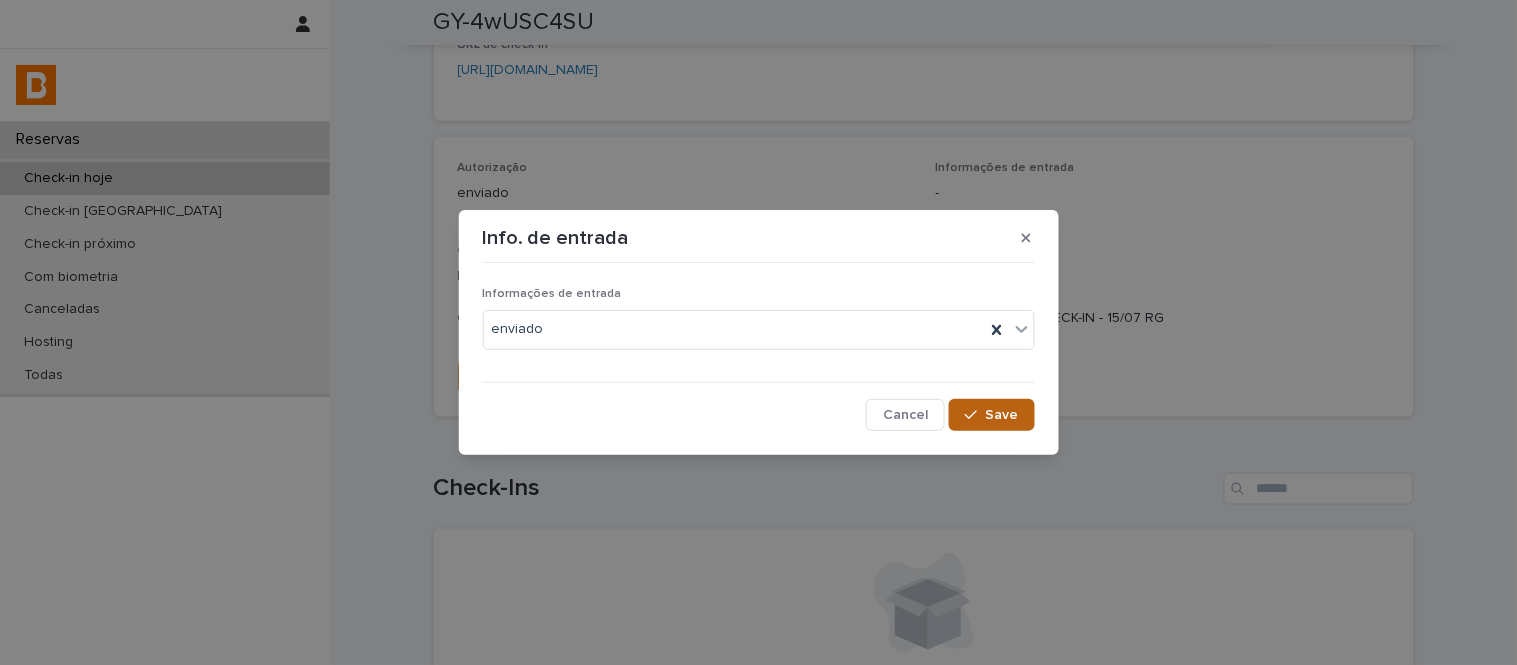 click on "Save" at bounding box center (1002, 415) 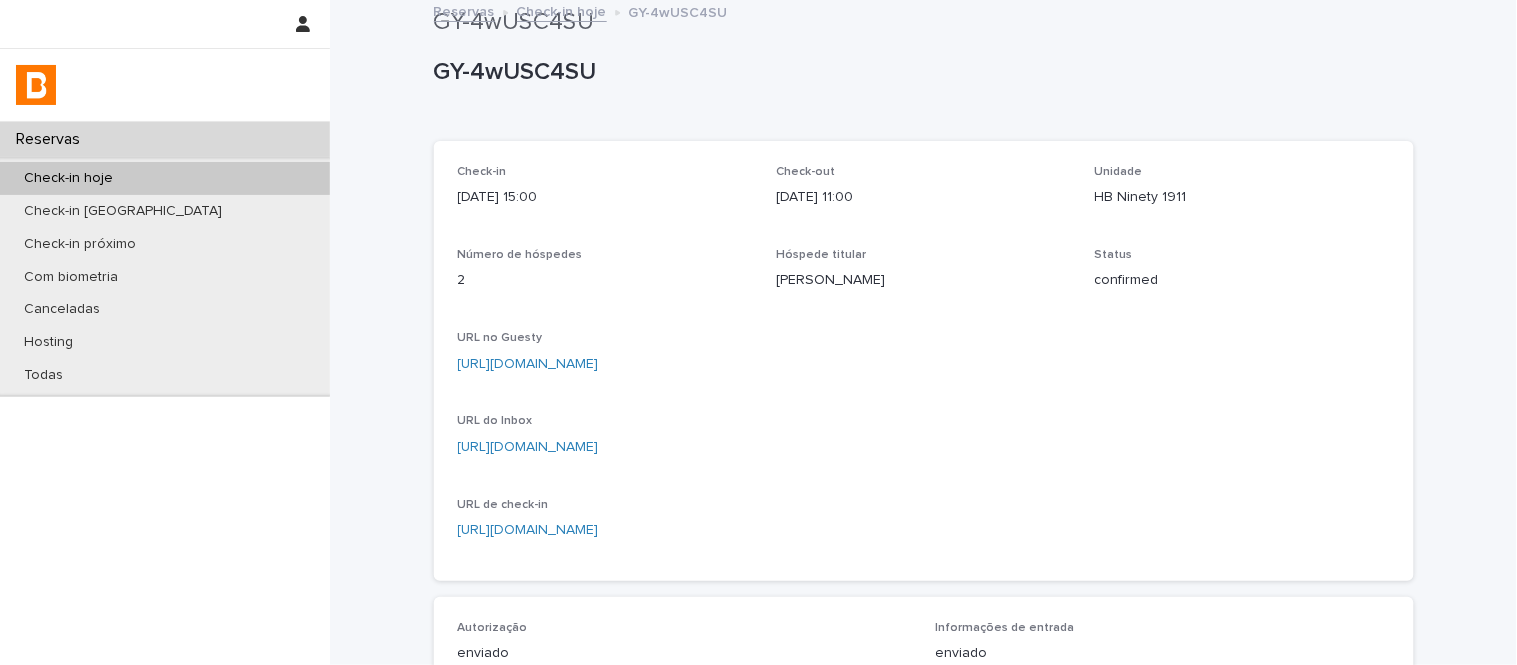 scroll, scrollTop: 0, scrollLeft: 0, axis: both 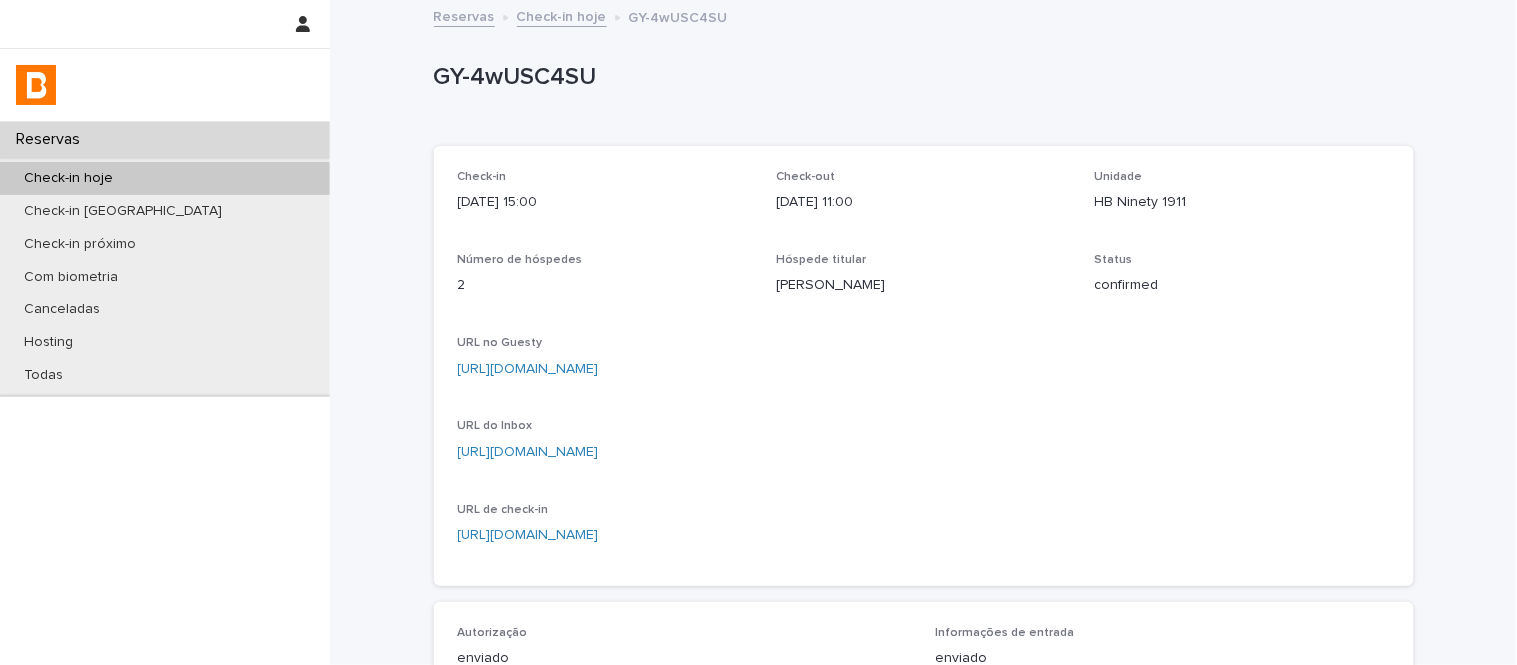 click 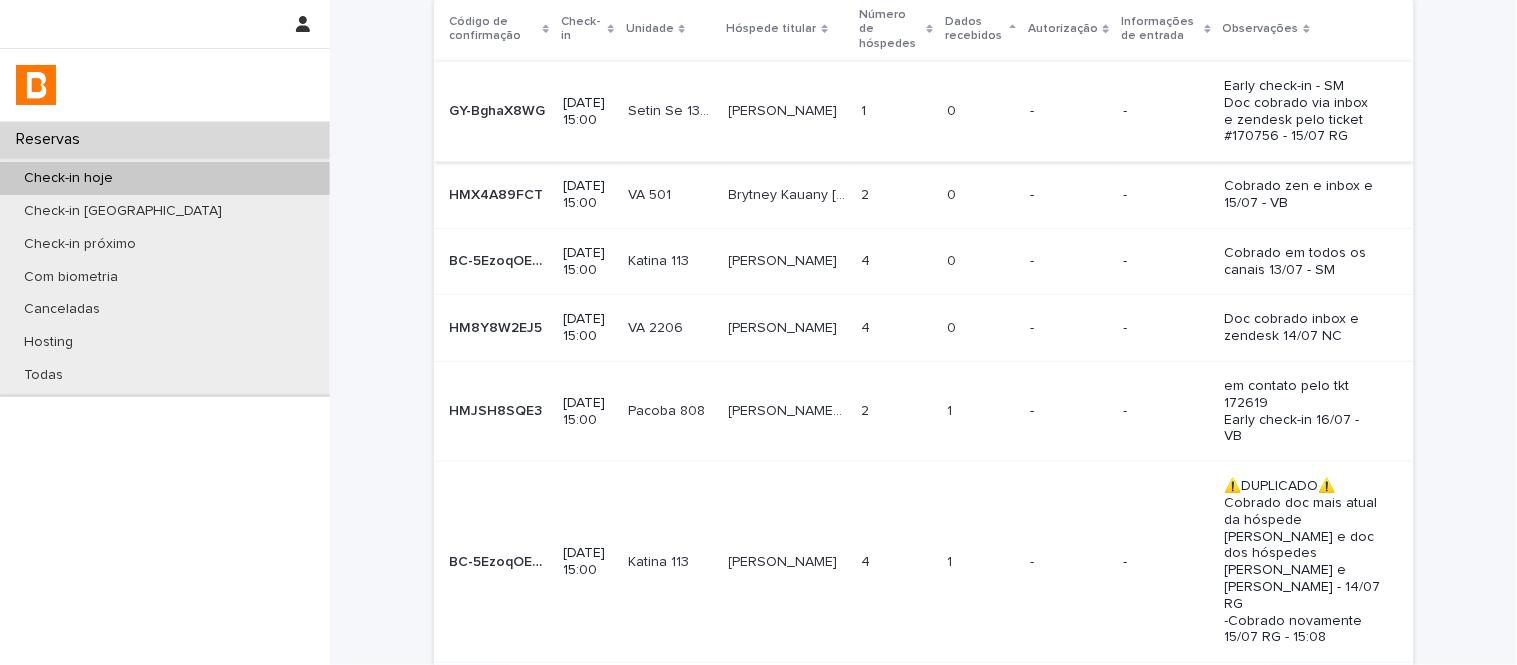 scroll, scrollTop: 222, scrollLeft: 0, axis: vertical 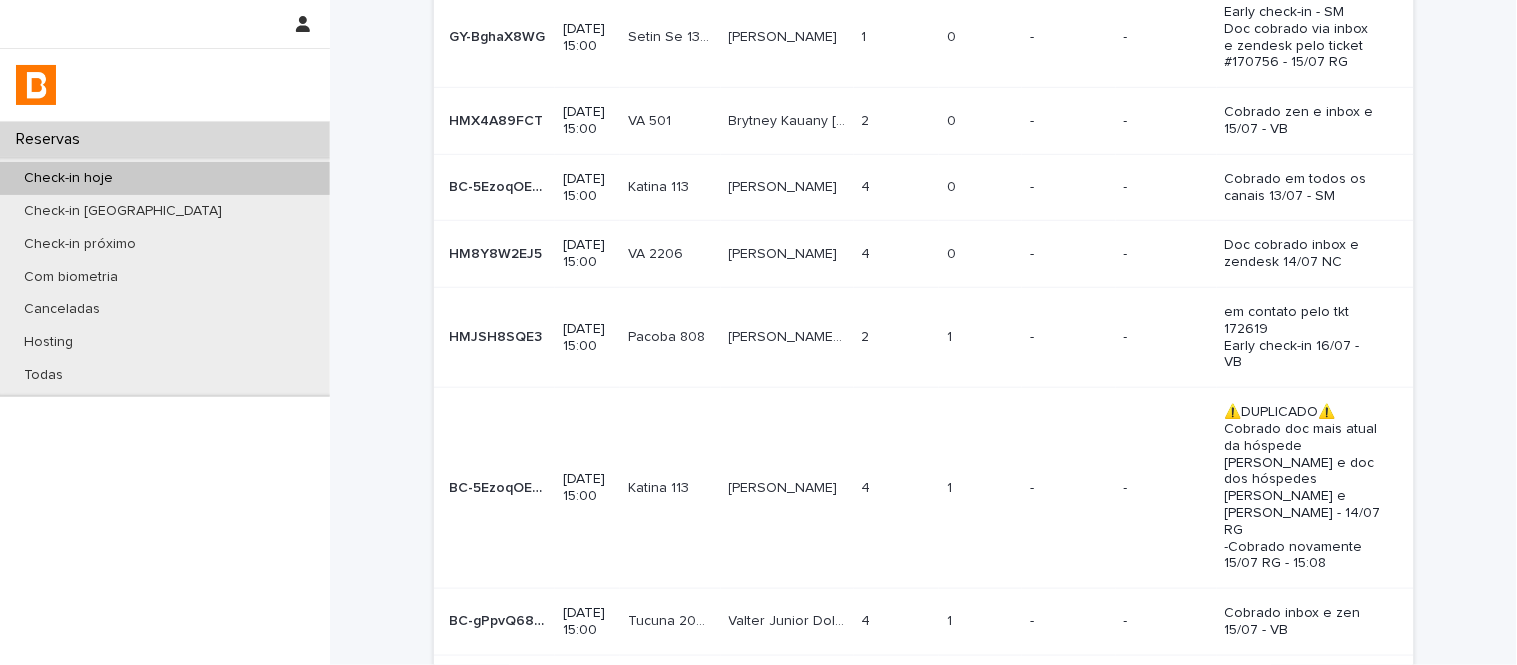 click on "1 1" at bounding box center (980, 337) 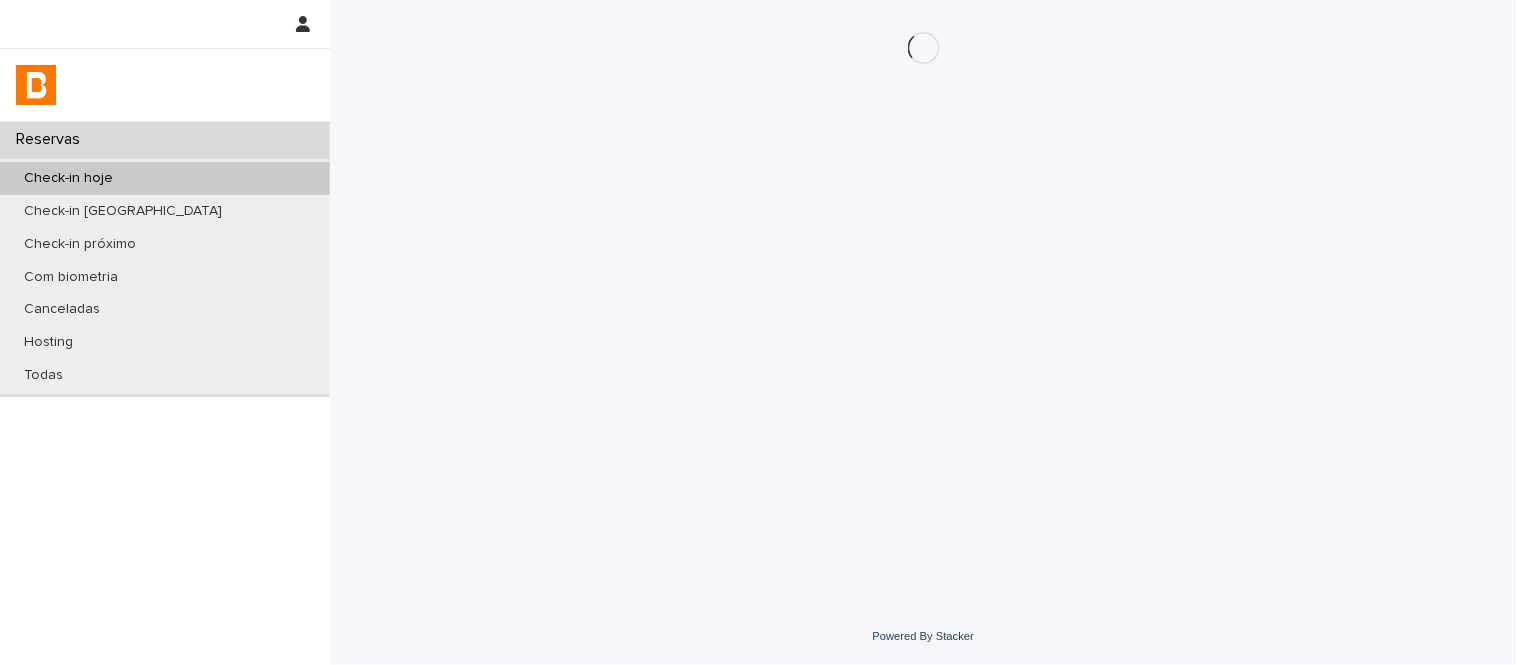 scroll, scrollTop: 0, scrollLeft: 0, axis: both 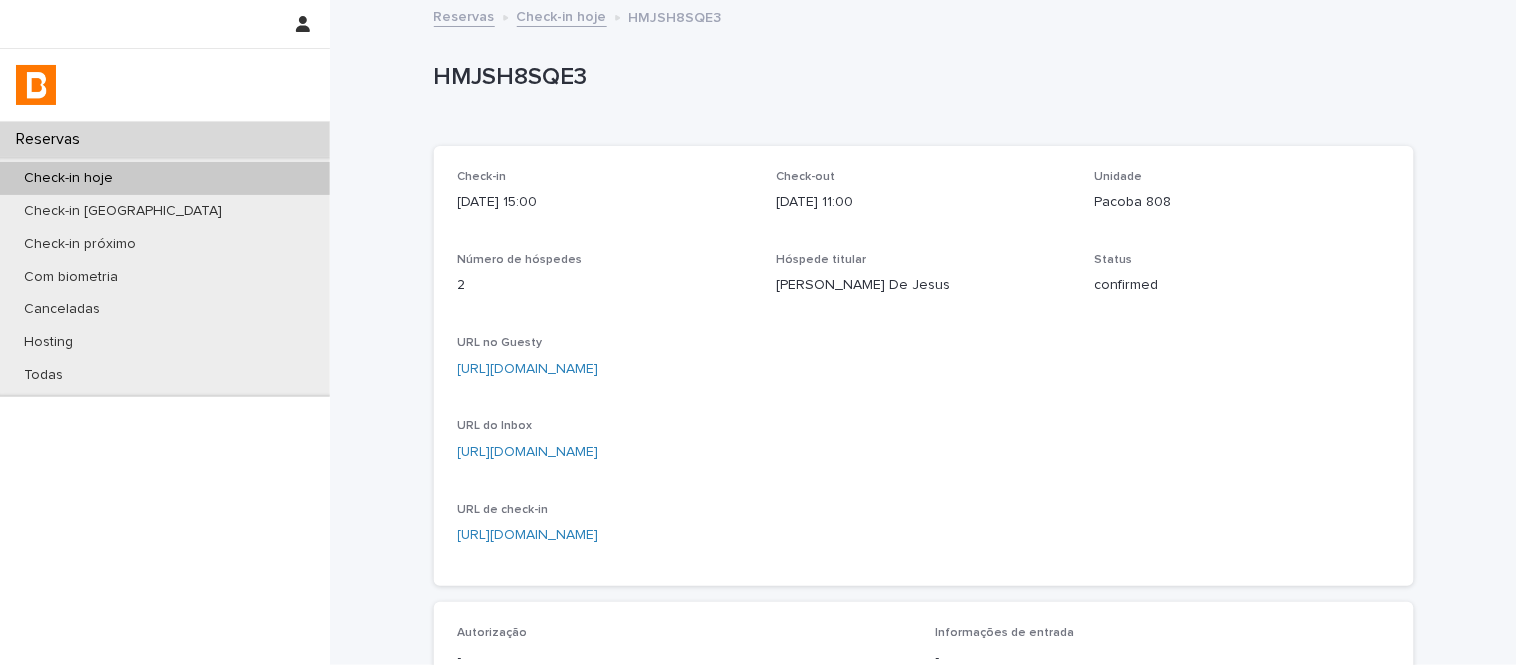 click on "Pacoba 808" at bounding box center [1242, 202] 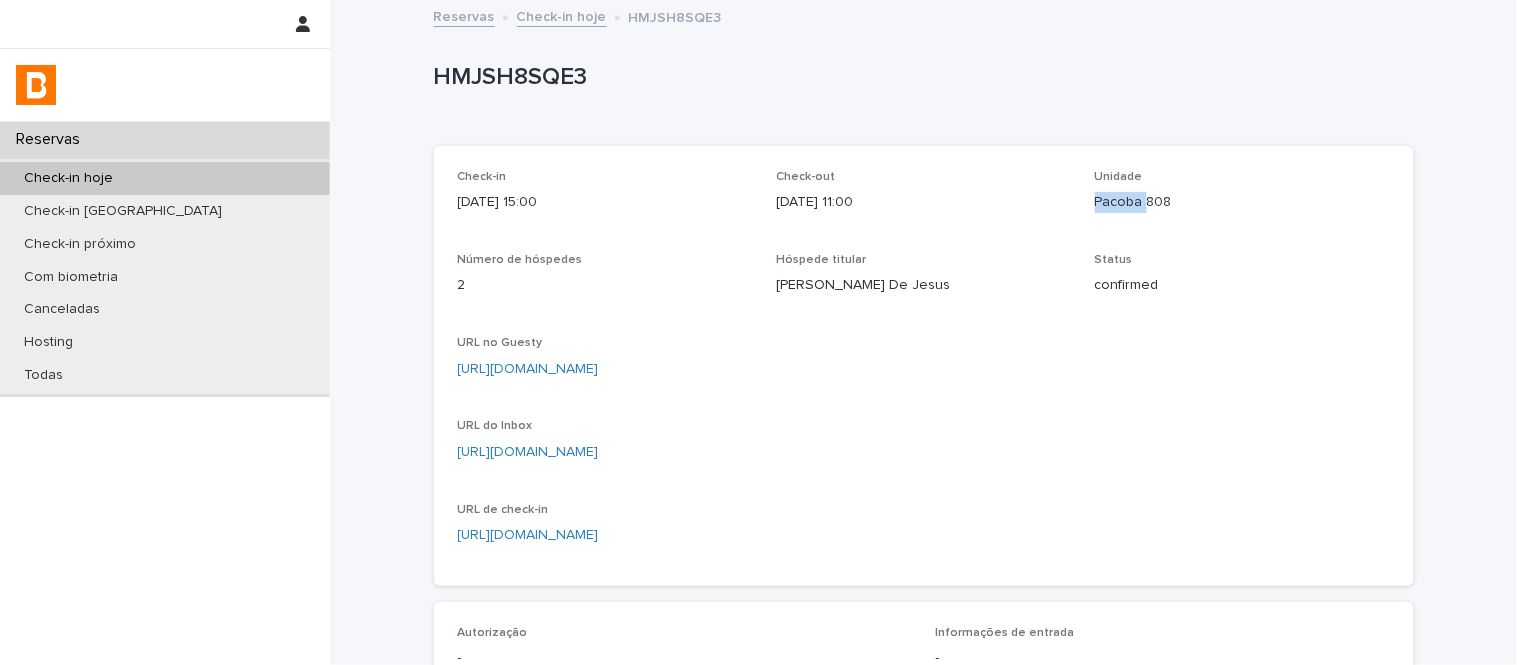 click on "Pacoba 808" at bounding box center (1242, 202) 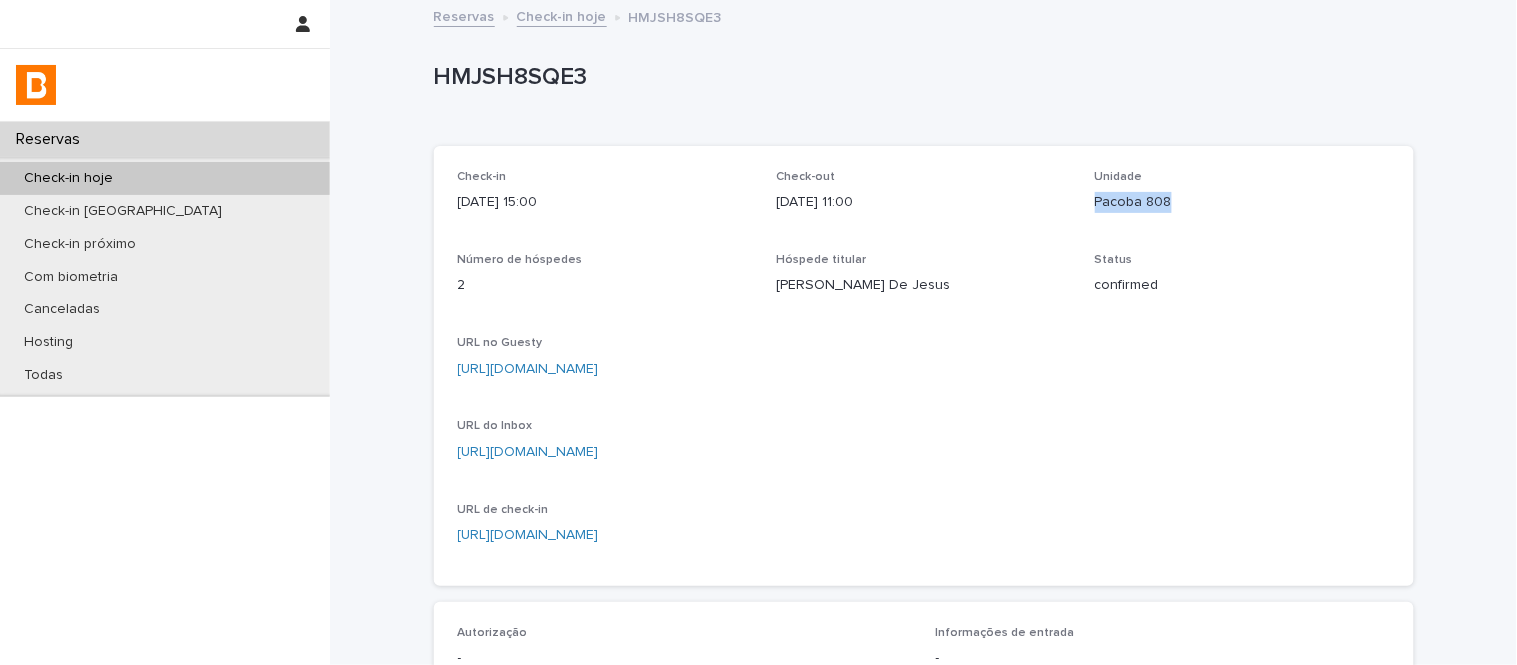 click on "Pacoba 808" at bounding box center (1242, 202) 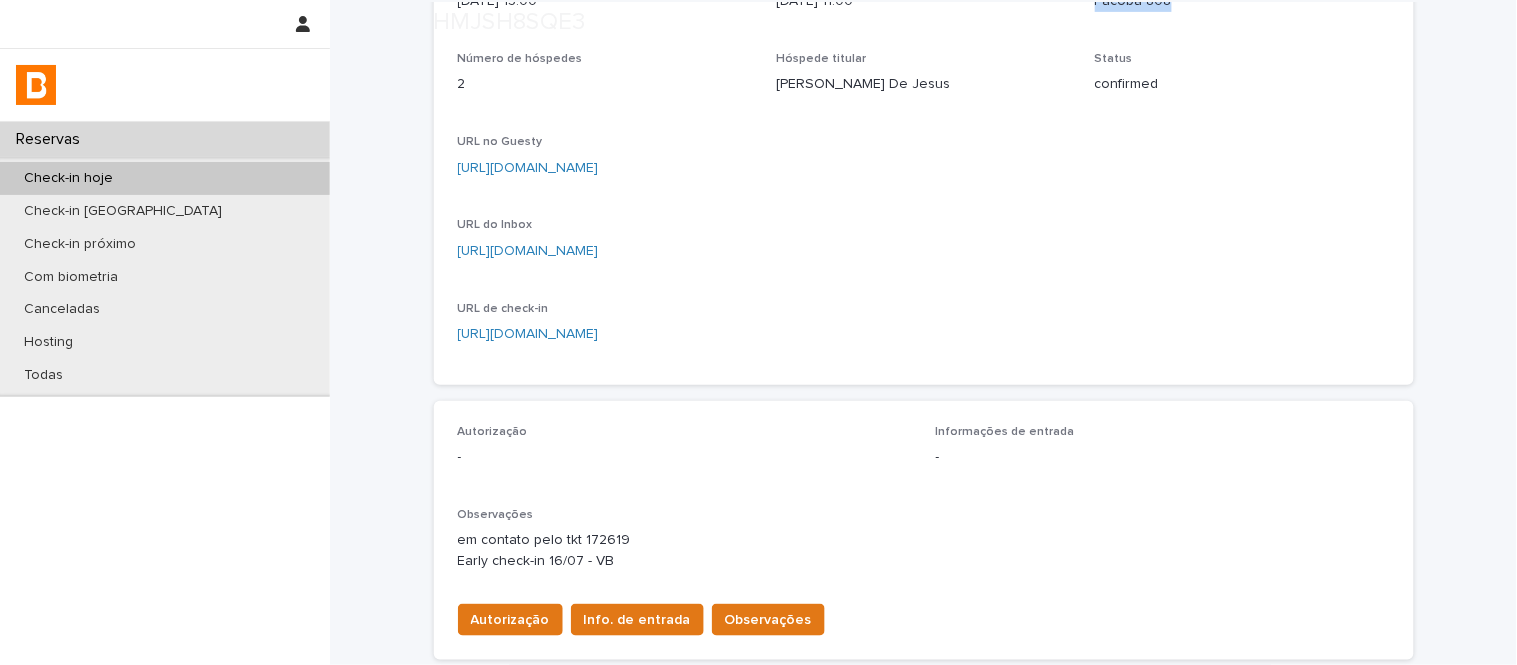 scroll, scrollTop: 222, scrollLeft: 0, axis: vertical 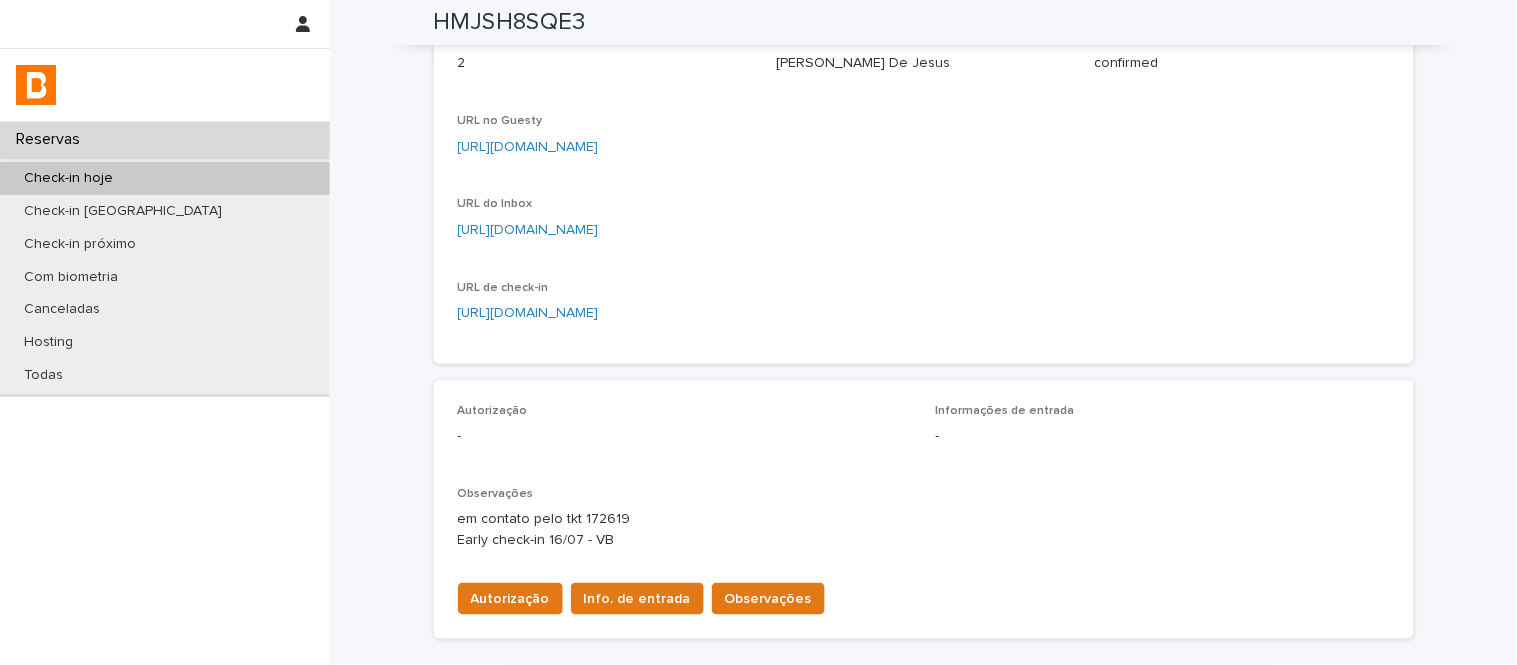 click on "URL do Inbox https://app.guesty.com/inbox-v2/686852e8a82de60010de4886?reservationId=686852e8caded20013eddff7" at bounding box center (605, 226) 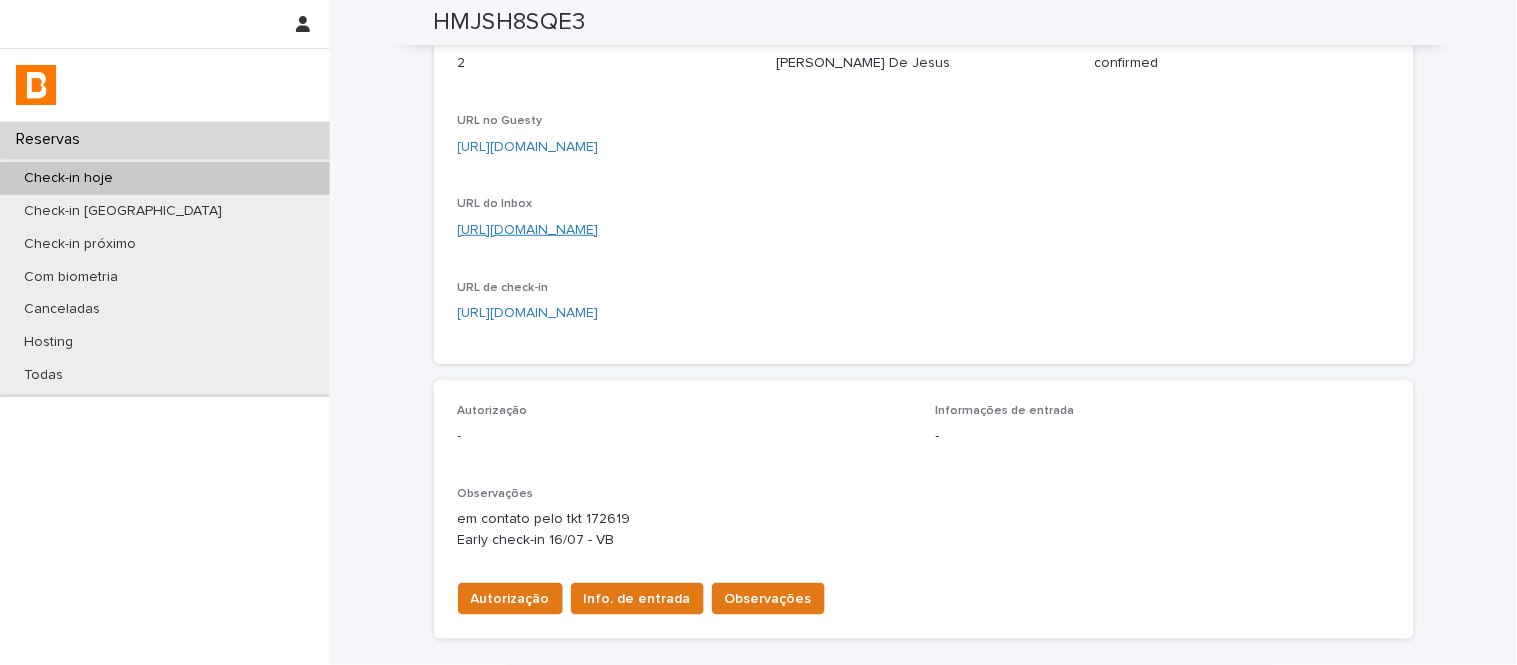 click on "https://app.guesty.com/inbox-v2/686852e8a82de60010de4886?reservationId=686852e8caded20013eddff7" at bounding box center (528, 230) 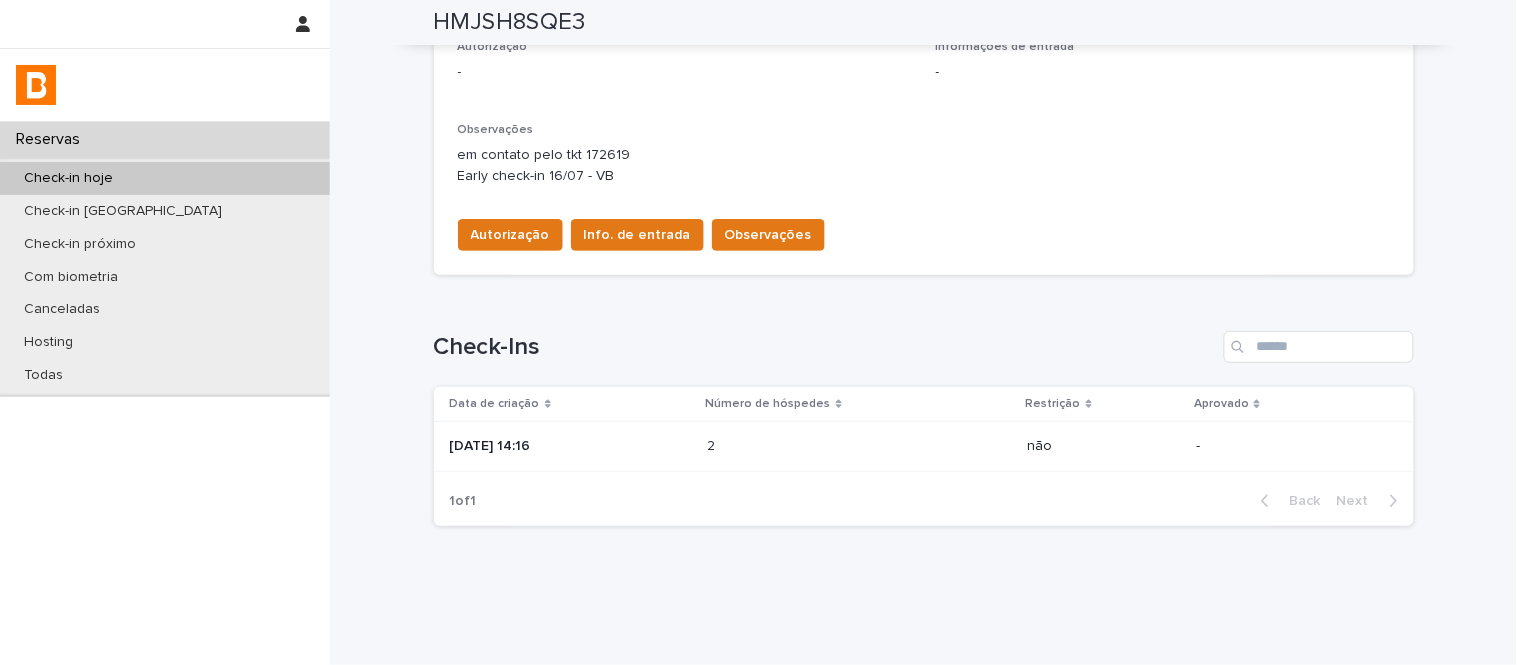 scroll, scrollTop: 618, scrollLeft: 0, axis: vertical 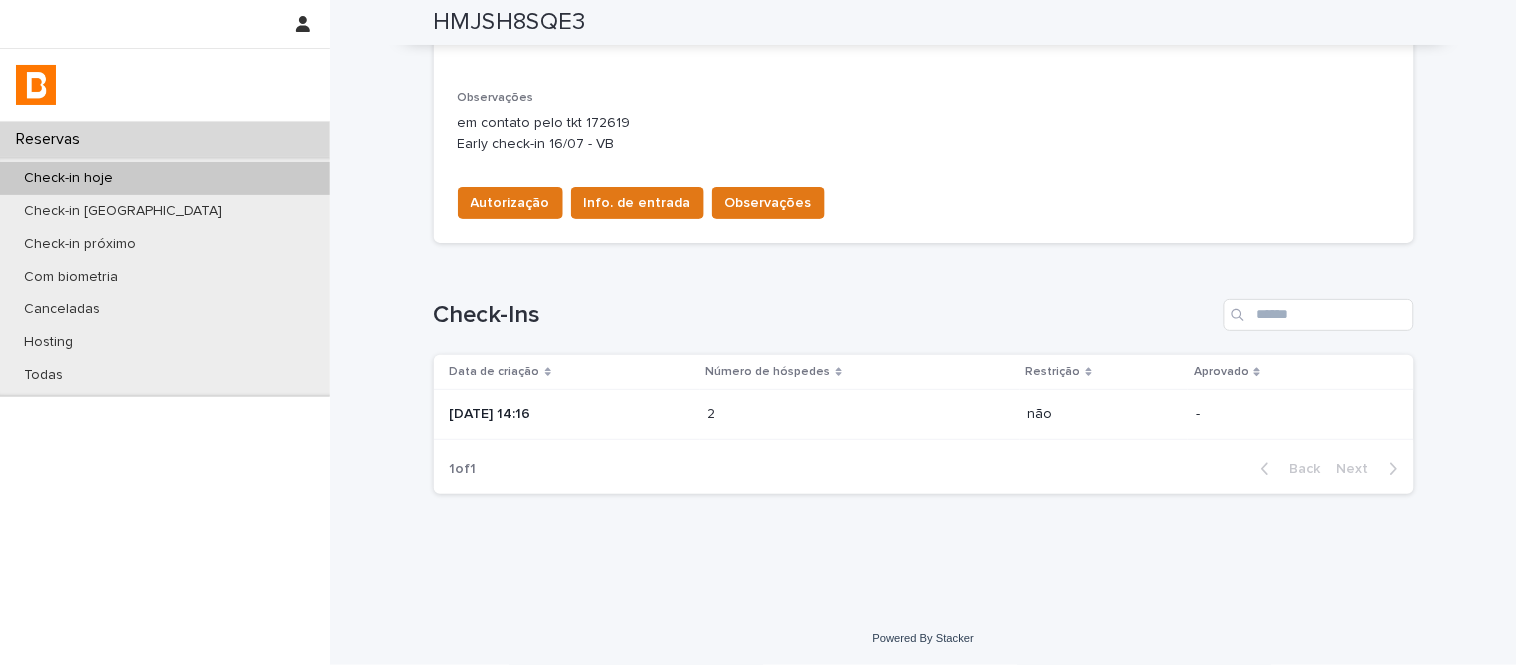 click on "2025-07-15 14:16" at bounding box center (571, 414) 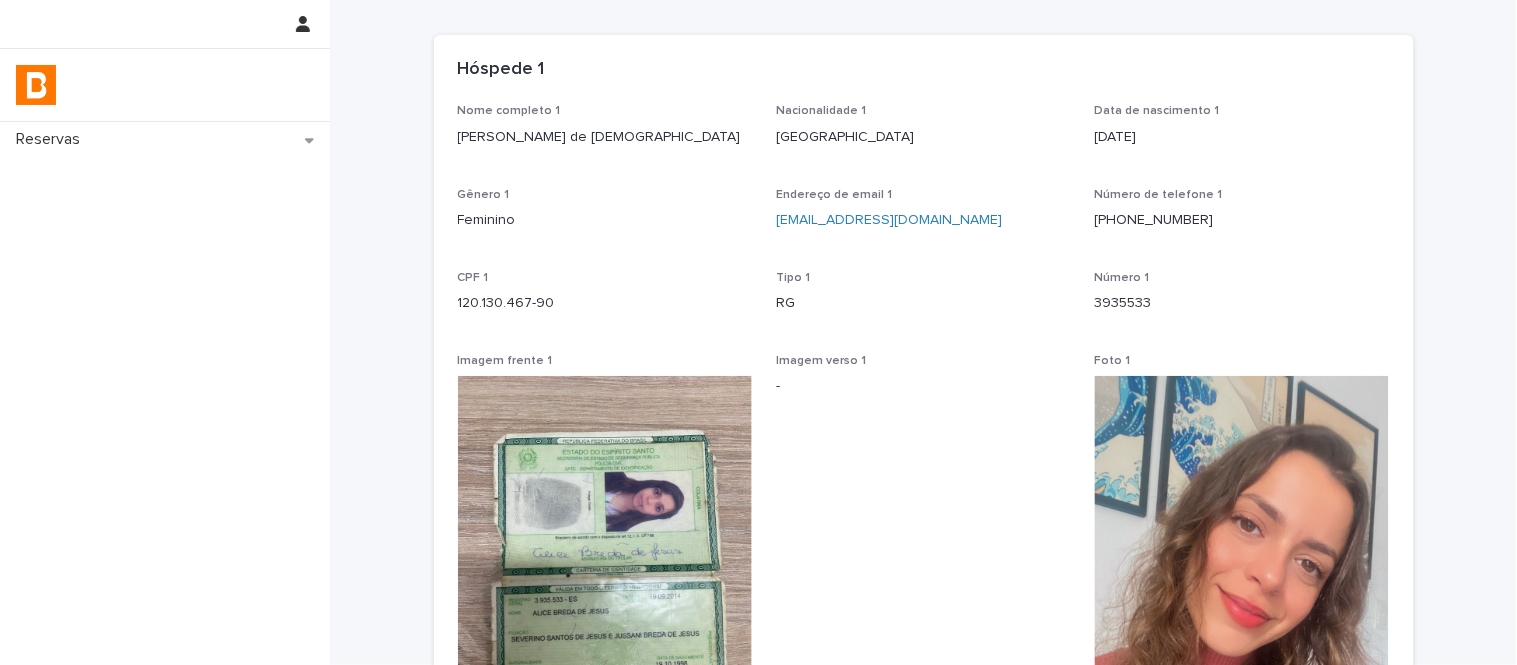 scroll, scrollTop: 333, scrollLeft: 0, axis: vertical 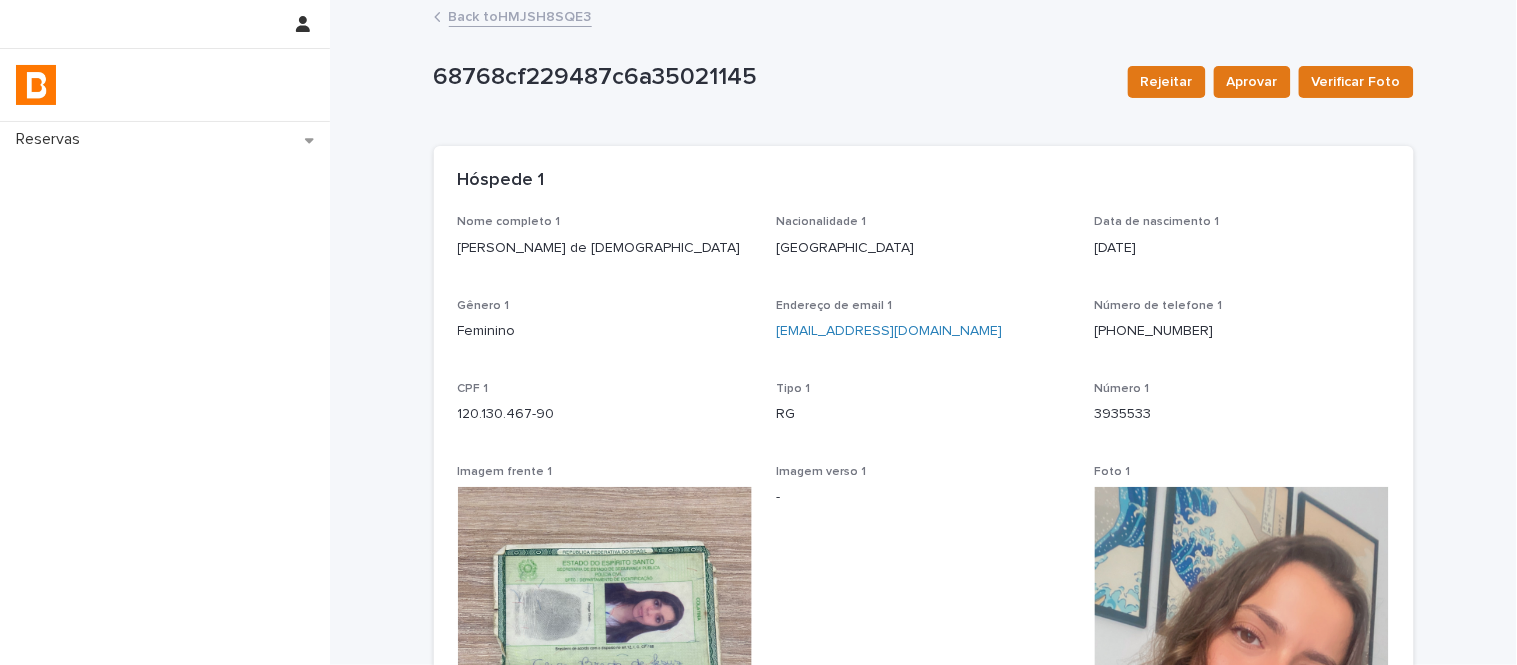 click on "Back to  HMJSH8SQE3" at bounding box center [520, 15] 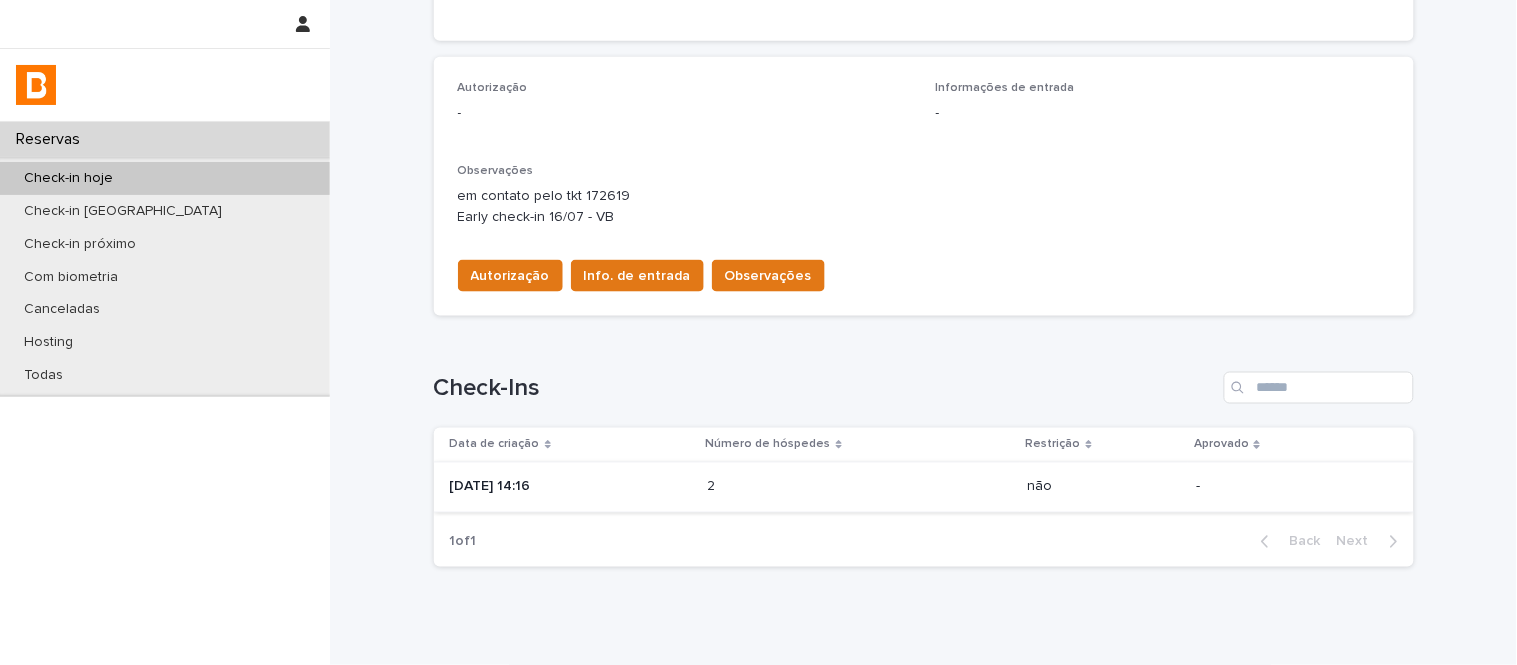 scroll, scrollTop: 618, scrollLeft: 0, axis: vertical 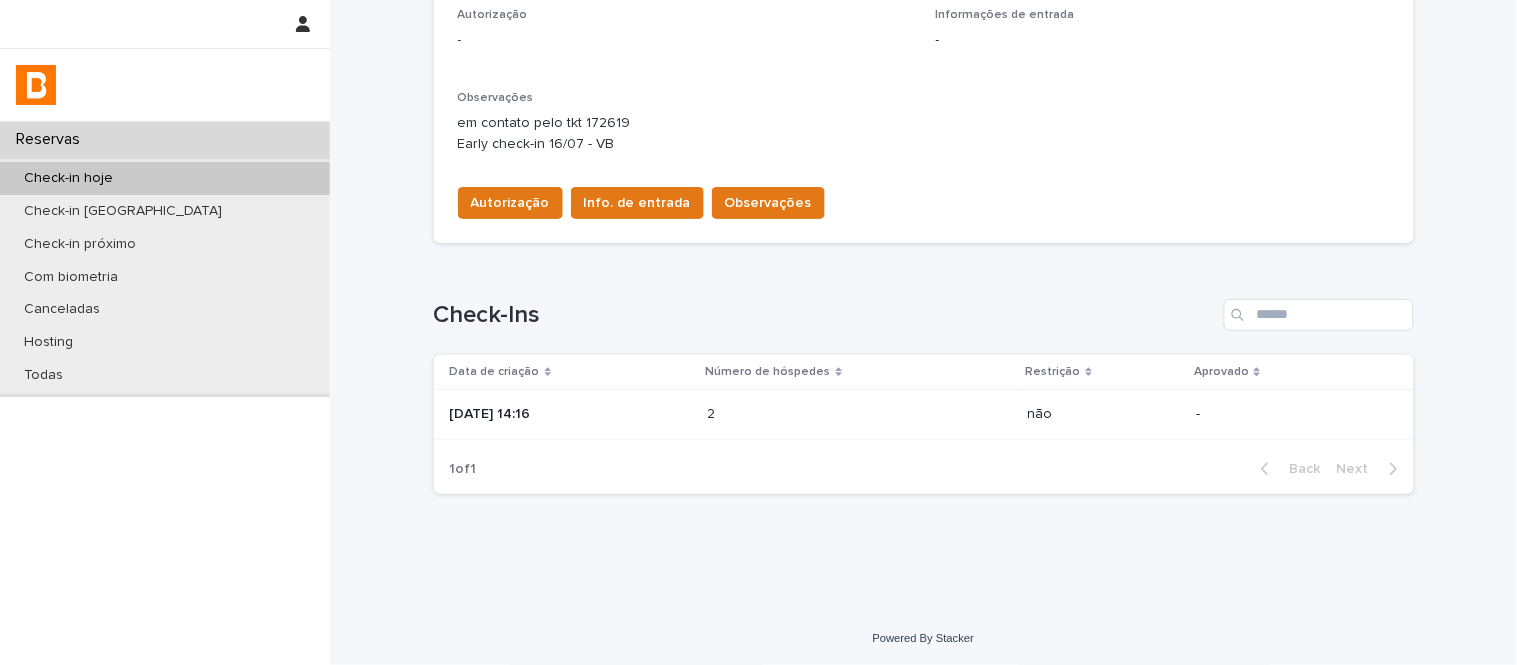 click on "2025-07-15 14:16" at bounding box center [567, 415] 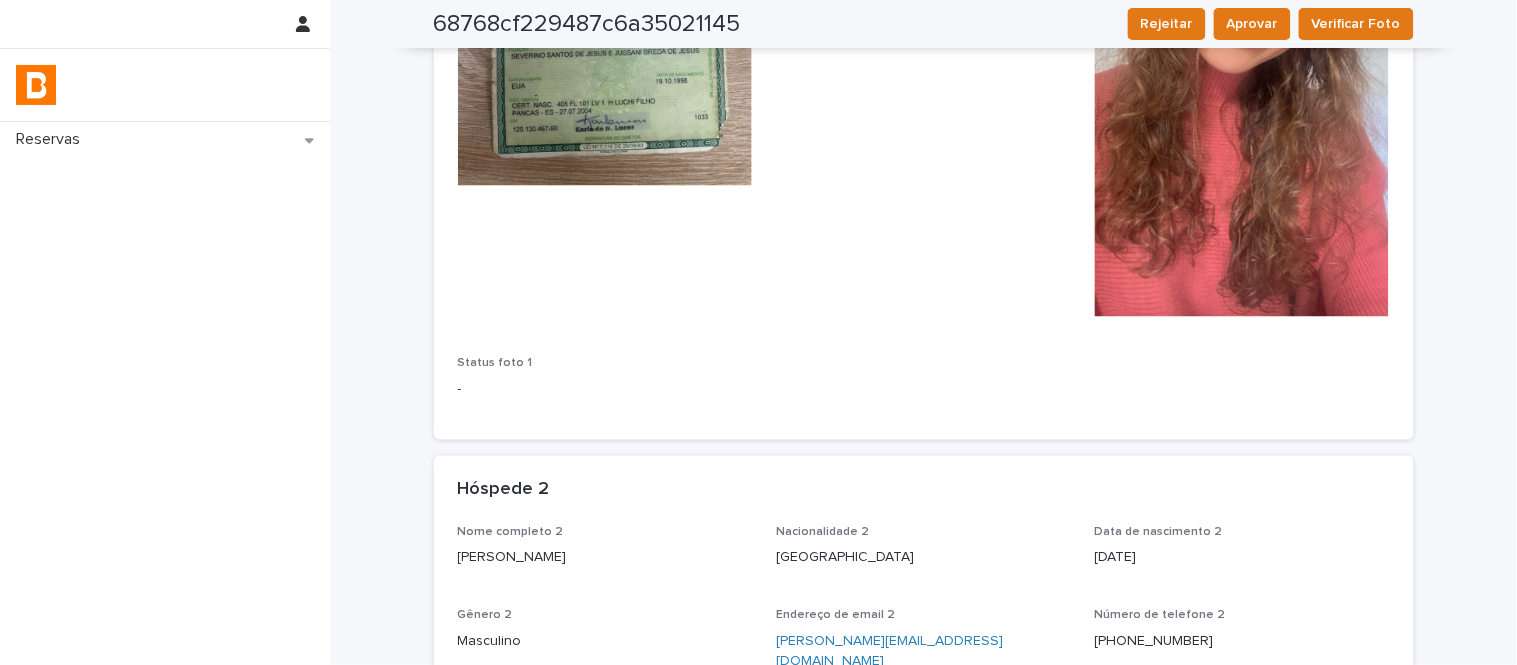 scroll, scrollTop: 0, scrollLeft: 0, axis: both 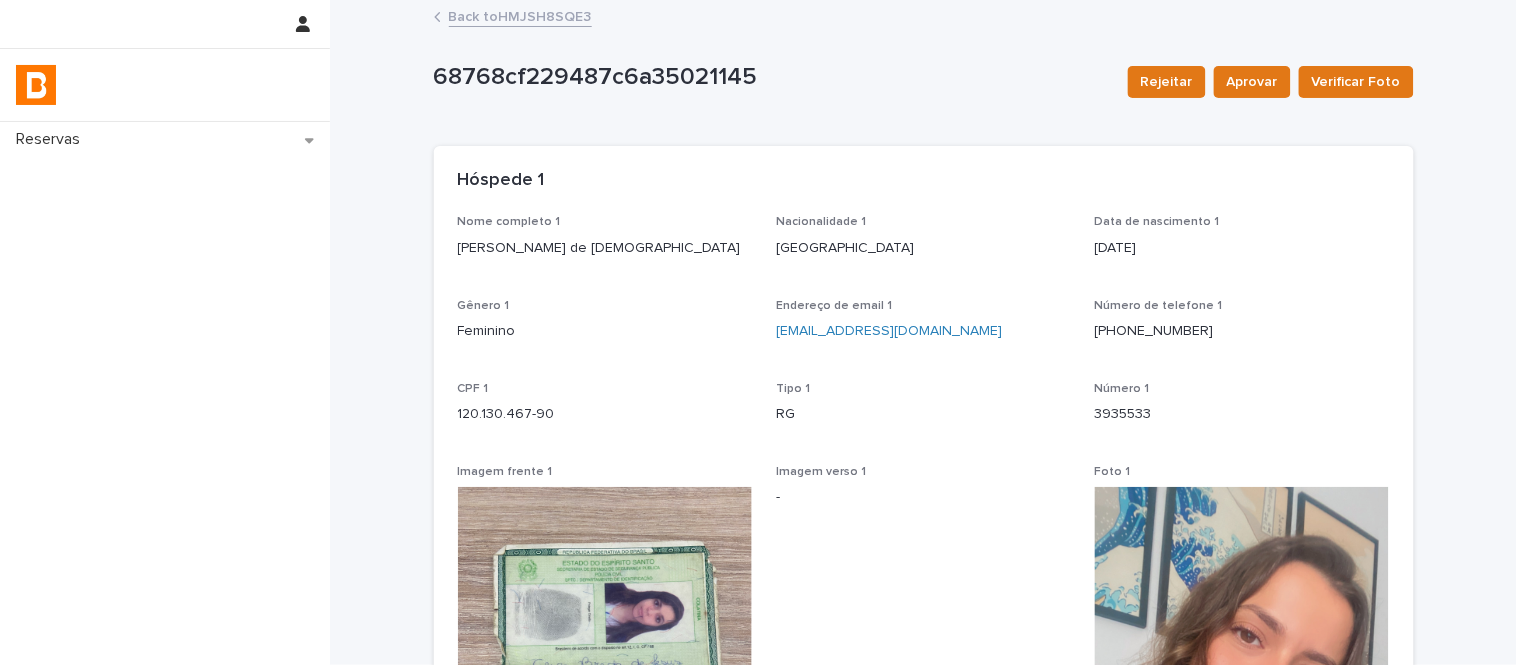 click on "Alice Breda de jesus" at bounding box center [605, 248] 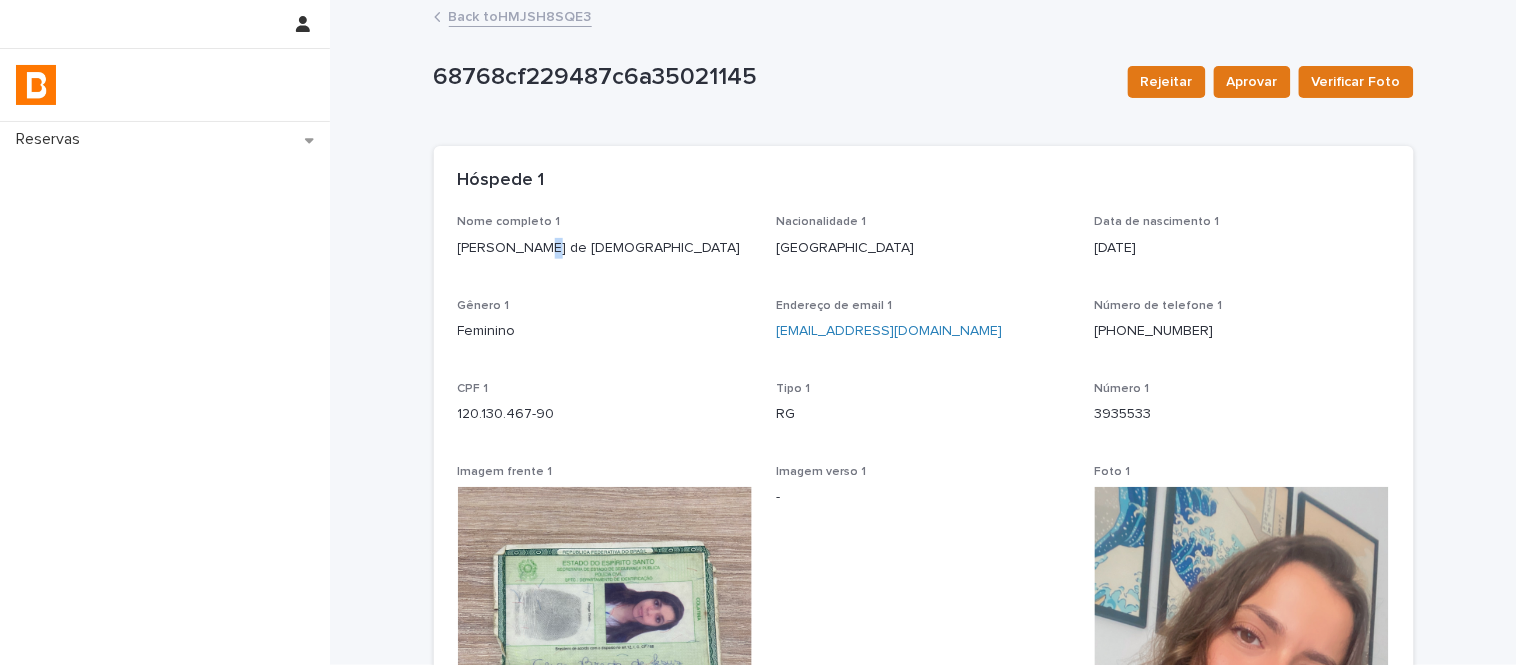 click on "Alice Breda de jesus" at bounding box center [605, 248] 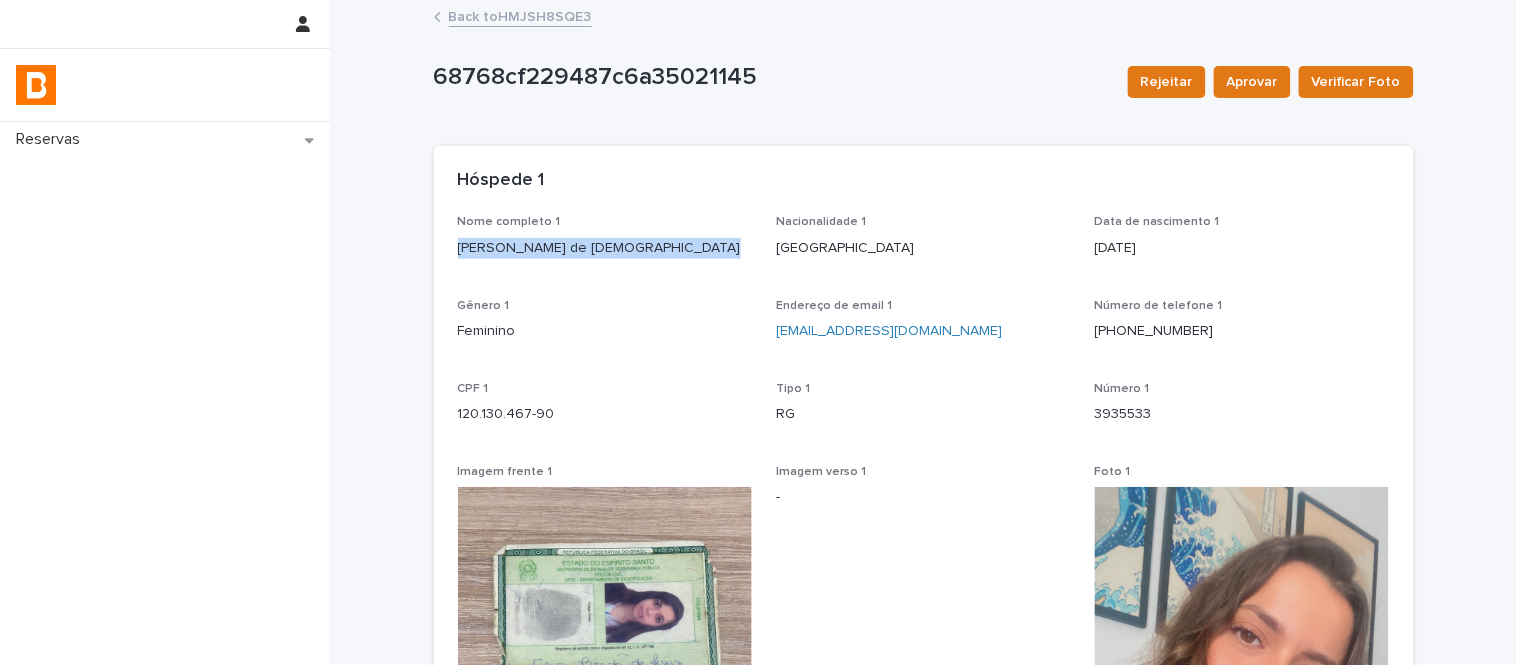click on "Alice Breda de jesus" at bounding box center [605, 248] 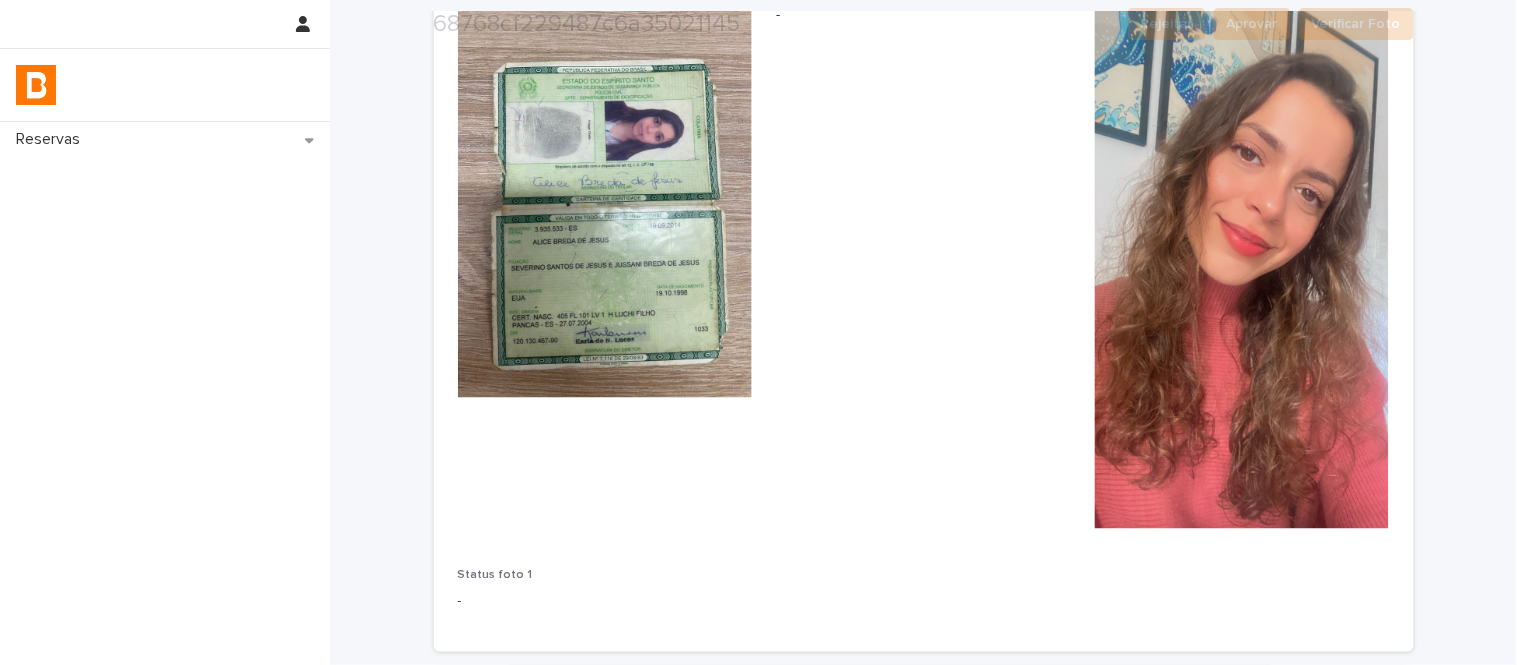 scroll, scrollTop: 555, scrollLeft: 0, axis: vertical 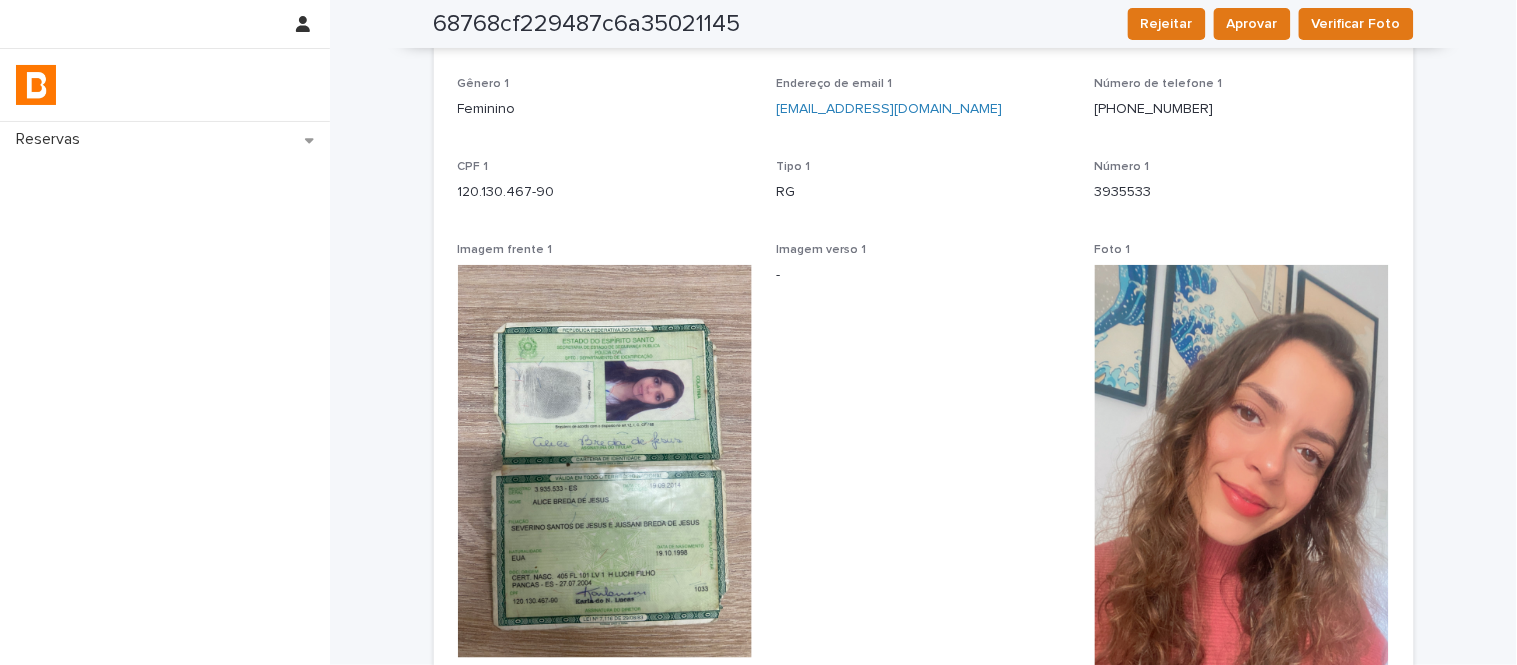 click on "120.130.467-90" at bounding box center [605, 192] 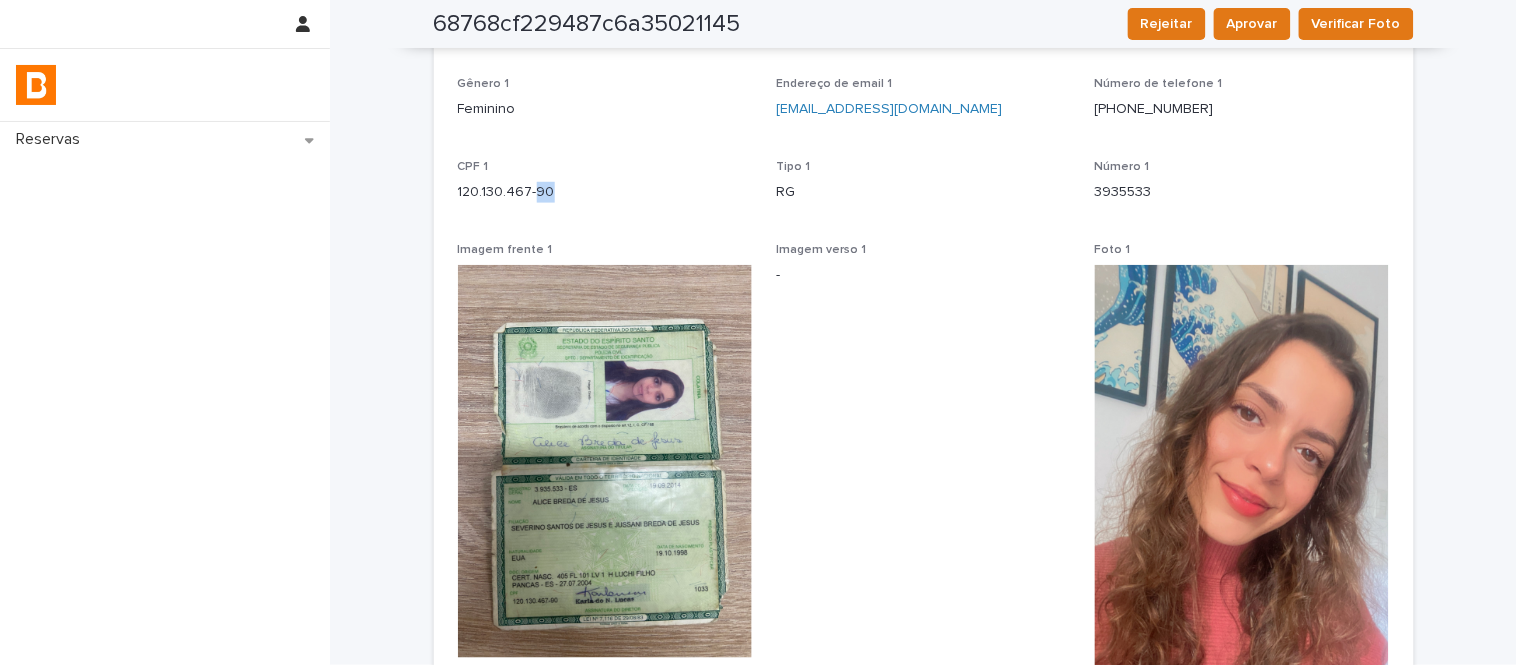 click on "120.130.467-90" at bounding box center [605, 192] 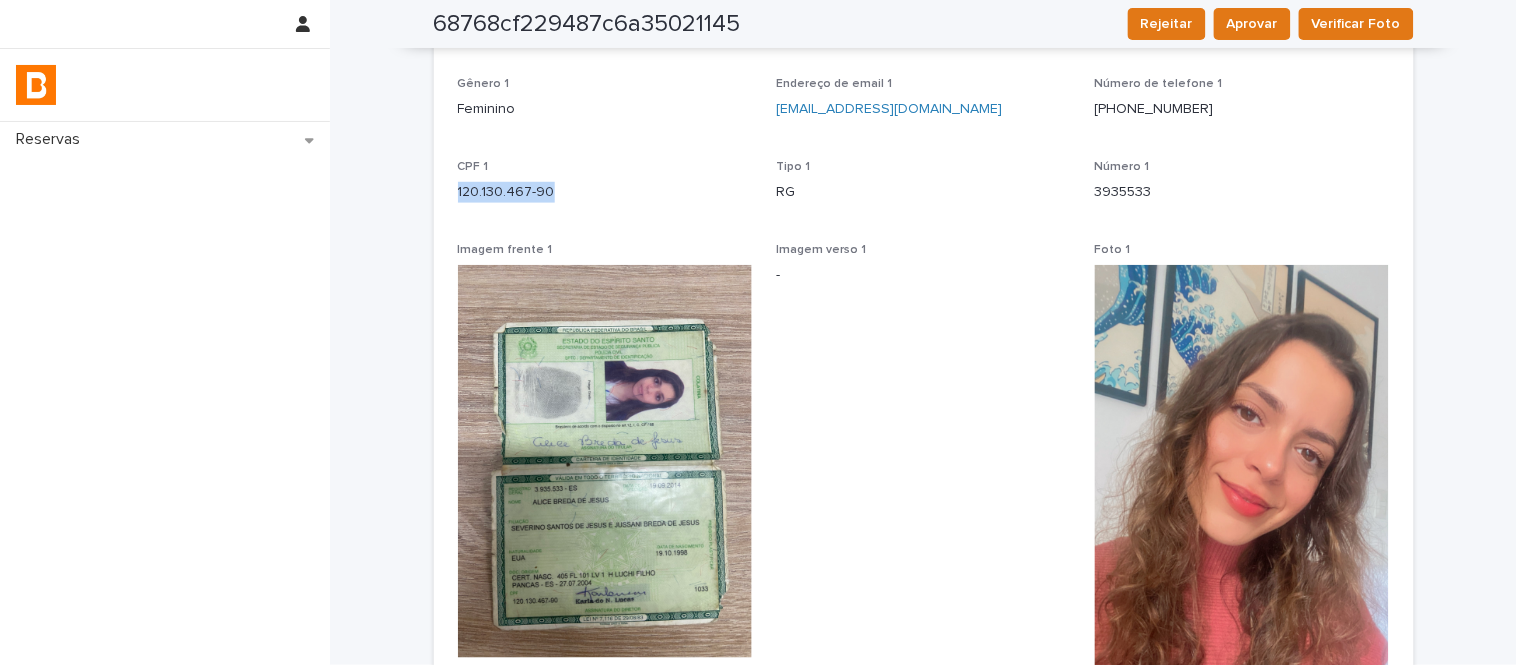 click on "120.130.467-90" at bounding box center [605, 192] 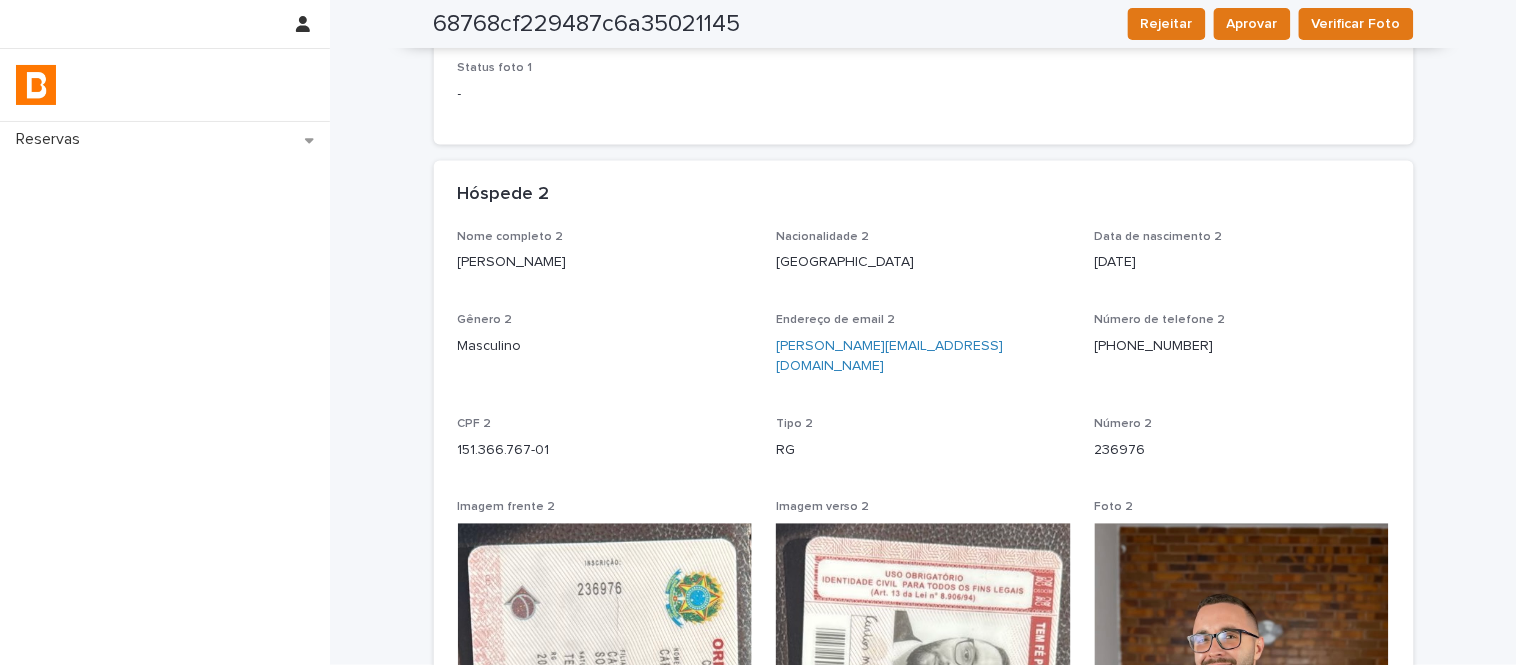 scroll, scrollTop: 1000, scrollLeft: 0, axis: vertical 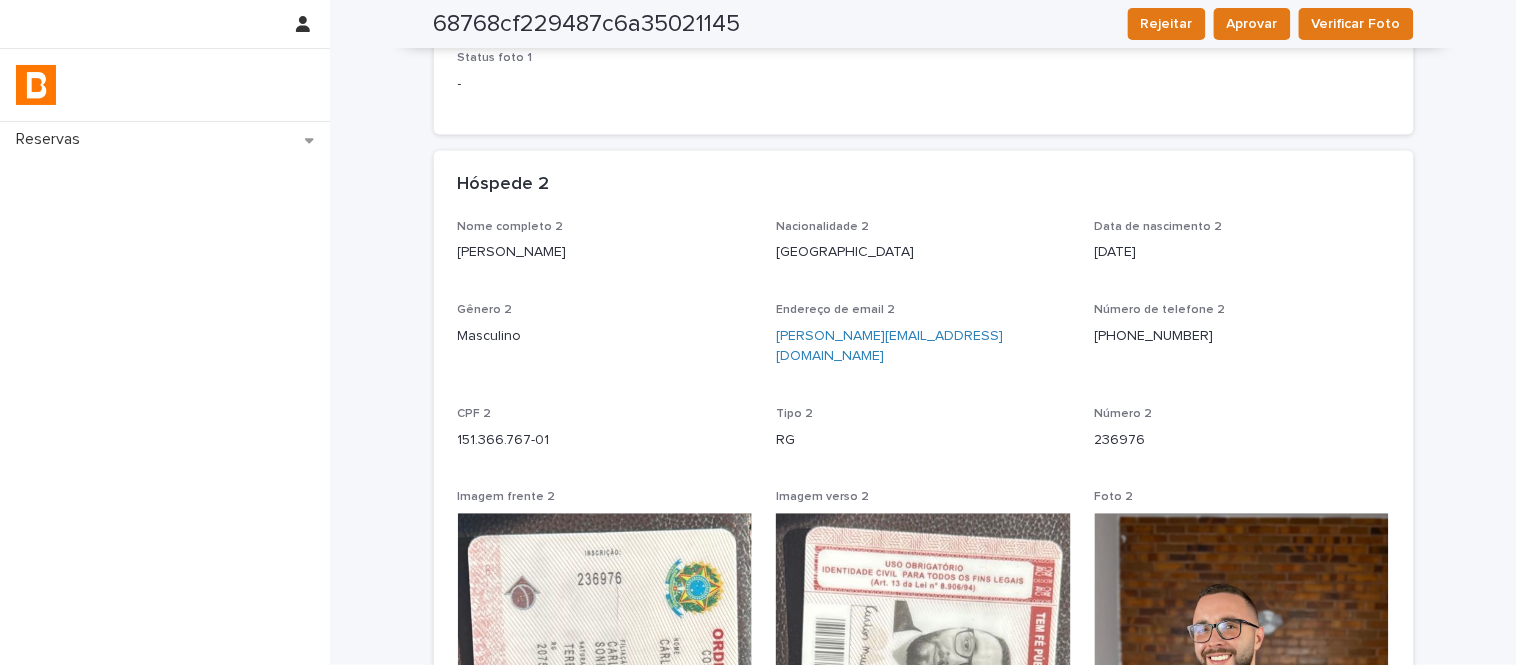 click on "Carlos Maurício Bento Machado Filho" at bounding box center [605, 252] 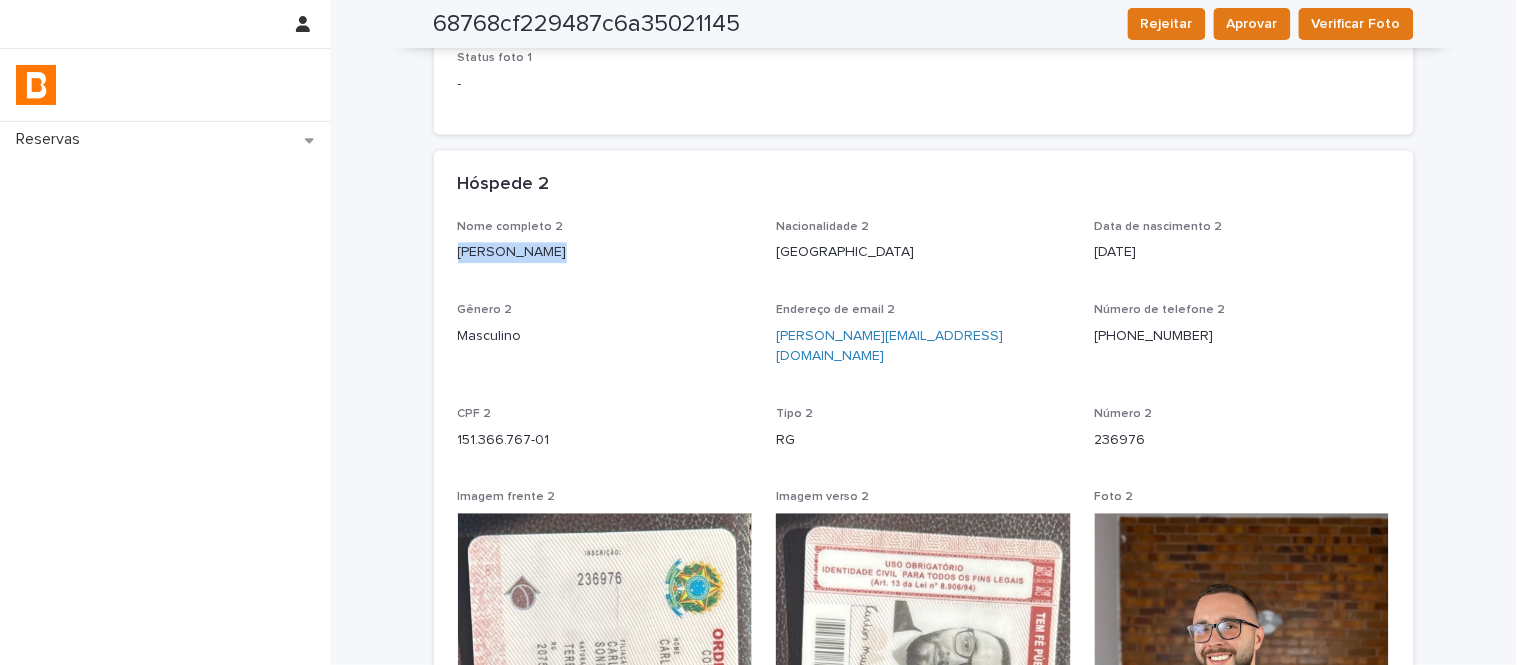 click on "Carlos Maurício Bento Machado Filho" at bounding box center (605, 252) 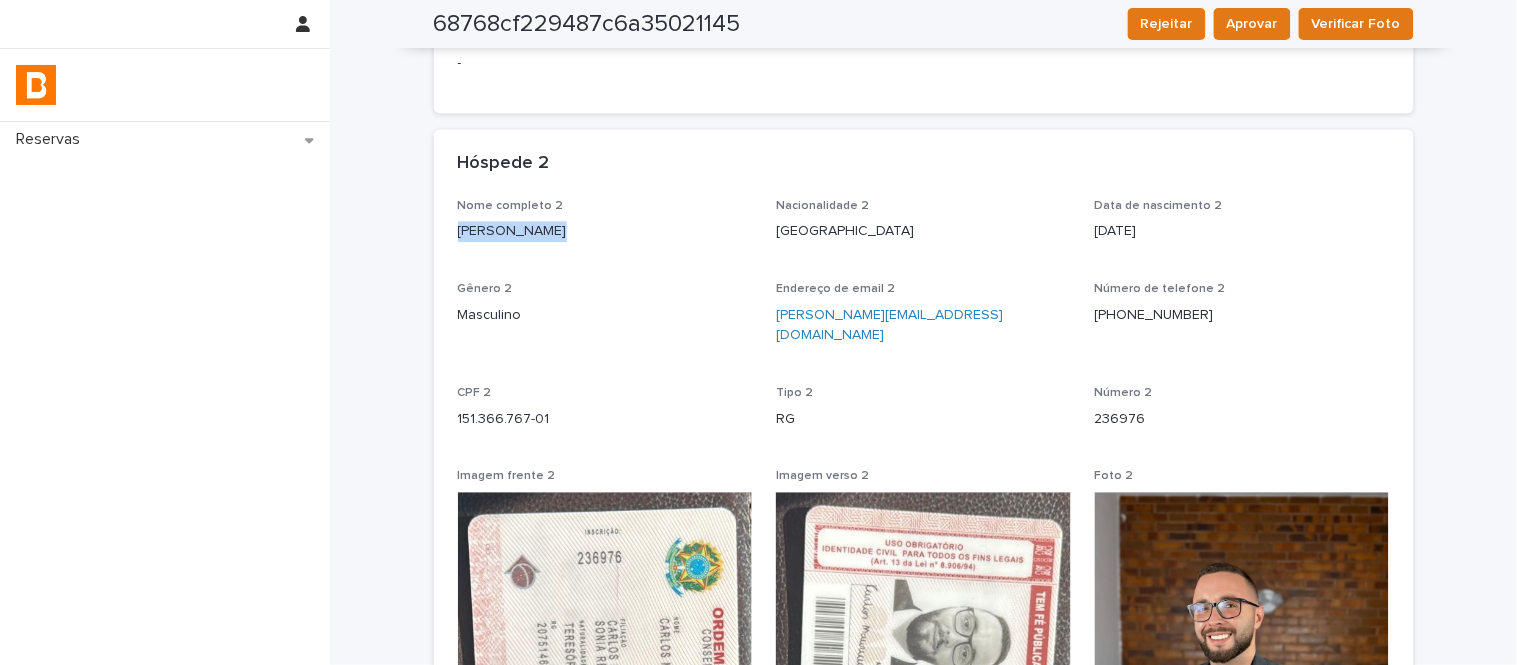 scroll, scrollTop: 1020, scrollLeft: 0, axis: vertical 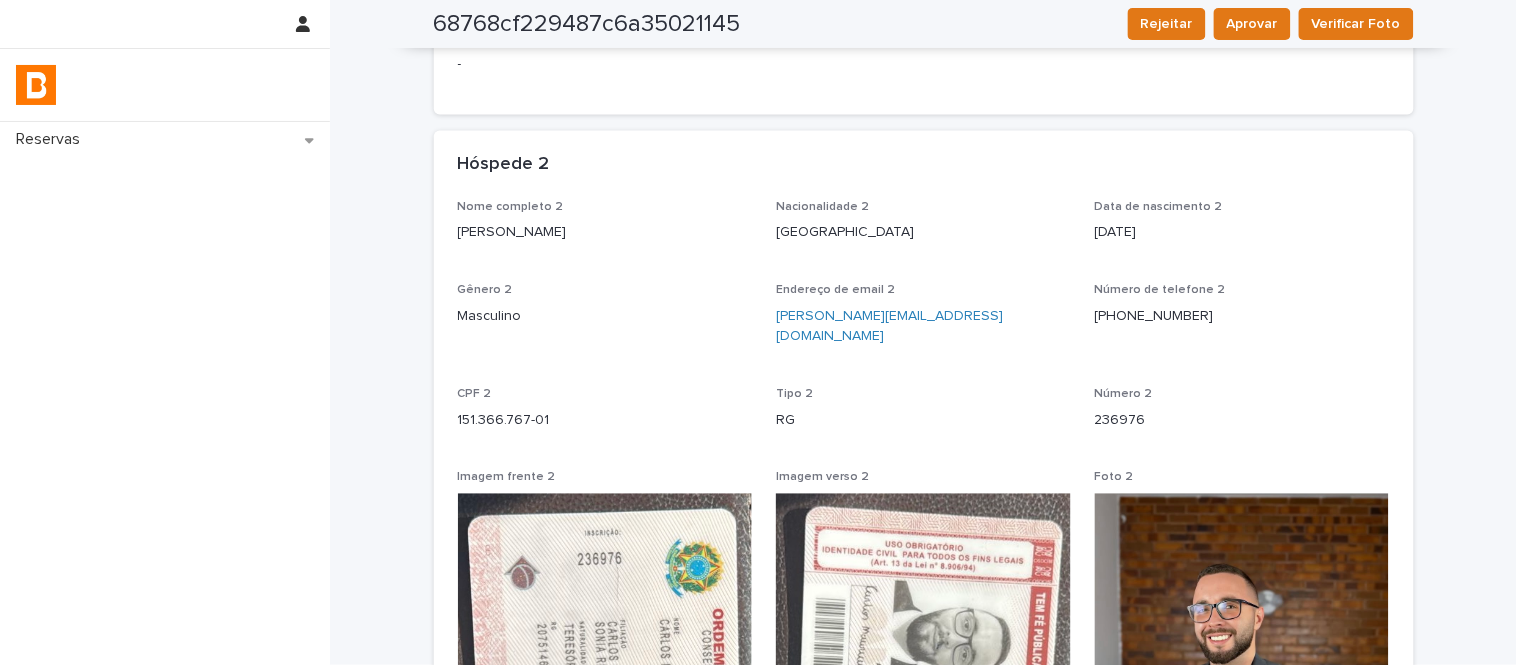 click on "151.366.767-01" at bounding box center [605, 420] 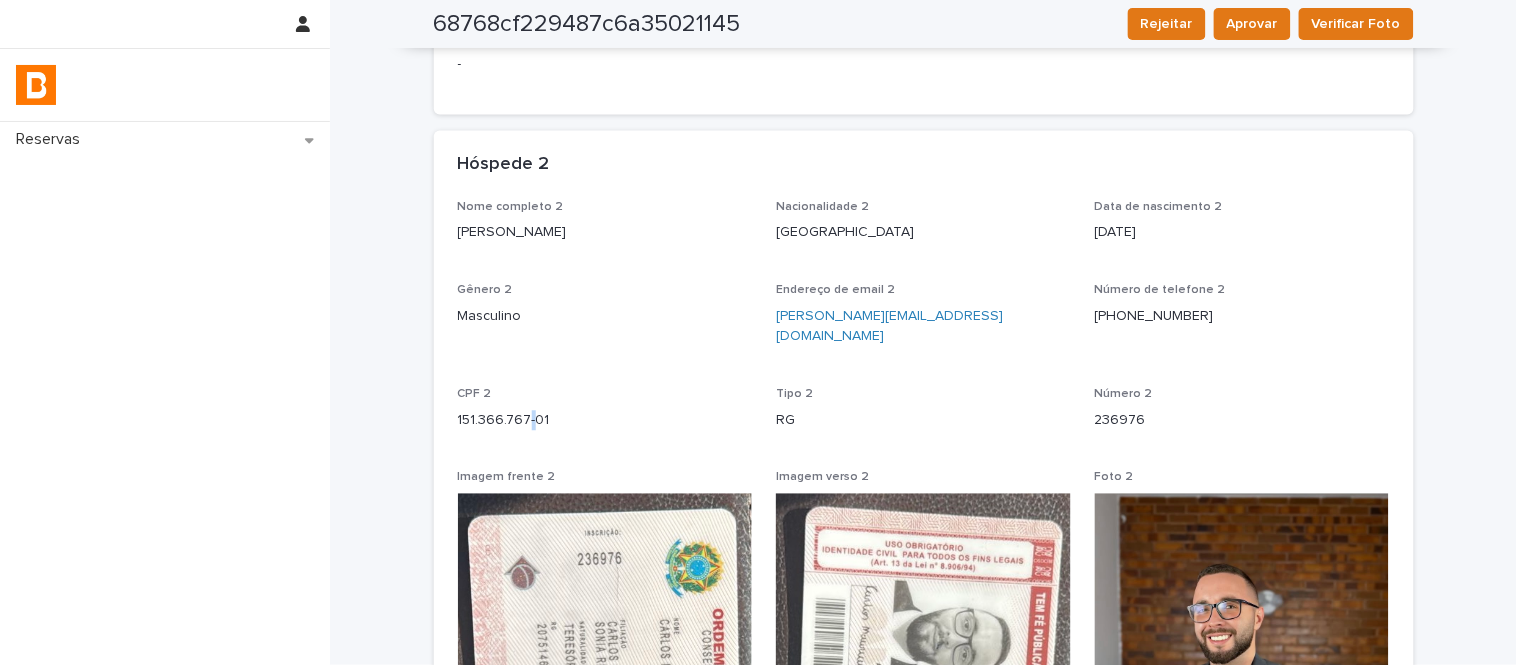 click on "151.366.767-01" at bounding box center (605, 420) 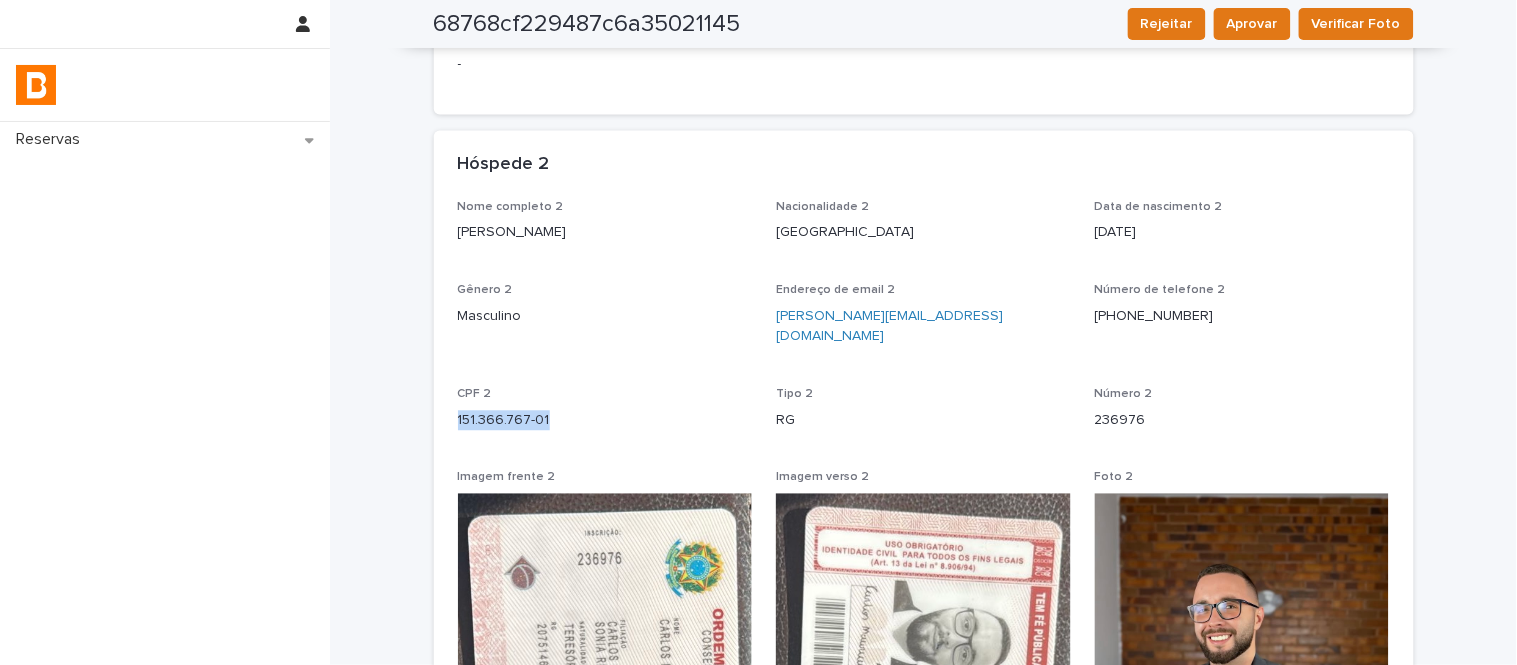 click on "151.366.767-01" at bounding box center (605, 420) 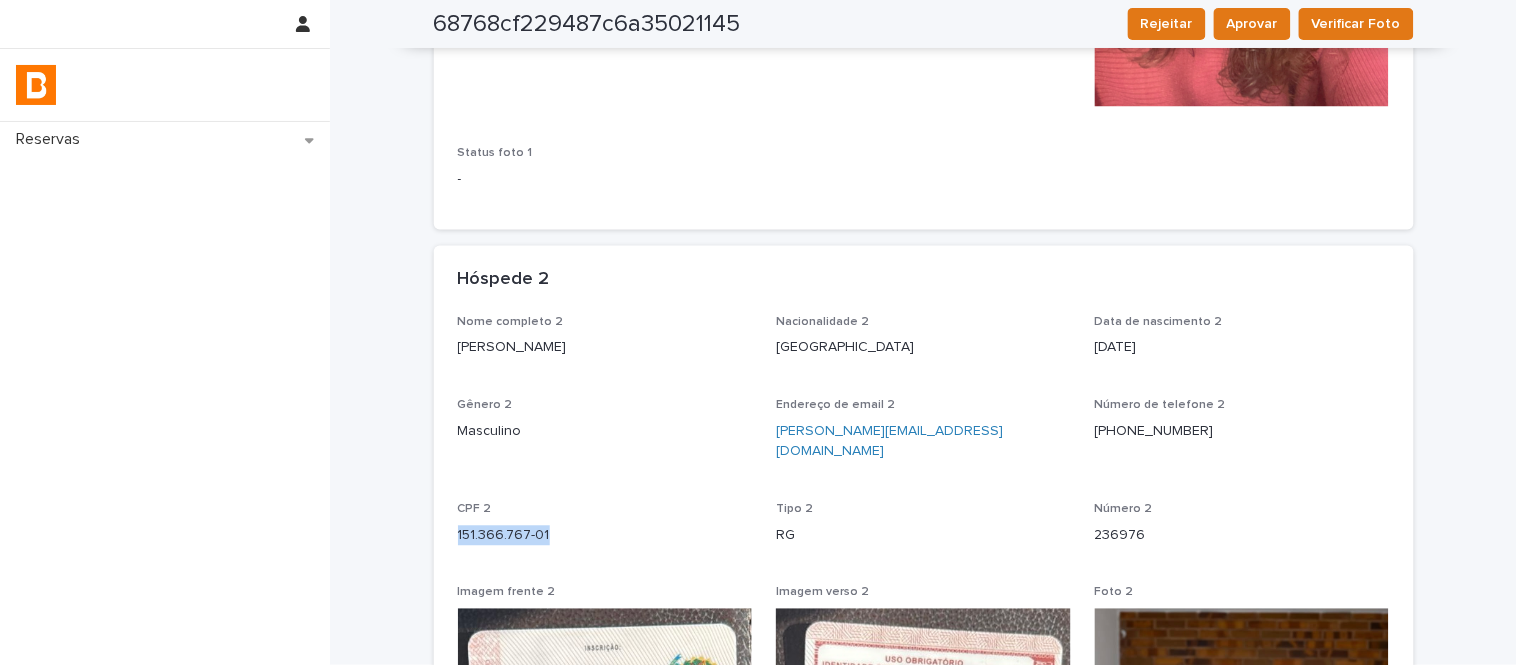 scroll, scrollTop: 353, scrollLeft: 0, axis: vertical 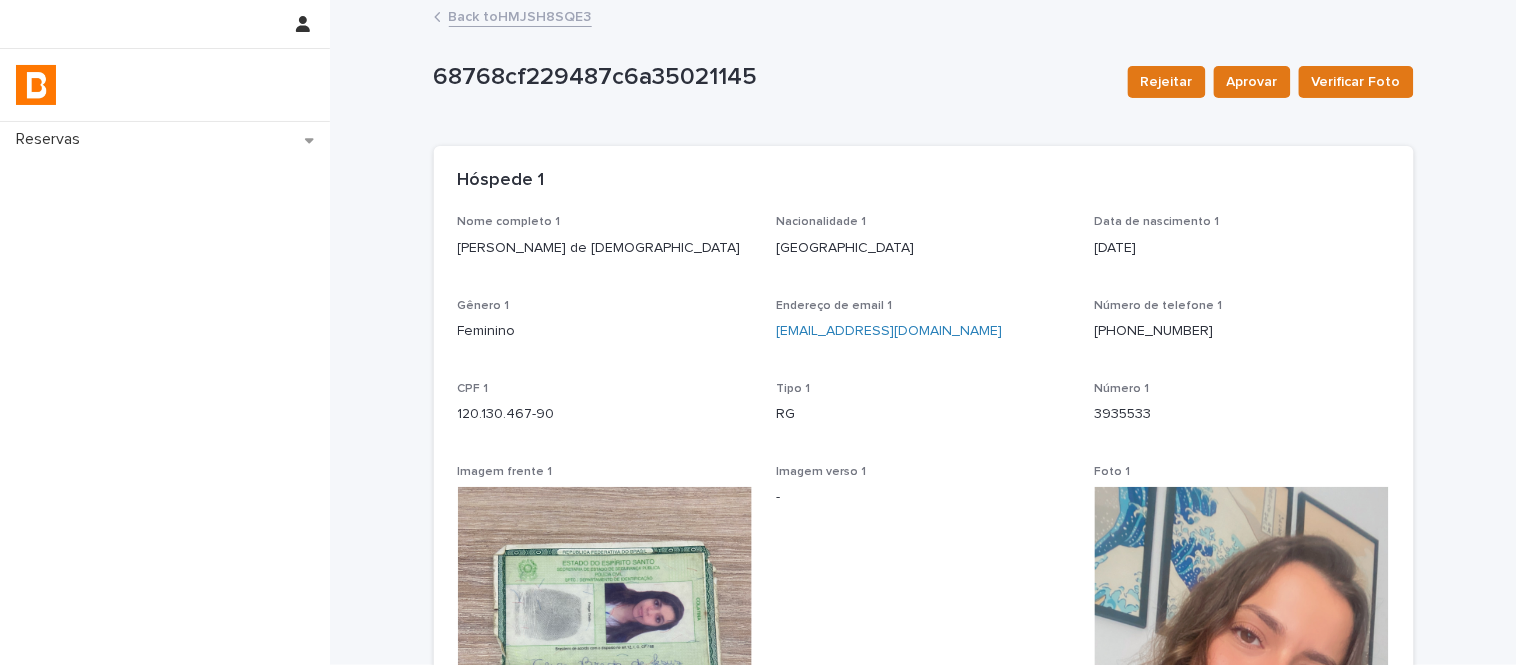 click on "Back to  HMJSH8SQE3" at bounding box center (520, 15) 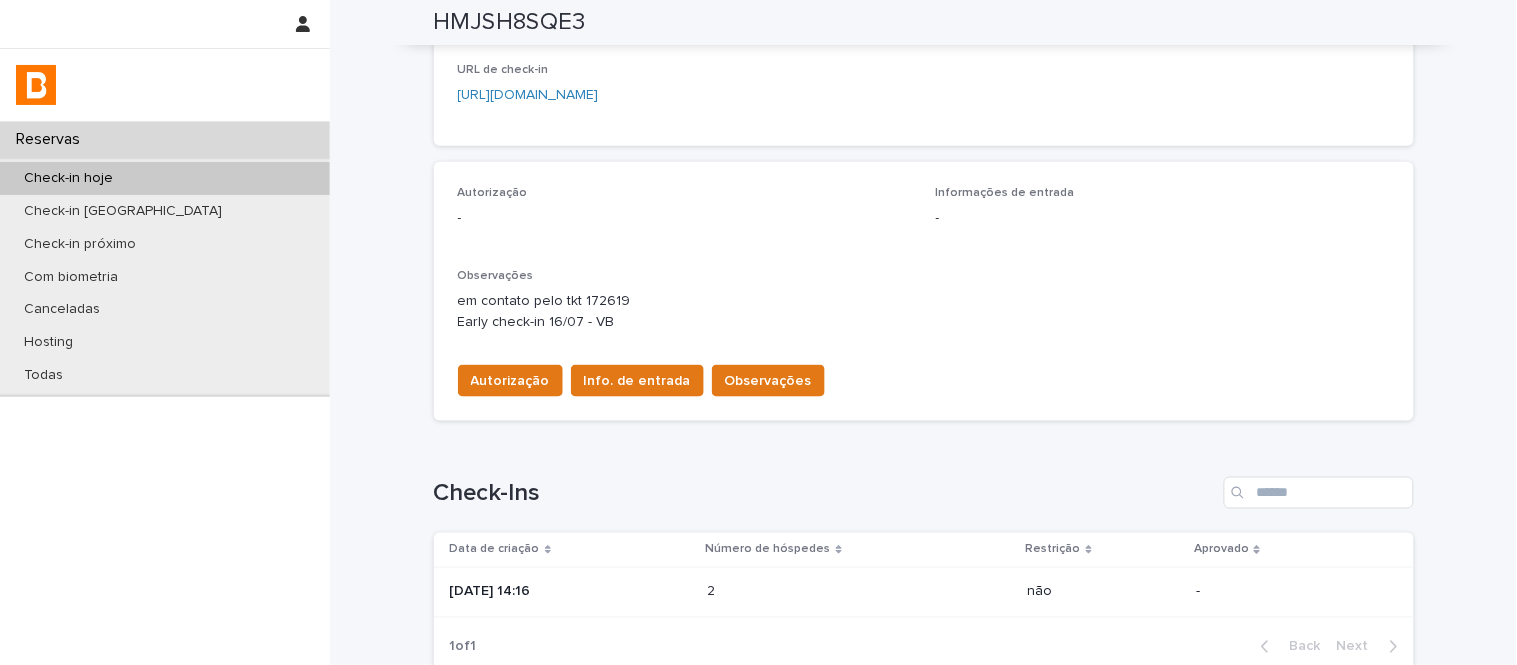 scroll, scrollTop: 444, scrollLeft: 0, axis: vertical 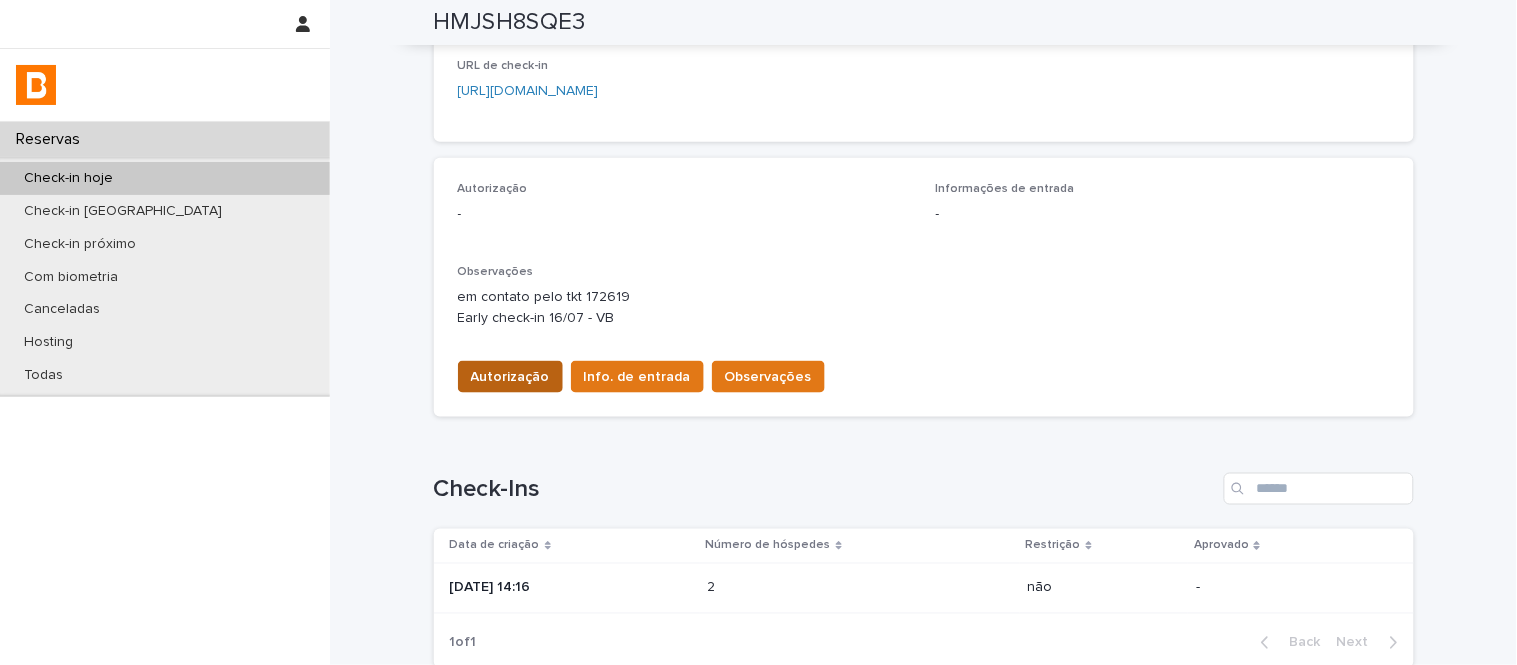 click on "Autorização" at bounding box center (510, 377) 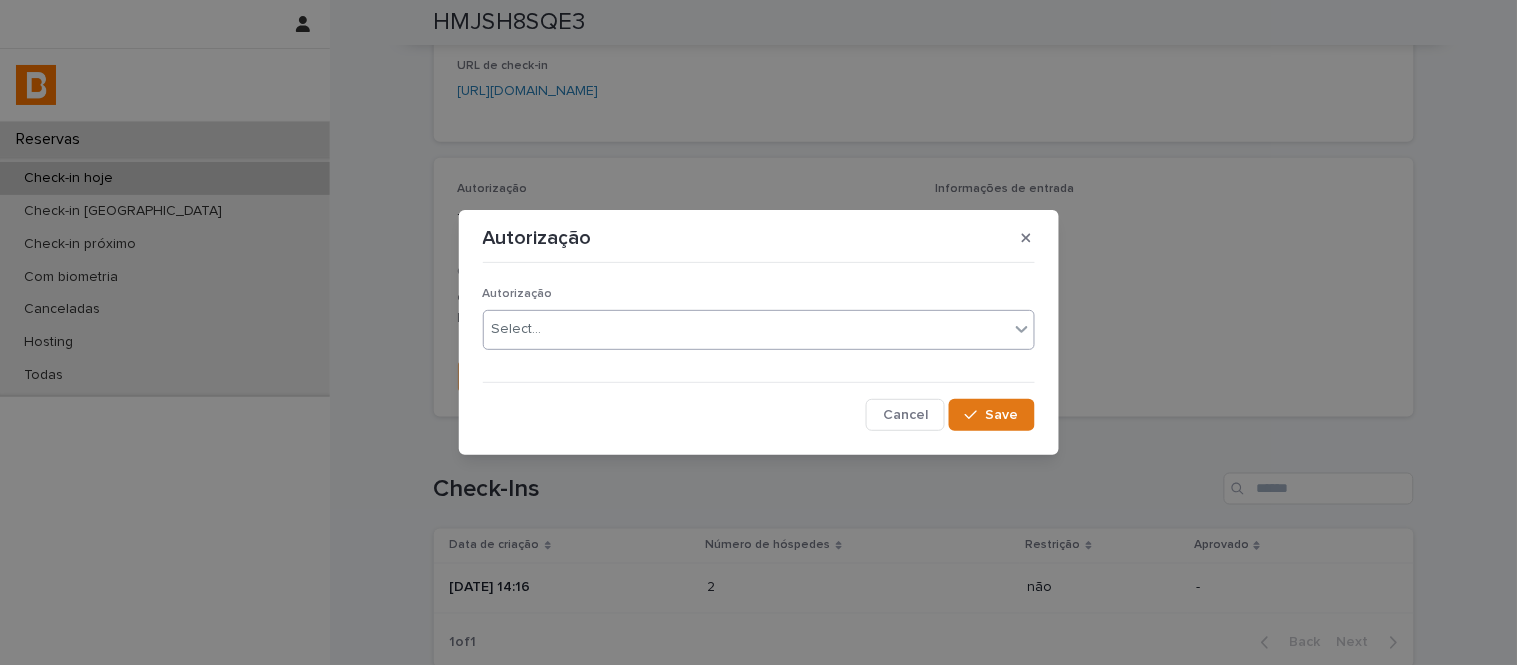 click on "Select..." at bounding box center [746, 329] 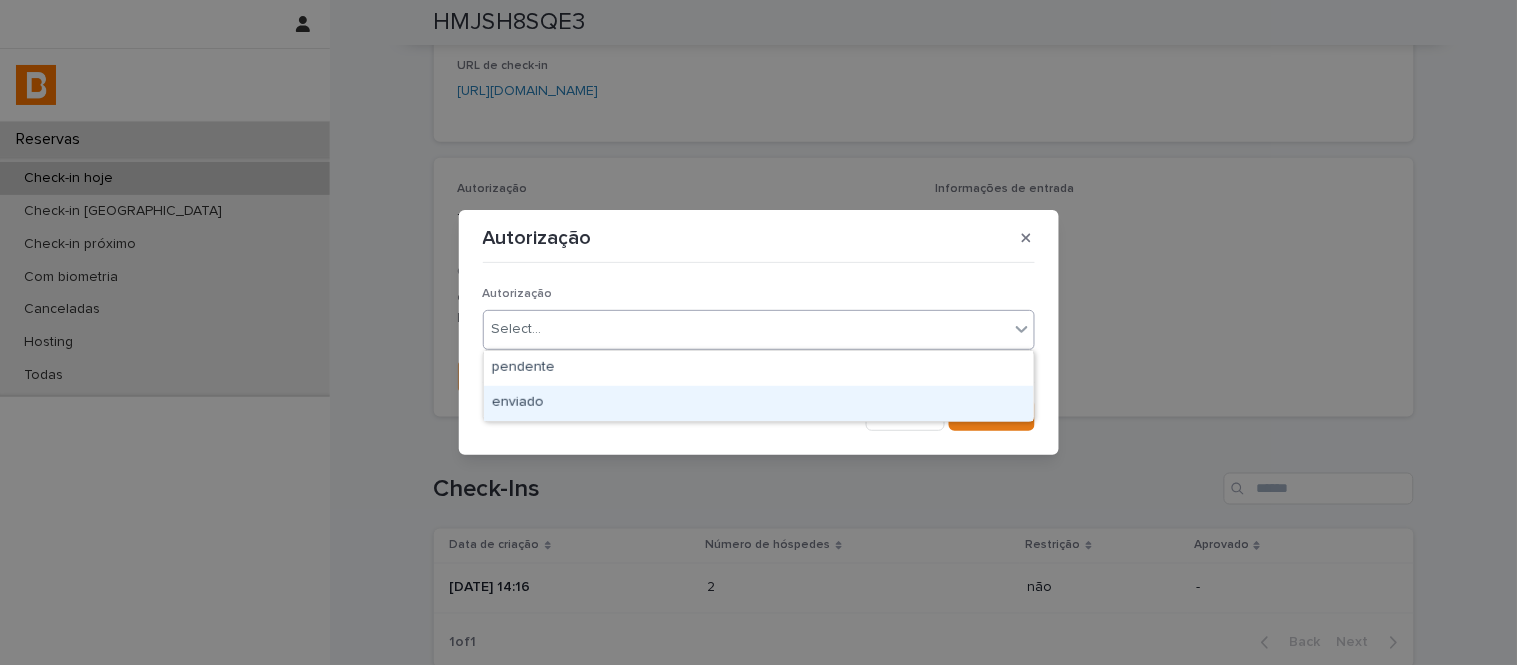 click on "enviado" at bounding box center [759, 403] 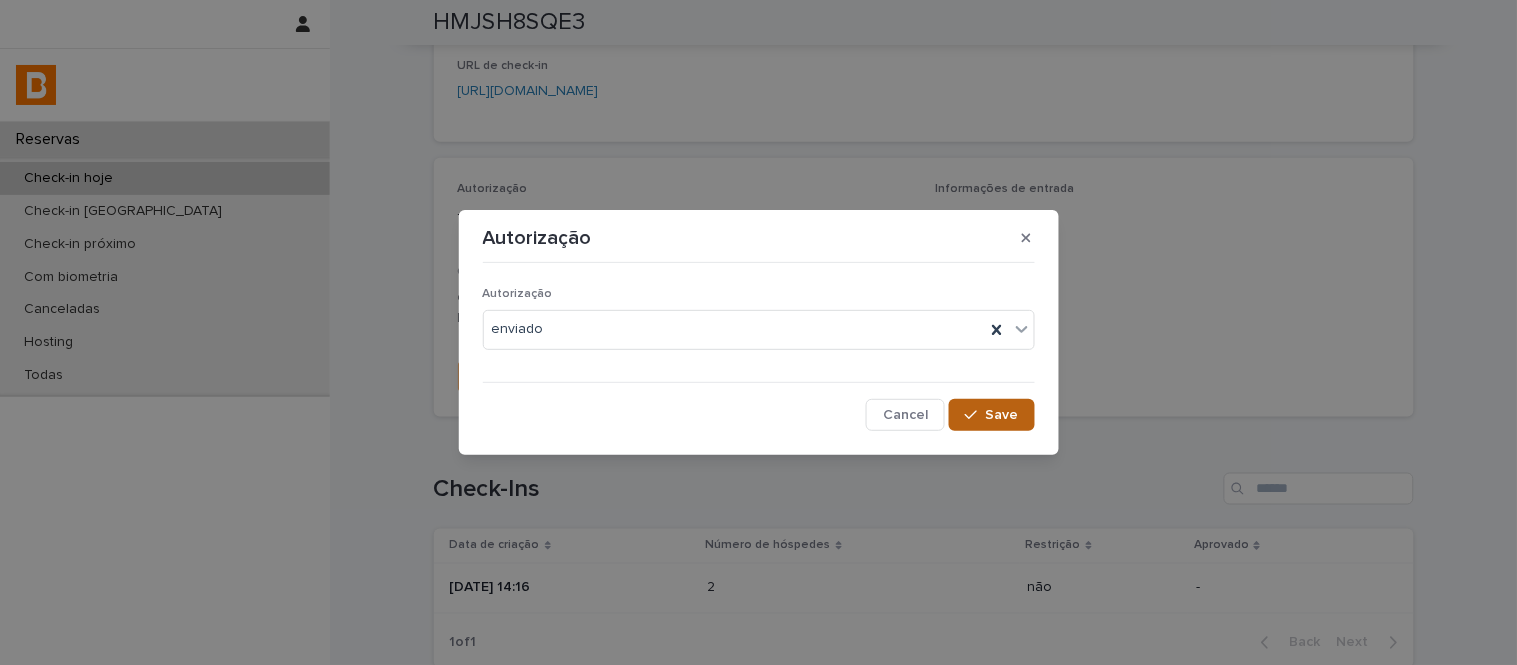 click on "Save" at bounding box center [991, 415] 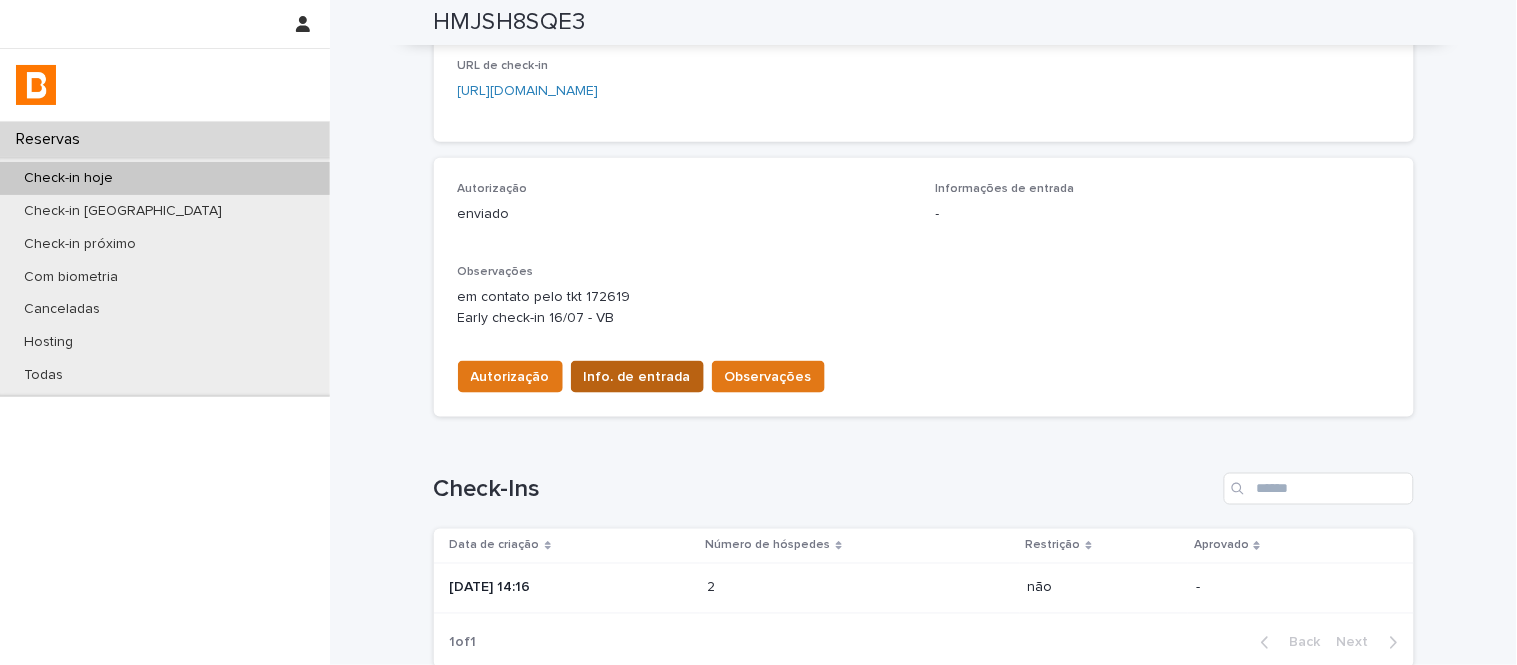 click on "Info. de entrada" at bounding box center [637, 377] 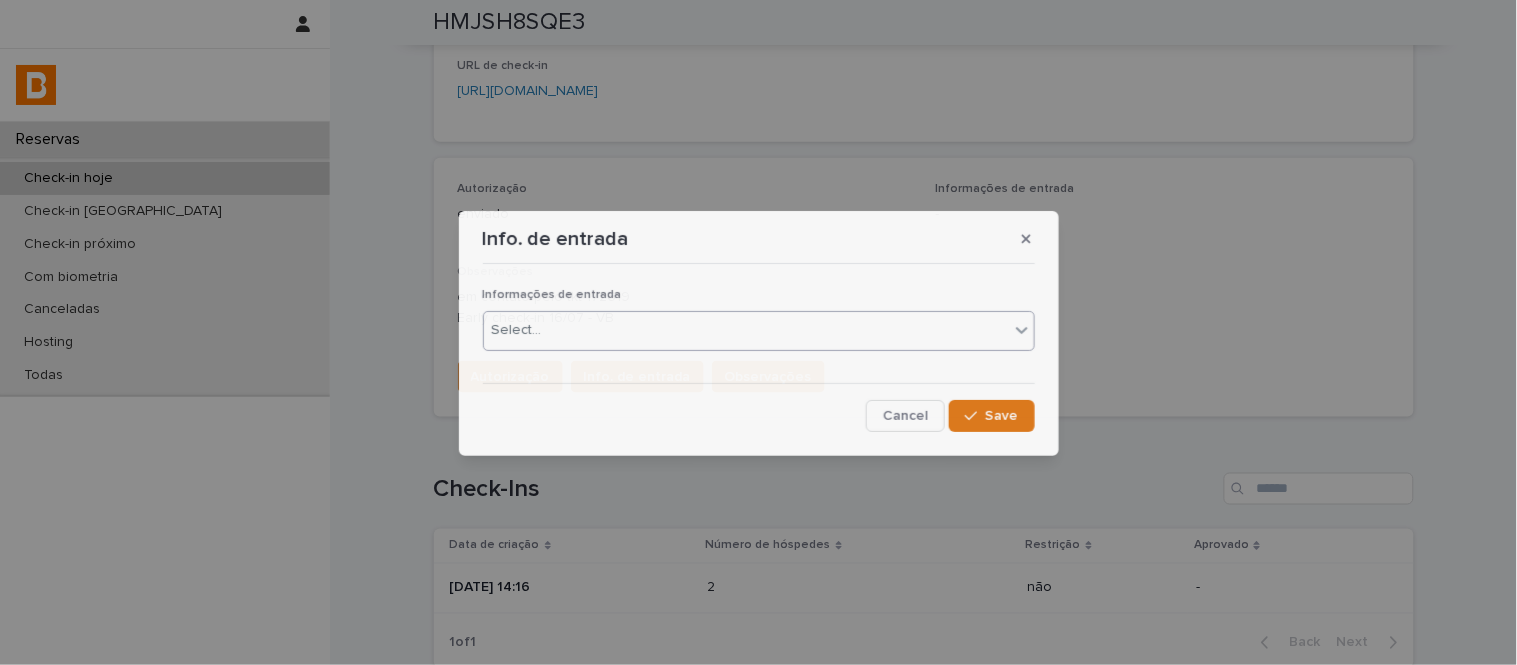 click on "Select..." at bounding box center (746, 330) 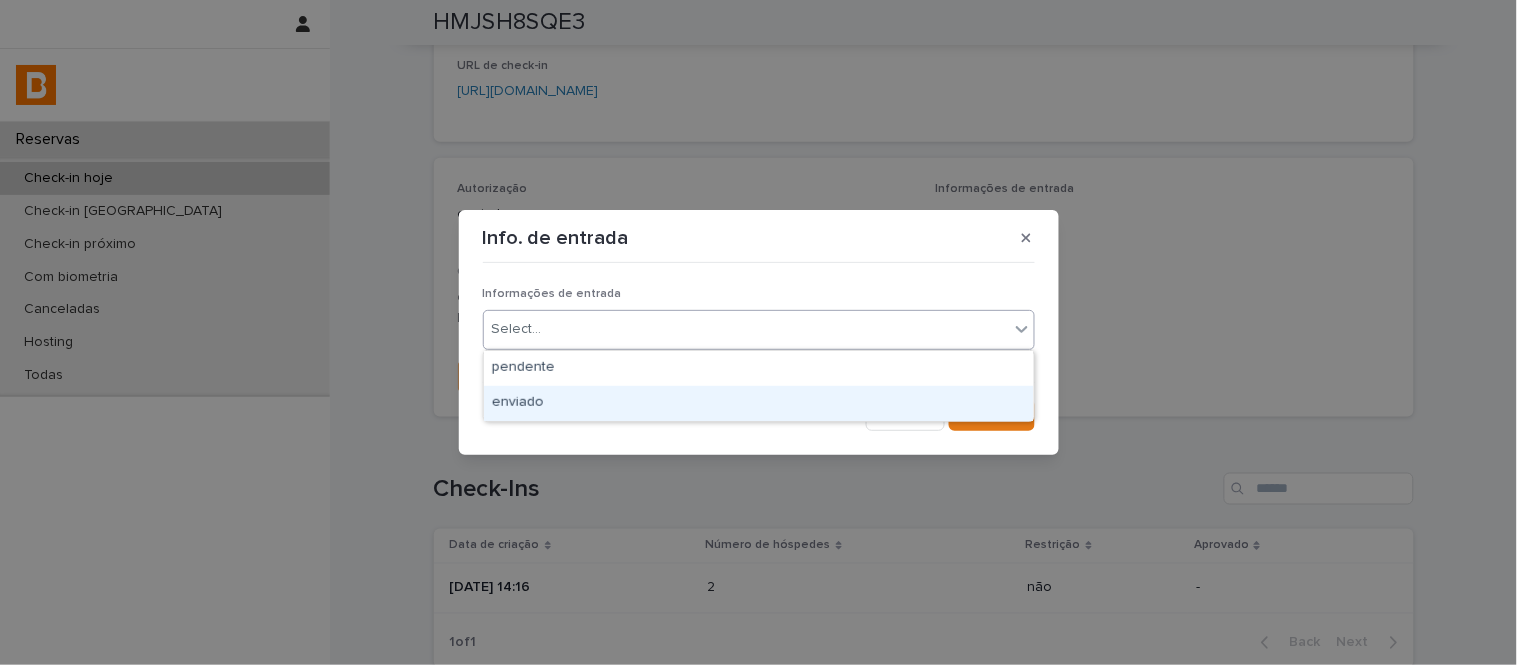 click on "enviado" at bounding box center (759, 403) 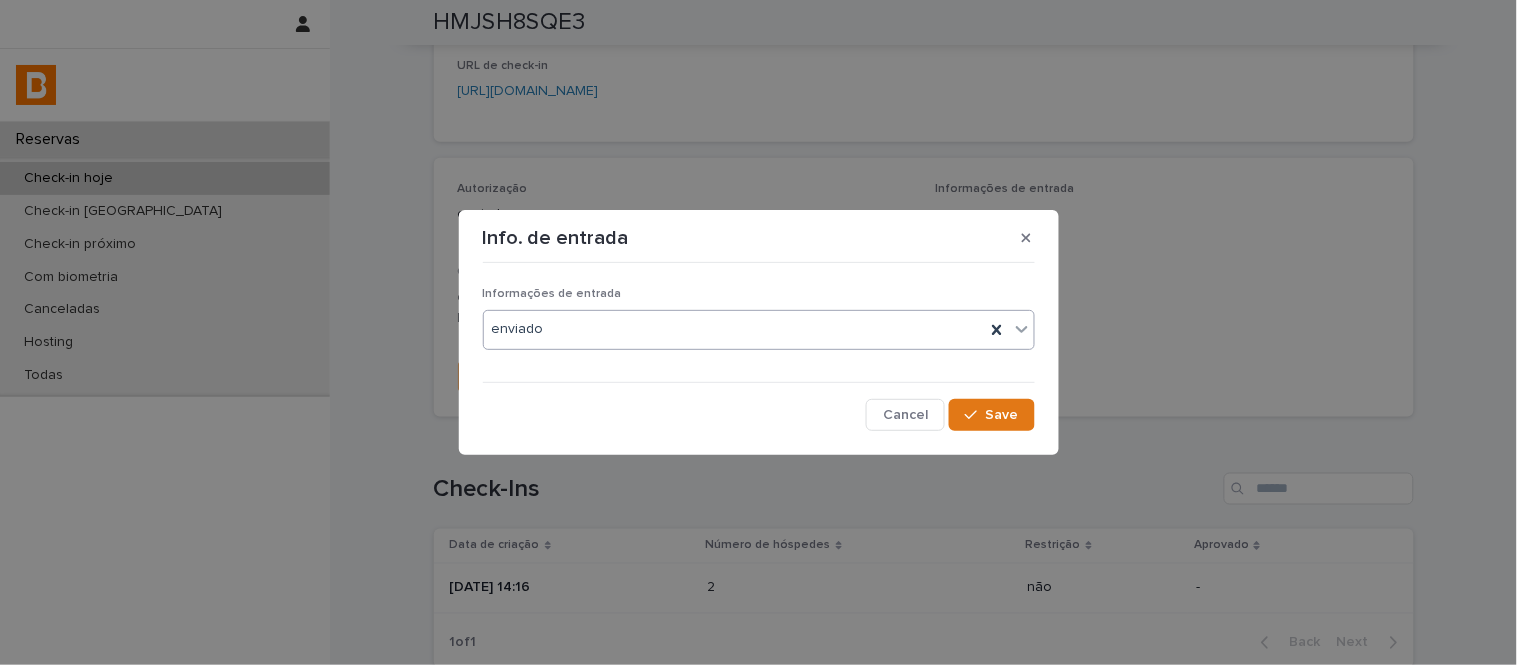 click on "Info. de entrada Informações de entrada   option enviado, selected.     0 results available. Select is focused ,type to refine list, press Down to open the menu,  enviado Cancel Save" at bounding box center (759, 332) 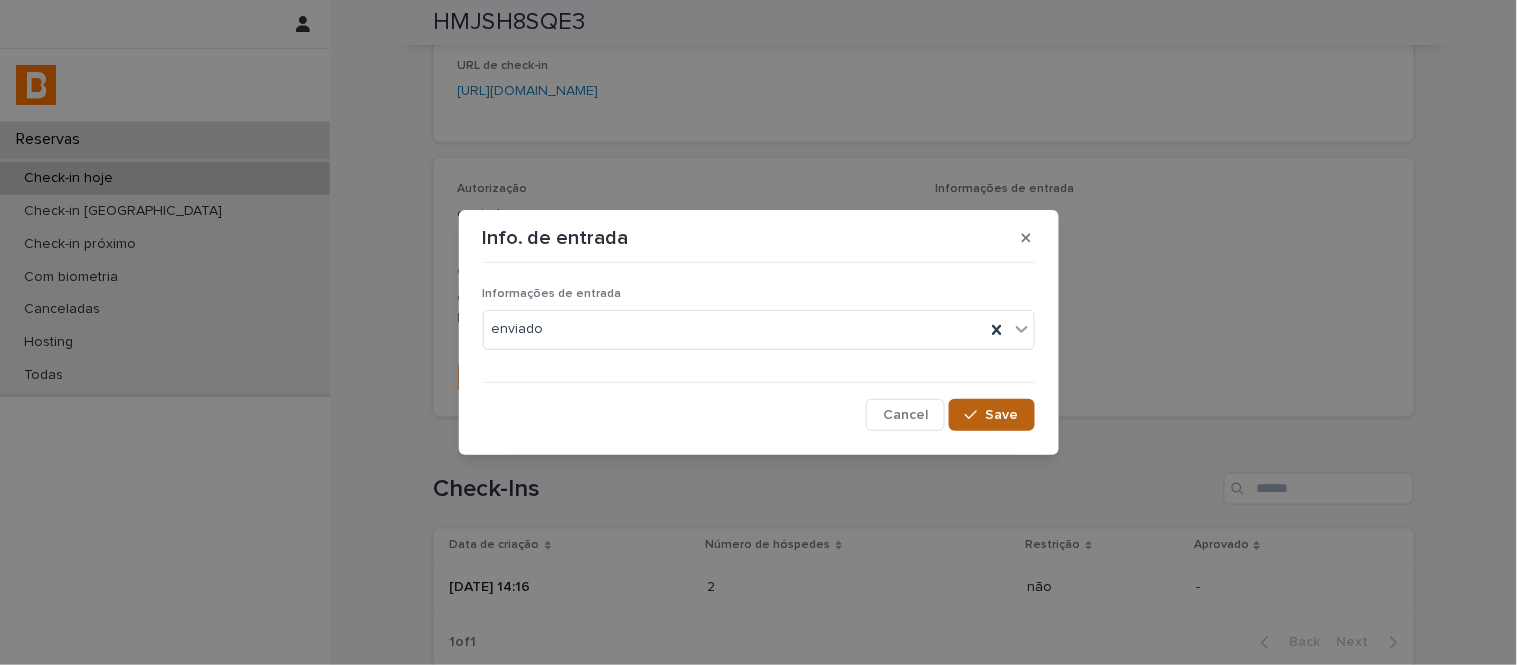 click on "Save" at bounding box center (1002, 415) 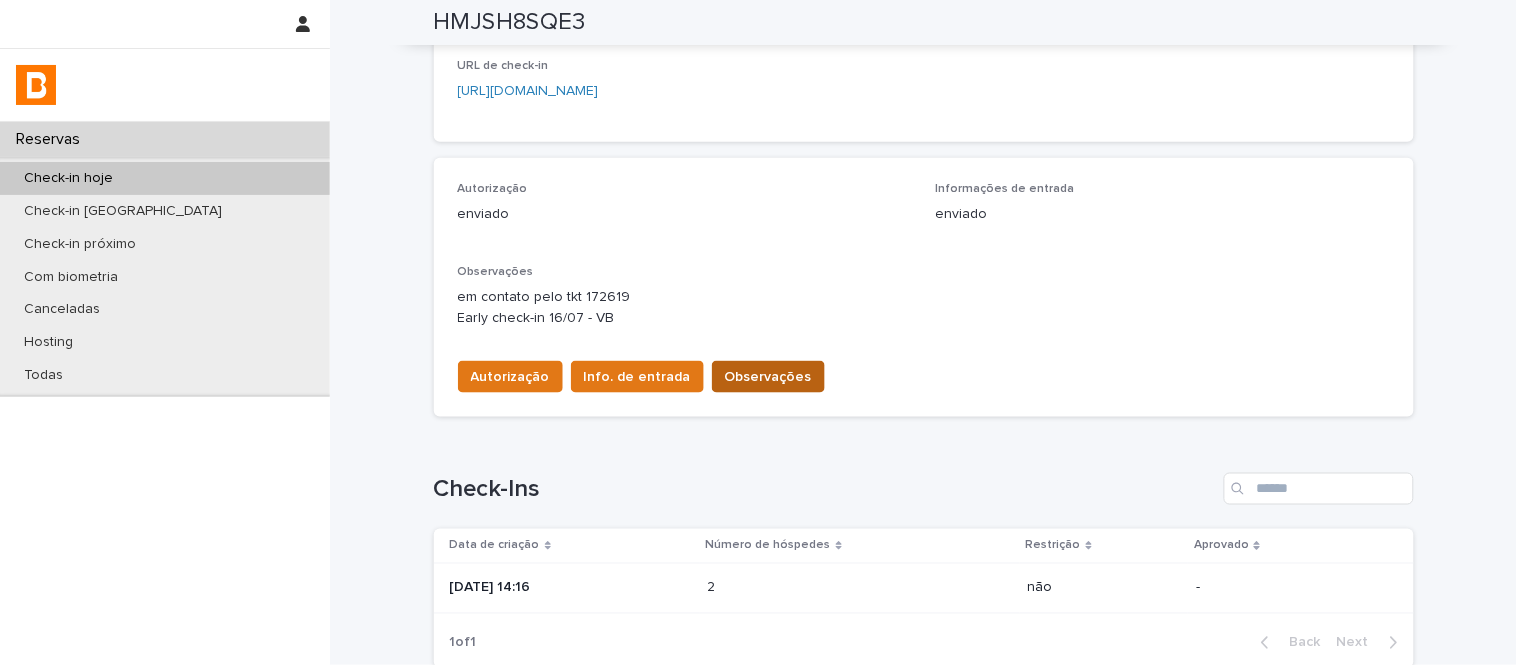 click on "Observações" at bounding box center (768, 377) 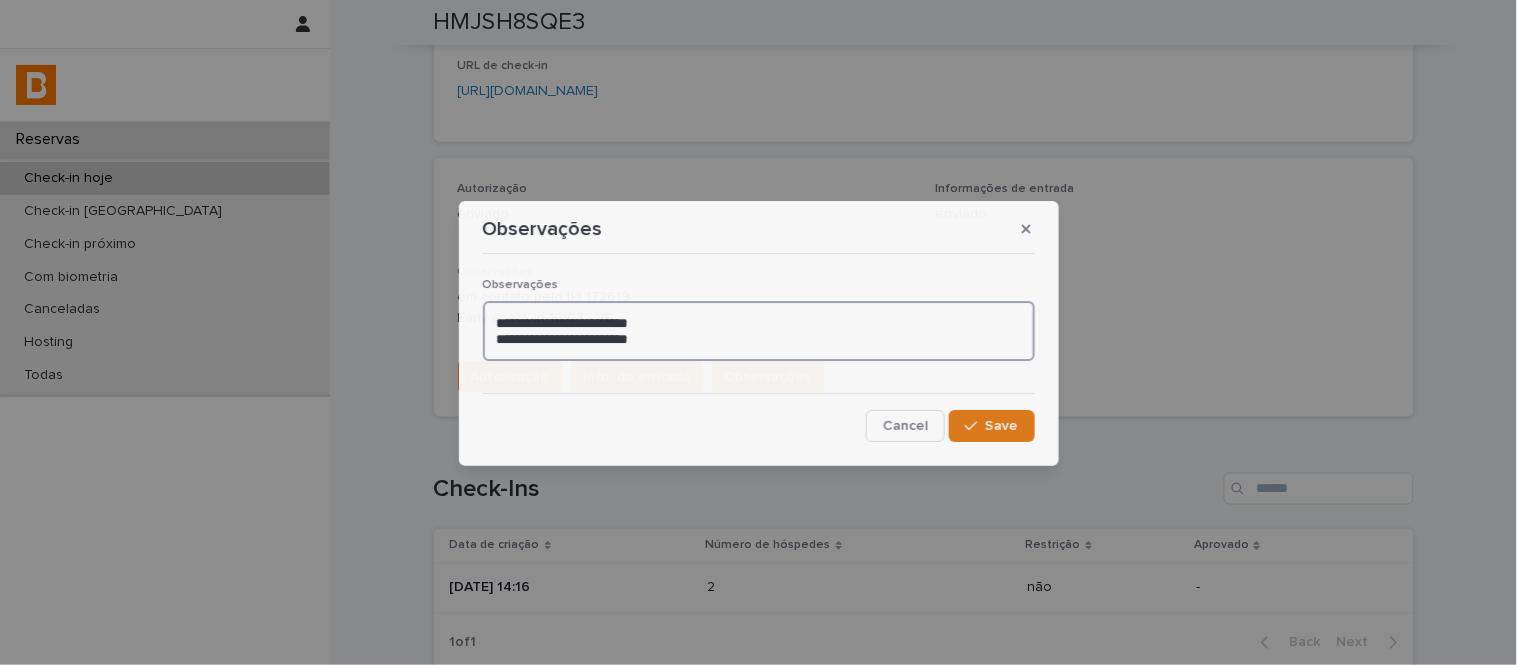 click on "**********" at bounding box center [759, 331] 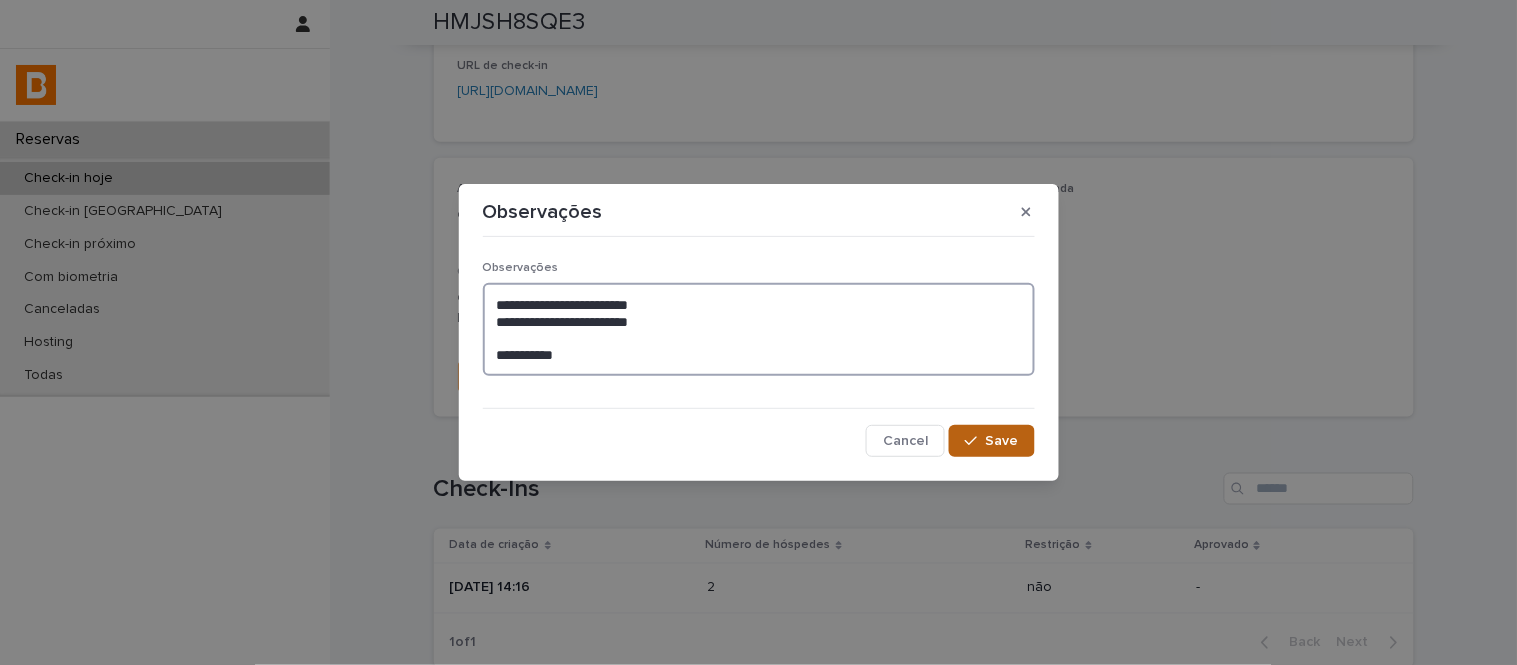 type on "**********" 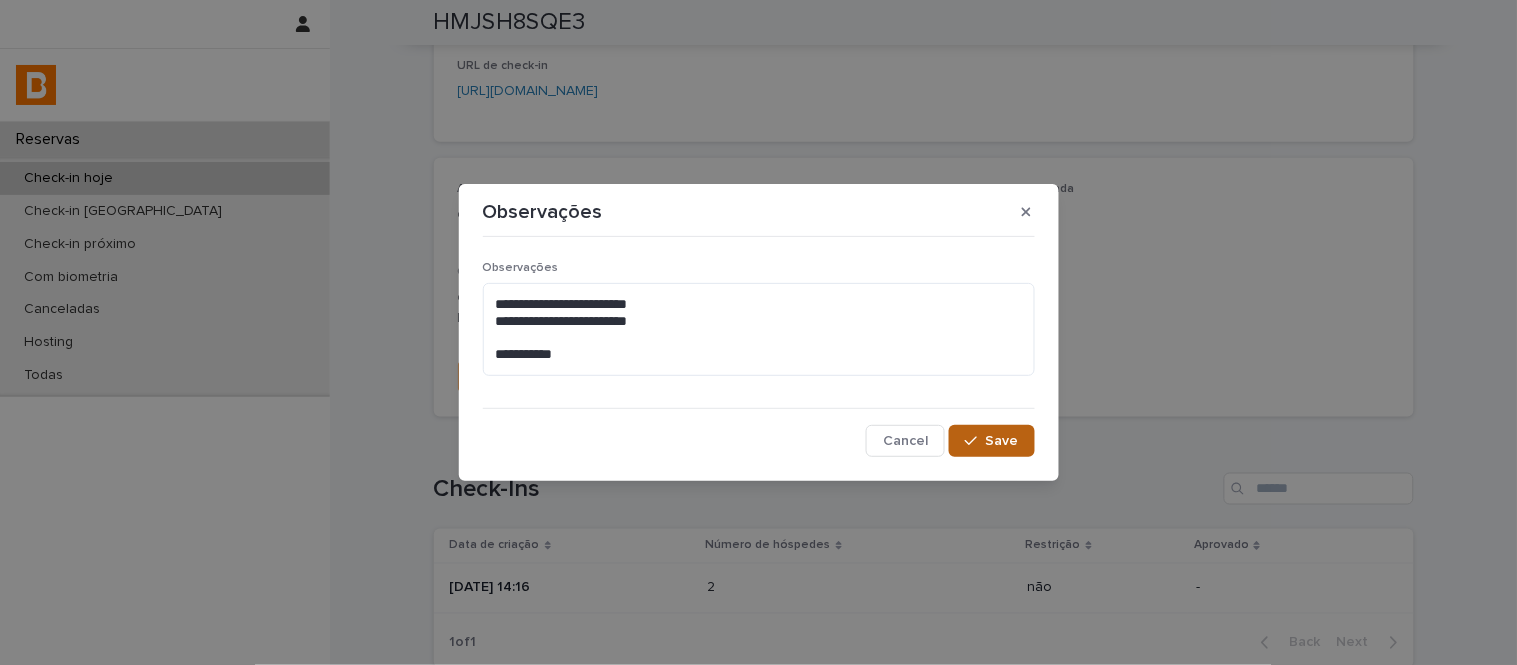 click 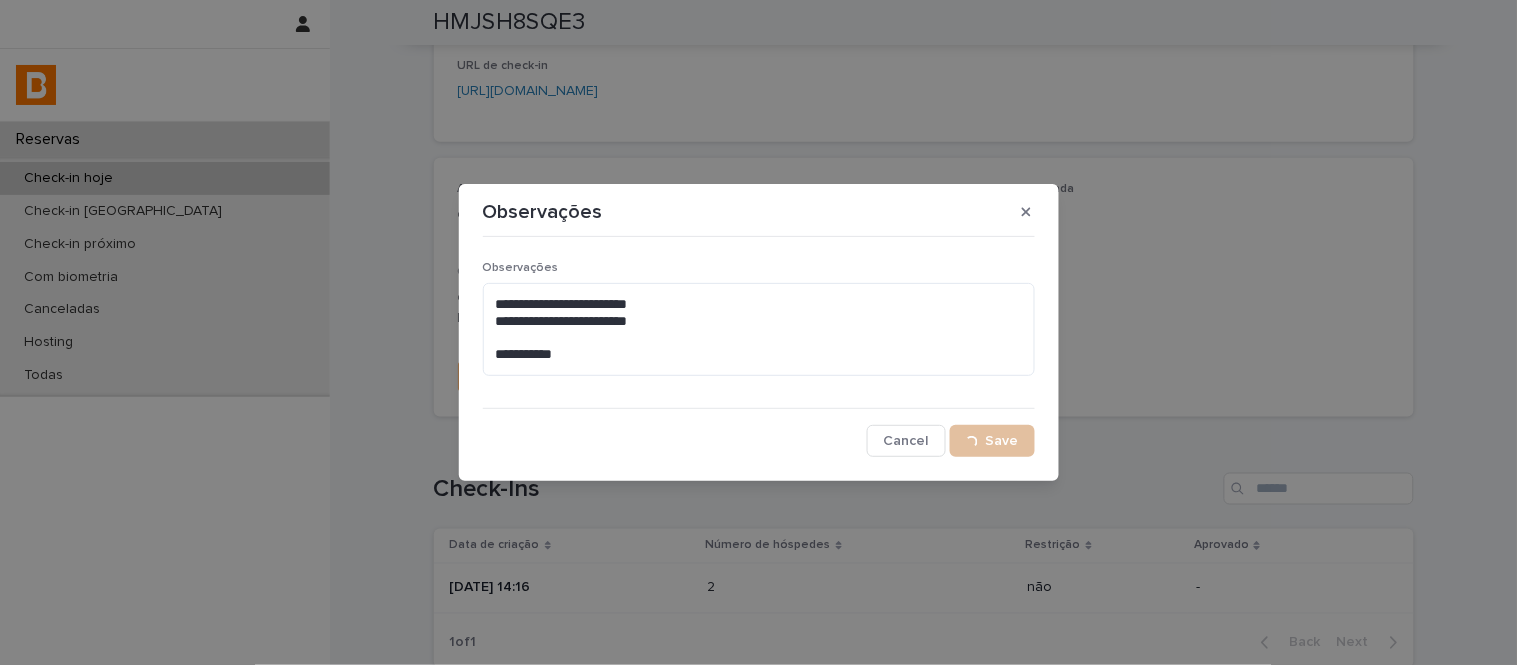 scroll, scrollTop: 464, scrollLeft: 0, axis: vertical 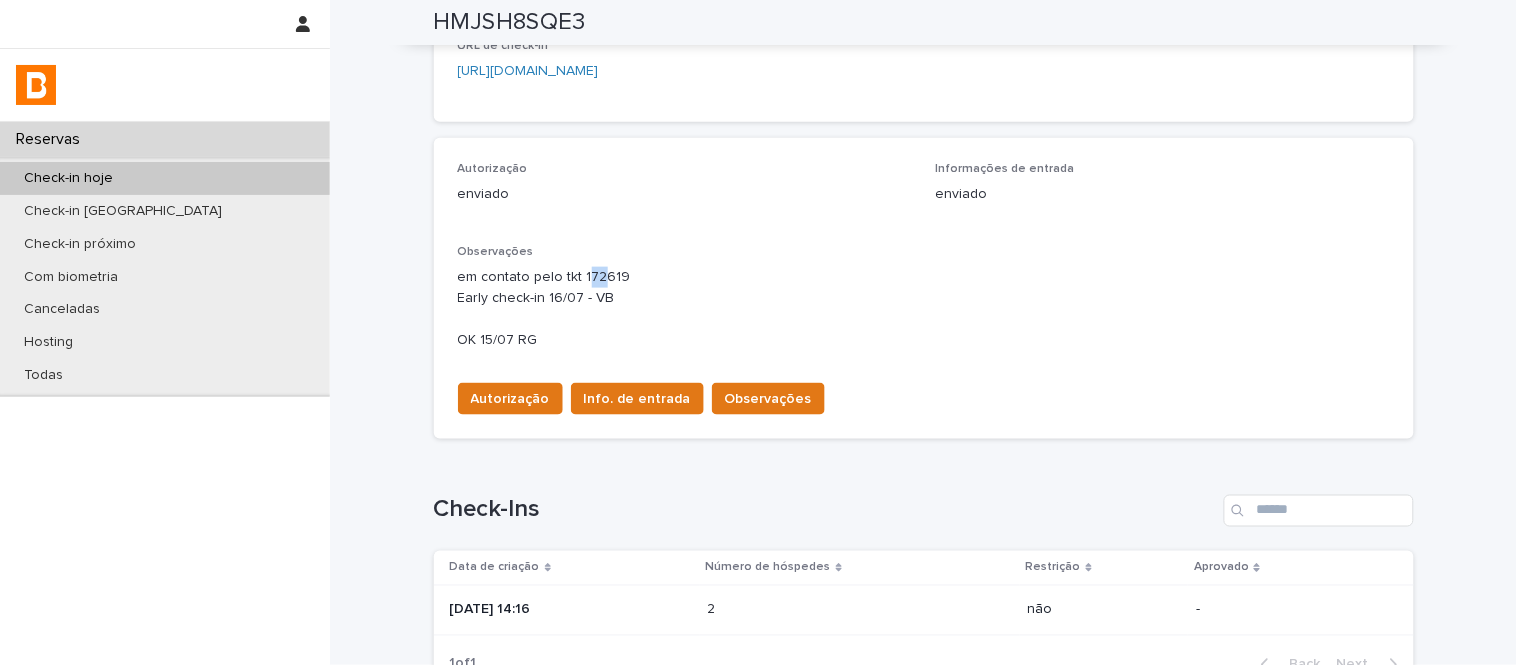 drag, startPoint x: 574, startPoint y: 276, endPoint x: 595, endPoint y: 278, distance: 21.095022 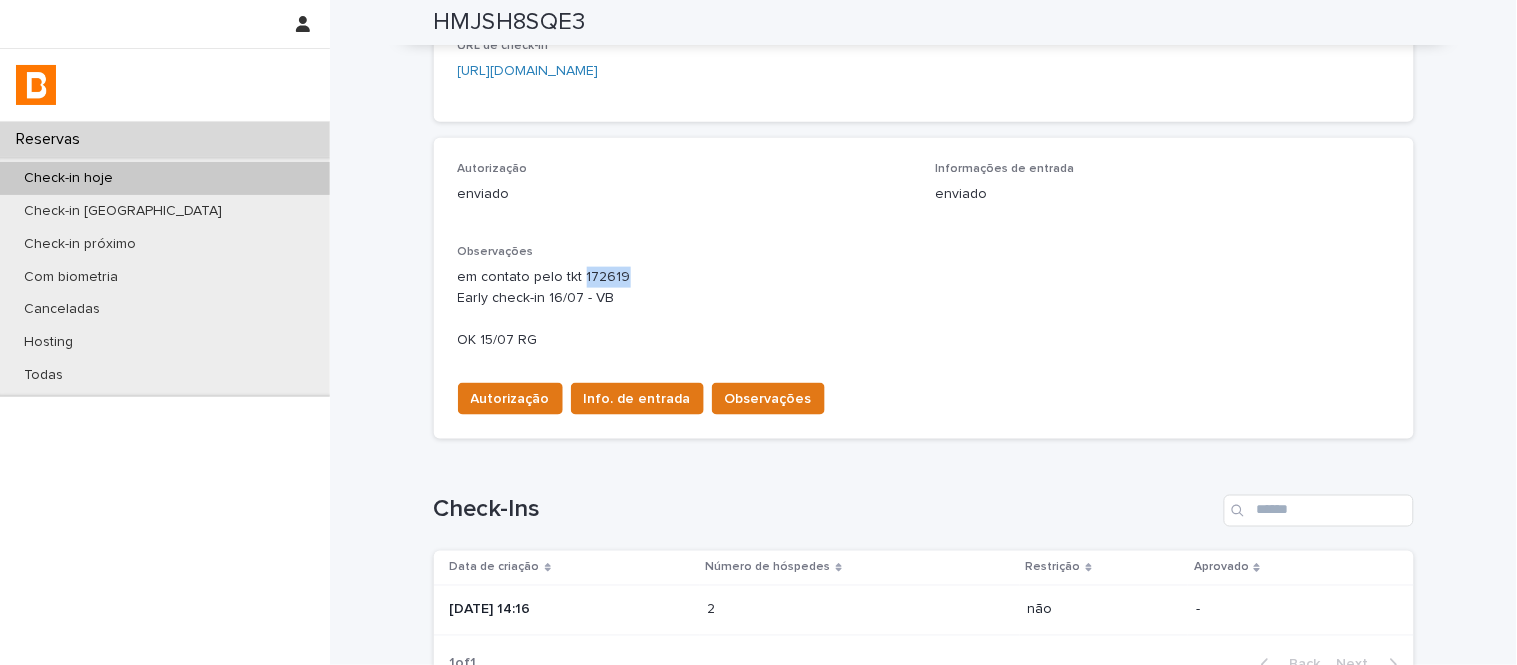 drag, startPoint x: 572, startPoint y: 276, endPoint x: 632, endPoint y: 277, distance: 60.00833 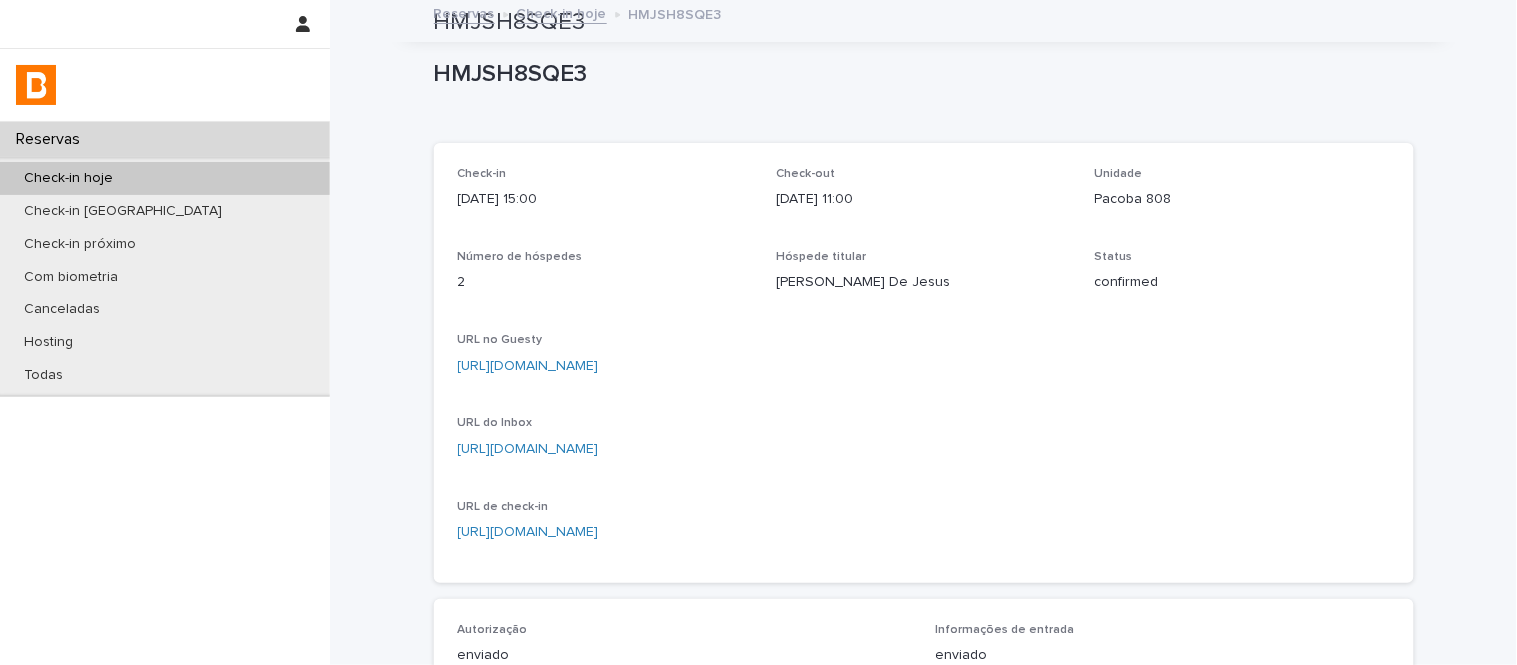 scroll, scrollTop: 0, scrollLeft: 0, axis: both 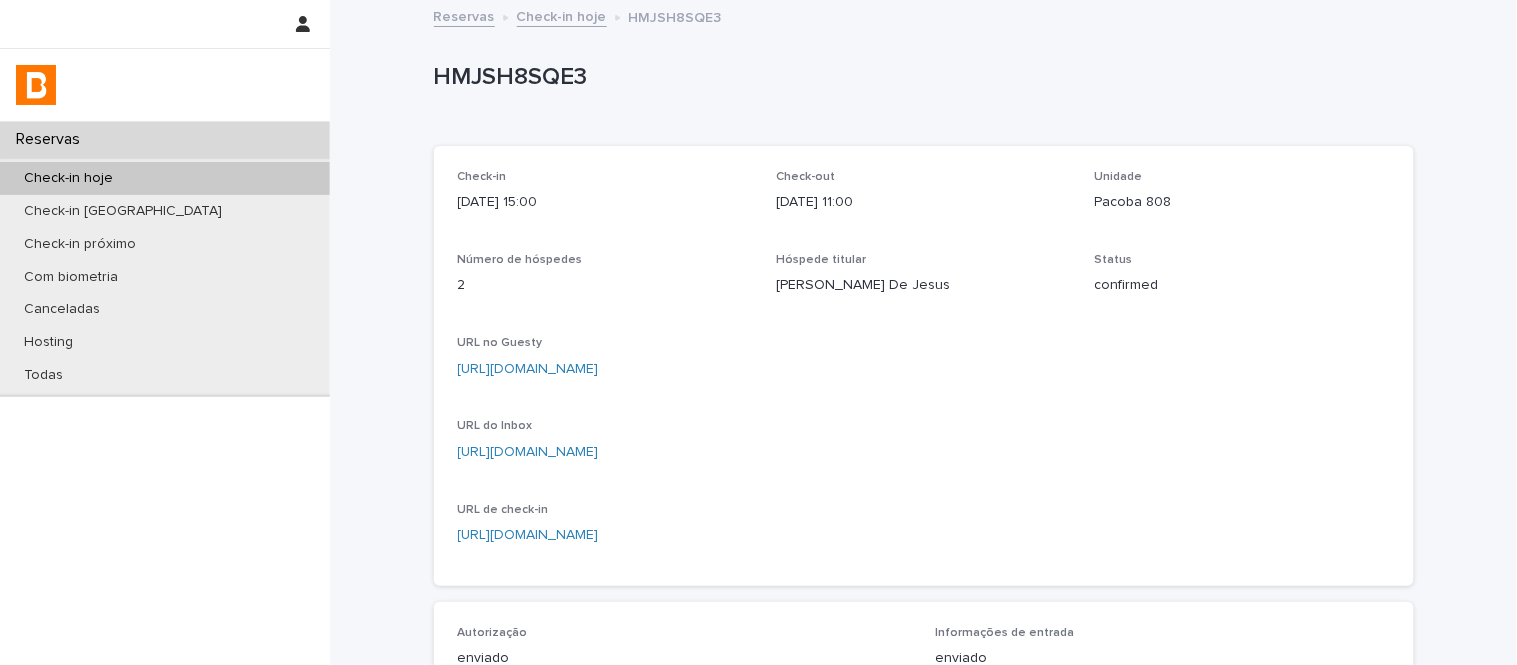click on "Check-in hoje" at bounding box center (562, 15) 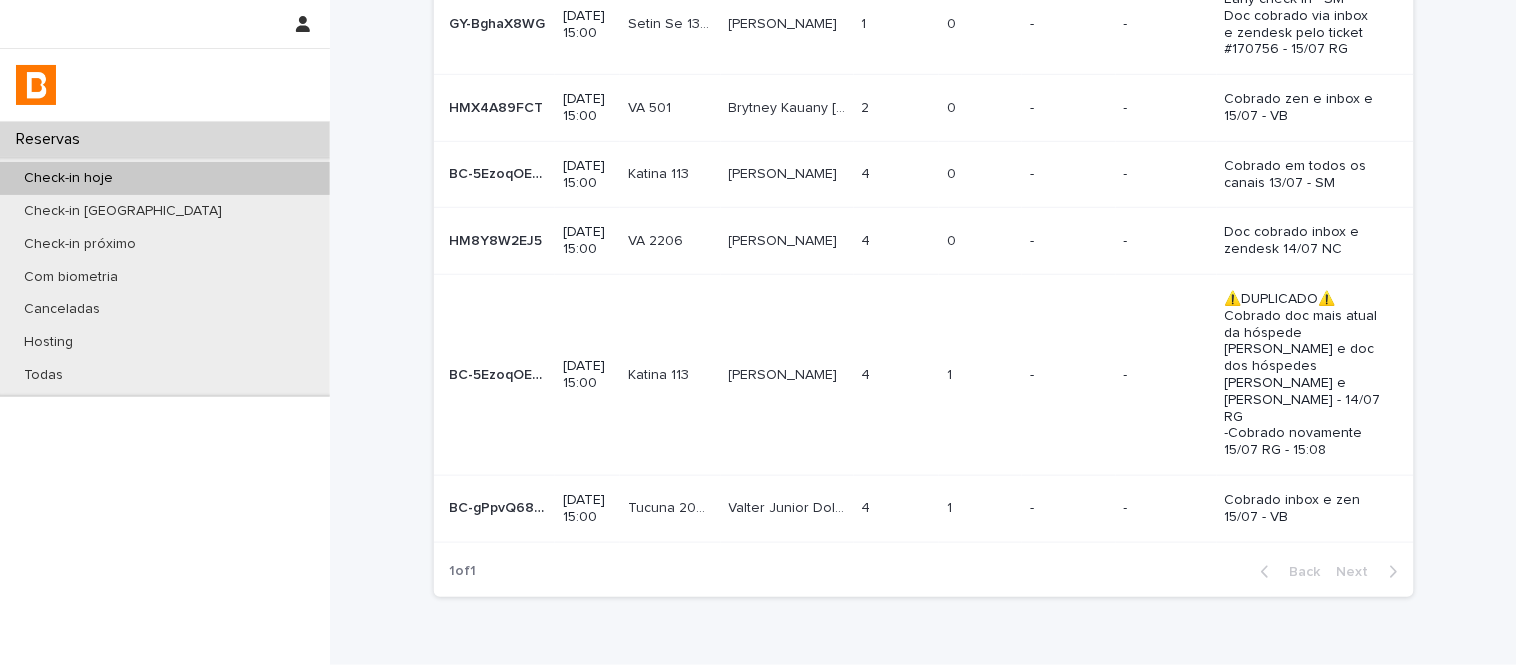 scroll, scrollTop: 341, scrollLeft: 0, axis: vertical 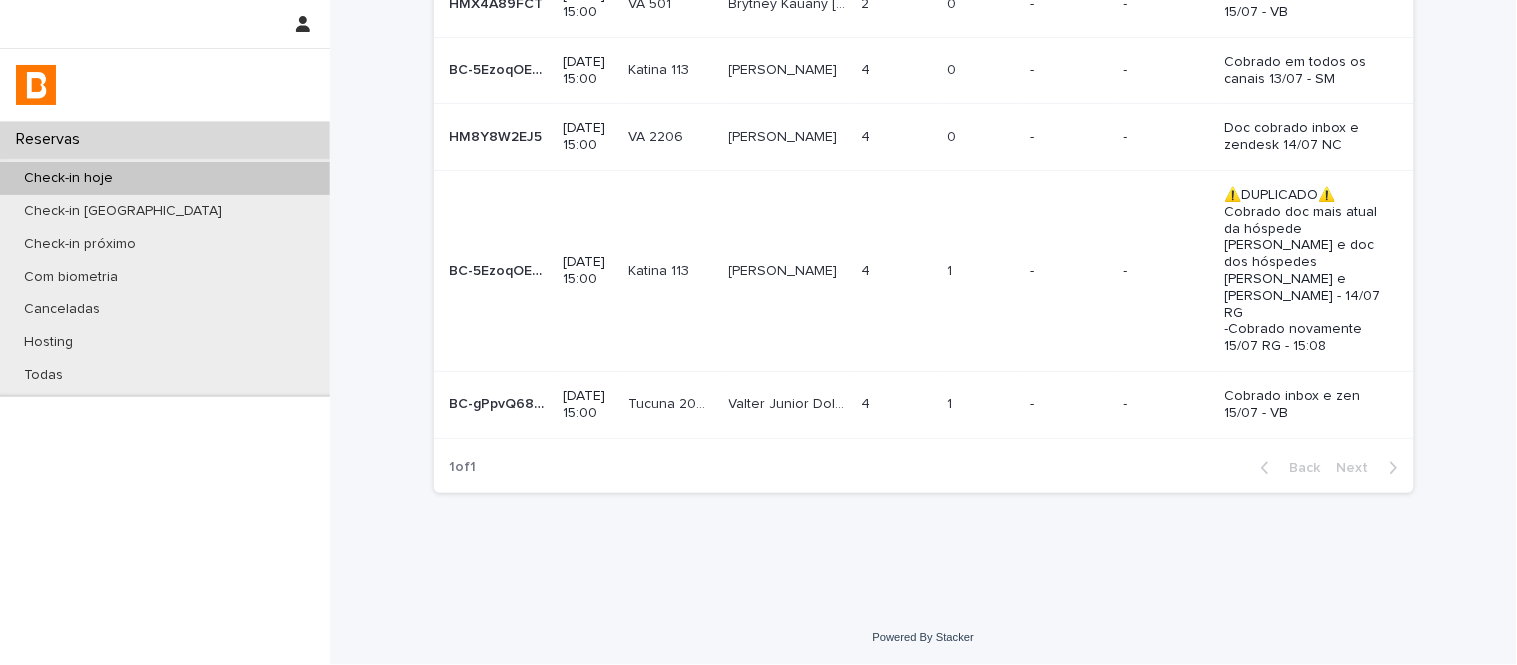 click on "4 4" at bounding box center (896, 404) 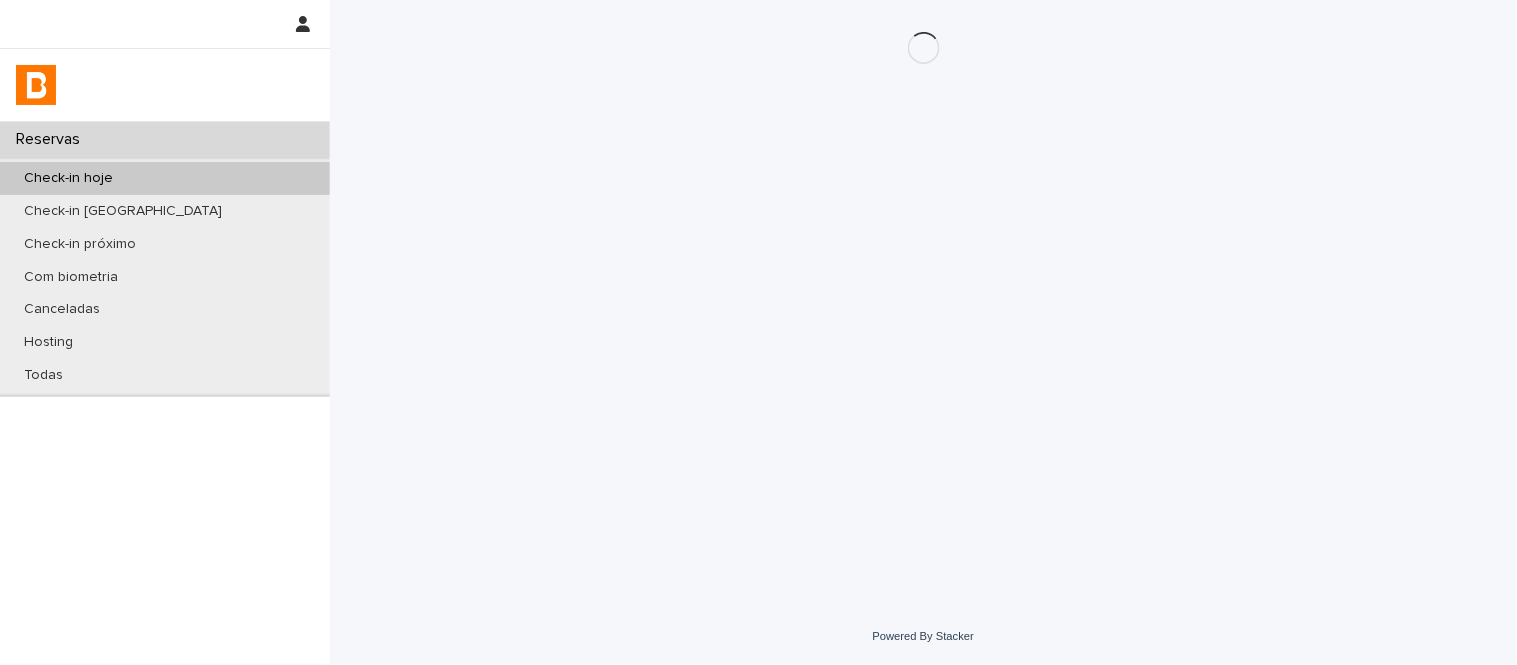 scroll, scrollTop: 0, scrollLeft: 0, axis: both 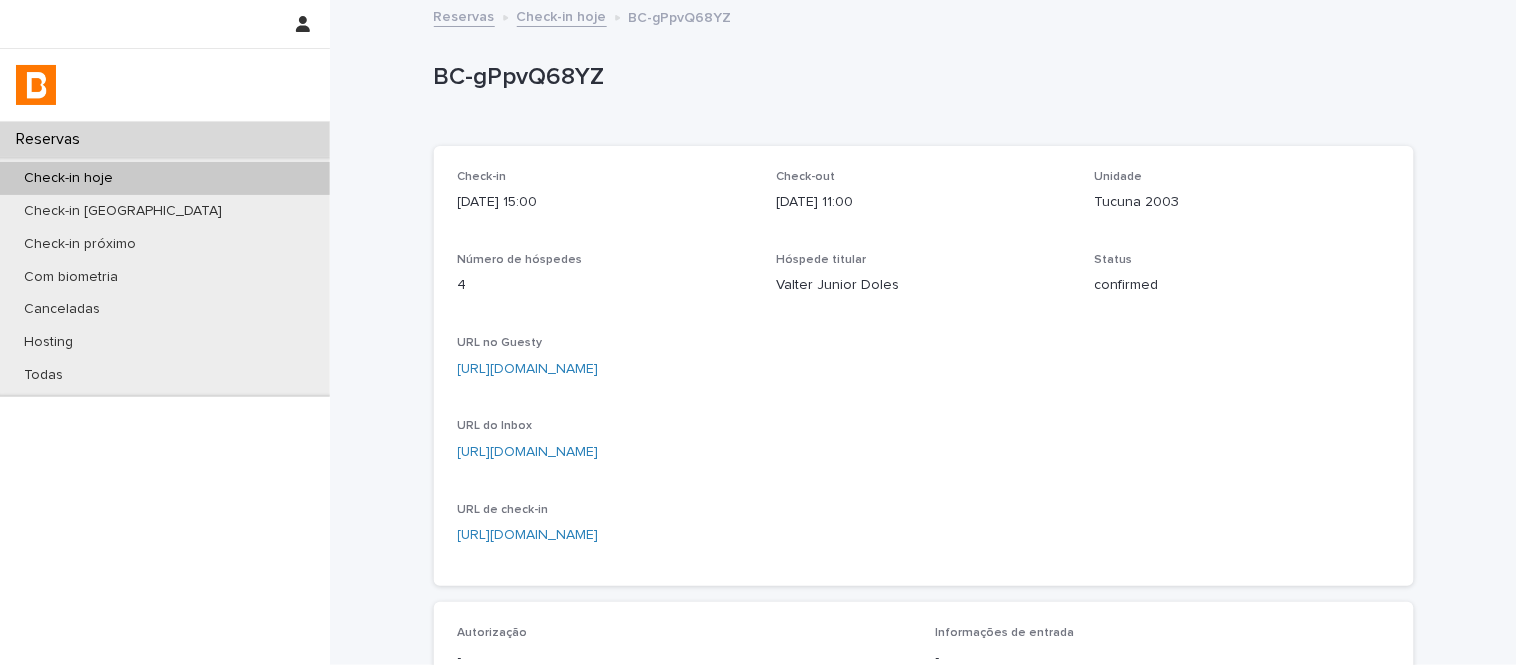 click on "Tucuna 2003" at bounding box center (1242, 202) 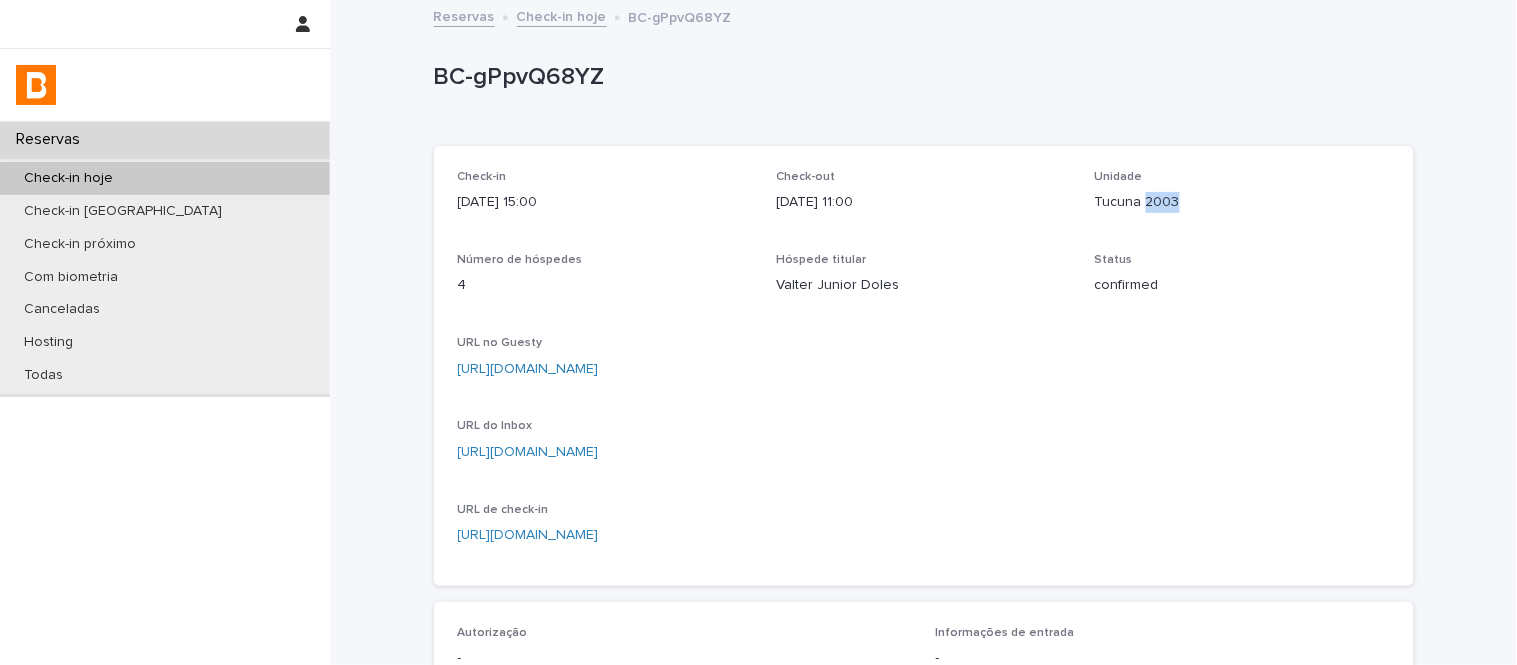 click on "Tucuna 2003" at bounding box center [1242, 202] 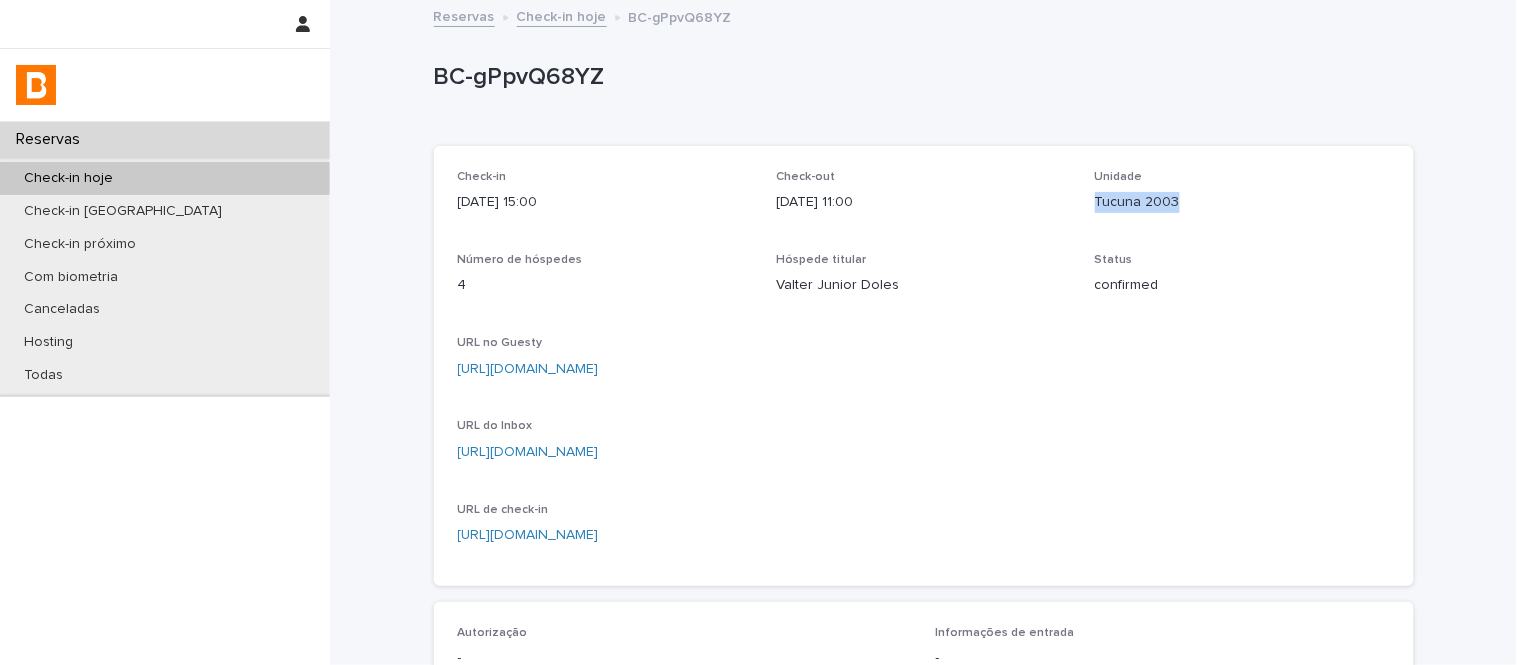 click on "Tucuna 2003" at bounding box center [1242, 202] 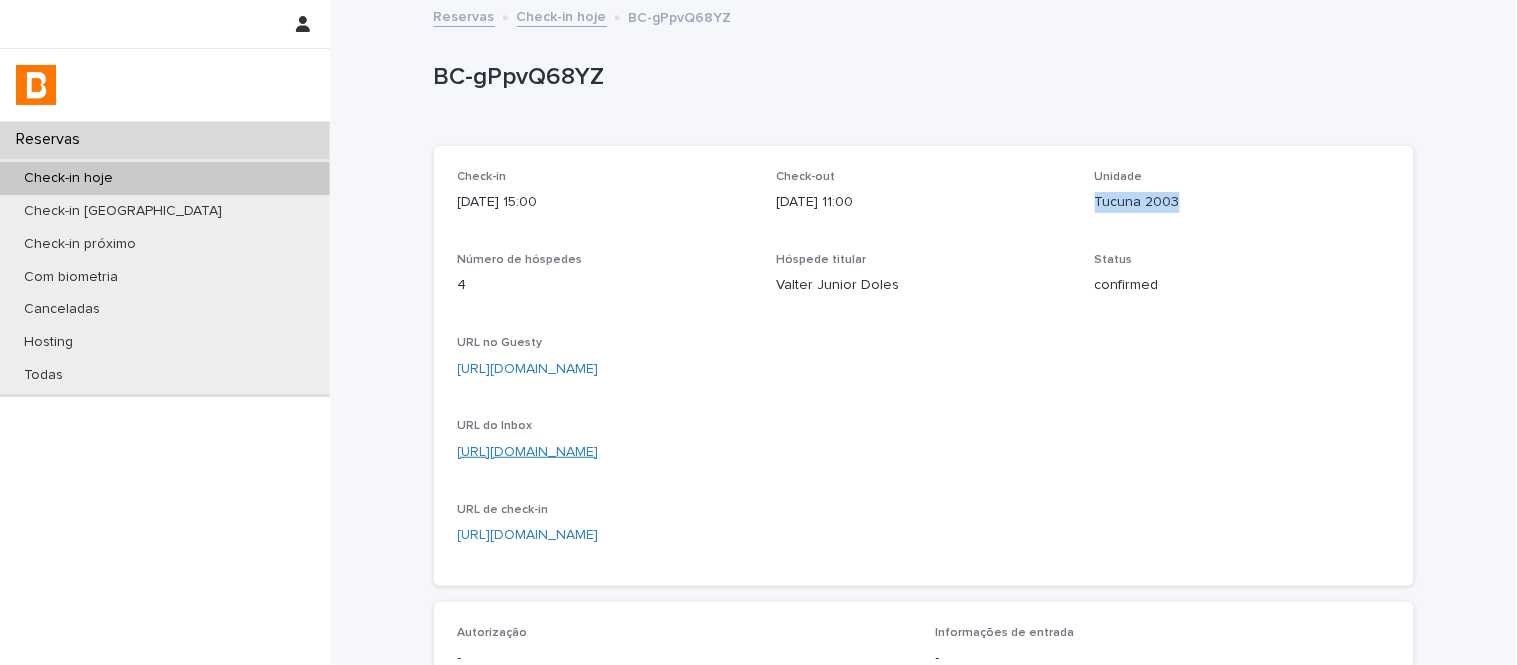 click on "https://app.guesty.com/inbox-v2/68758c727384e4000e867348?reservationId=68758c7220ee55001008c1f8" at bounding box center [528, 452] 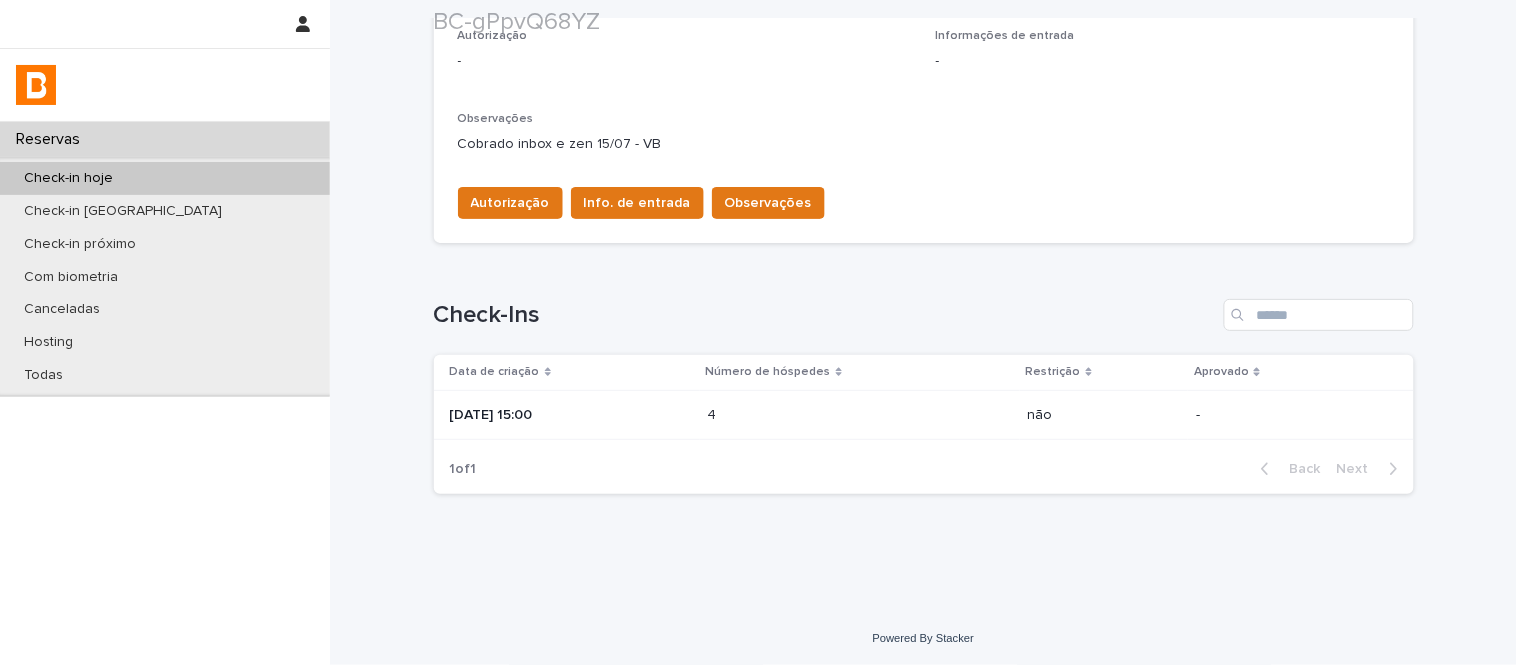 scroll, scrollTop: 598, scrollLeft: 0, axis: vertical 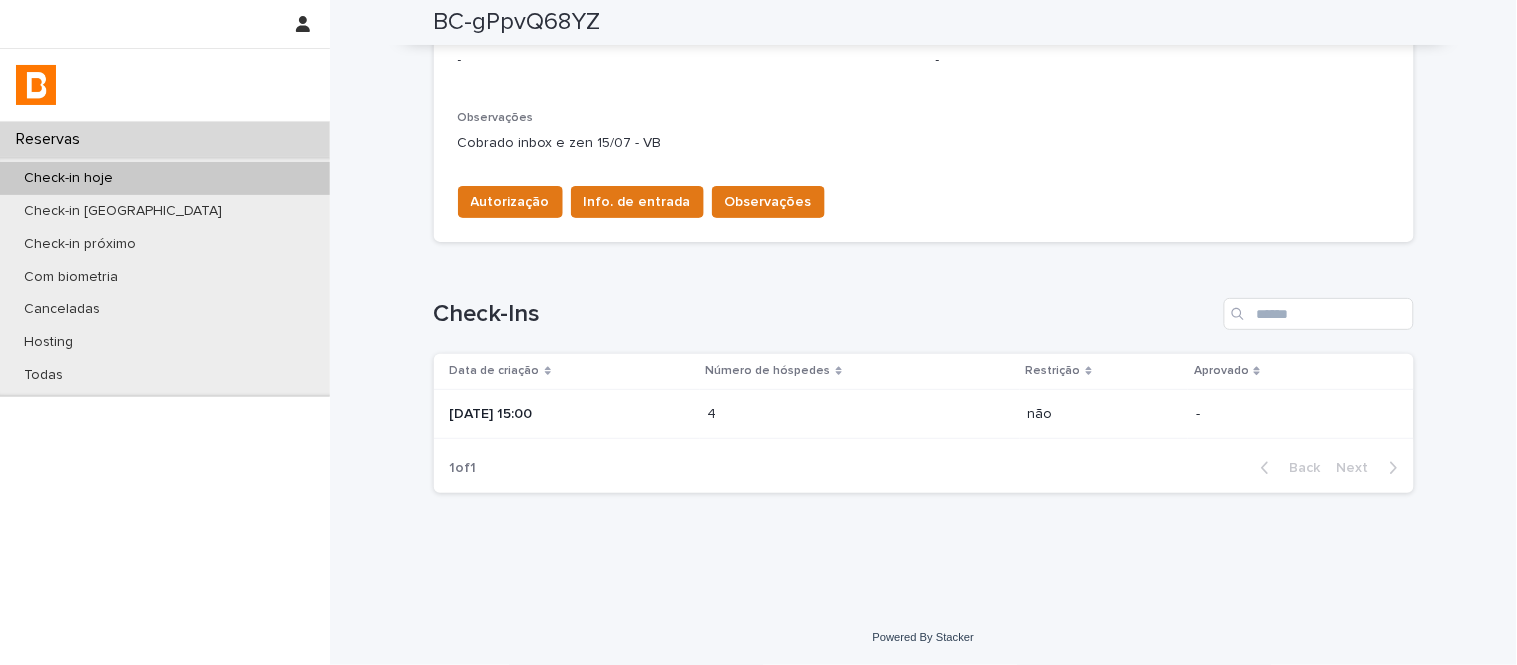 click at bounding box center [795, 414] 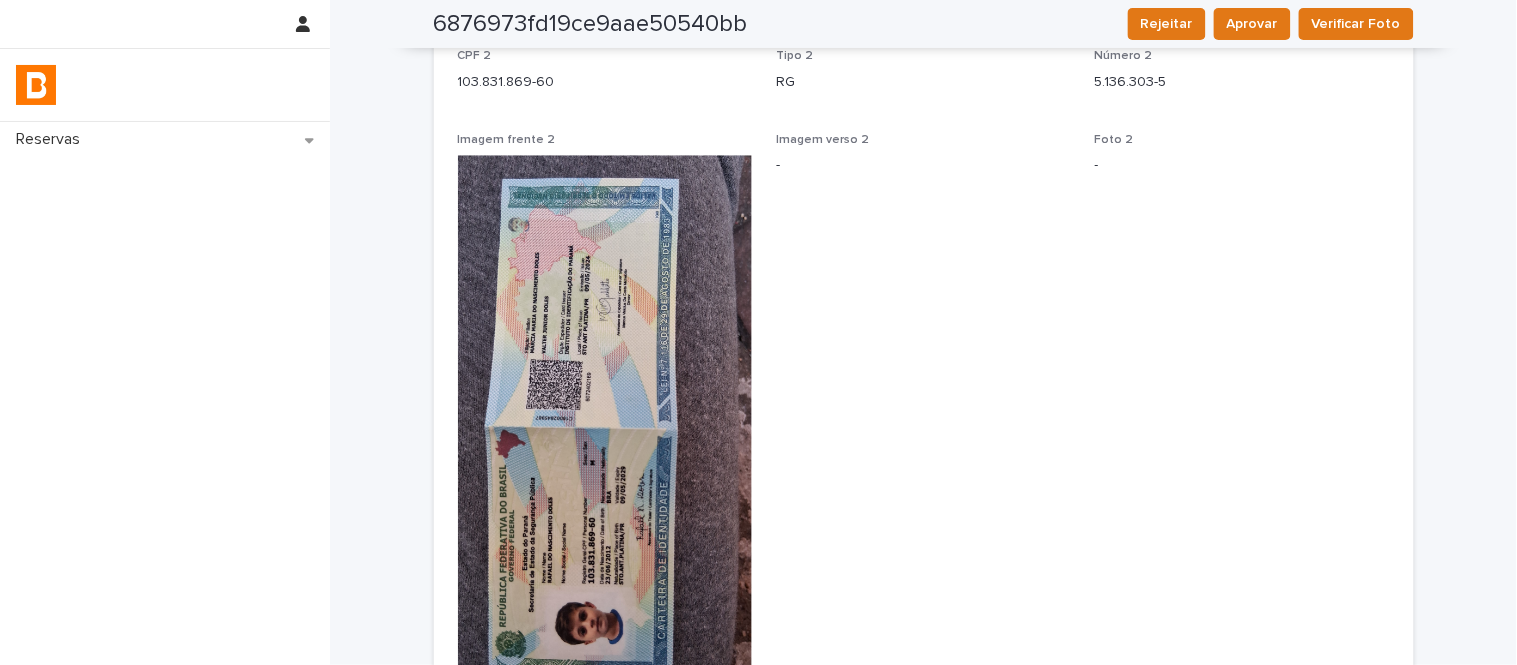 scroll, scrollTop: 1444, scrollLeft: 0, axis: vertical 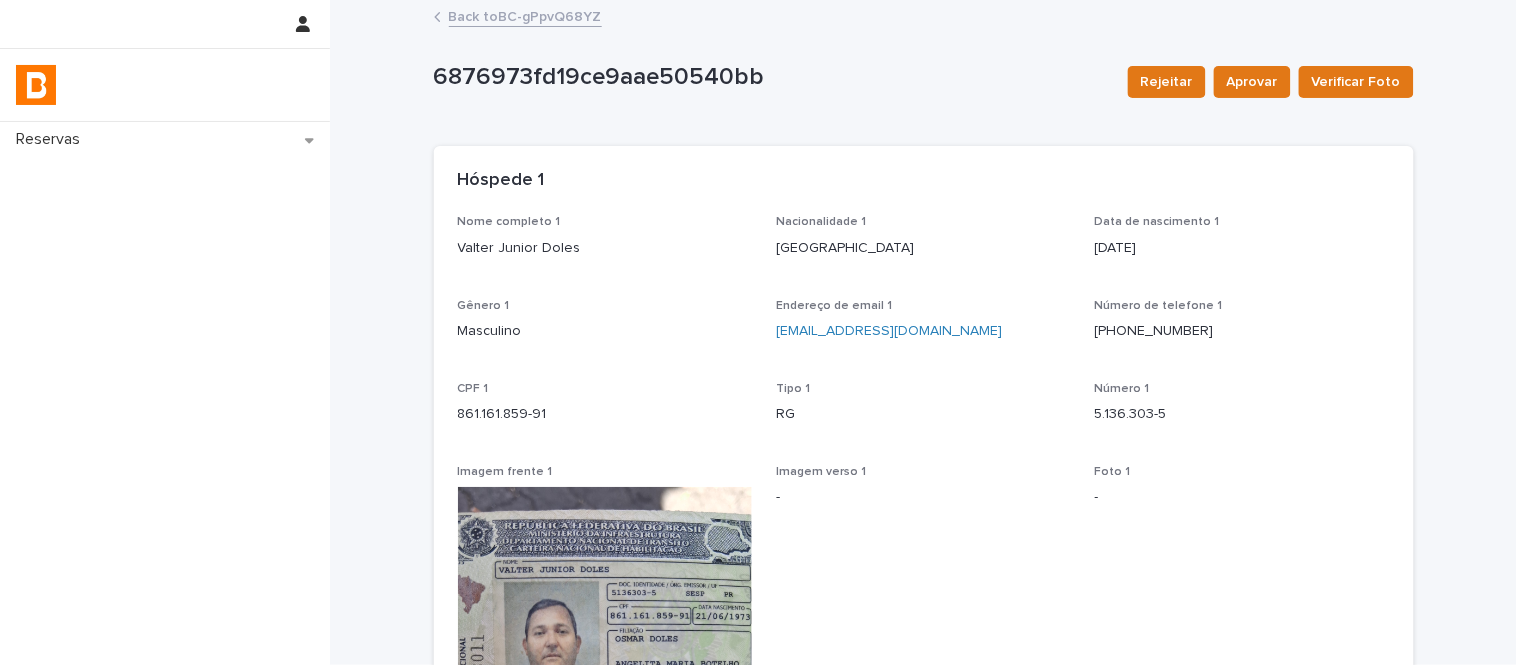 click on "Valter Junior Doles" at bounding box center [605, 248] 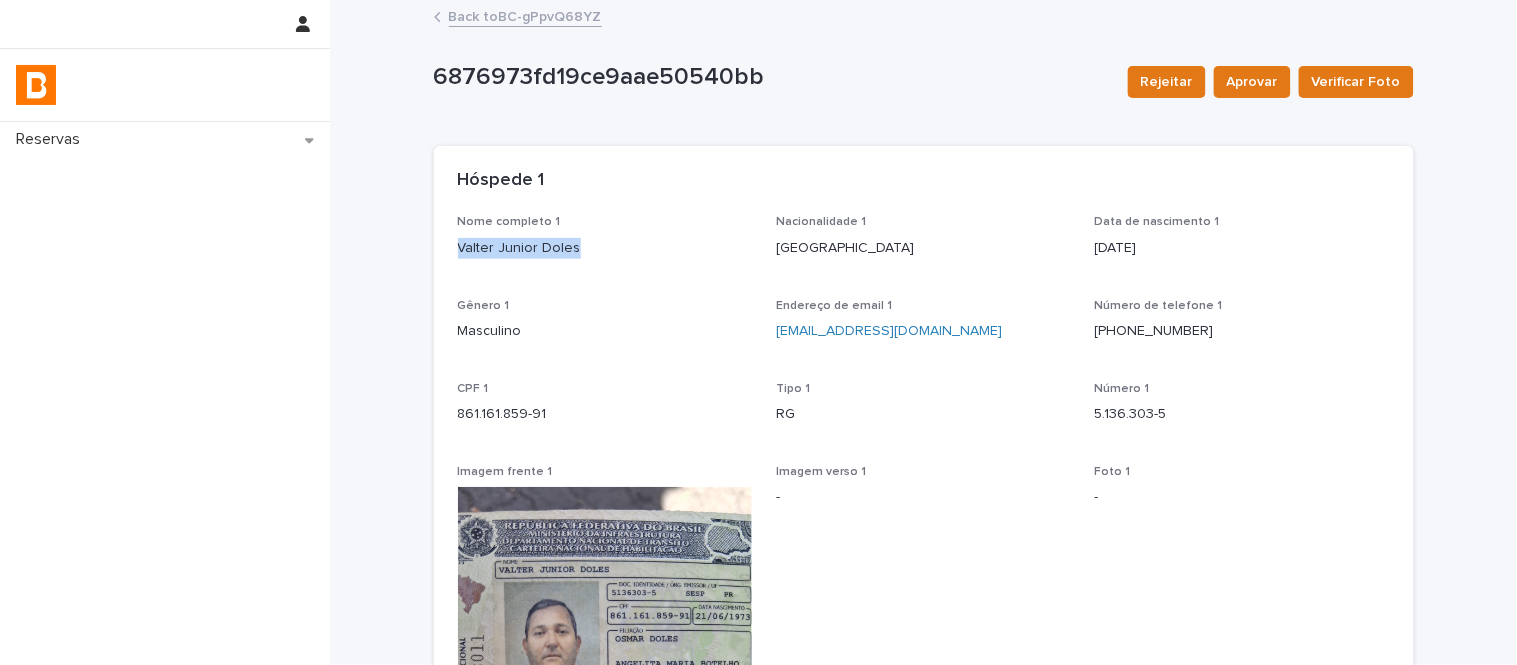 click on "Valter Junior Doles" at bounding box center [605, 248] 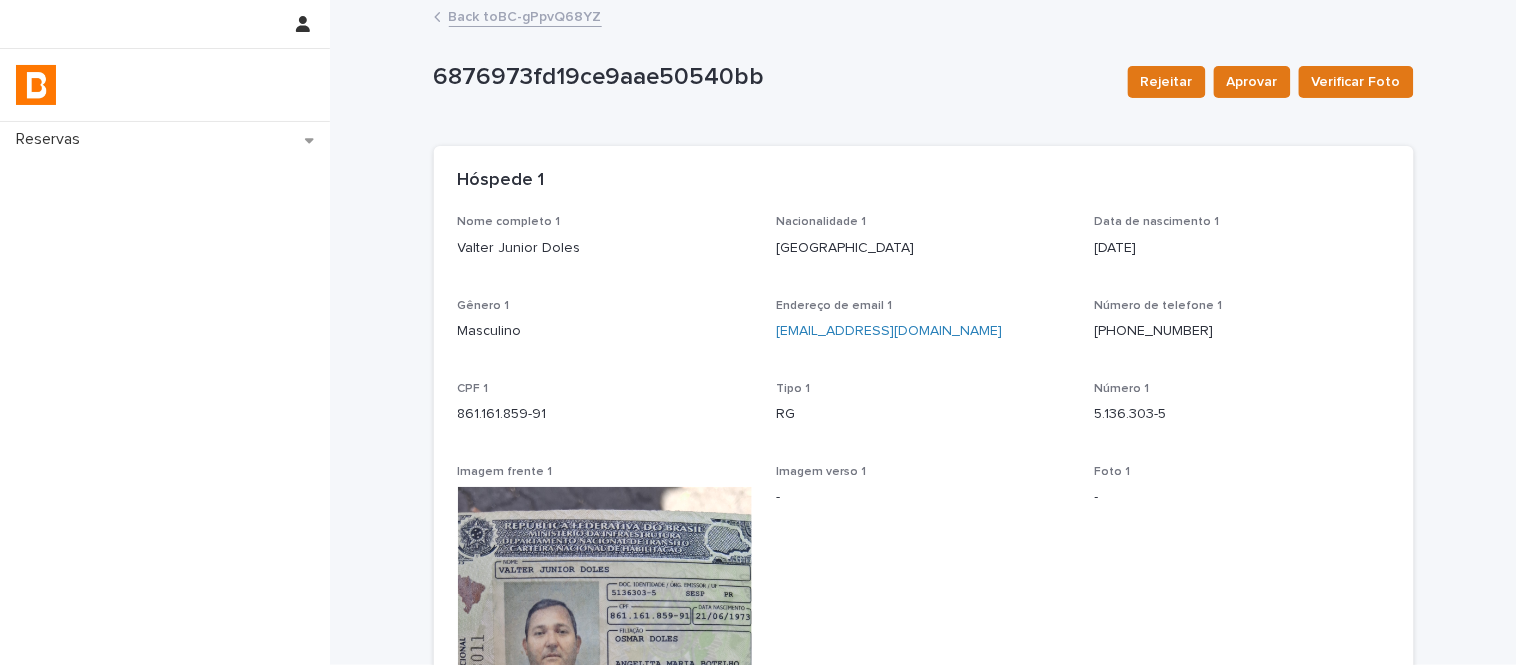 click on "861.161.859-91" at bounding box center [605, 414] 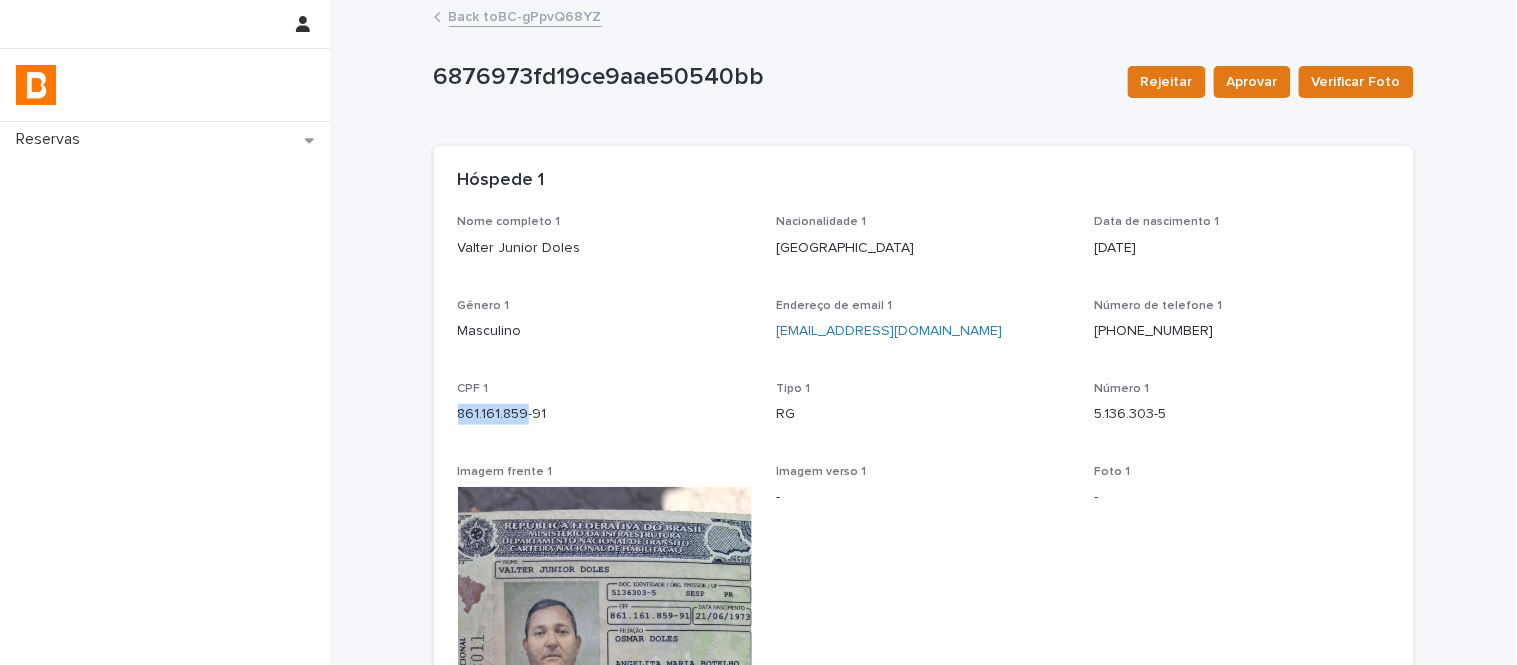 click on "861.161.859-91" at bounding box center [605, 414] 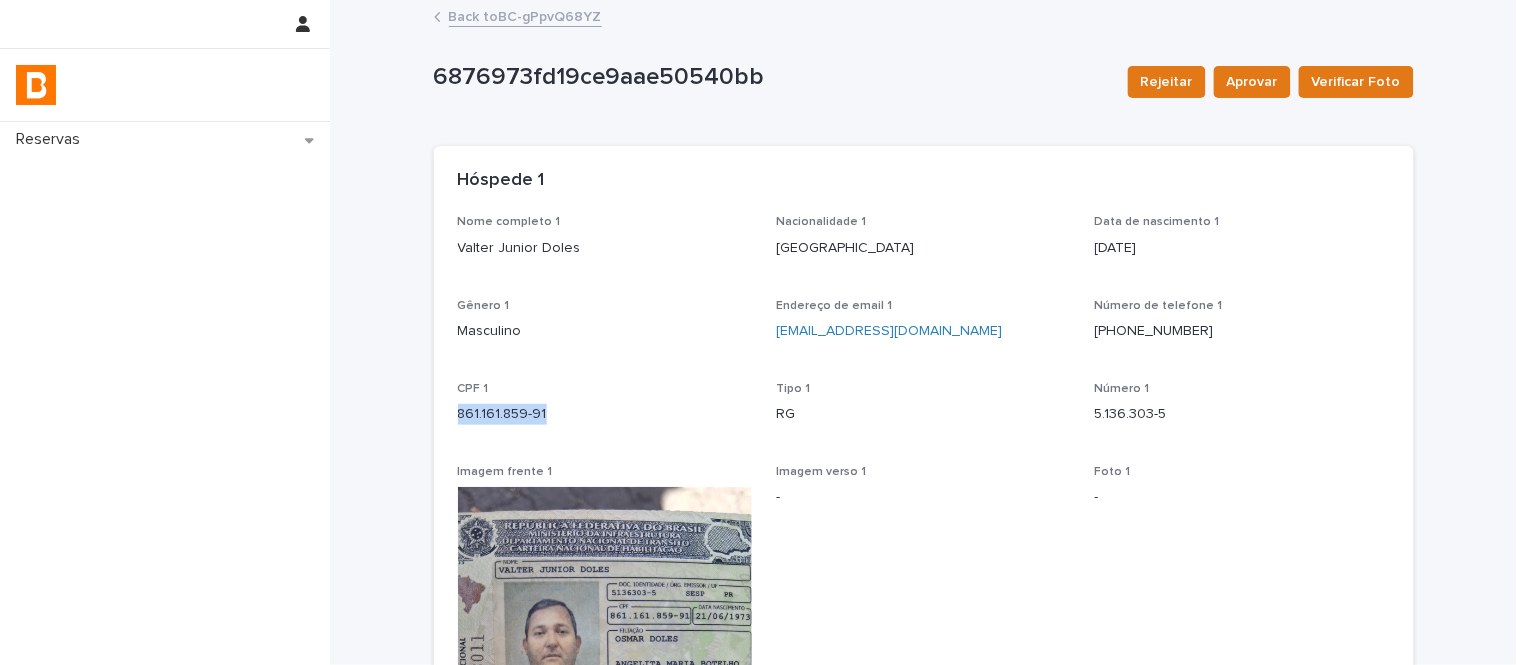 click on "861.161.859-91" at bounding box center [605, 414] 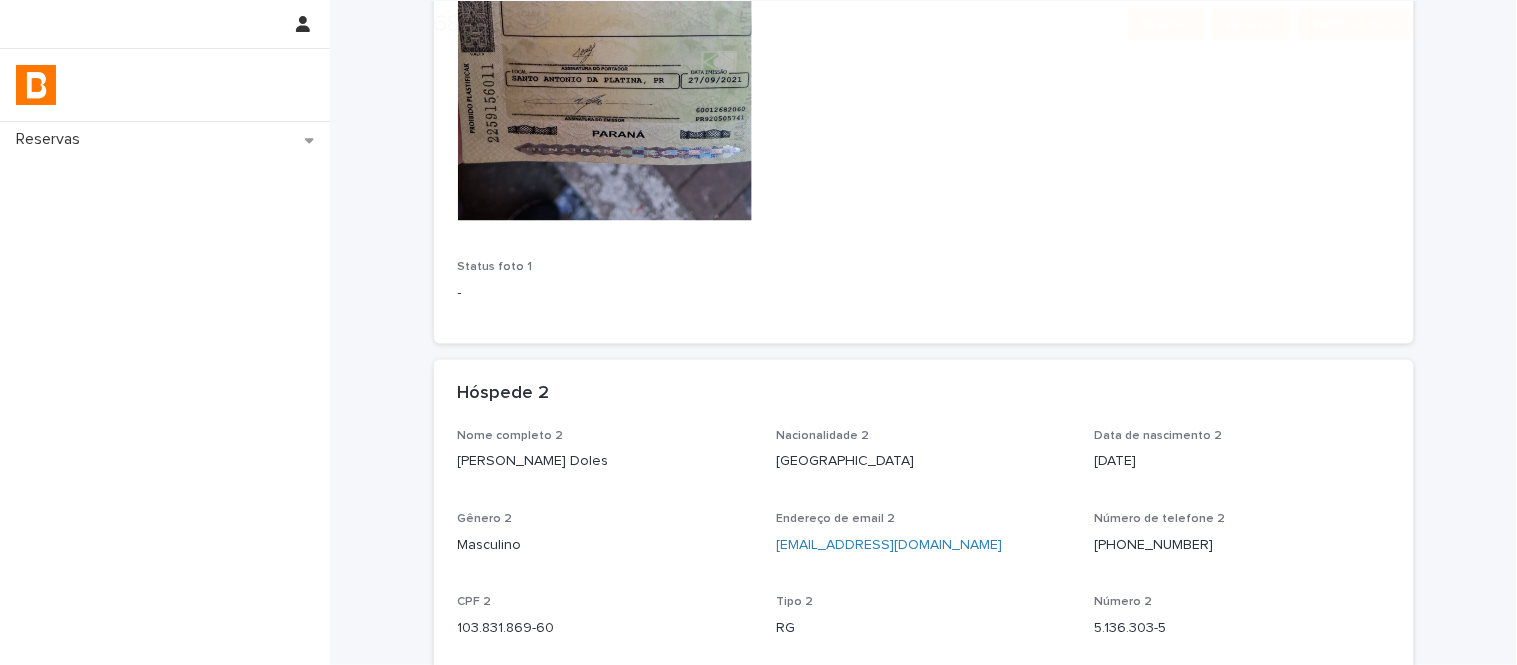 scroll, scrollTop: 888, scrollLeft: 0, axis: vertical 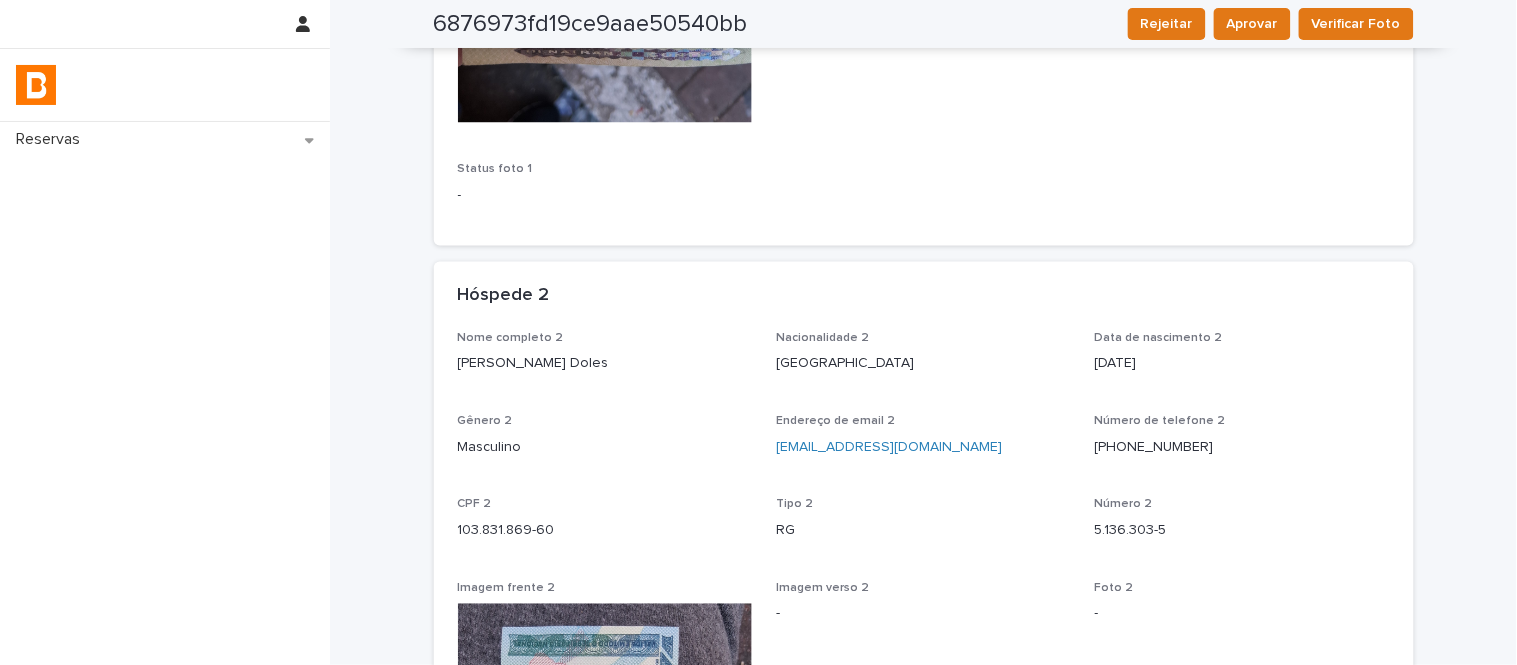 click on "Rafael do Nascimento Doles" at bounding box center [605, 364] 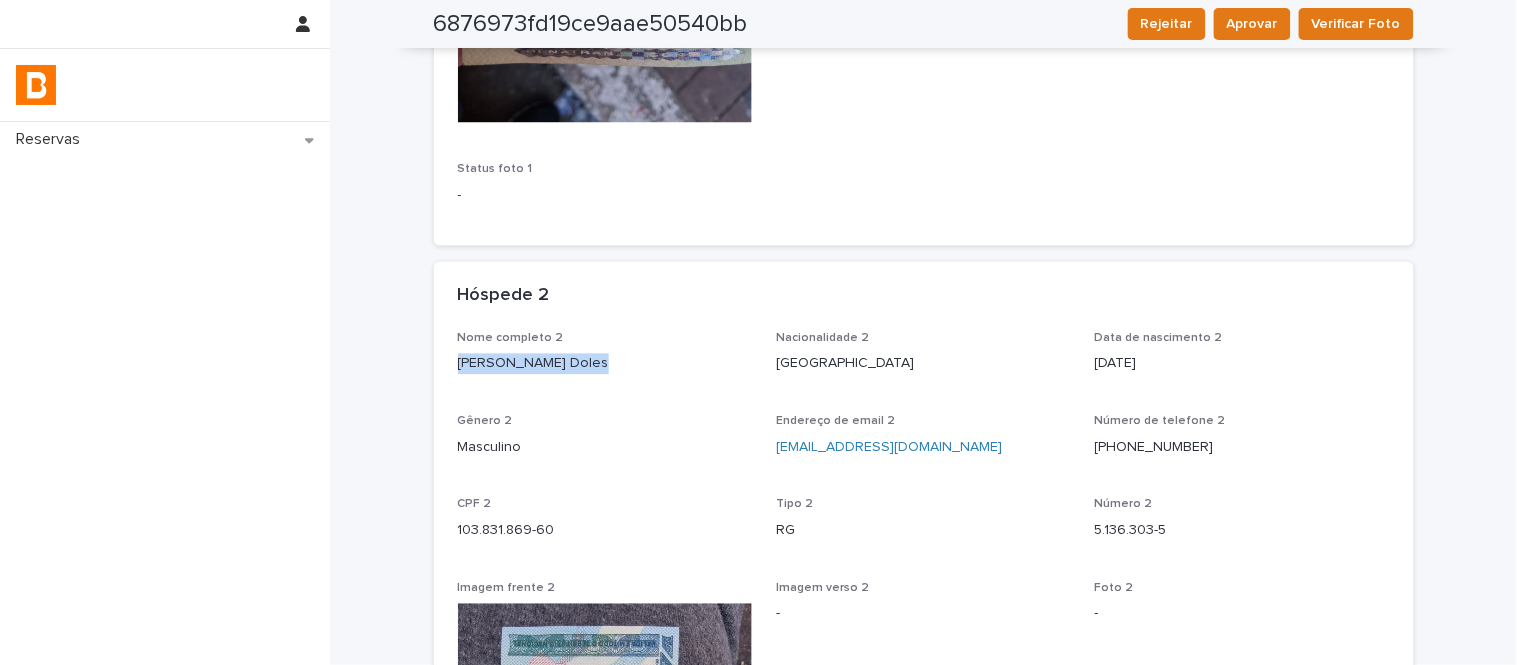 click on "Rafael do Nascimento Doles" at bounding box center (605, 364) 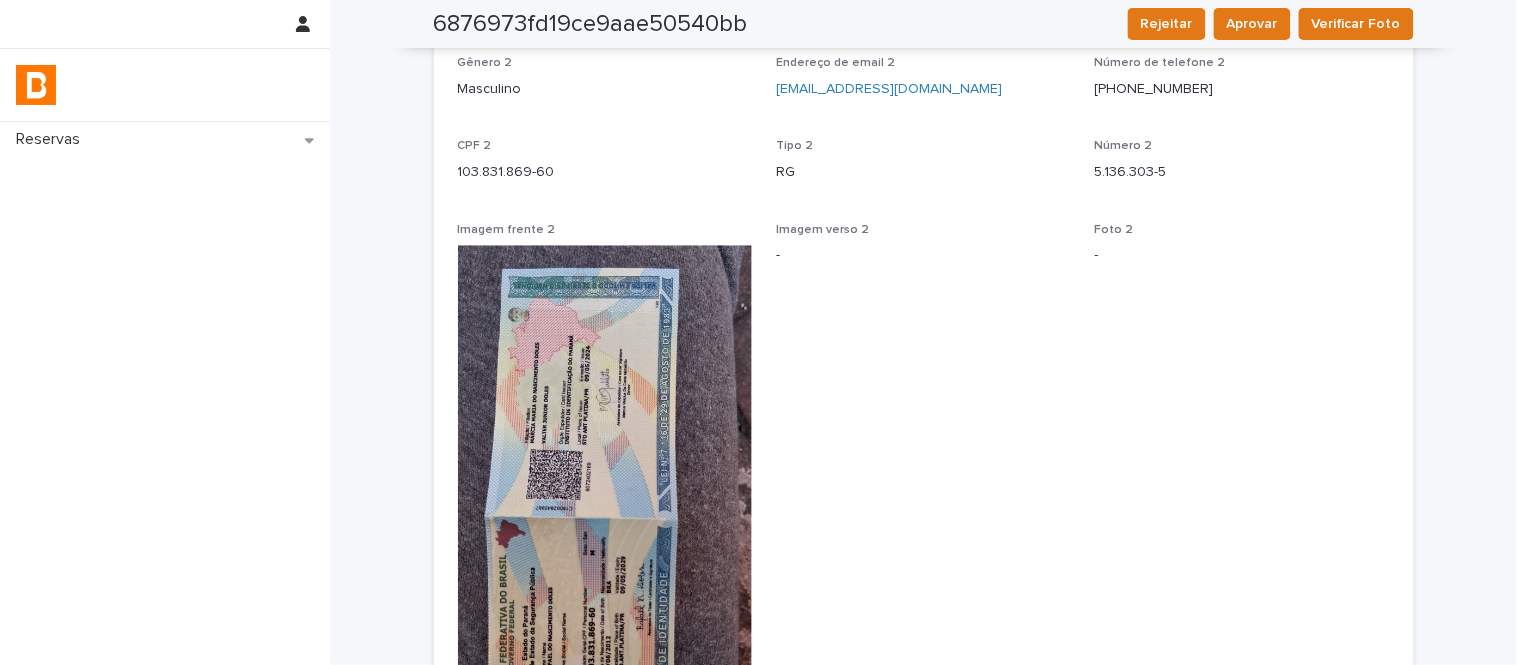 scroll, scrollTop: 1222, scrollLeft: 0, axis: vertical 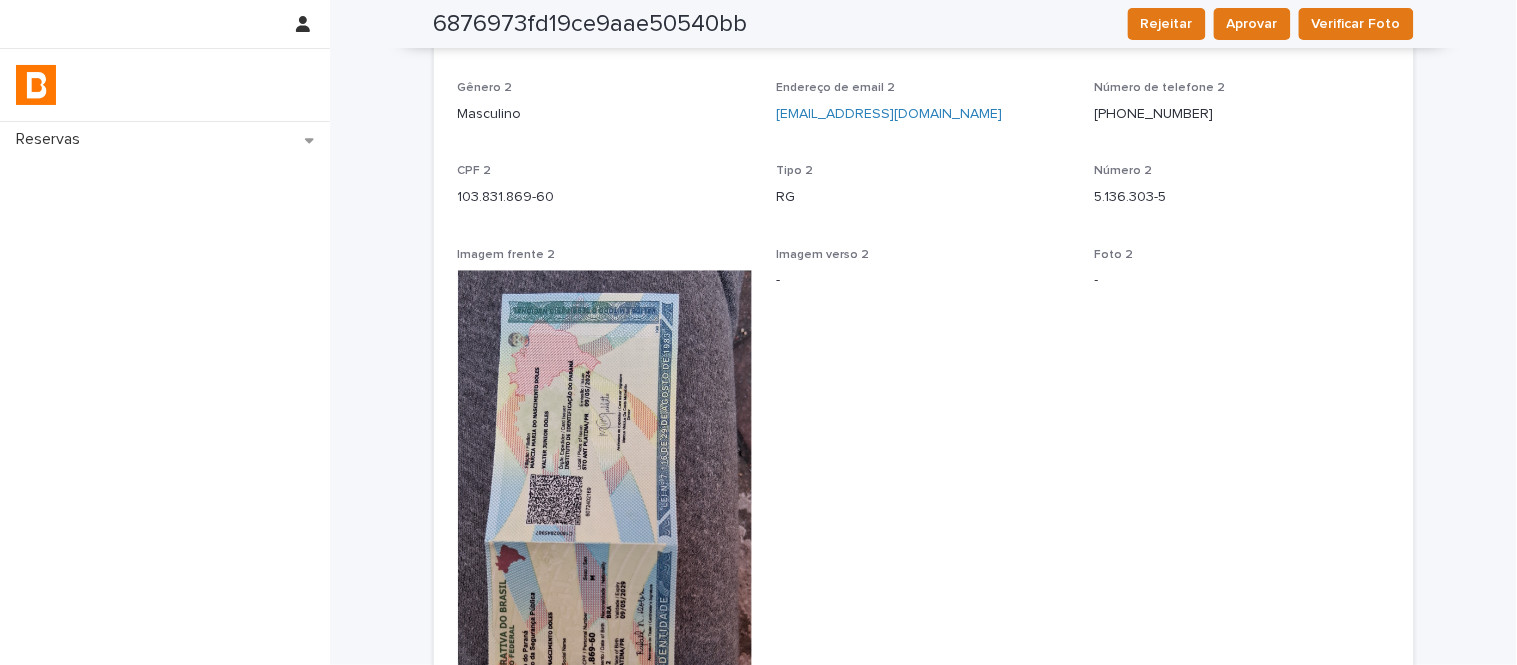 click on "103.831.869-60" at bounding box center (605, 197) 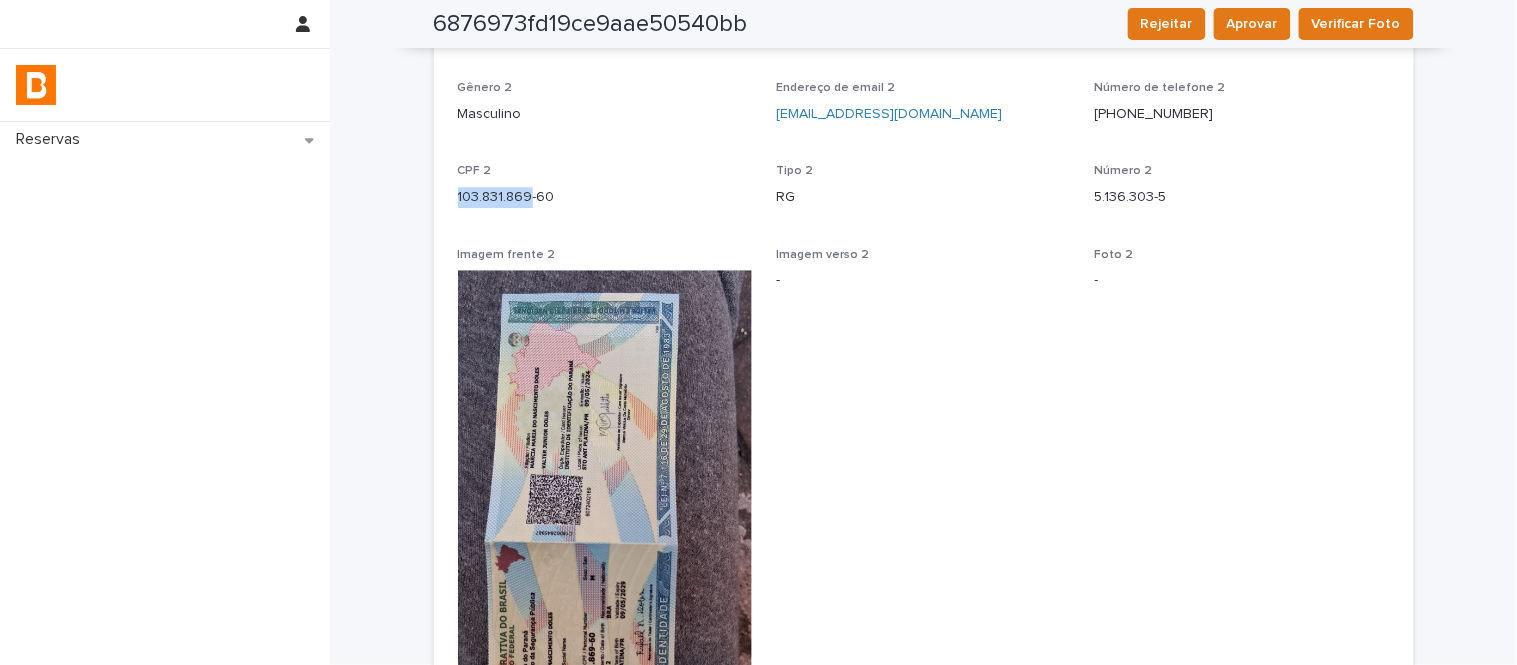 click on "103.831.869-60" at bounding box center [605, 197] 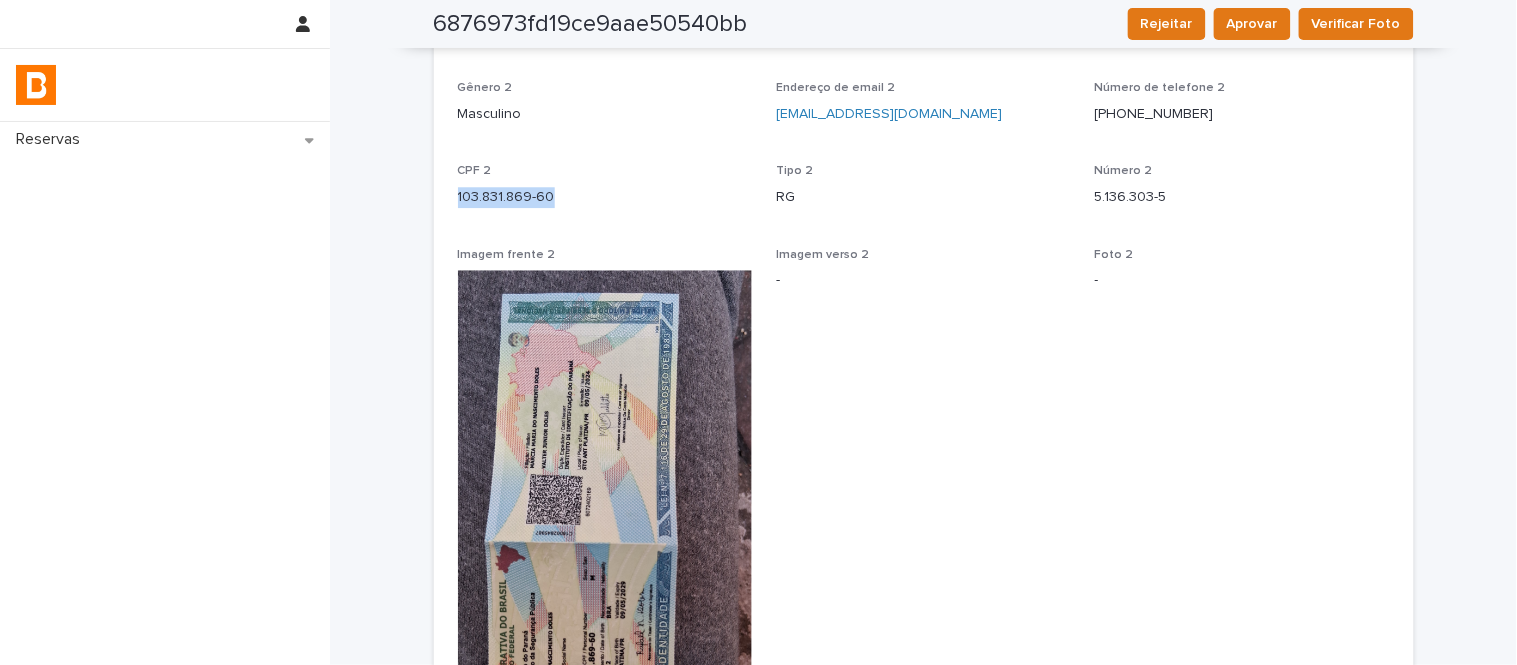 click on "103.831.869-60" at bounding box center [605, 197] 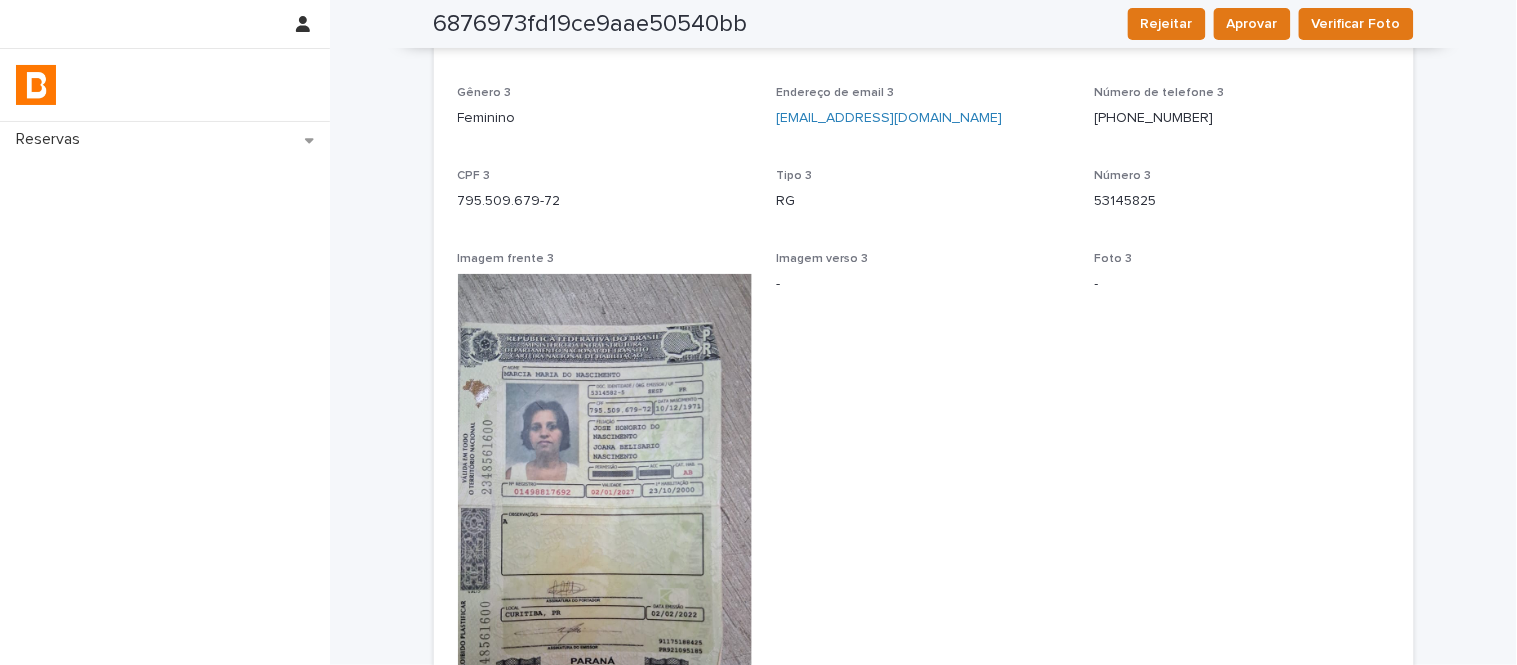 scroll, scrollTop: 2111, scrollLeft: 0, axis: vertical 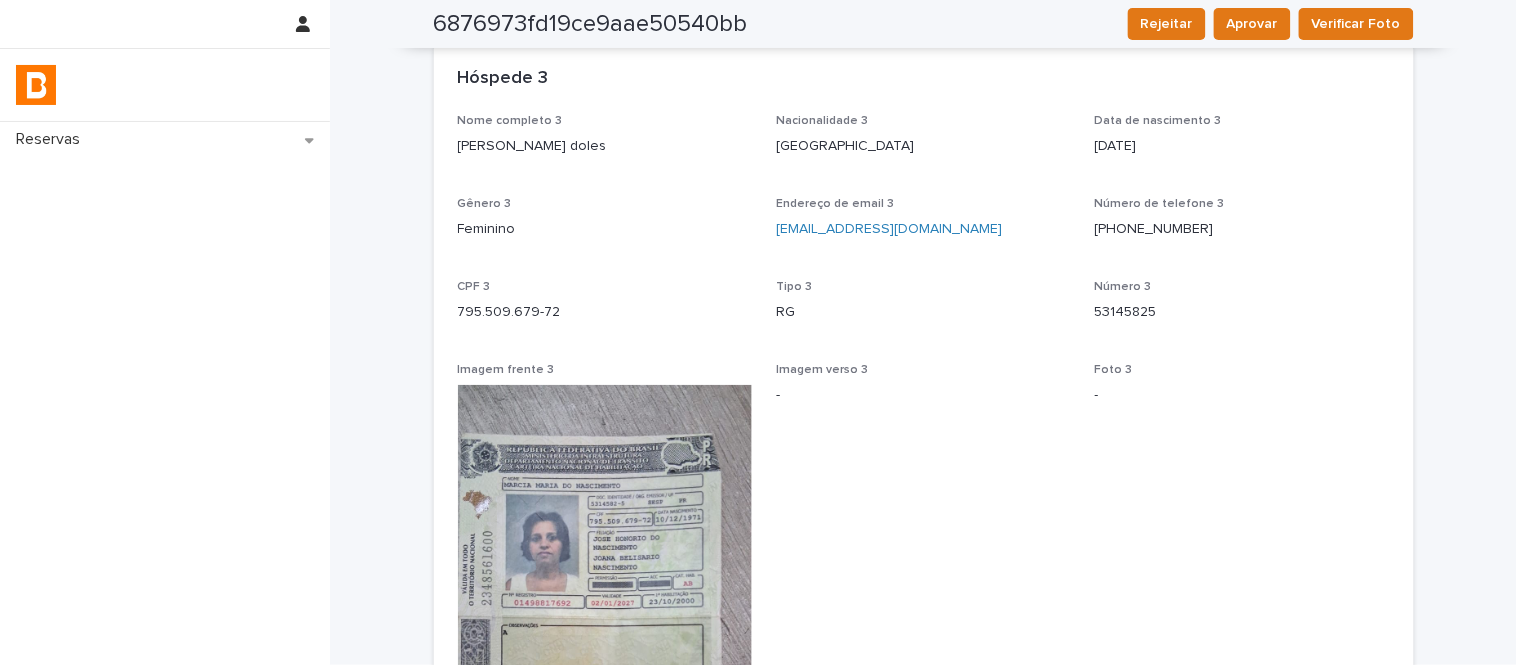 click on "Marcia Maria do Nascimento doles" at bounding box center [605, 146] 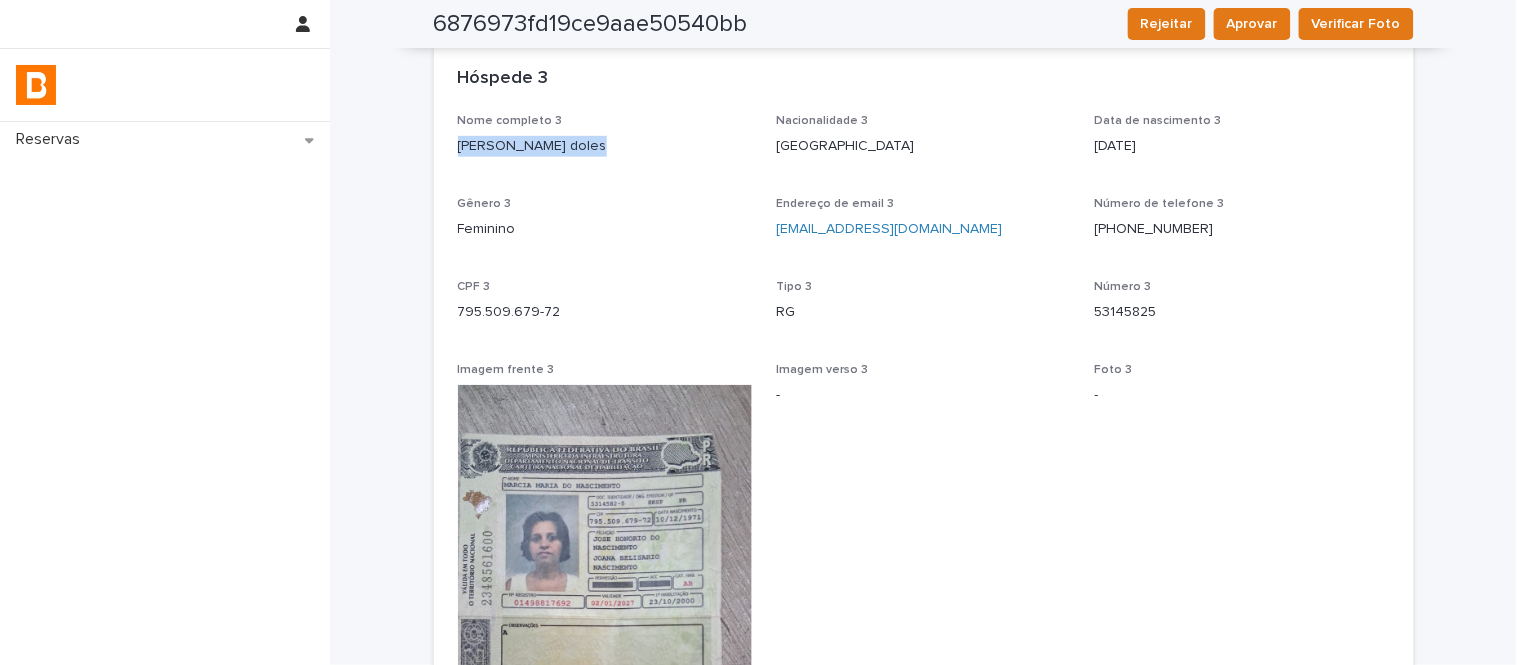 click on "Marcia Maria do Nascimento doles" at bounding box center (605, 146) 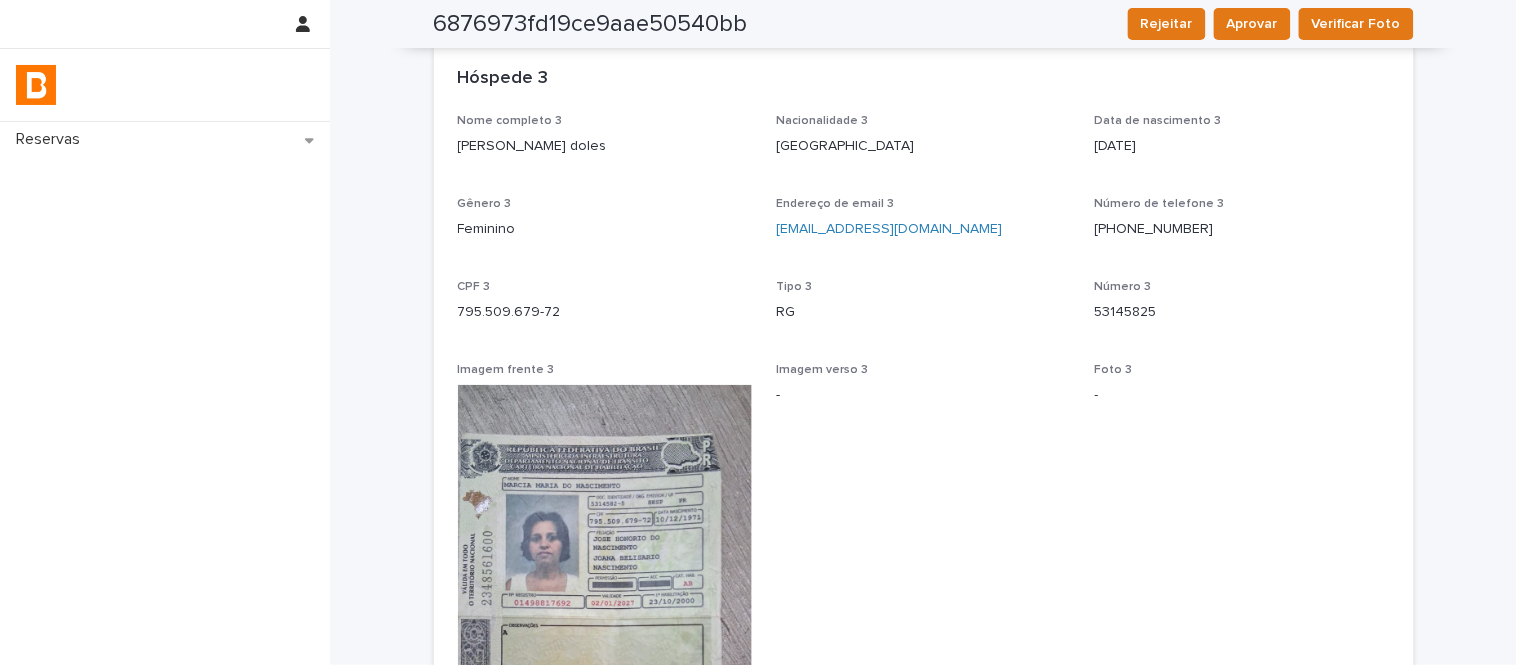 click on "795.509.679-72" at bounding box center (605, 312) 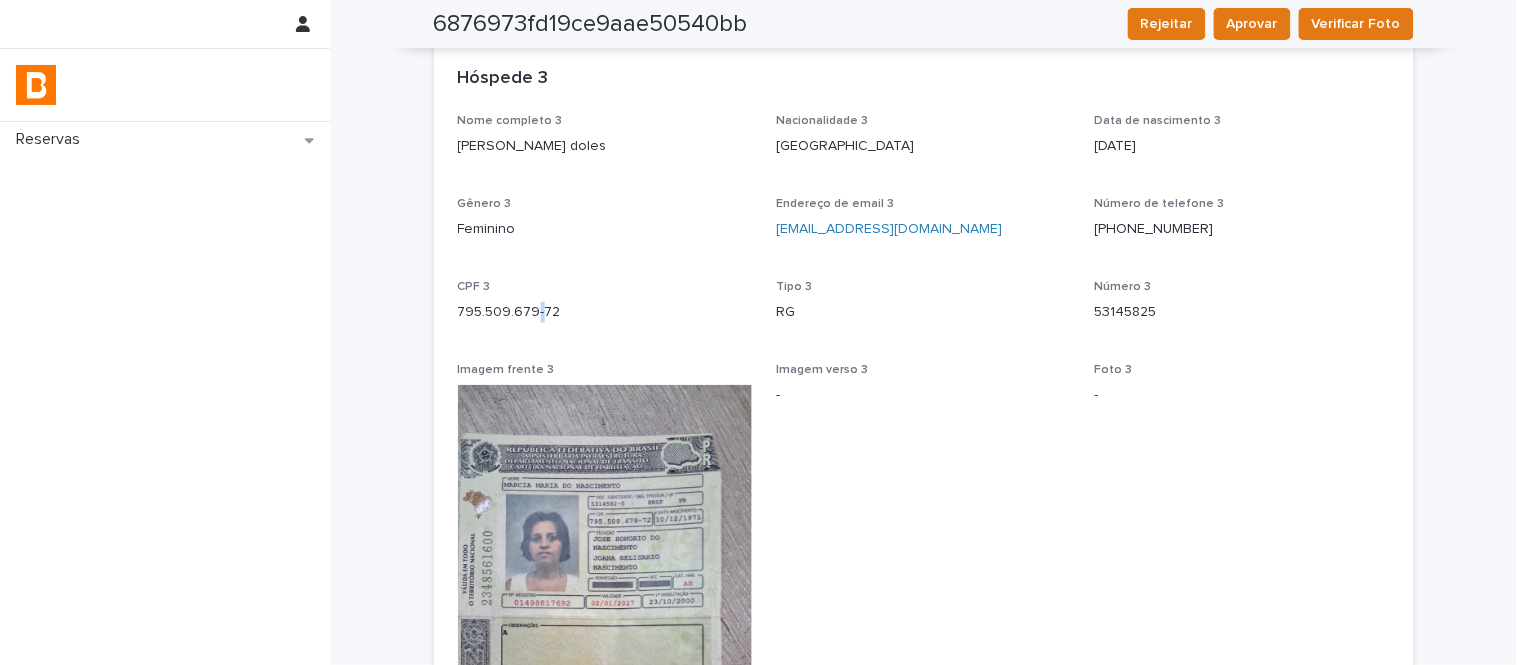 click on "795.509.679-72" at bounding box center [605, 312] 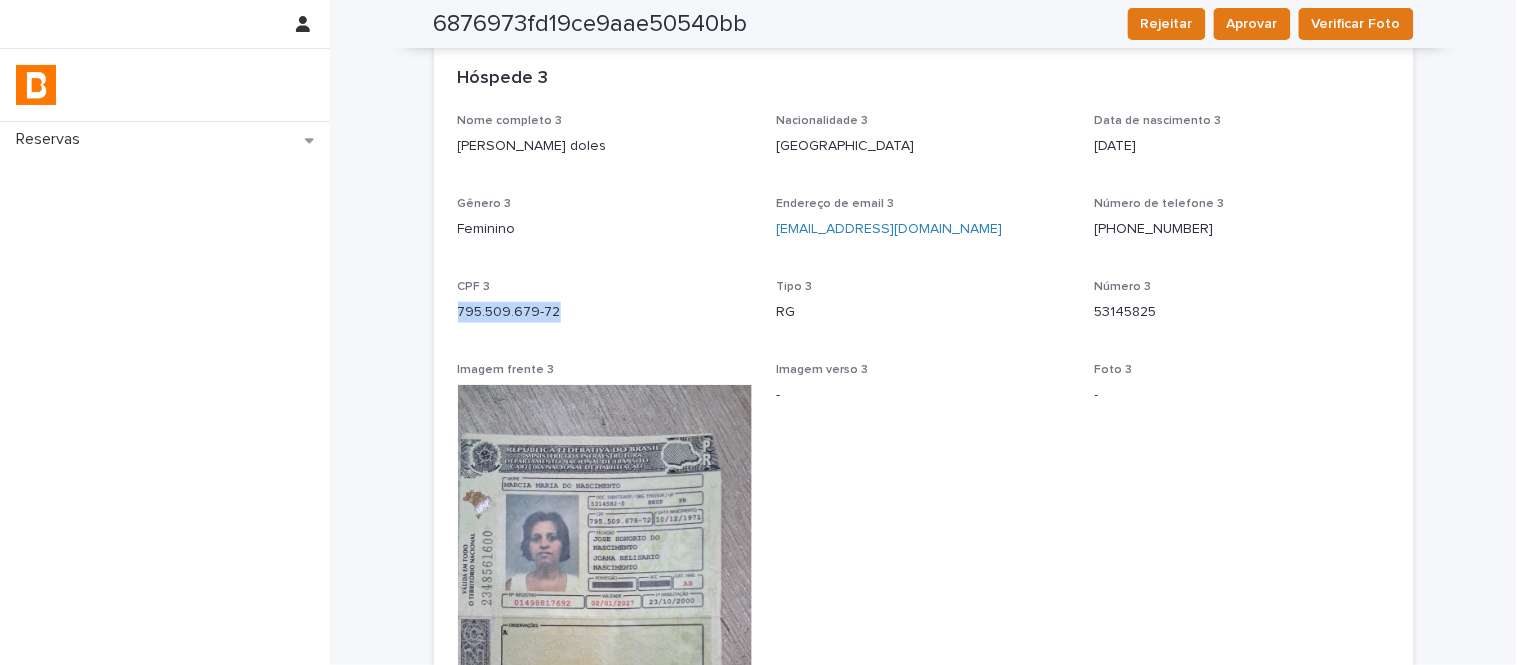 click on "795.509.679-72" at bounding box center [605, 312] 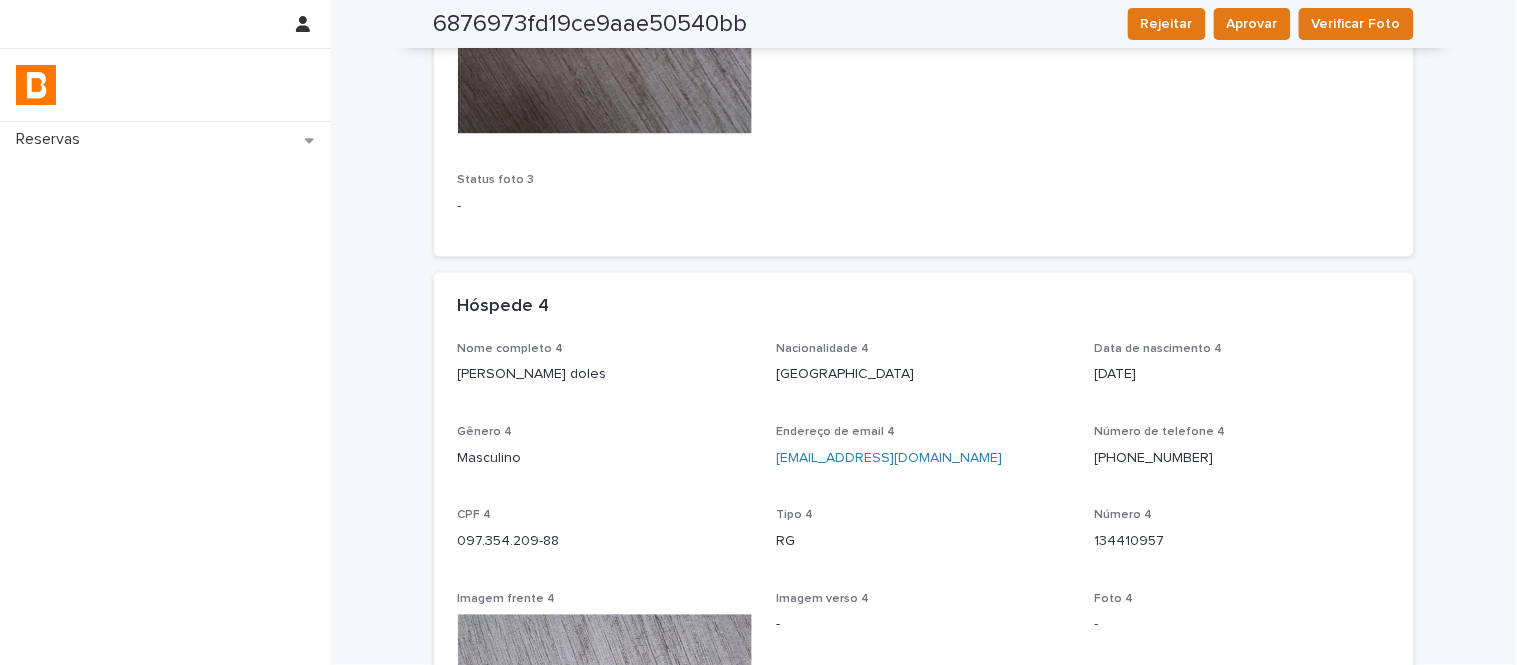 scroll, scrollTop: 3000, scrollLeft: 0, axis: vertical 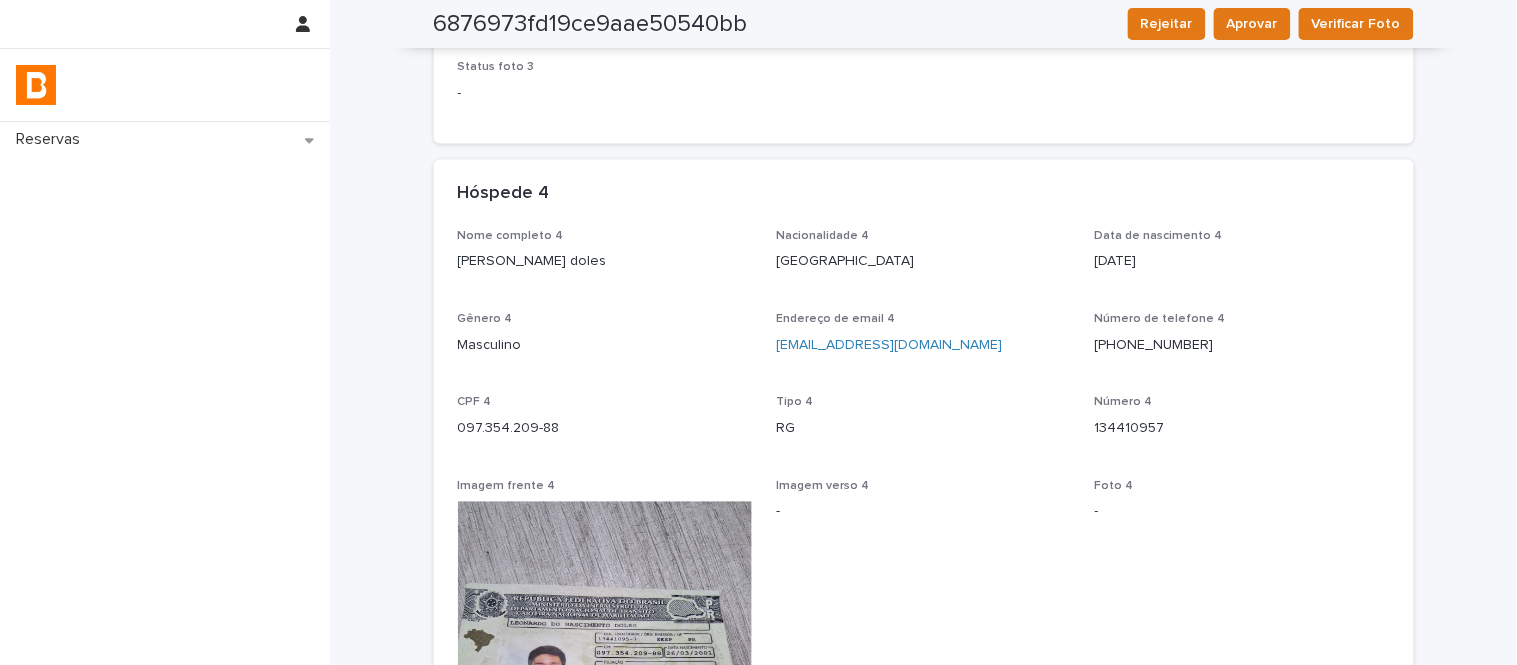 click on "Leonardo do Nascimento doles" at bounding box center (605, 261) 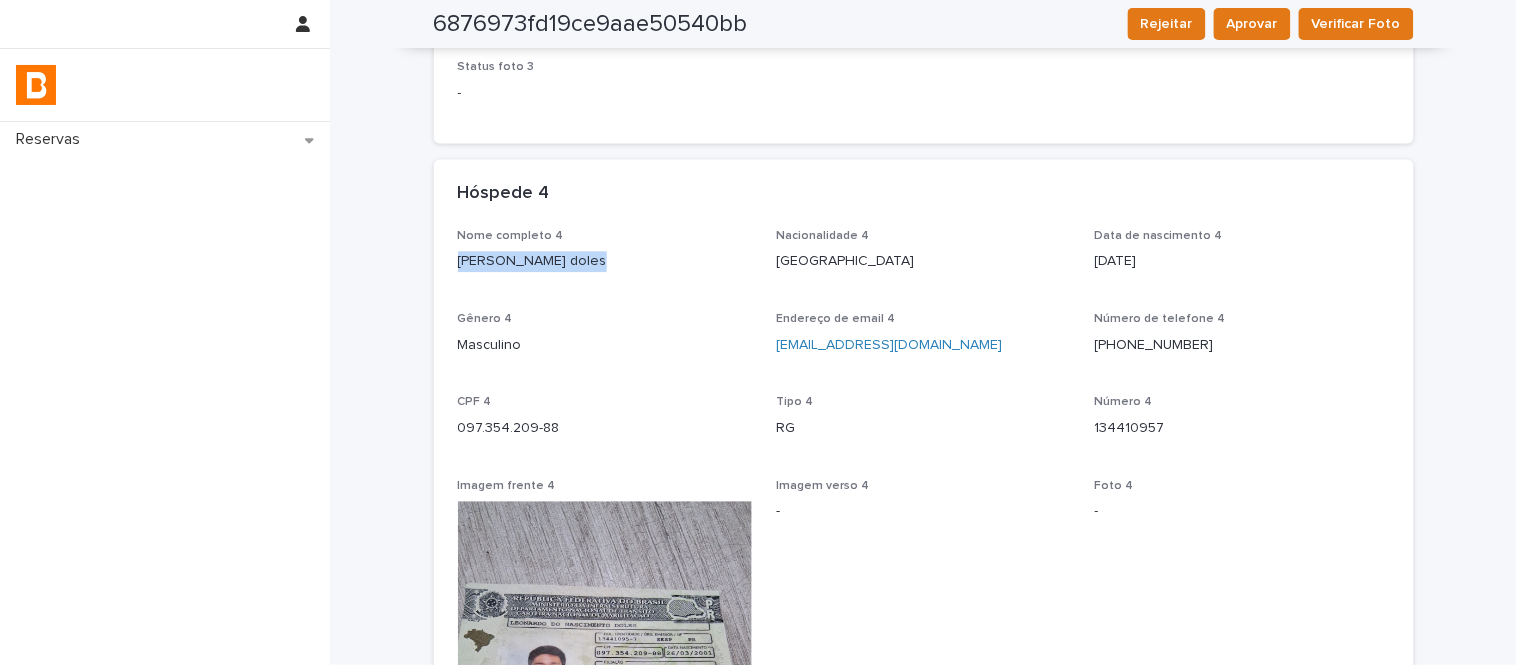click on "Leonardo do Nascimento doles" at bounding box center (605, 261) 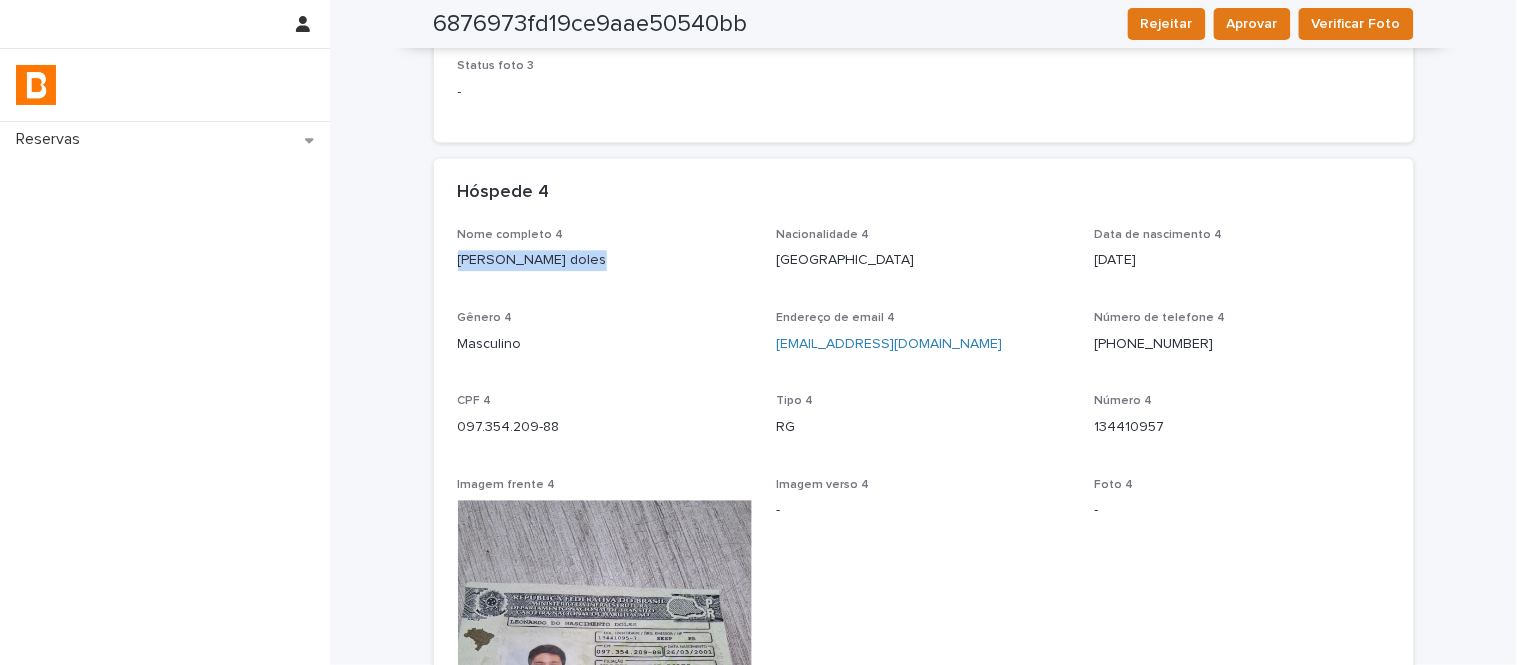 scroll, scrollTop: 3000, scrollLeft: 0, axis: vertical 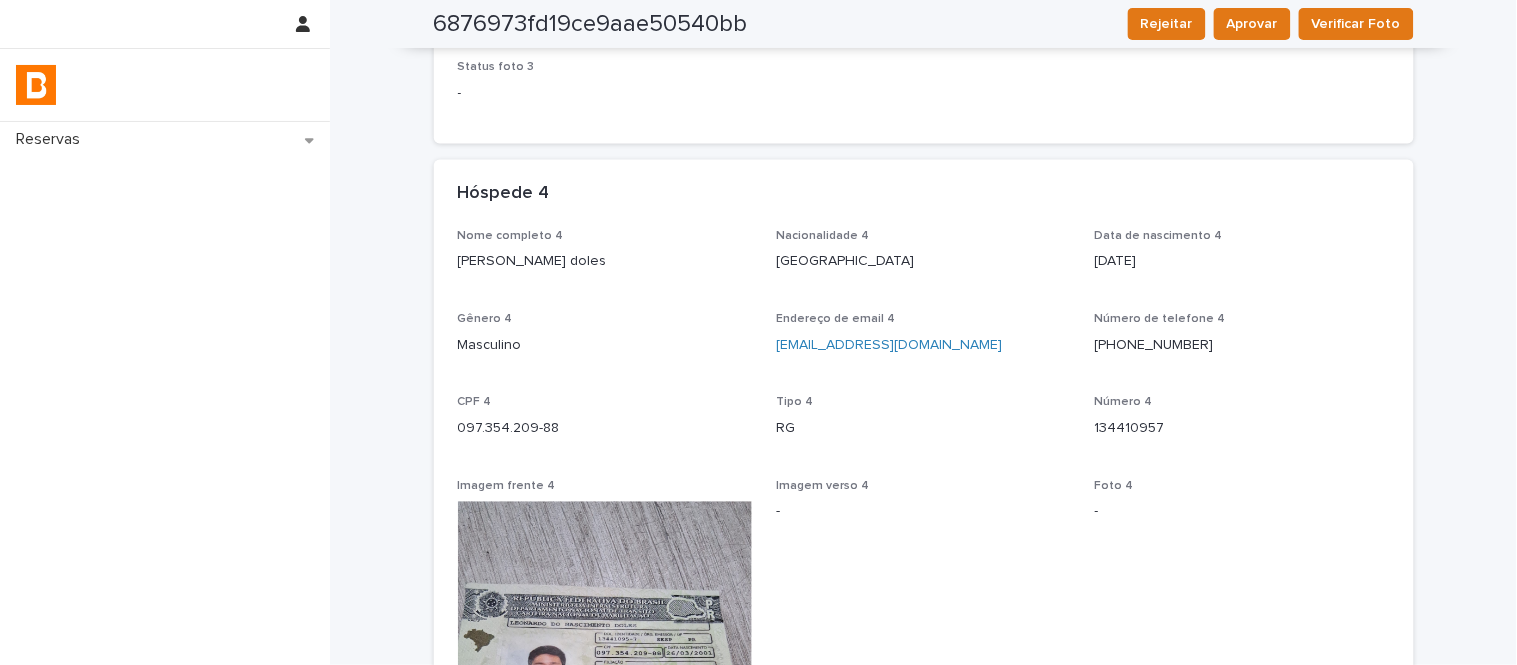 click on "CPF 4" at bounding box center (605, 402) 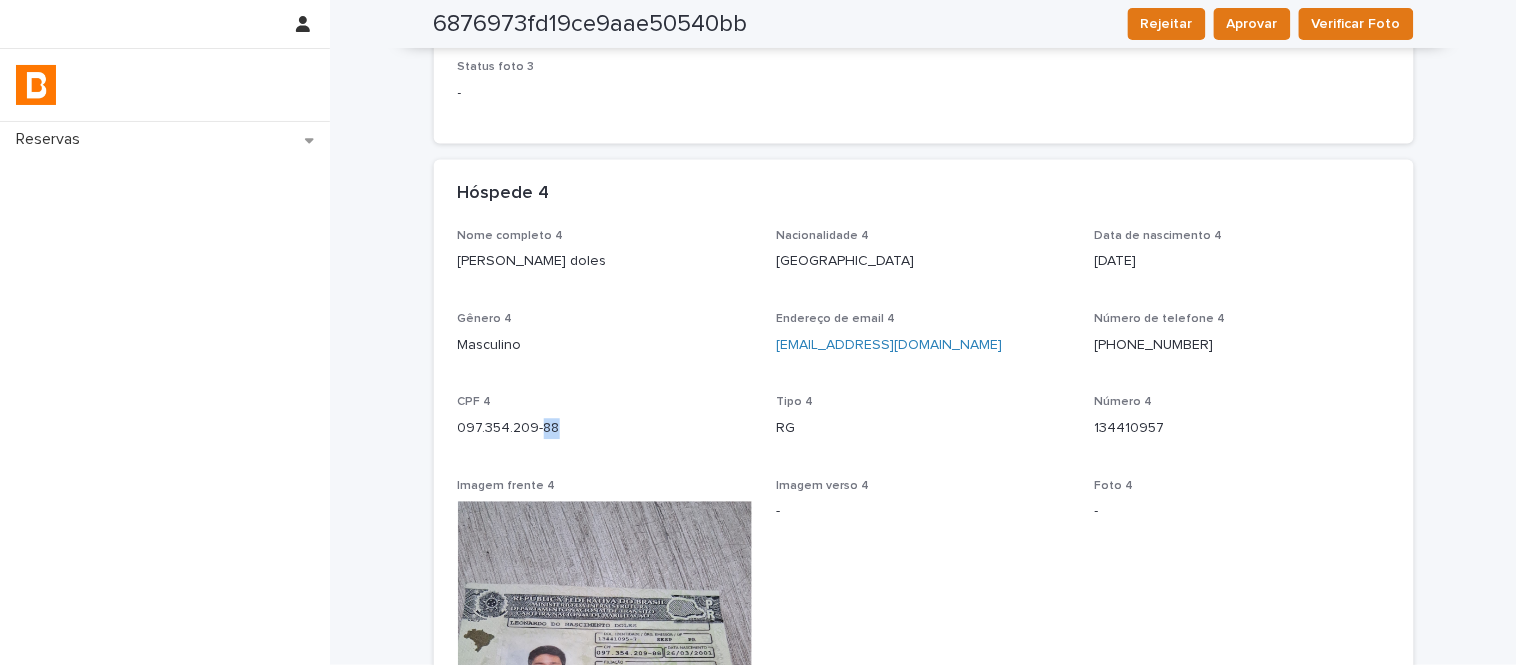 click on "Nome completo 4 Leonardo do Nascimento doles  Nacionalidade 4 Brasil Data de nascimento 4 2001-03-26 Gênero 4 Masculino Endereço de email 4 juniordoles@hotmail.com Número de telefone 4 (43) 99952-1365 CPF 4 097.354.209-88 Tipo 4 RG Número 4 134410957 Imagem frente 4 Imagem verso 4 - Foto 4 - Status foto 4 -" at bounding box center [924, 676] 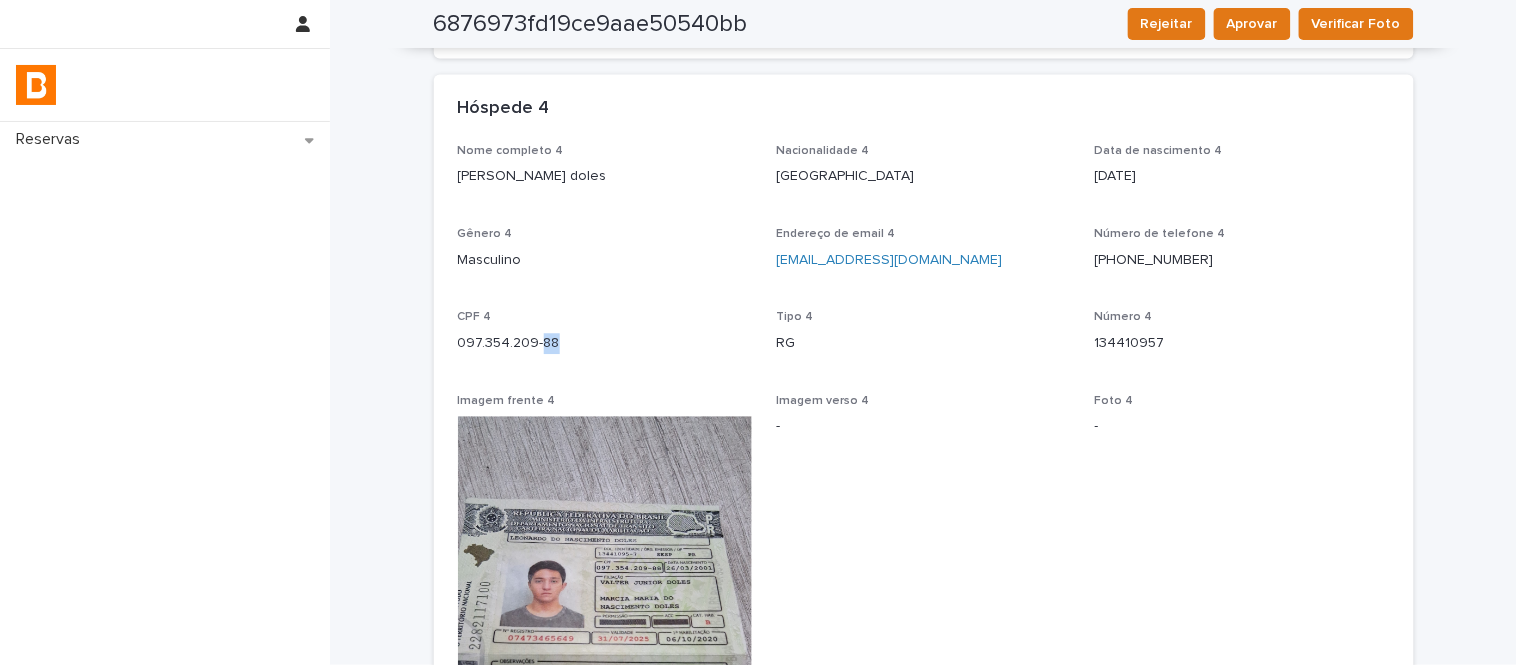 scroll, scrollTop: 3111, scrollLeft: 0, axis: vertical 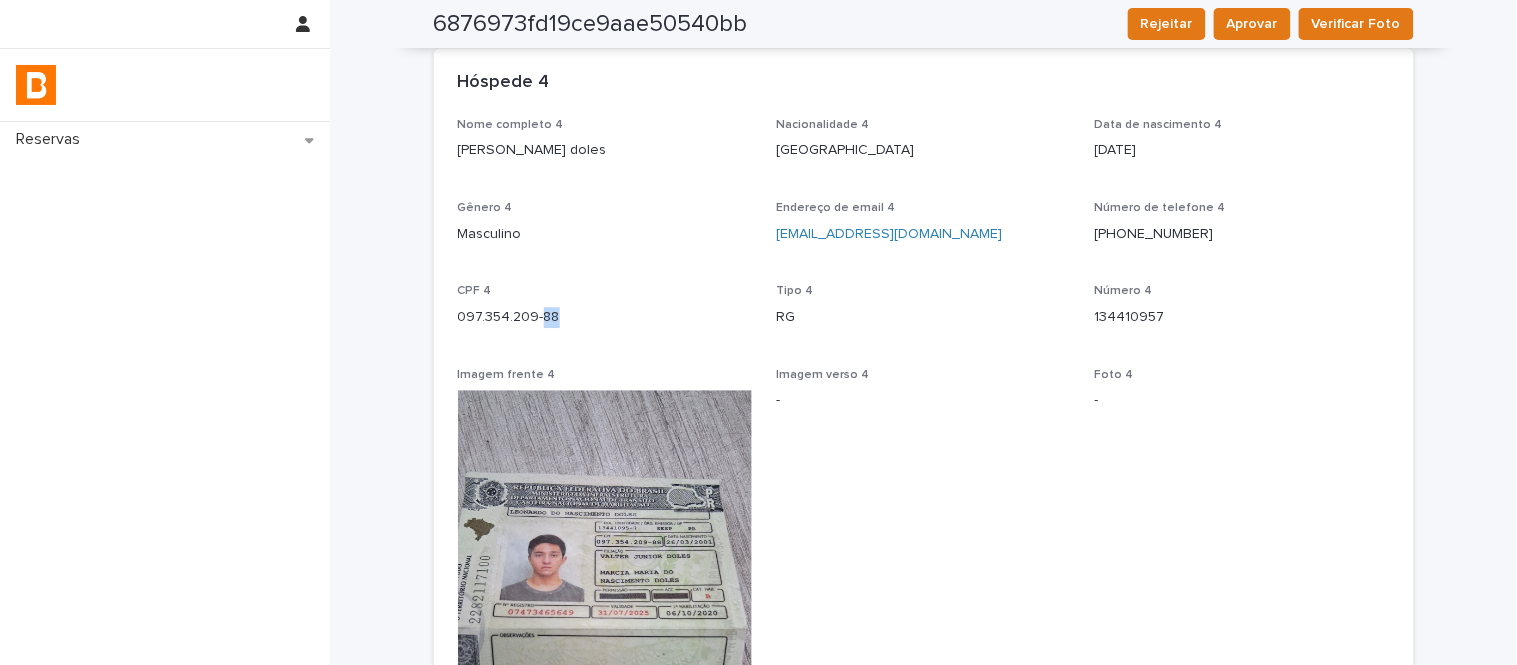 click at bounding box center (605, 652) 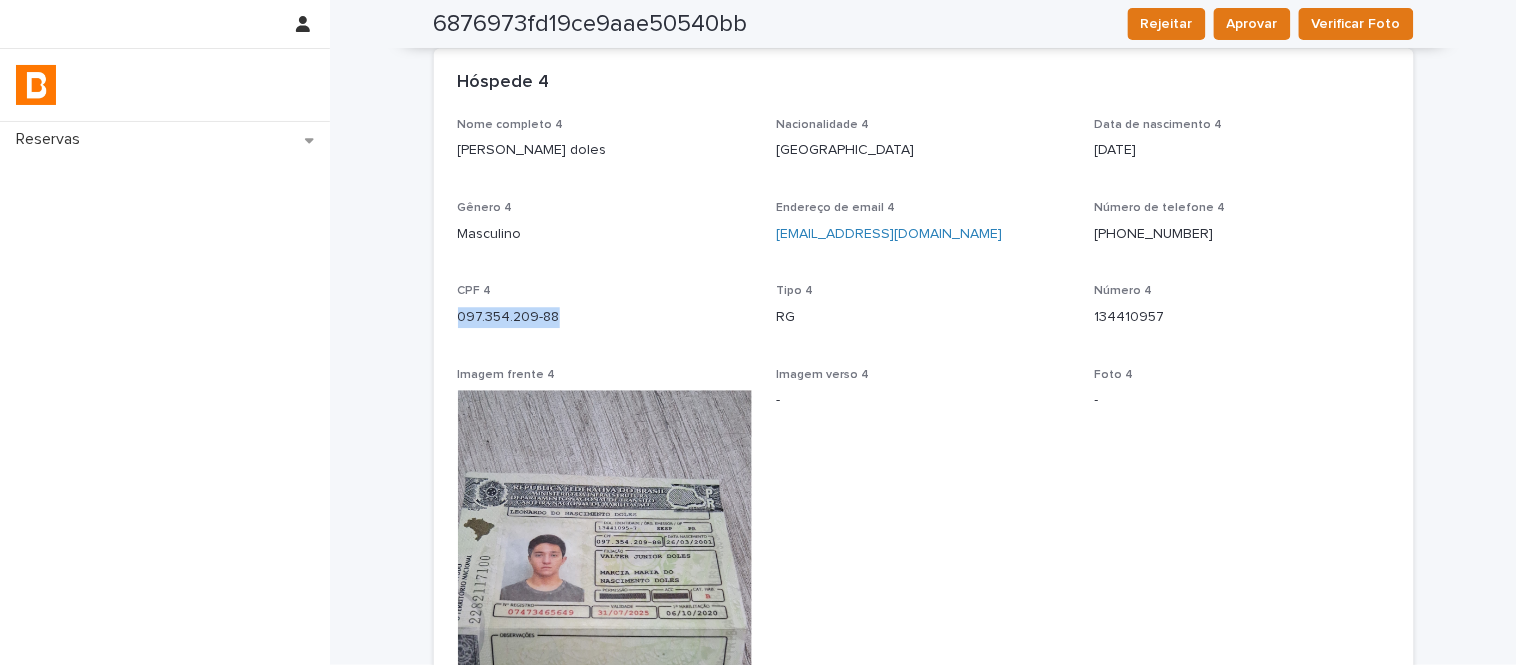 click on "097.354.209-88" at bounding box center [605, 317] 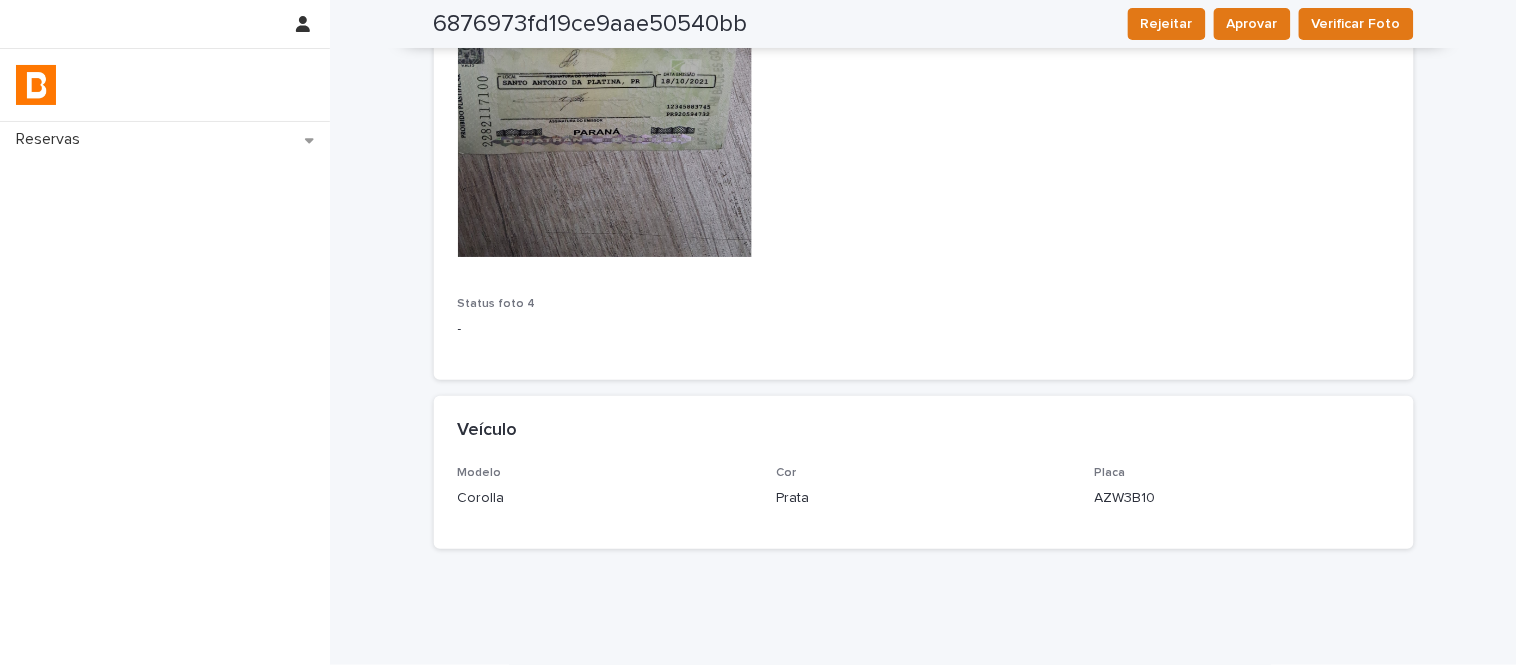 scroll, scrollTop: 3777, scrollLeft: 0, axis: vertical 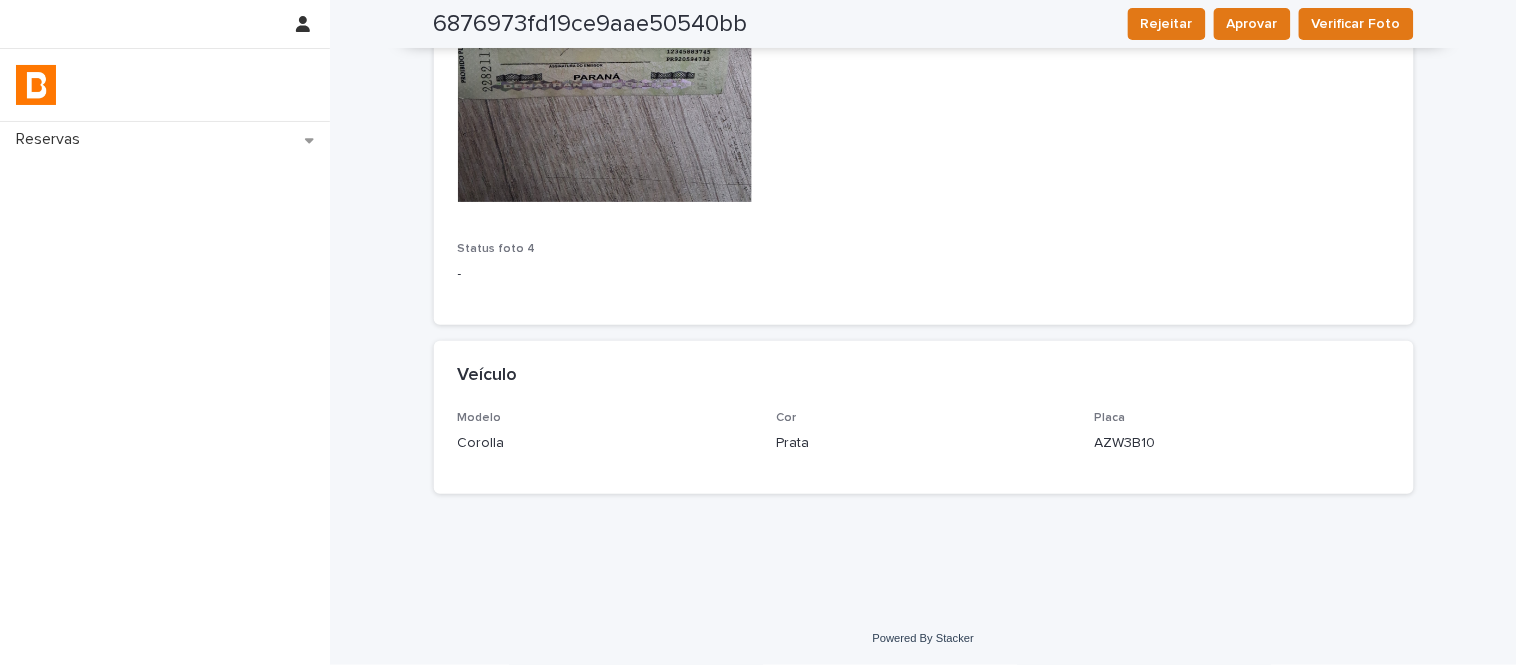 click on "Corolla" at bounding box center [605, 443] 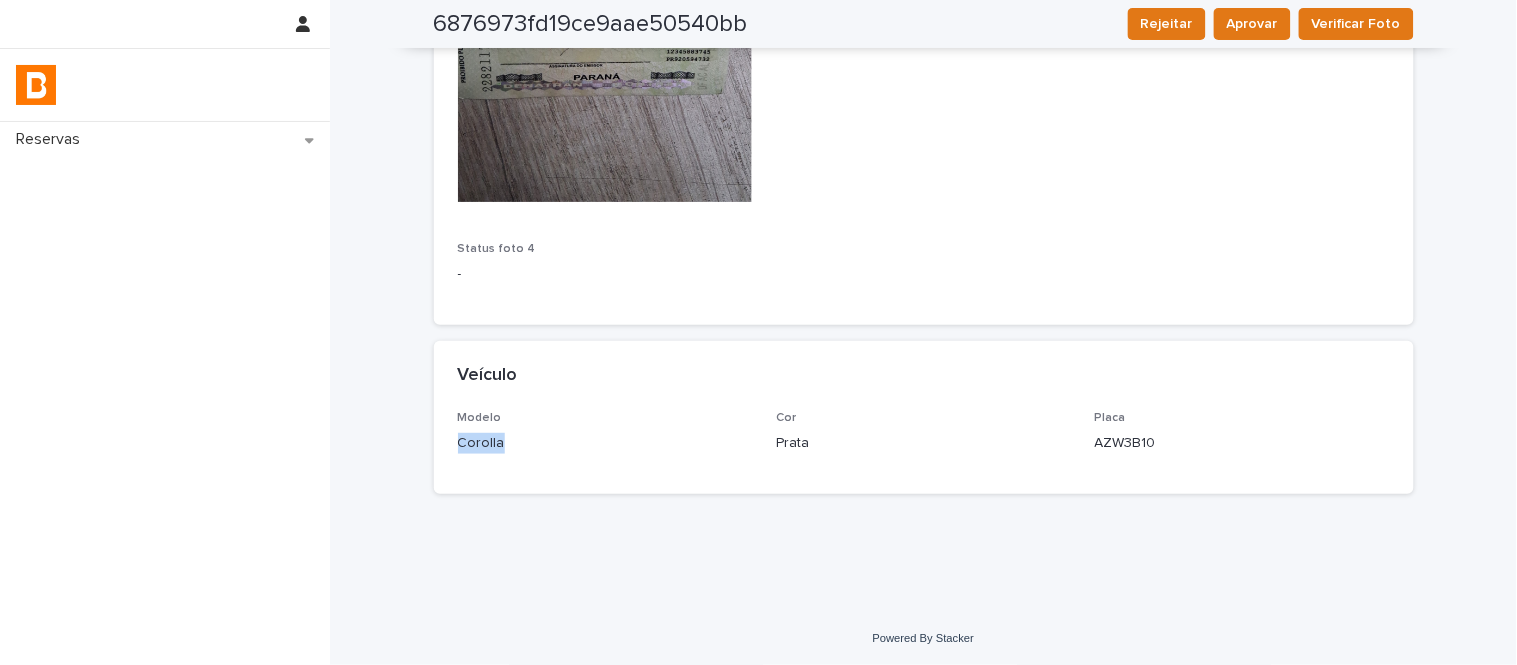 click on "Corolla" at bounding box center [605, 443] 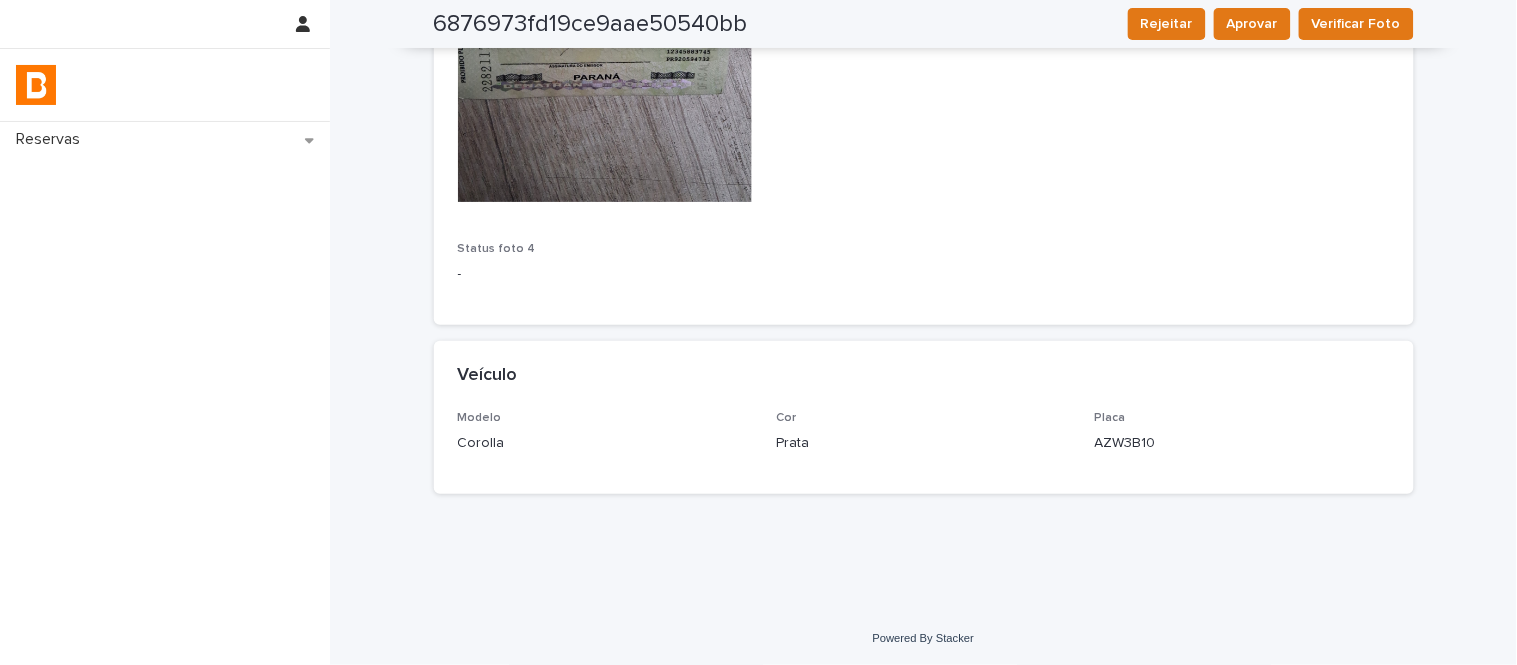 click on "Prata" at bounding box center (923, 443) 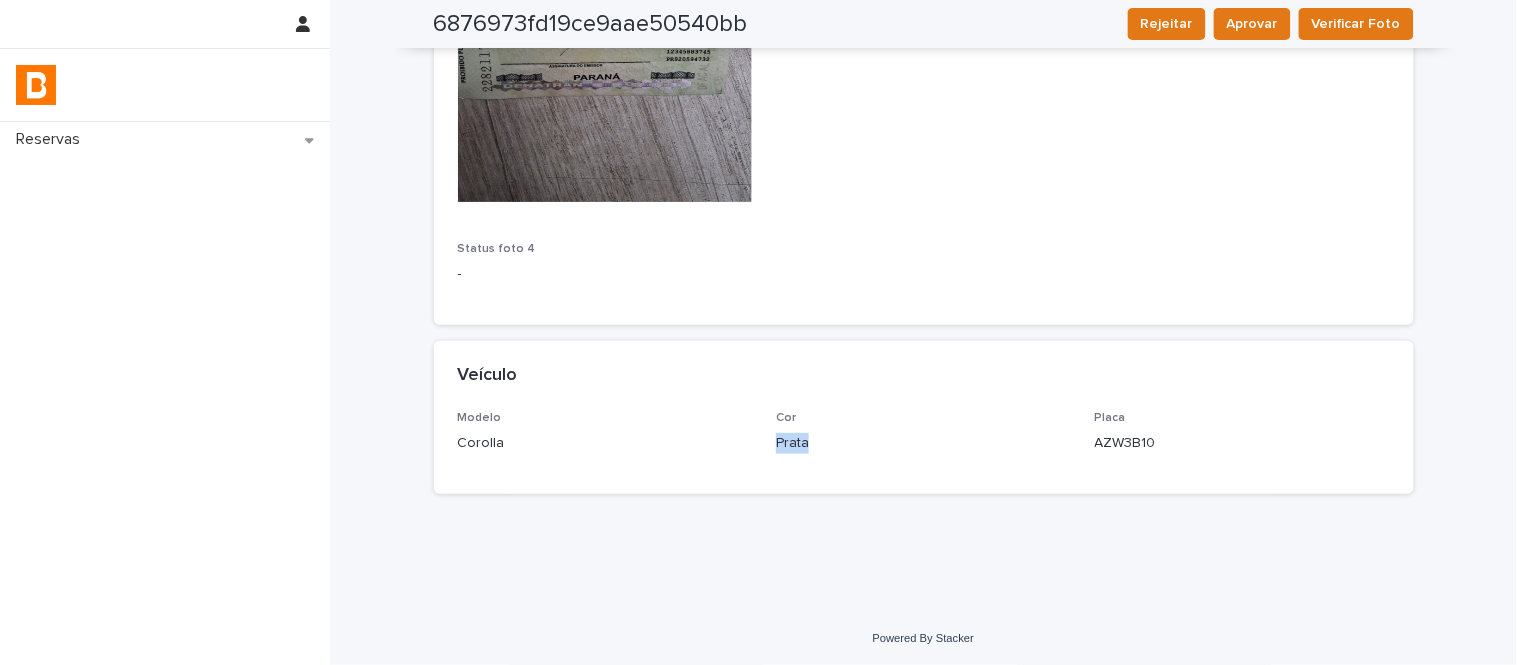 click on "Prata" at bounding box center (923, 443) 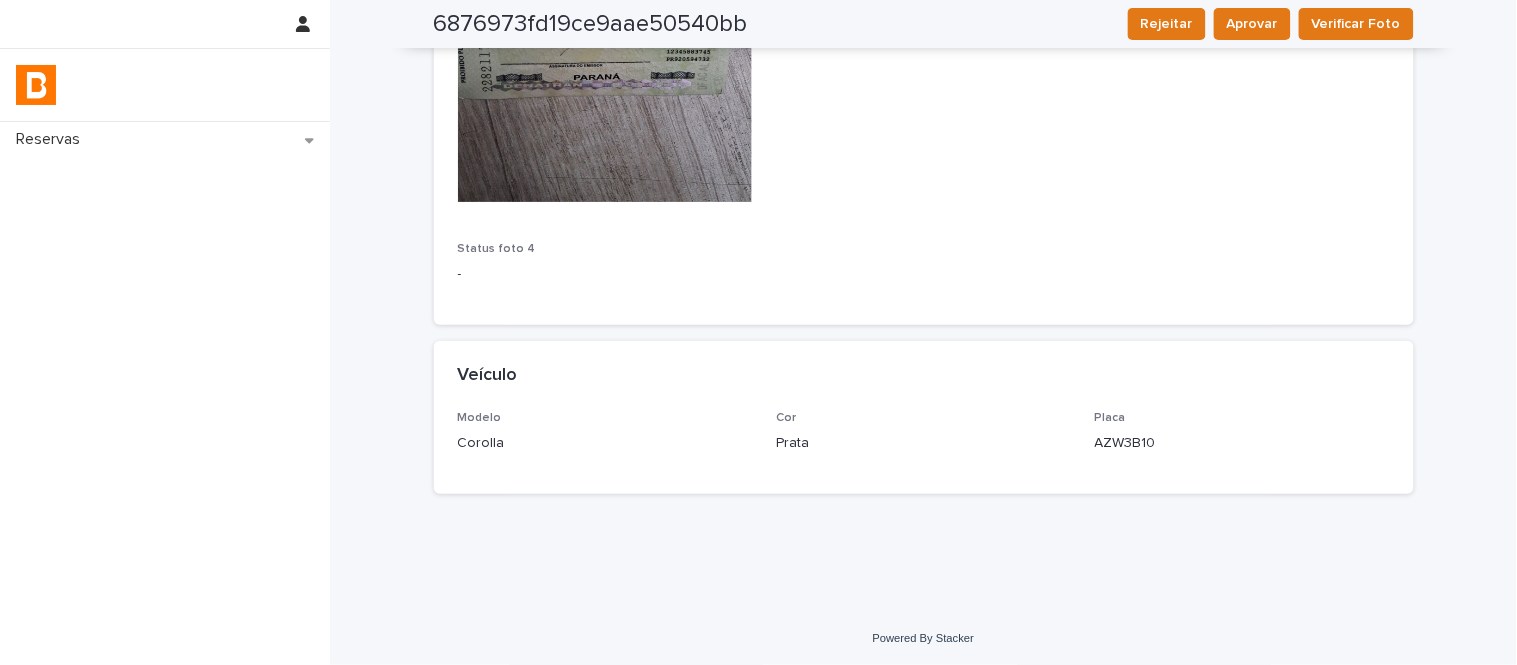 click on "AZW3B10" at bounding box center (1242, 443) 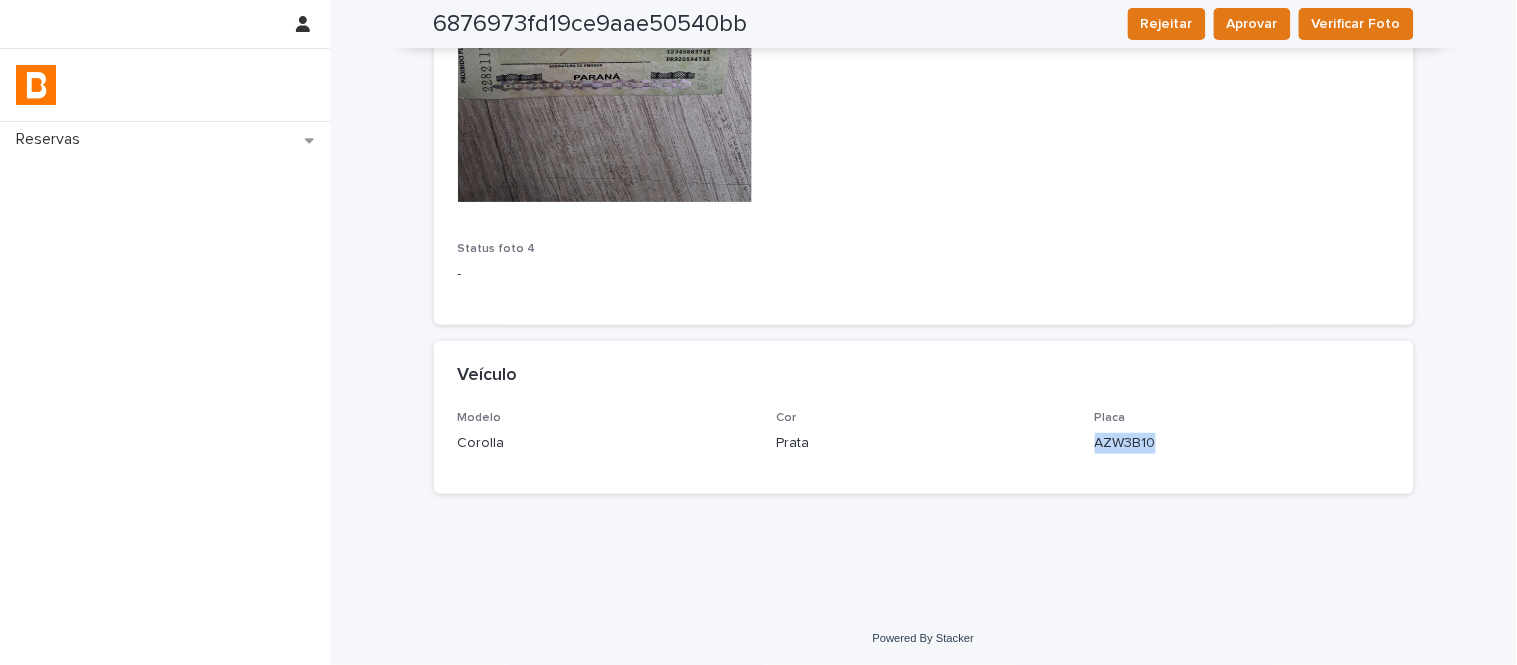 click on "AZW3B10" at bounding box center [1242, 443] 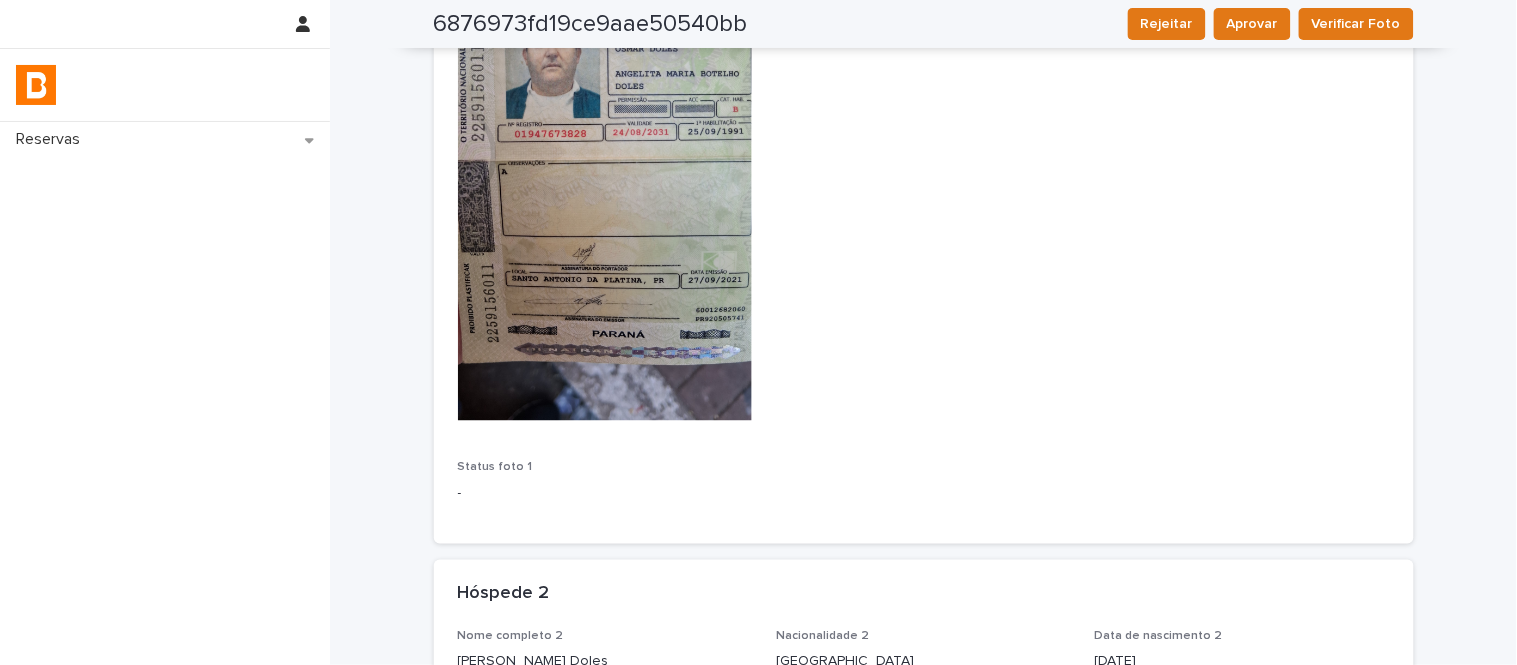 scroll, scrollTop: 0, scrollLeft: 0, axis: both 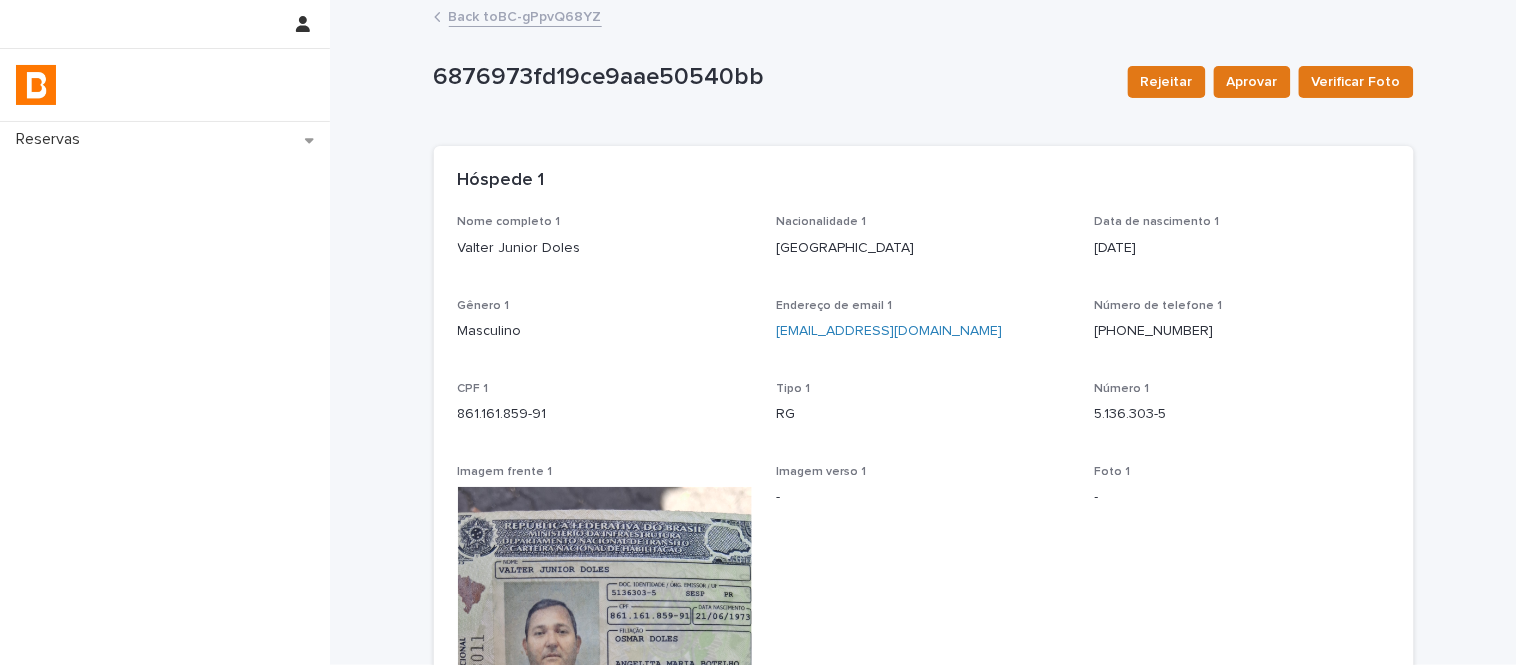 click on "Back to  BC-gPpvQ68YZ" at bounding box center (525, 15) 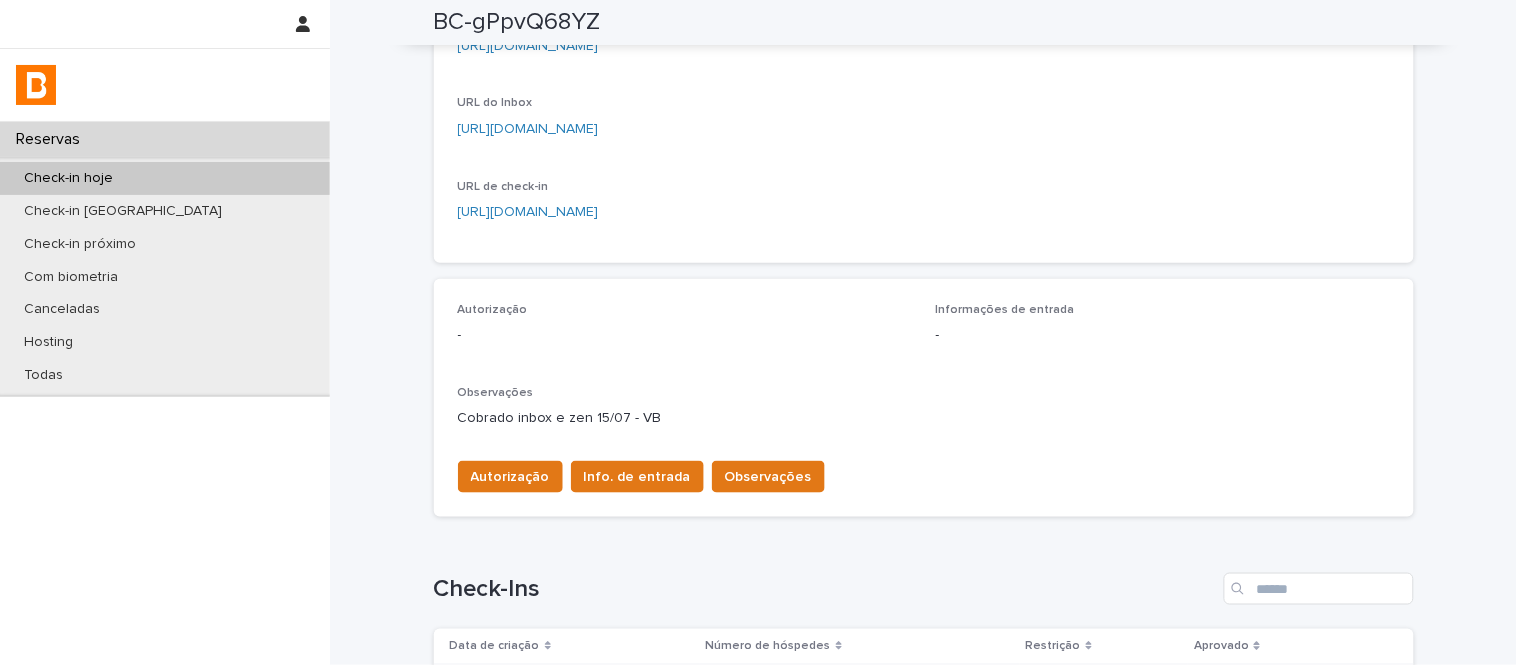 scroll, scrollTop: 333, scrollLeft: 0, axis: vertical 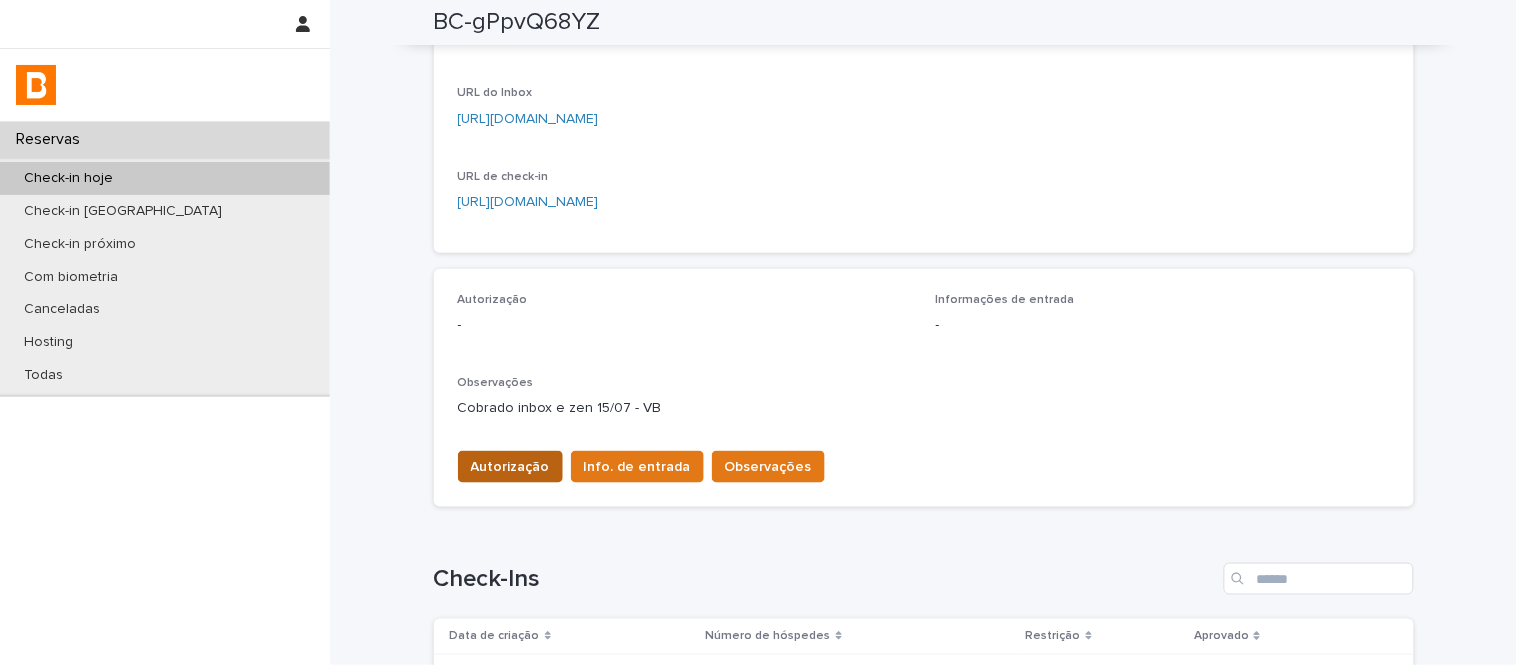 click on "Autorização" at bounding box center [510, 467] 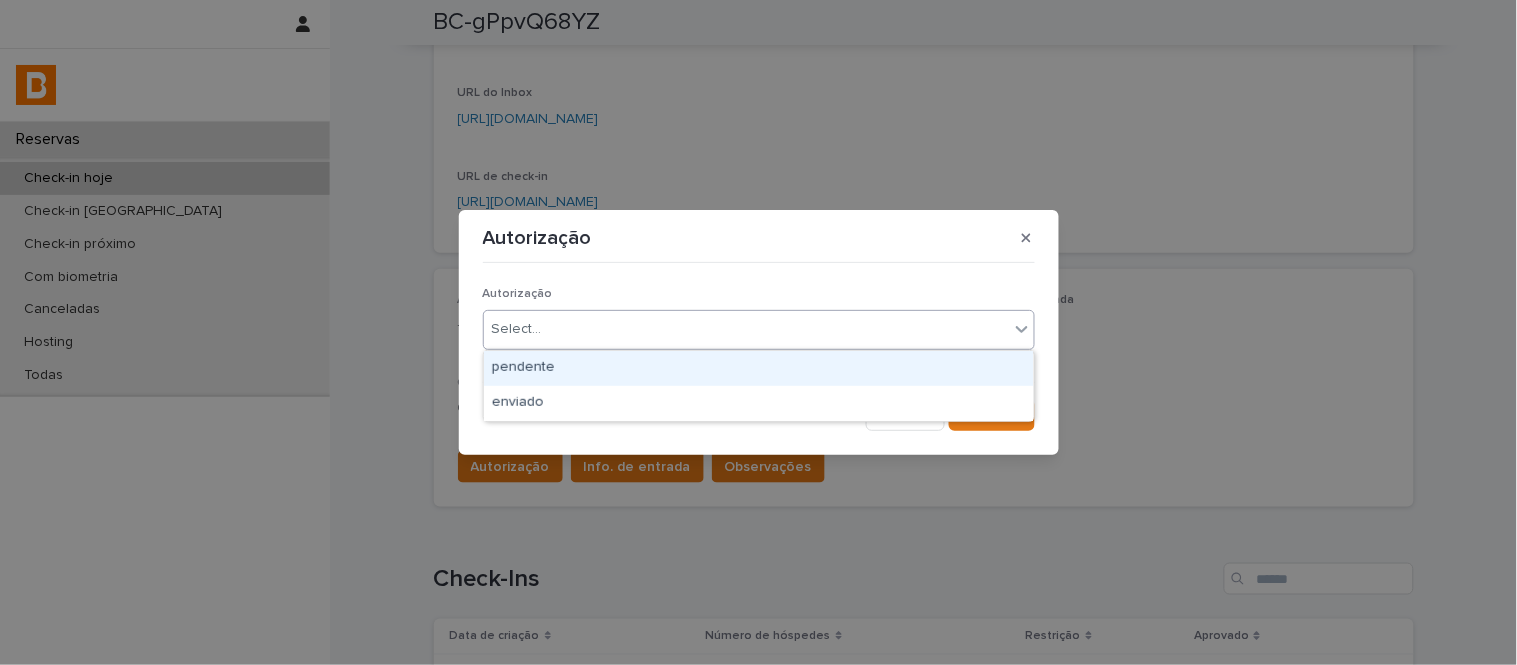 click on "Select..." at bounding box center (759, 330) 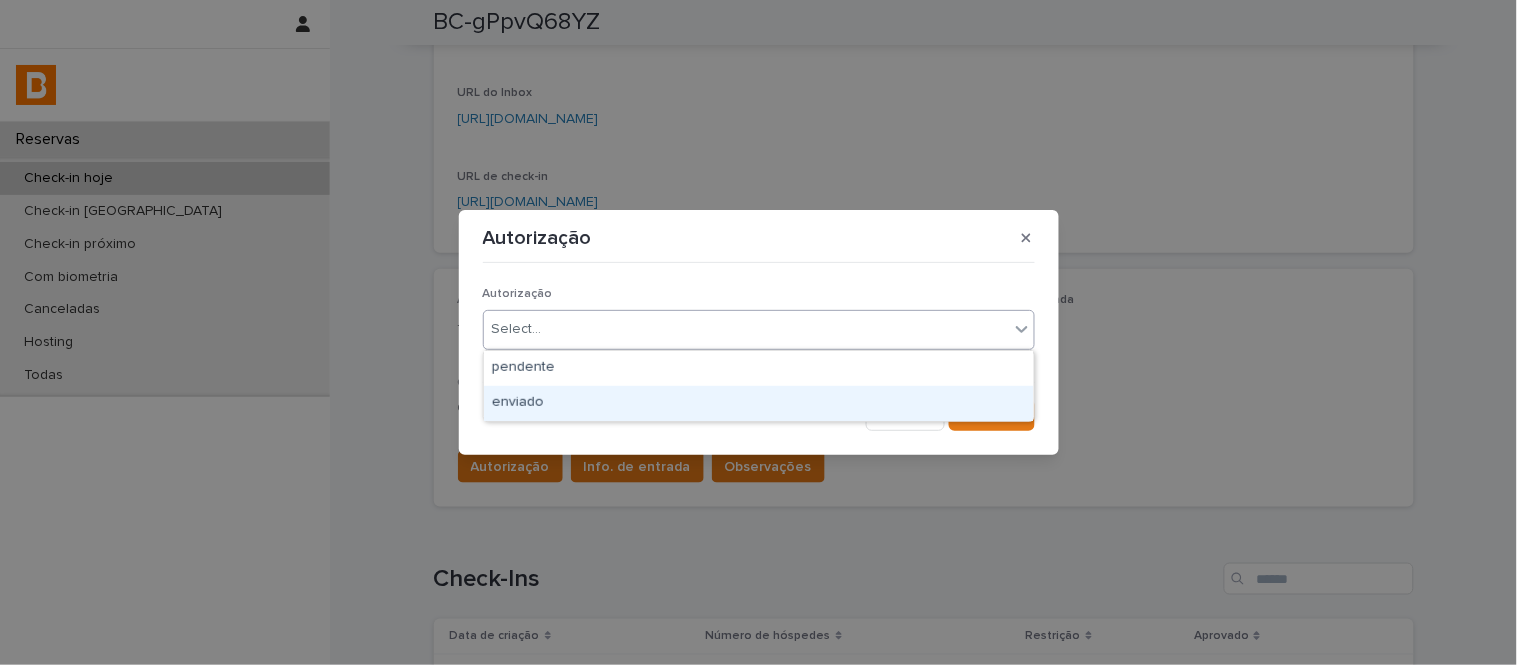 click on "enviado" at bounding box center (759, 403) 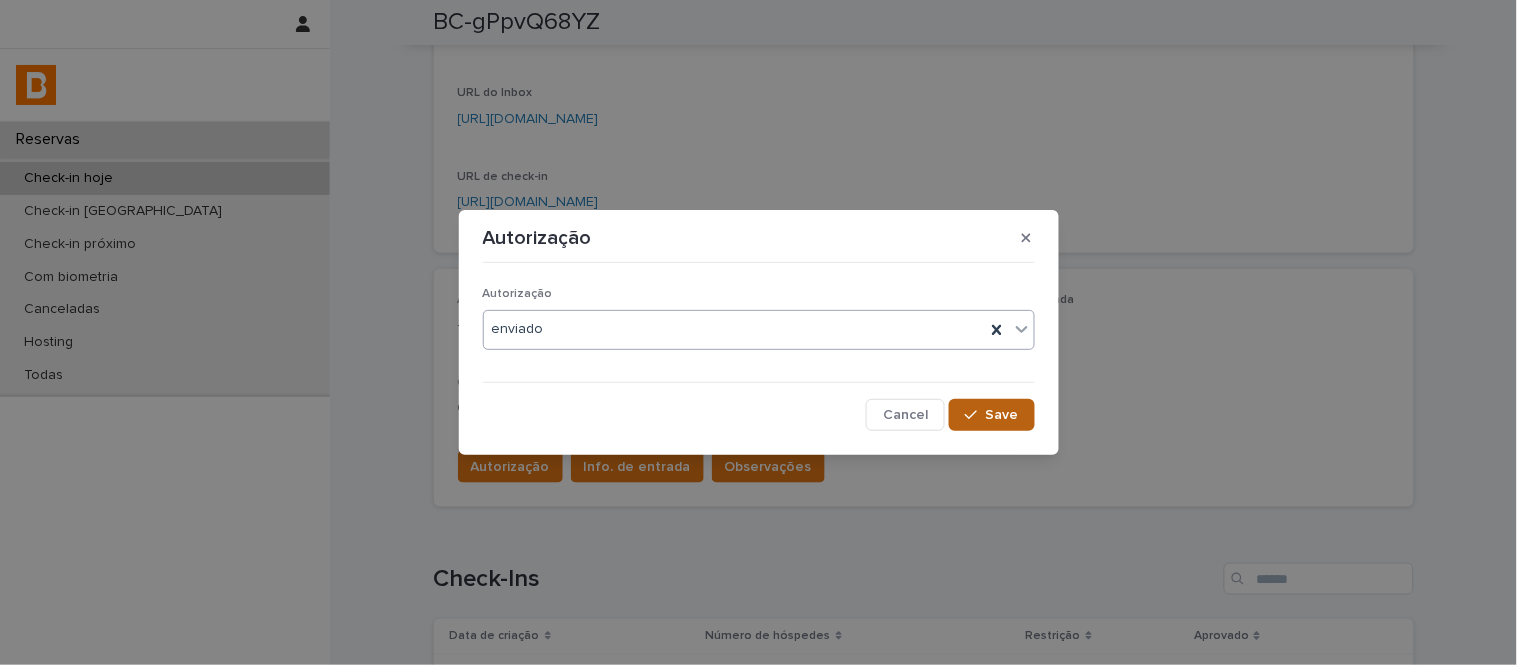 click at bounding box center [975, 415] 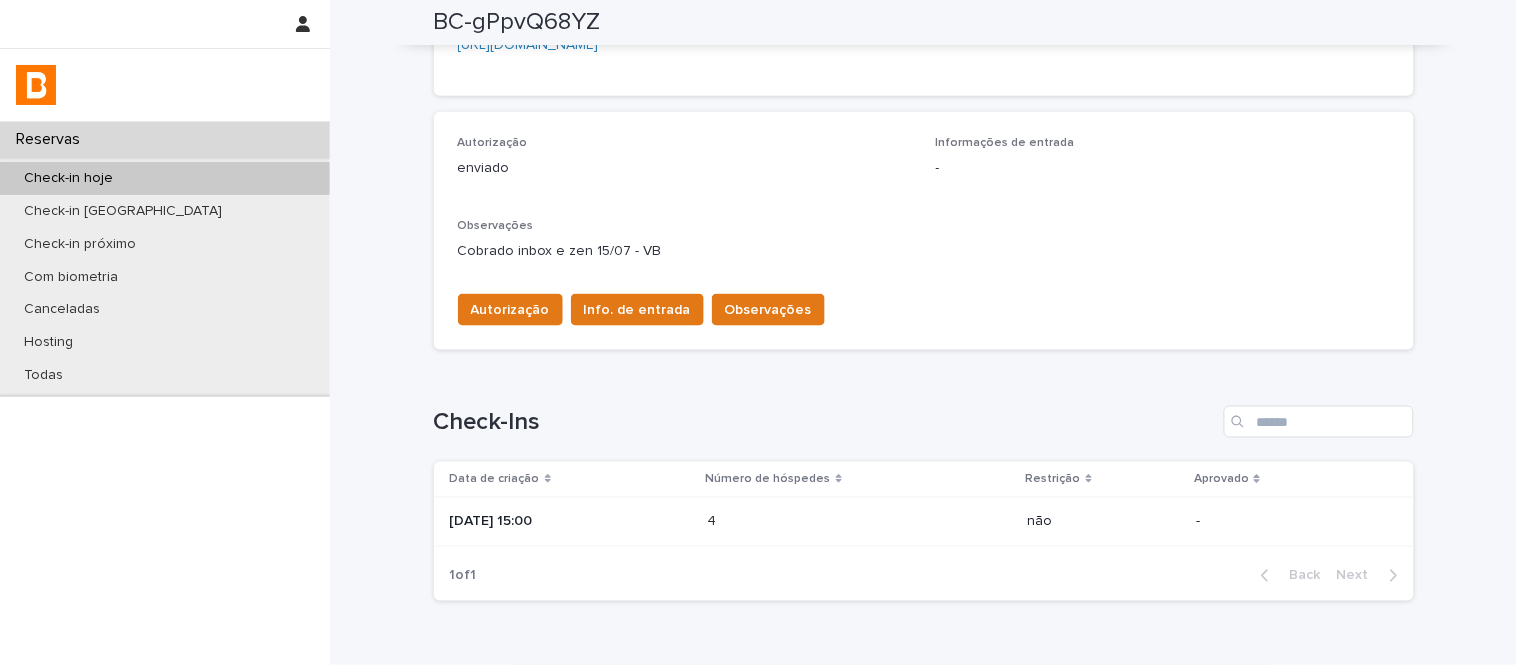 scroll, scrollTop: 555, scrollLeft: 0, axis: vertical 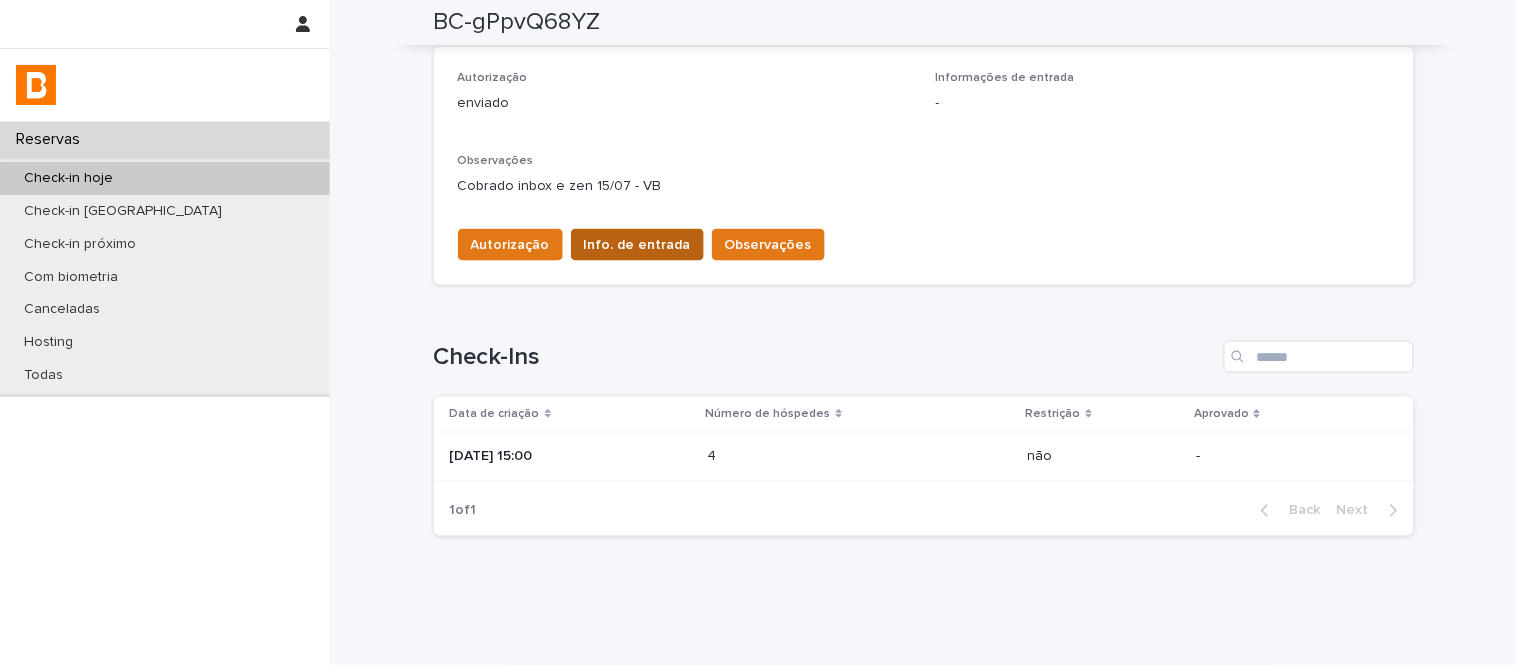 click on "Info. de entrada" at bounding box center [637, 245] 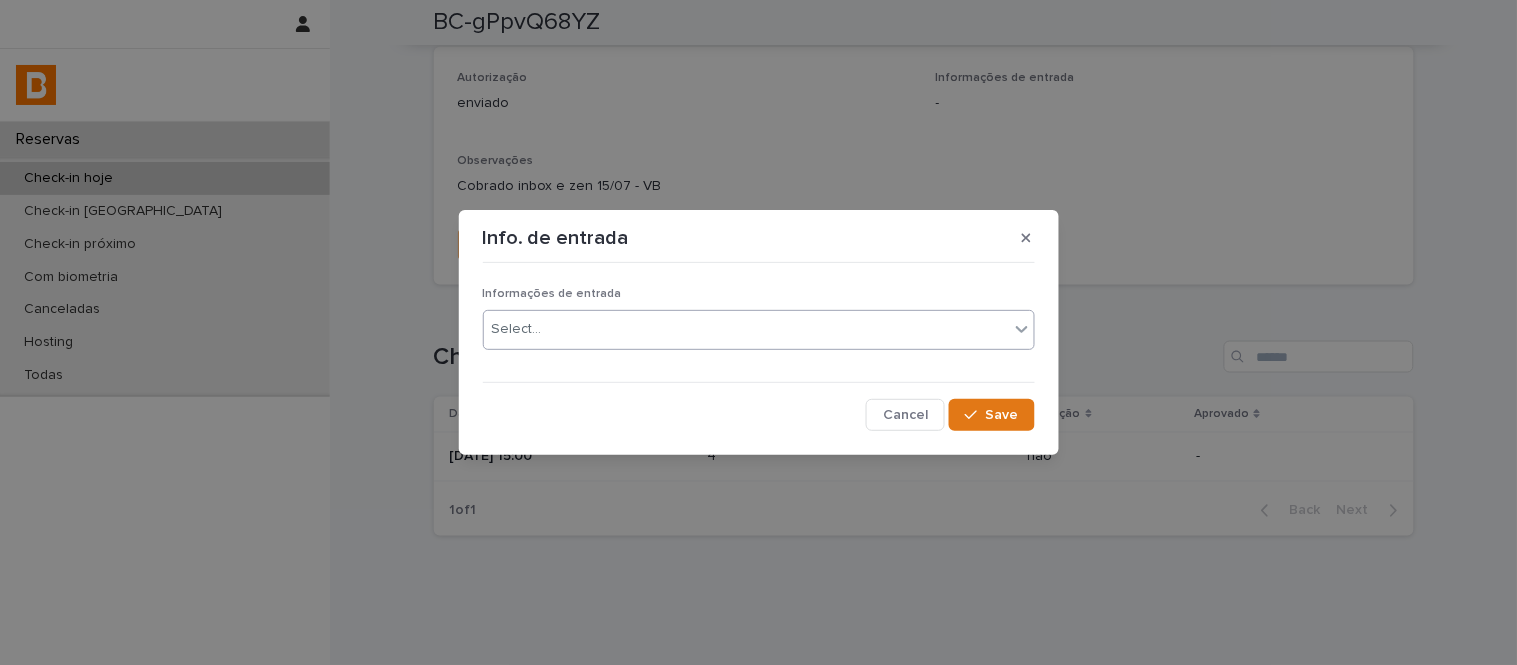 click on "Select..." at bounding box center [746, 329] 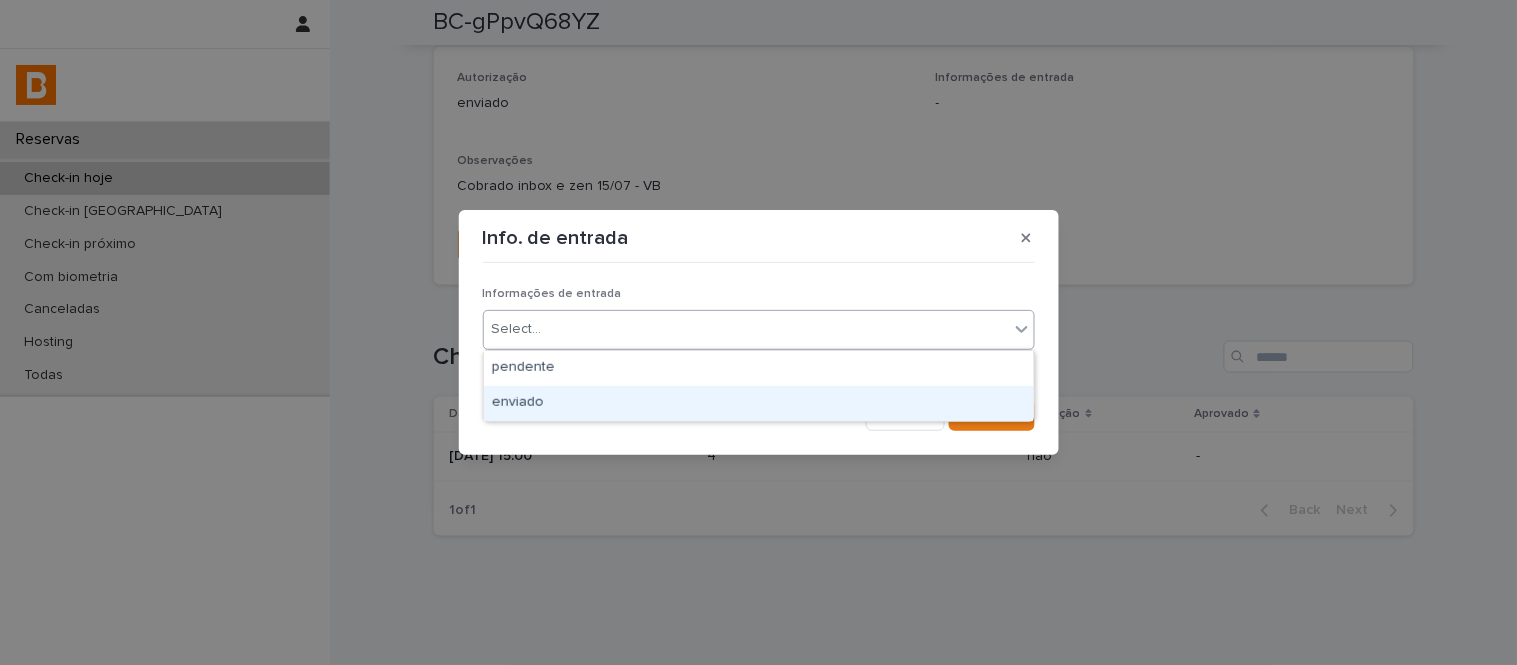 click on "enviado" at bounding box center (759, 403) 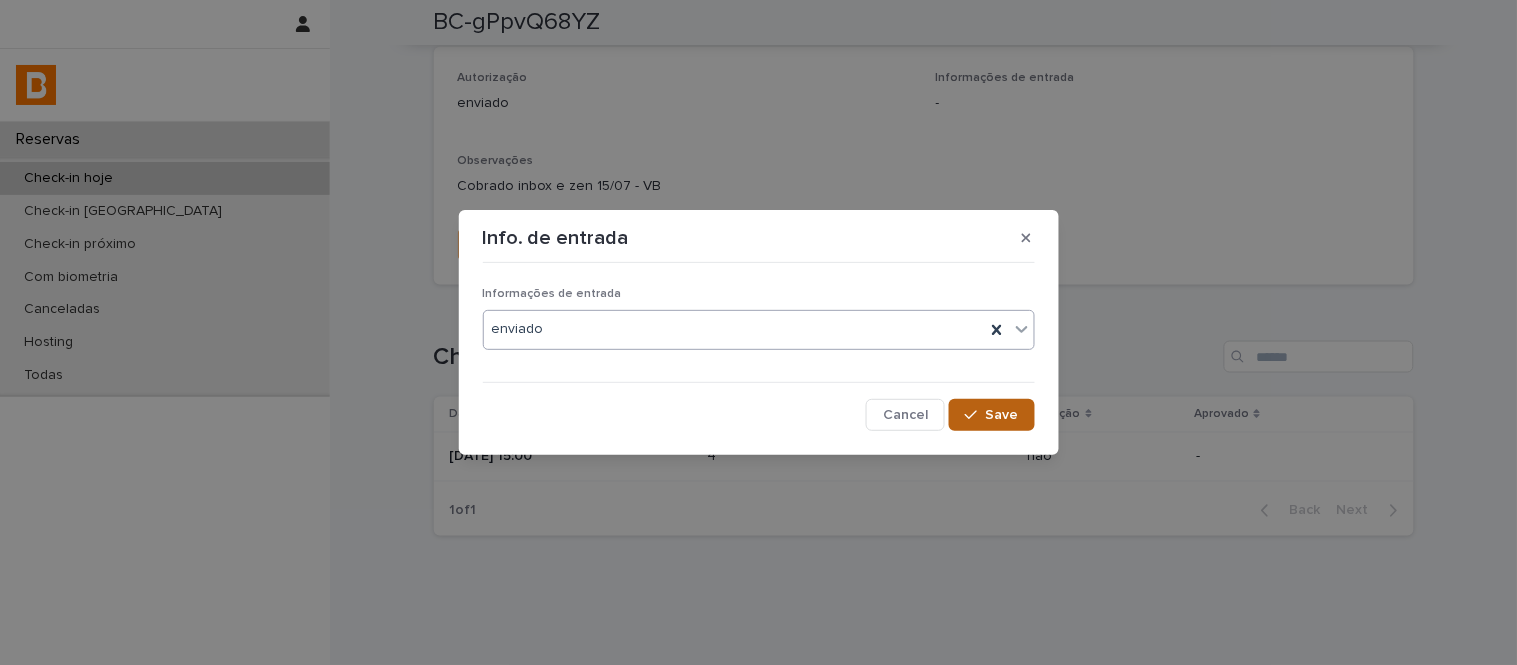 click on "Save" at bounding box center (1002, 415) 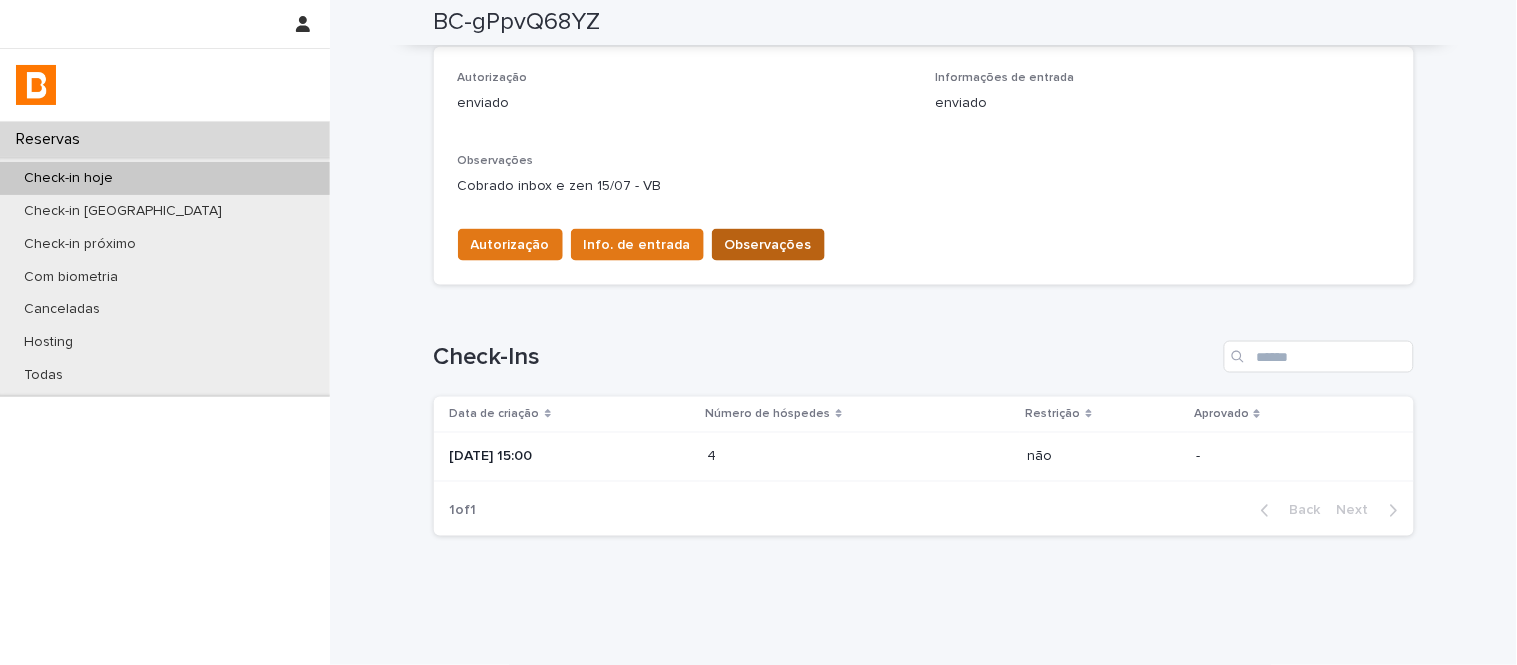 click on "Observações" at bounding box center (768, 245) 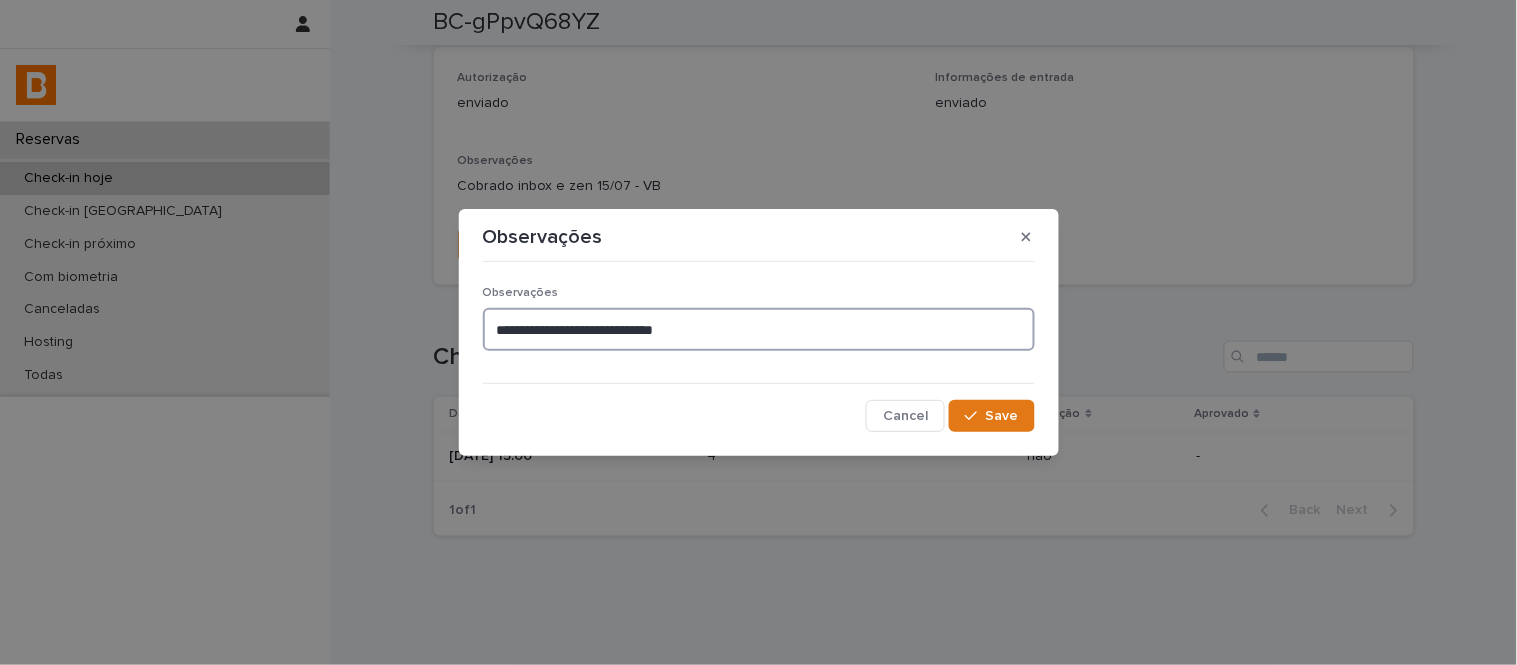click on "**********" at bounding box center (759, 329) 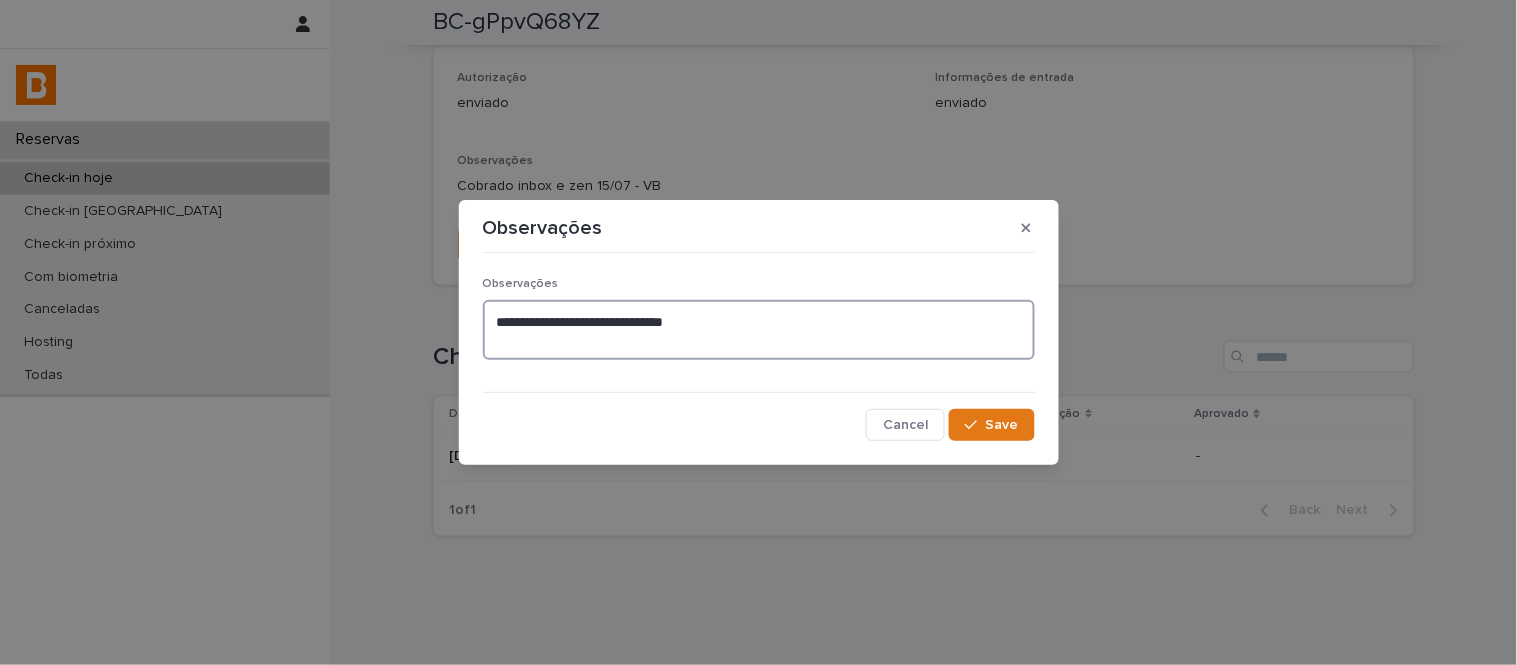 type on "**********" 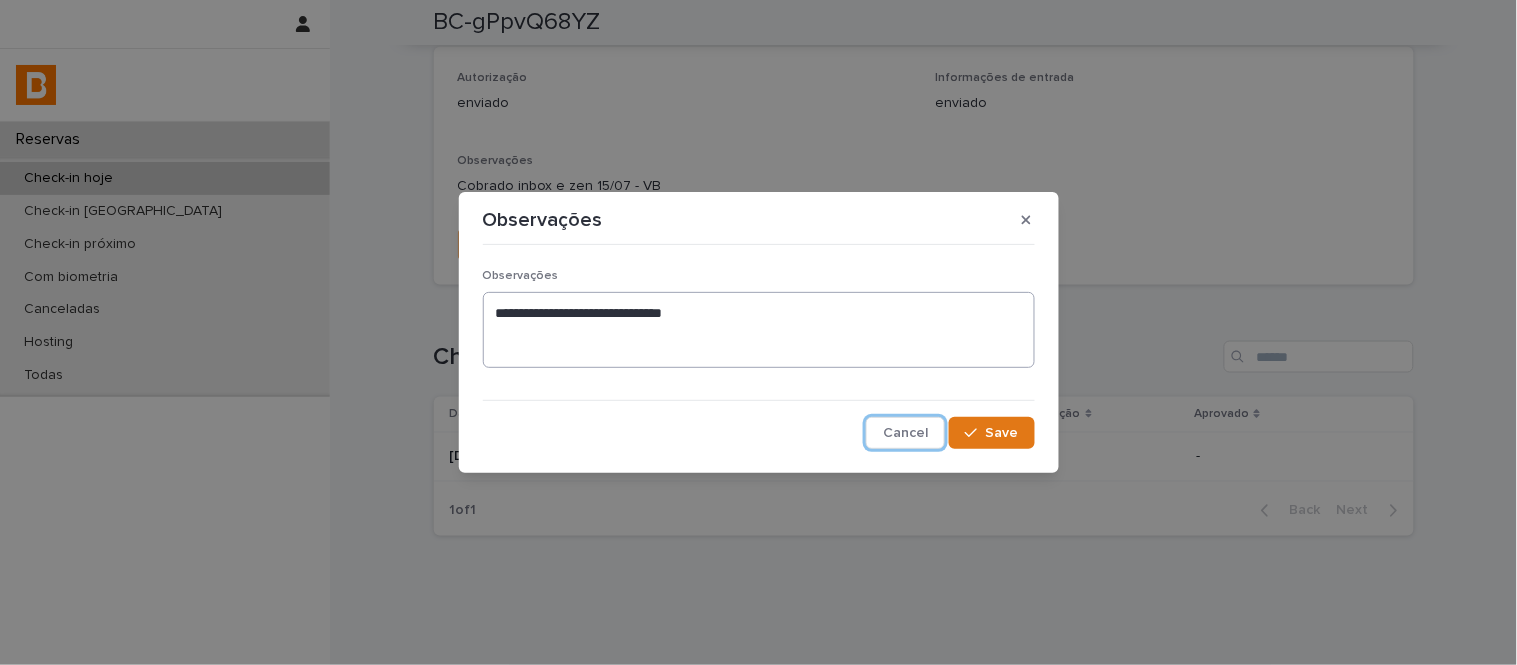 type 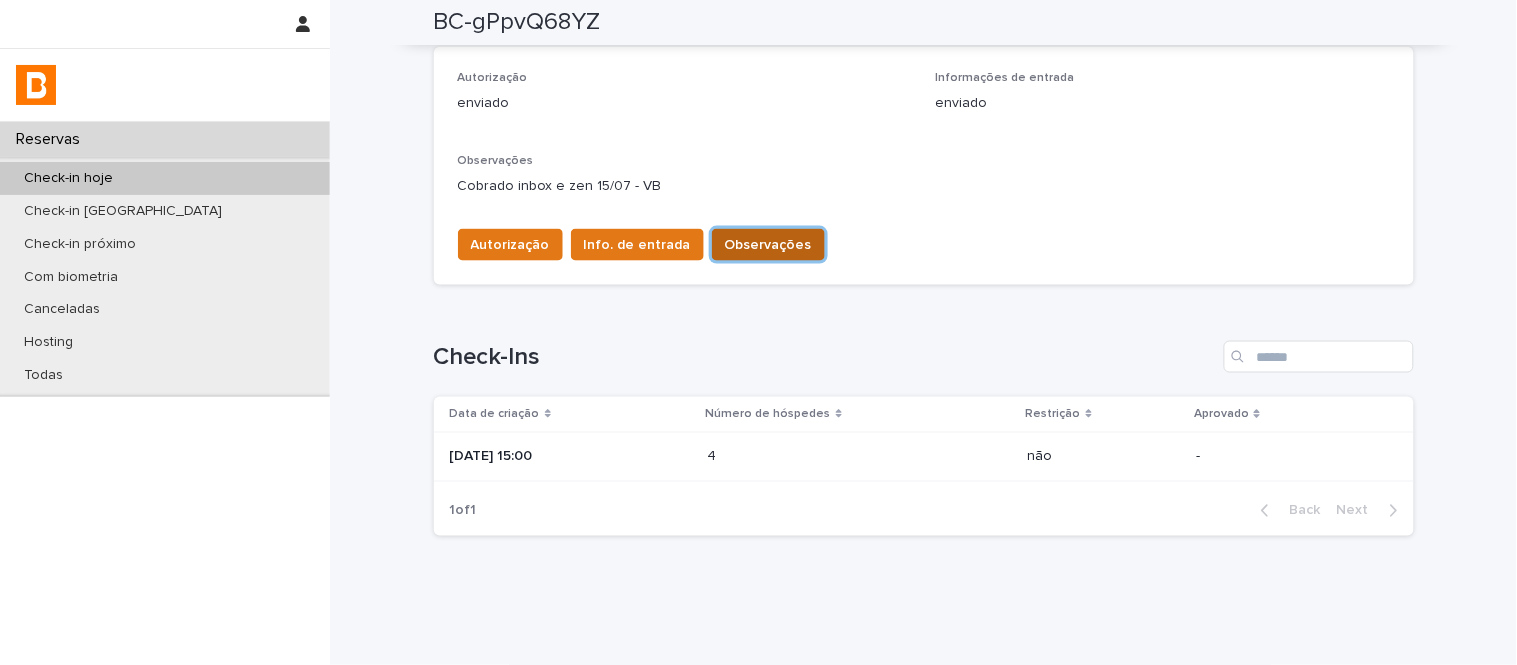 click on "Observações" at bounding box center (768, 245) 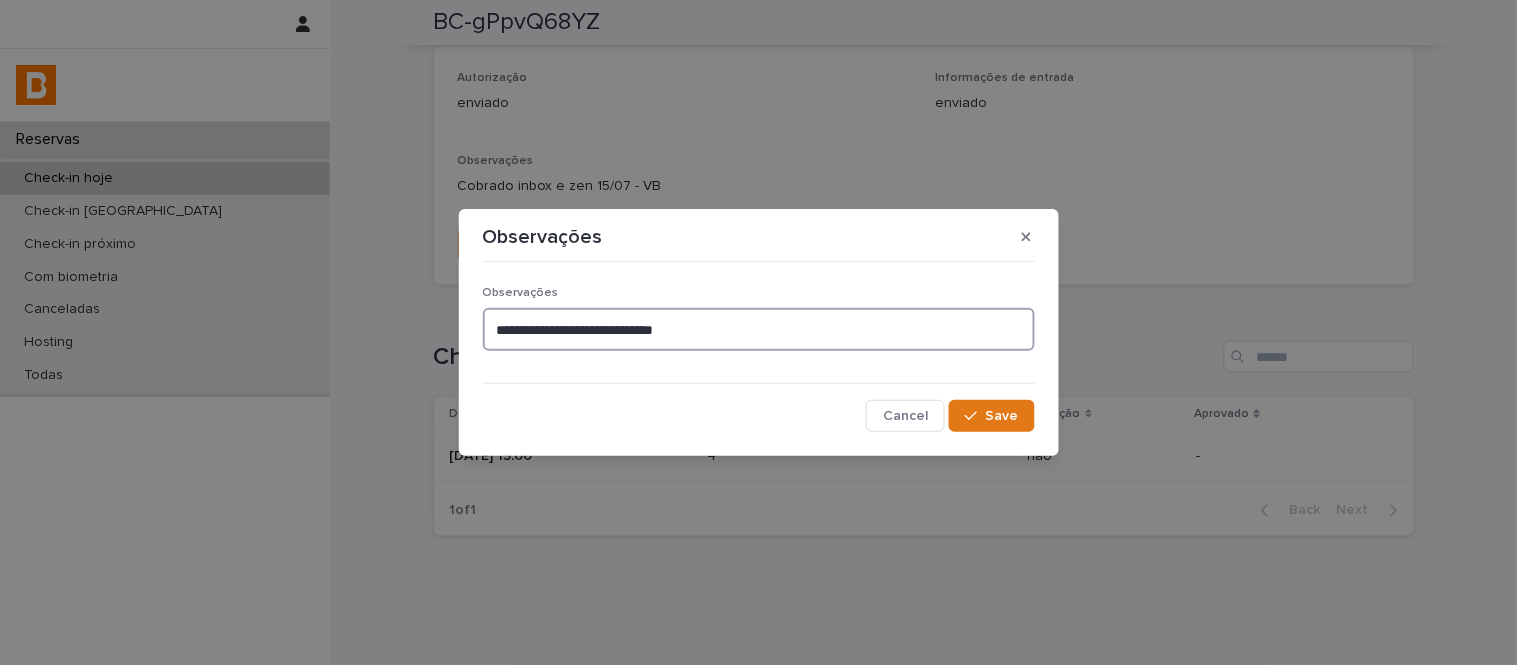 click on "**********" at bounding box center [759, 329] 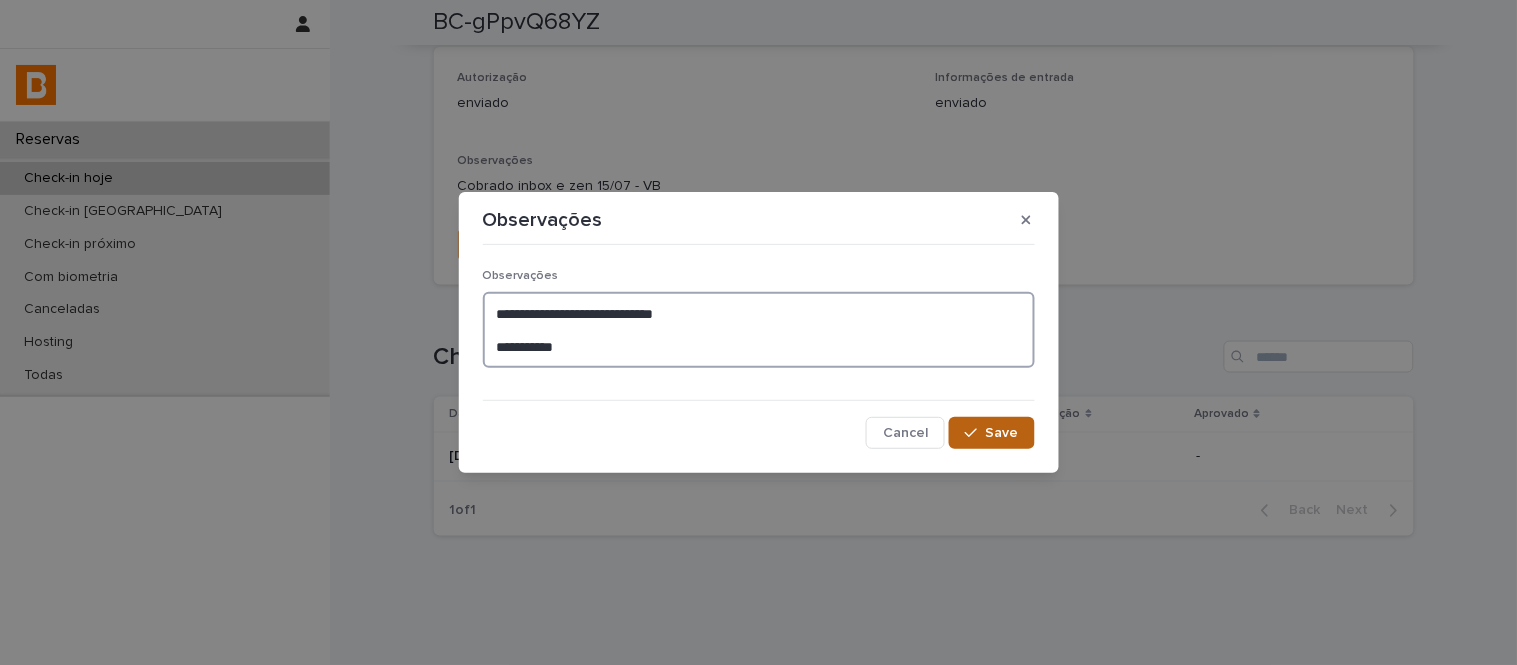 type on "**********" 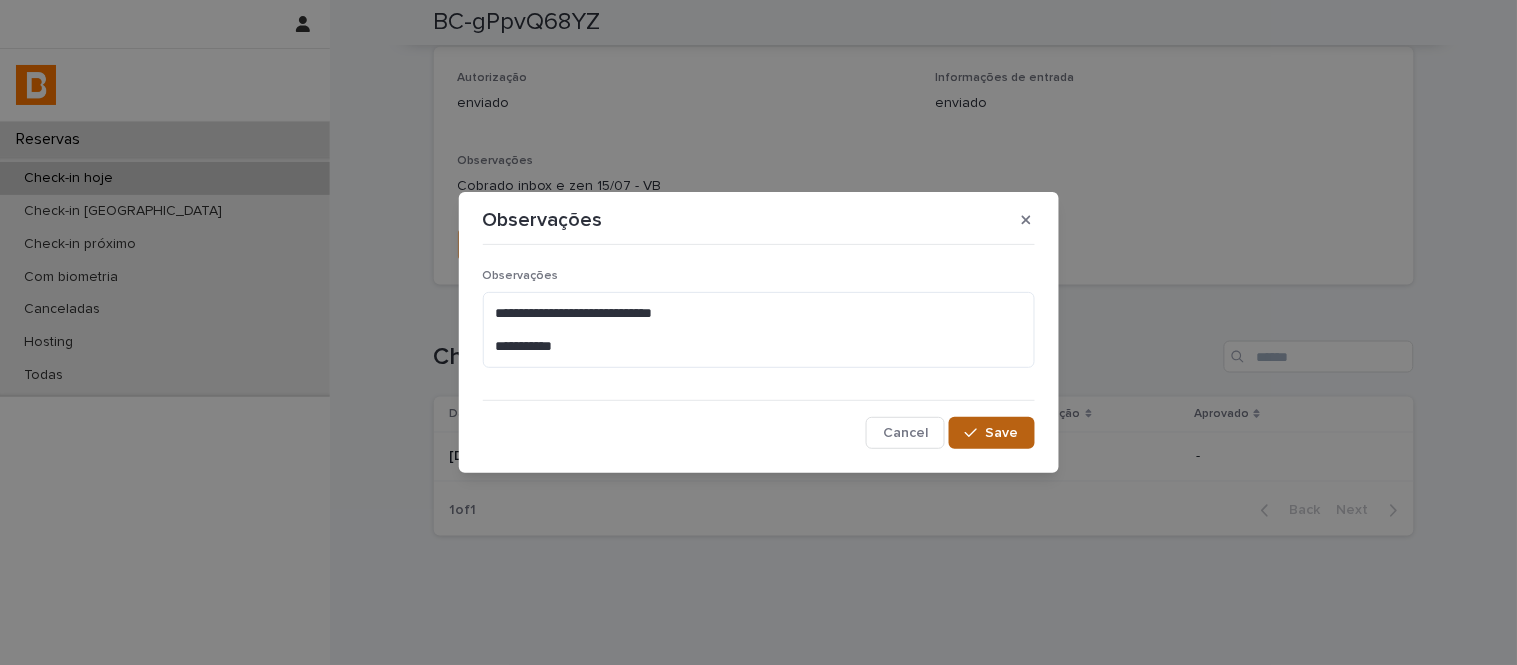 click on "Save" at bounding box center (1002, 433) 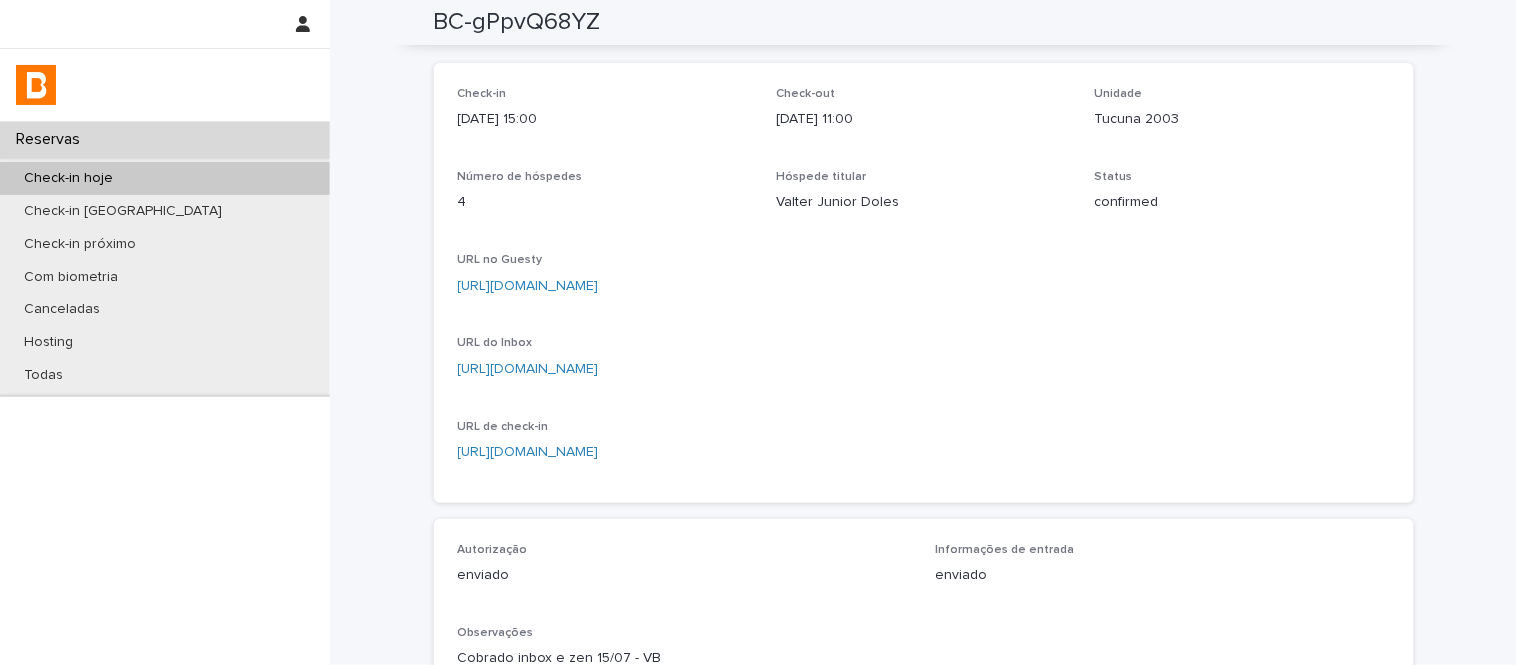 scroll, scrollTop: 0, scrollLeft: 0, axis: both 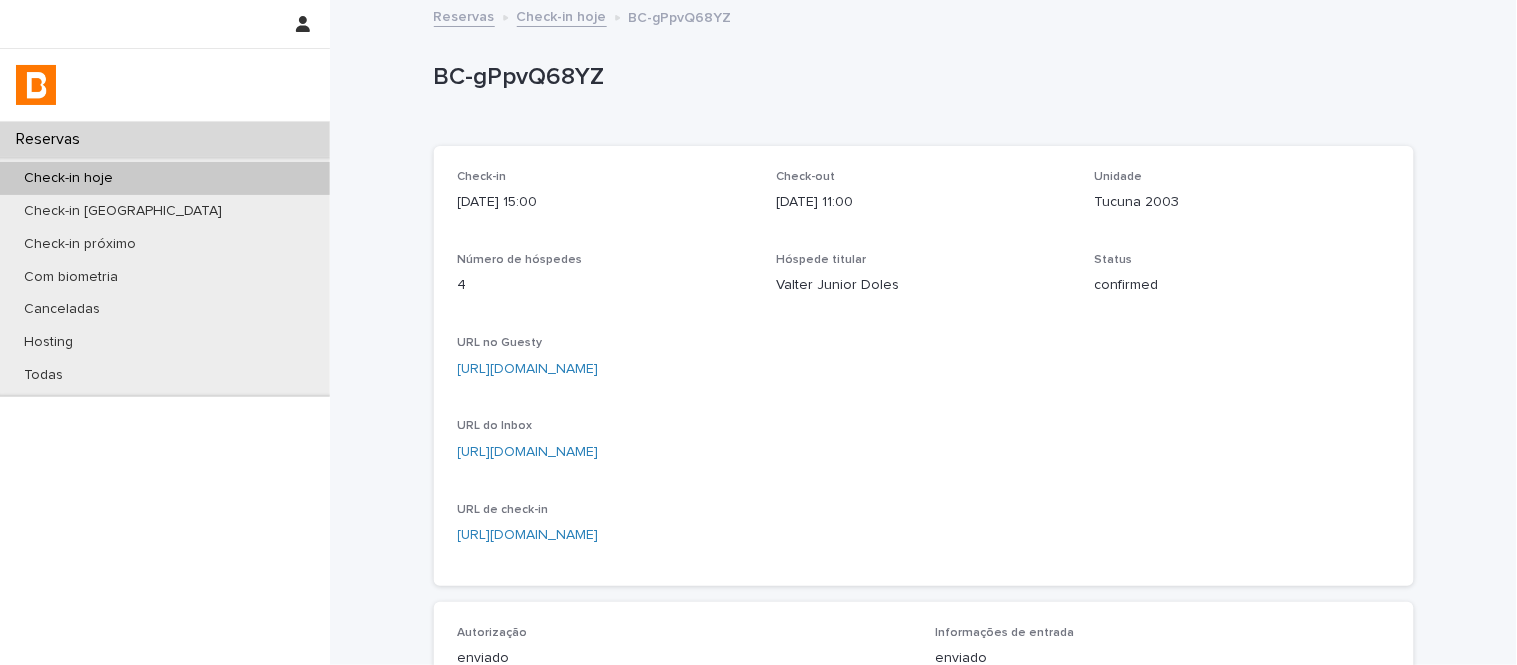 click on "Tucuna 2003" at bounding box center [1242, 202] 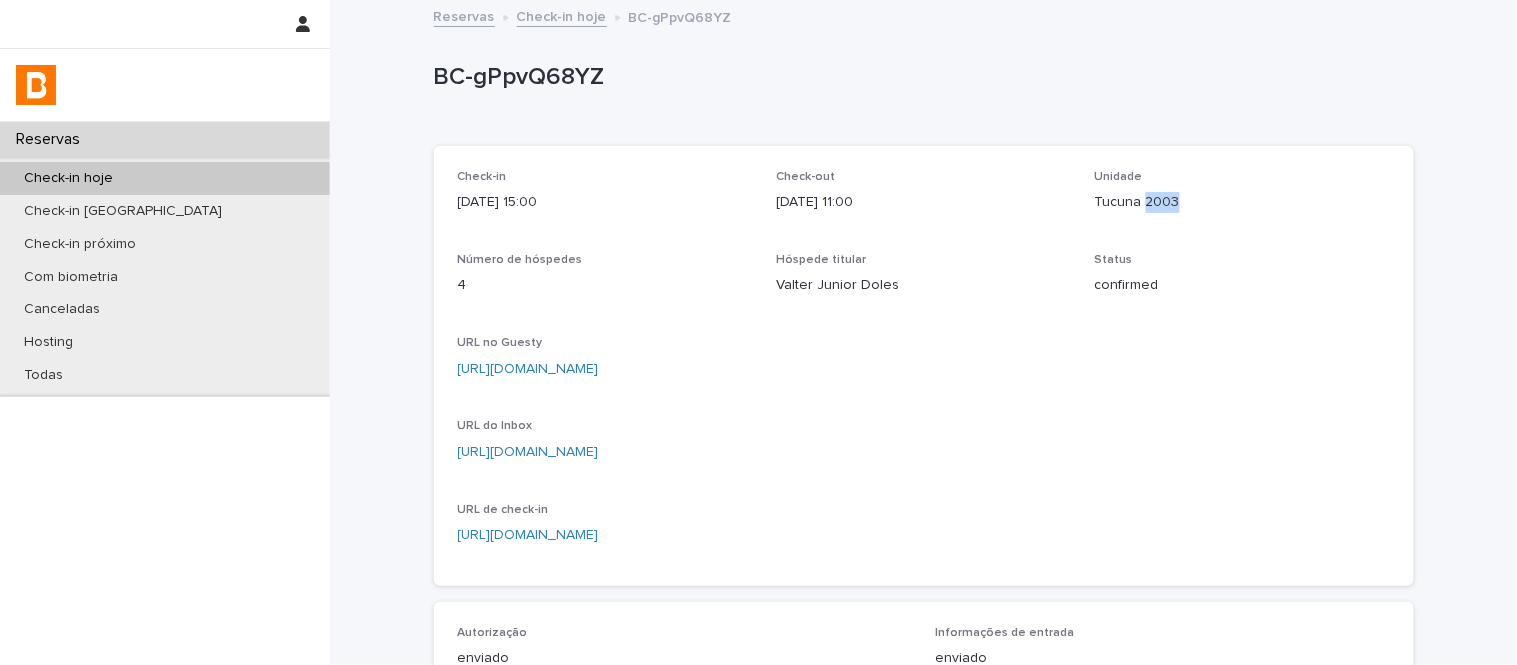 click on "Tucuna 2003" at bounding box center [1242, 202] 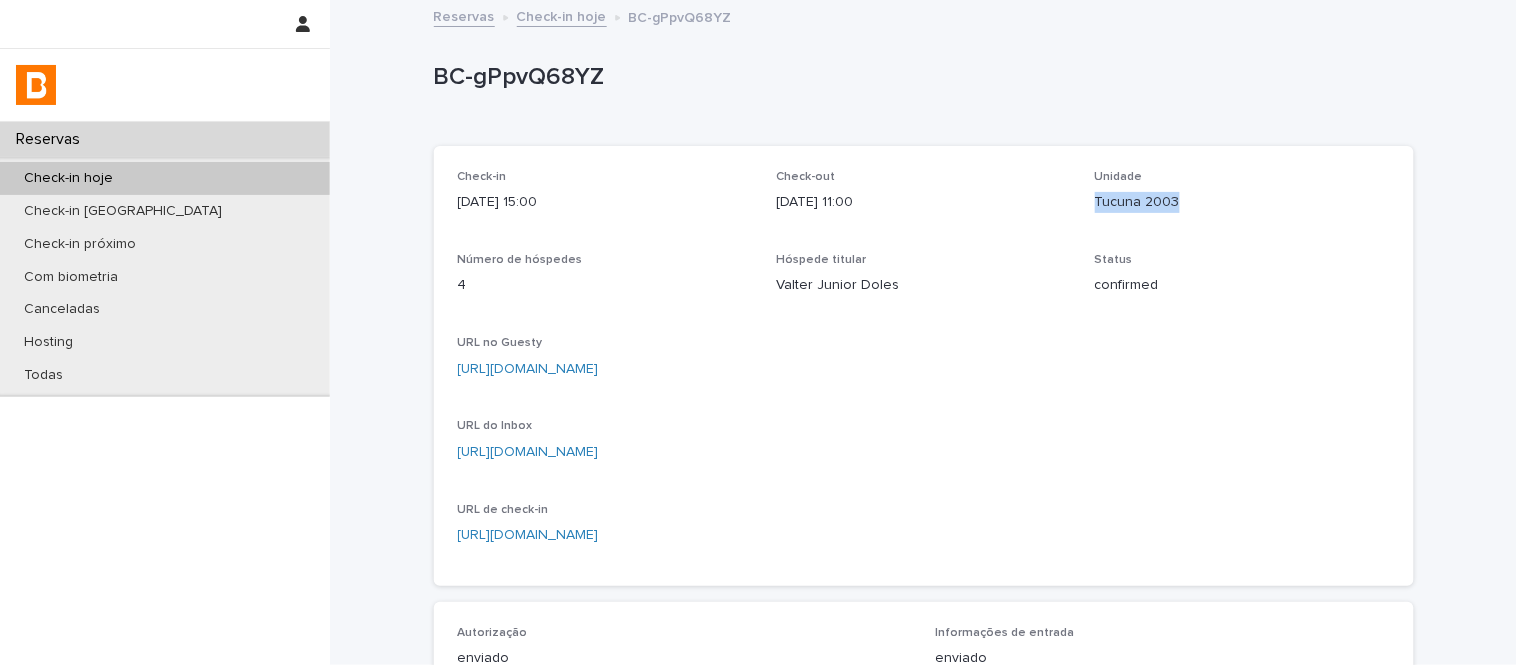 click on "Tucuna 2003" at bounding box center [1242, 202] 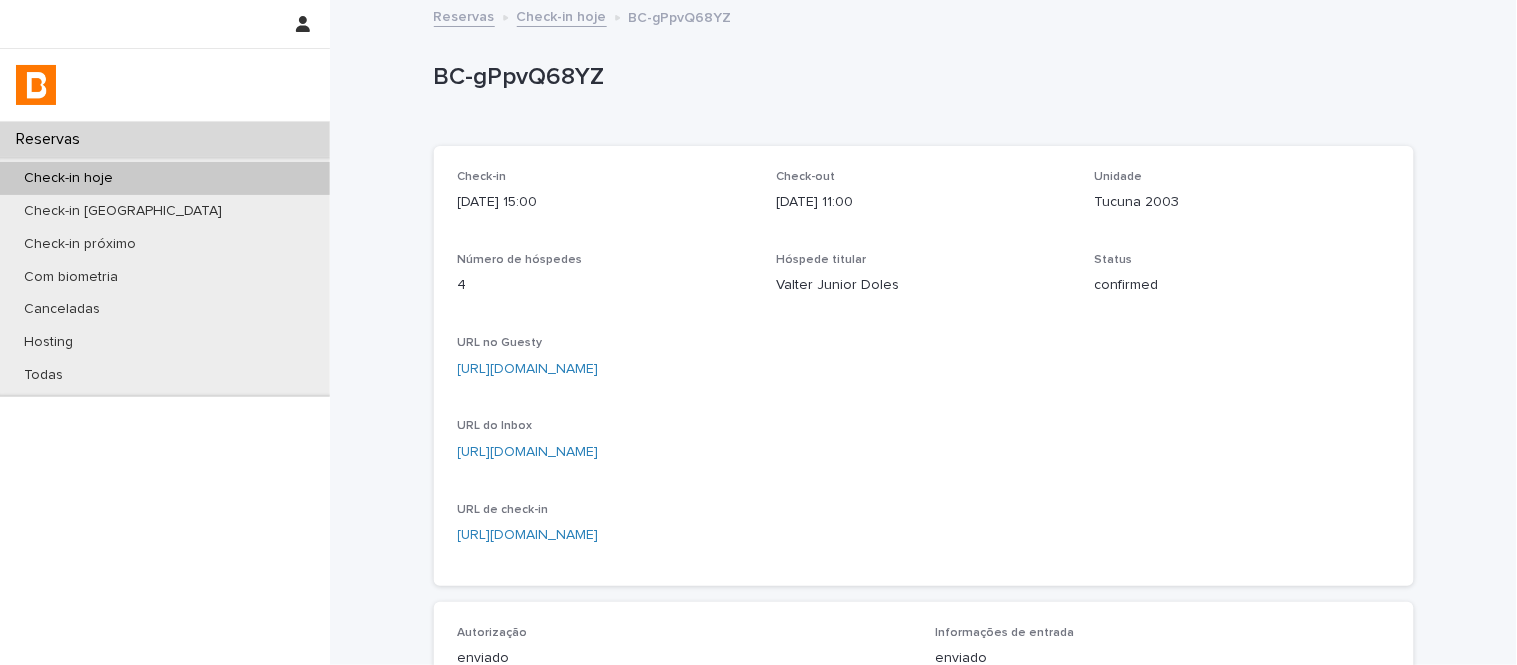 click on "BC-gPpvQ68YZ" at bounding box center (920, 77) 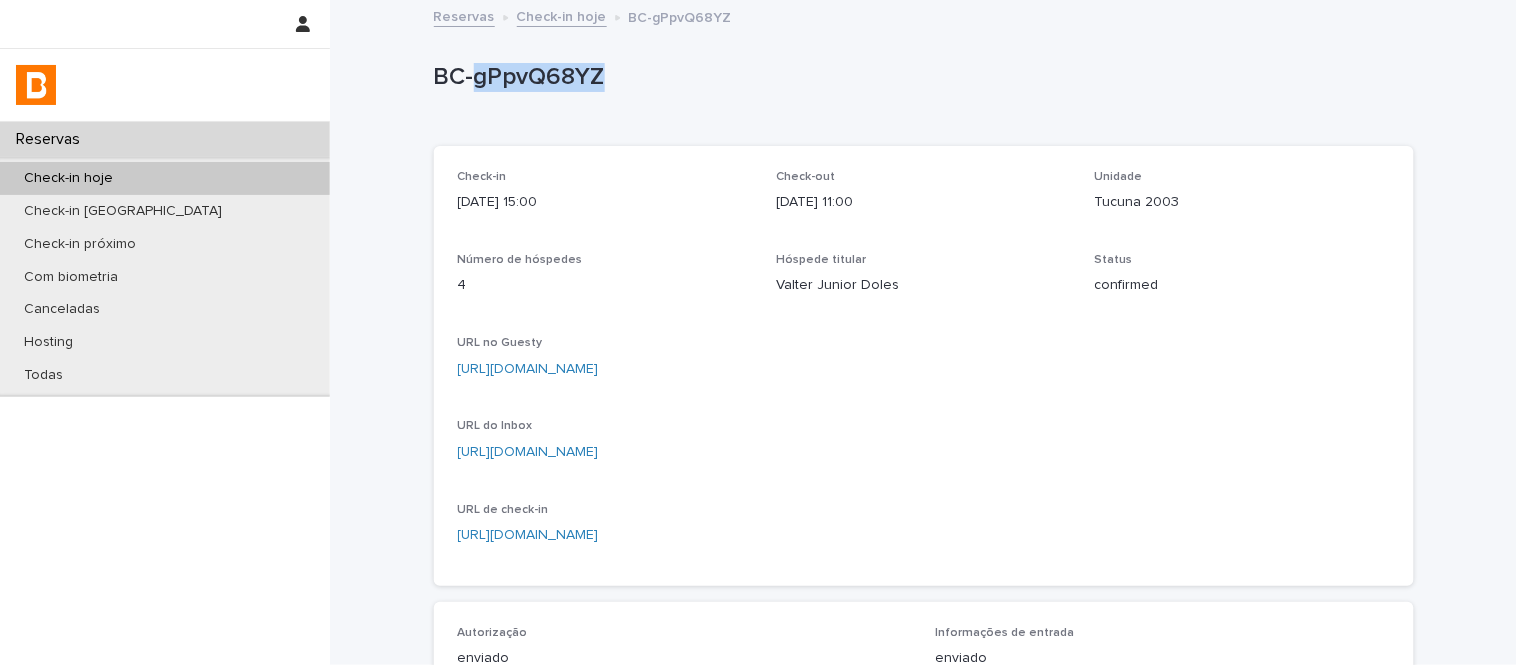 click on "BC-gPpvQ68YZ" at bounding box center [920, 77] 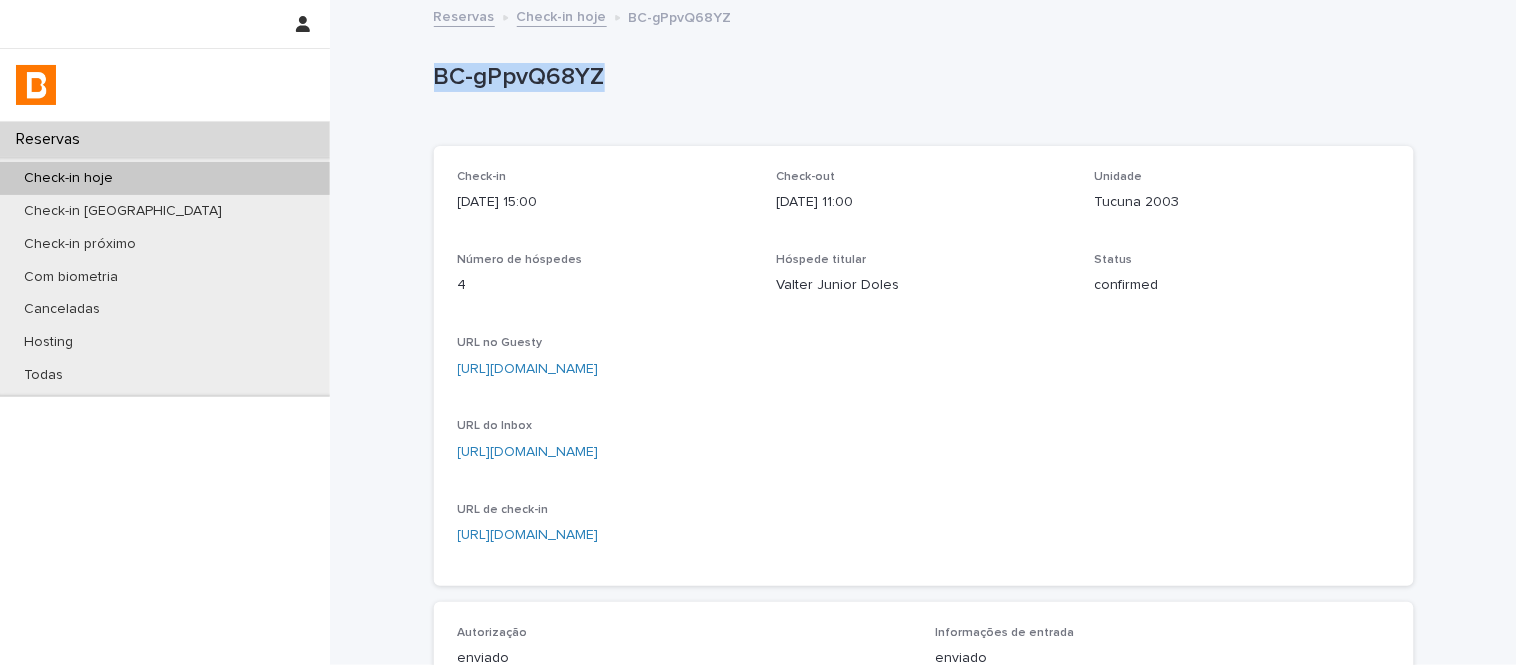 click on "BC-gPpvQ68YZ" at bounding box center (920, 77) 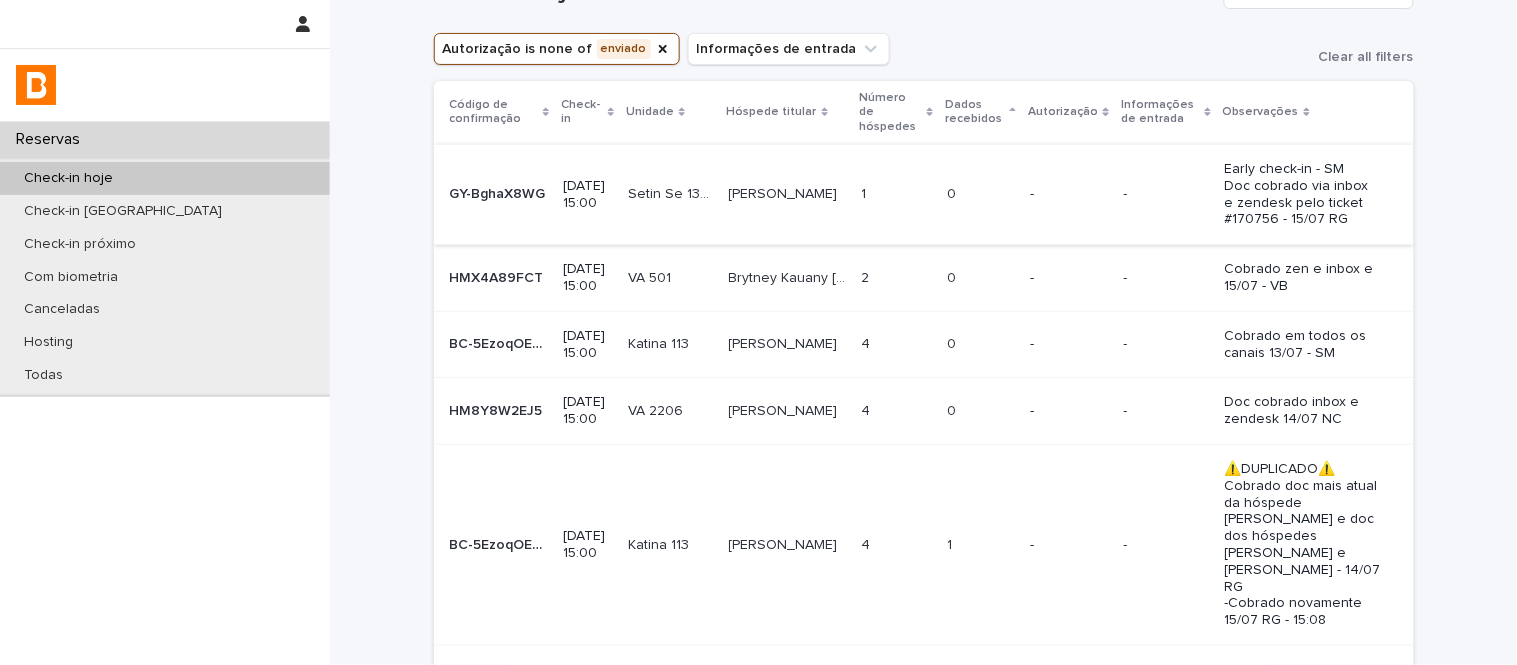 scroll, scrollTop: 35, scrollLeft: 0, axis: vertical 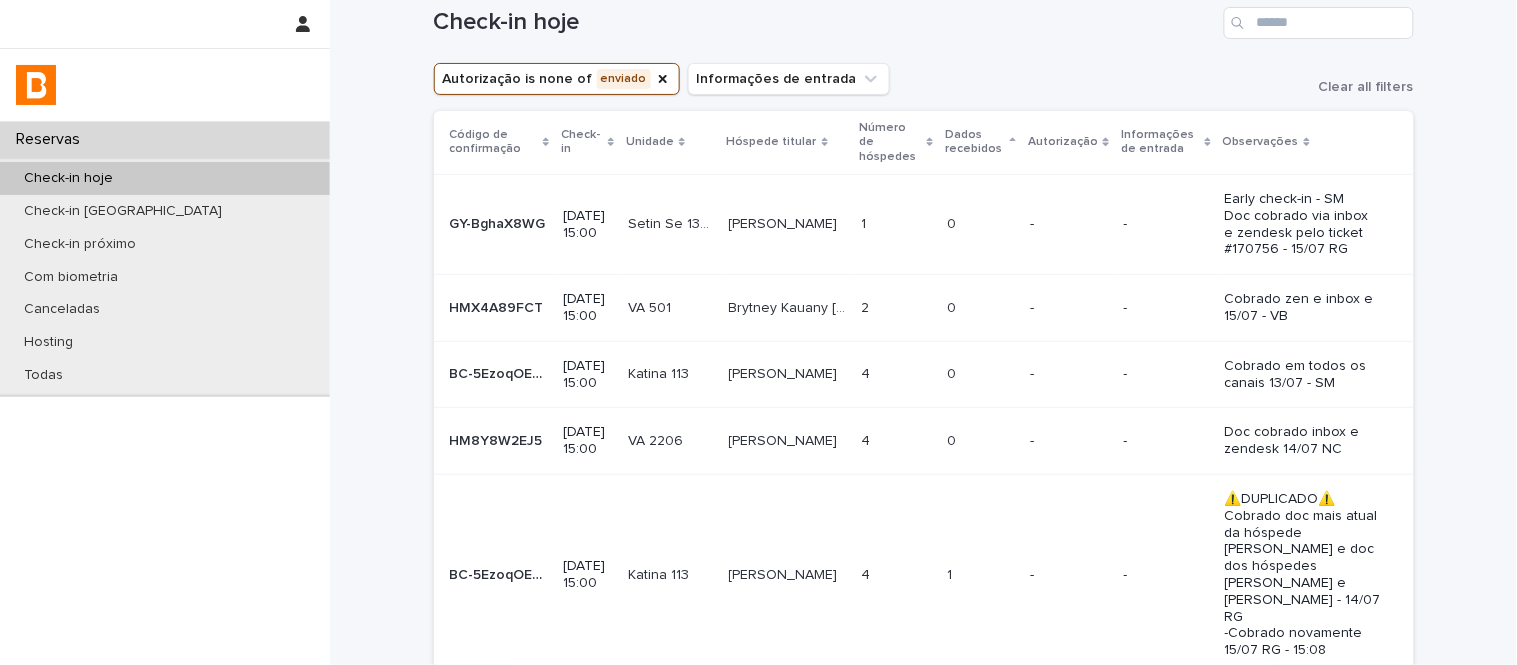 click on "0 0" at bounding box center [980, 224] 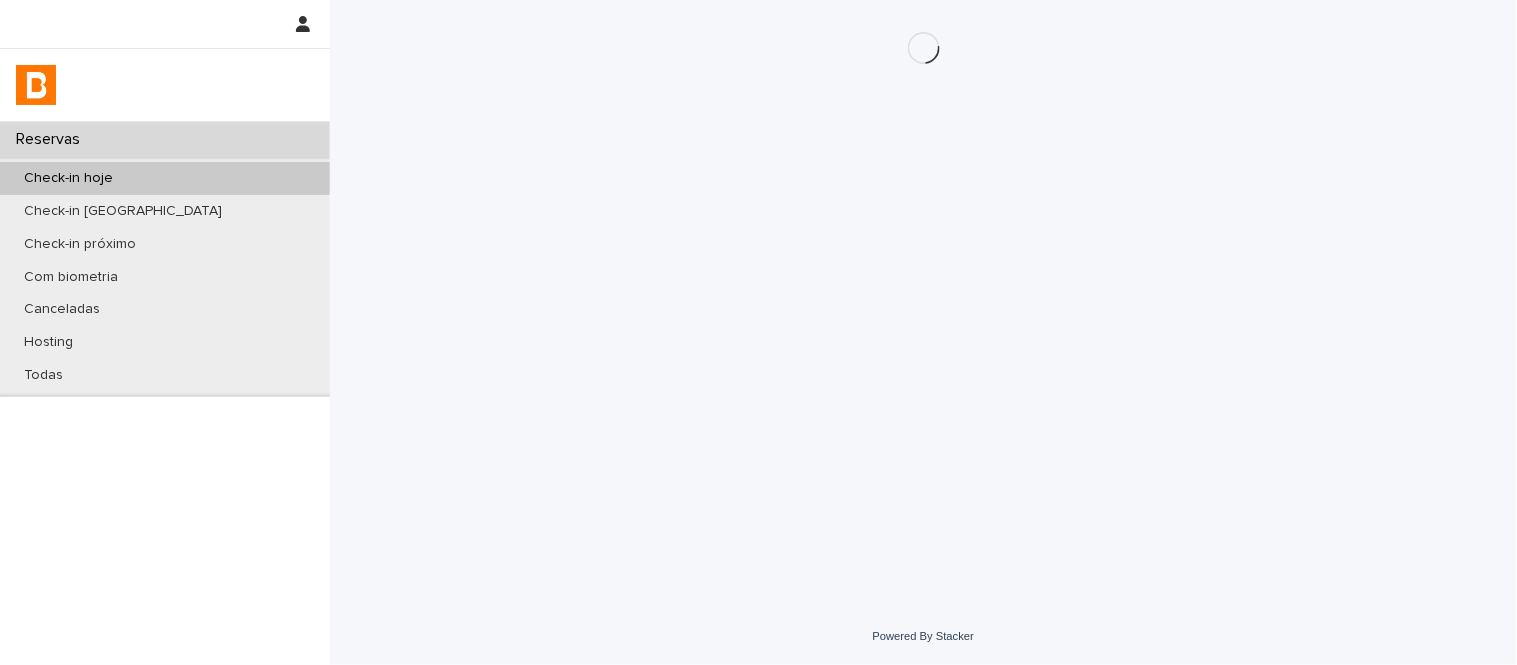 scroll, scrollTop: 0, scrollLeft: 0, axis: both 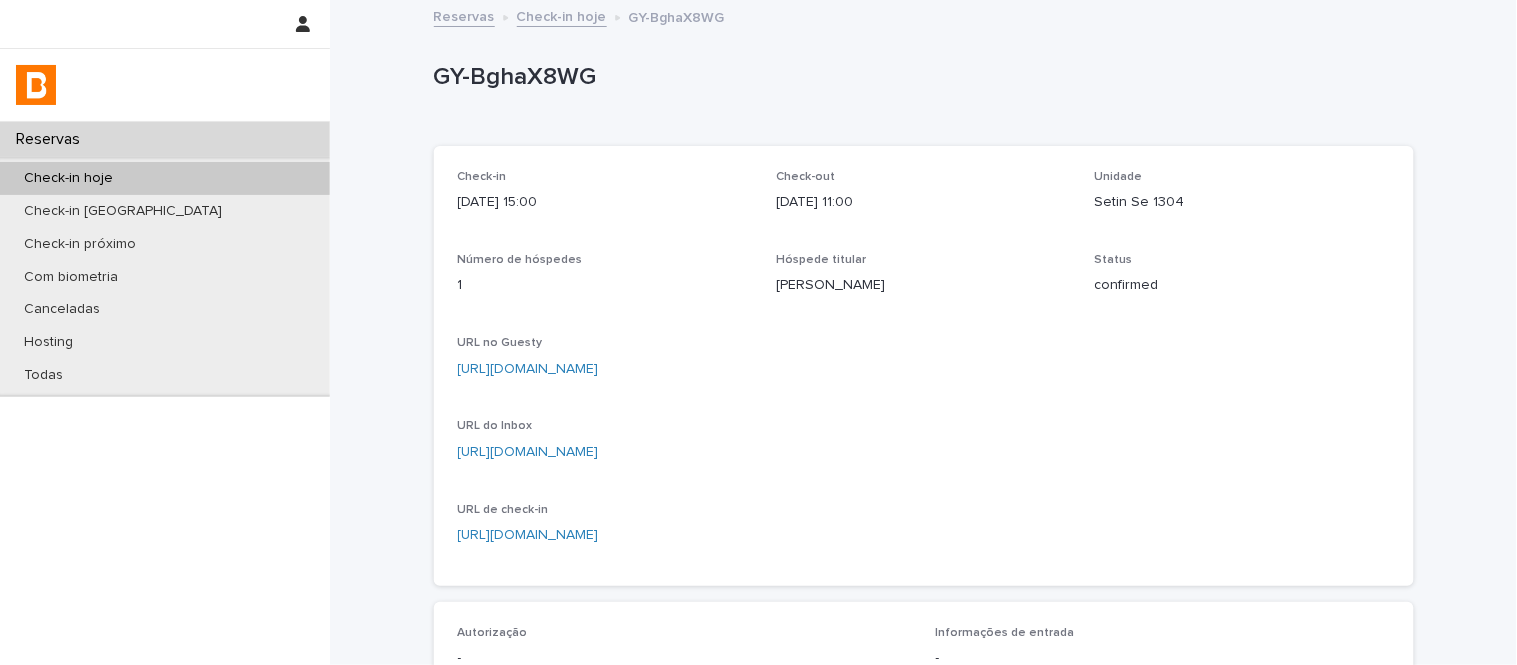 click on "GY-BghaX8WG" at bounding box center (920, 77) 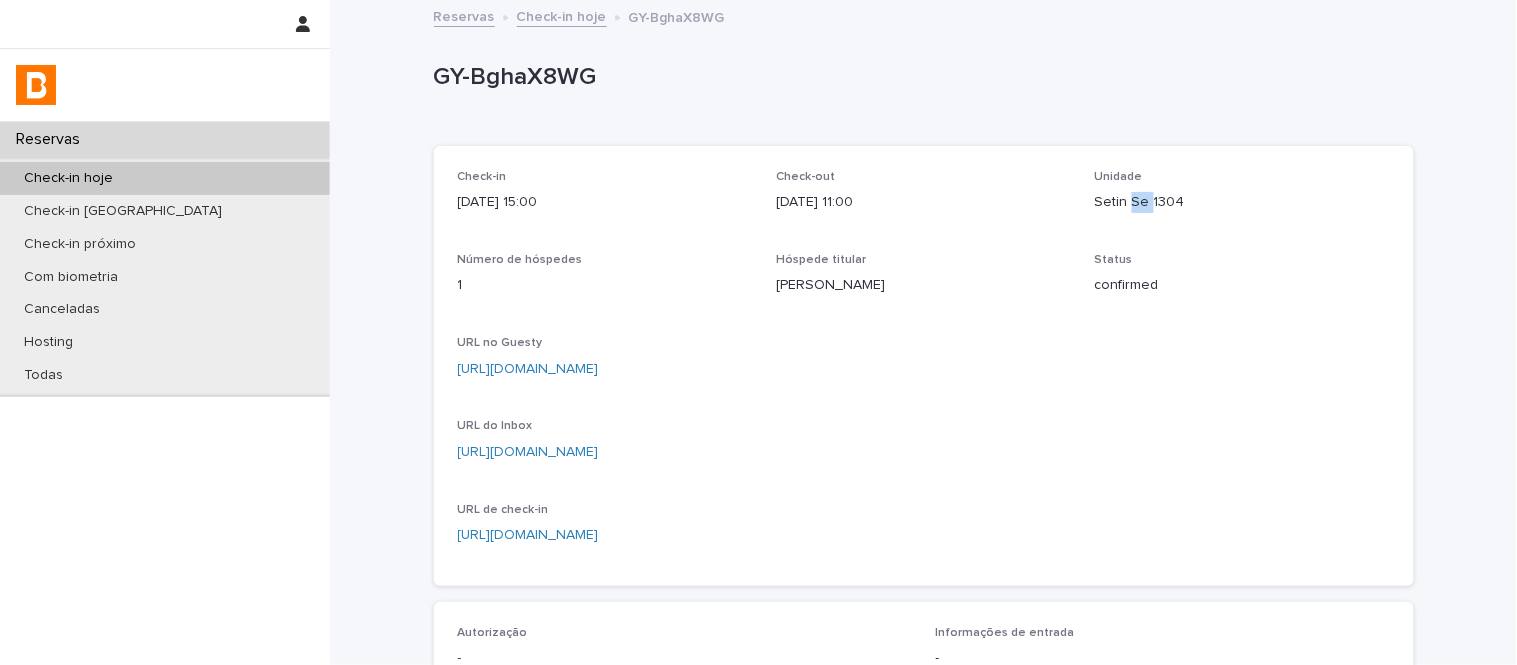 click on "Setin Se 1304" at bounding box center (1242, 202) 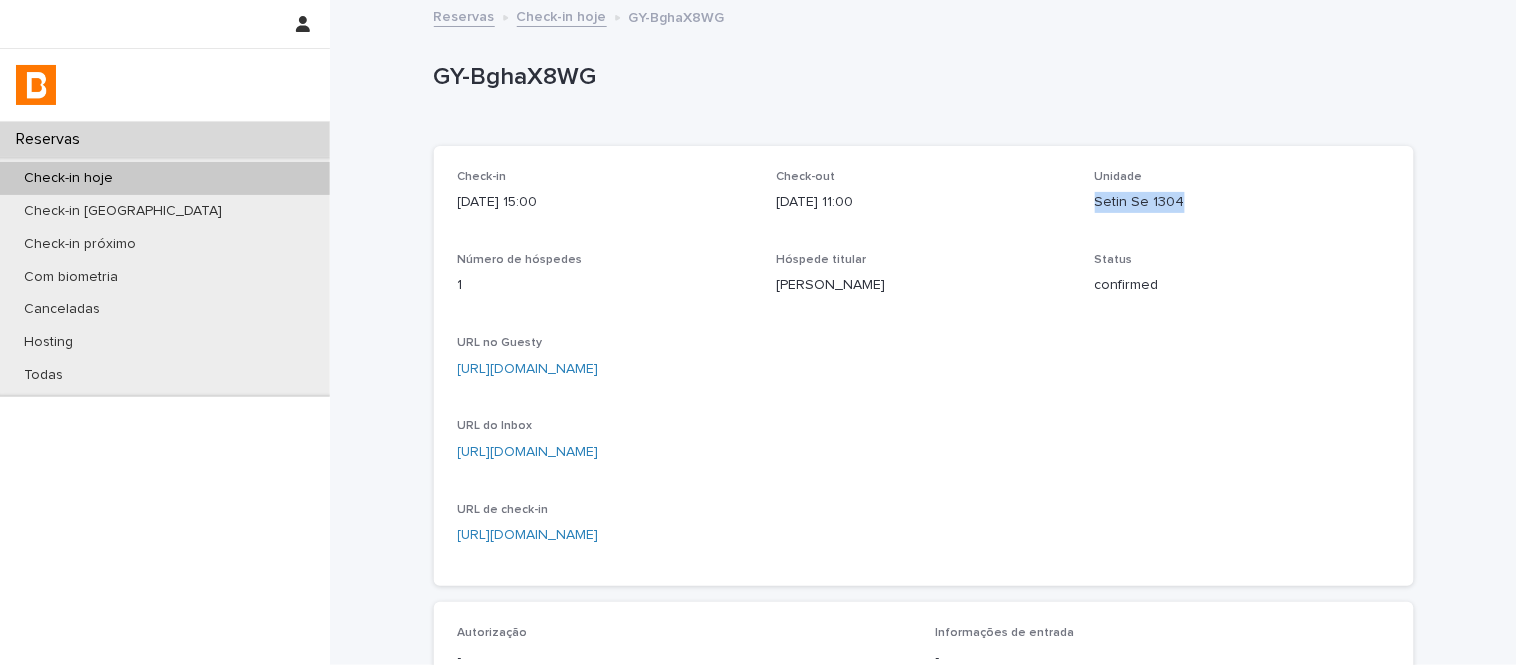 click on "Setin Se 1304" at bounding box center (1242, 202) 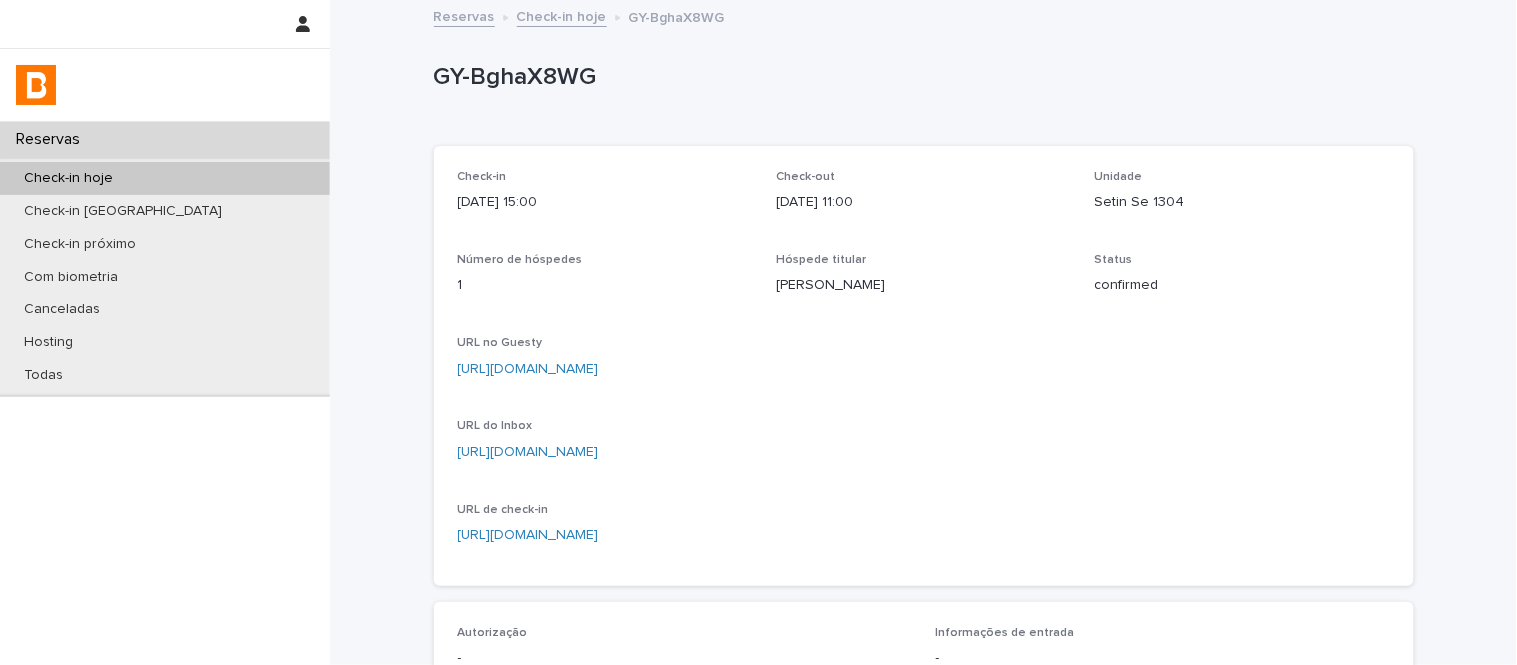 click on "Eddy Ferreira Brito" at bounding box center [923, 285] 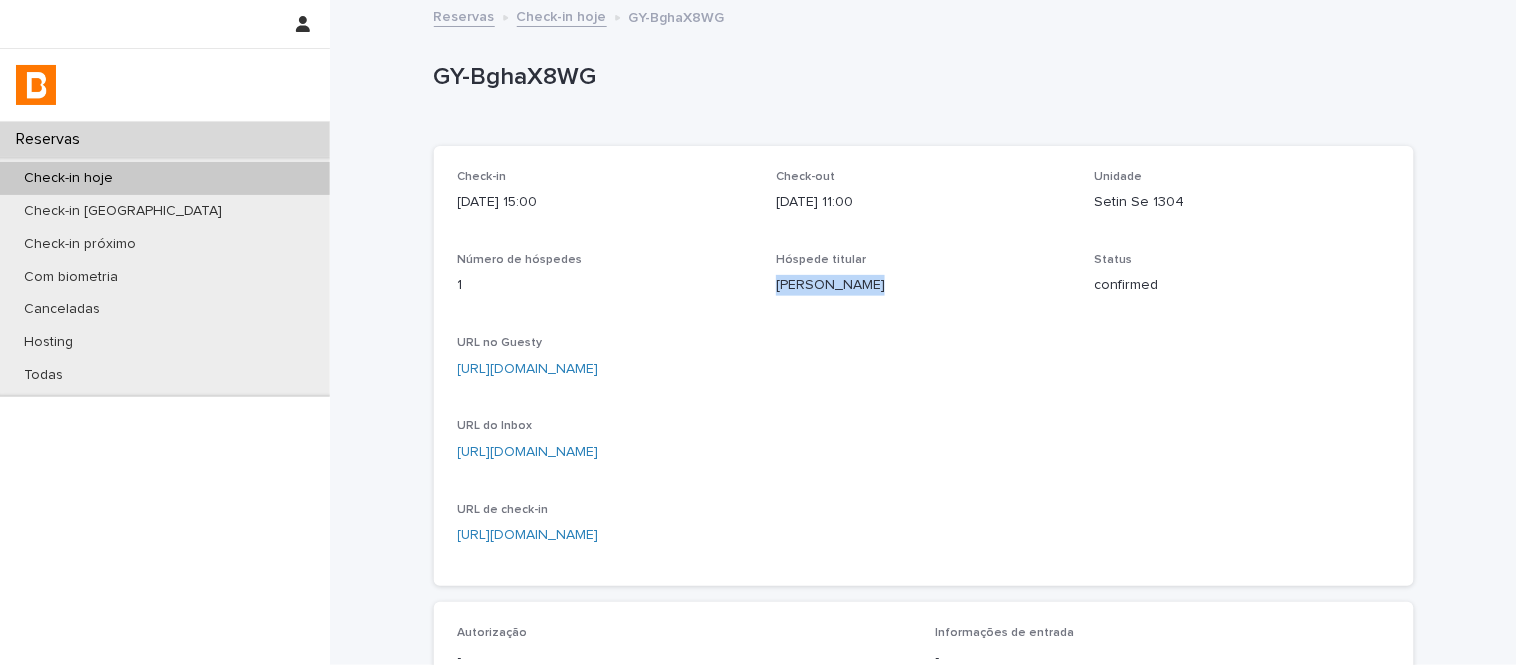 click on "Eddy Ferreira Brito" at bounding box center [923, 285] 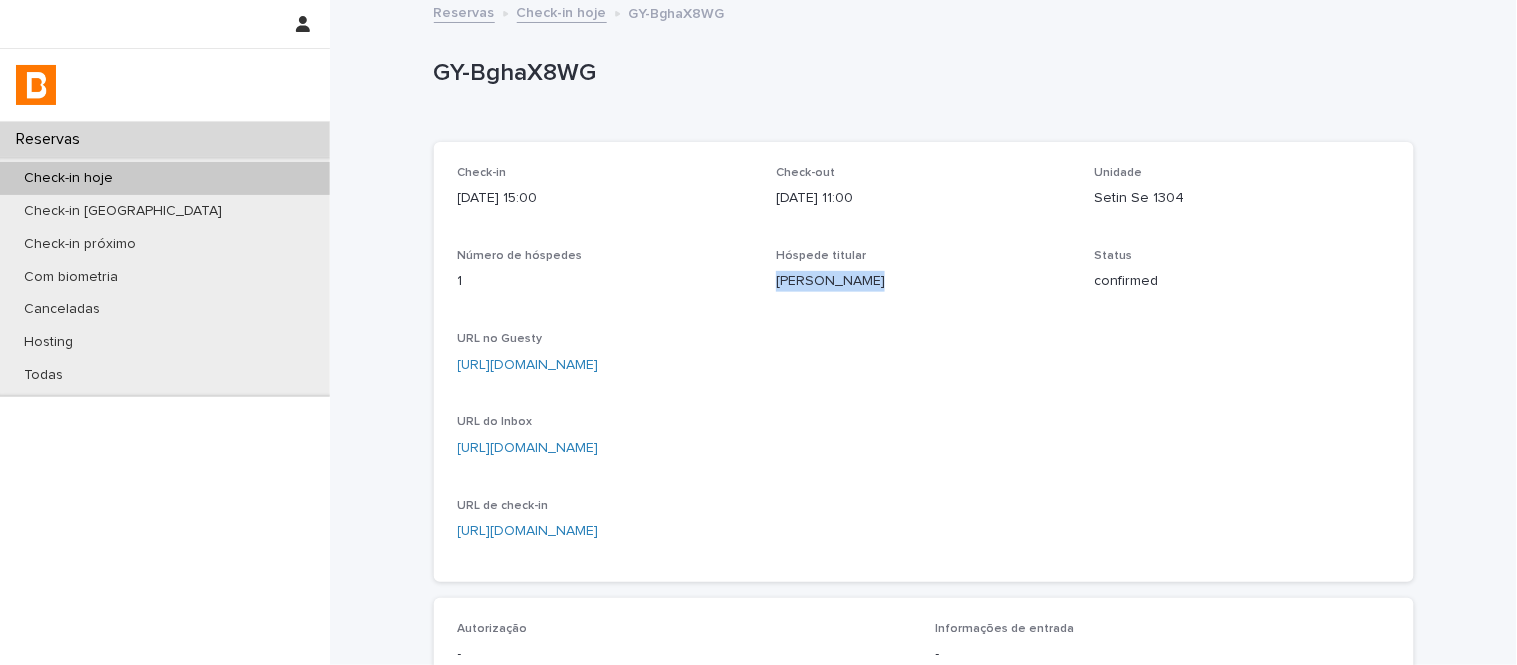 scroll, scrollTop: 0, scrollLeft: 0, axis: both 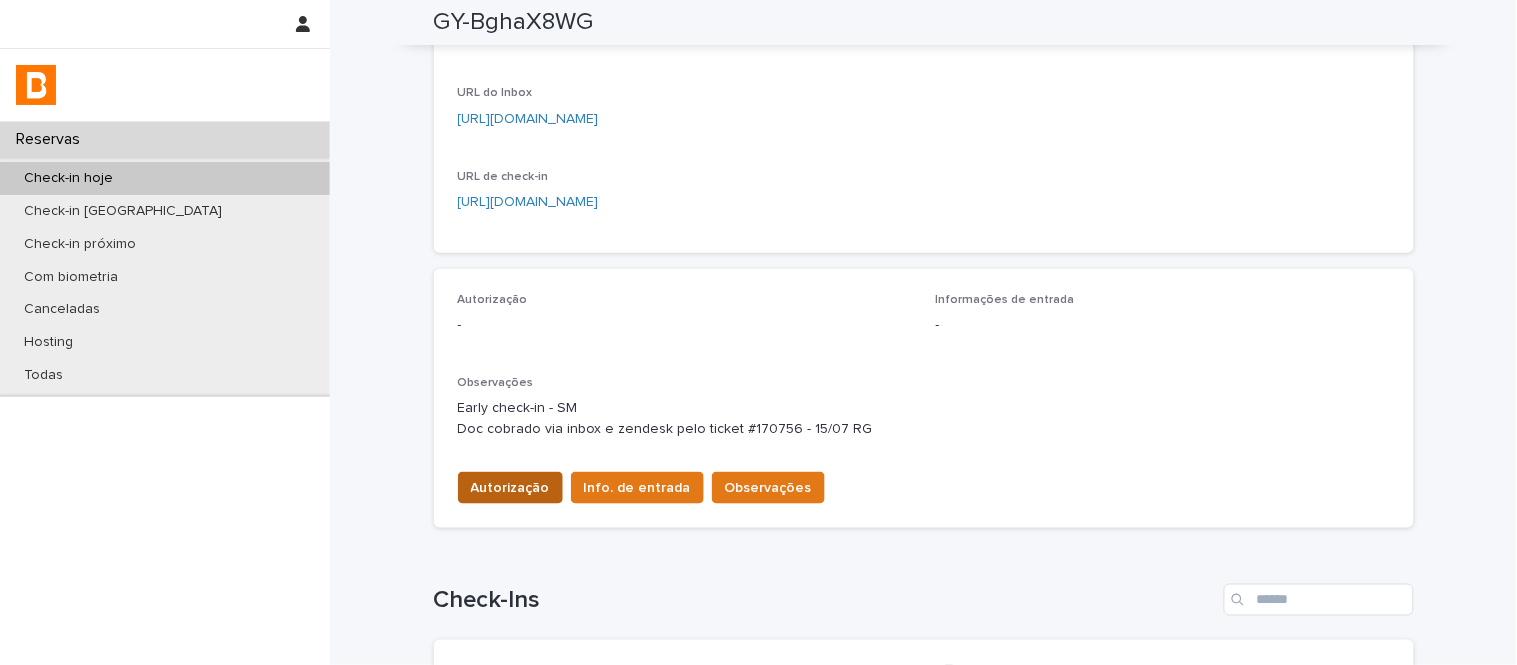 click on "Autorização" at bounding box center (510, 488) 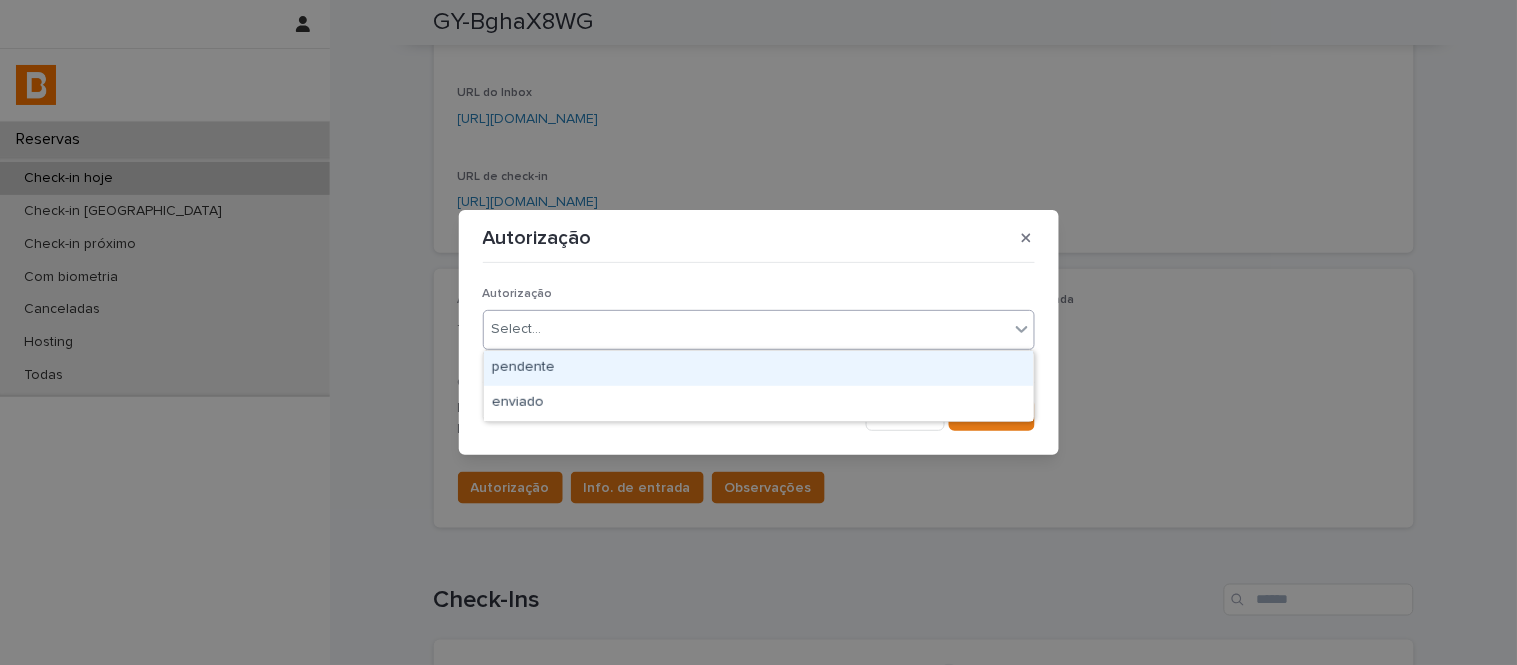 click on "Select..." at bounding box center [759, 330] 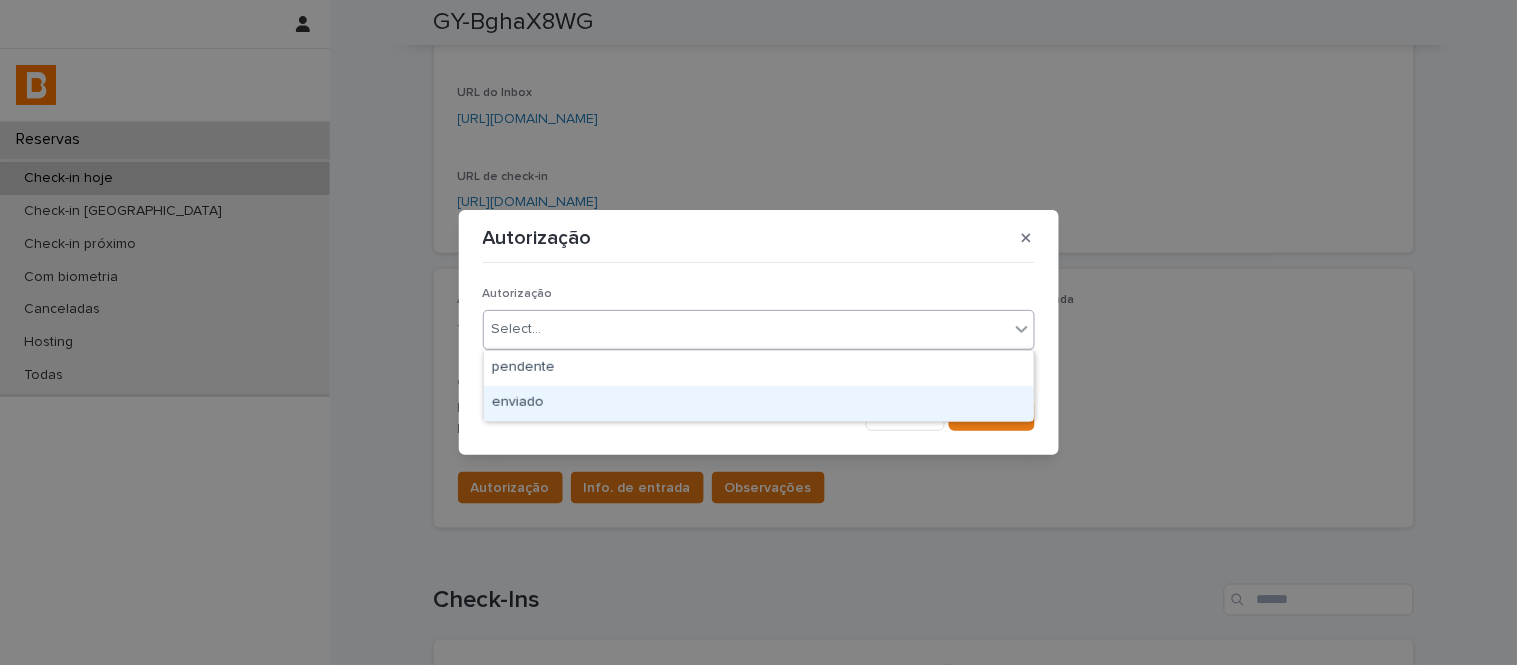 click on "pendente enviado" at bounding box center (759, 386) 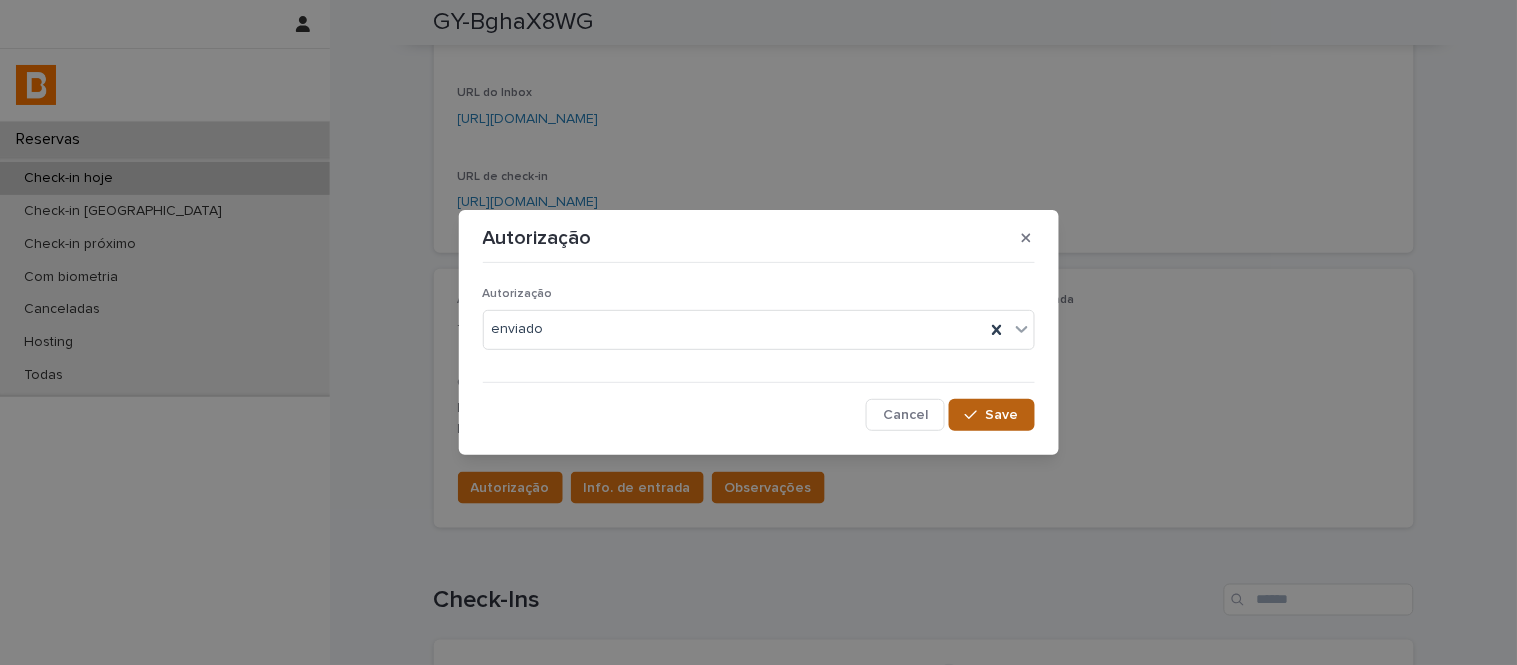 click on "Save" at bounding box center [1002, 415] 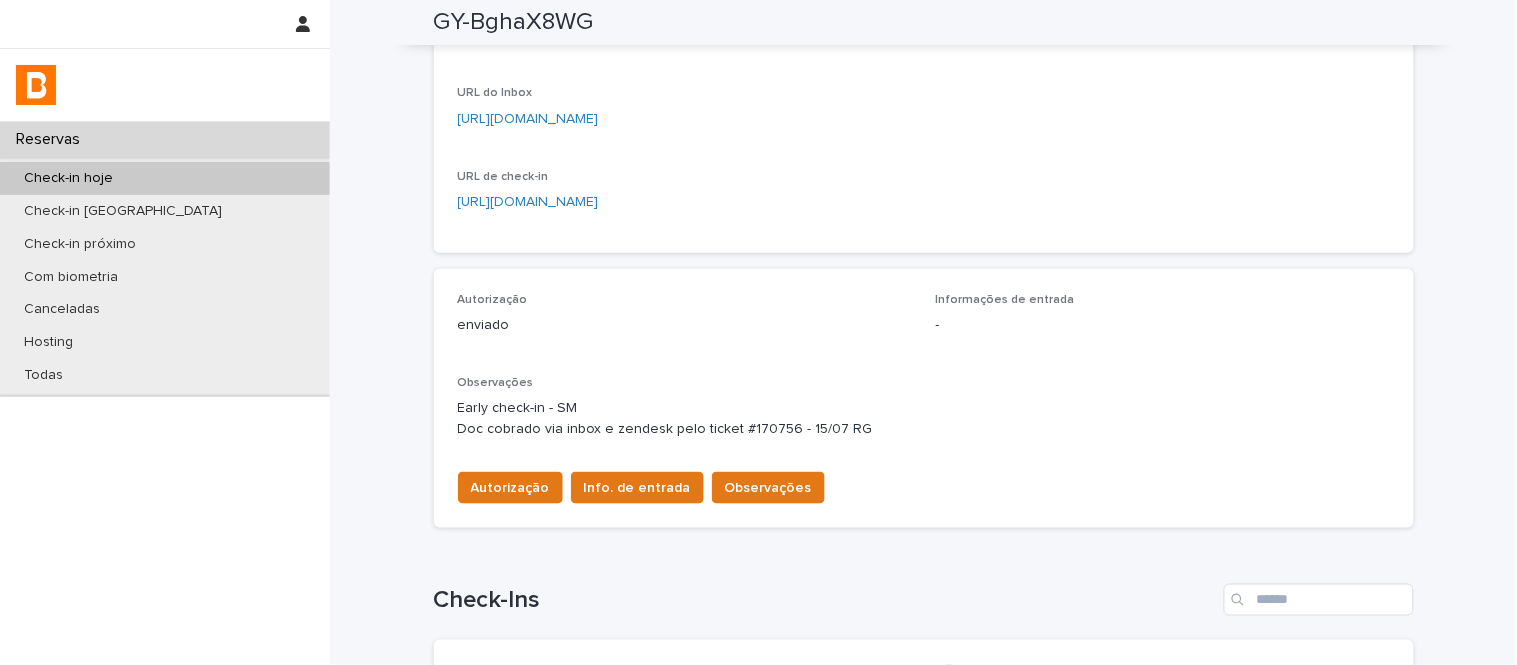 click on "Observações" at bounding box center [768, 488] 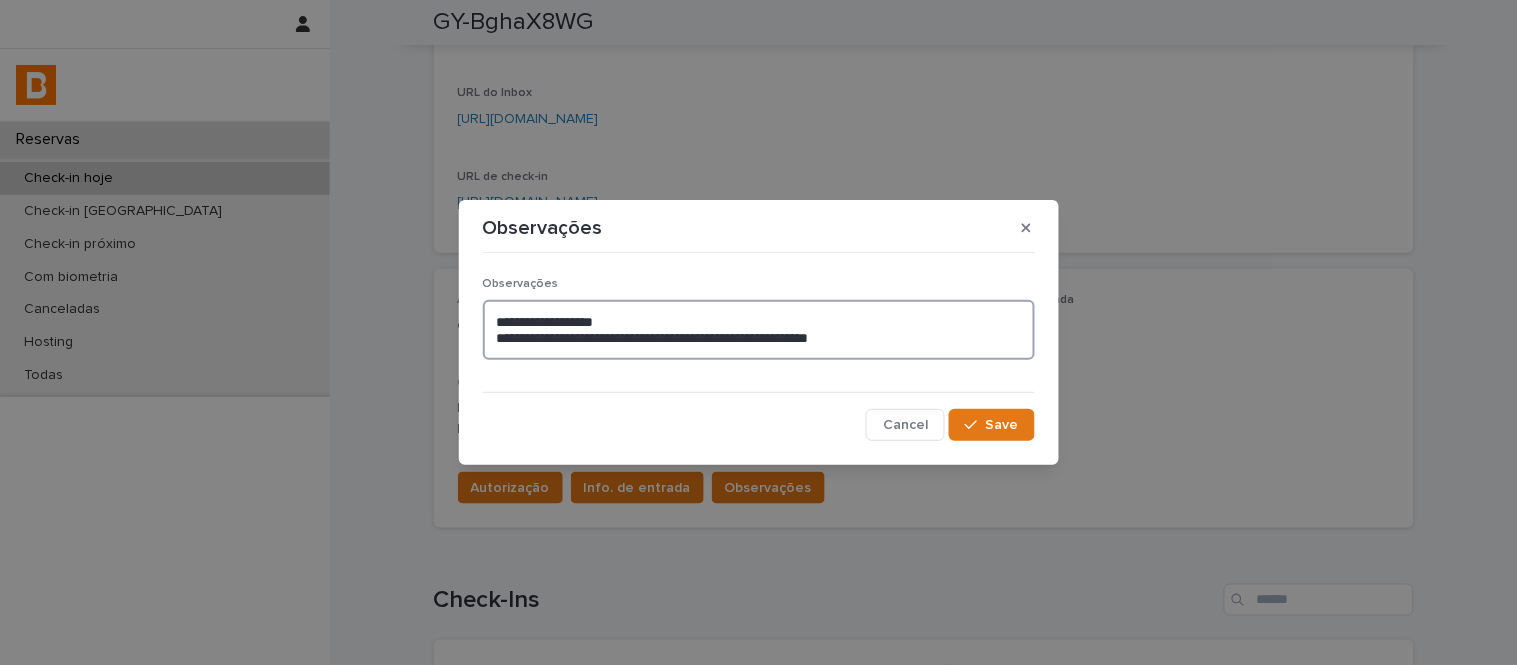 click on "**********" at bounding box center [759, 330] 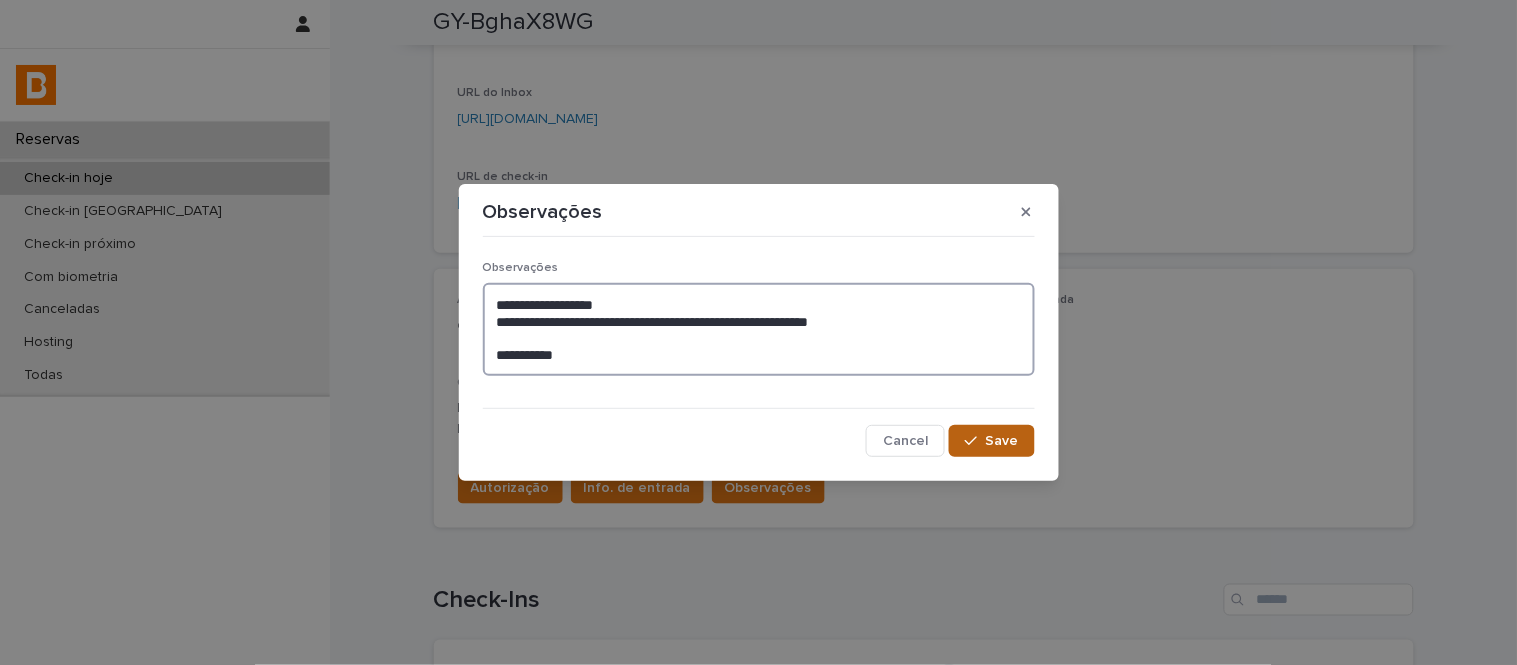 type on "**********" 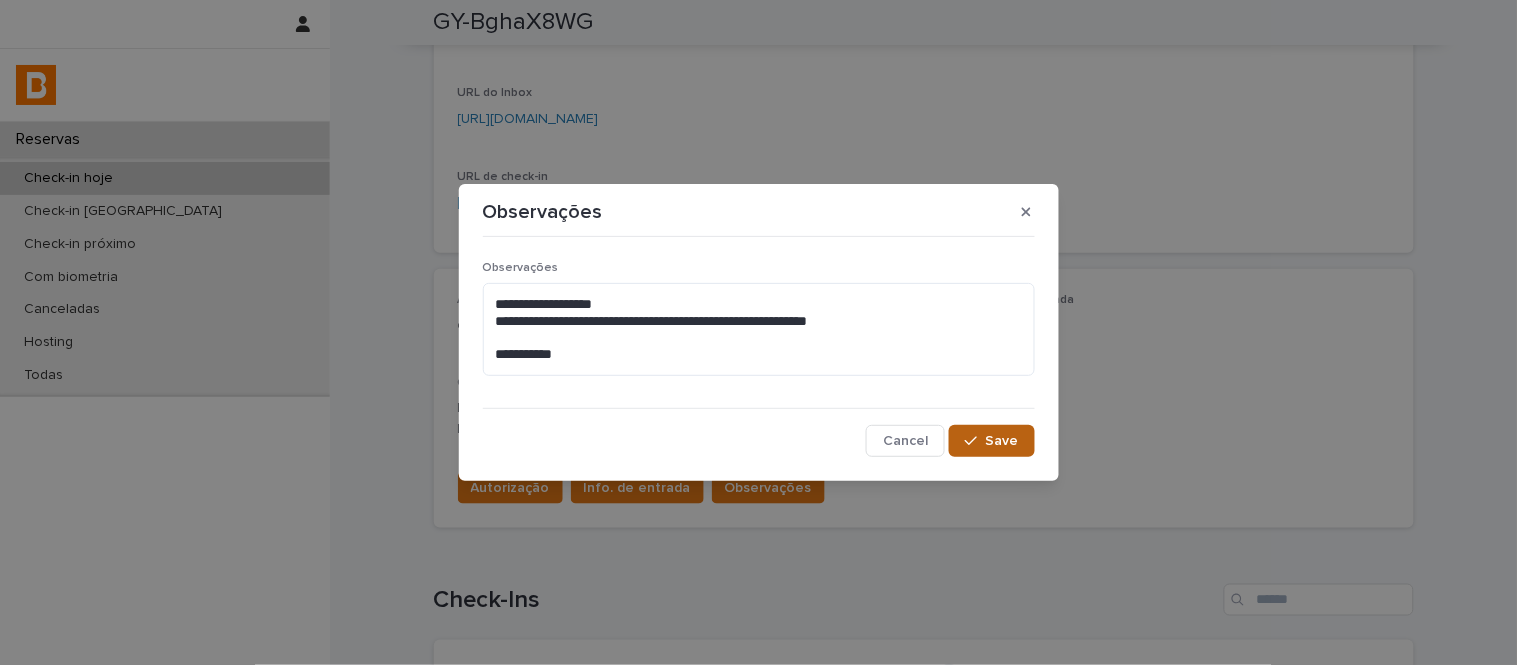 click 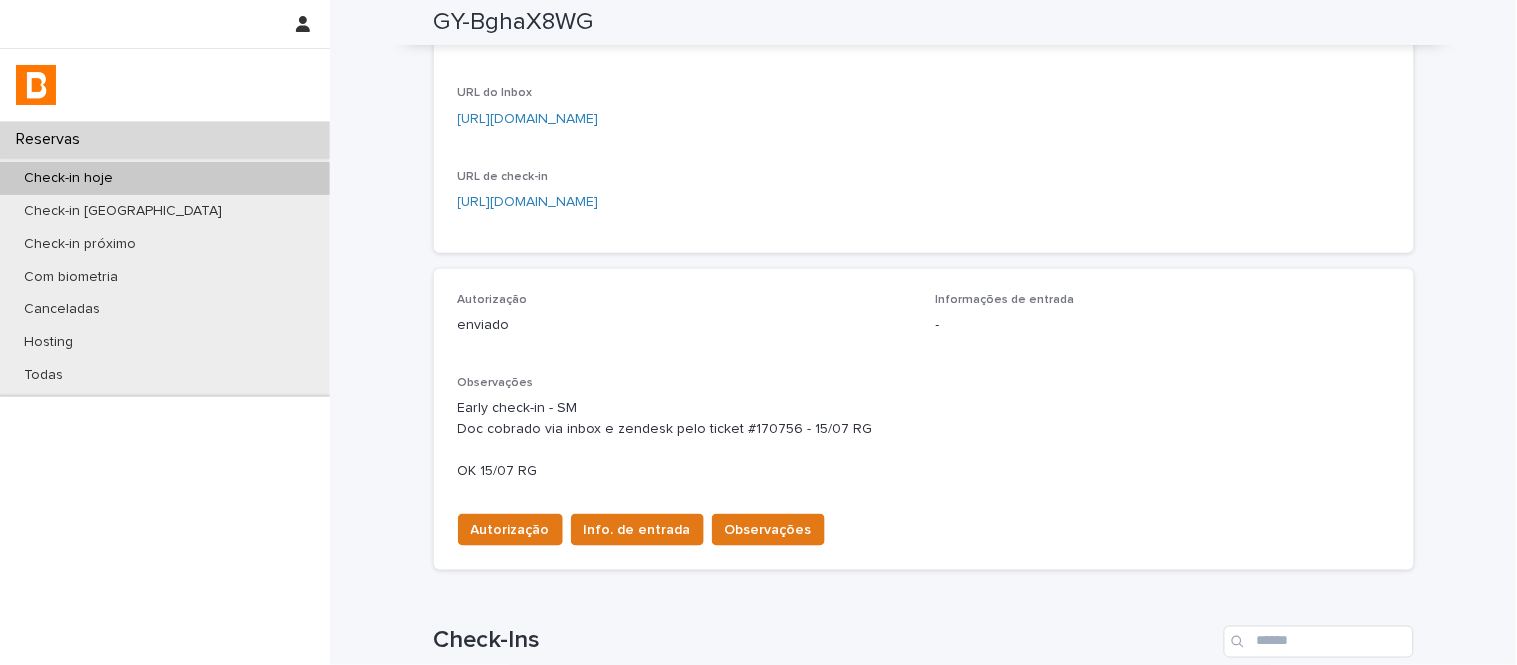 scroll, scrollTop: 354, scrollLeft: 0, axis: vertical 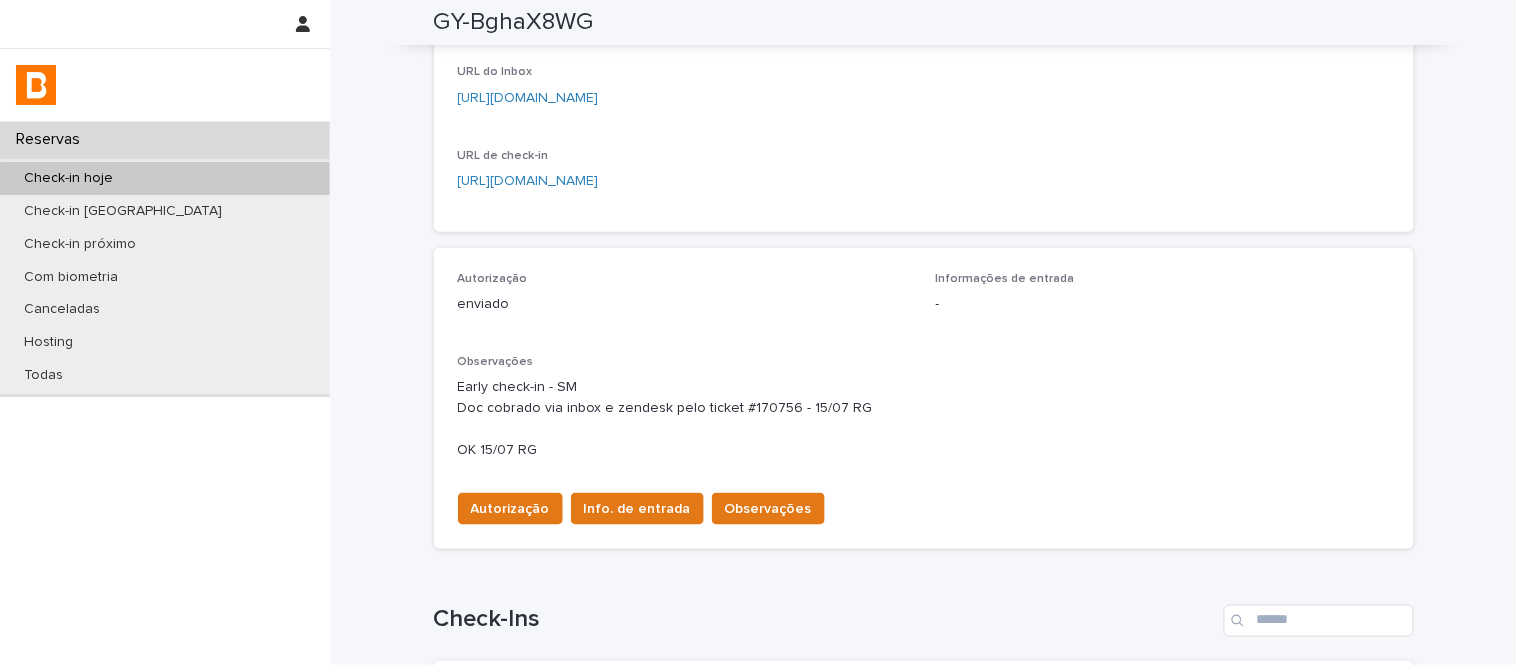 click on "Autorização Info. de entrada Observações" at bounding box center [924, 505] 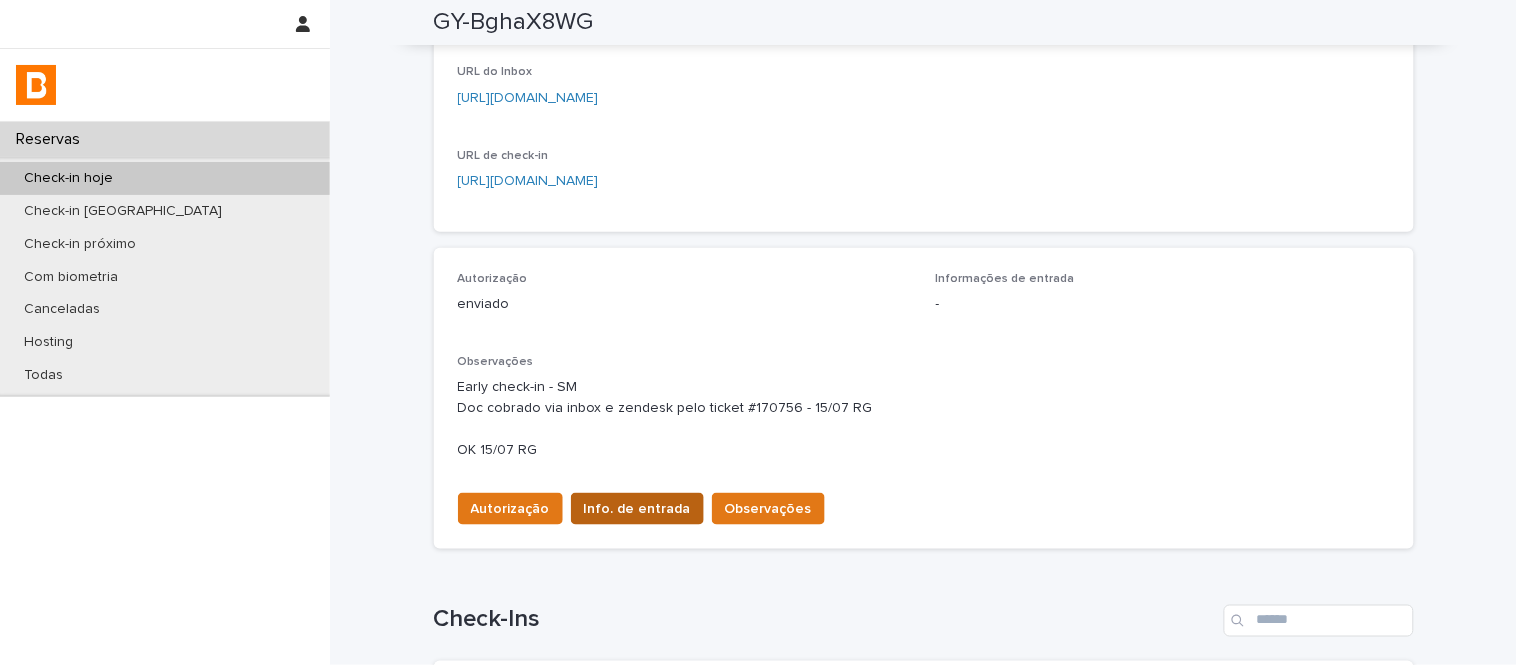click on "Info. de entrada" at bounding box center (637, 509) 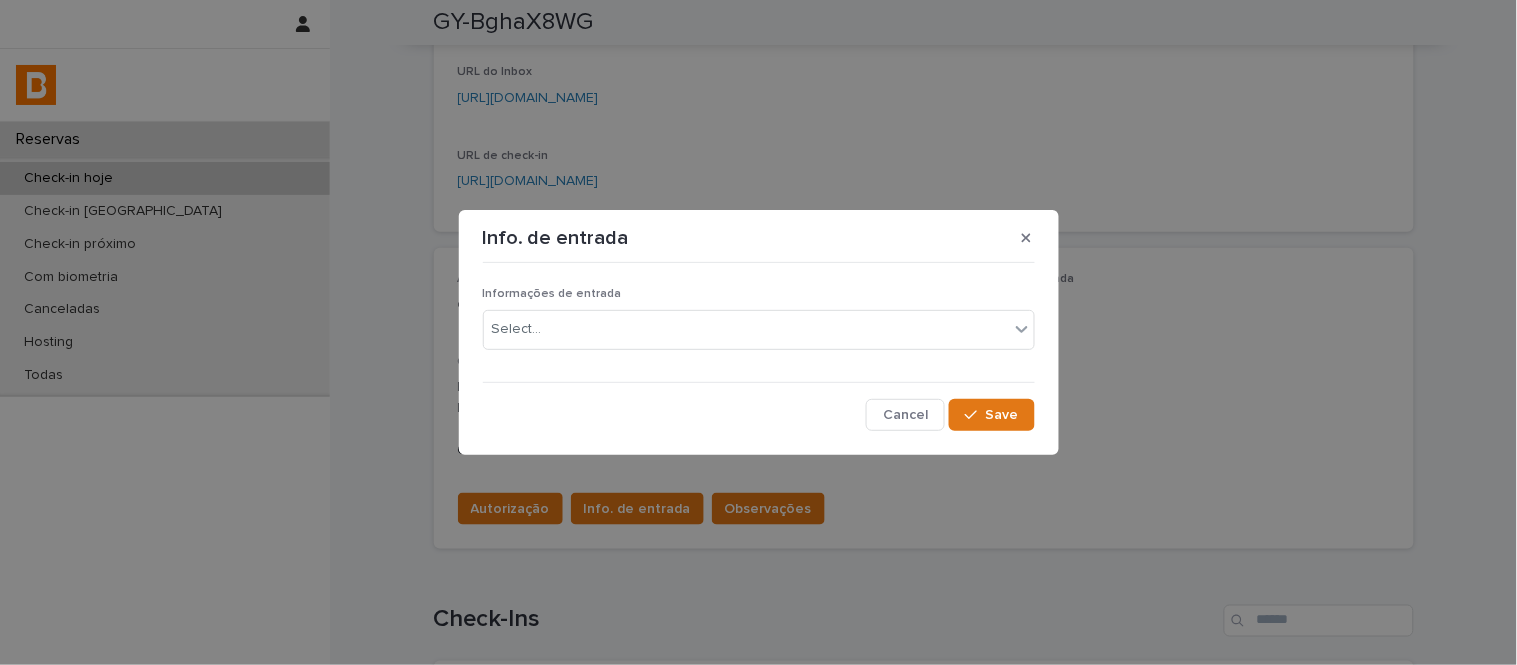 click at bounding box center [759, 382] 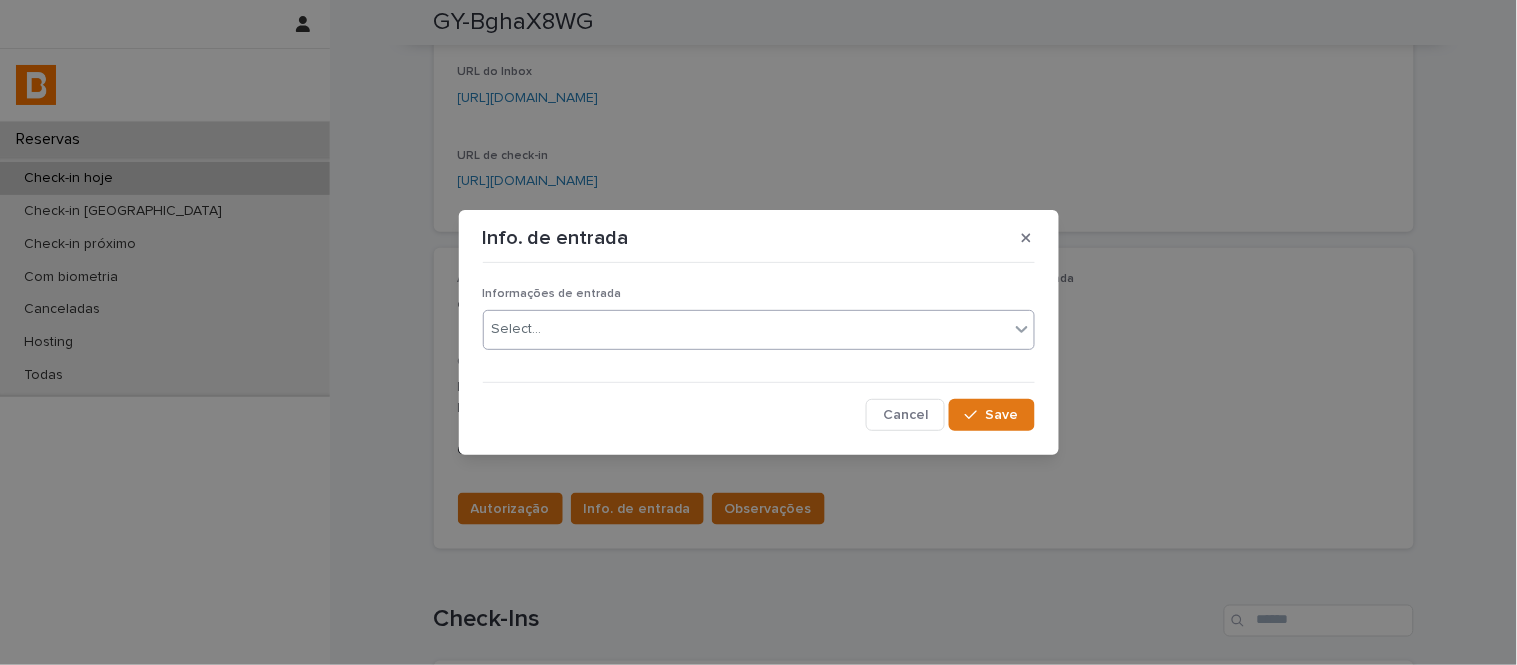 drag, startPoint x: 653, startPoint y: 346, endPoint x: 654, endPoint y: 335, distance: 11.045361 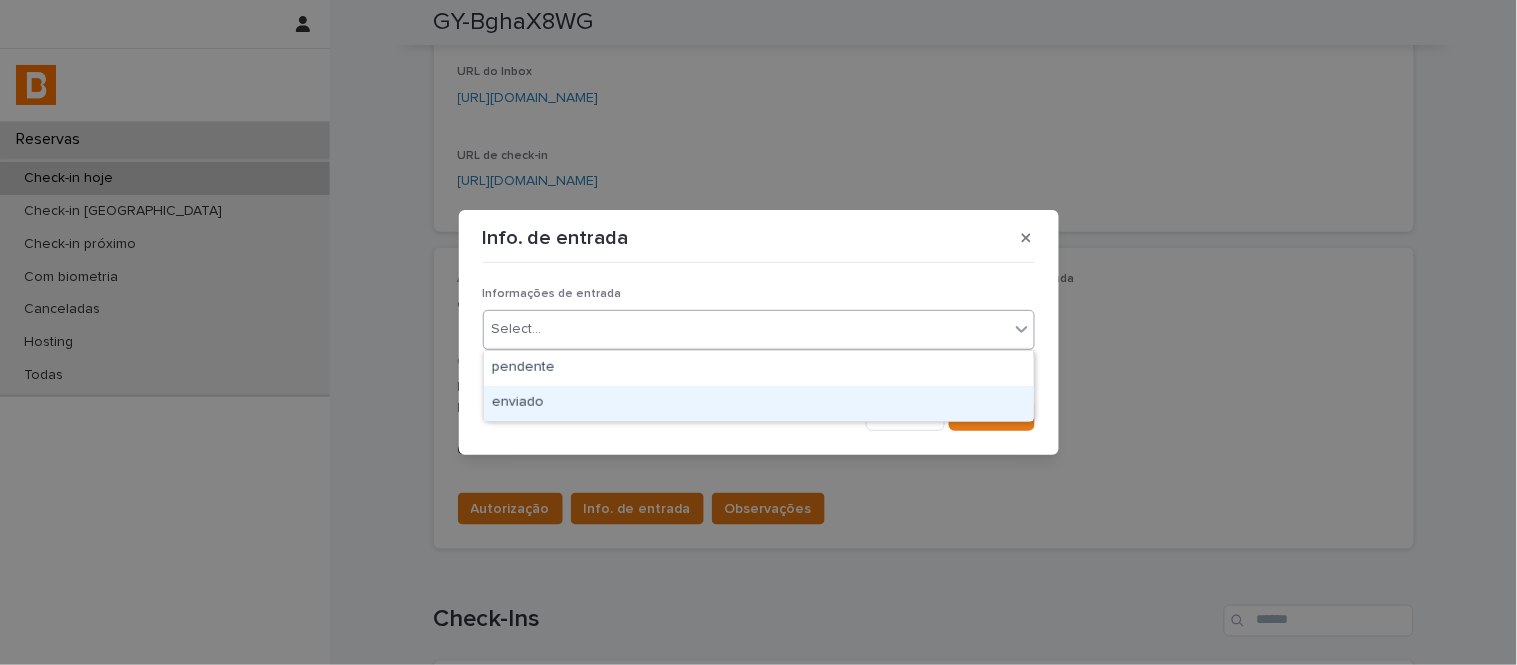 click on "enviado" at bounding box center (759, 403) 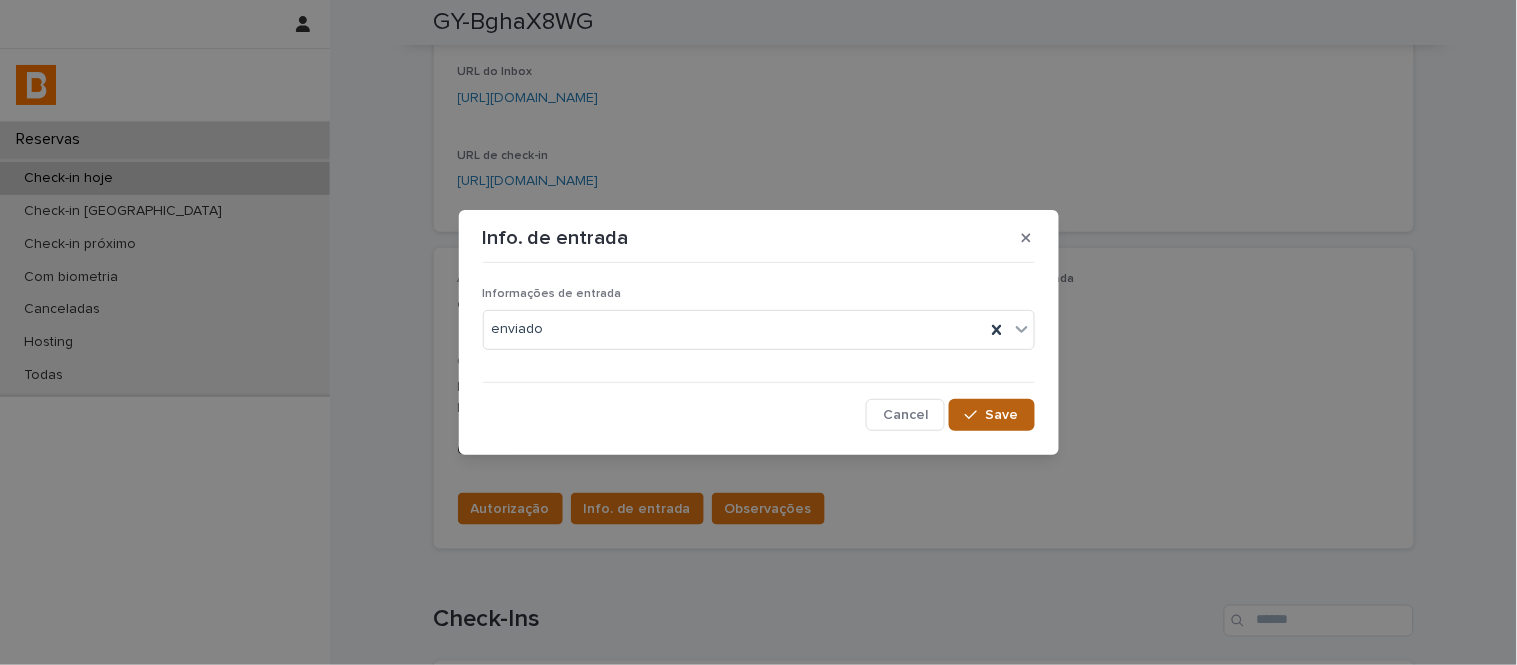 click at bounding box center [975, 415] 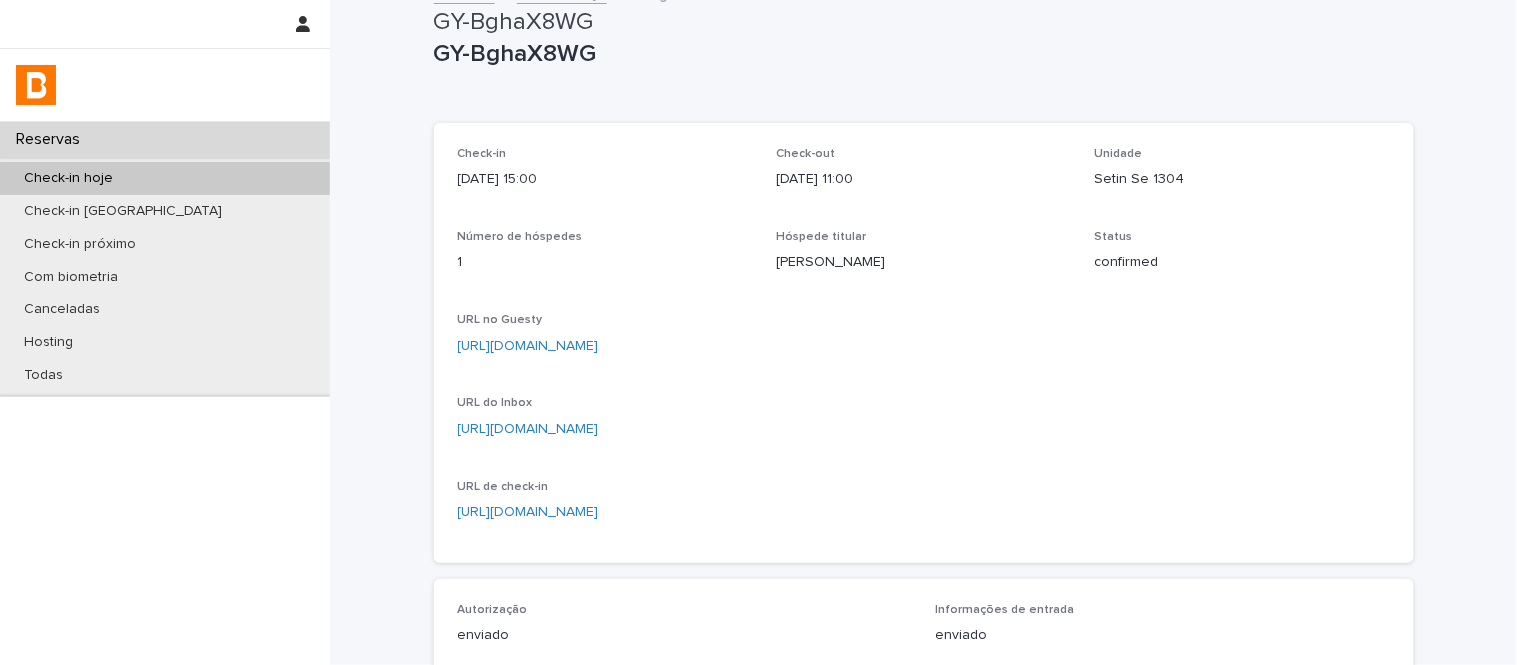 scroll, scrollTop: 0, scrollLeft: 0, axis: both 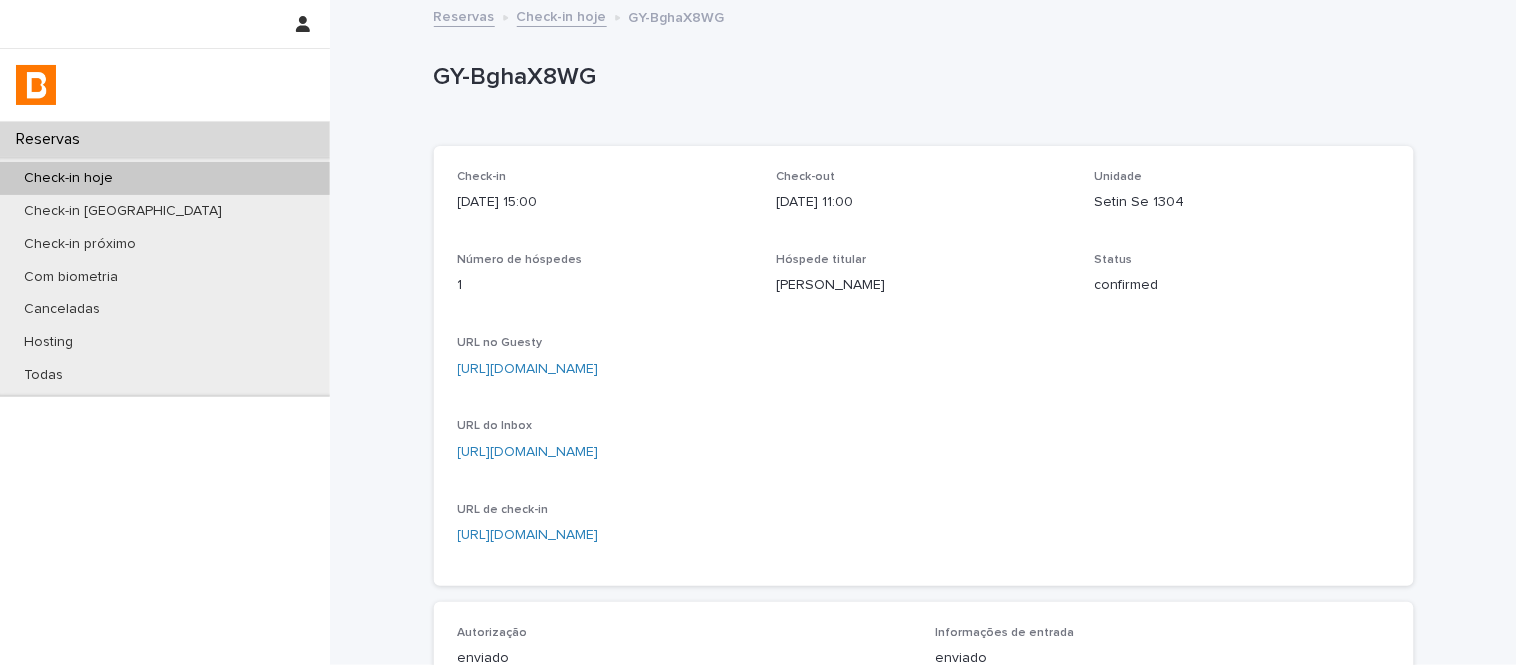 click on "Check-in hoje" at bounding box center [562, 15] 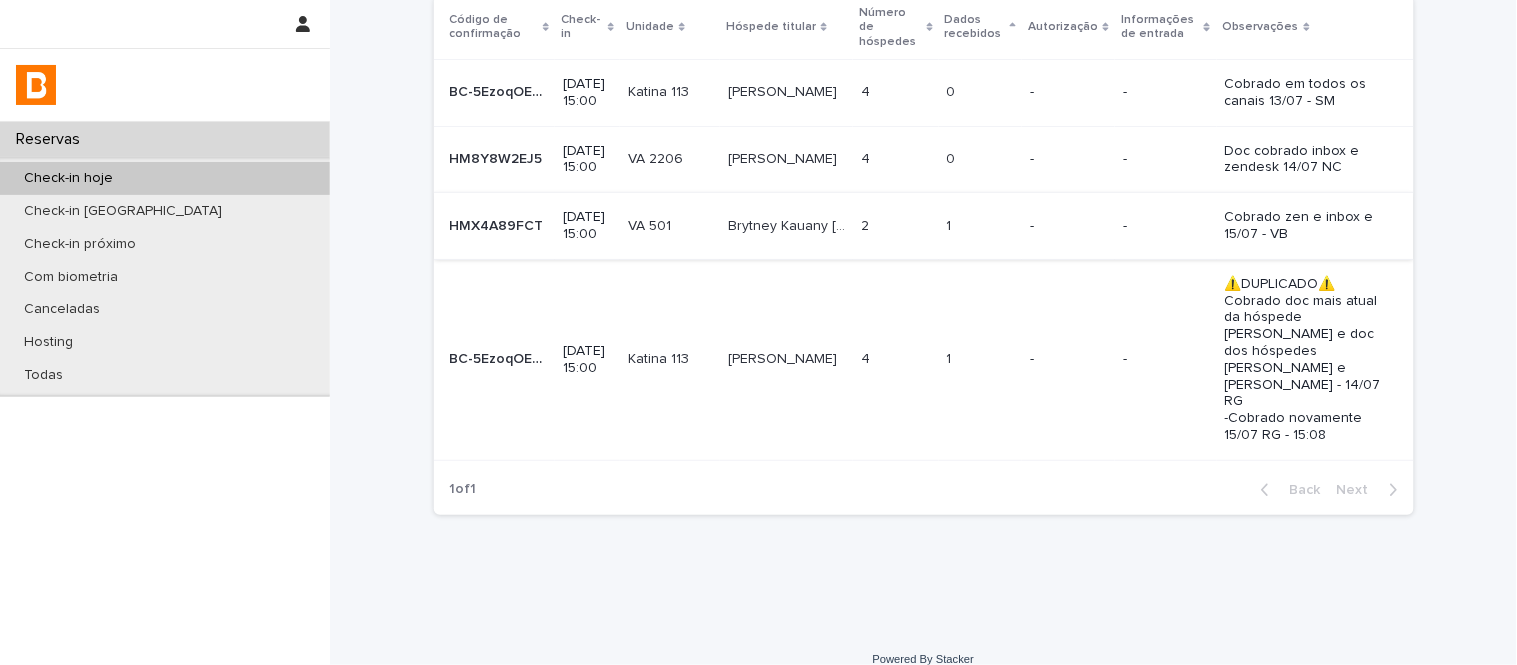 scroll, scrollTop: 157, scrollLeft: 0, axis: vertical 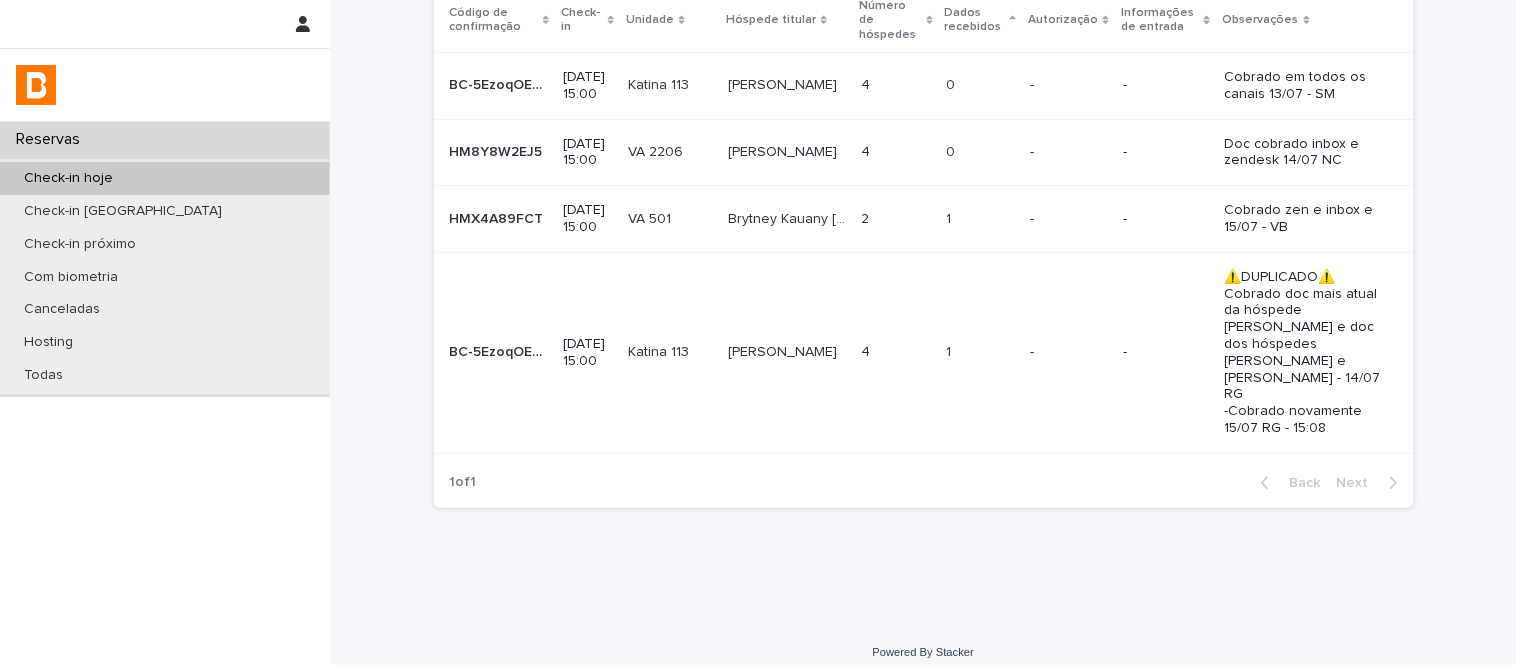 click on "-" at bounding box center [1068, 219] 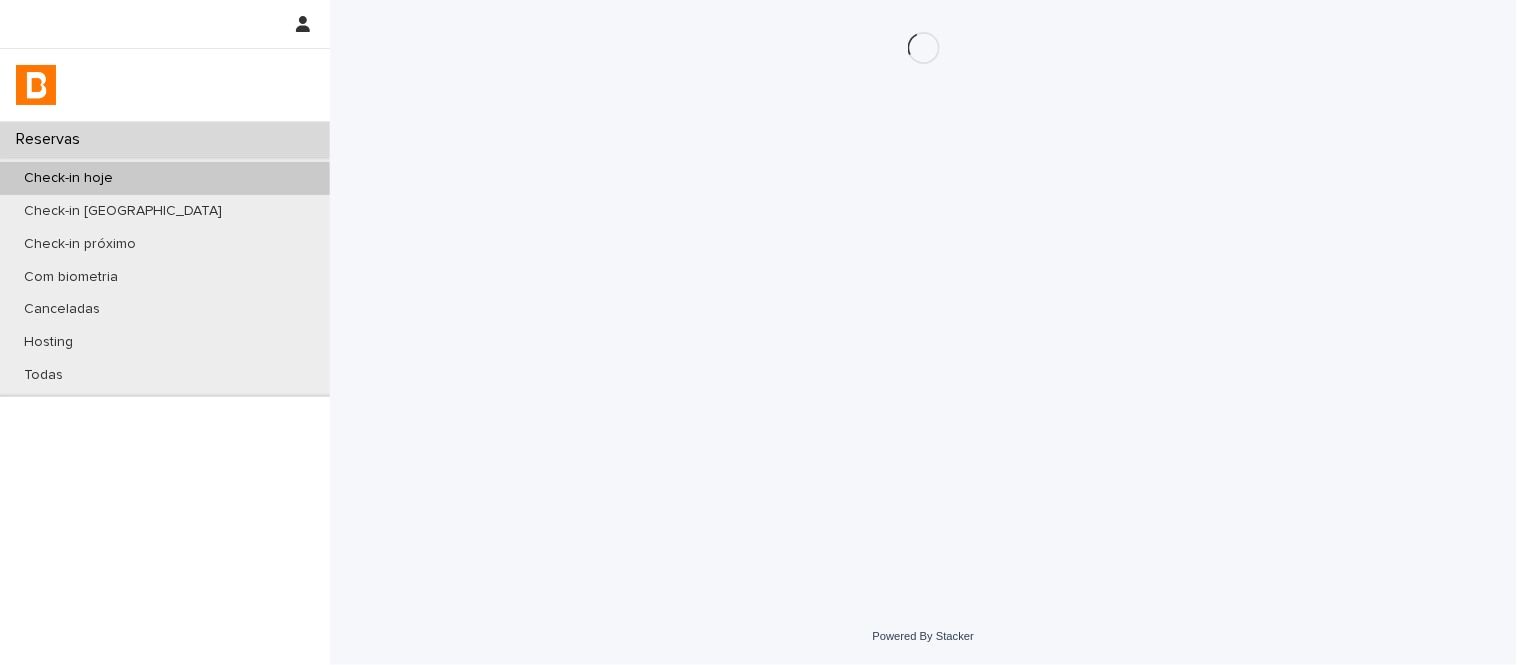 scroll, scrollTop: 0, scrollLeft: 0, axis: both 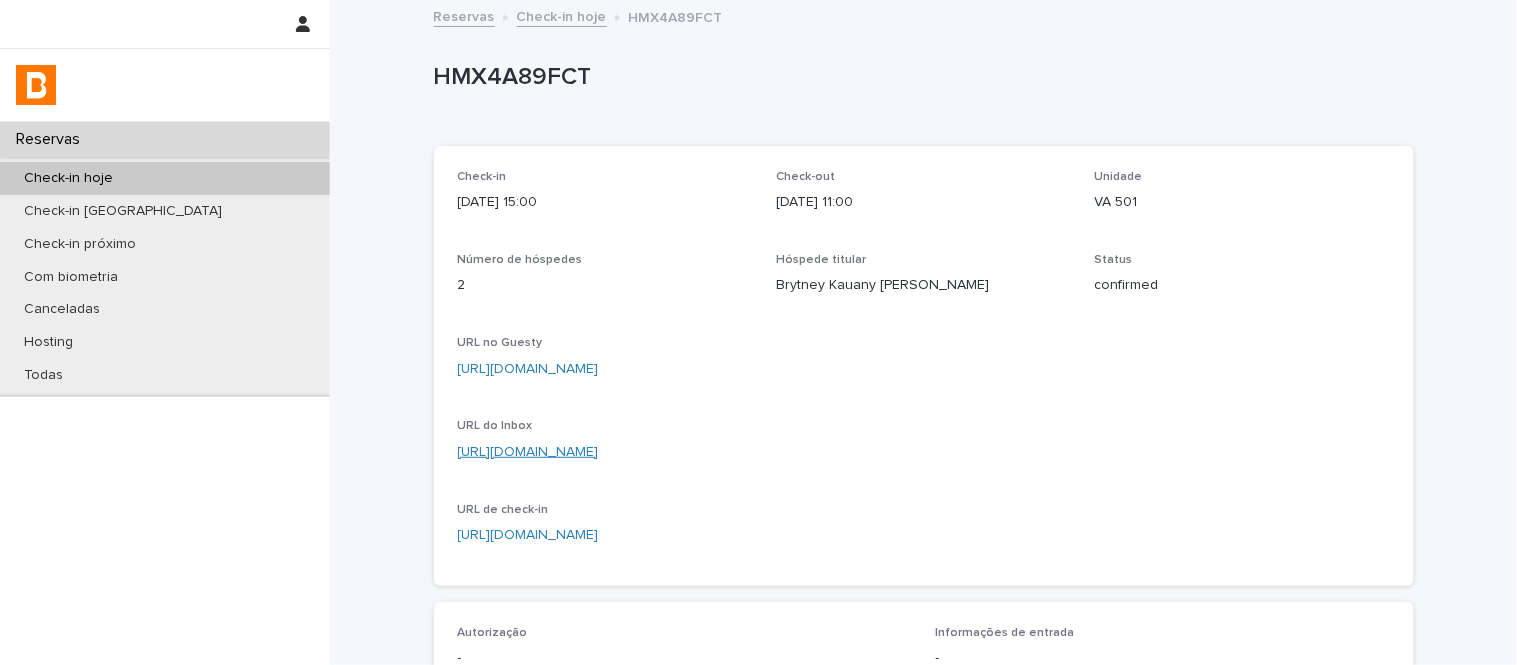 click on "https://app.guesty.com/inbox-v2/68718326dd719d000f2cb3a7?reservationId=68718df9130e55001002f5c7" at bounding box center (528, 452) 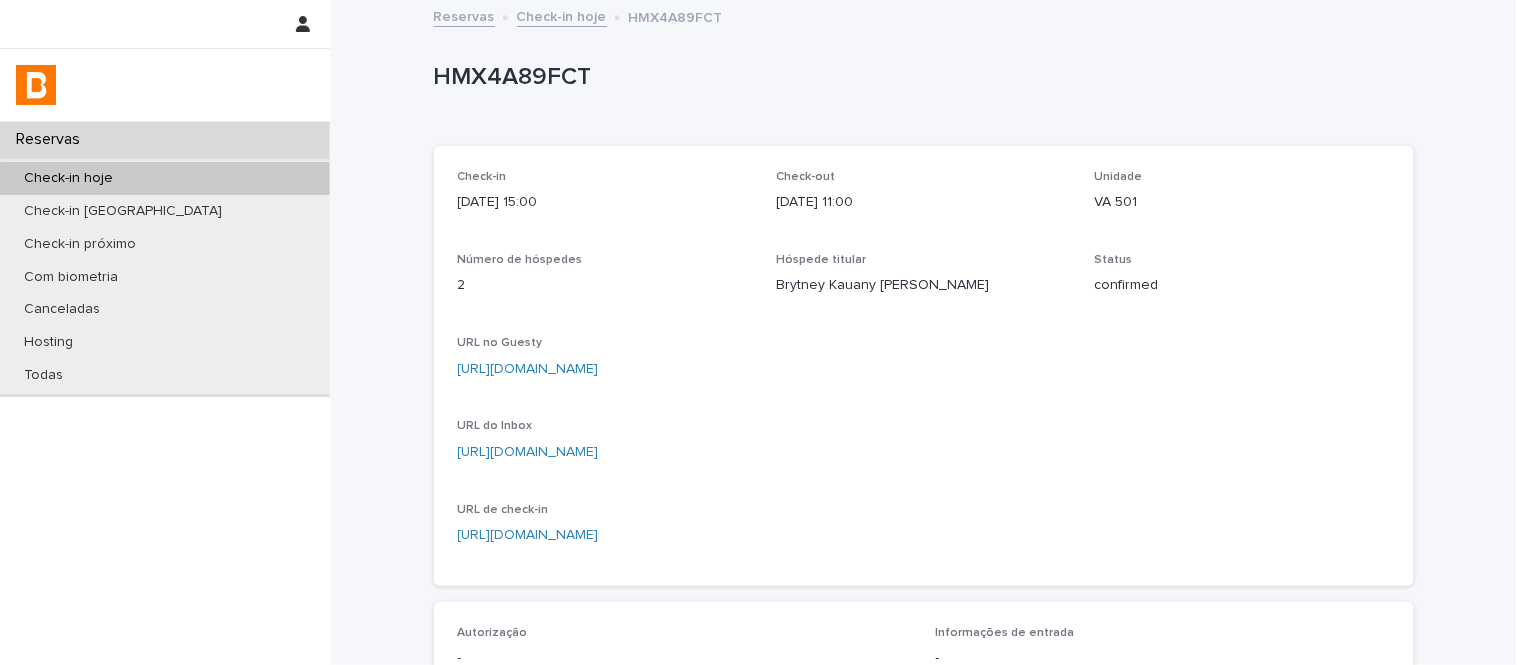 scroll, scrollTop: 598, scrollLeft: 0, axis: vertical 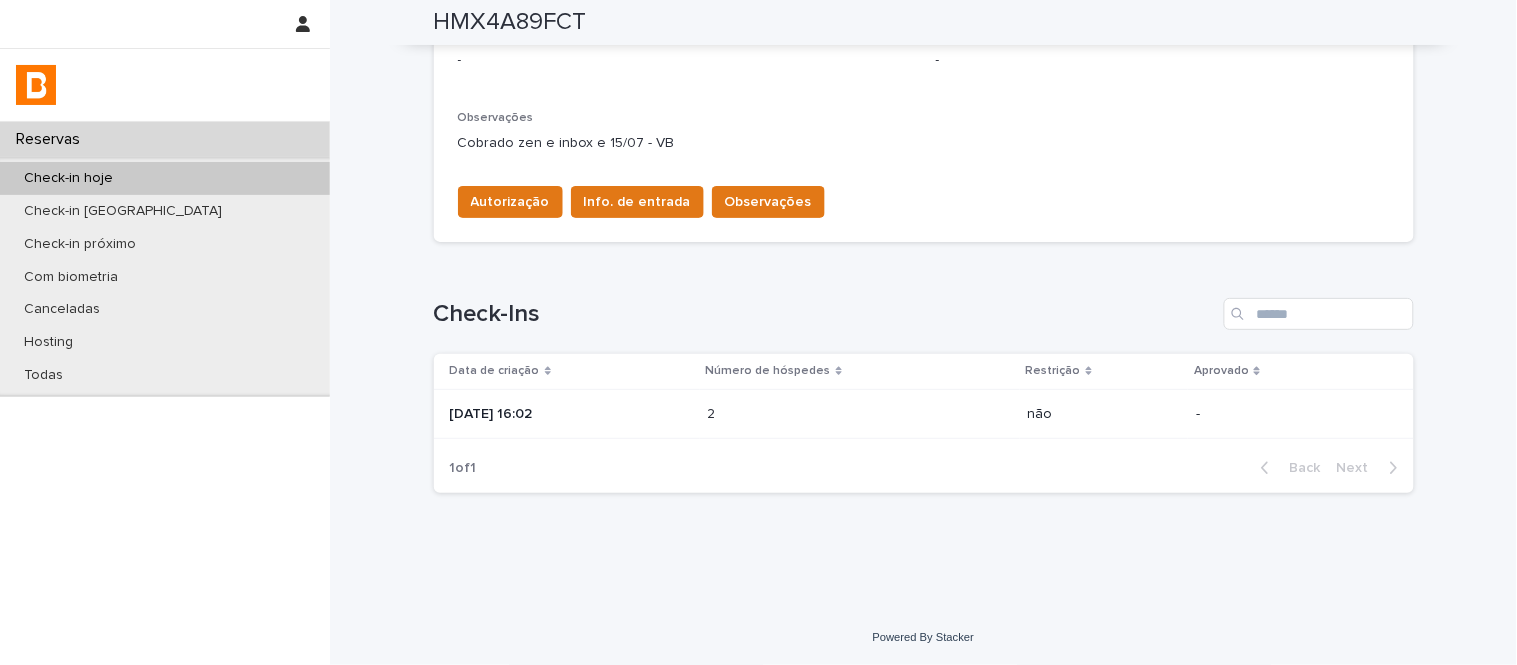 click on "2" at bounding box center (714, 412) 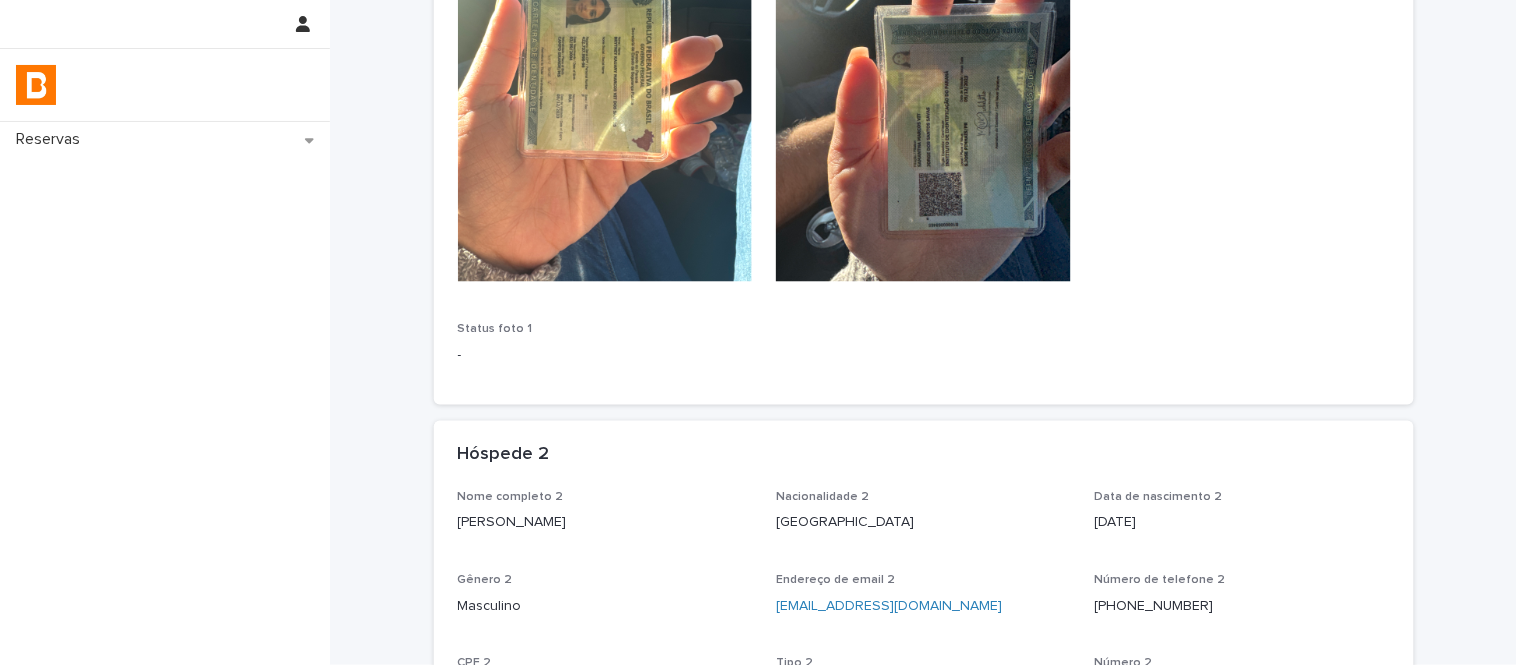 scroll, scrollTop: 0, scrollLeft: 0, axis: both 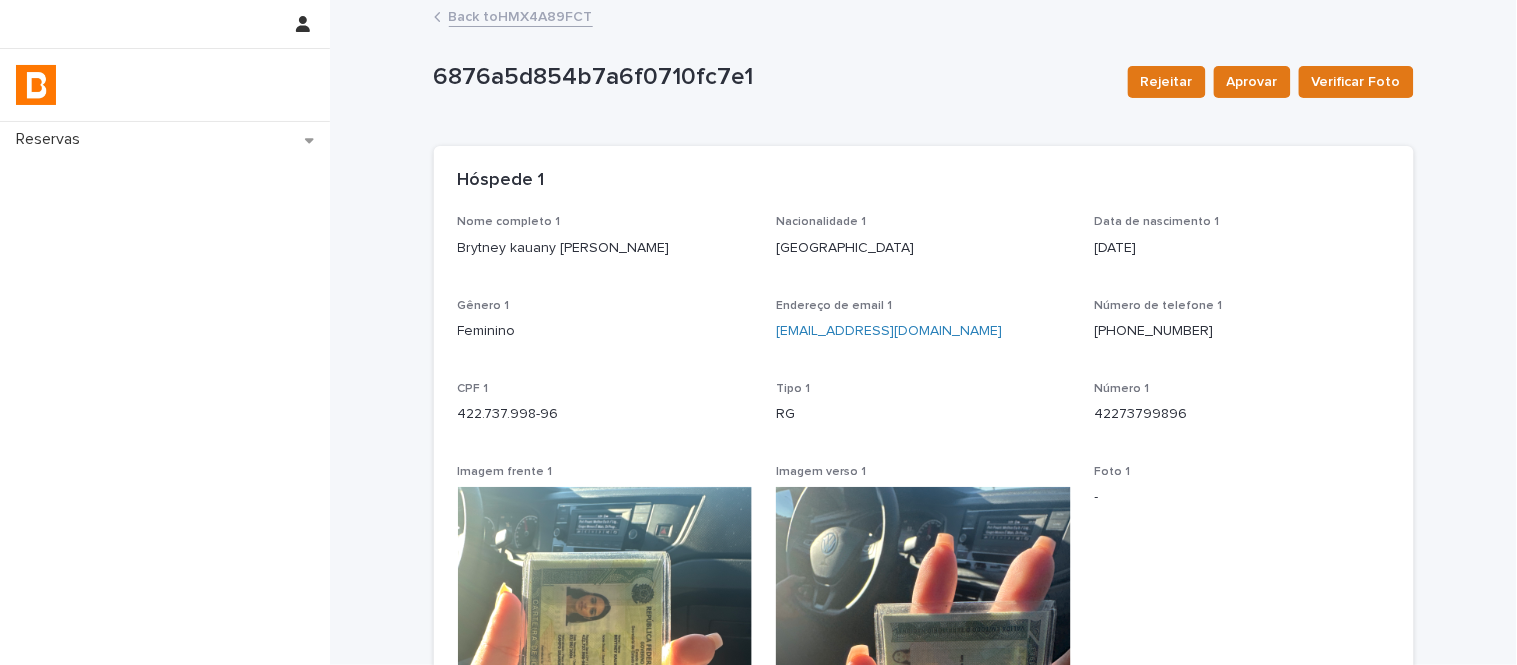 click on "Back to  HMX4A89FCT" at bounding box center [521, 15] 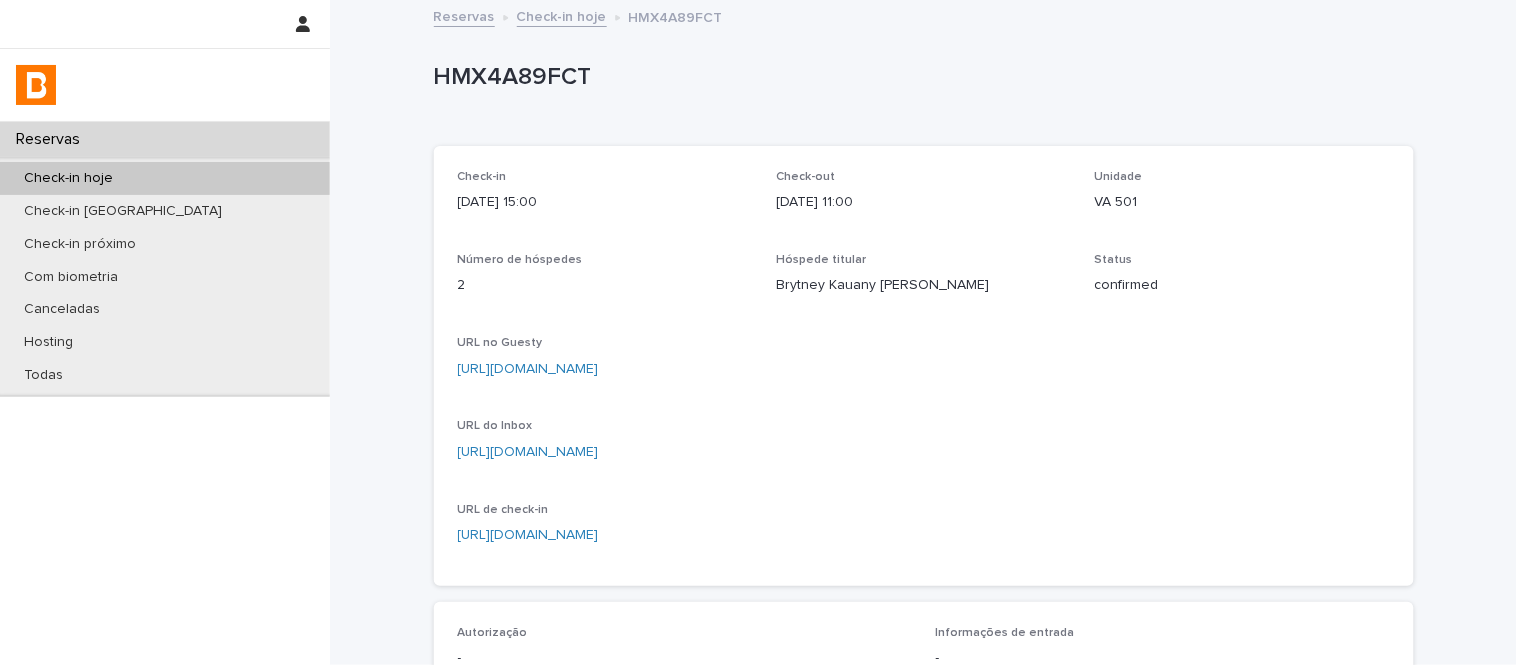 click on "https://app.guesty.com/reservations/68718df9130e55001002f5c7/summary" at bounding box center [528, 369] 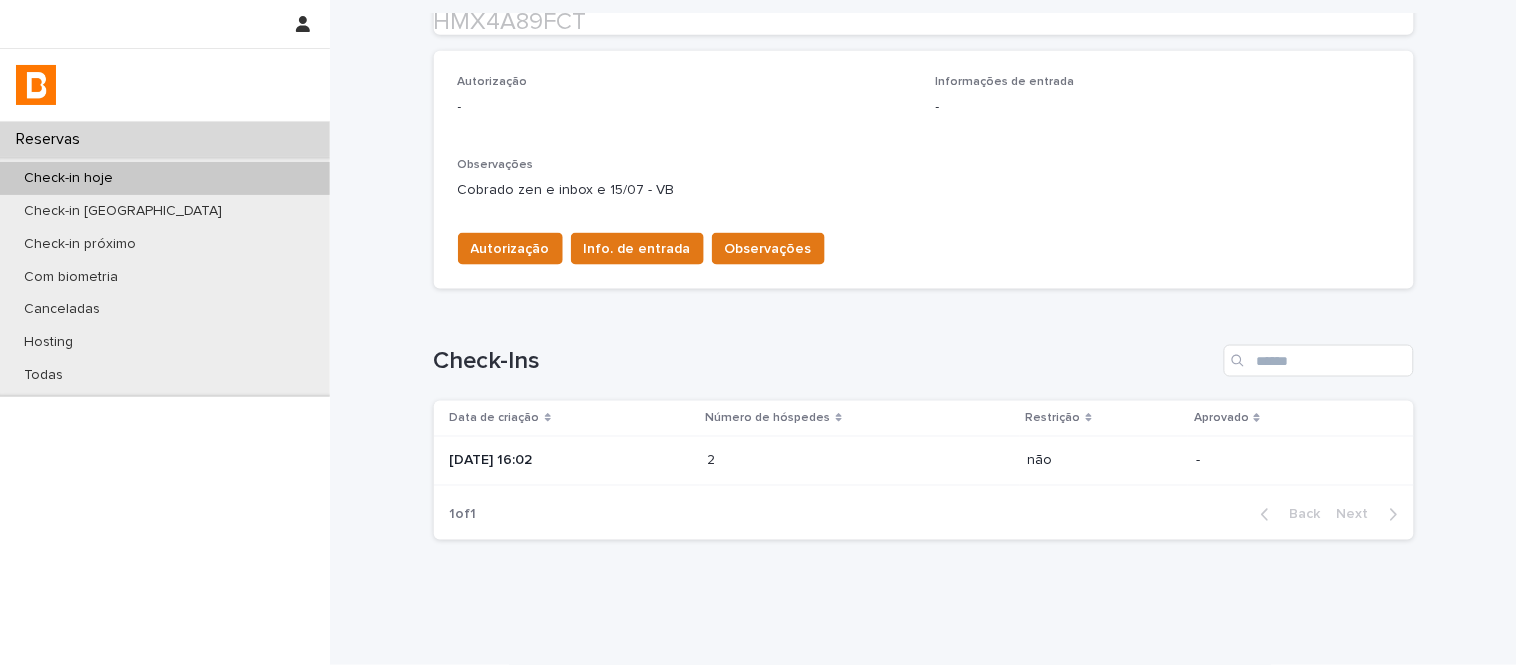 scroll, scrollTop: 555, scrollLeft: 0, axis: vertical 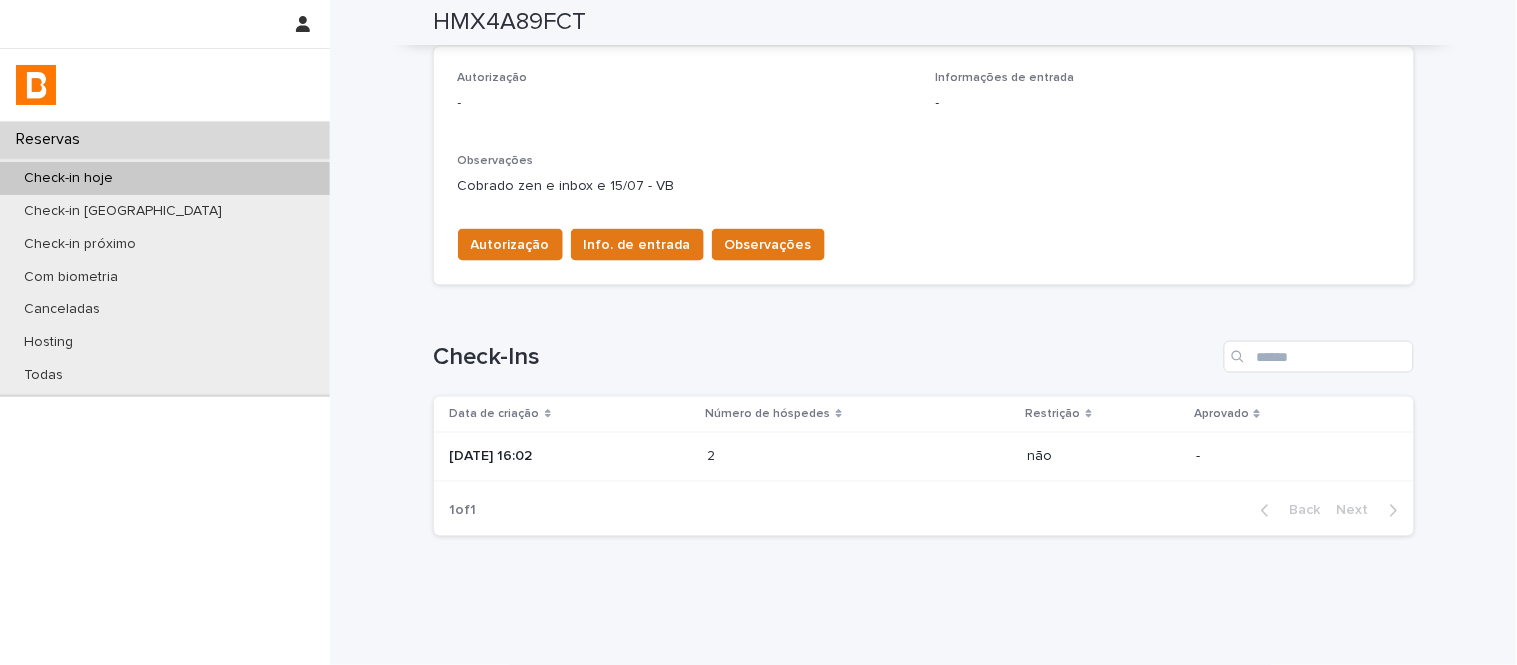 click at bounding box center [795, 457] 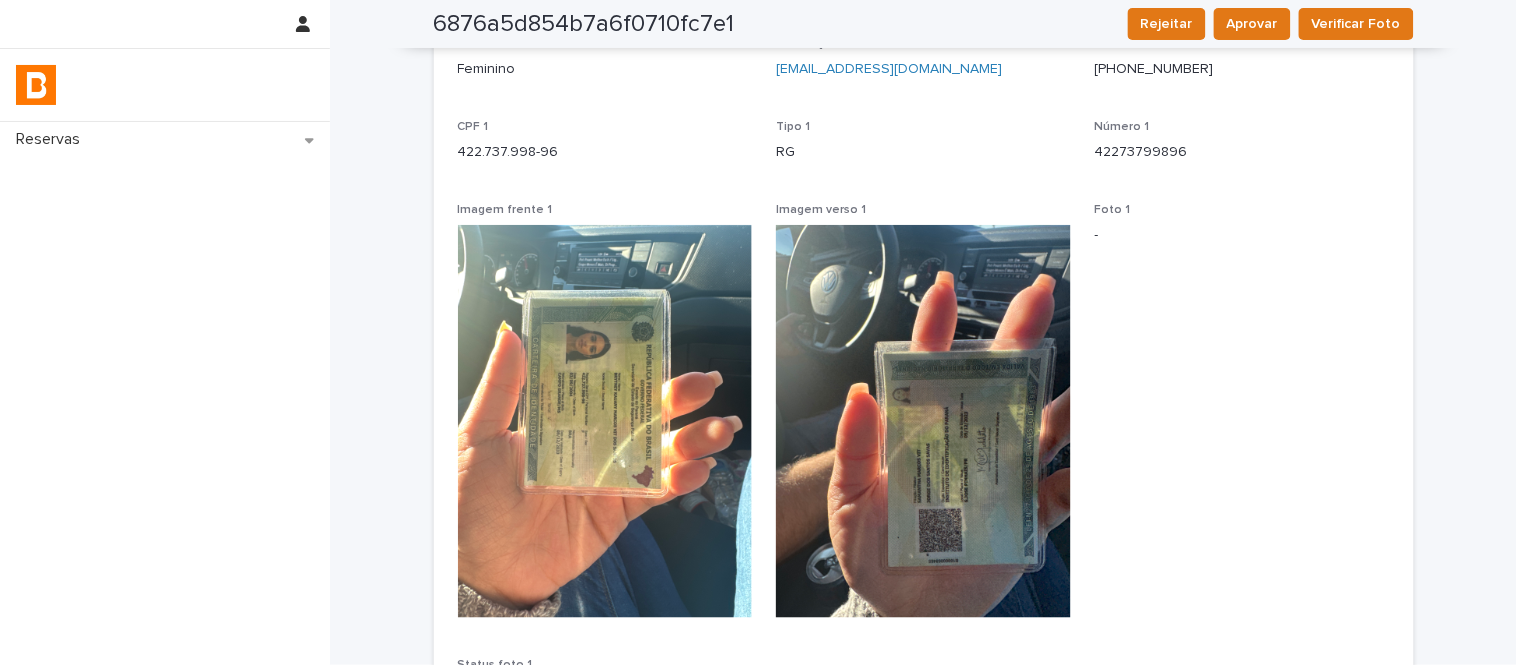 scroll, scrollTop: 224, scrollLeft: 0, axis: vertical 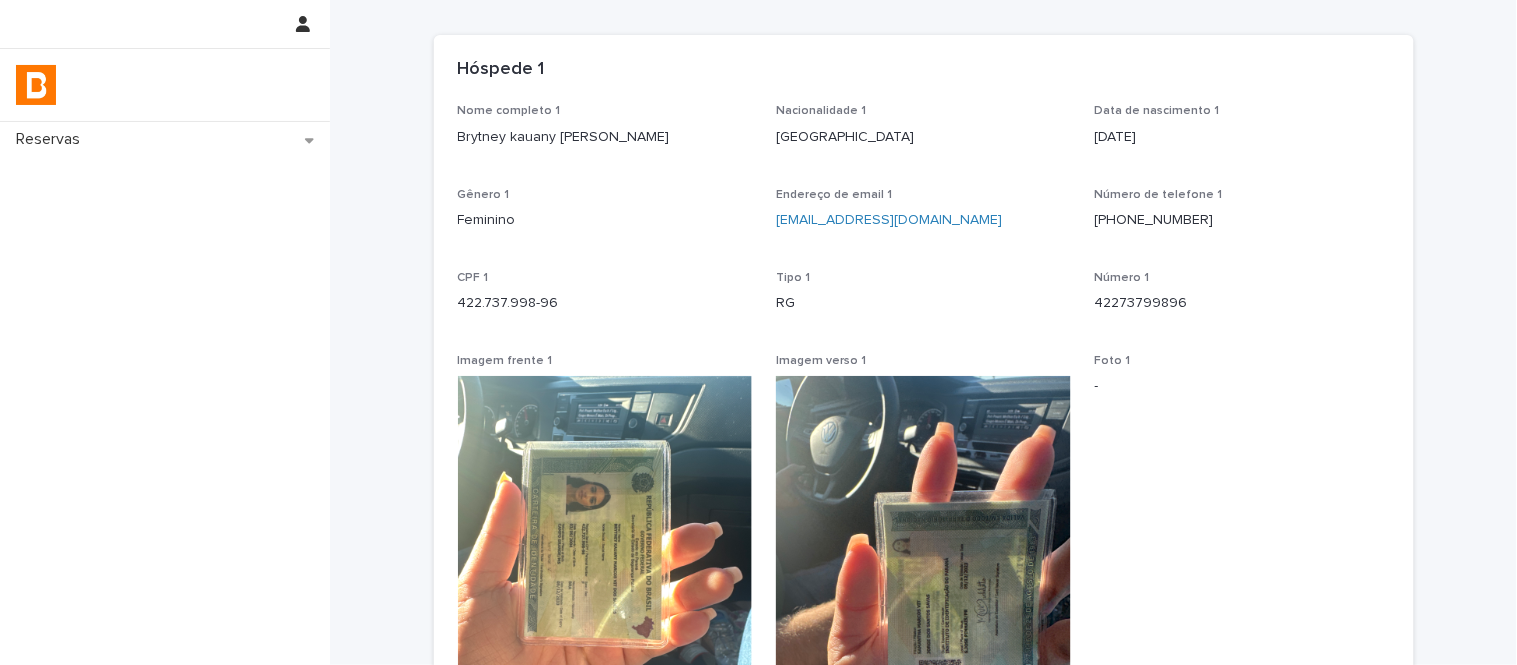 click on "Brytney kauany marcos vit dos Santos" at bounding box center (605, 137) 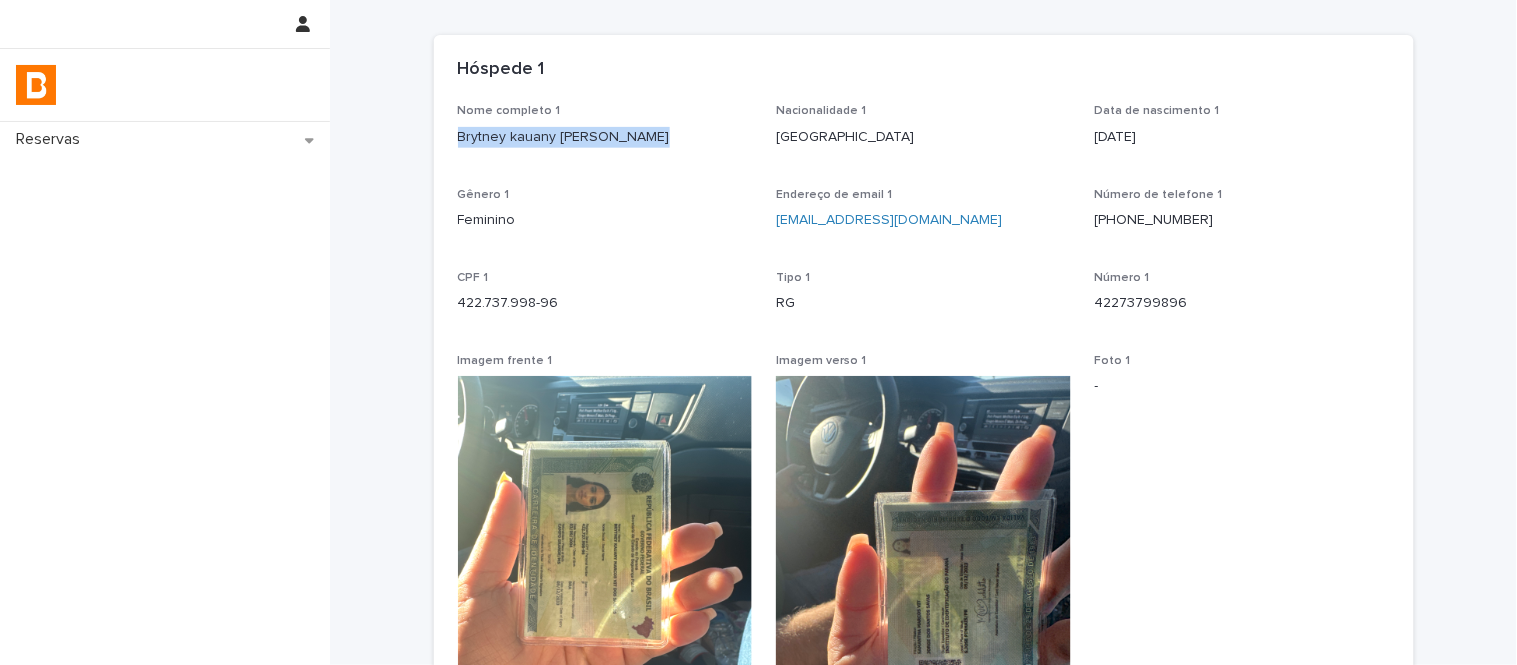 click on "Brytney kauany marcos vit dos Santos" at bounding box center [605, 137] 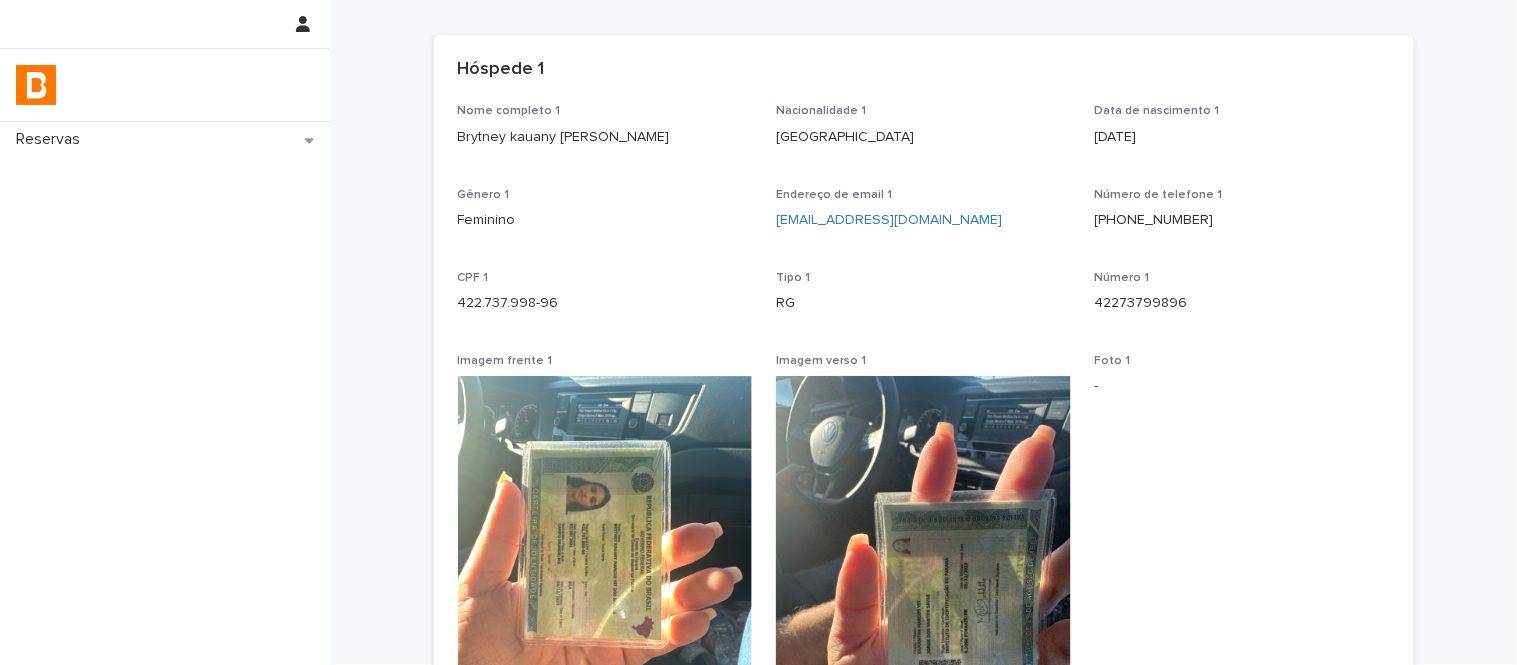 click on "422.737.998-96" at bounding box center (605, 303) 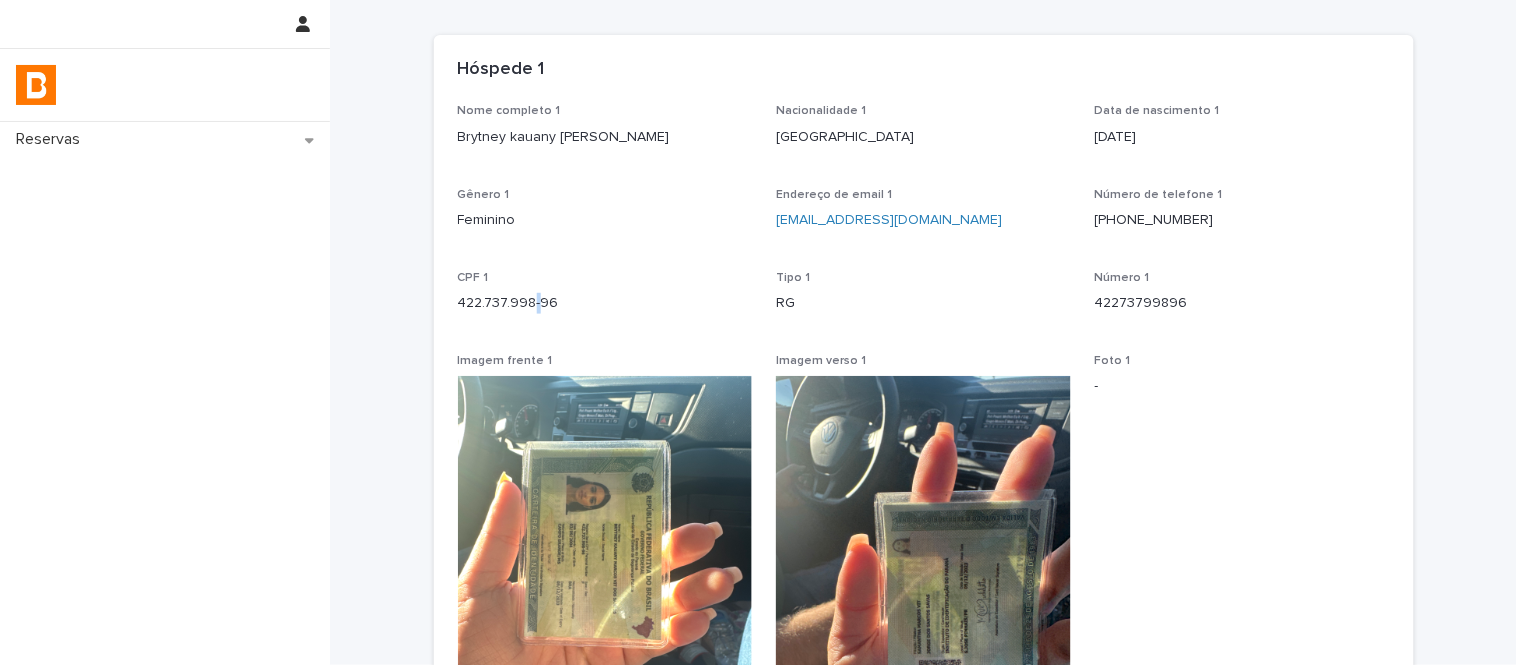 click on "422.737.998-96" at bounding box center (605, 303) 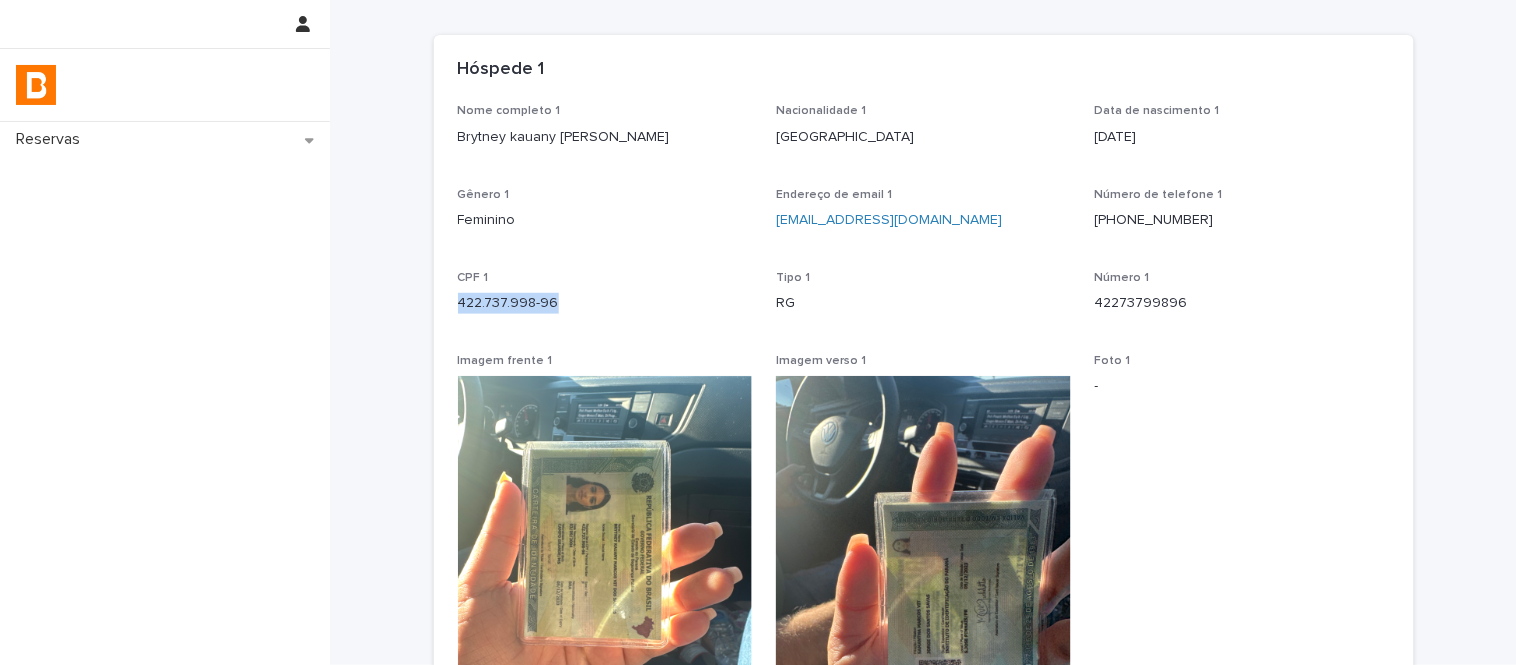 click on "422.737.998-96" at bounding box center (605, 303) 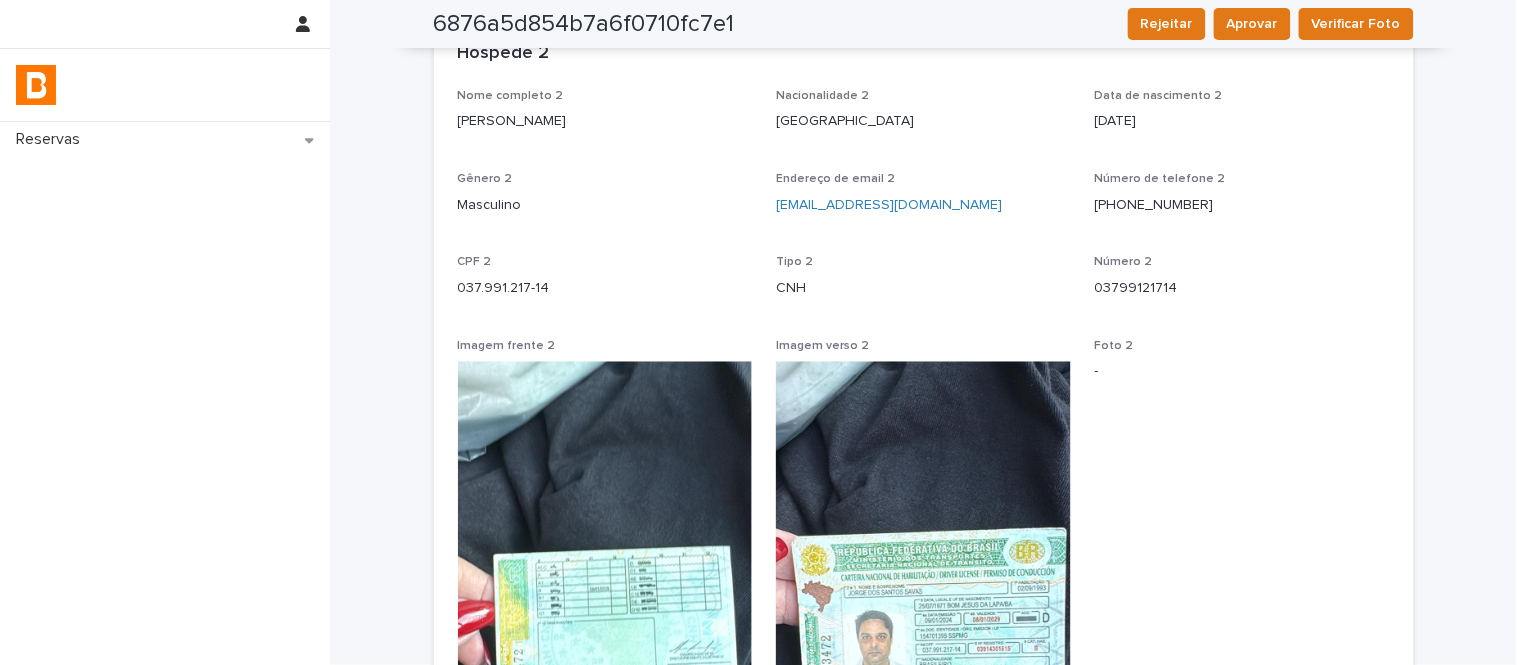 scroll, scrollTop: 888, scrollLeft: 0, axis: vertical 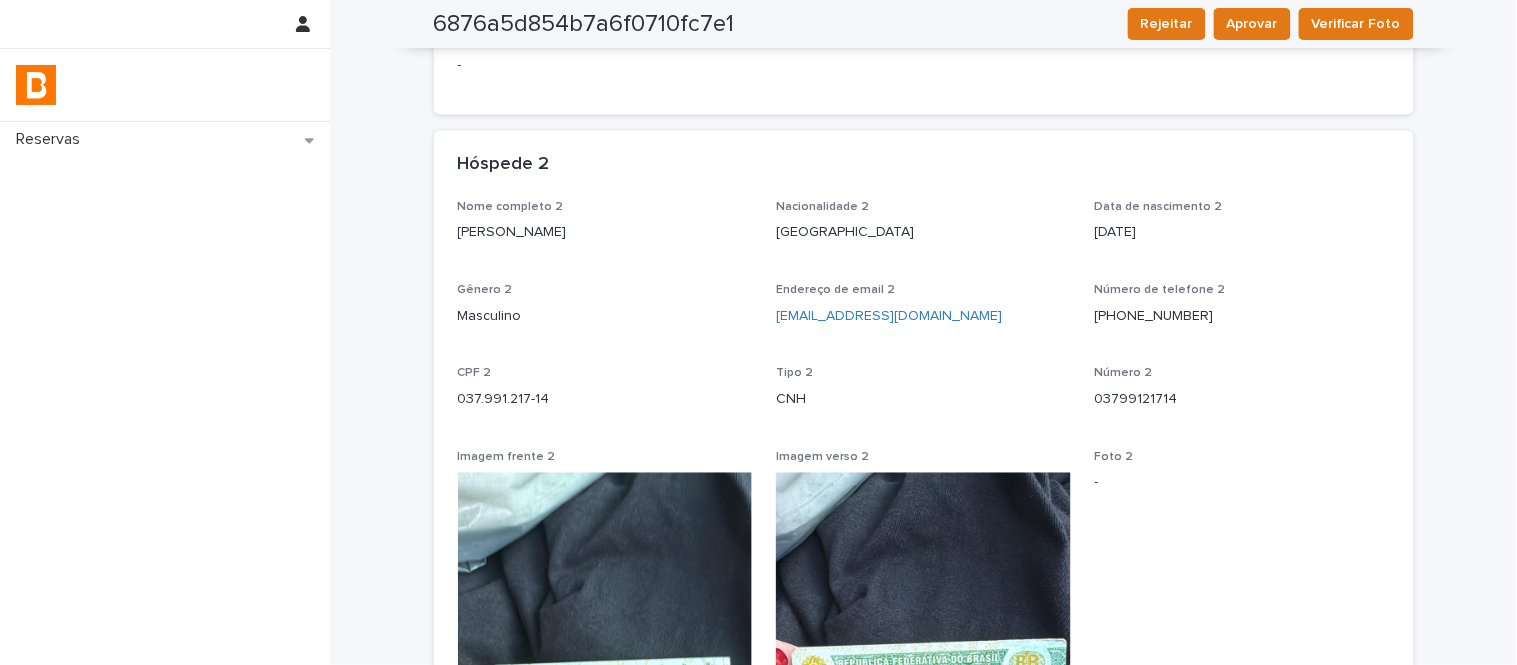 click on "Jorge dos Santos savas" at bounding box center [605, 233] 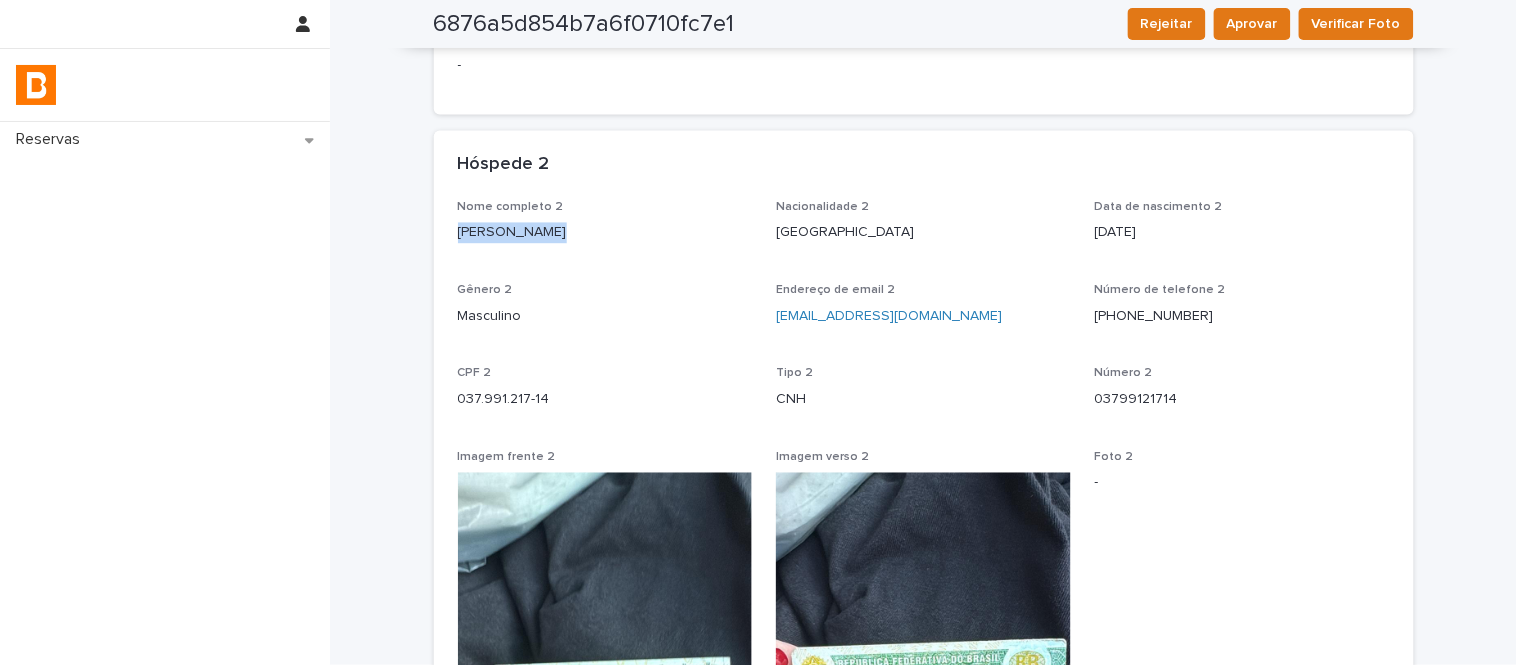 click on "Jorge dos Santos savas" at bounding box center [605, 233] 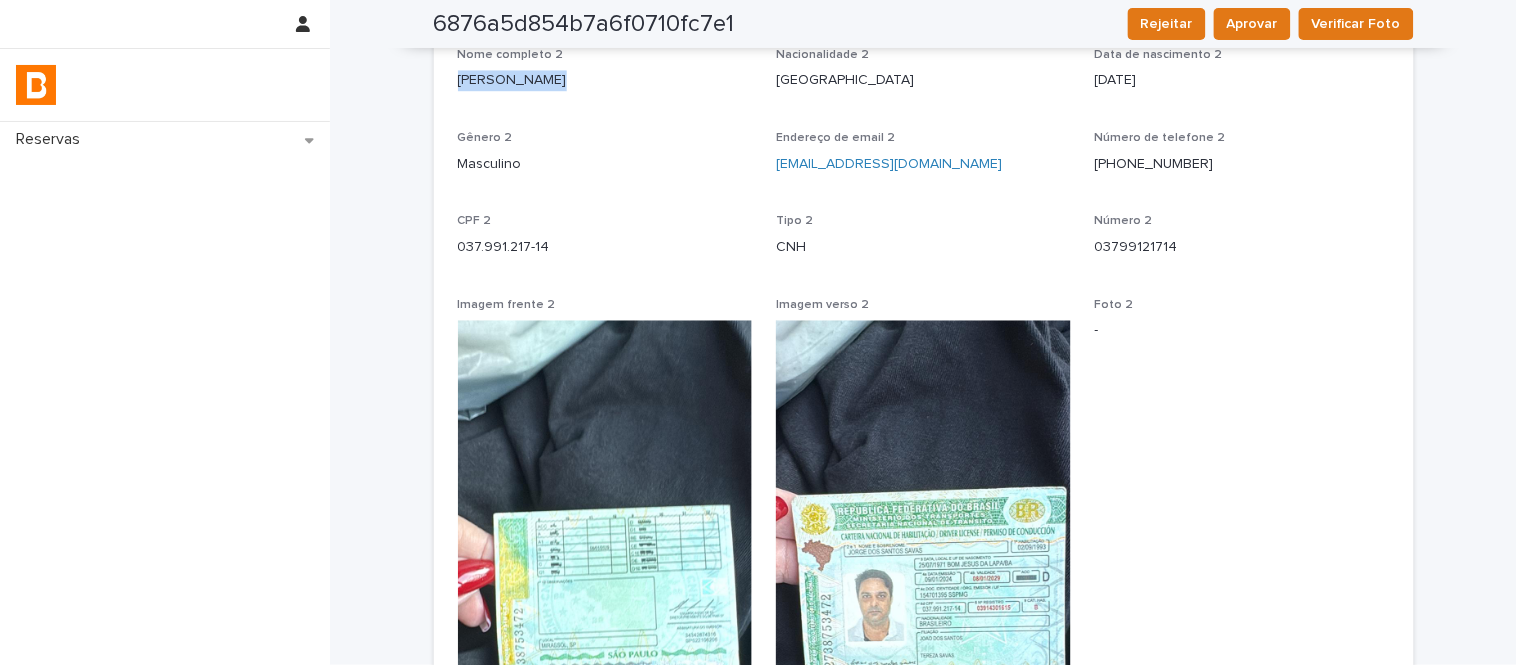 scroll, scrollTop: 1111, scrollLeft: 0, axis: vertical 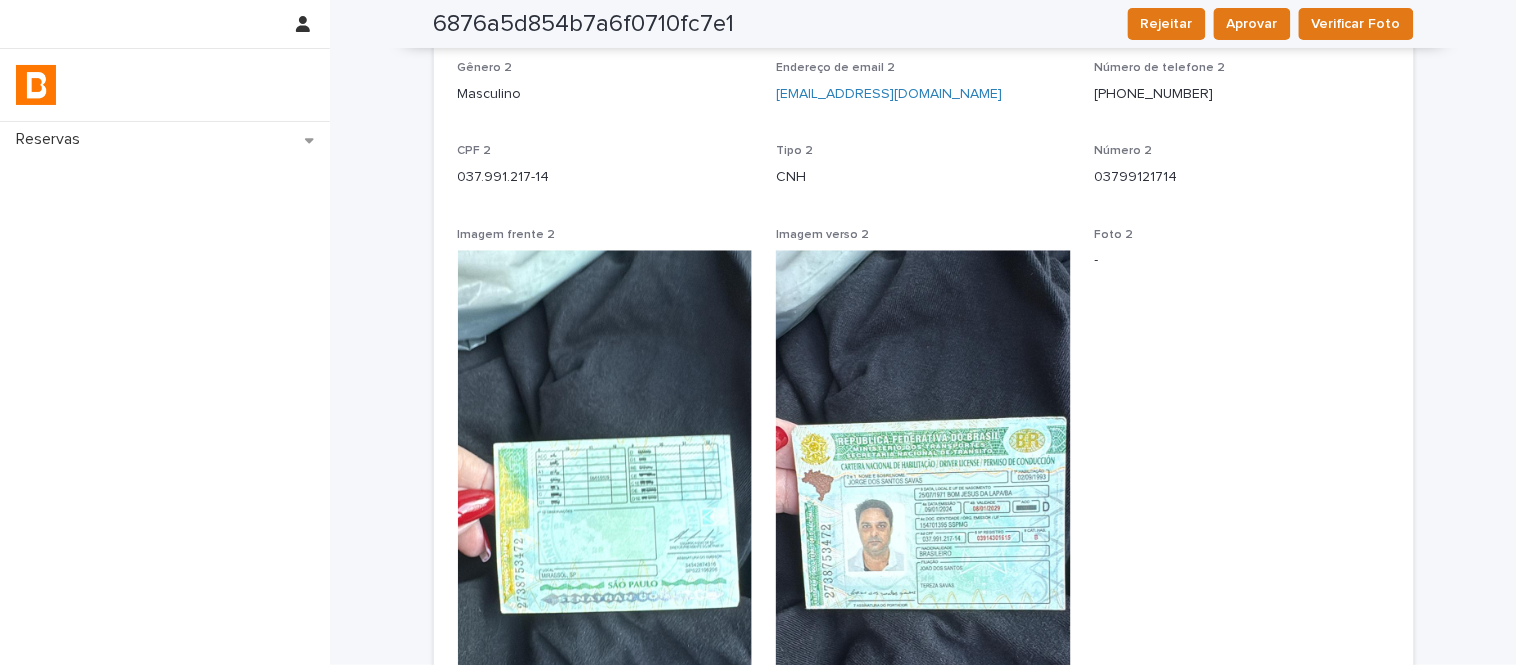 click on "CPF 2 037.991.217-14" at bounding box center [605, 173] 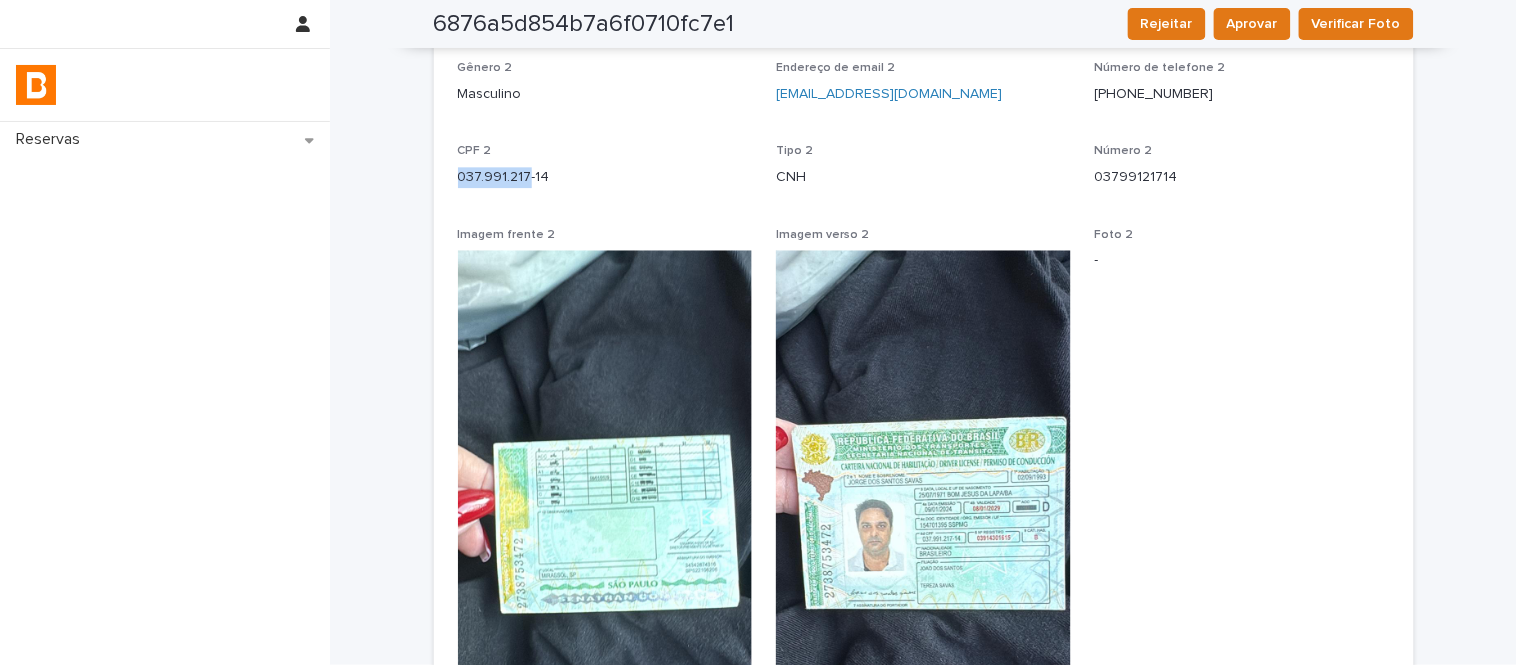 click on "CPF 2 037.991.217-14" at bounding box center (605, 173) 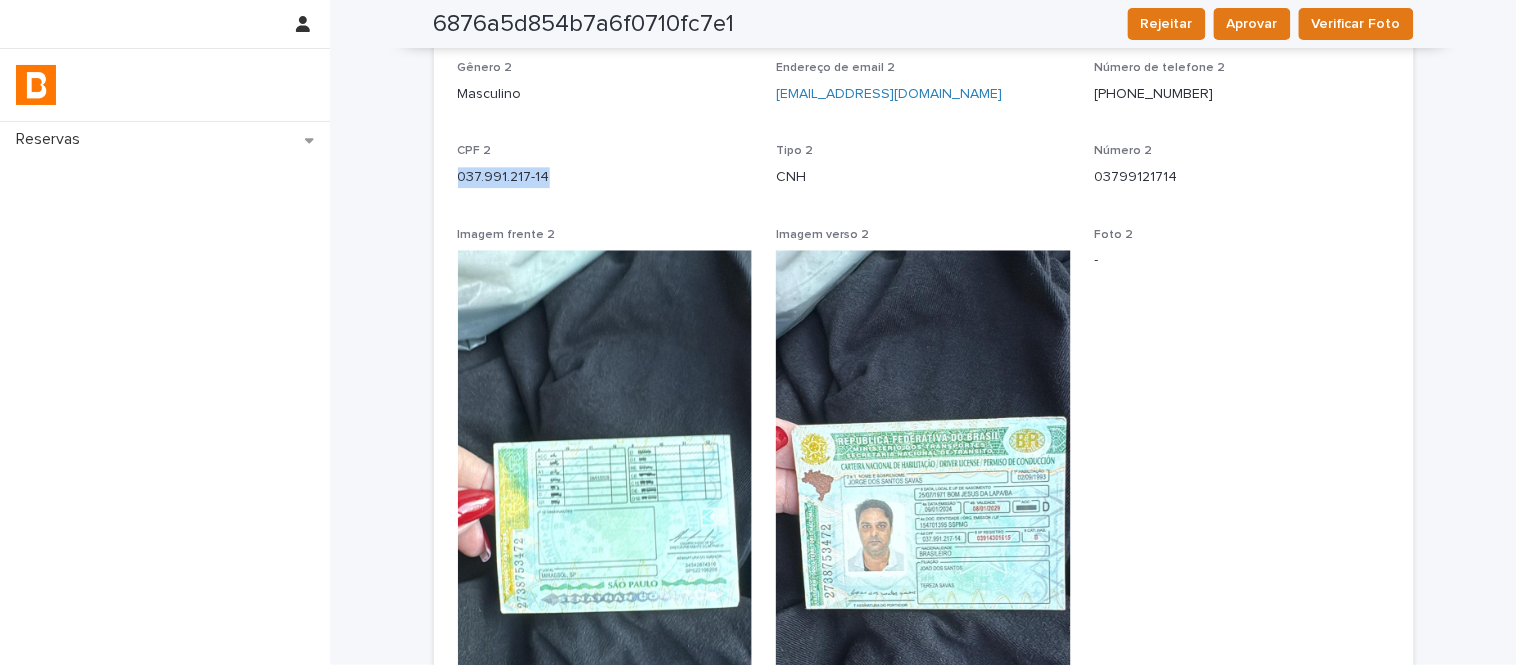 click on "CPF 2 037.991.217-14" at bounding box center [605, 173] 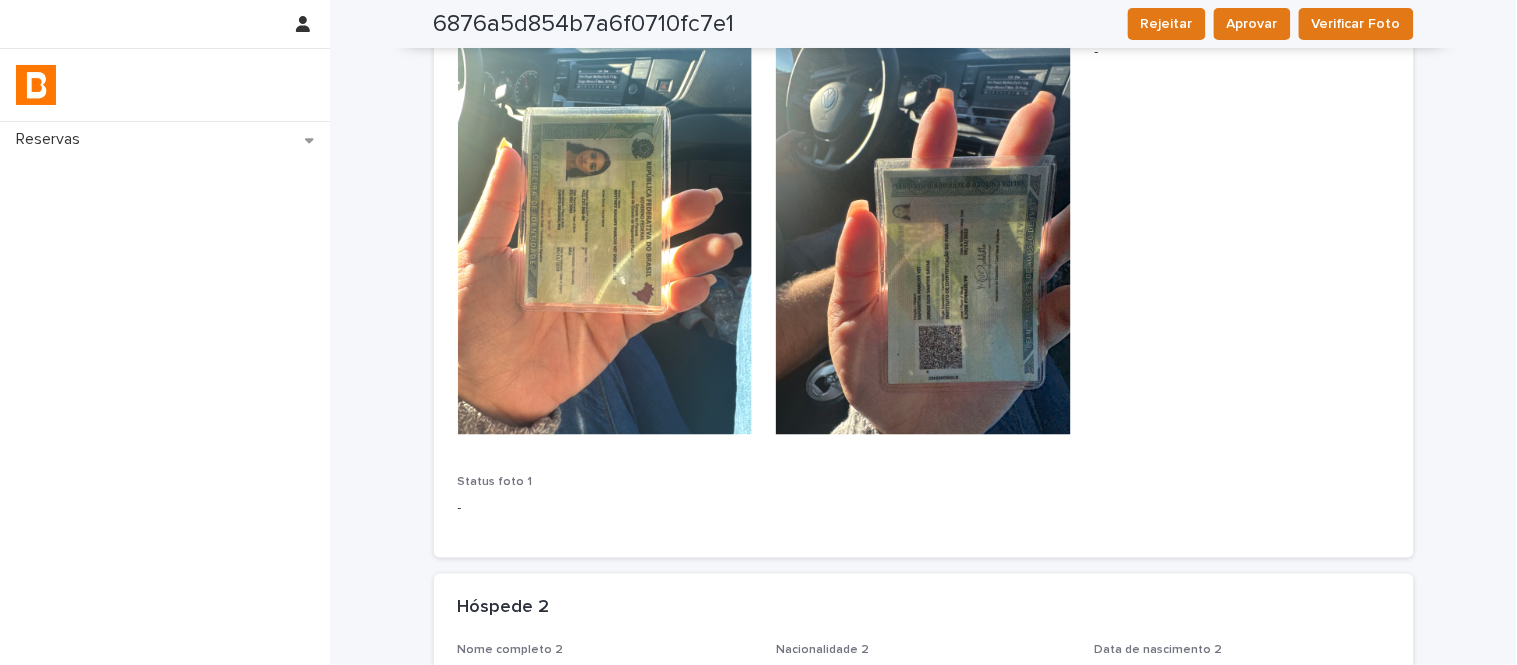 scroll, scrollTop: 333, scrollLeft: 0, axis: vertical 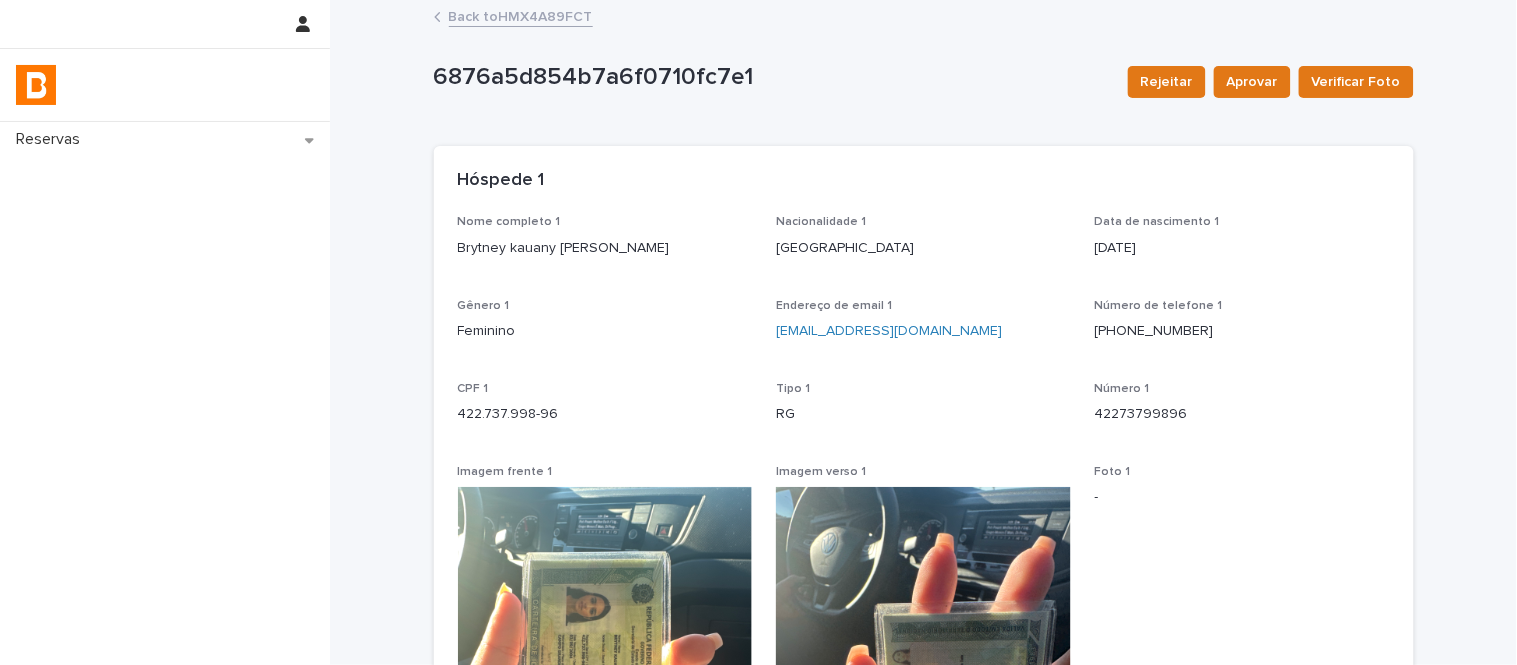 click on "Back to  HMX4A89FCT" at bounding box center (521, 15) 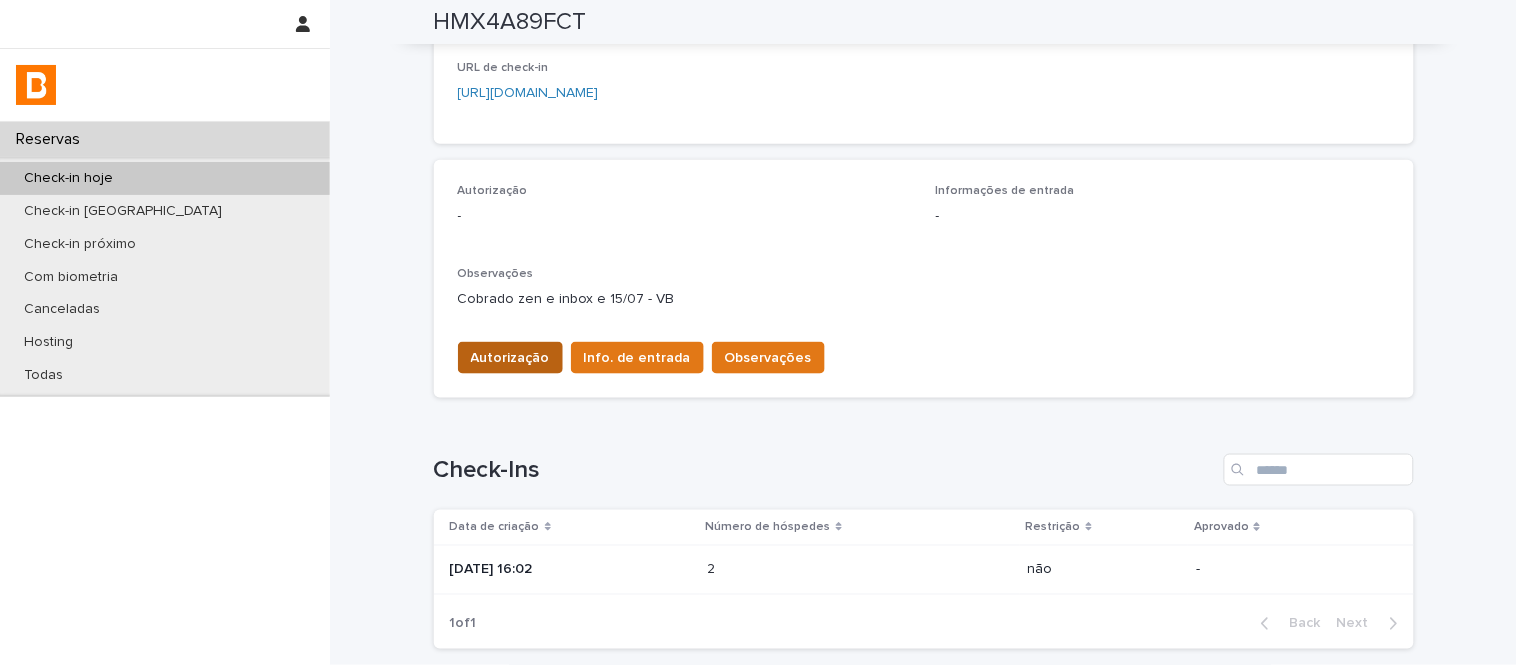 scroll, scrollTop: 444, scrollLeft: 0, axis: vertical 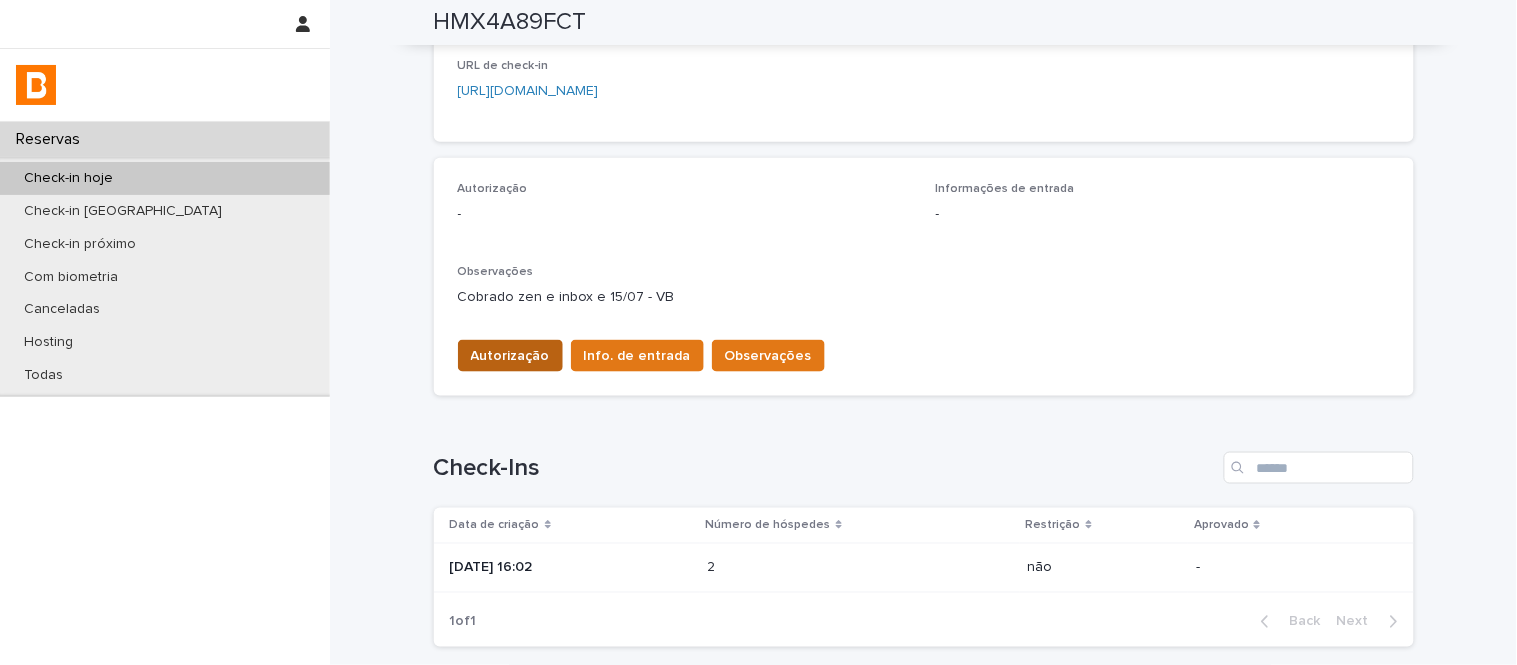click on "Autorização" at bounding box center [510, 356] 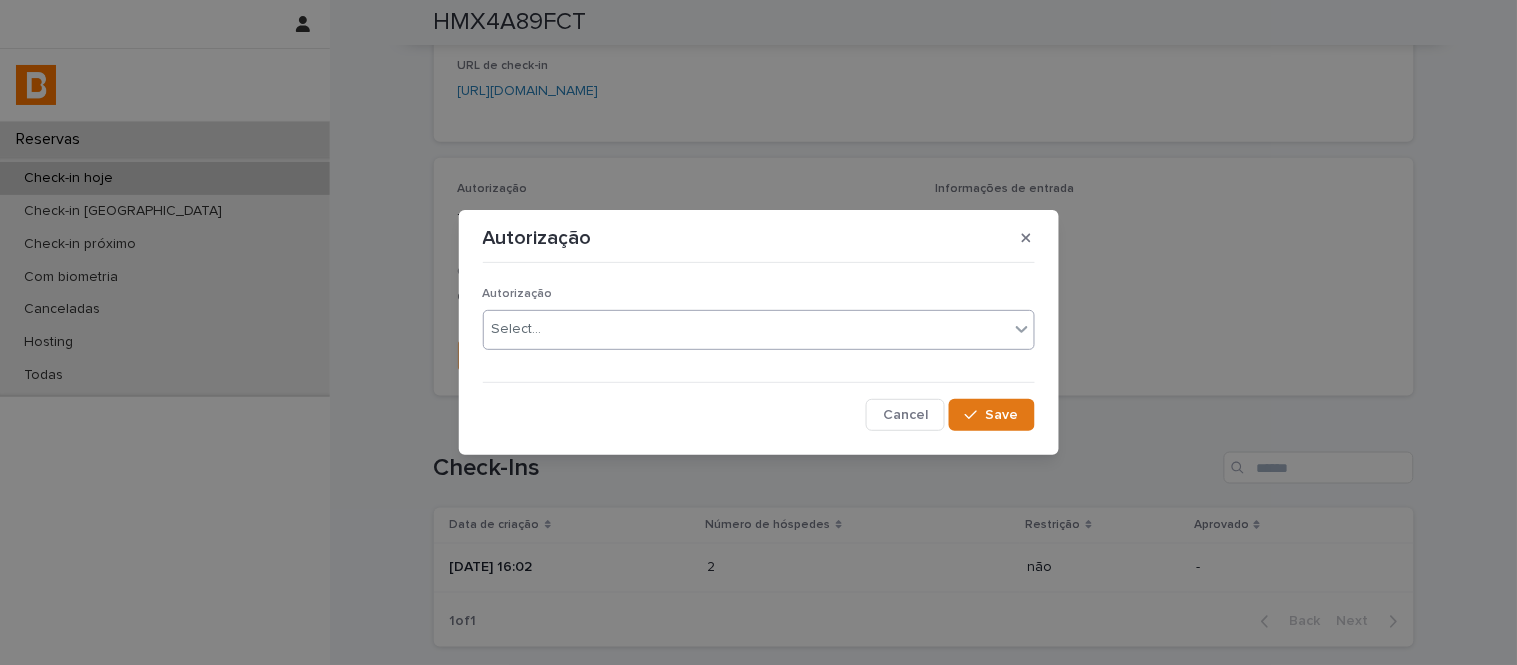 drag, startPoint x: 538, startPoint y: 310, endPoint x: 550, endPoint y: 327, distance: 20.808653 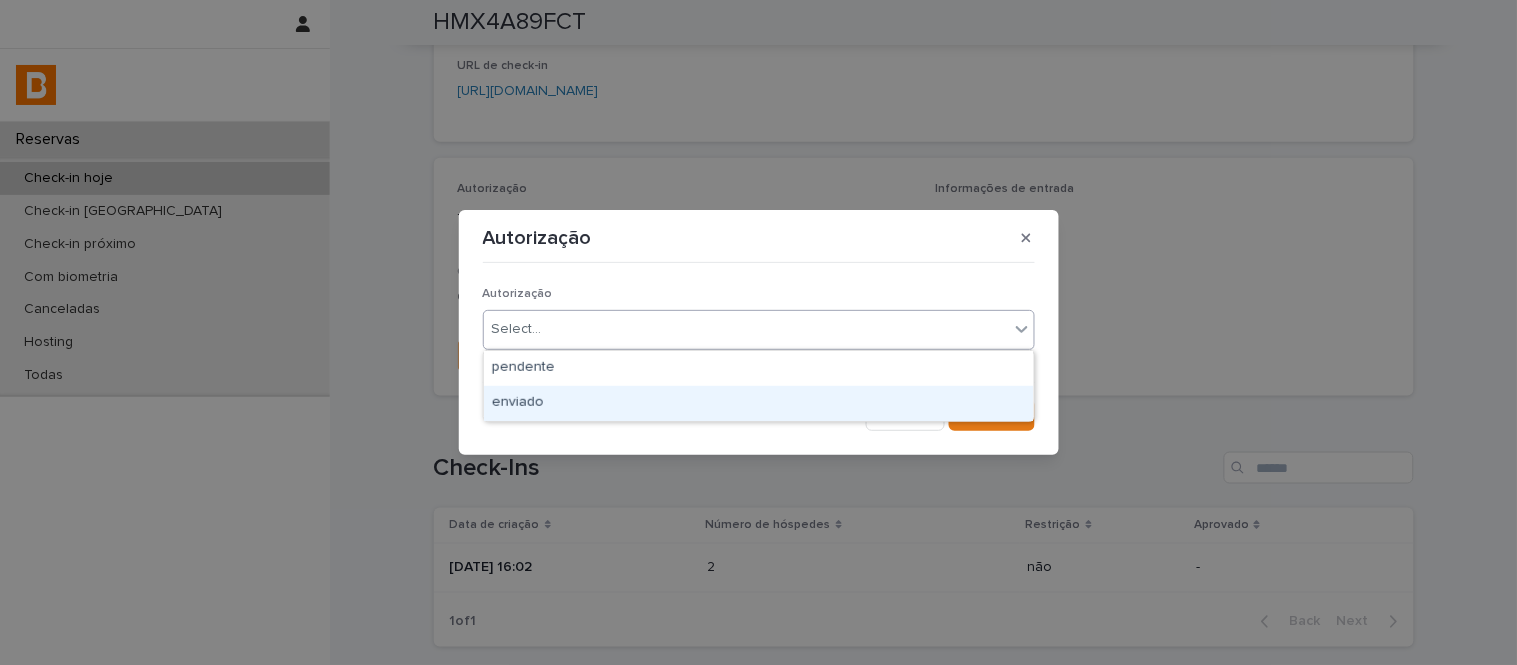 click on "enviado" at bounding box center (759, 403) 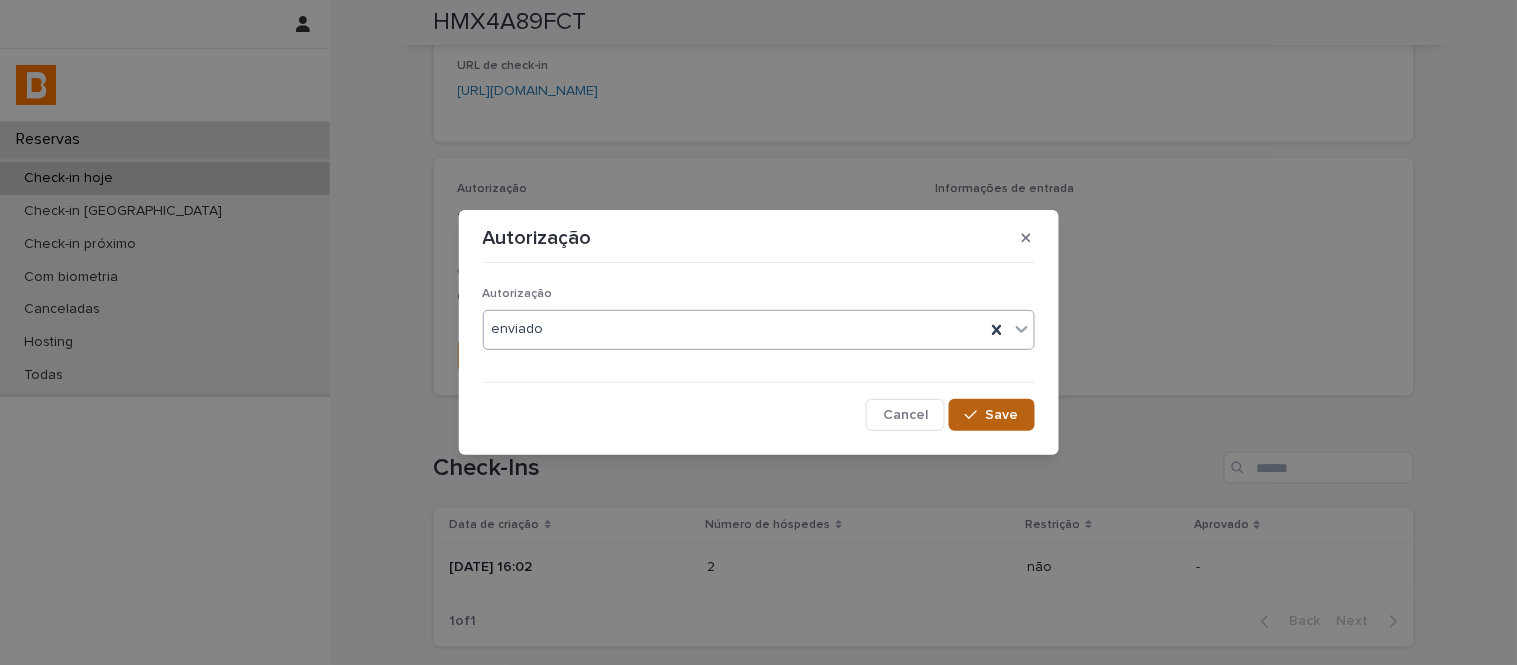 click on "Save" at bounding box center [1002, 415] 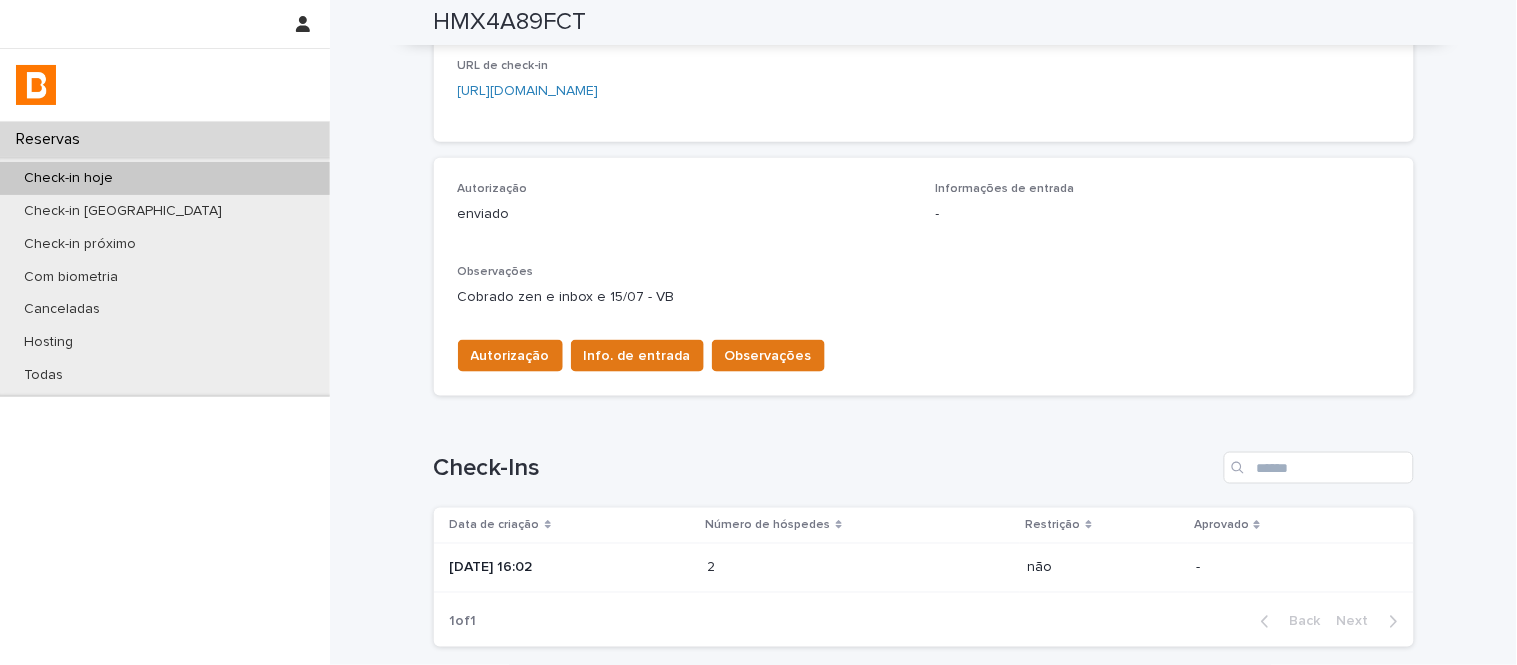 click on "Autorização enviado Informações de entrada - Observações Cobrado zen e inbox e 15/07 - VB  Autorização Info. de entrada Observações" at bounding box center (924, 277) 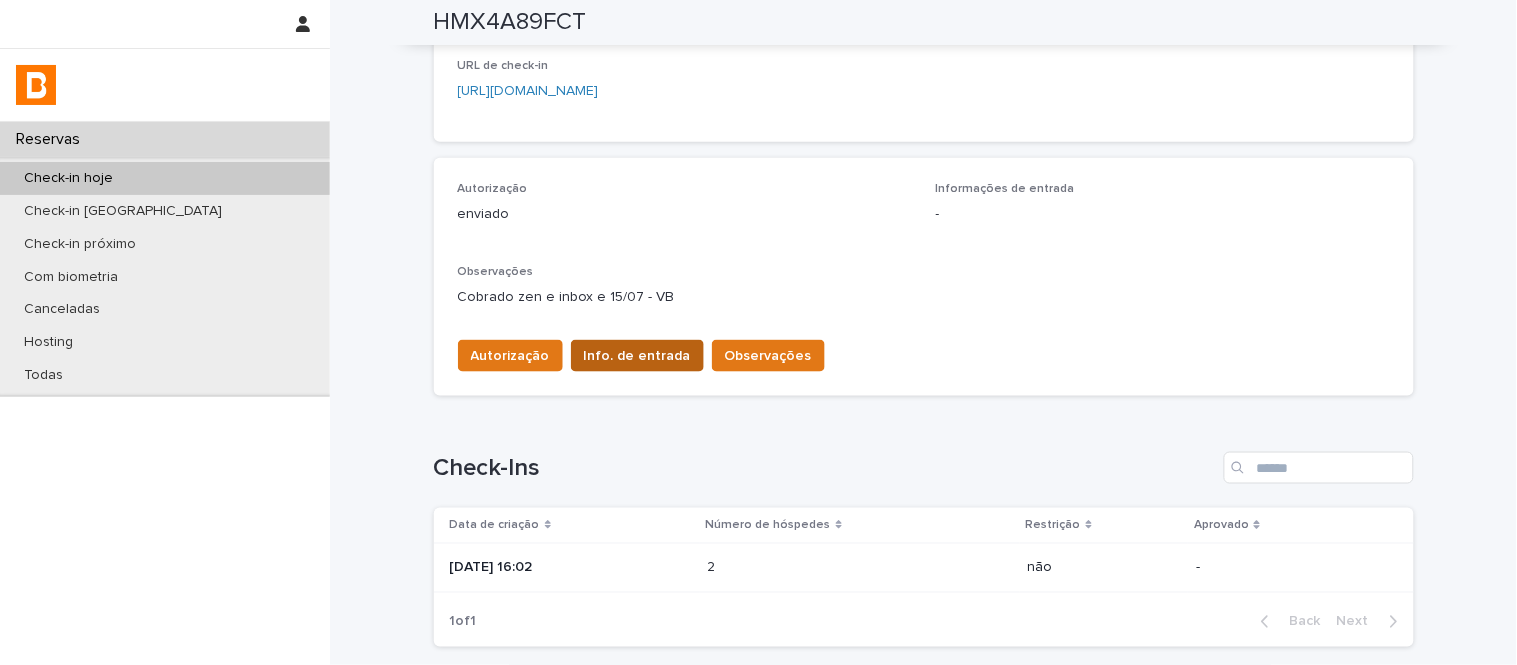 click on "Info. de entrada" at bounding box center (637, 356) 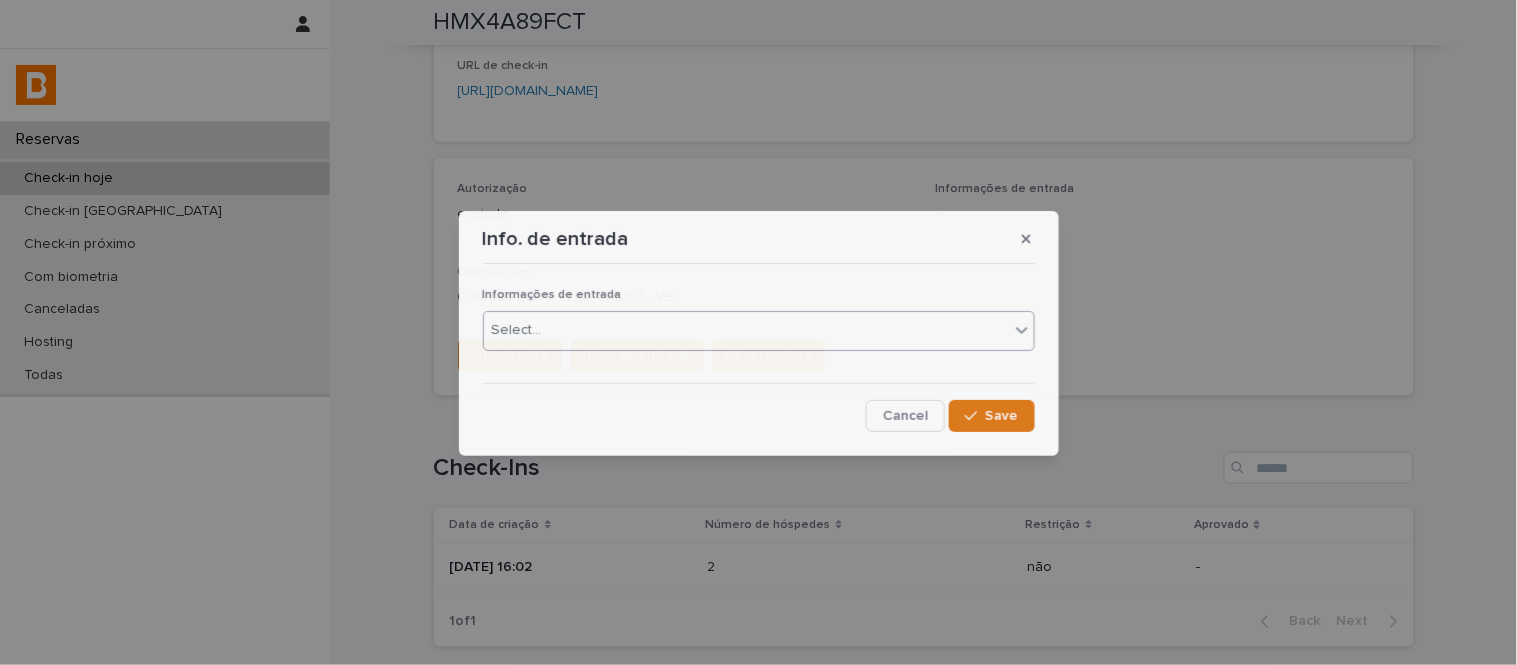 click on "Select..." at bounding box center (746, 330) 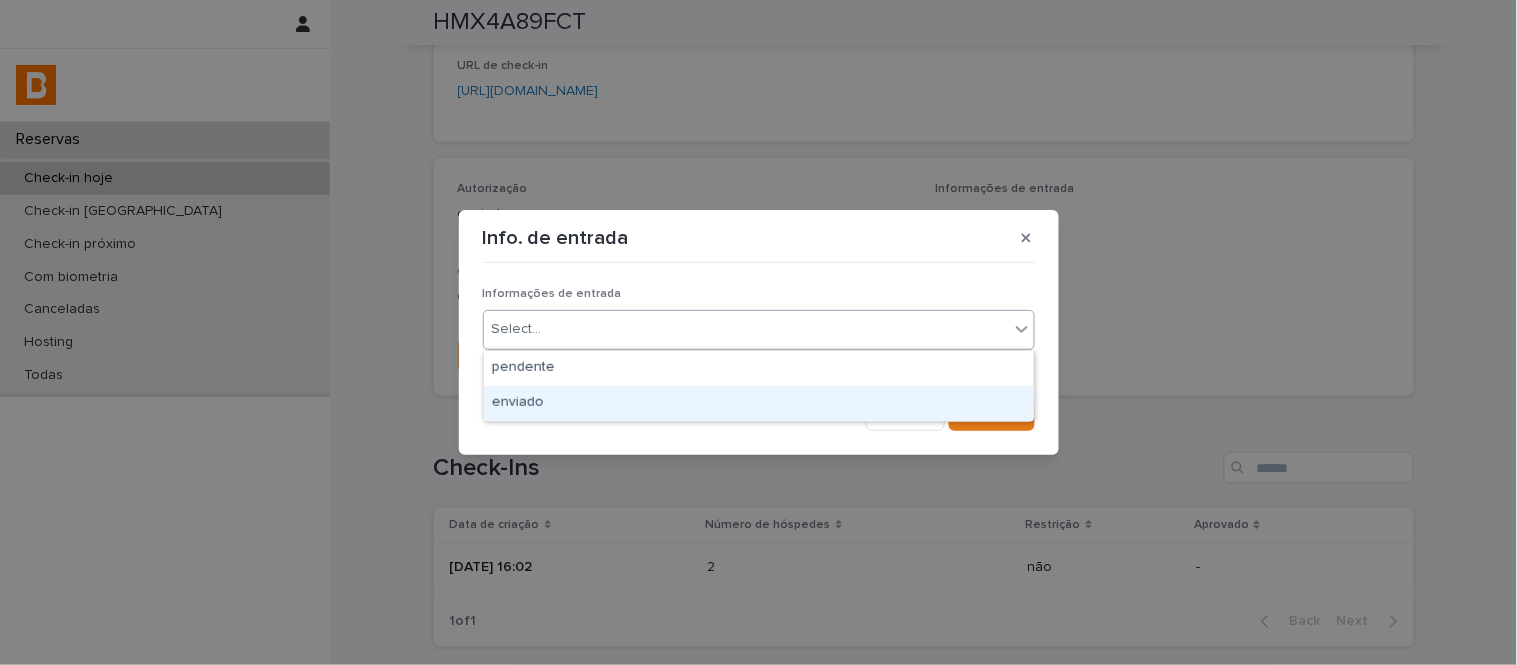 click on "enviado" at bounding box center [759, 403] 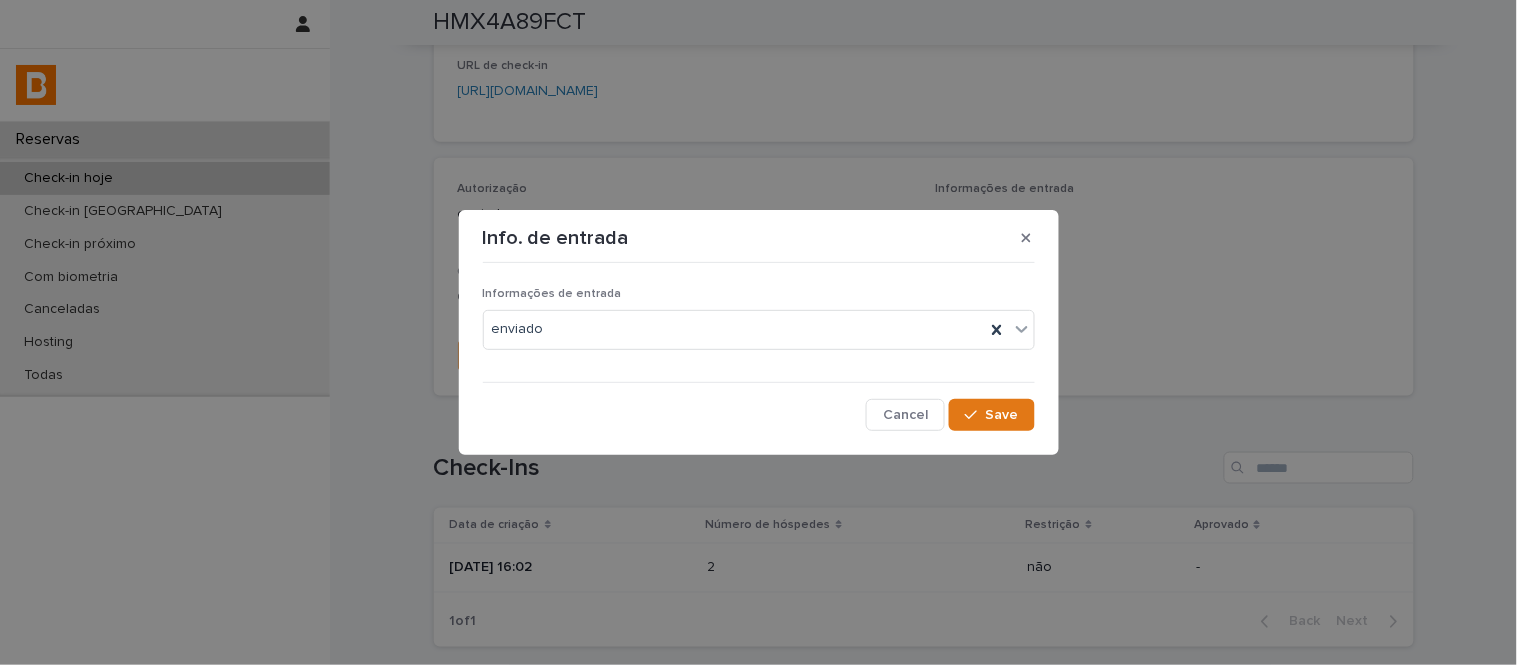 click on "Info. de entrada Informações de entrada enviado Cancel Save" at bounding box center (759, 332) 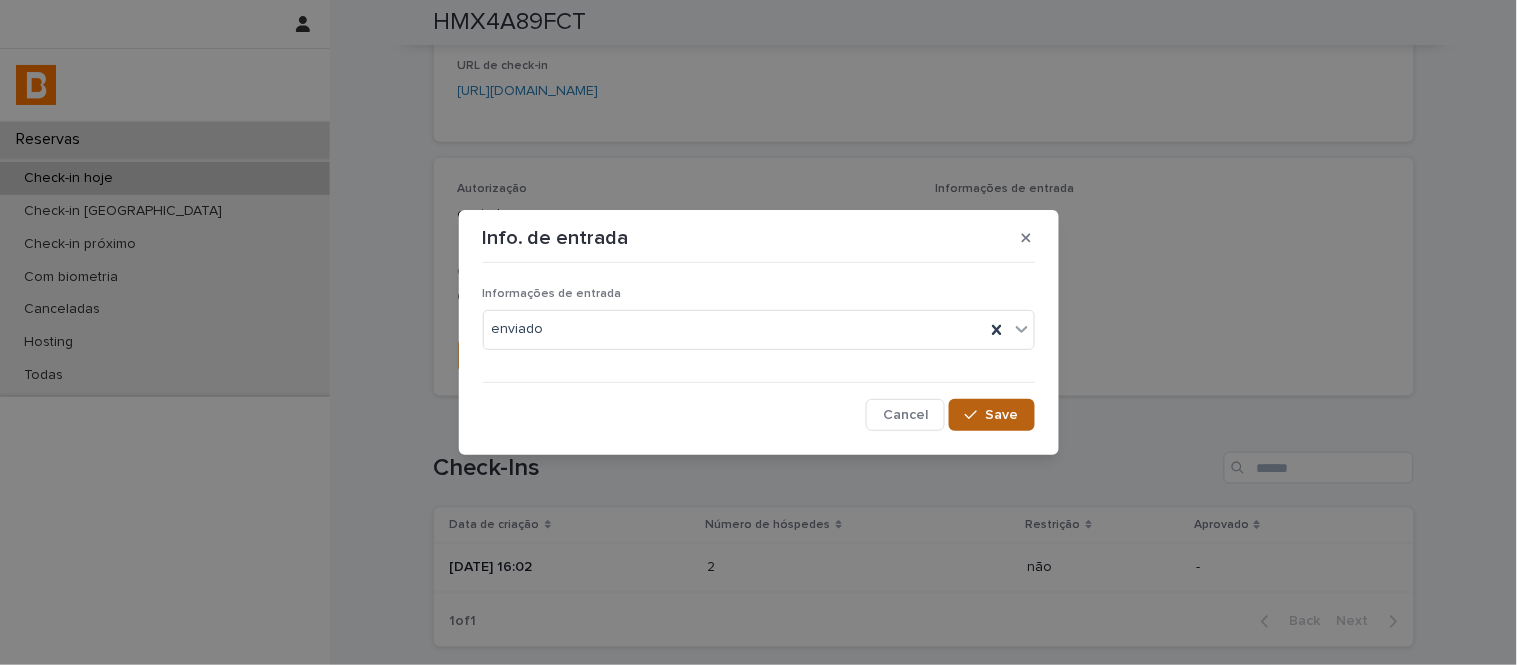 click on "Save" at bounding box center (991, 415) 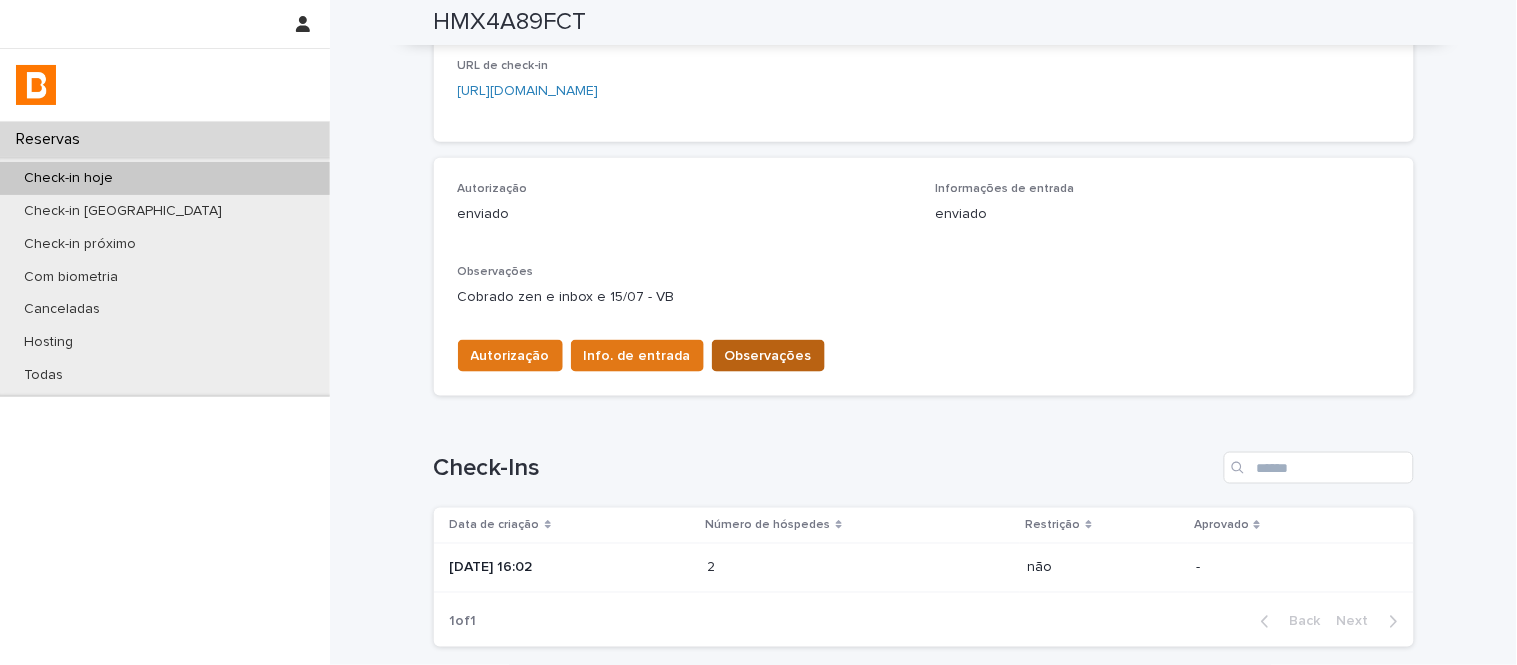 click on "Observações" at bounding box center [768, 356] 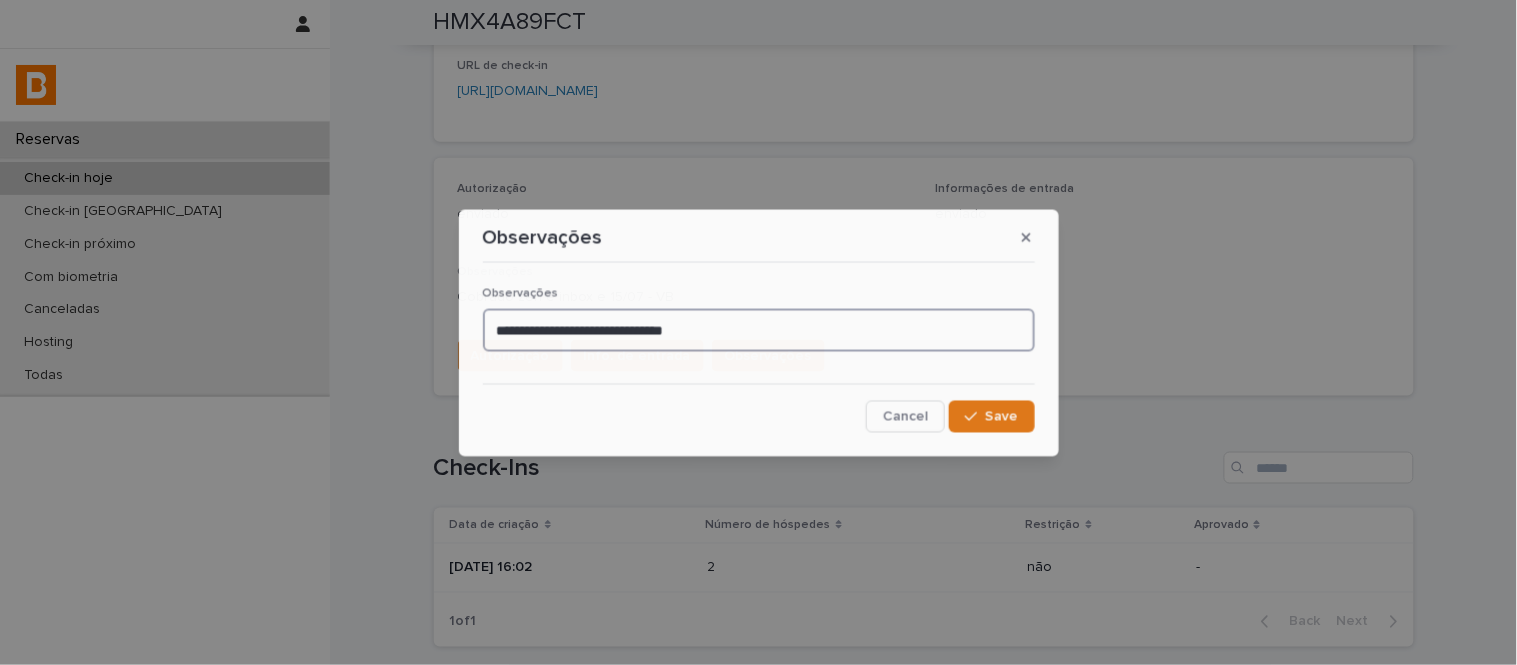 click on "**********" at bounding box center (759, 330) 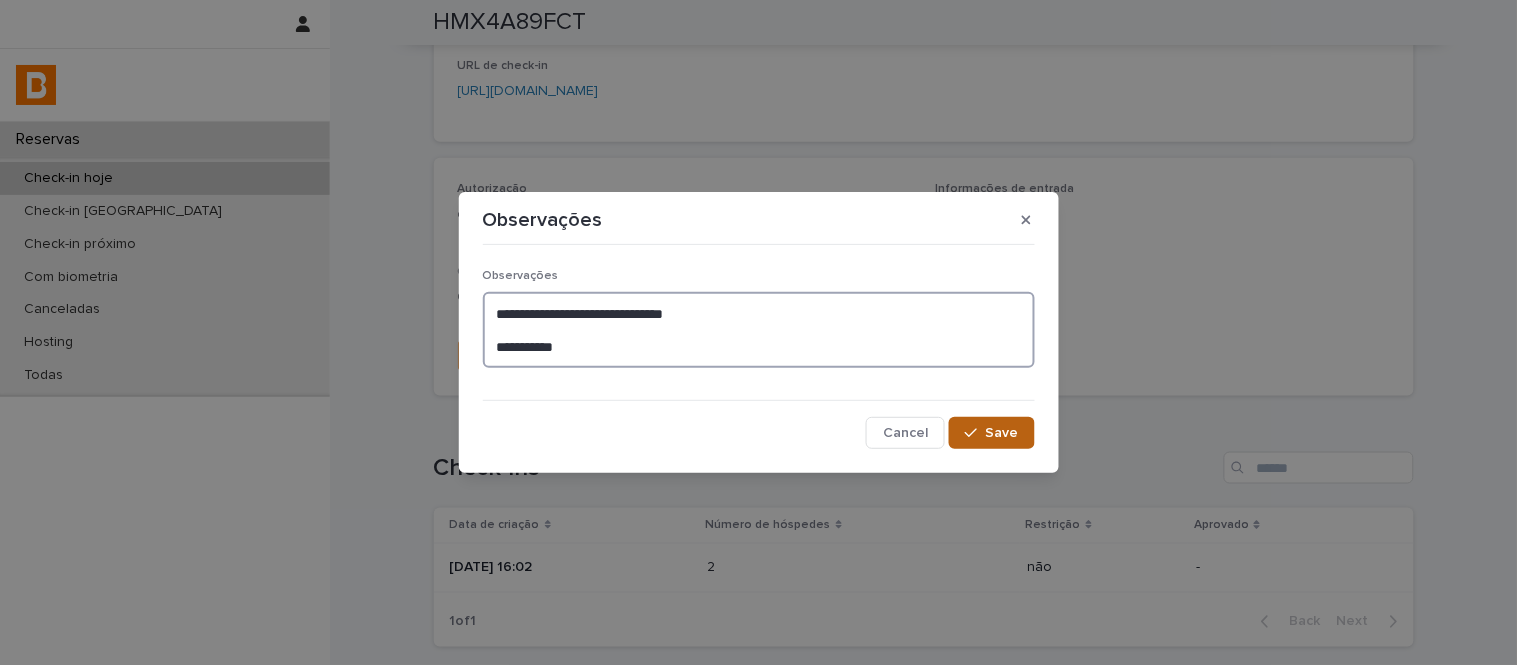 type on "**********" 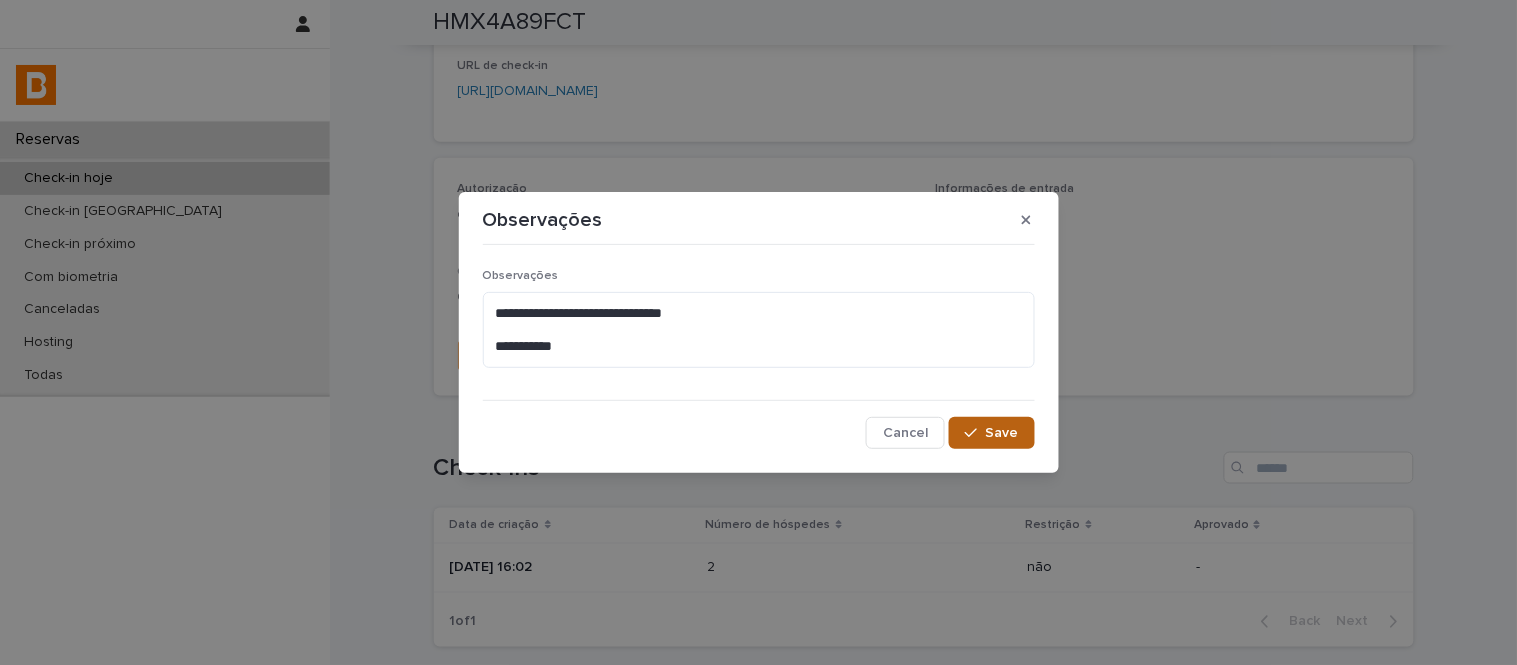 click on "Save" at bounding box center [1002, 433] 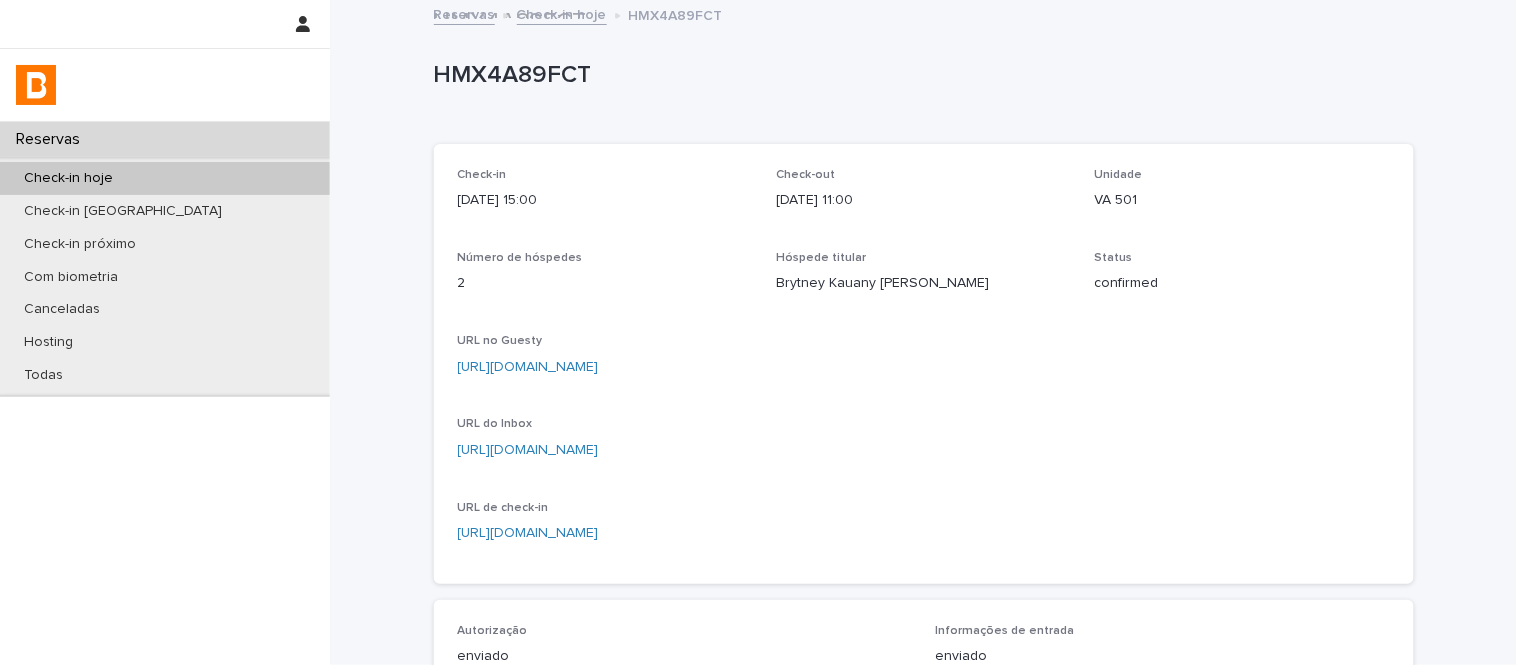 scroll, scrollTop: 0, scrollLeft: 0, axis: both 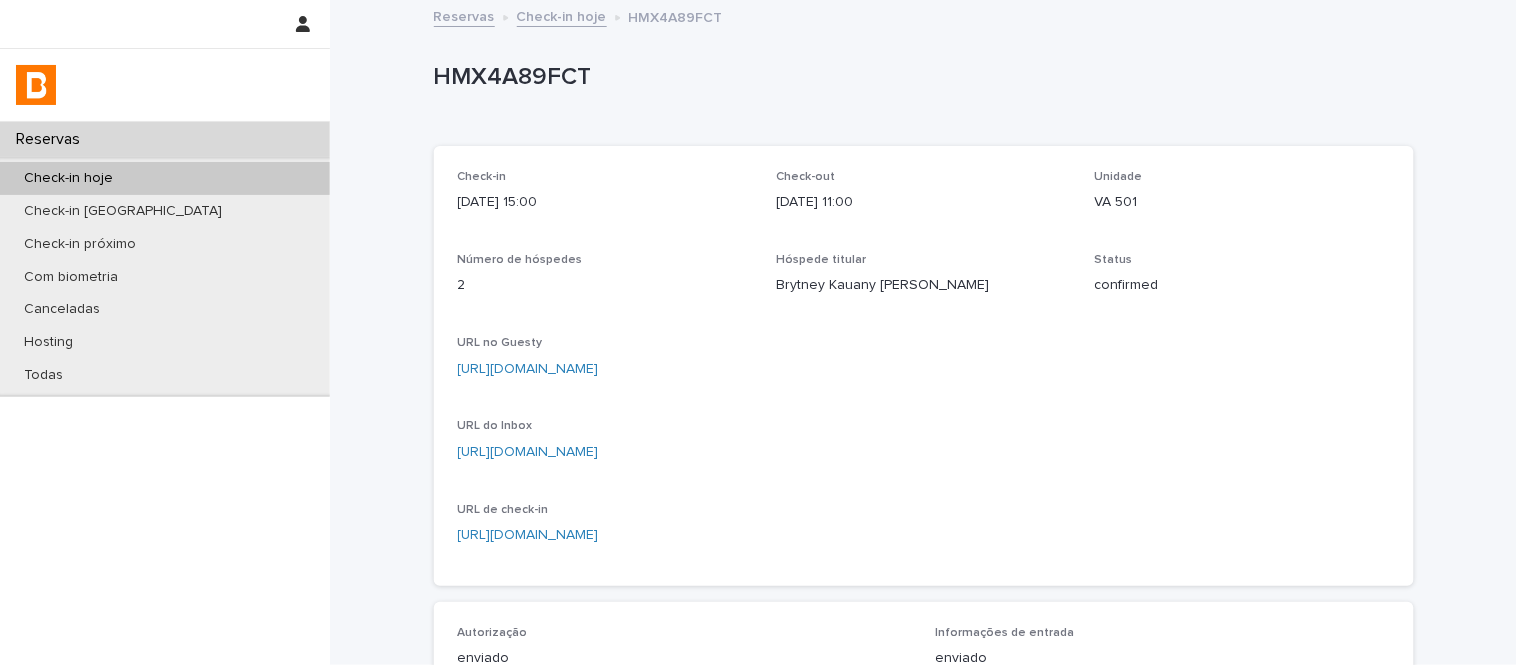click on "VA 501" at bounding box center (1242, 202) 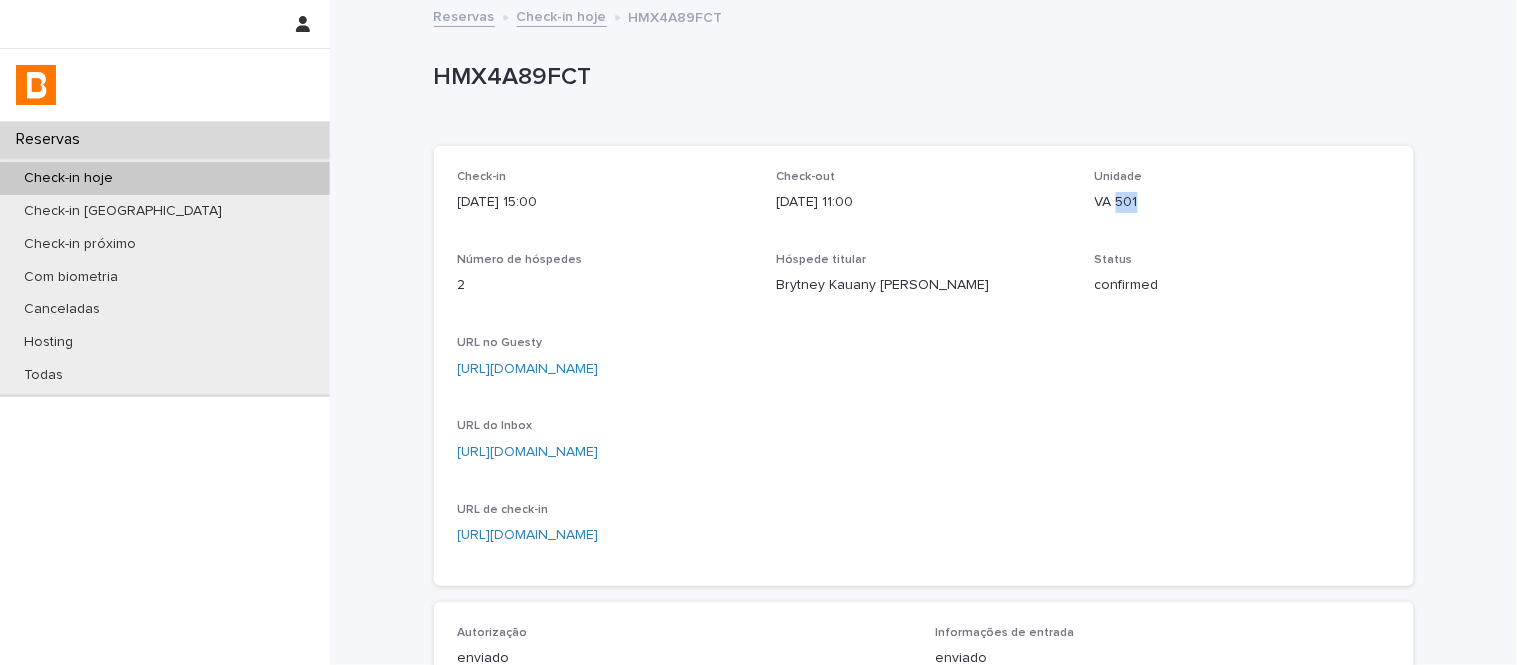 click on "VA 501" at bounding box center [1242, 202] 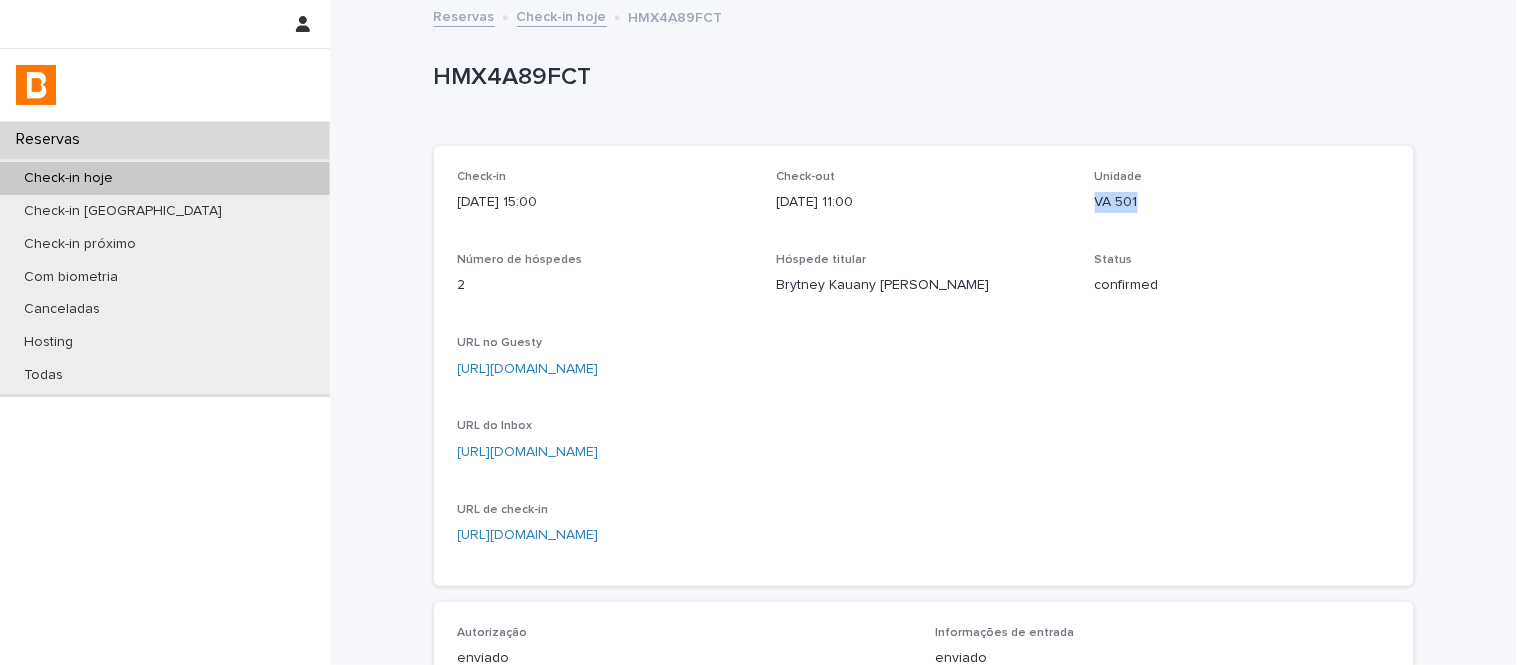 click on "VA 501" at bounding box center [1242, 202] 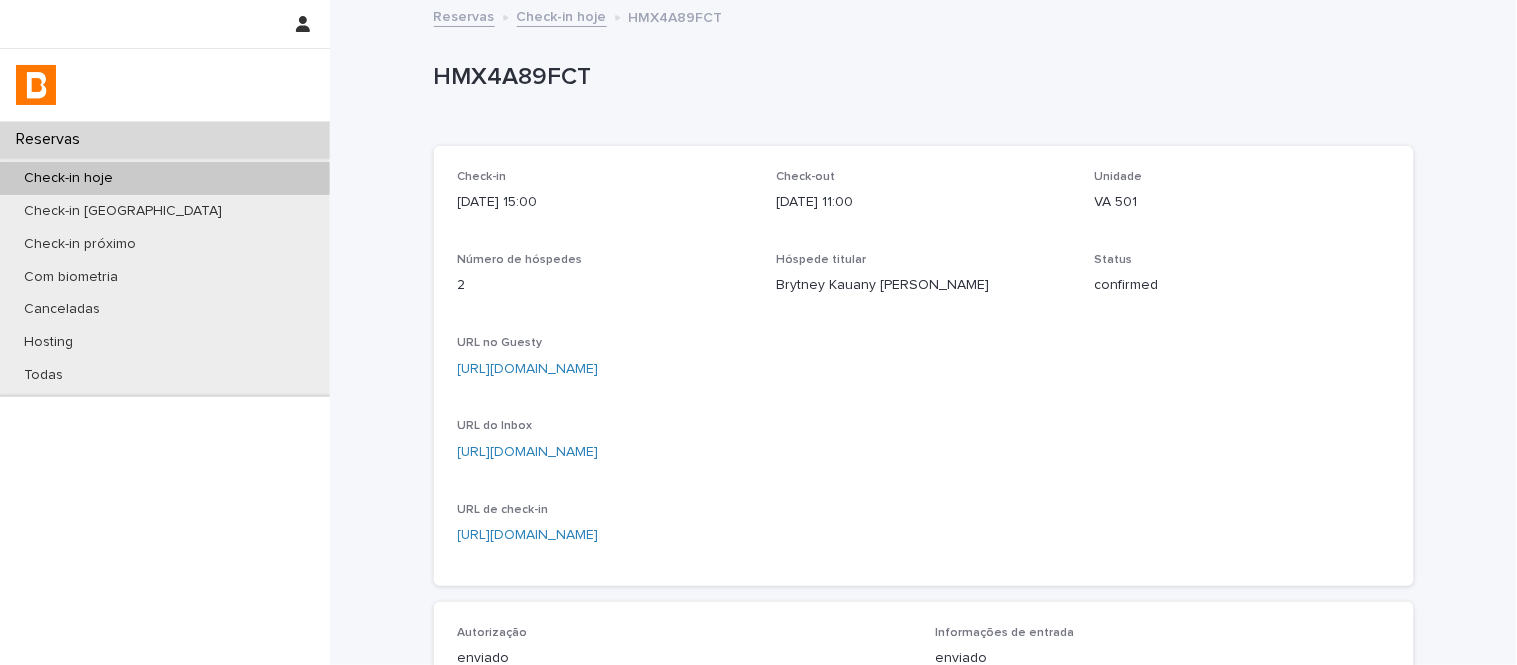 click on "HMX4A89FCT" at bounding box center [920, 77] 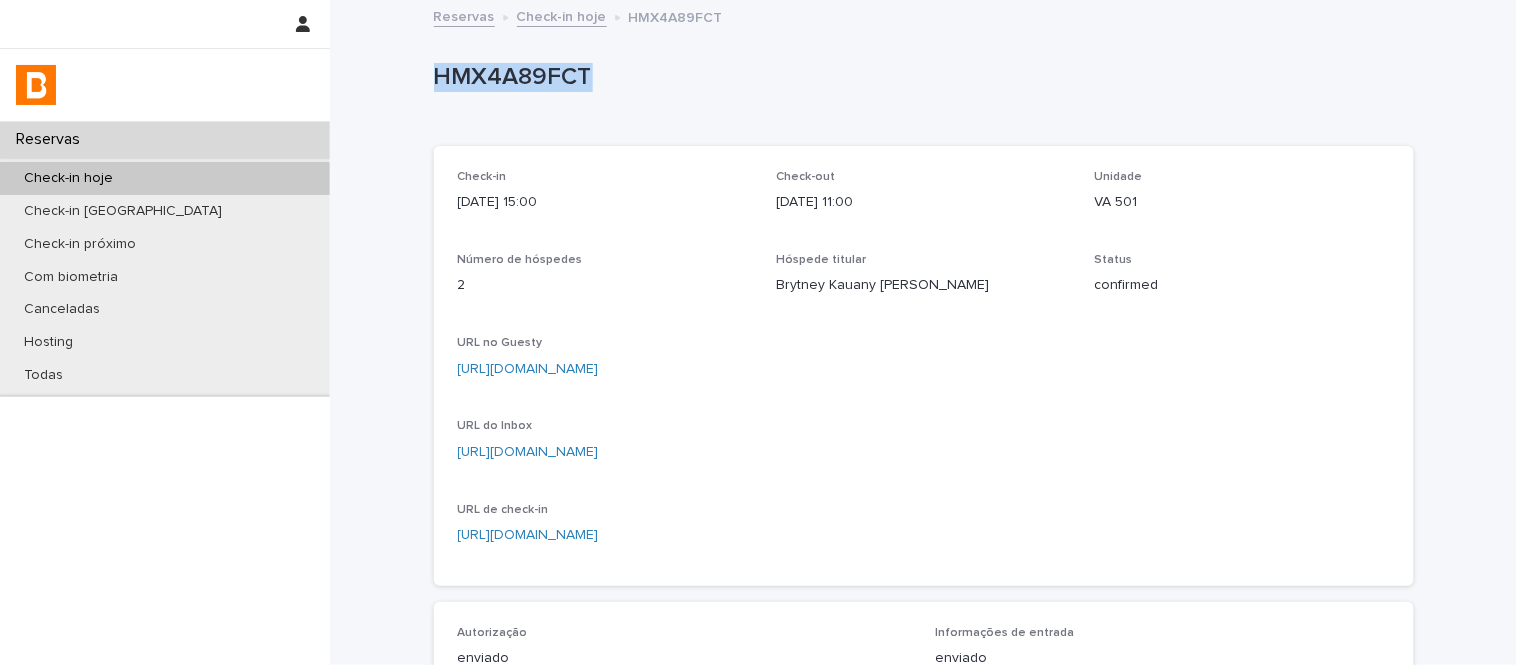 click on "HMX4A89FCT" at bounding box center (920, 77) 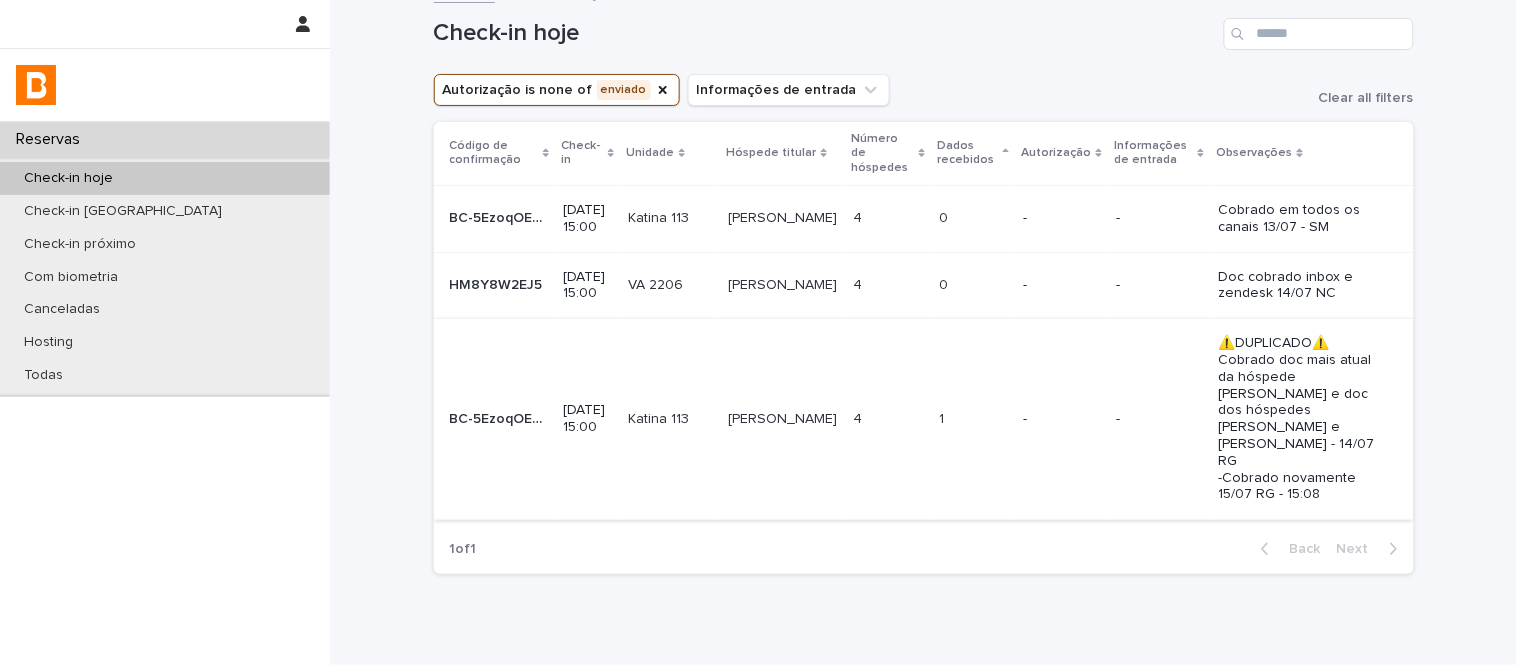 scroll, scrollTop: 0, scrollLeft: 0, axis: both 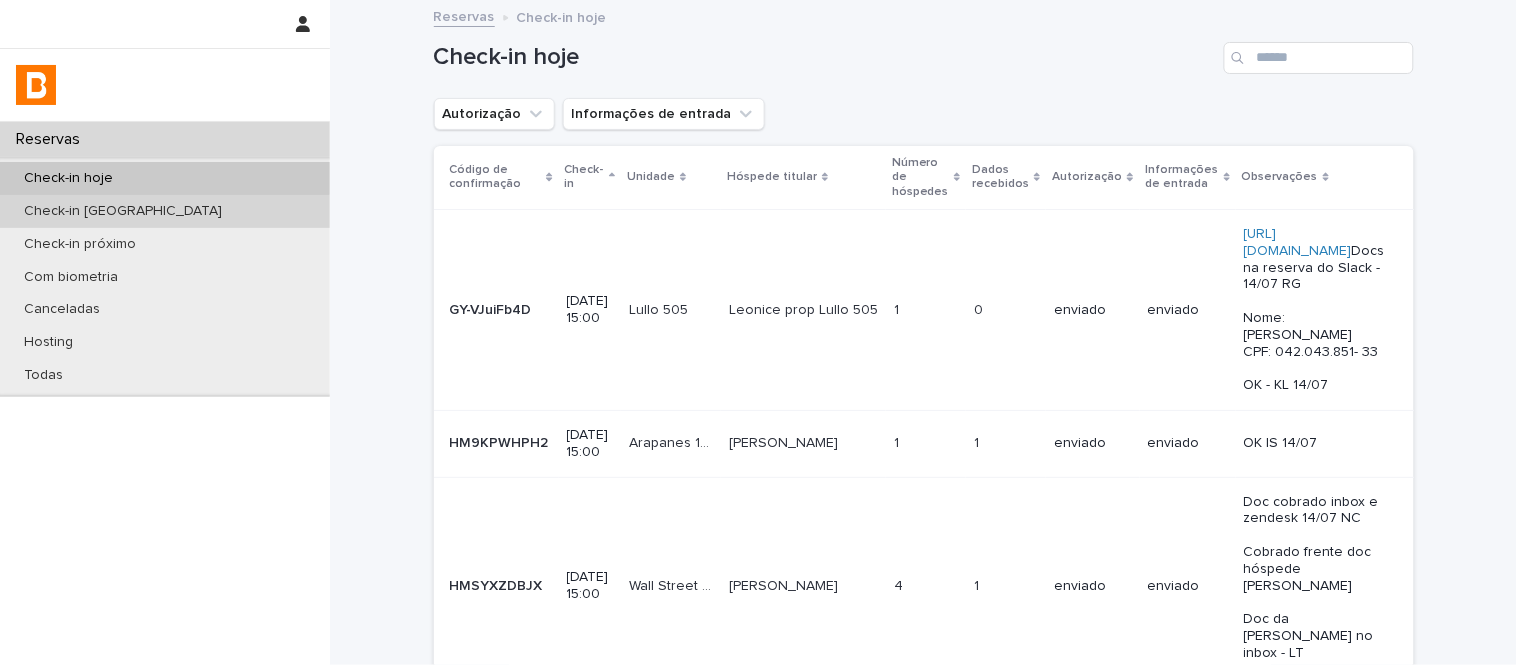 click on "Check-in [GEOGRAPHIC_DATA]" at bounding box center (165, 211) 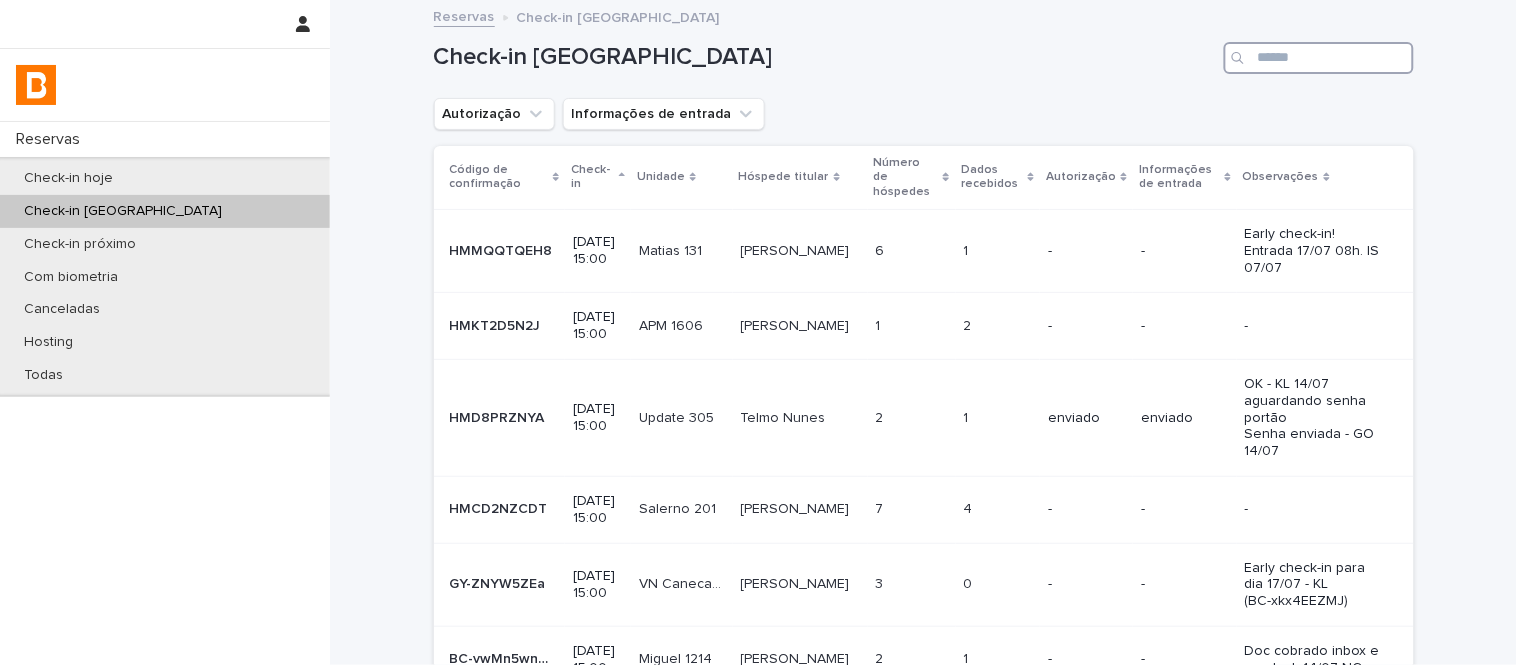 click at bounding box center (1319, 58) 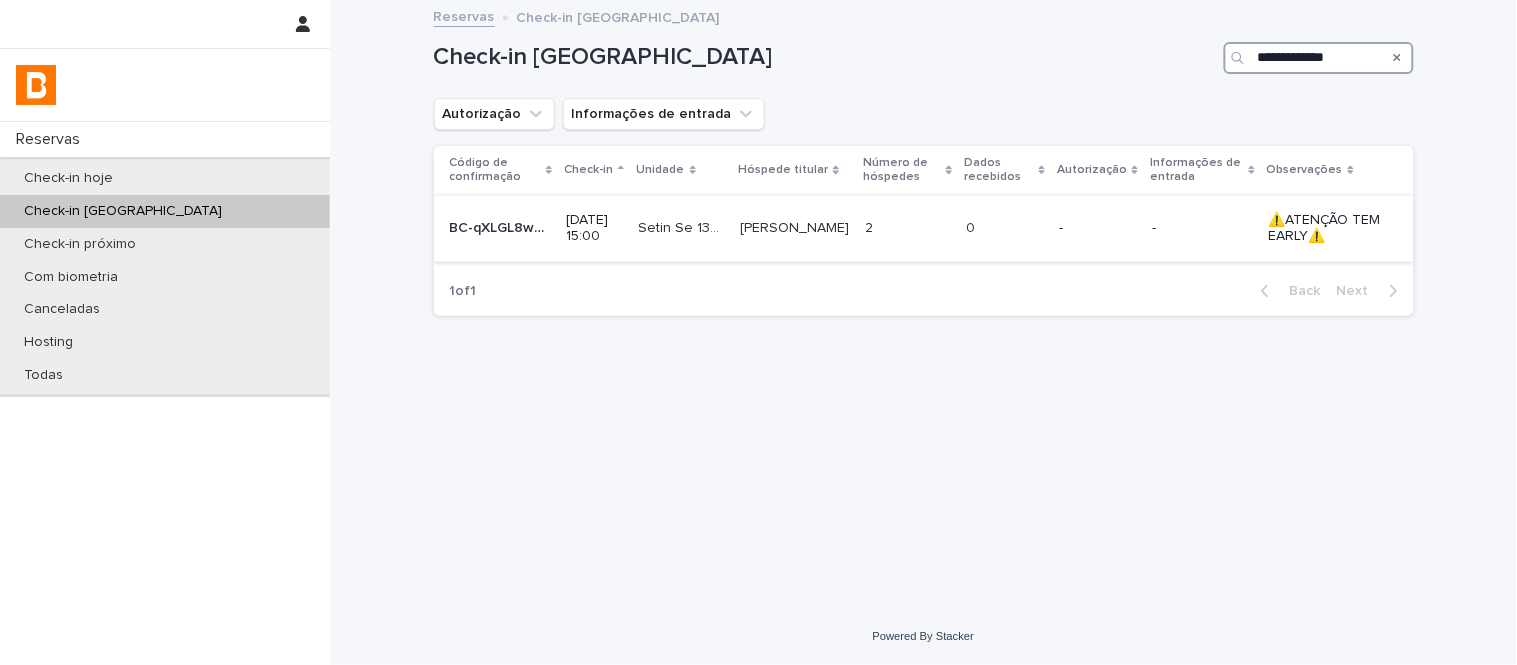 type on "**********" 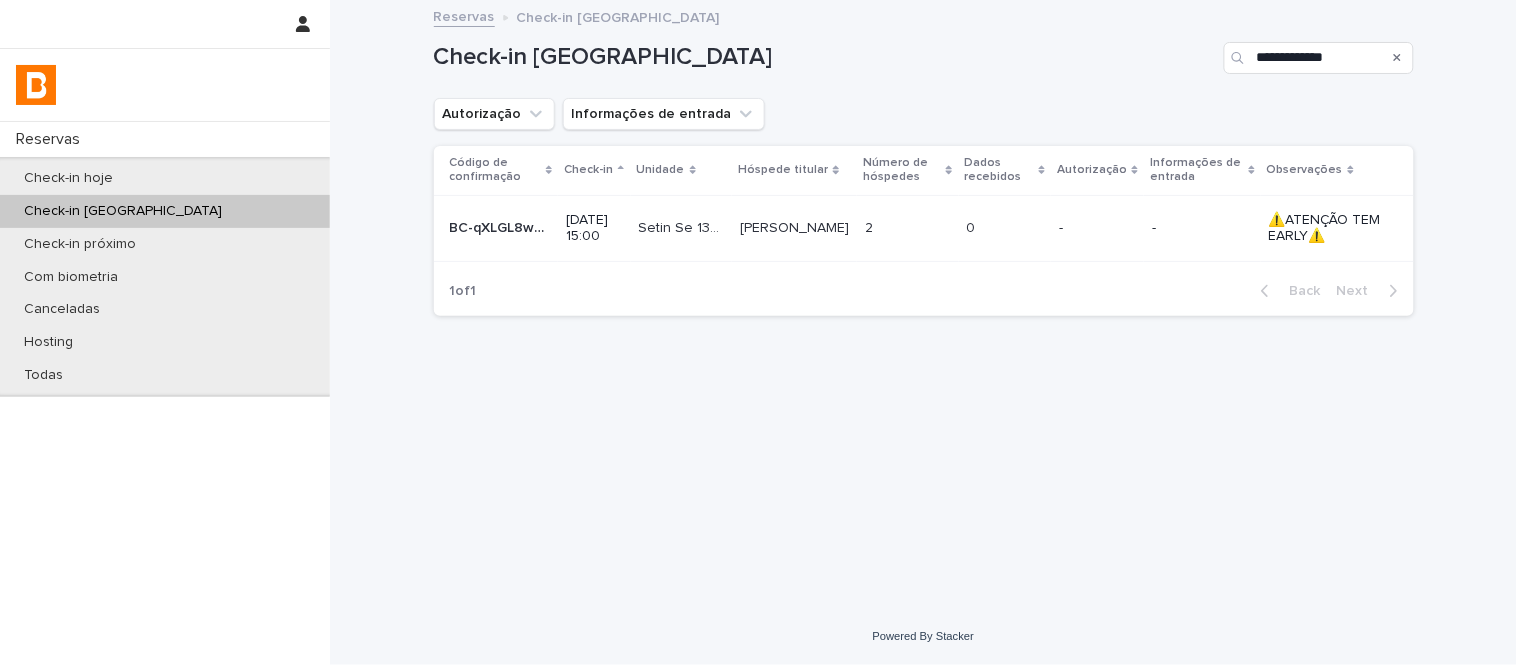 click on "Eddy Ferreira Brito Eddy Ferreira Brito" at bounding box center [794, 228] 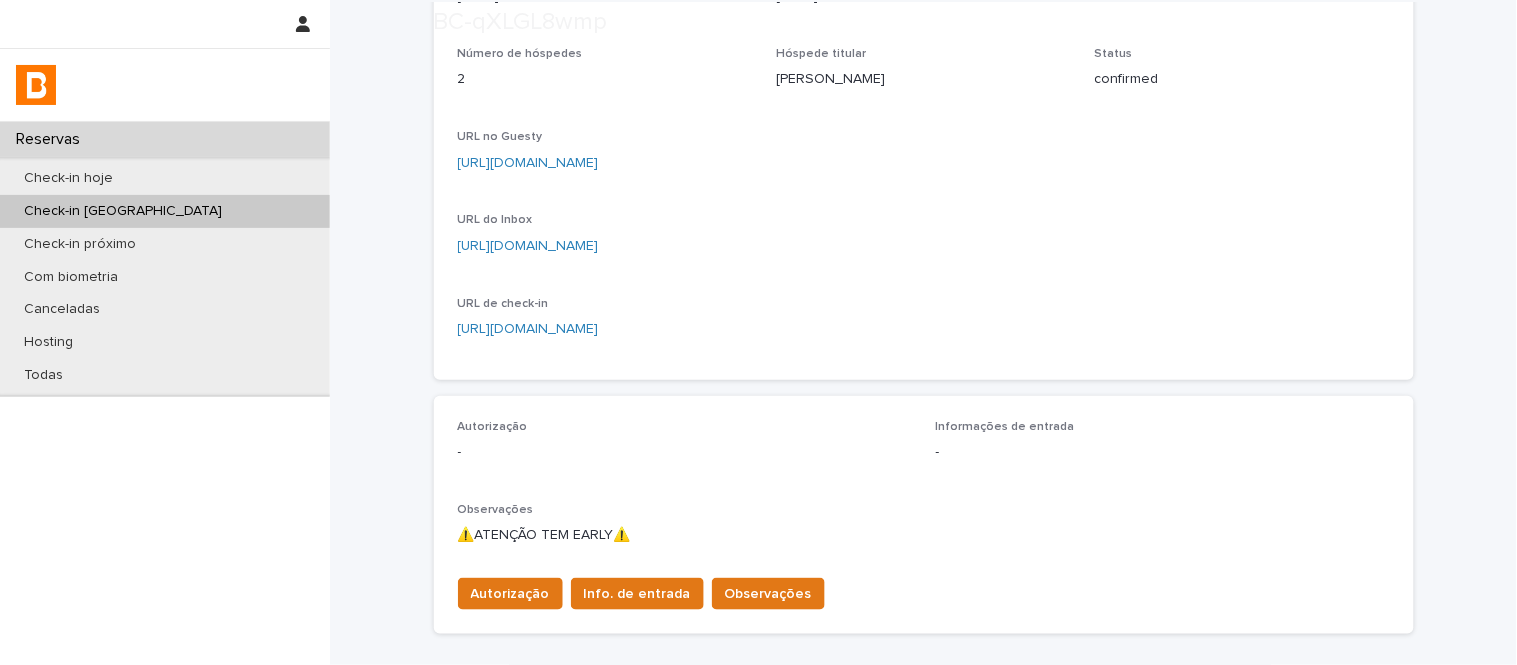 scroll, scrollTop: 222, scrollLeft: 0, axis: vertical 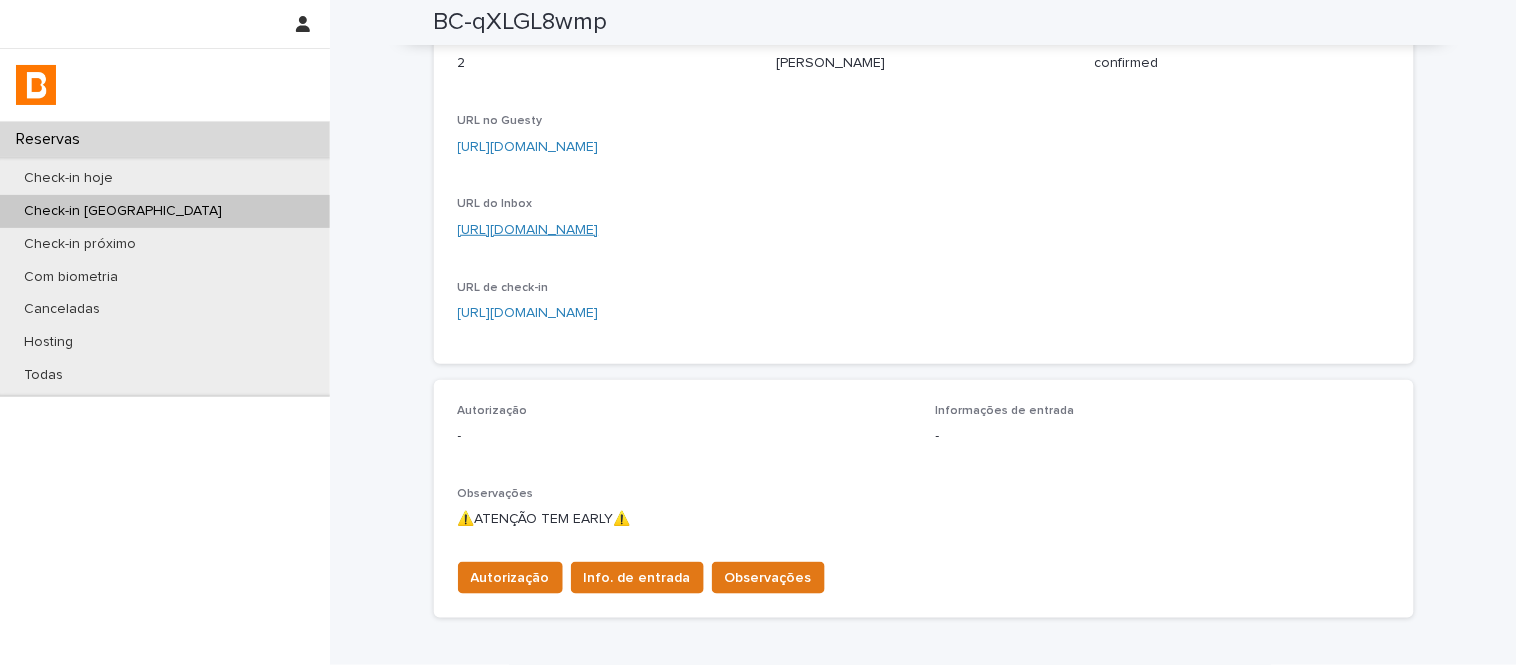 click on "[URL][DOMAIN_NAME]" at bounding box center (528, 230) 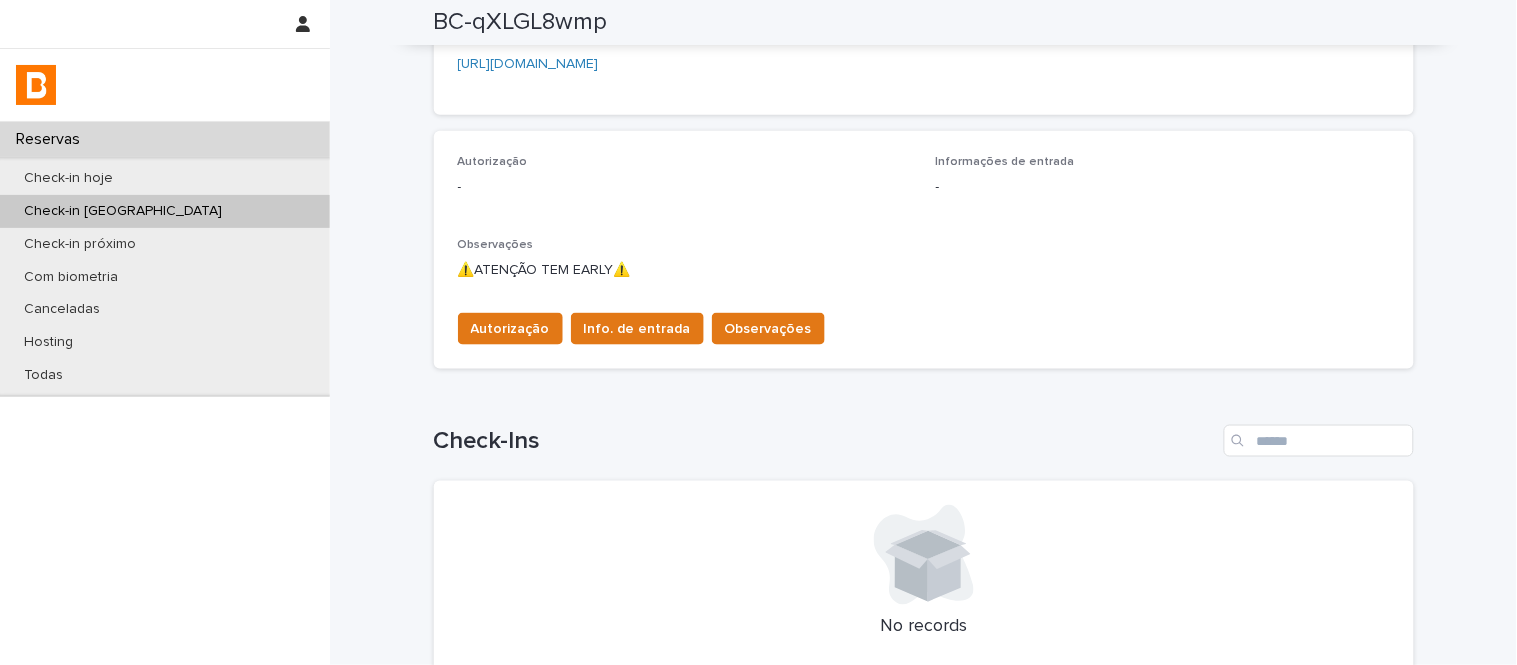 scroll, scrollTop: 666, scrollLeft: 0, axis: vertical 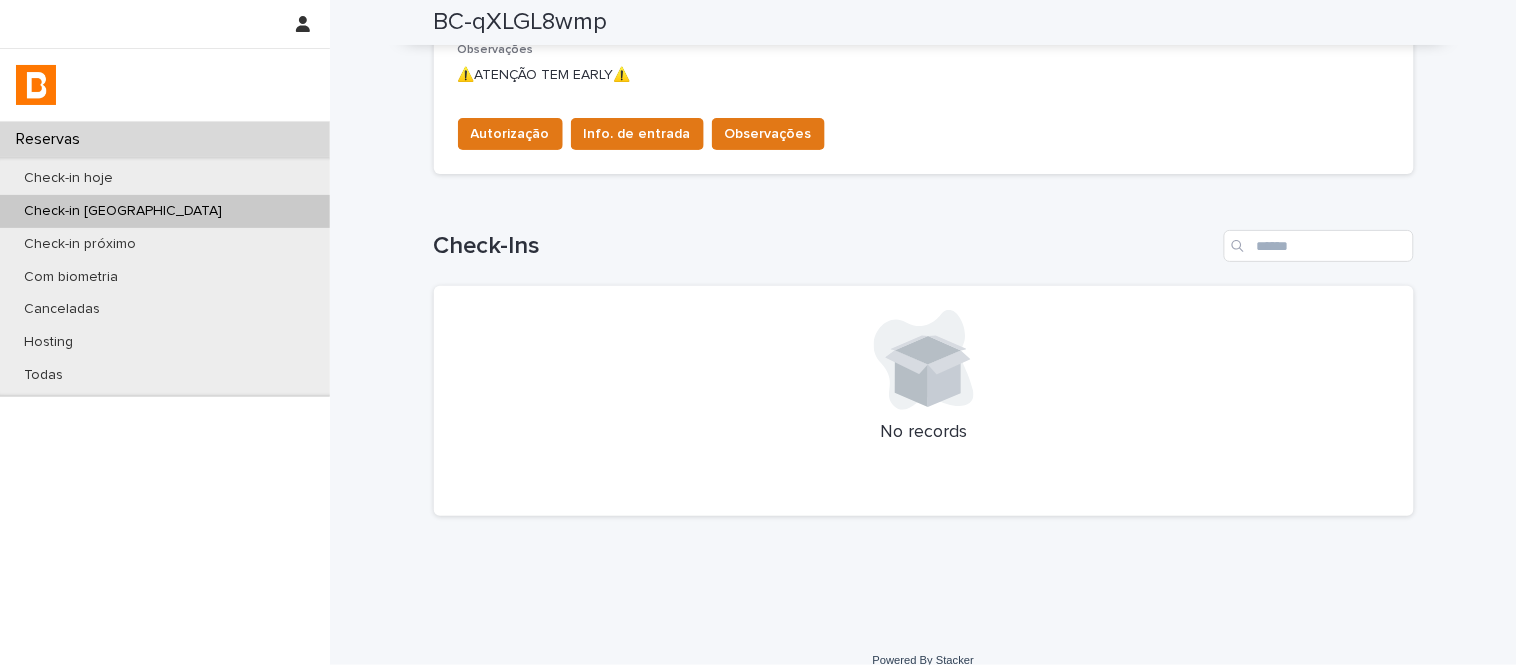 click on "Autorização - Informações de entrada - Observações ⚠️ATENÇÃO TEM EARLY⚠️ Autorização Info. de entrada Observações" at bounding box center (924, 55) 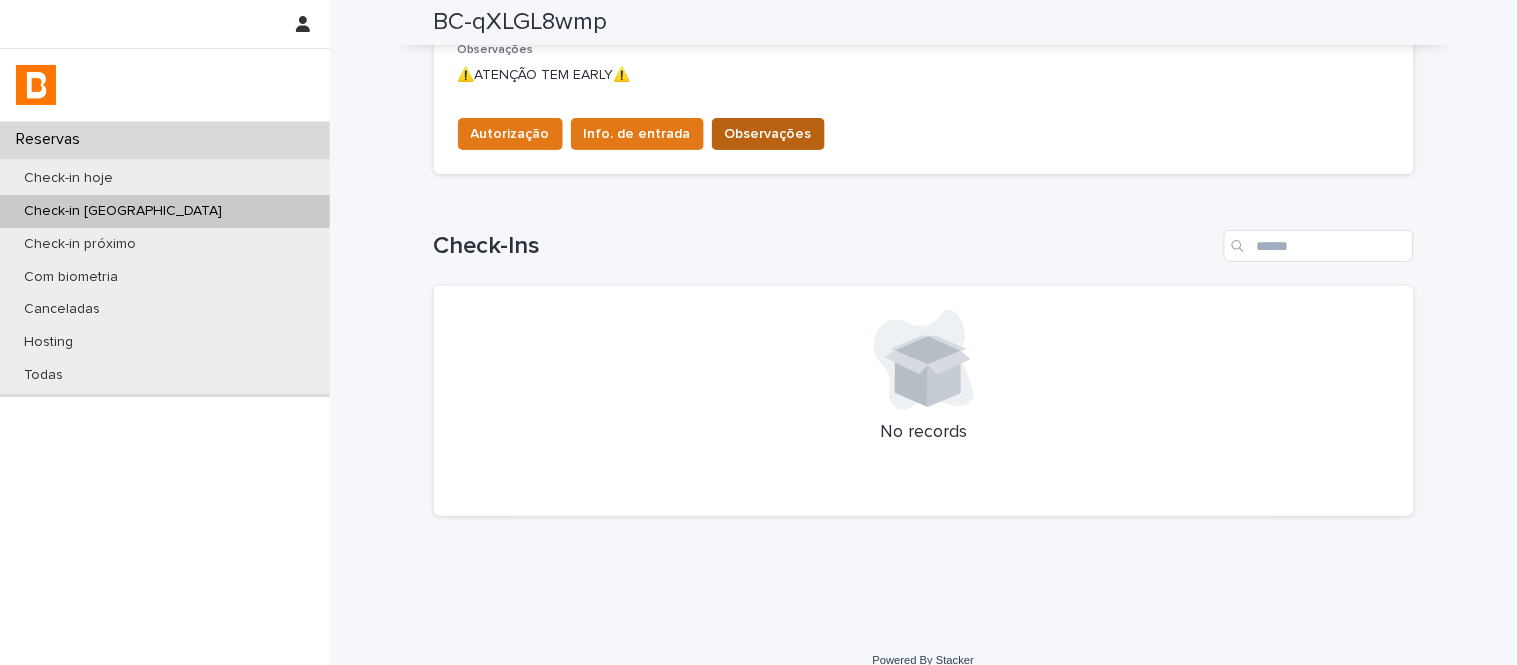 click on "Observações" at bounding box center [768, 134] 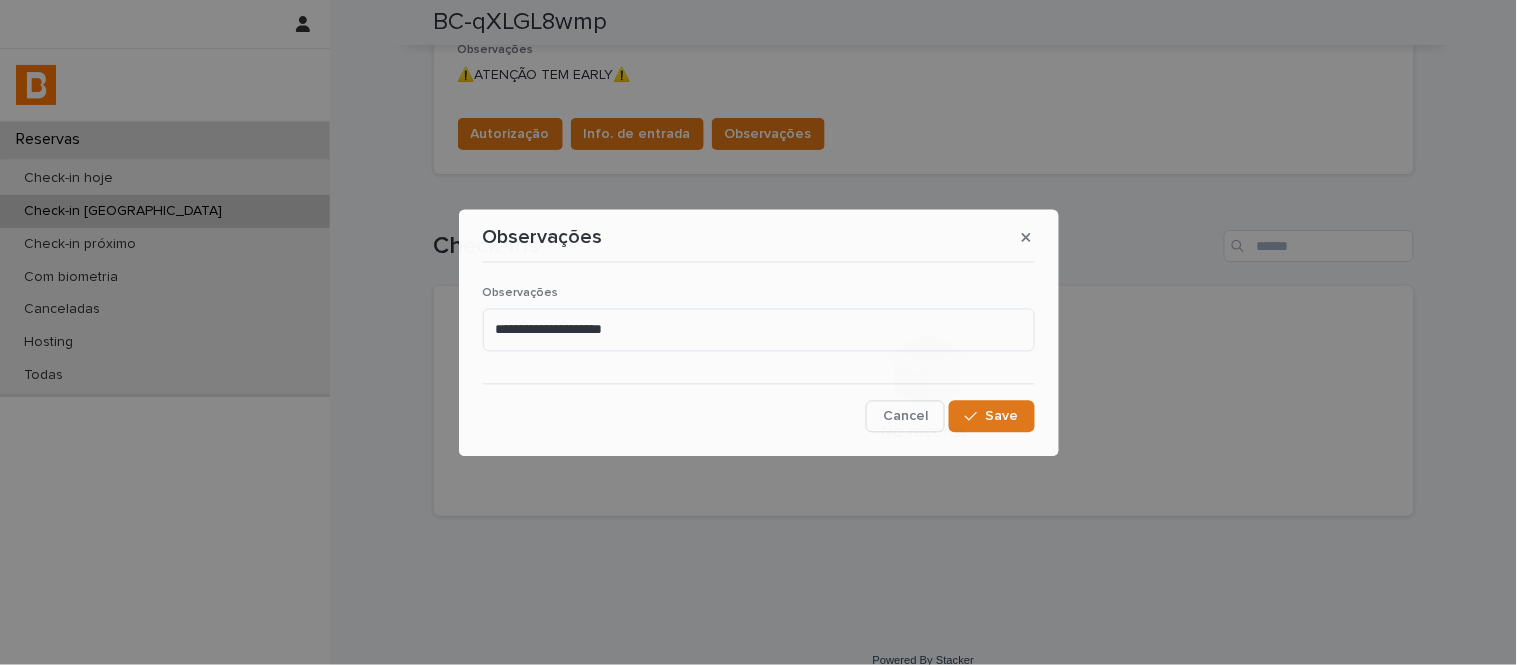 click on "**********" at bounding box center [759, 351] 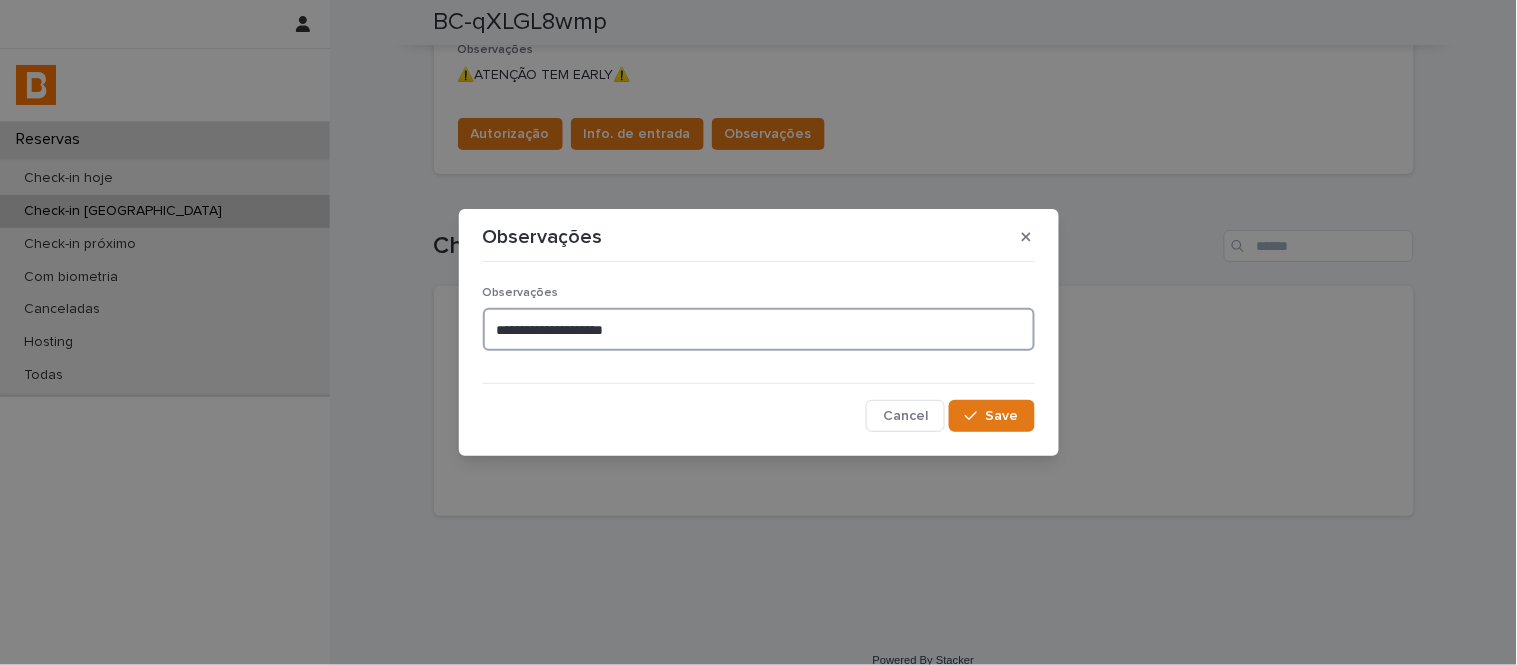 click on "**********" at bounding box center (759, 329) 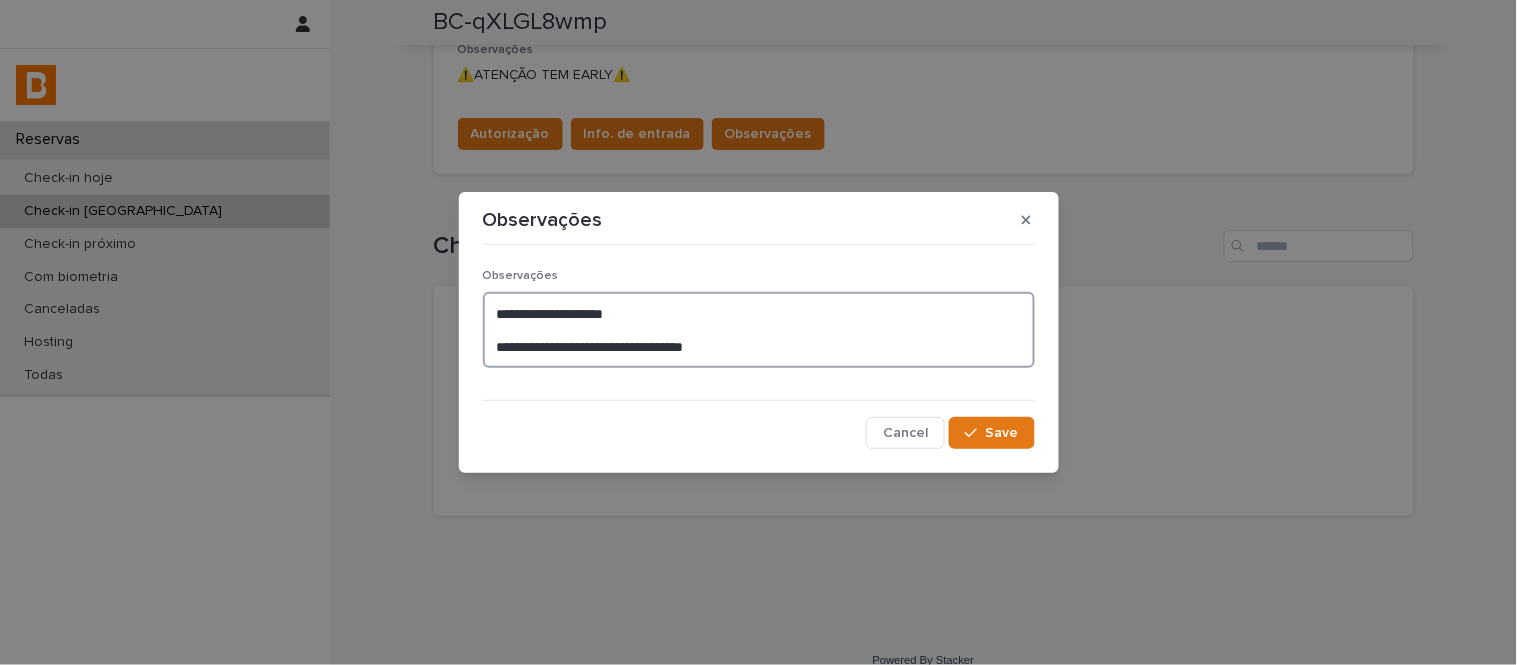 paste on "**********" 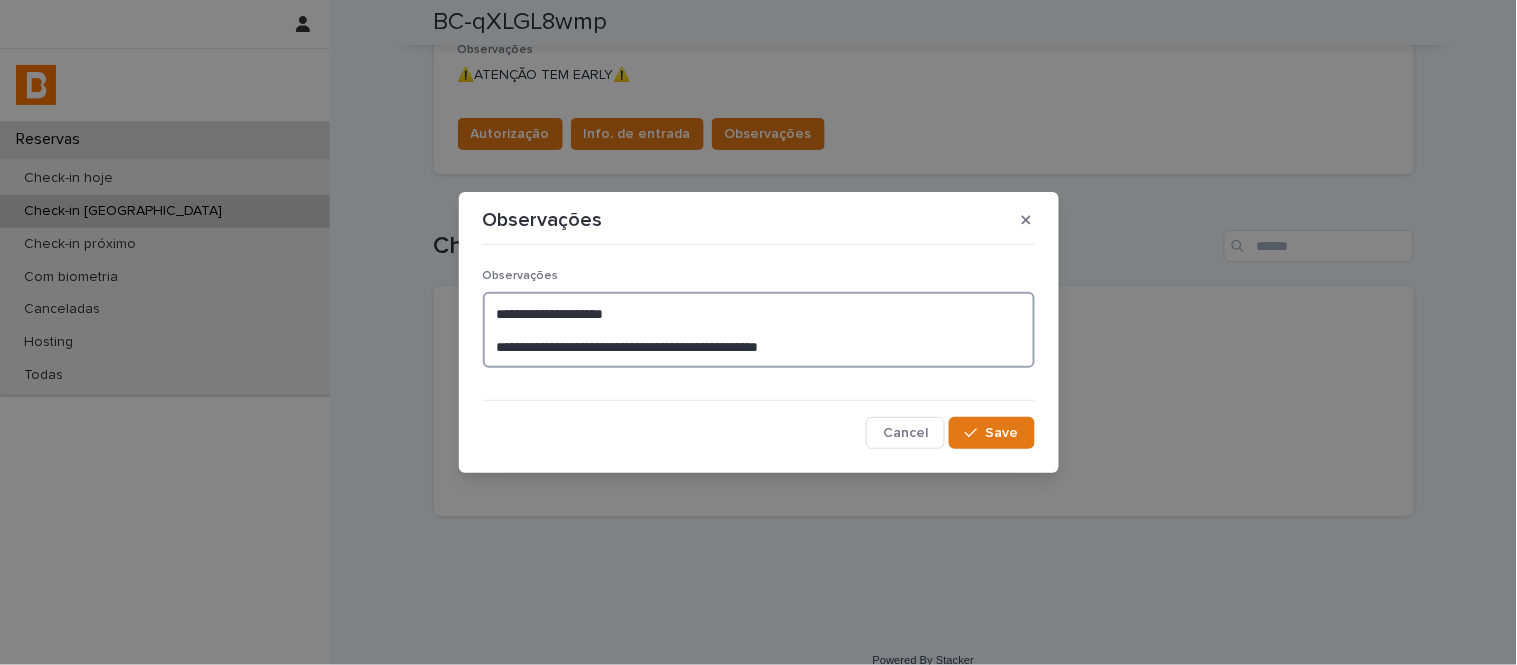 click on "**********" at bounding box center (759, 330) 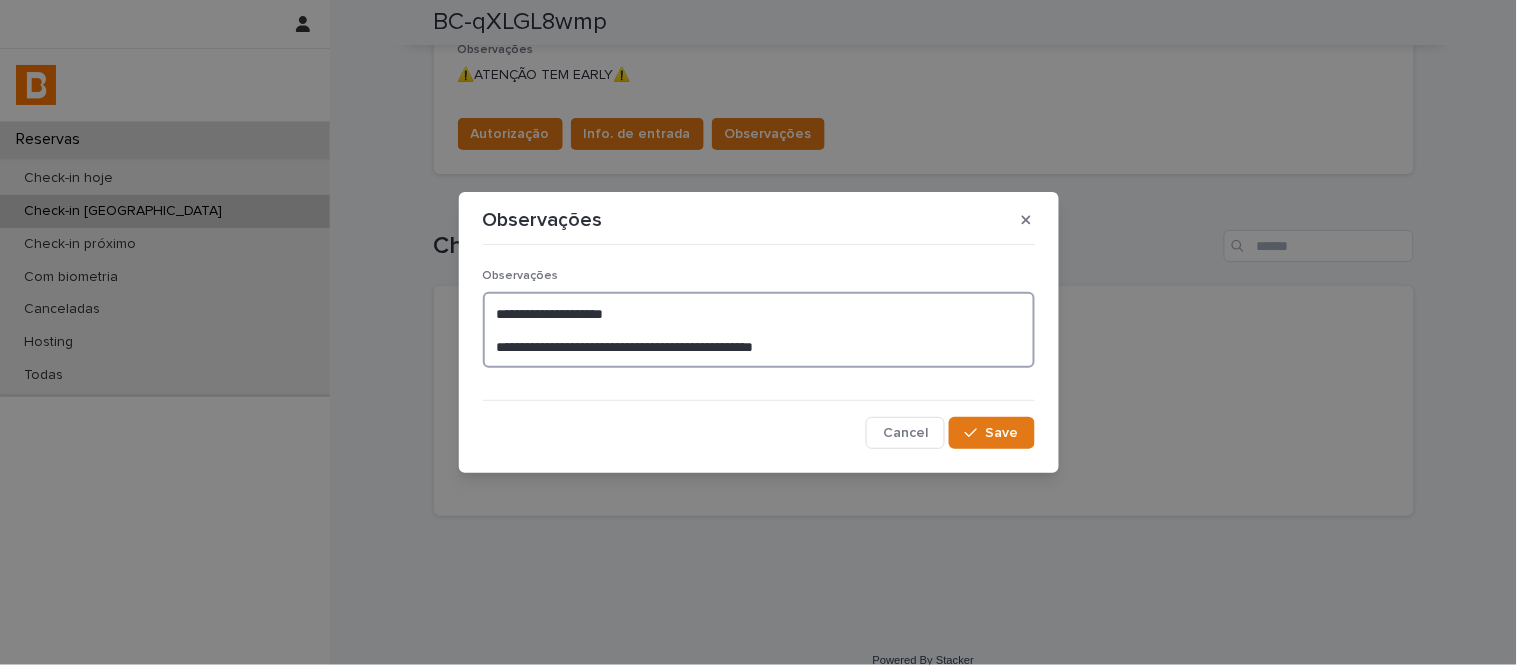 click on "**********" at bounding box center (759, 330) 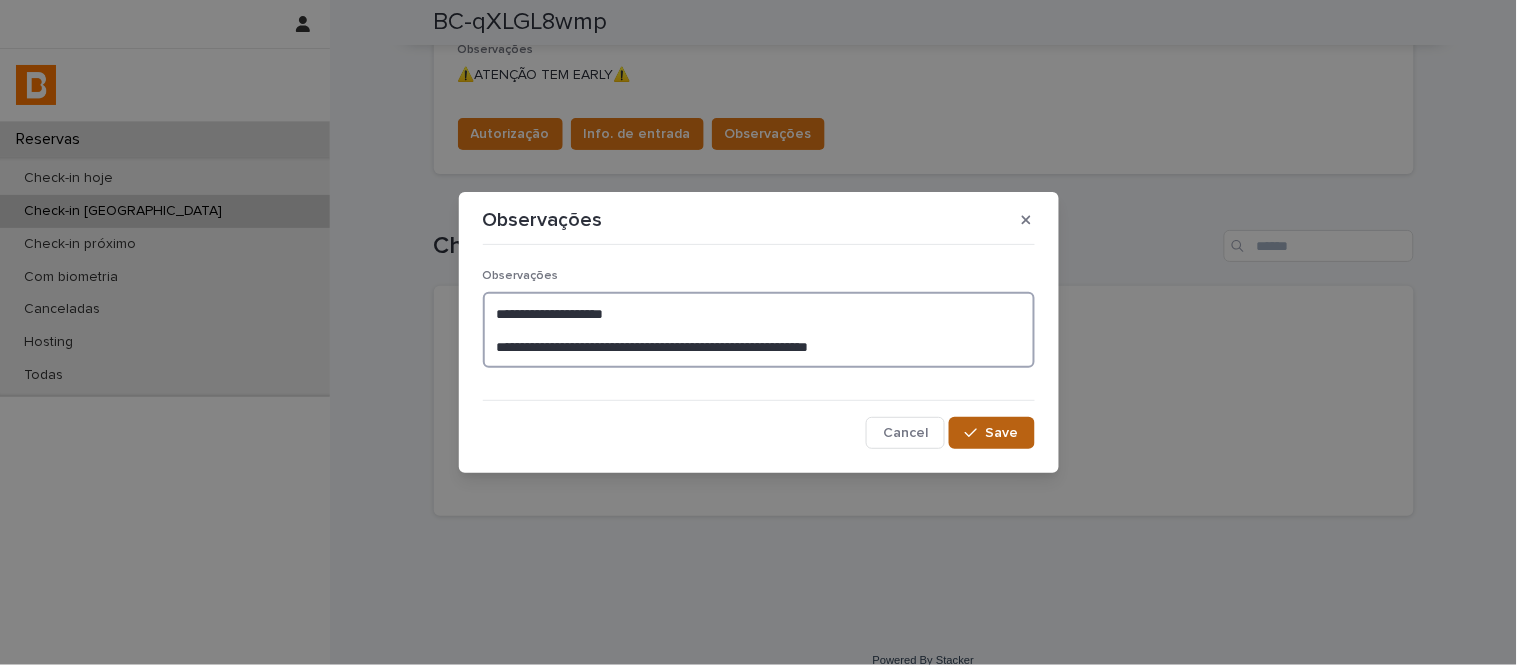 type on "**********" 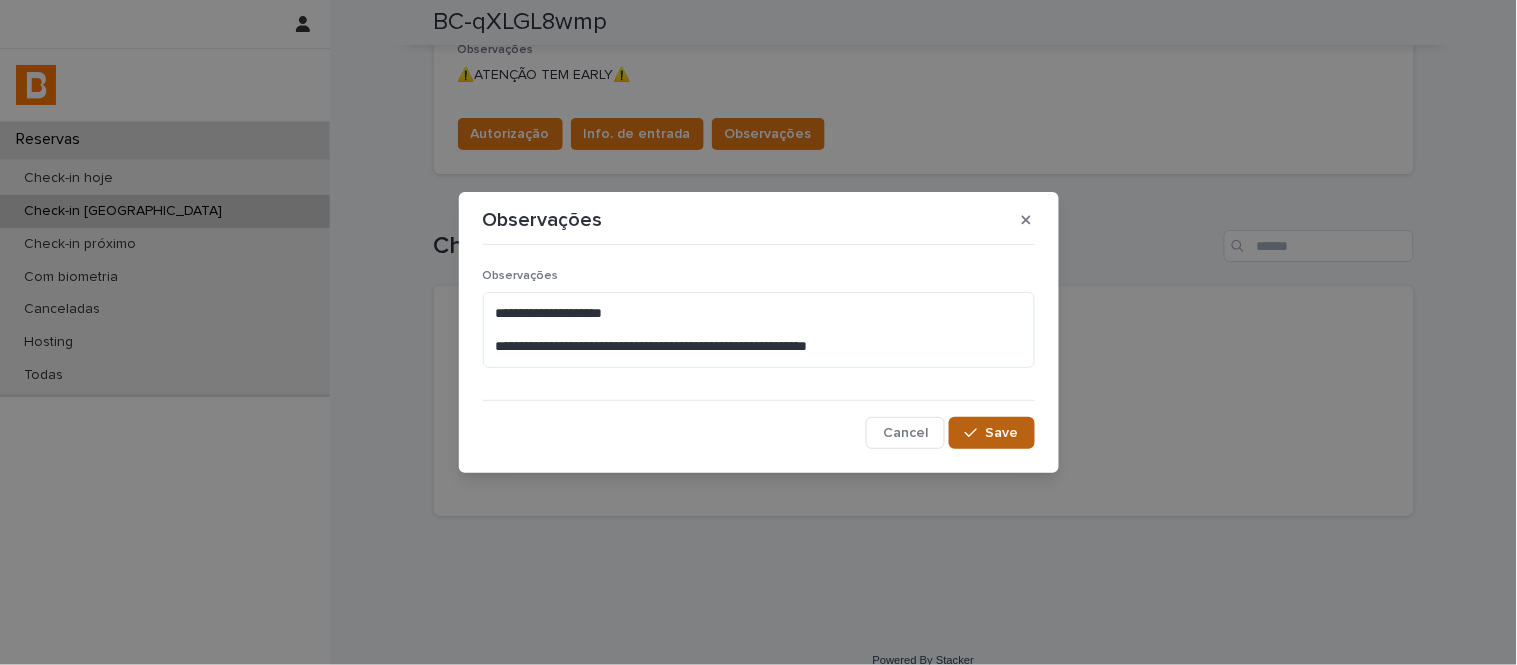 click on "Save" at bounding box center [1002, 433] 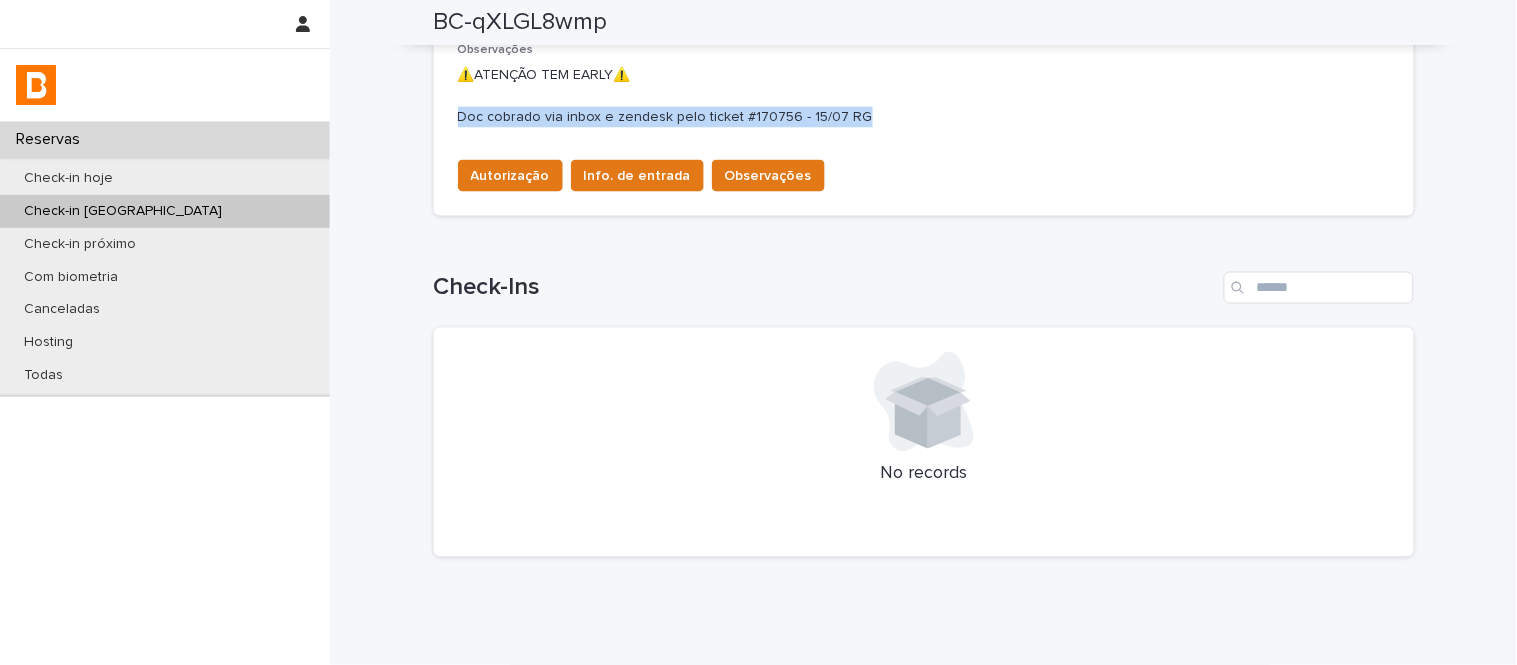 drag, startPoint x: 846, startPoint y: 112, endPoint x: 401, endPoint y: 126, distance: 445.22018 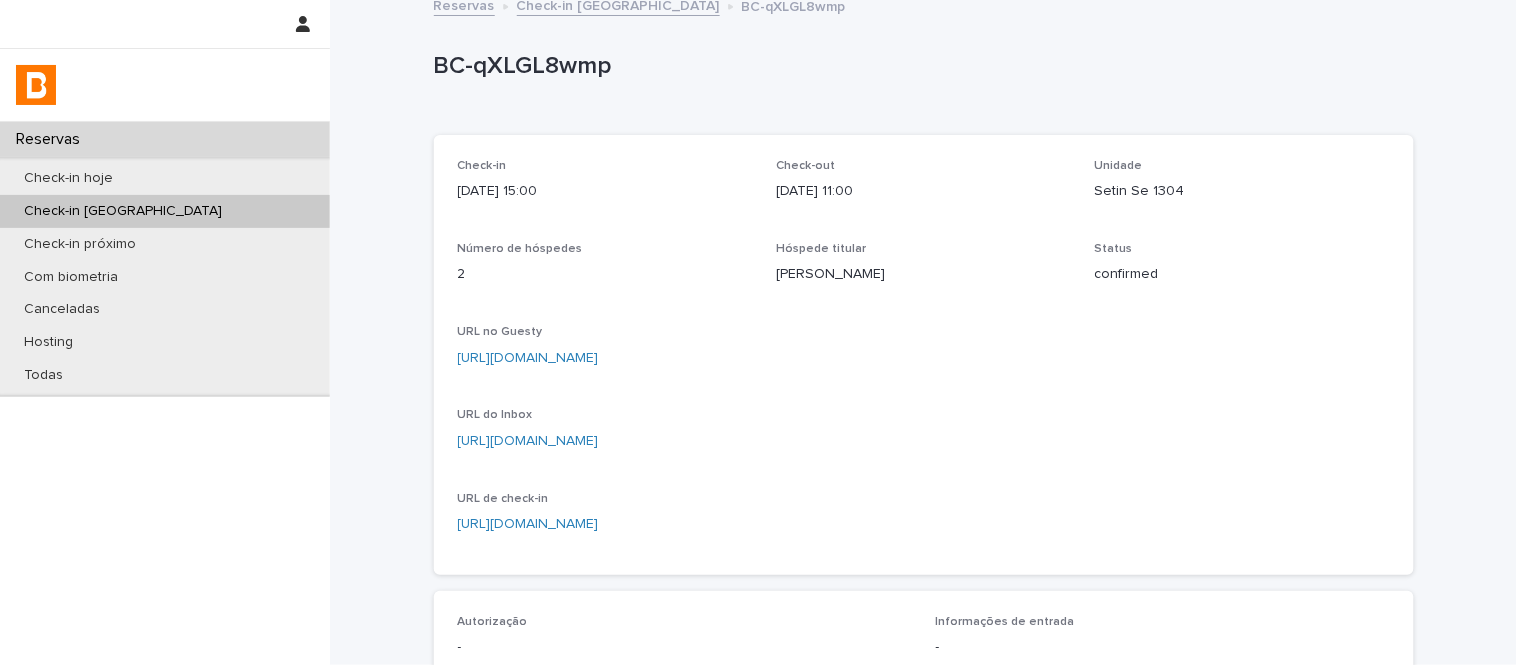 scroll, scrollTop: 0, scrollLeft: 0, axis: both 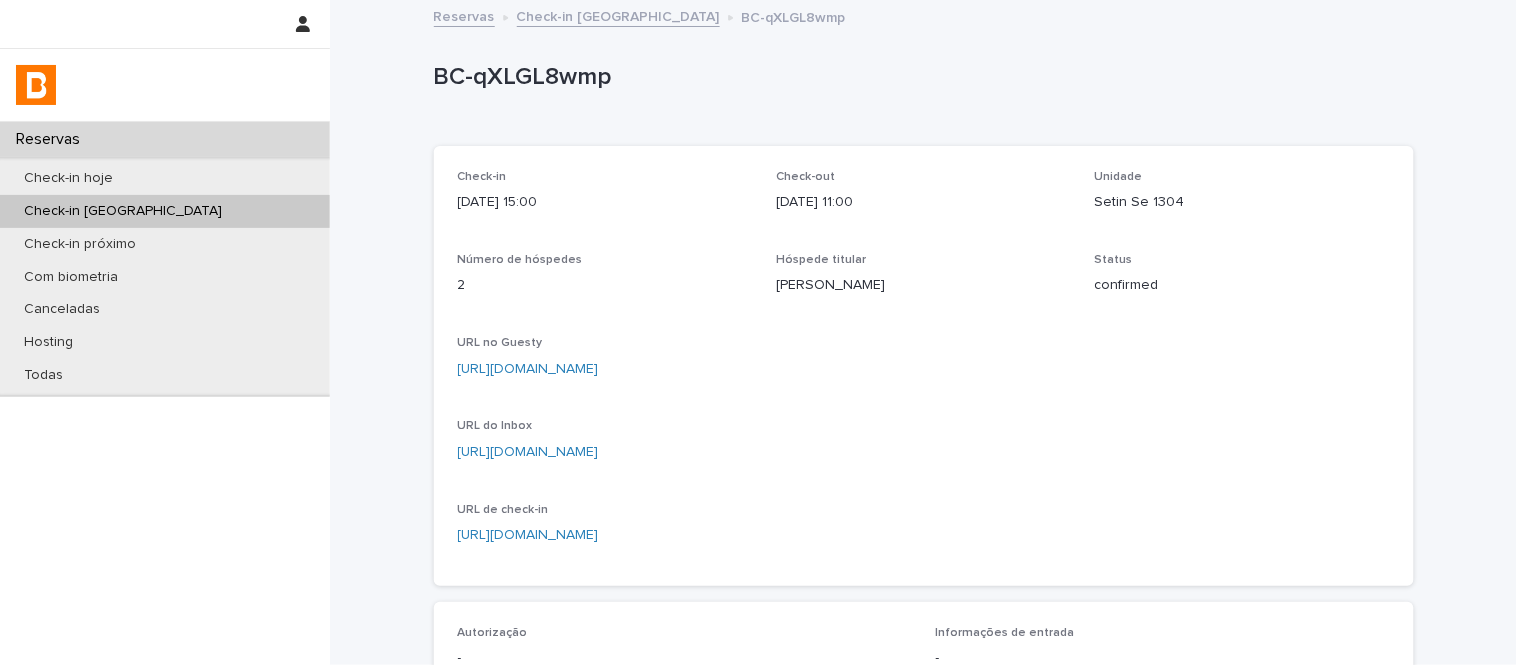click on "BC-qXLGL8wmp" at bounding box center (920, 77) 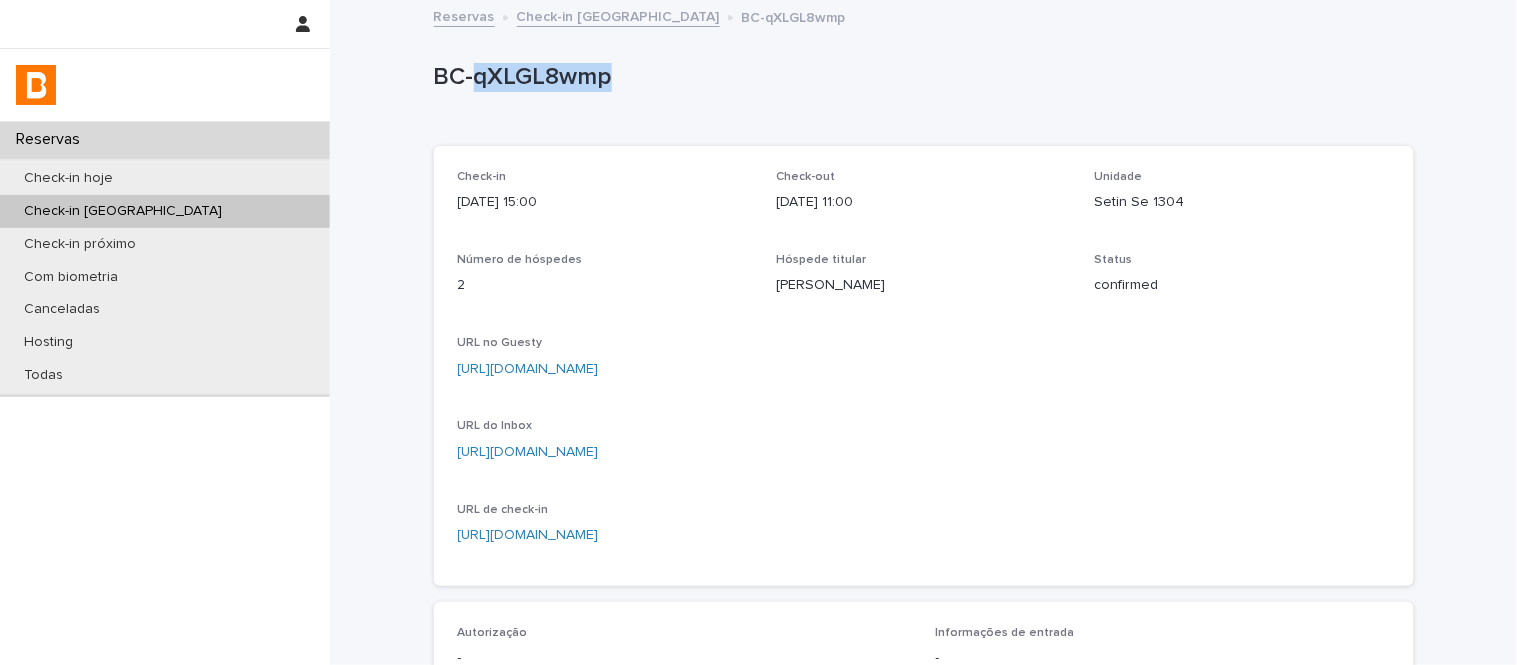 click on "BC-qXLGL8wmp" at bounding box center [920, 77] 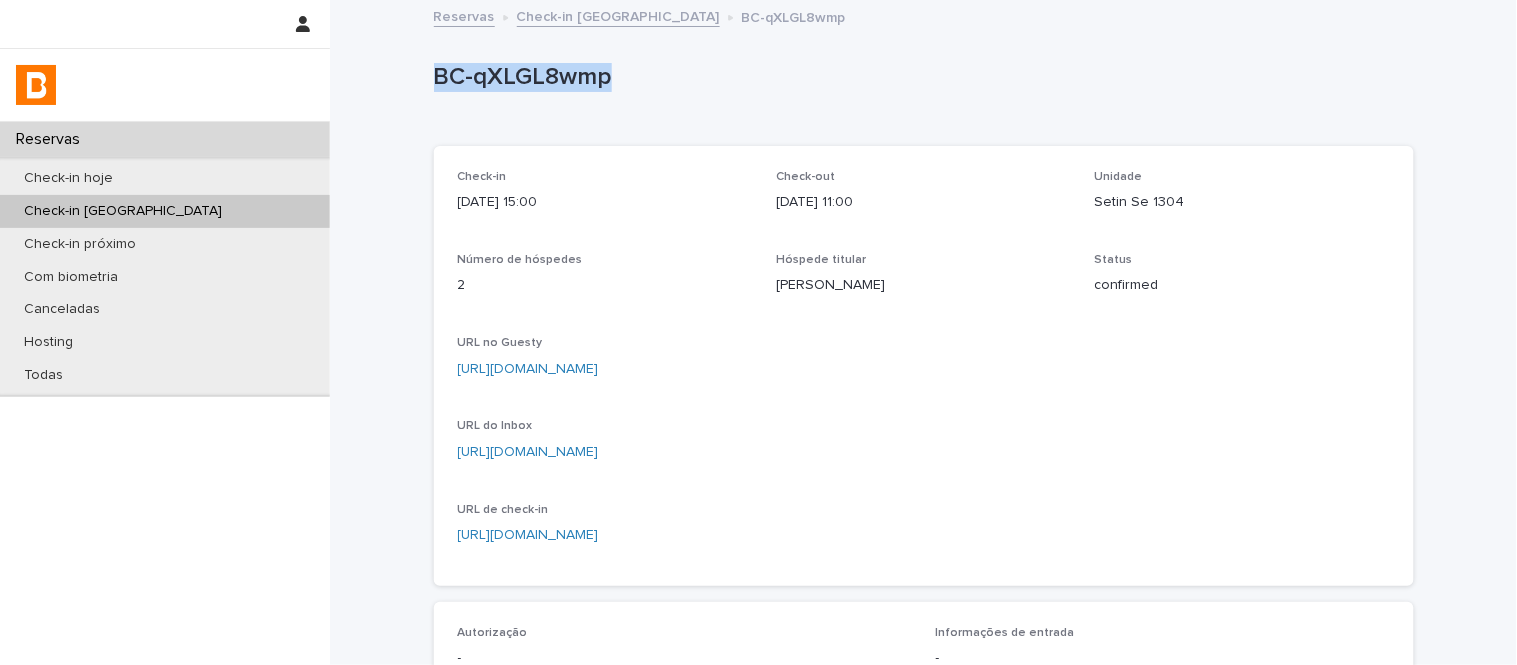 click on "BC-qXLGL8wmp" at bounding box center (920, 77) 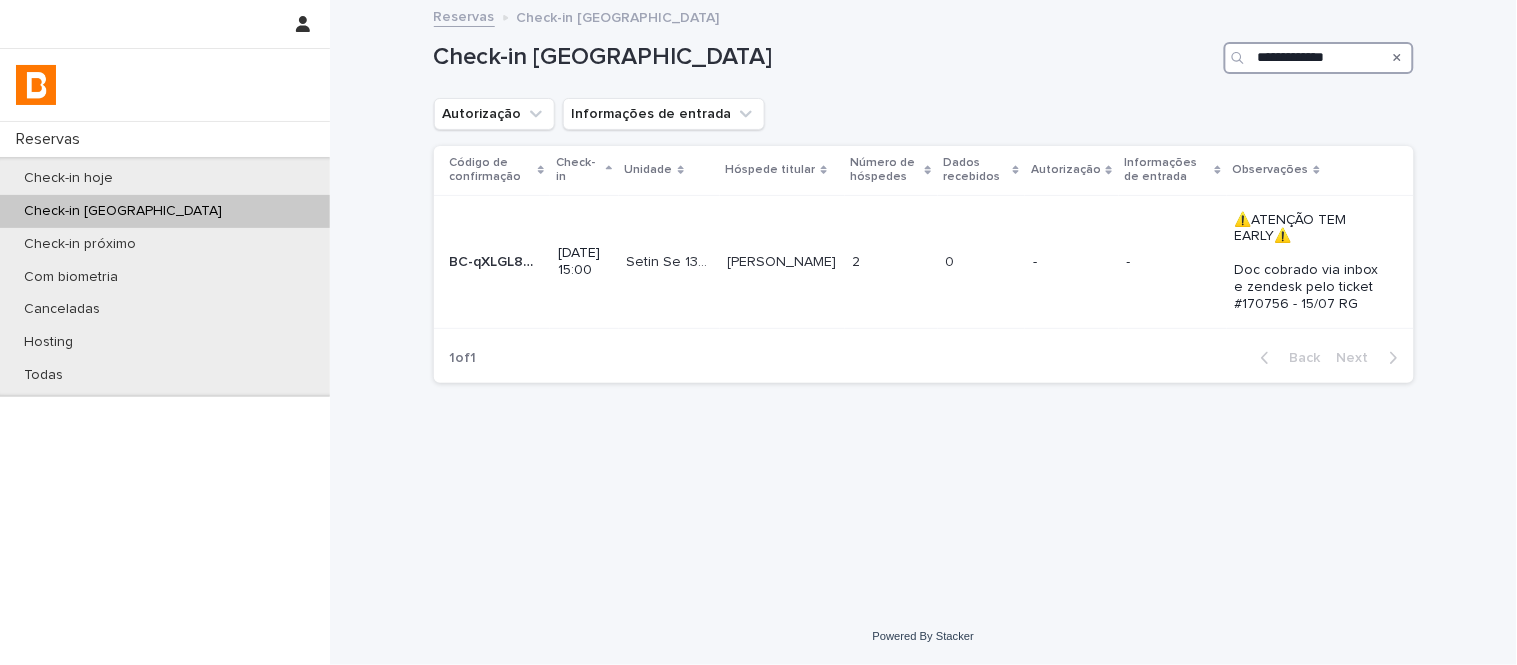 drag, startPoint x: 1374, startPoint y: 61, endPoint x: 1086, endPoint y: 46, distance: 288.39035 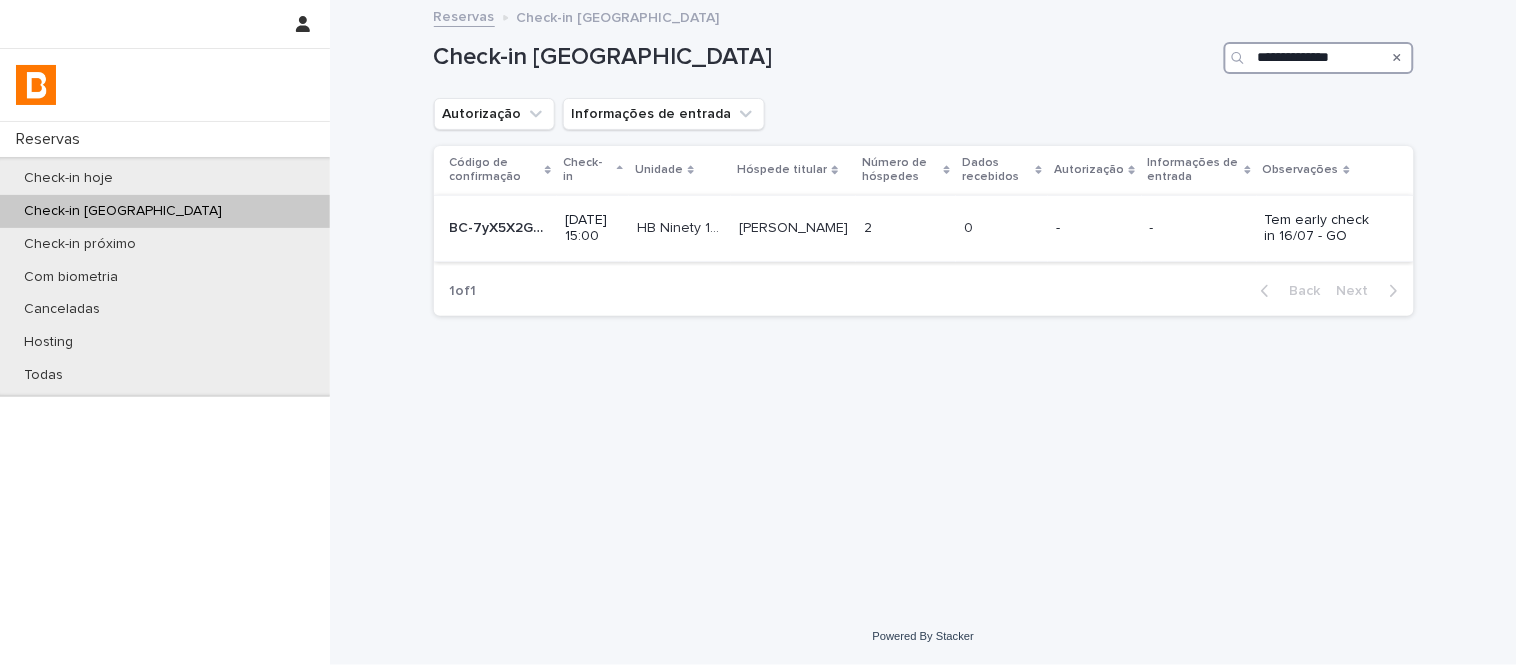 type on "**********" 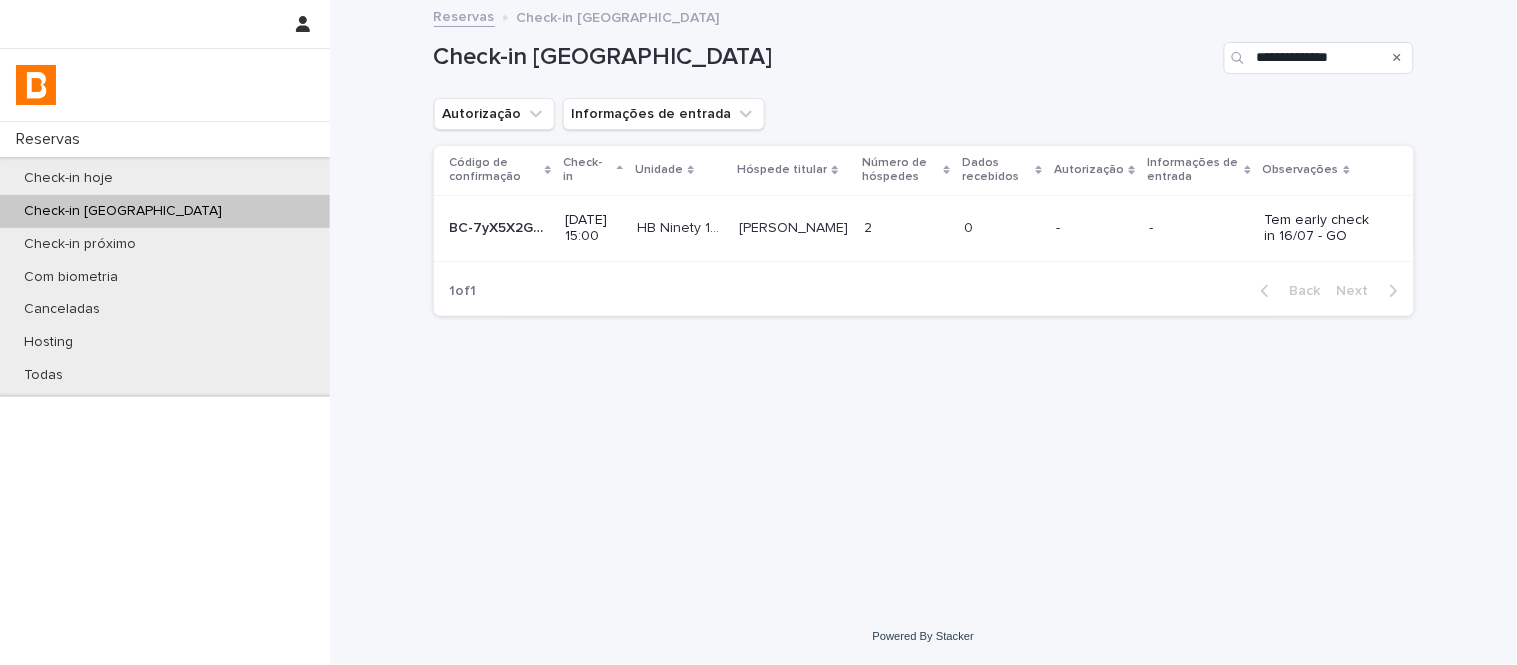 click on "0 0" at bounding box center (1002, 228) 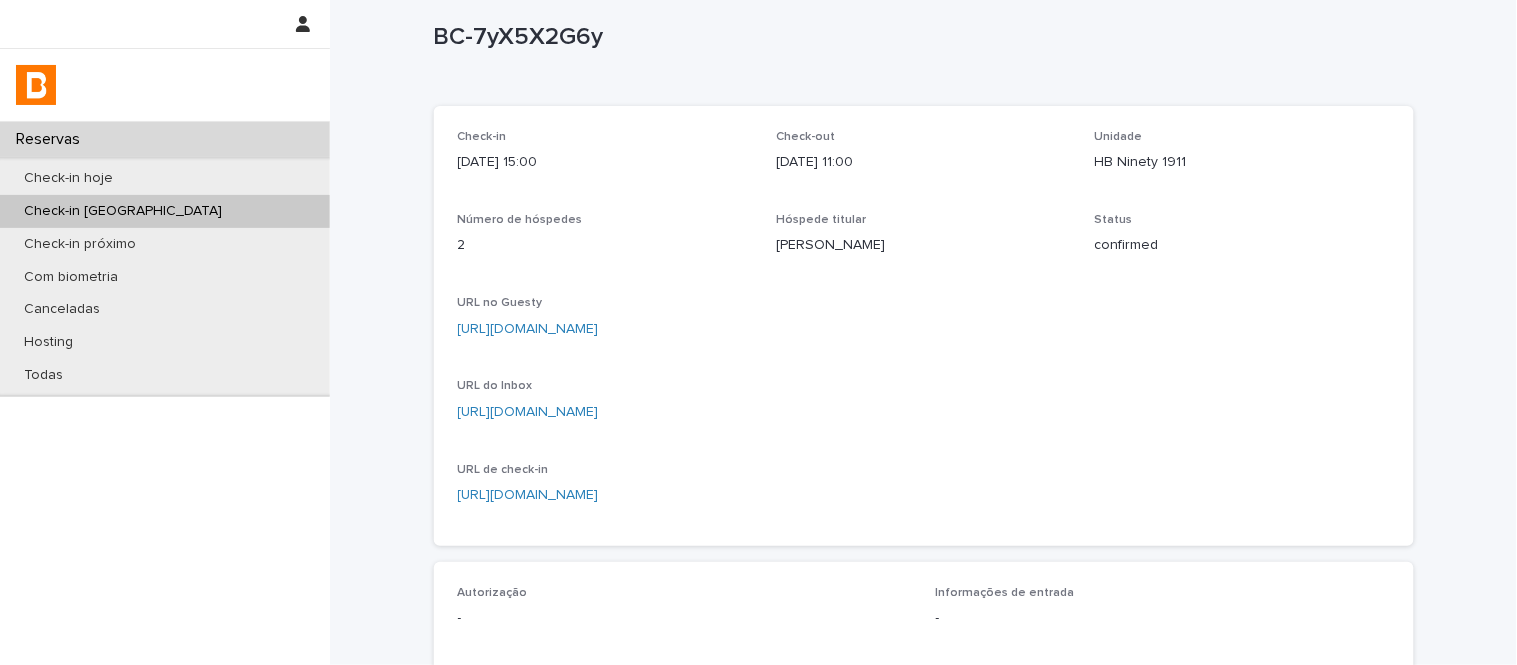 scroll, scrollTop: 0, scrollLeft: 0, axis: both 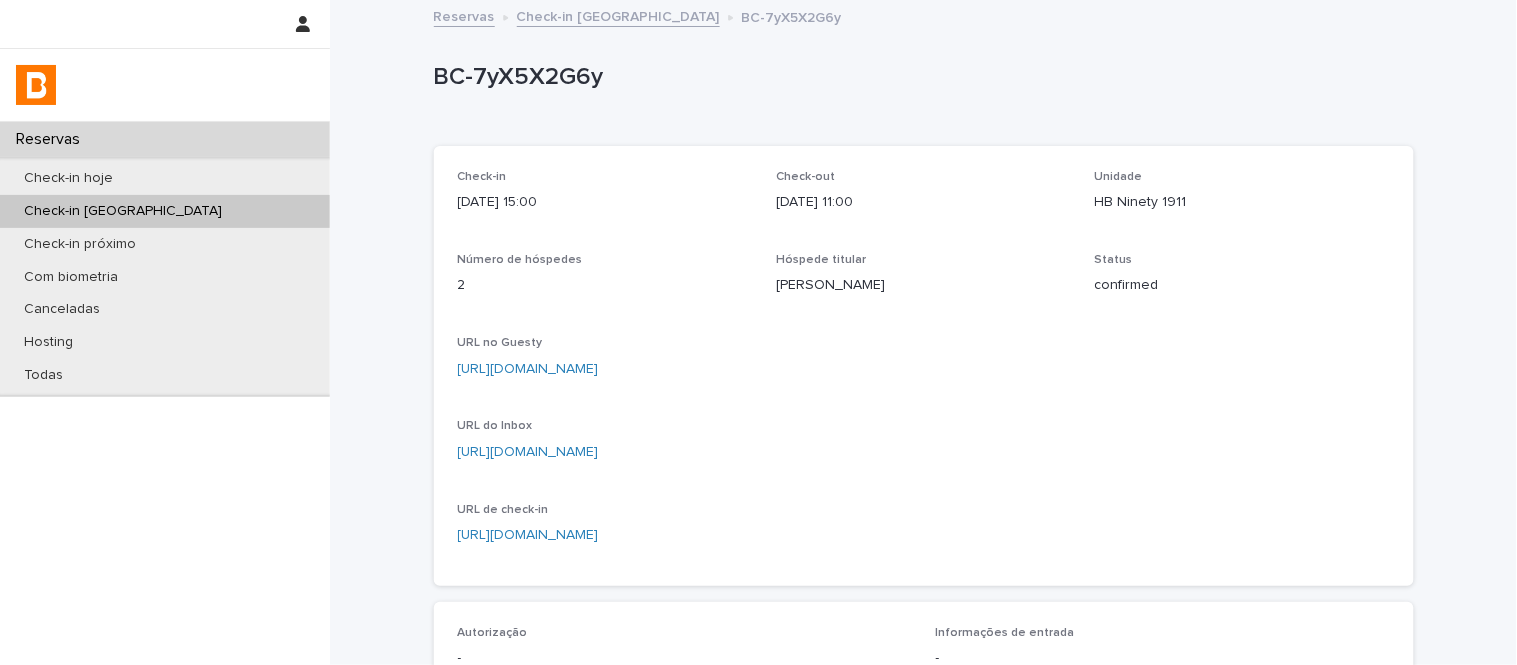 click on "BC-7yX5X2G6y" at bounding box center (920, 77) 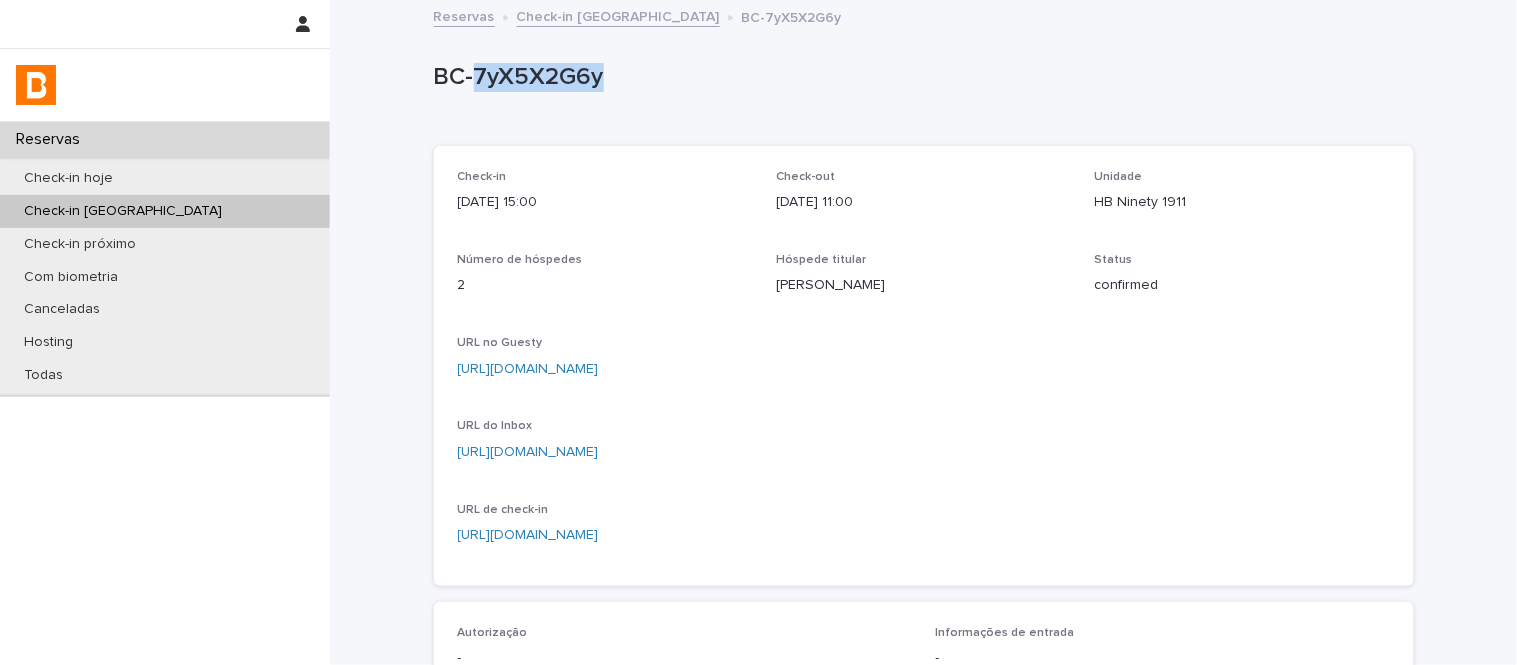 click on "BC-7yX5X2G6y" at bounding box center [920, 77] 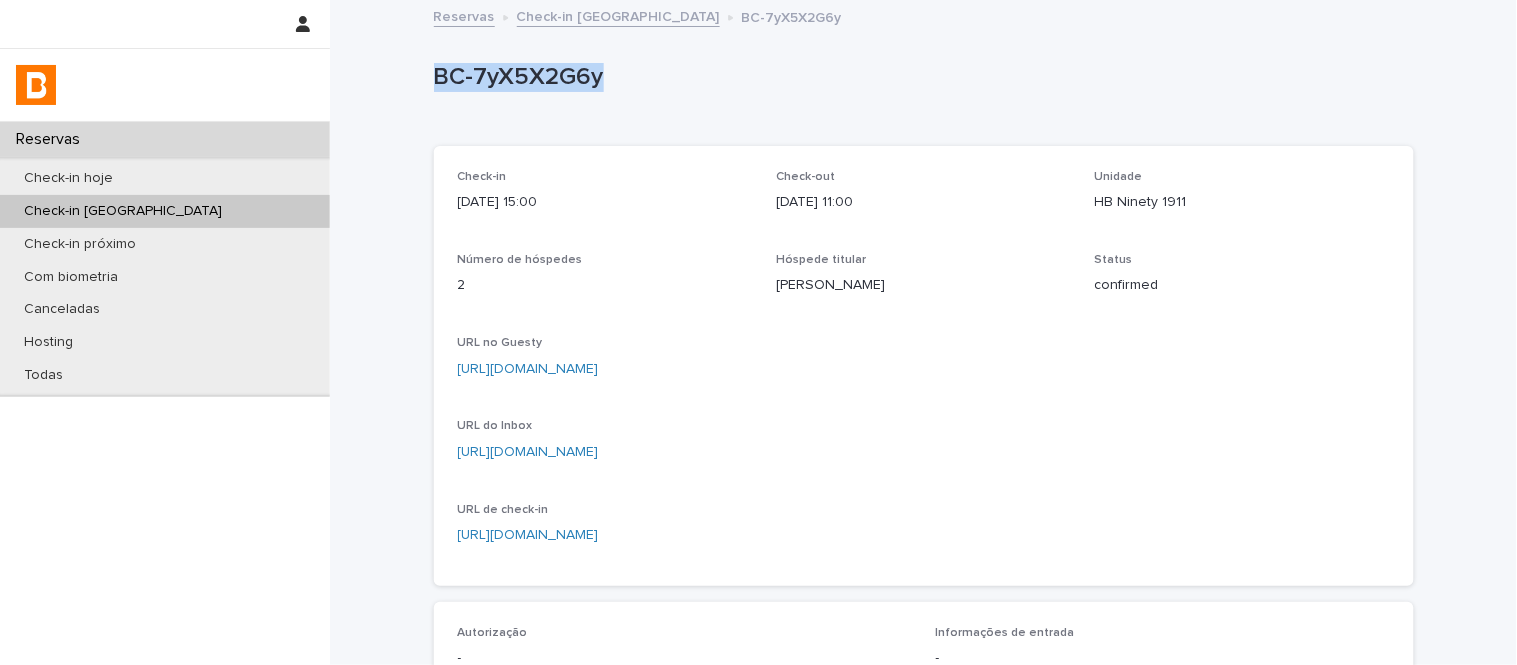 click on "BC-7yX5X2G6y" at bounding box center (920, 77) 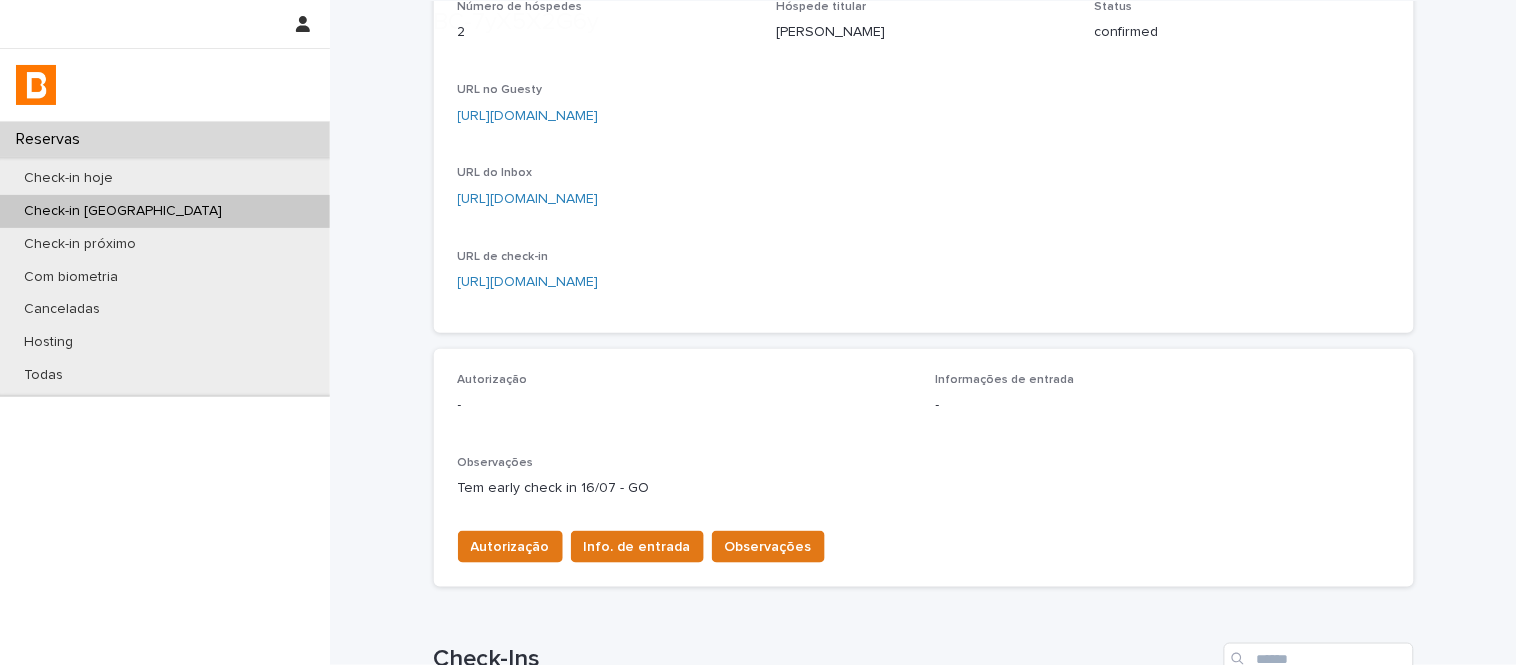 scroll, scrollTop: 444, scrollLeft: 0, axis: vertical 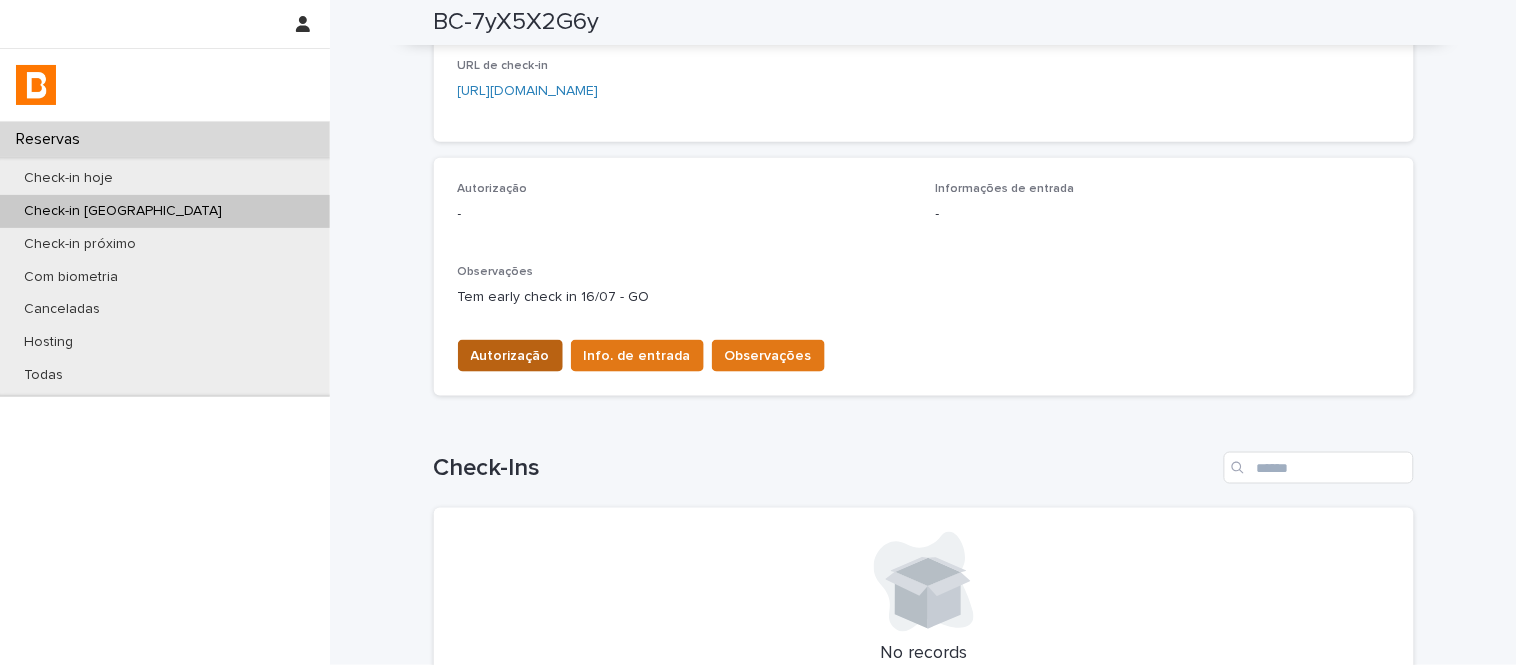 click on "Autorização" at bounding box center (510, 356) 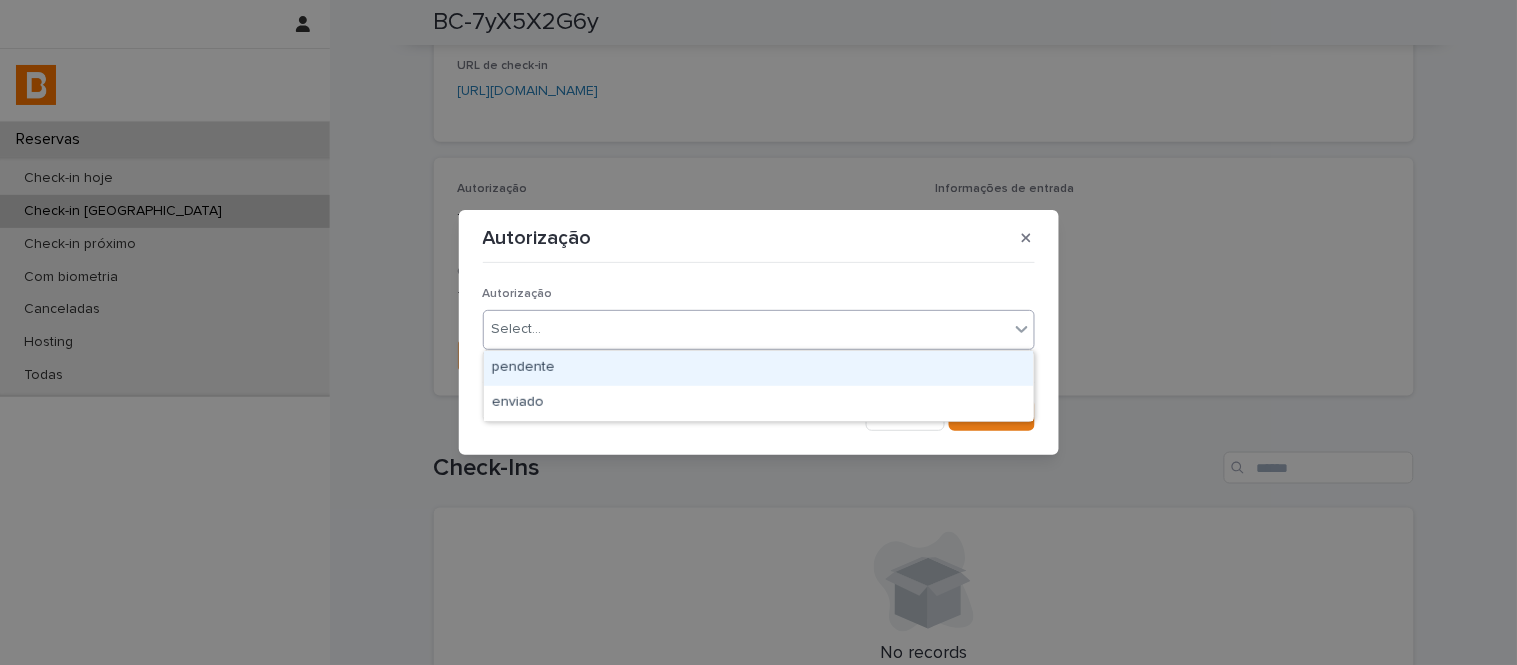 click on "Select..." at bounding box center [746, 329] 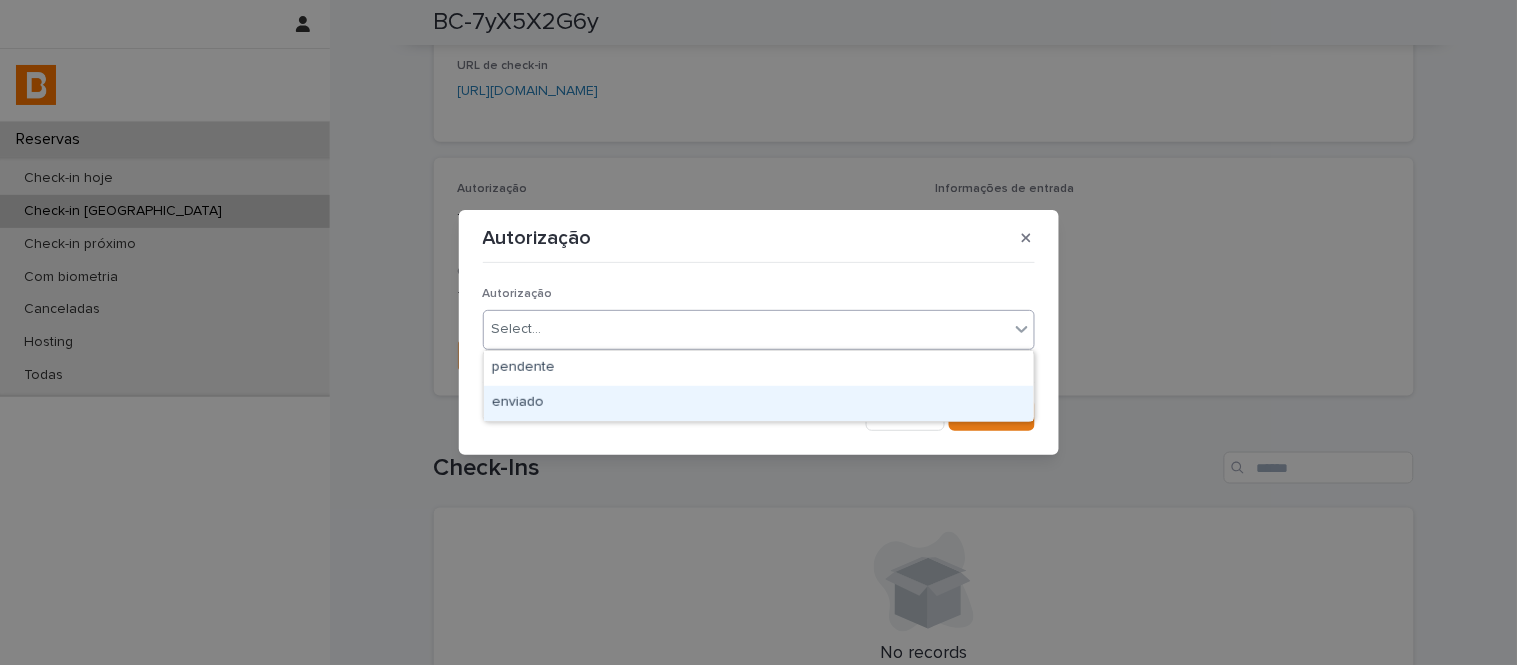 click on "enviado" at bounding box center [759, 403] 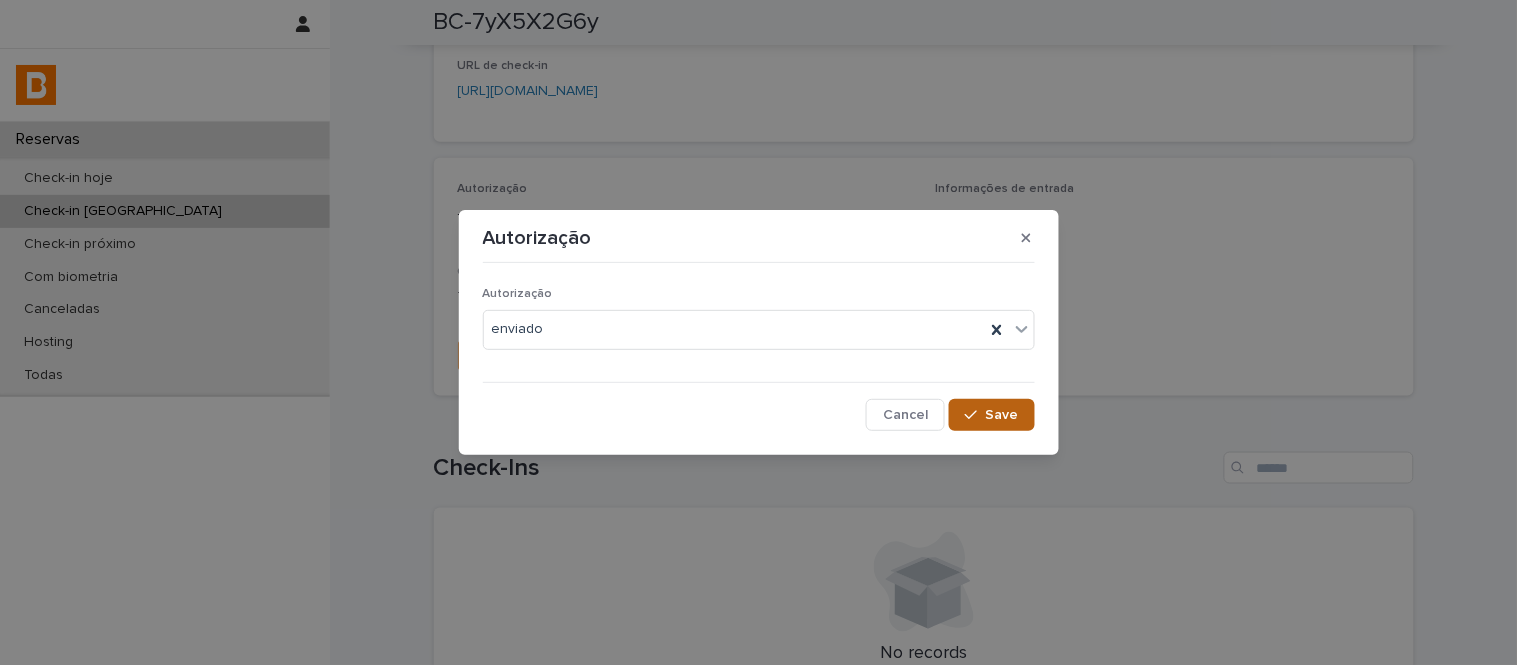 click on "Save" at bounding box center [991, 415] 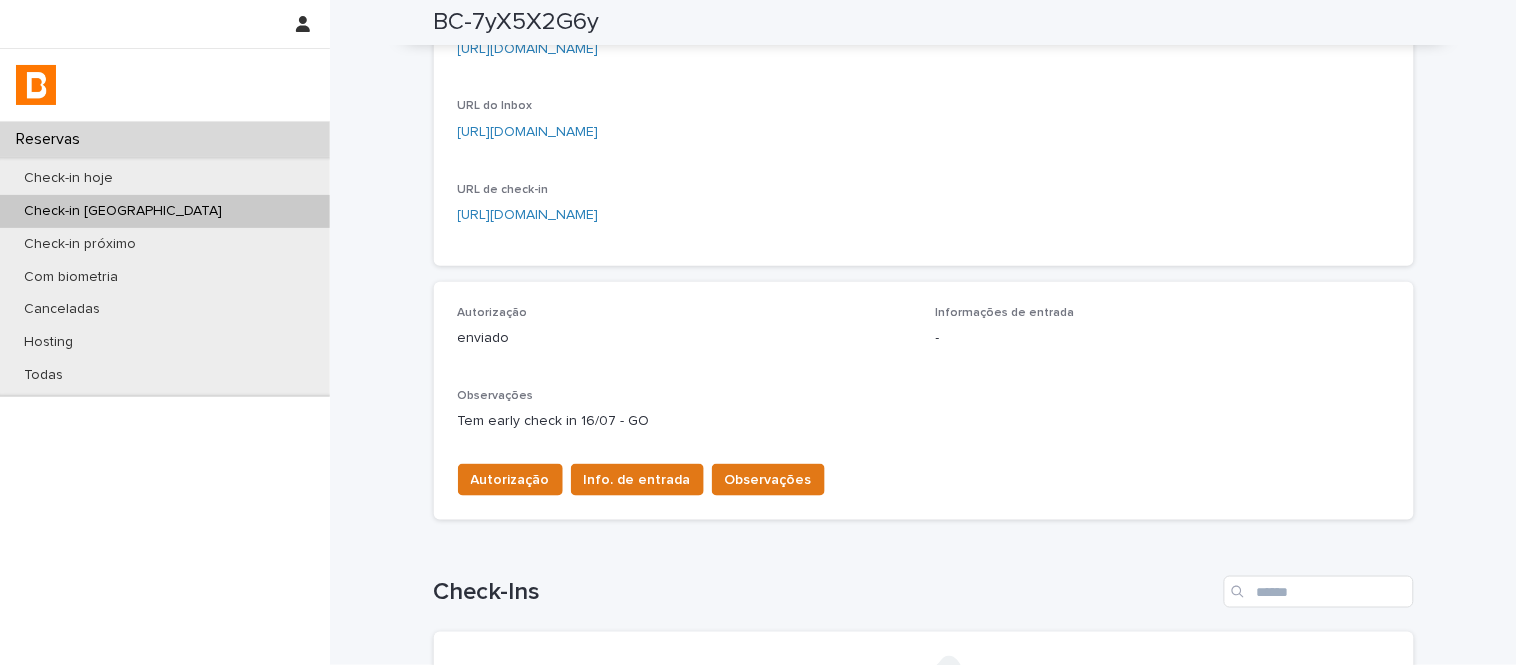 scroll, scrollTop: 222, scrollLeft: 0, axis: vertical 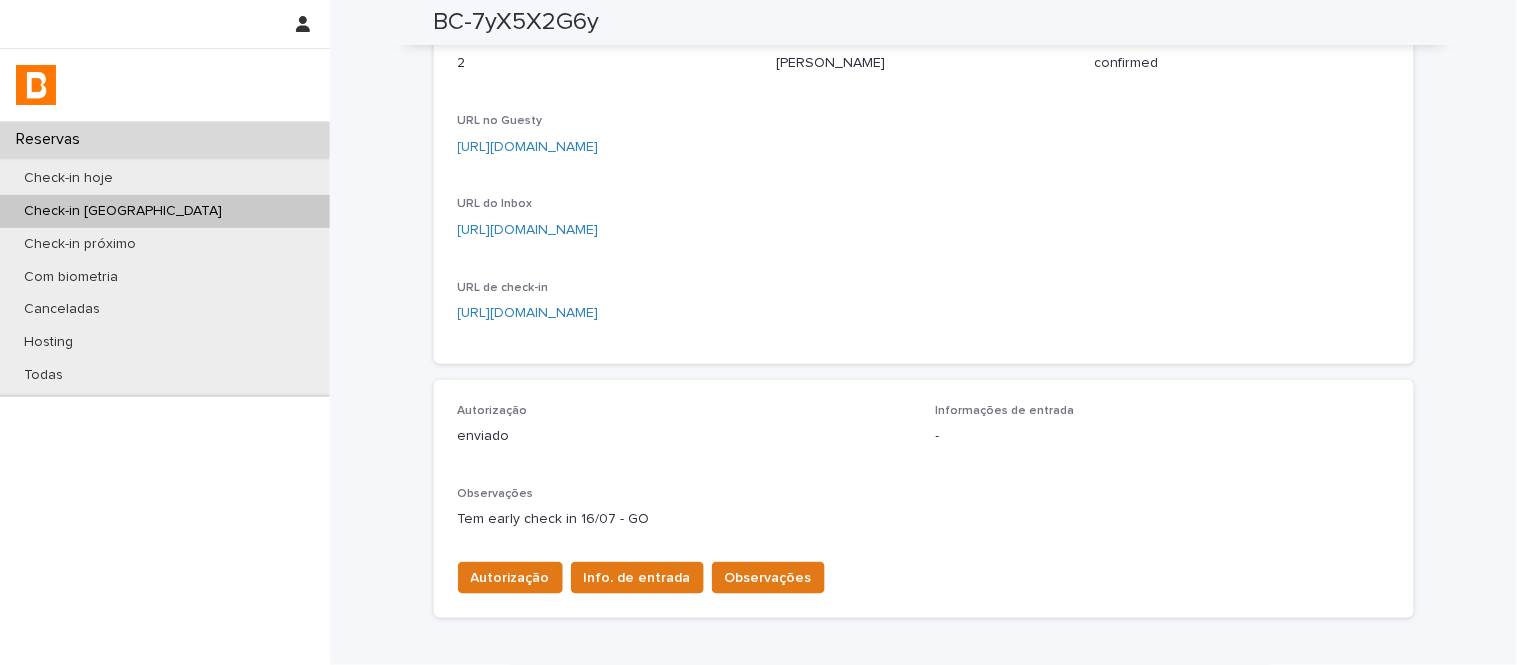 click on "URL do Inbox" at bounding box center (605, 204) 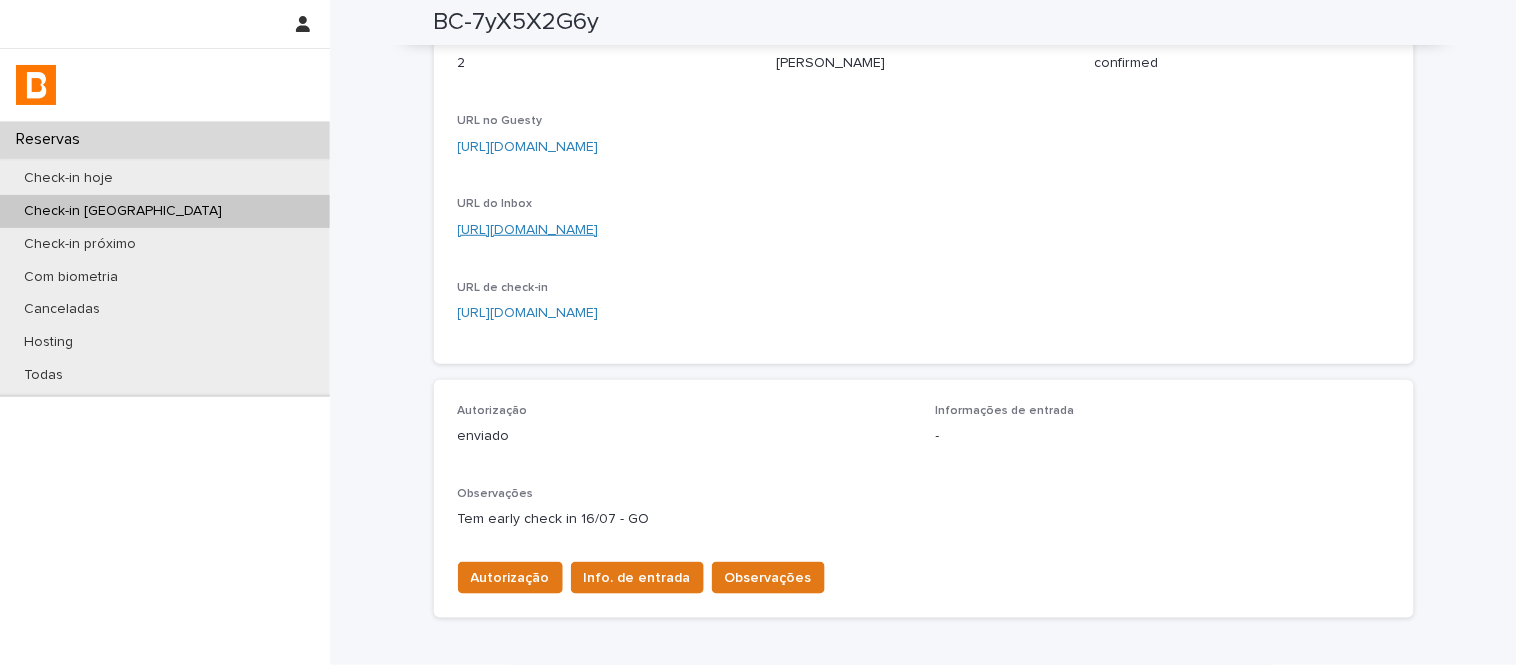 click on "https://app.guesty.com/inbox-v2/686c64c3b36e7c0012e645d1?reservationId=686c64c4a1db29001ff37cb3" at bounding box center [528, 230] 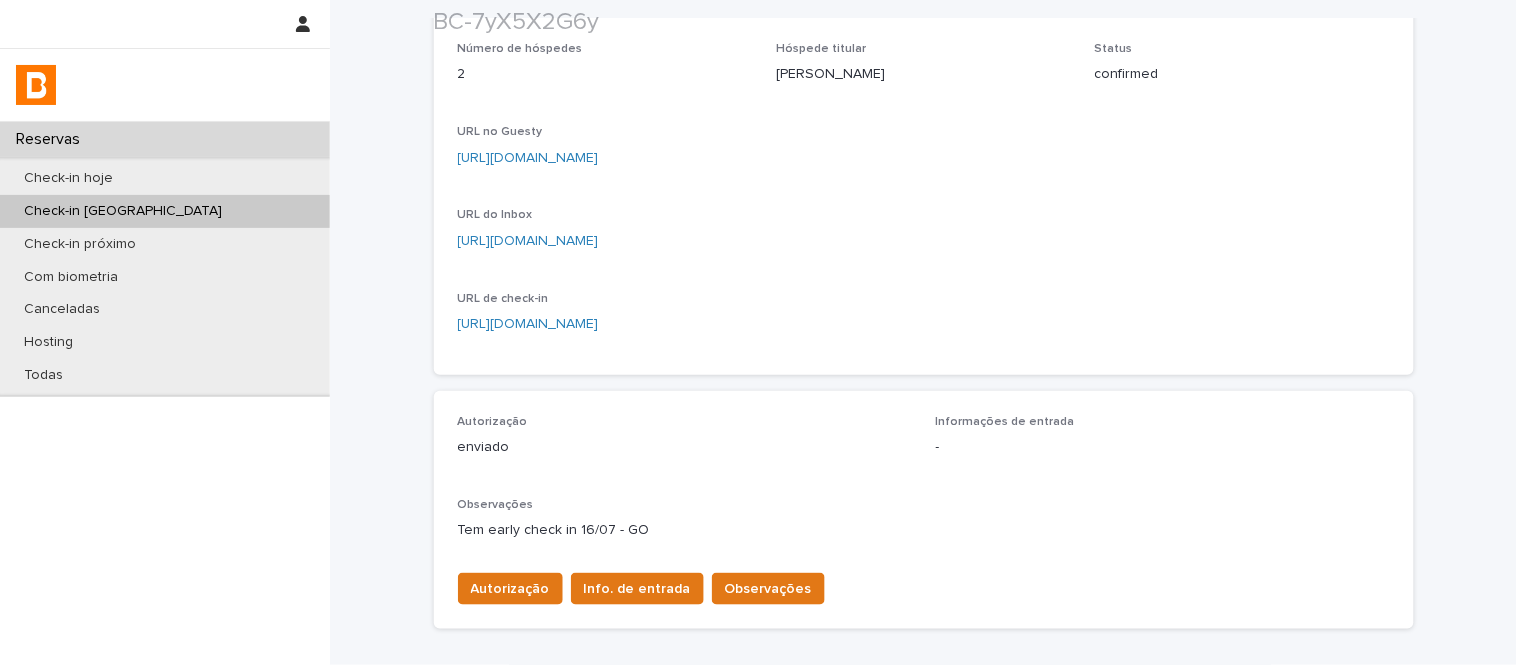 scroll, scrollTop: 333, scrollLeft: 0, axis: vertical 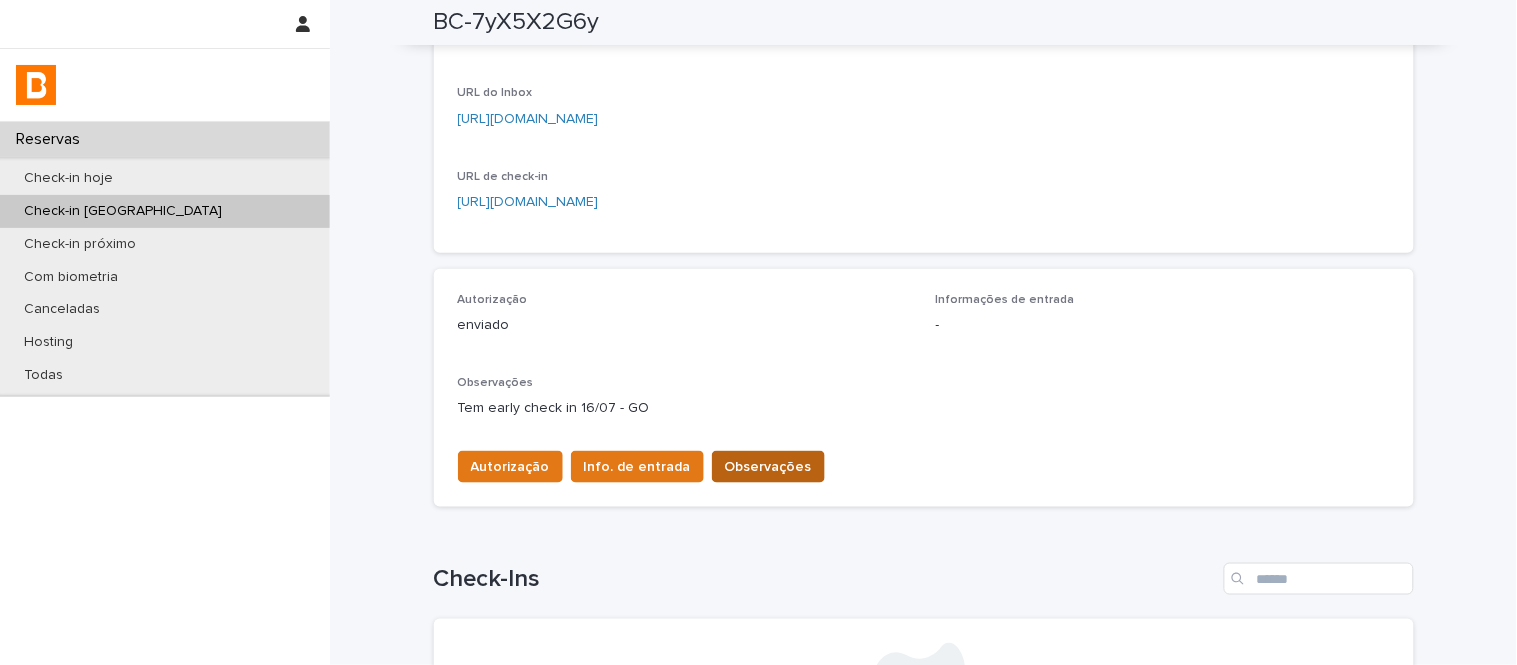 click on "Observações" at bounding box center [768, 467] 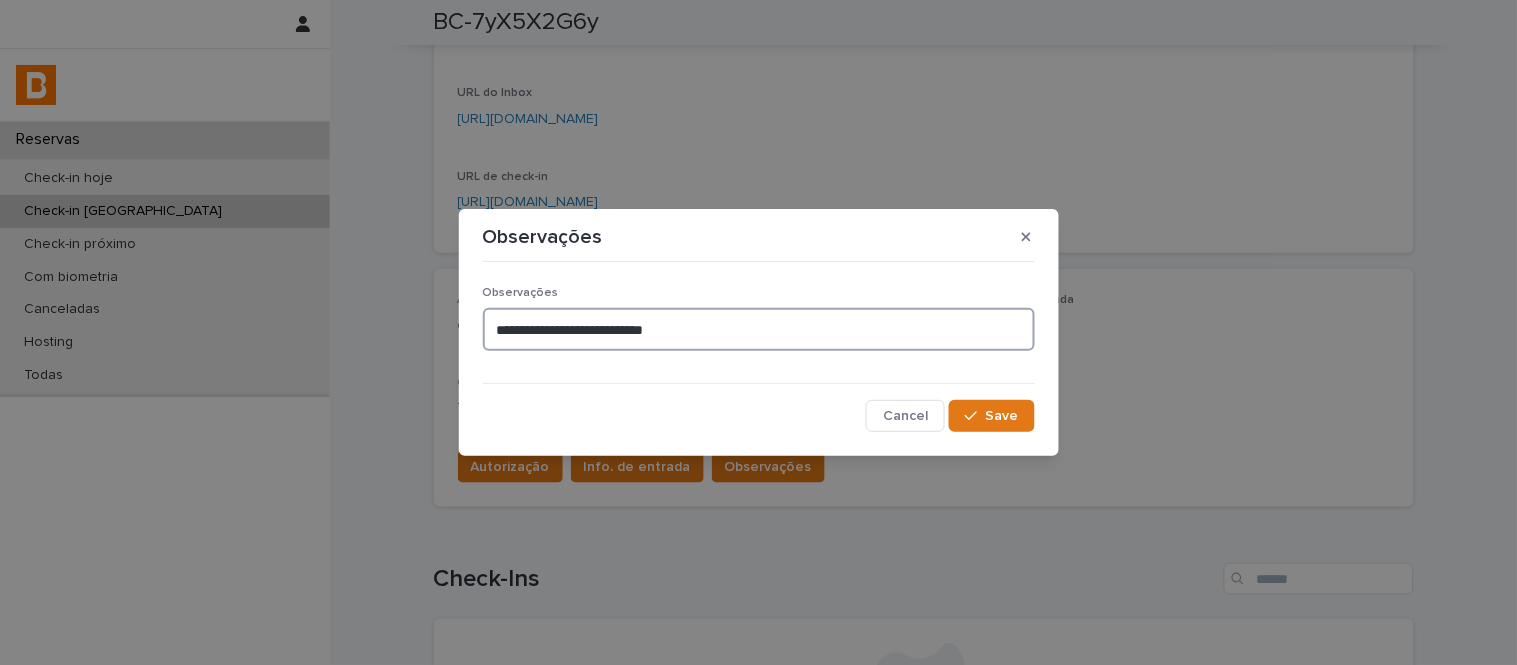 click on "**********" at bounding box center (759, 329) 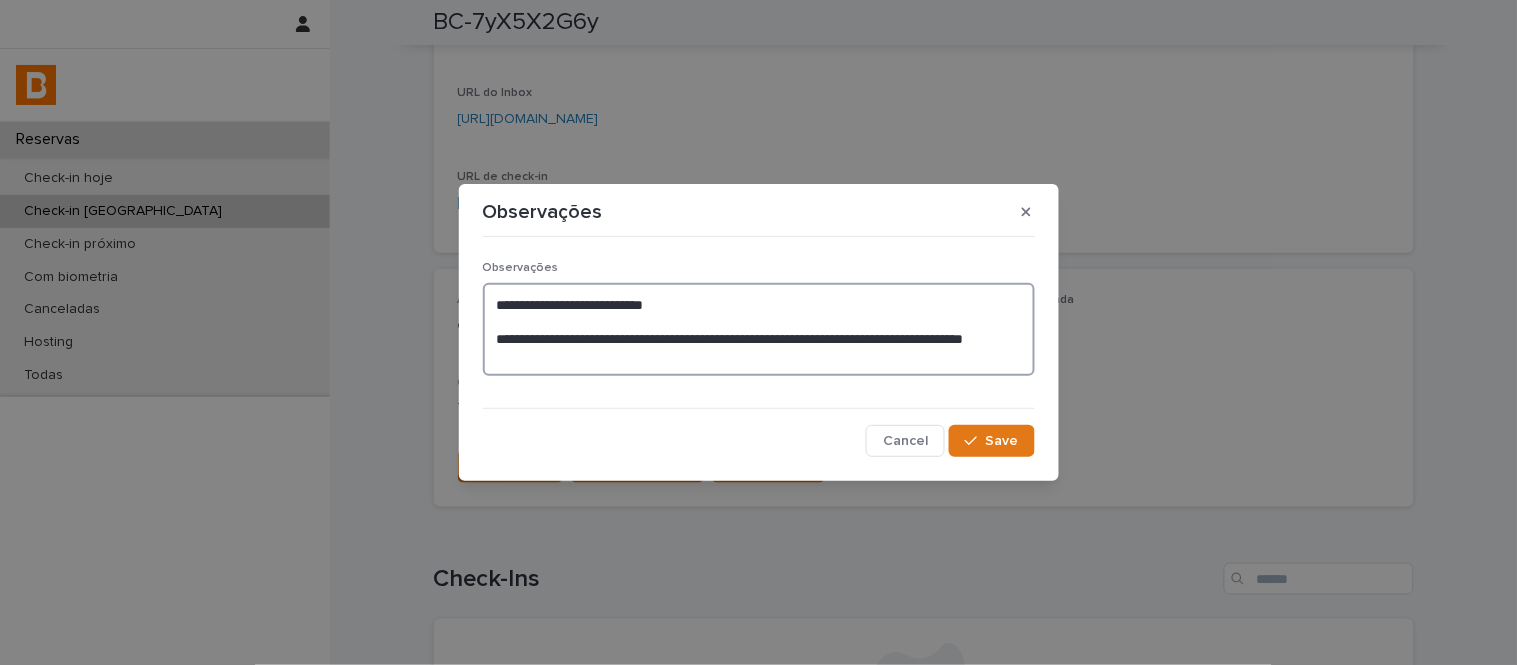 drag, startPoint x: 487, startPoint y: 334, endPoint x: 732, endPoint y: 376, distance: 248.57393 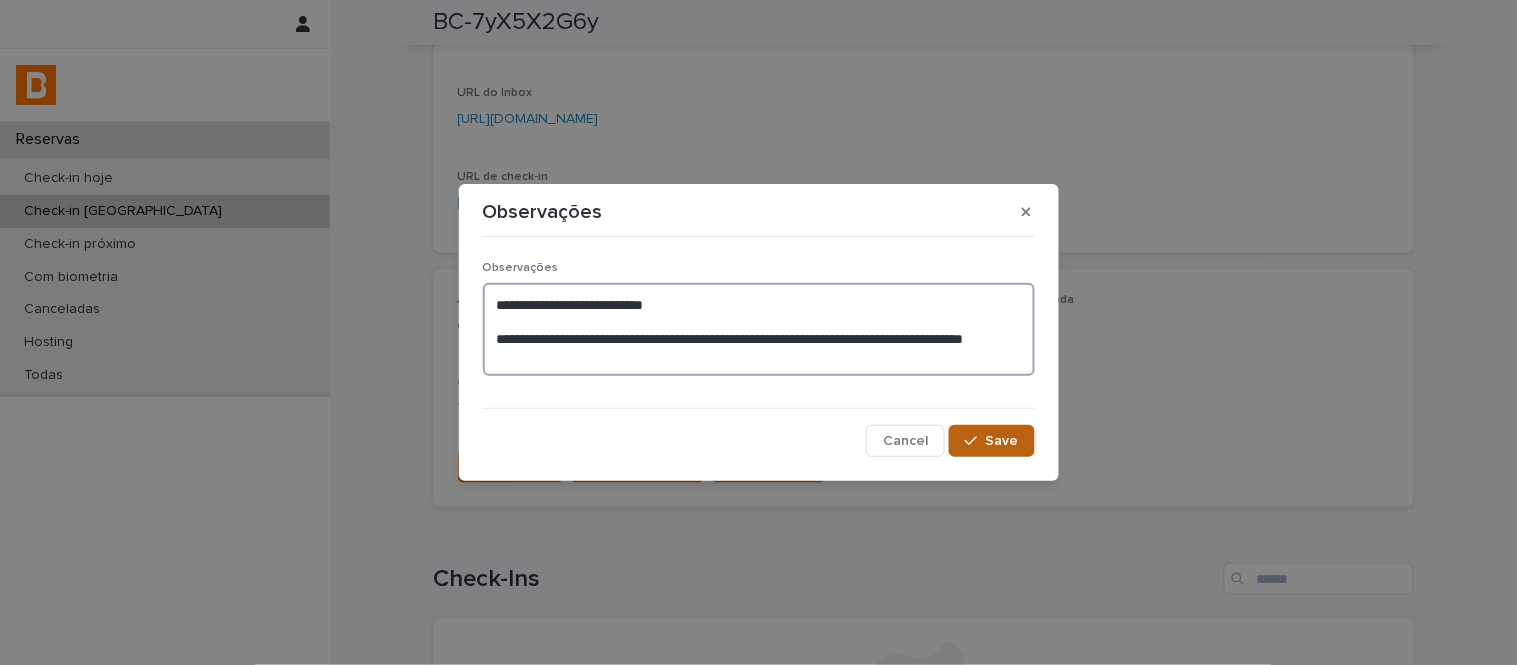 type on "**********" 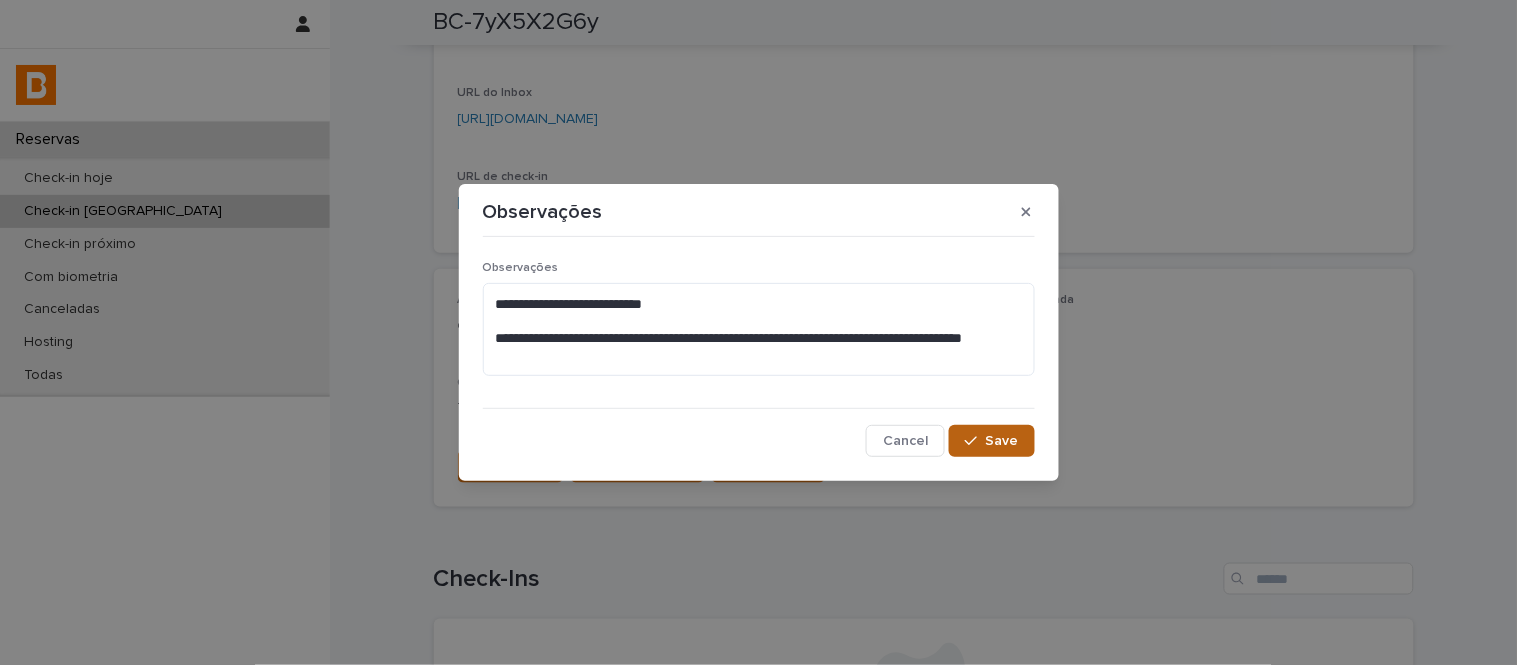 click 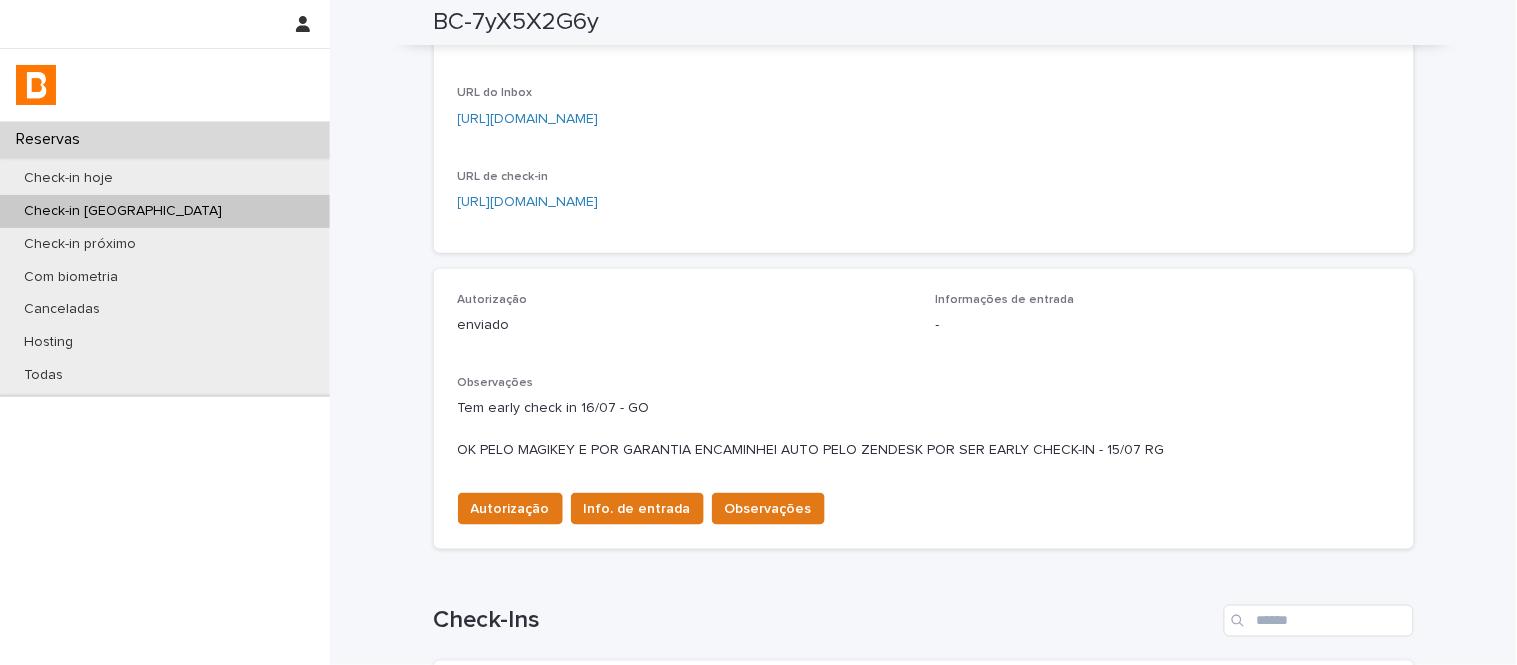 scroll, scrollTop: 354, scrollLeft: 0, axis: vertical 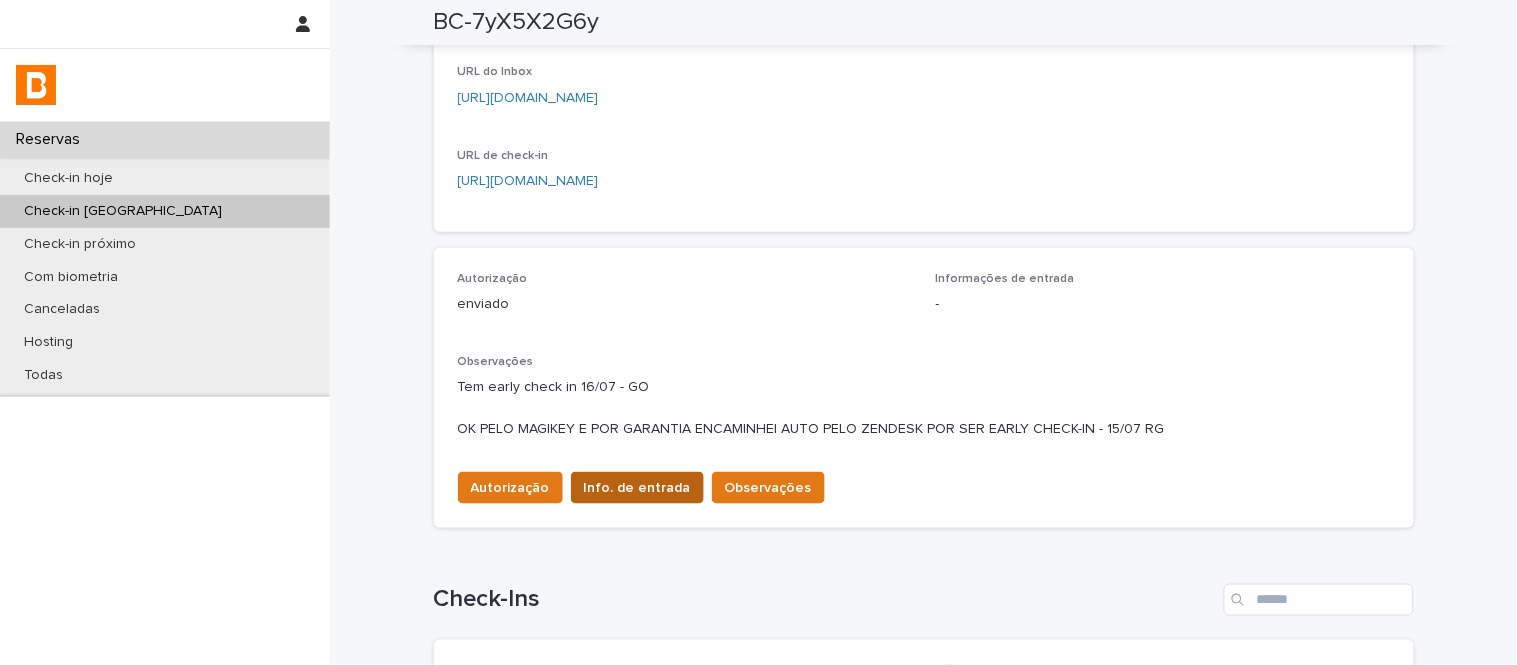 click on "Info. de entrada" at bounding box center (637, 488) 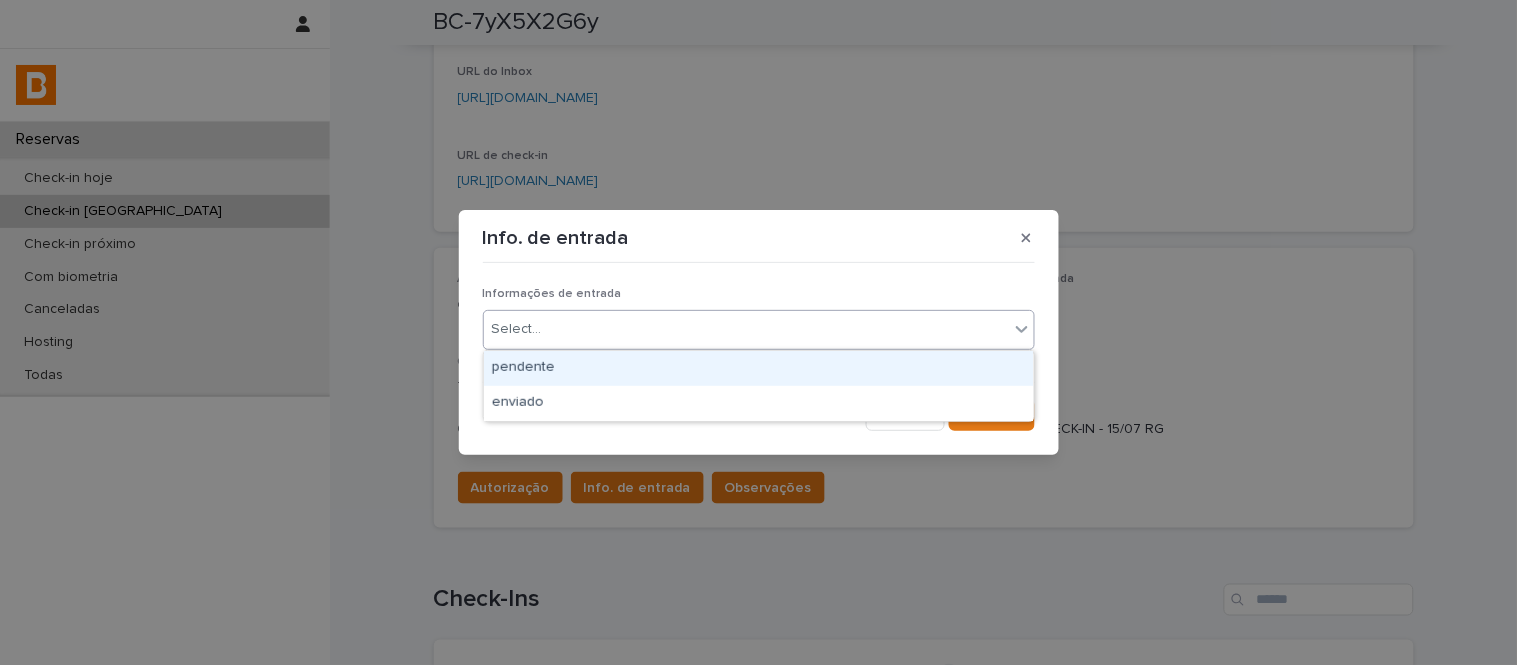 drag, startPoint x: 642, startPoint y: 316, endPoint x: 666, endPoint y: 382, distance: 70.2282 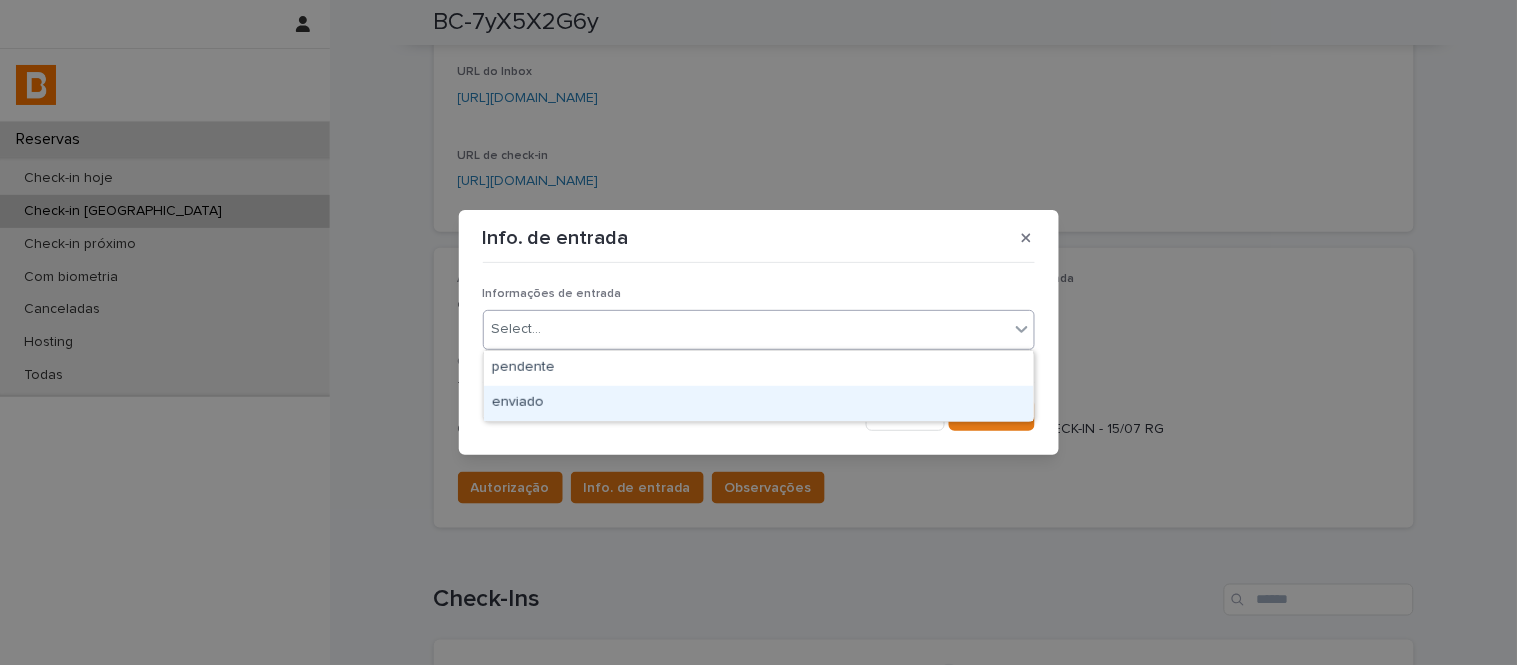 click on "enviado" at bounding box center [759, 403] 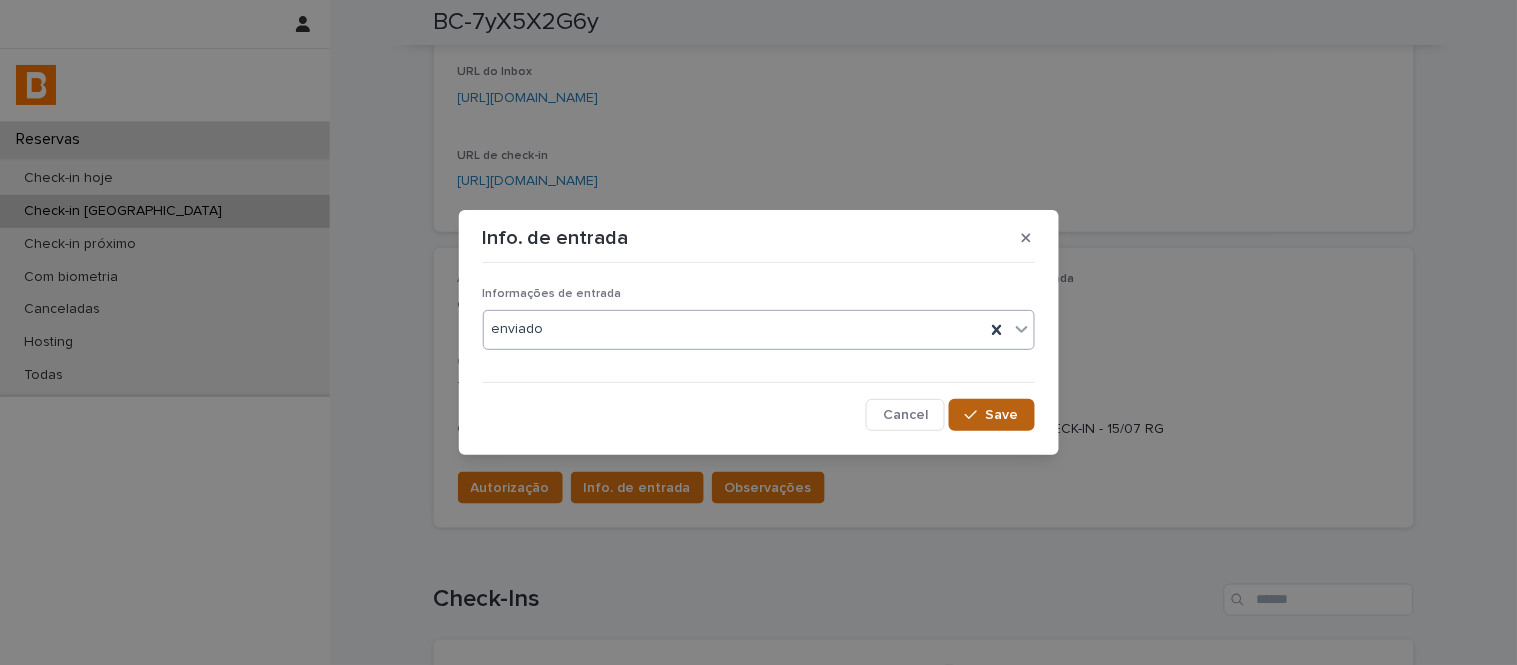 click on "Save" at bounding box center (1002, 415) 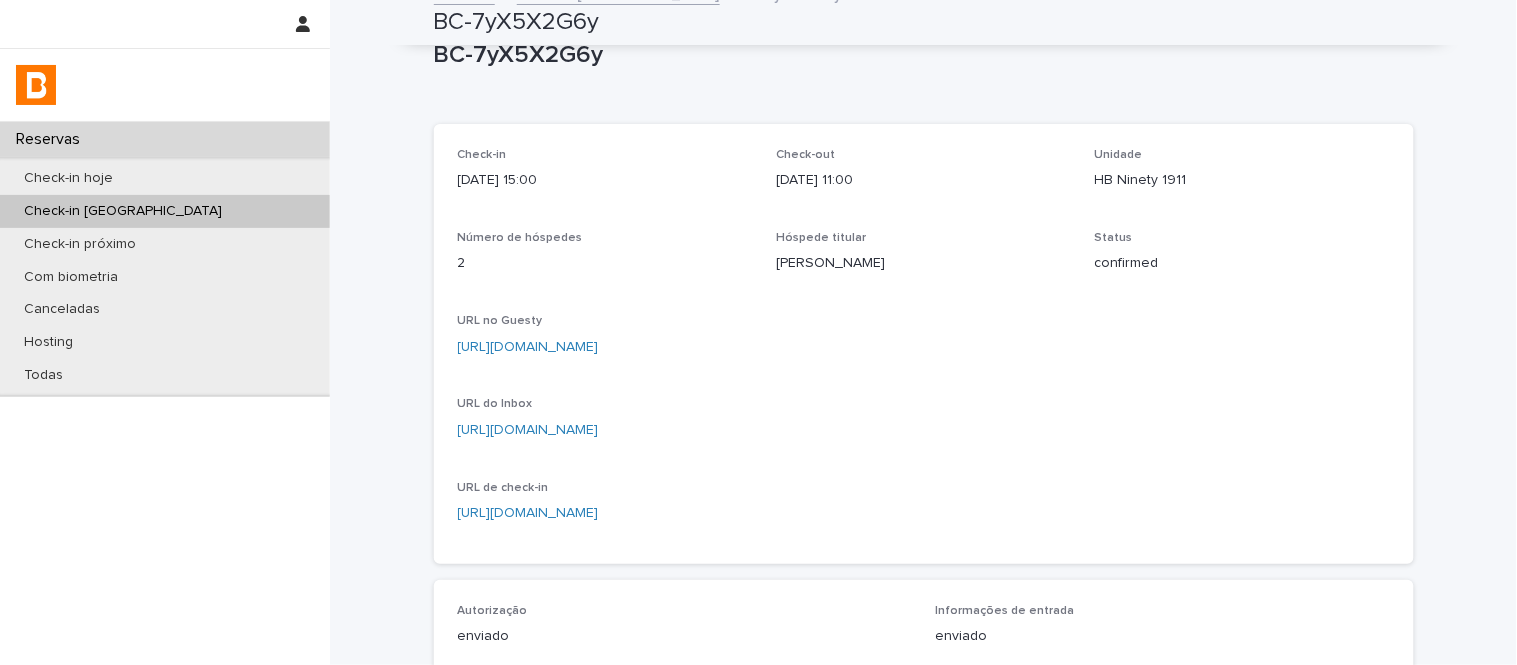 scroll, scrollTop: 0, scrollLeft: 0, axis: both 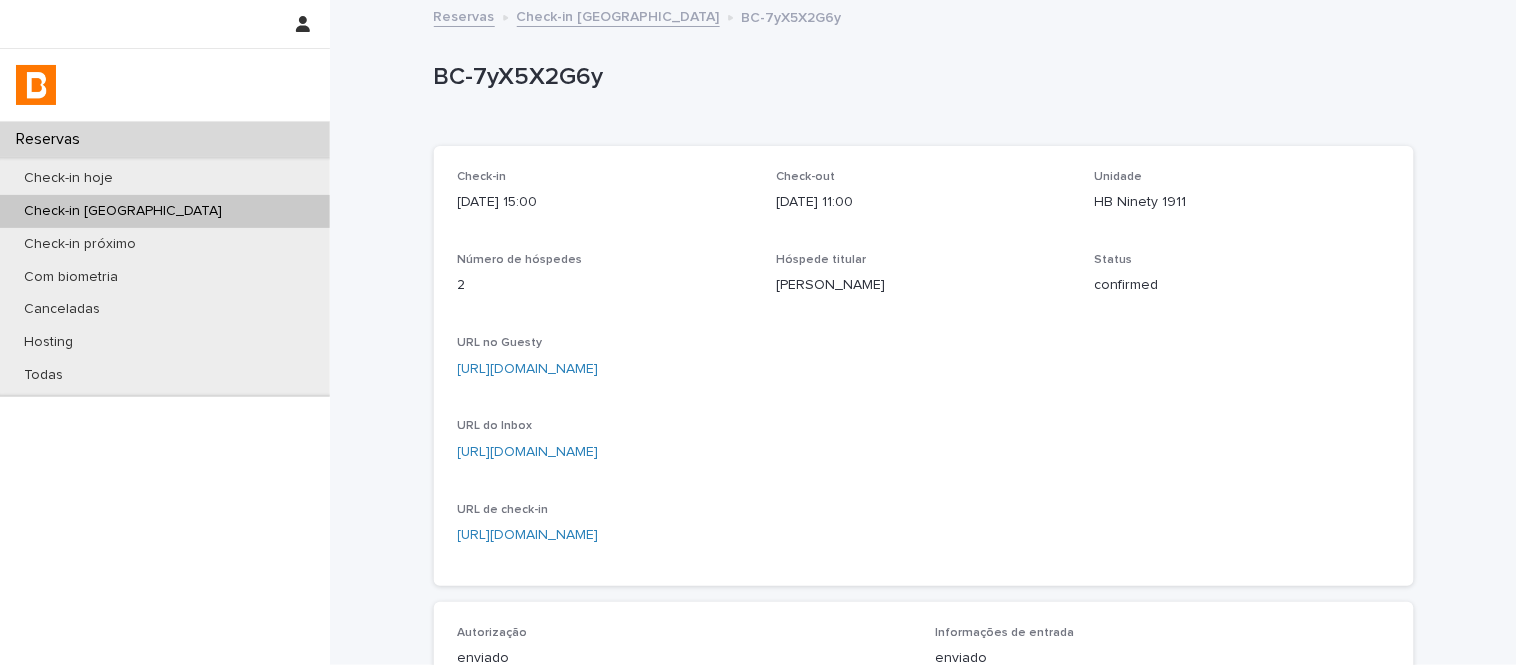 click on "HB Ninety 1911" at bounding box center (1242, 202) 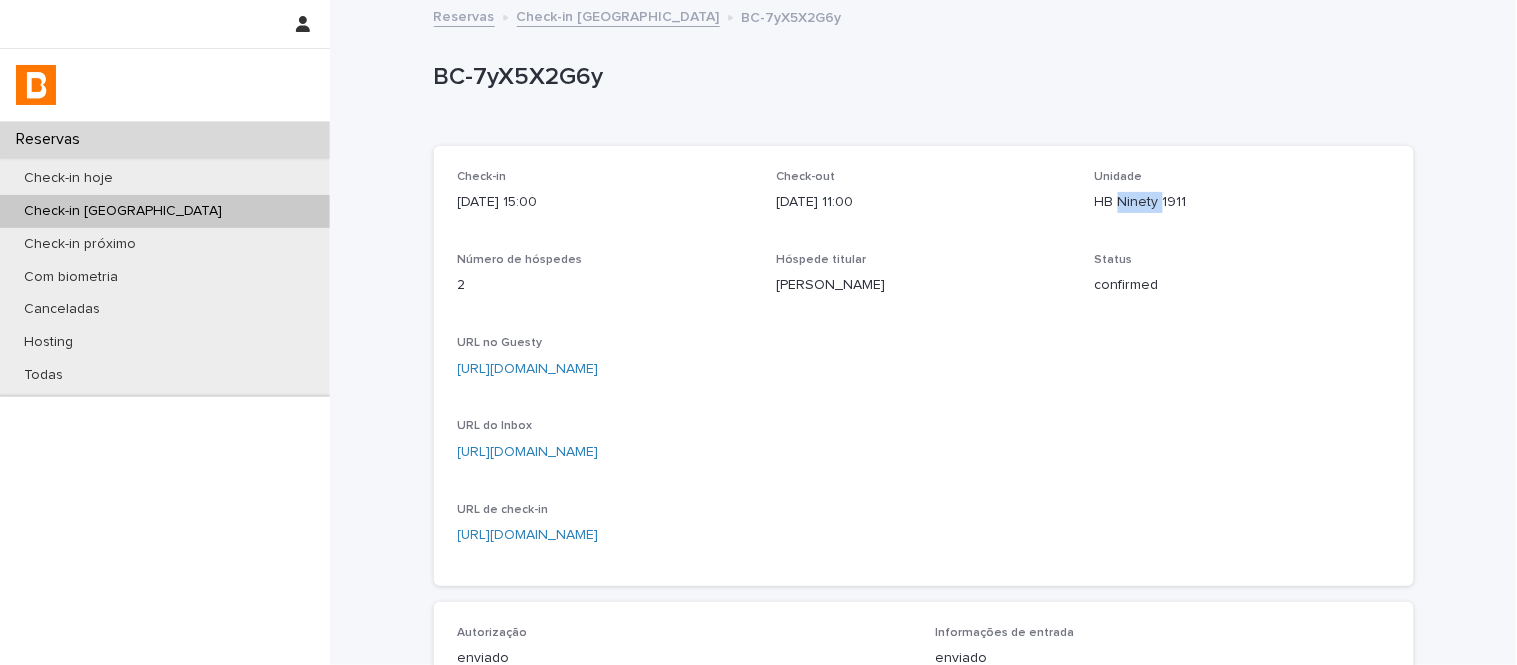 click on "HB Ninety 1911" at bounding box center (1242, 202) 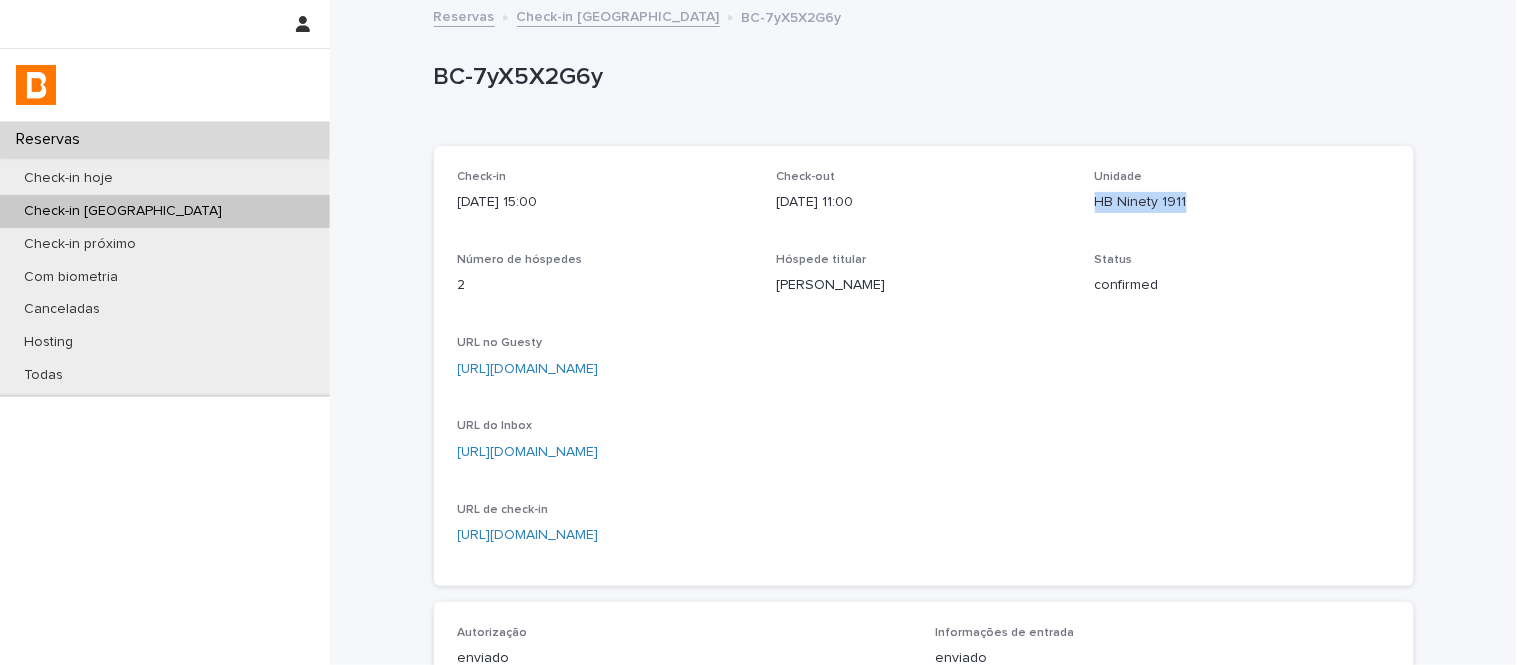 click on "HB Ninety 1911" at bounding box center [1242, 202] 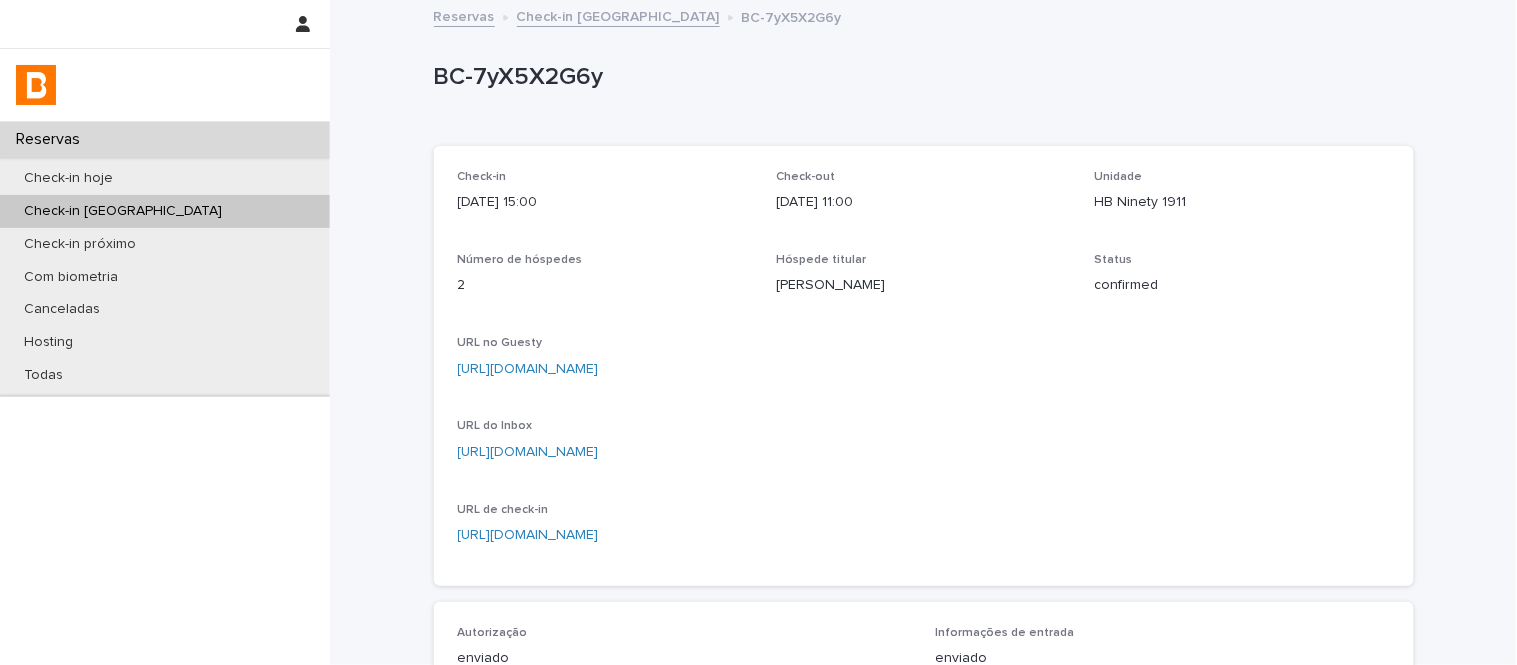 click on "BC-7yX5X2G6y" at bounding box center (920, 77) 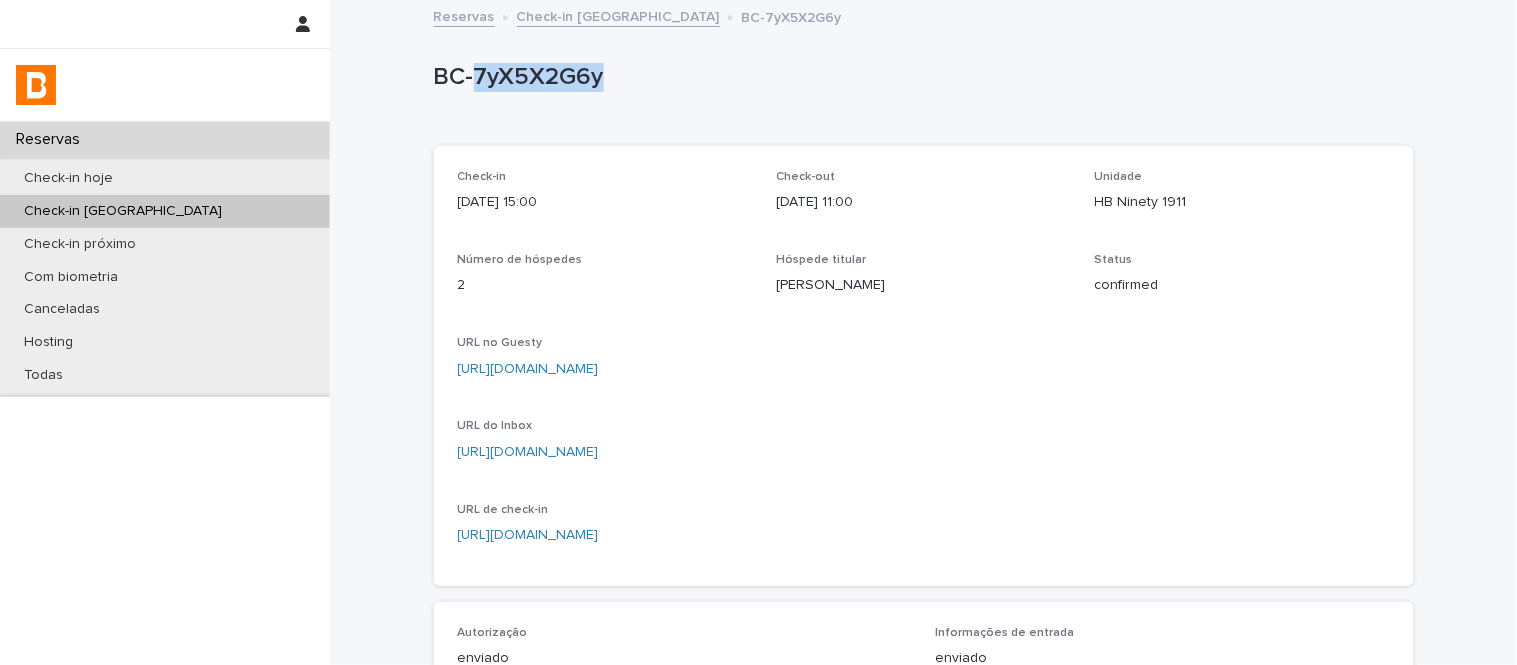 click on "BC-7yX5X2G6y" at bounding box center (920, 77) 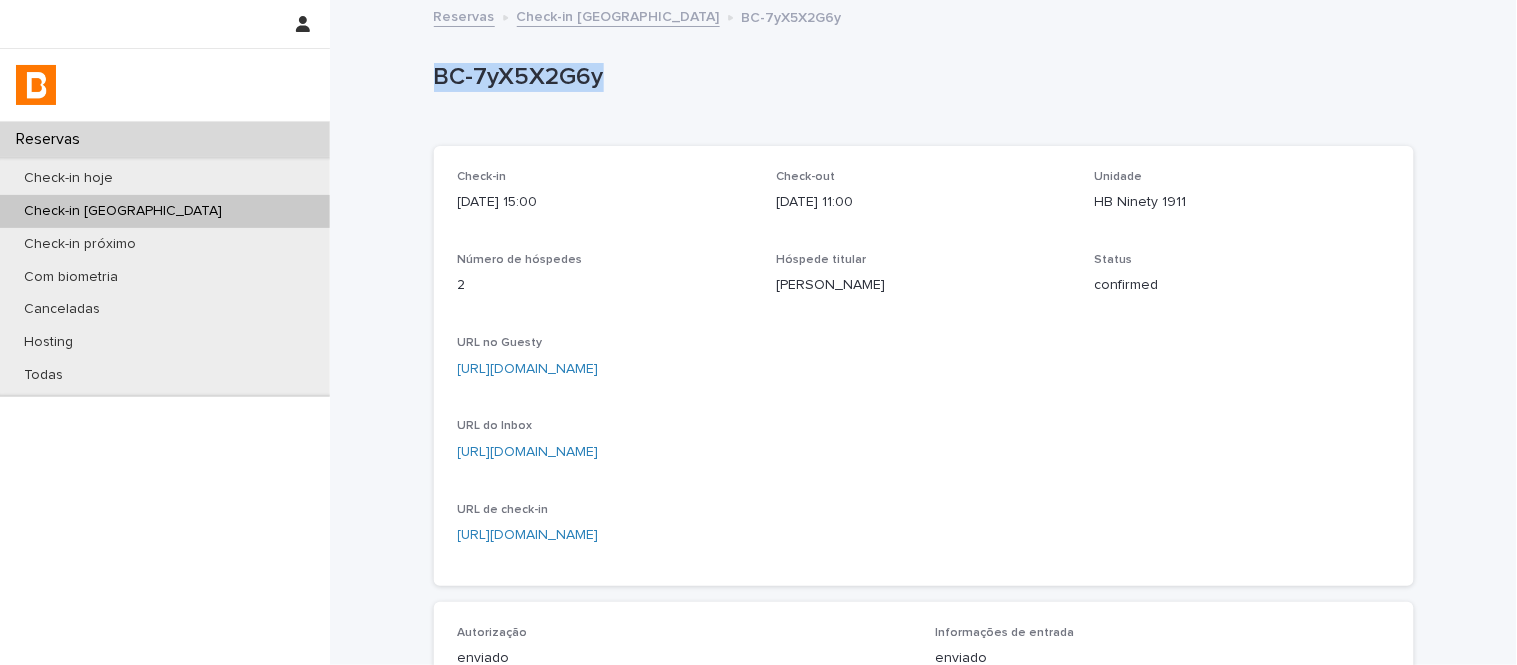 click on "BC-7yX5X2G6y" at bounding box center [920, 77] 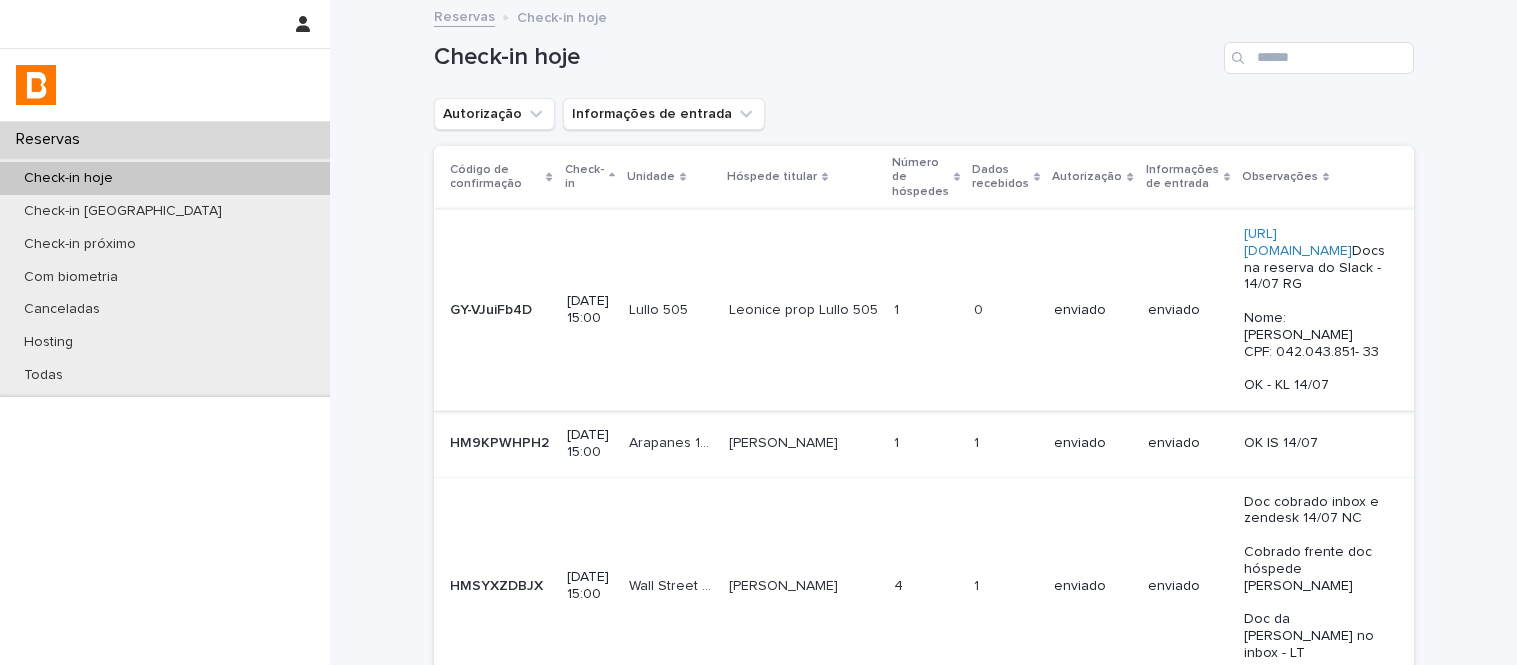 scroll, scrollTop: 0, scrollLeft: 0, axis: both 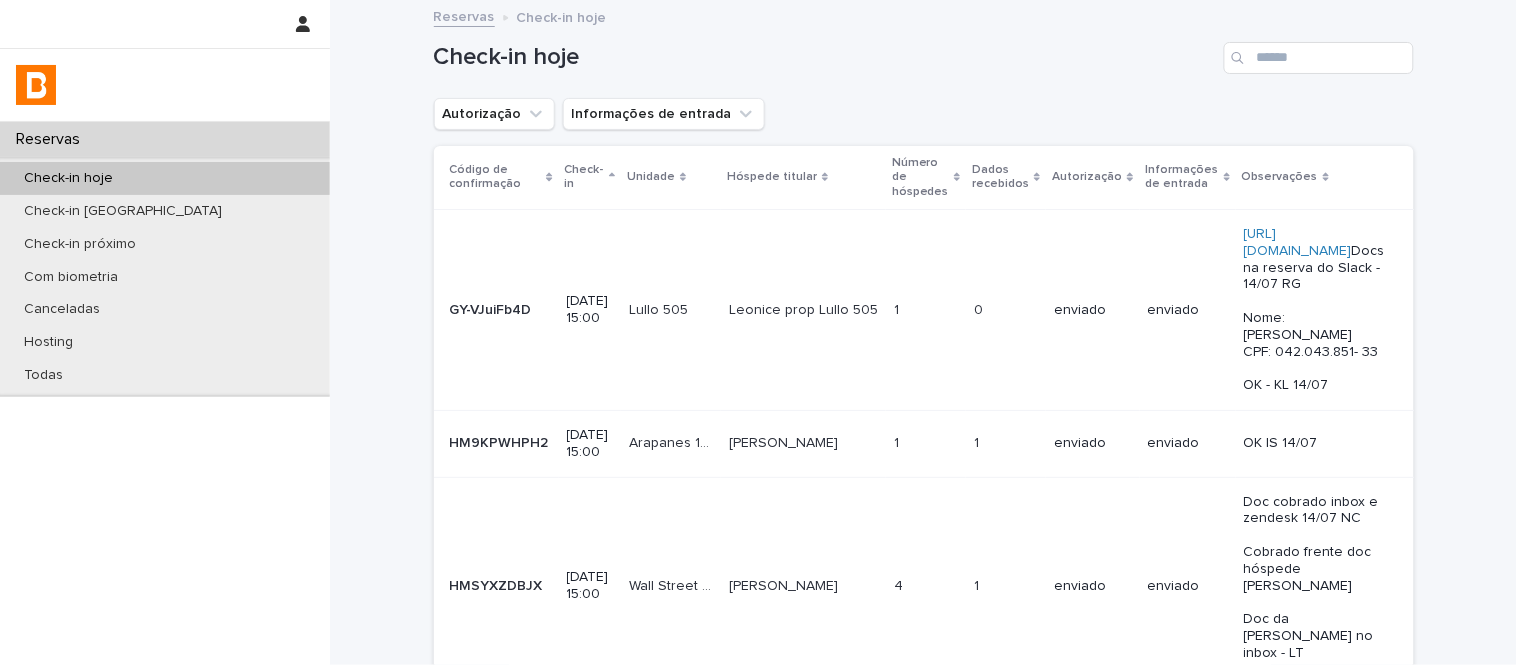 click on "Check-in hoje" at bounding box center (165, 178) 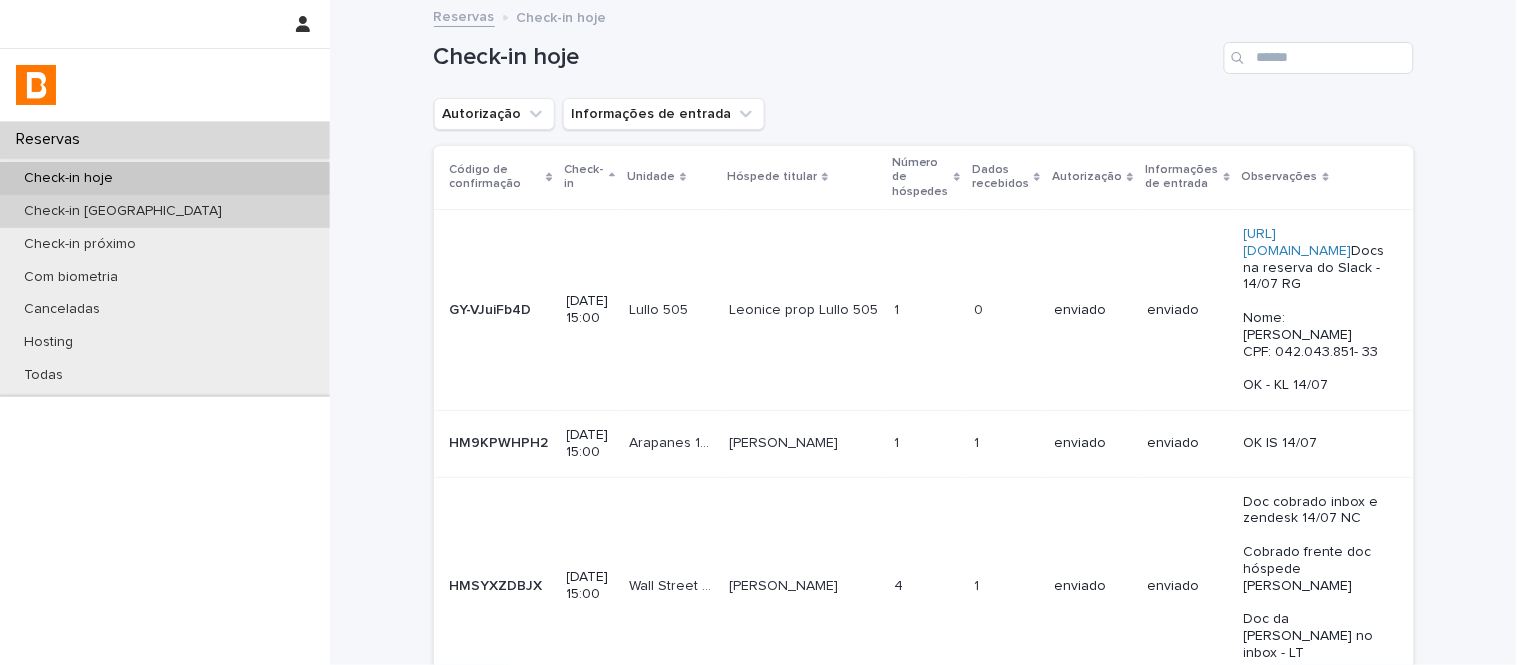 click on "Check-in [GEOGRAPHIC_DATA]" at bounding box center (165, 211) 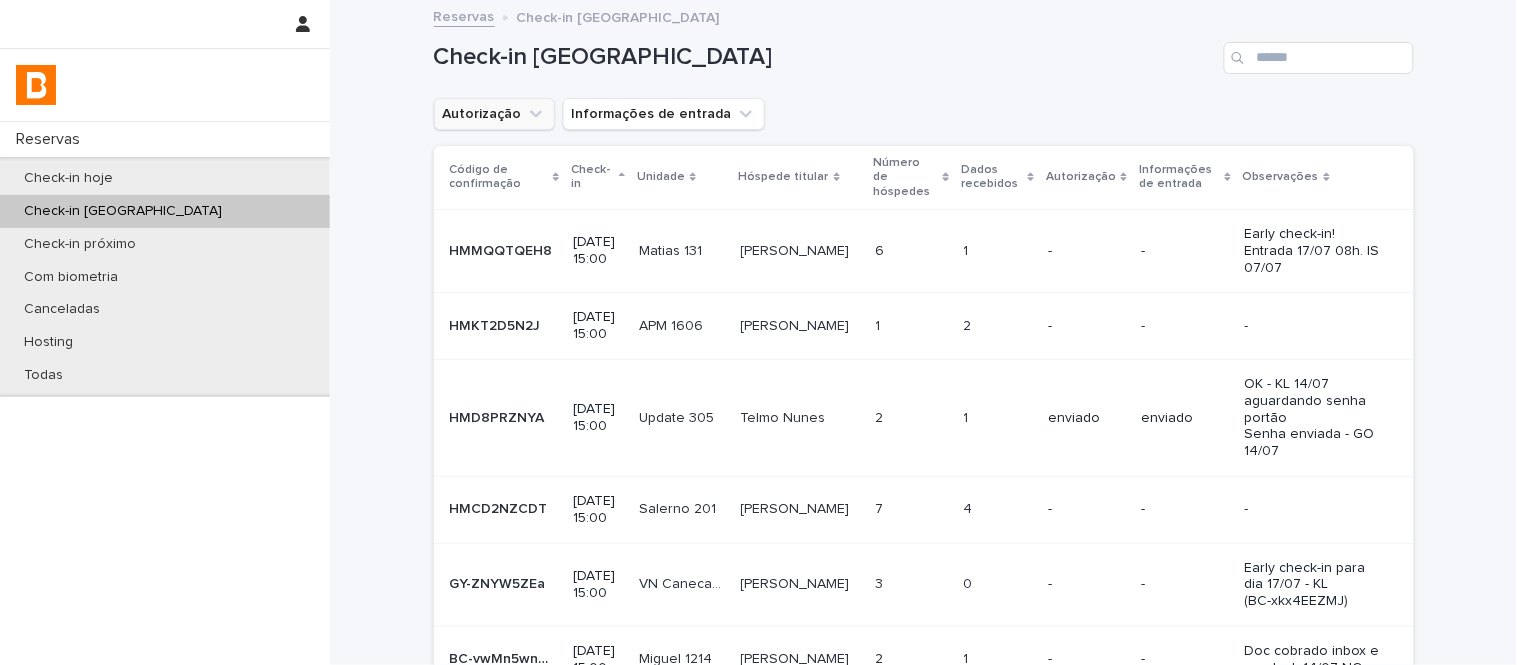 click 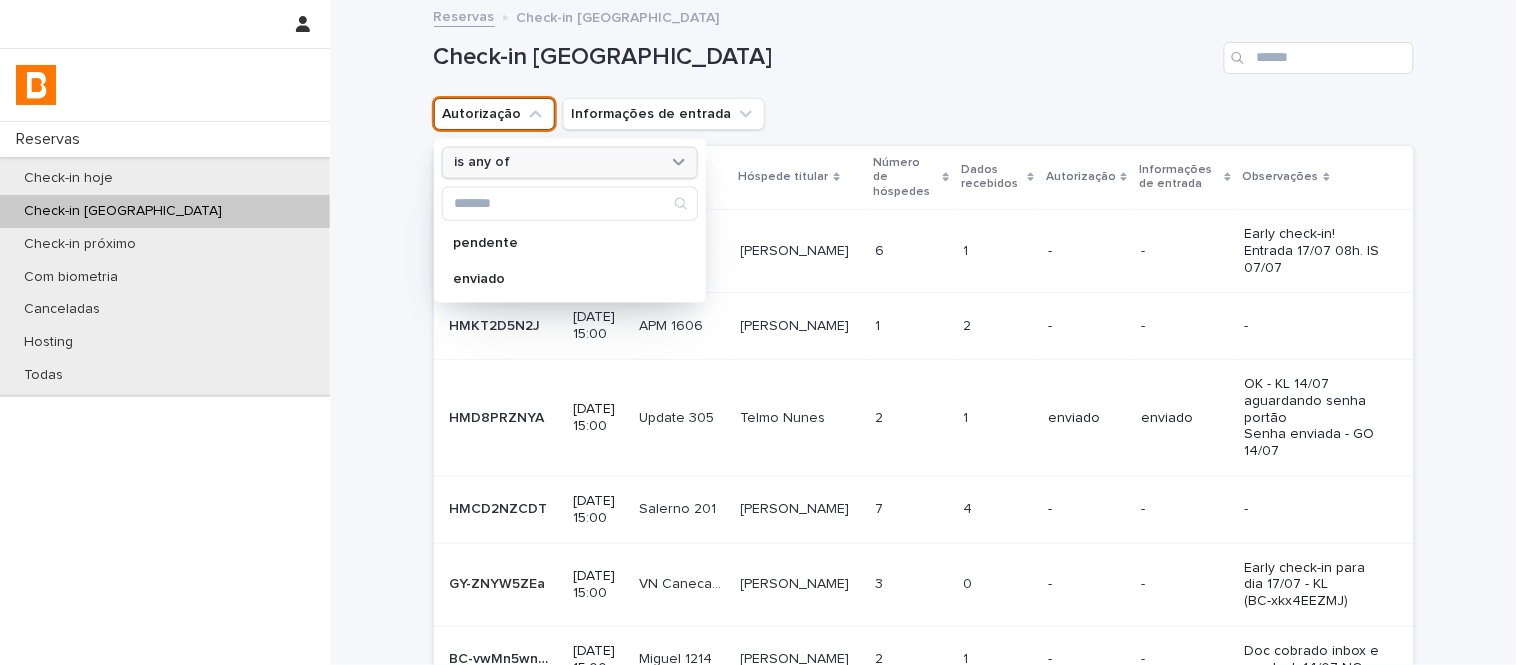 click on "is any of" at bounding box center (570, 162) 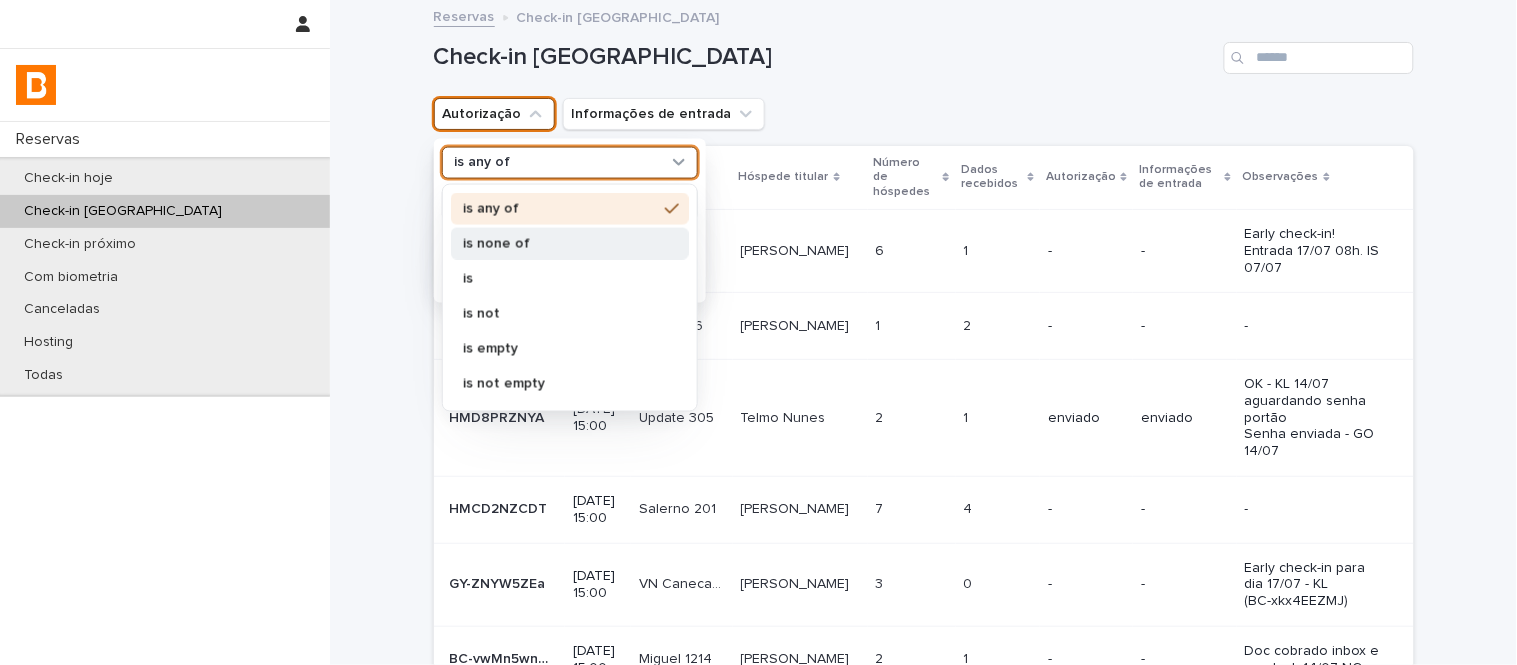 click on "is none of" at bounding box center [570, 243] 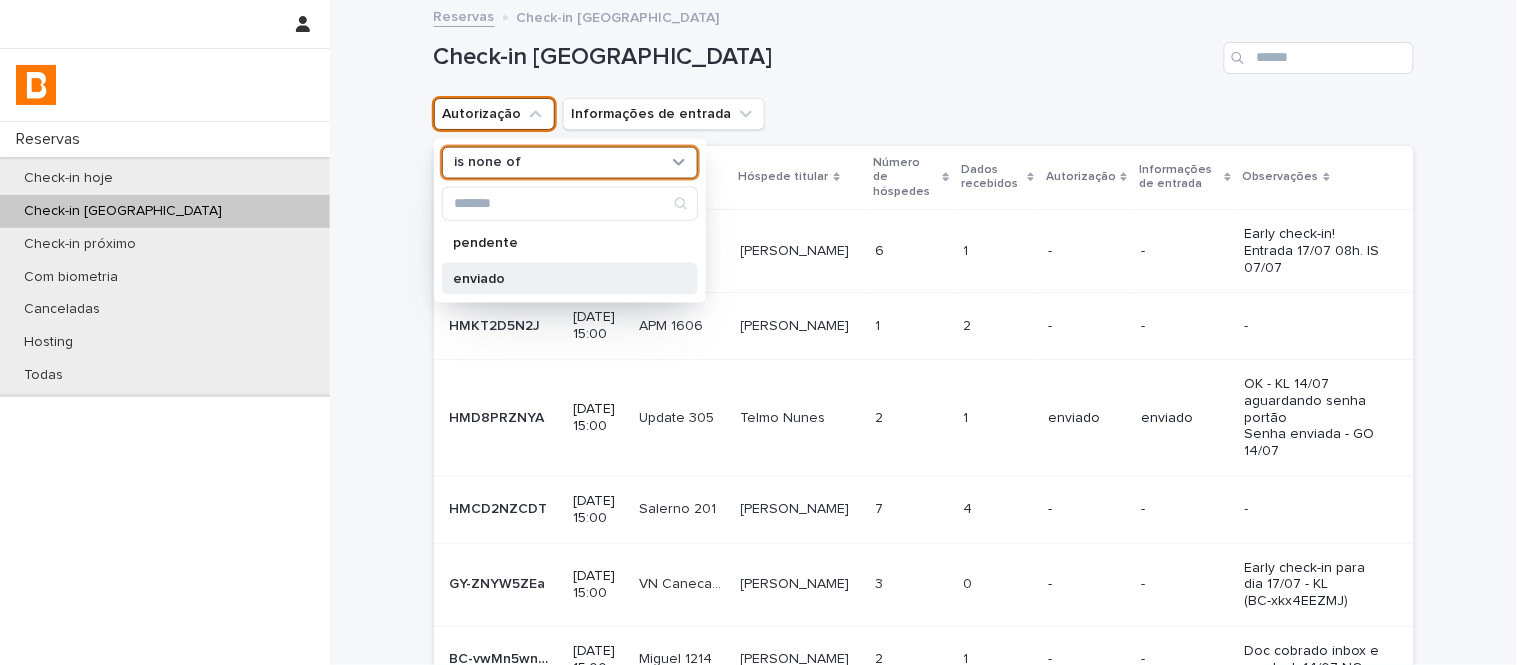 click on "enviado" at bounding box center [560, 278] 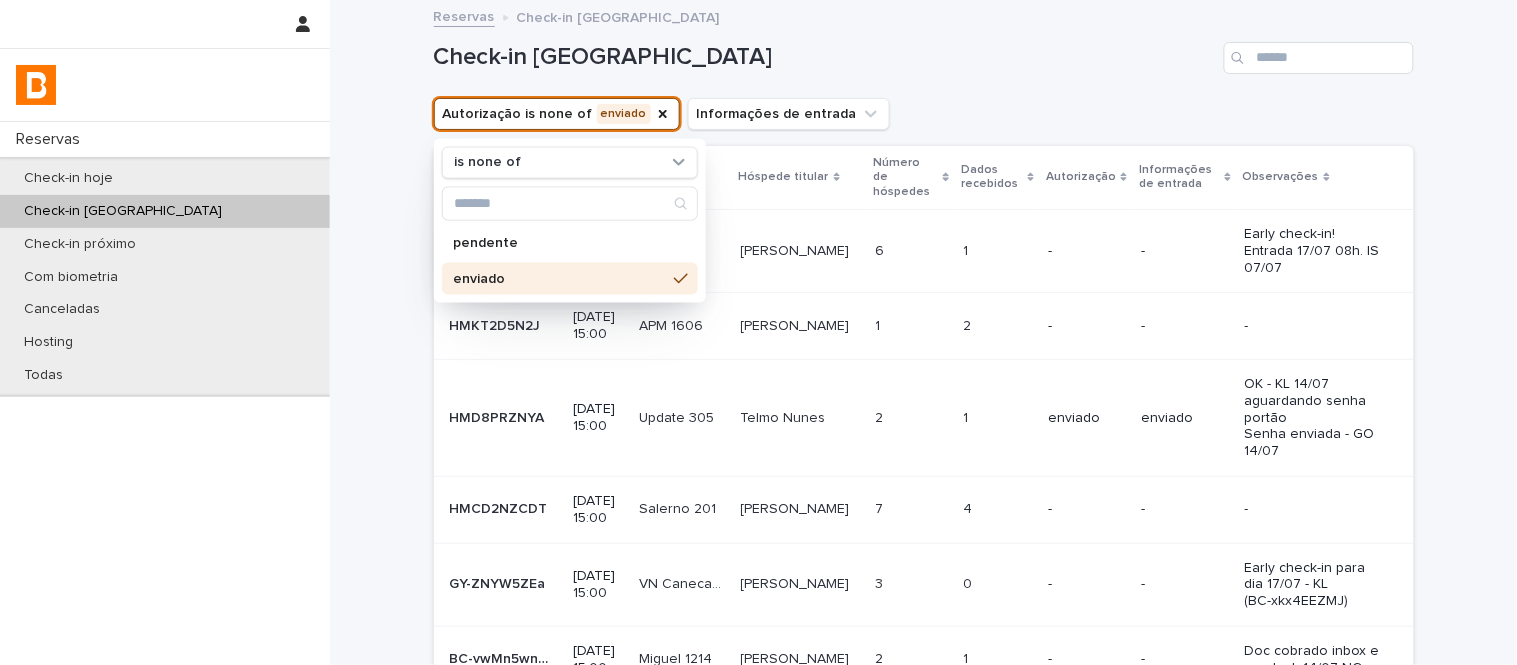 click on "Check-in [GEOGRAPHIC_DATA]" at bounding box center (924, 50) 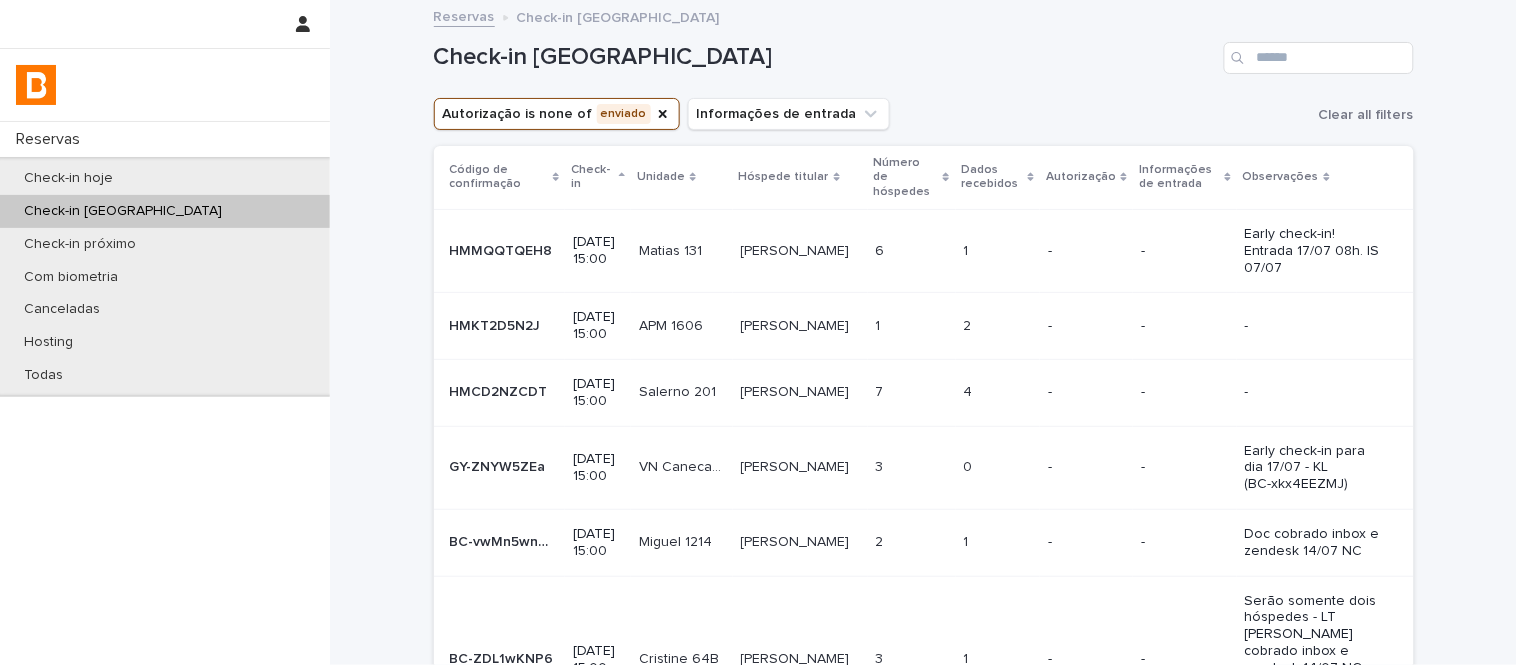 click on "Dados recebidos" at bounding box center [992, 177] 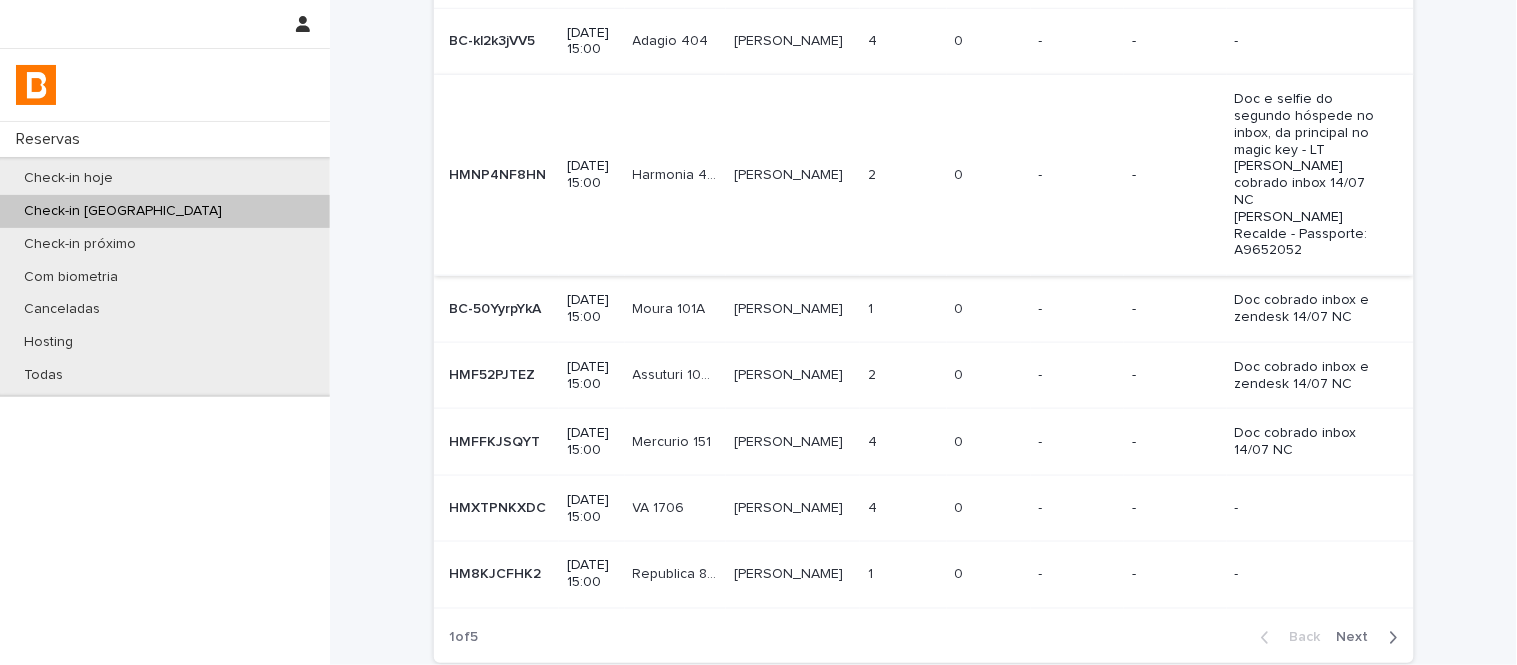 scroll, scrollTop: 675, scrollLeft: 0, axis: vertical 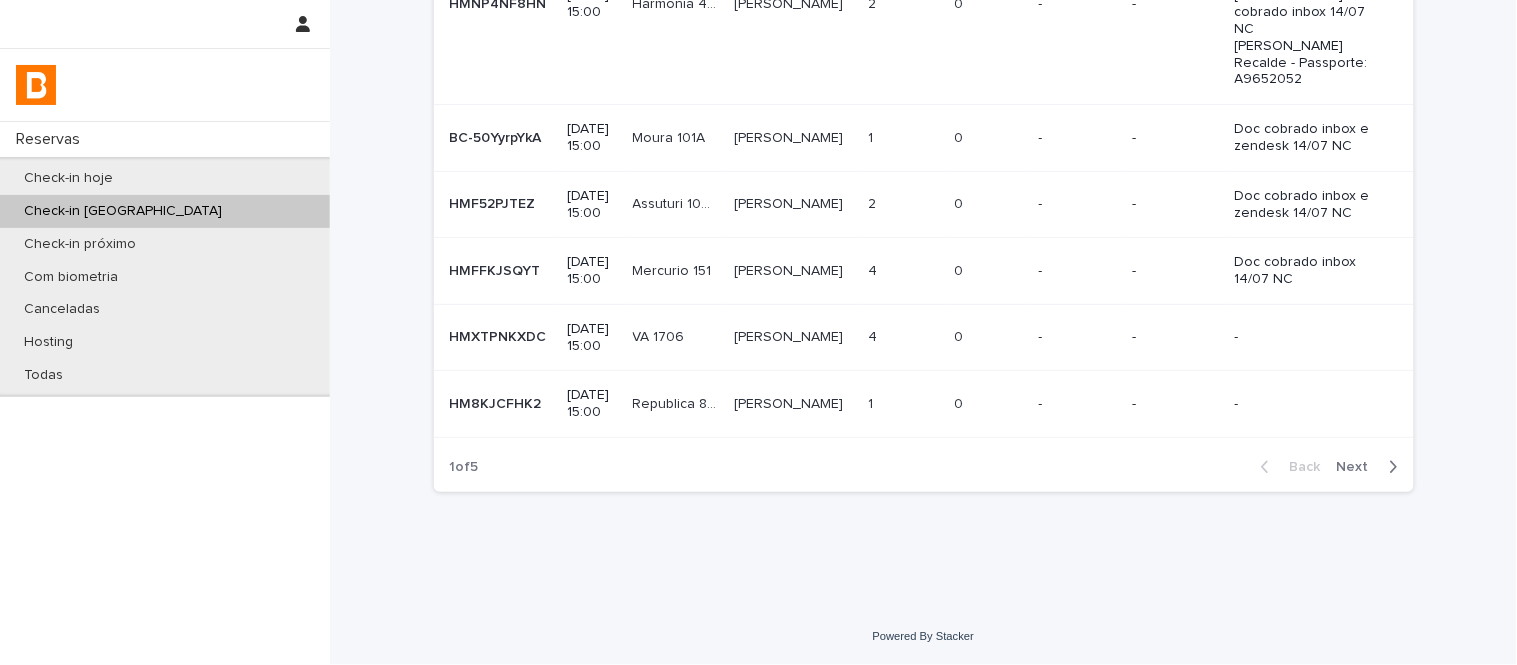 click on "Next" at bounding box center [1359, 467] 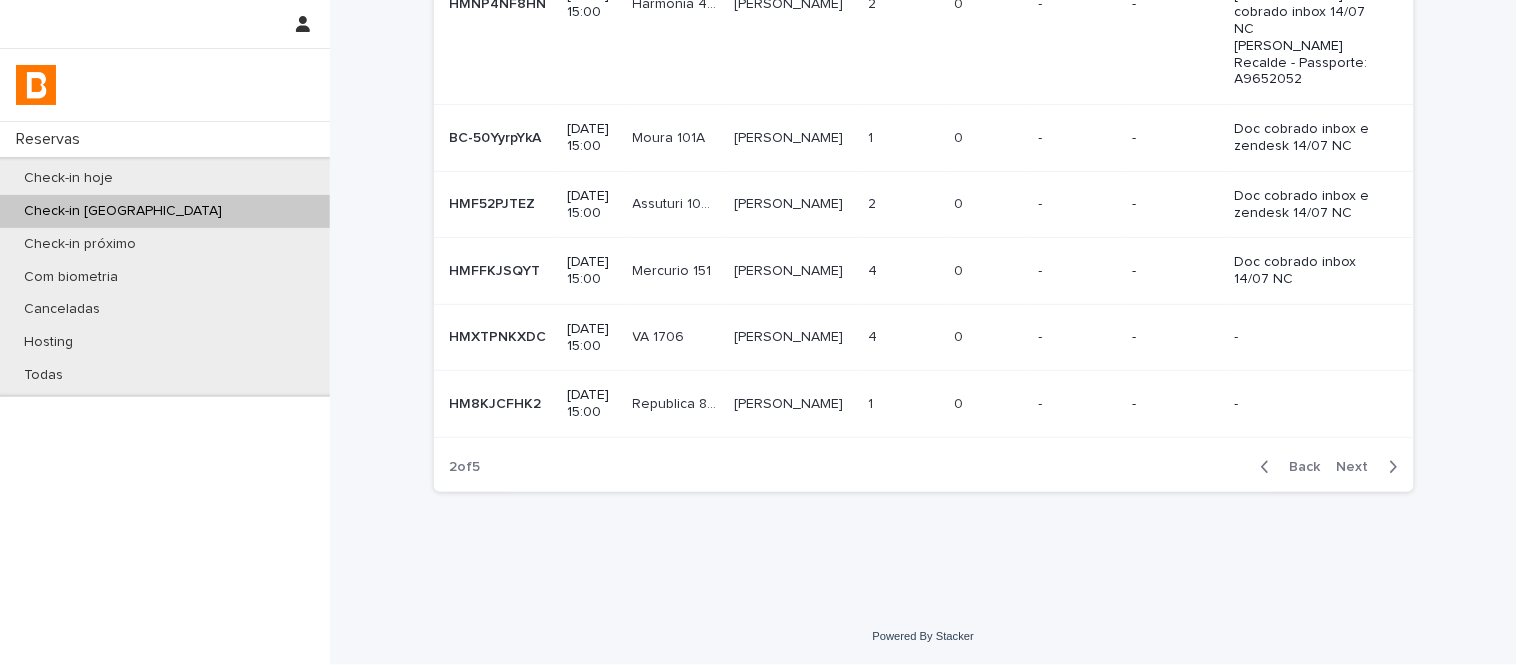 click on "Next" at bounding box center [1359, 467] 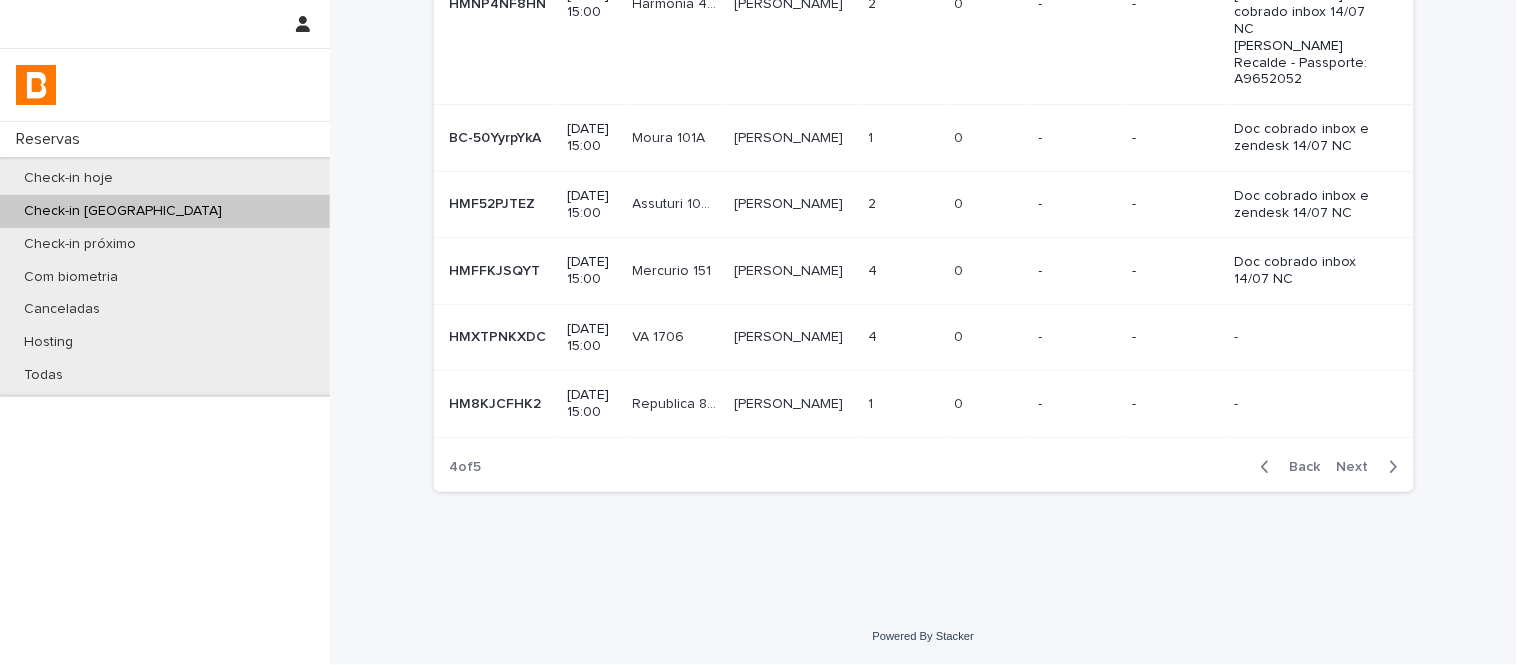 click on "Next" at bounding box center [1359, 467] 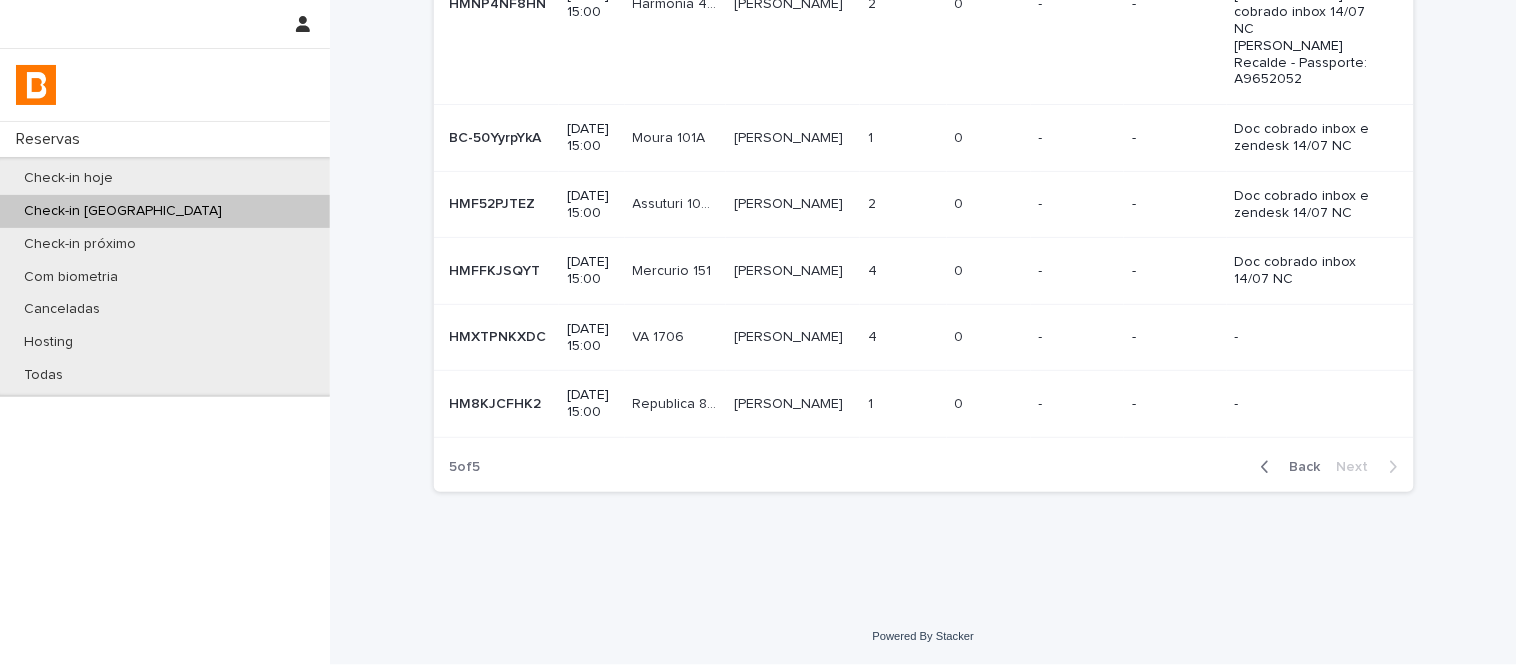 scroll, scrollTop: 0, scrollLeft: 0, axis: both 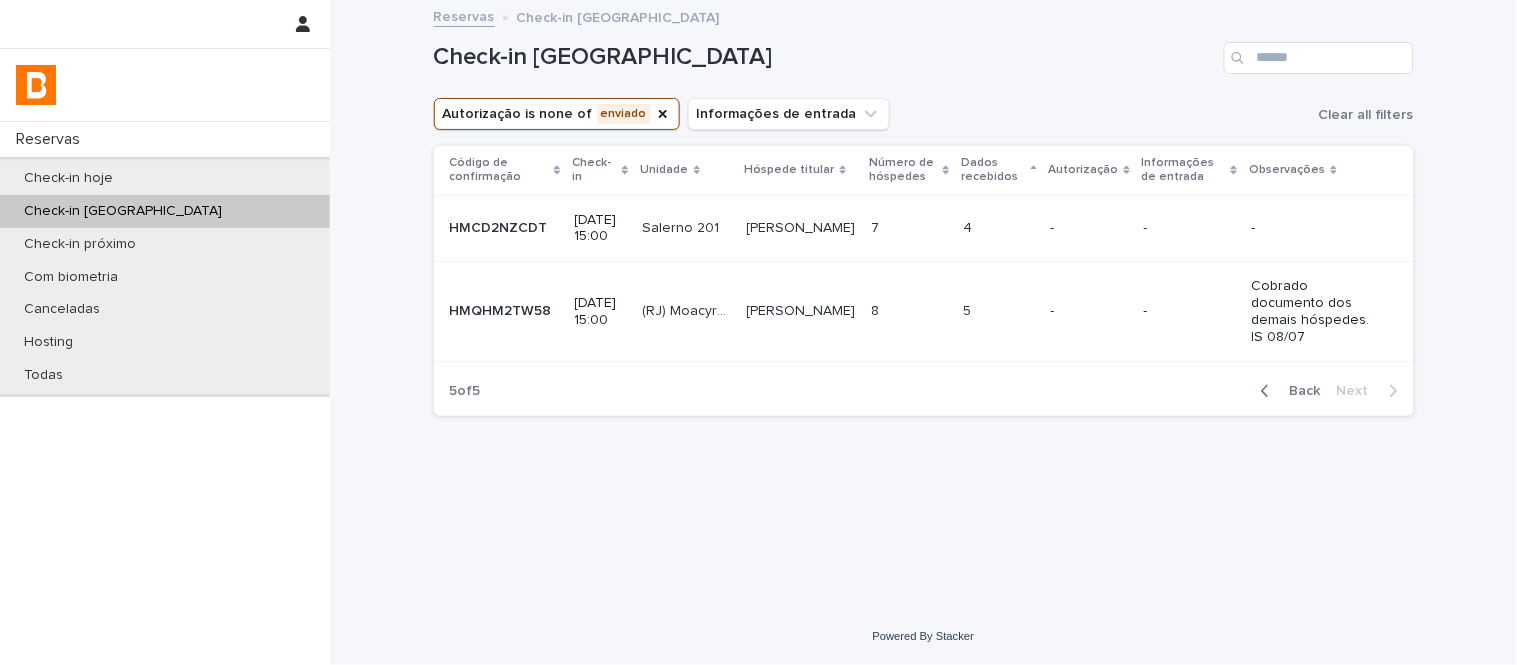 click on "8 8" at bounding box center [910, 311] 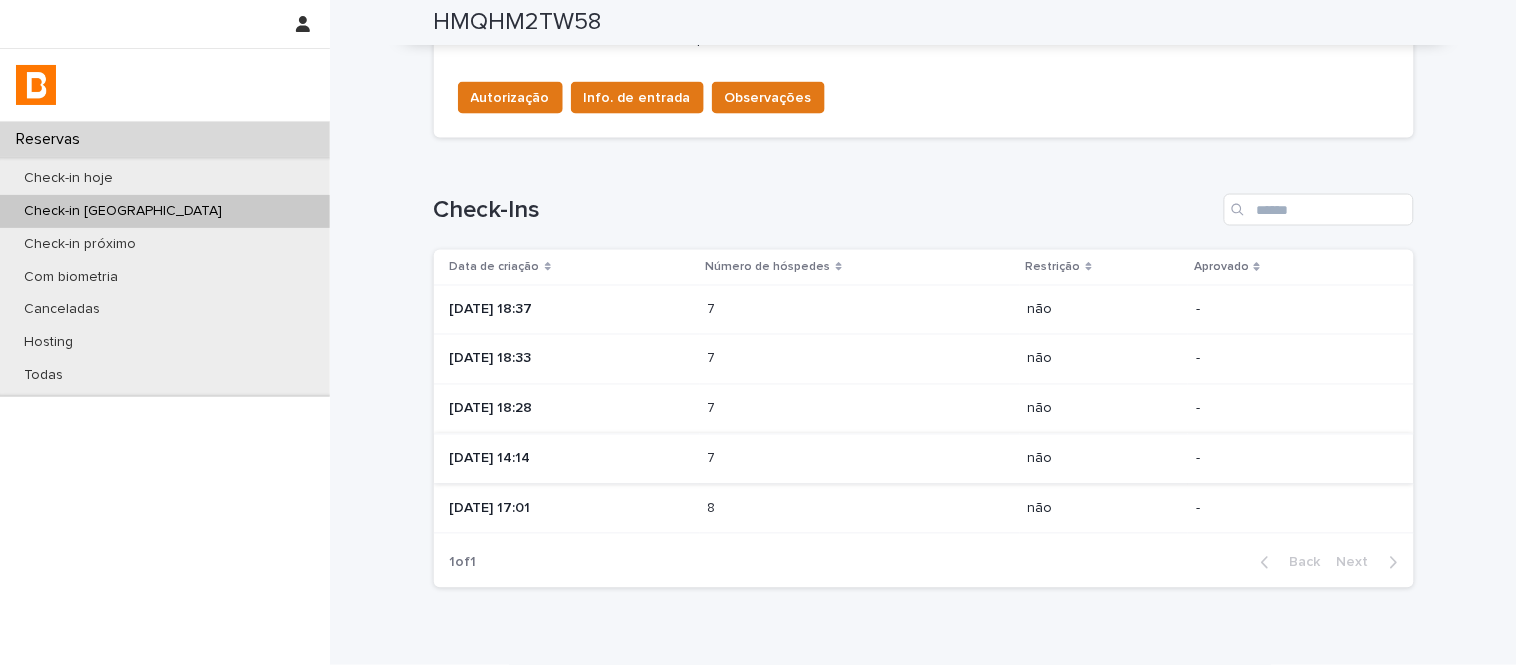 scroll, scrollTop: 797, scrollLeft: 0, axis: vertical 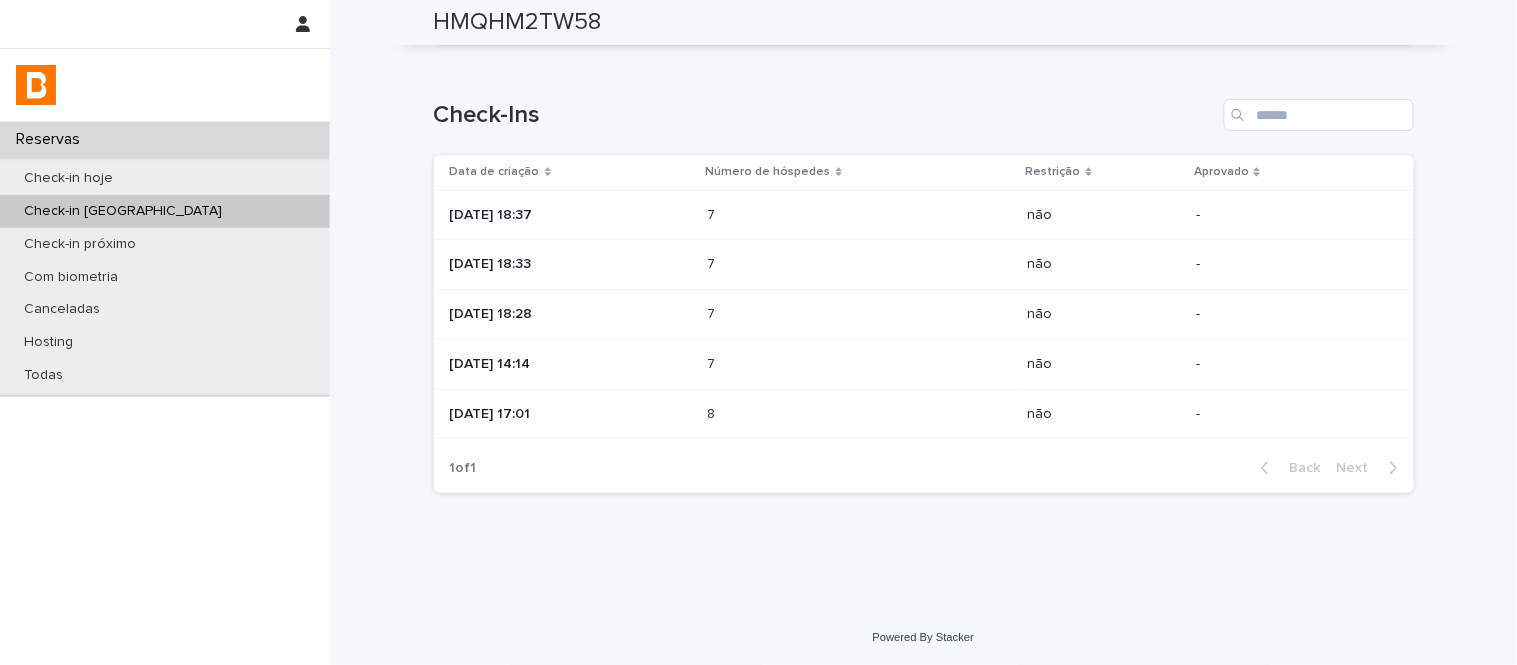 click at bounding box center (795, 414) 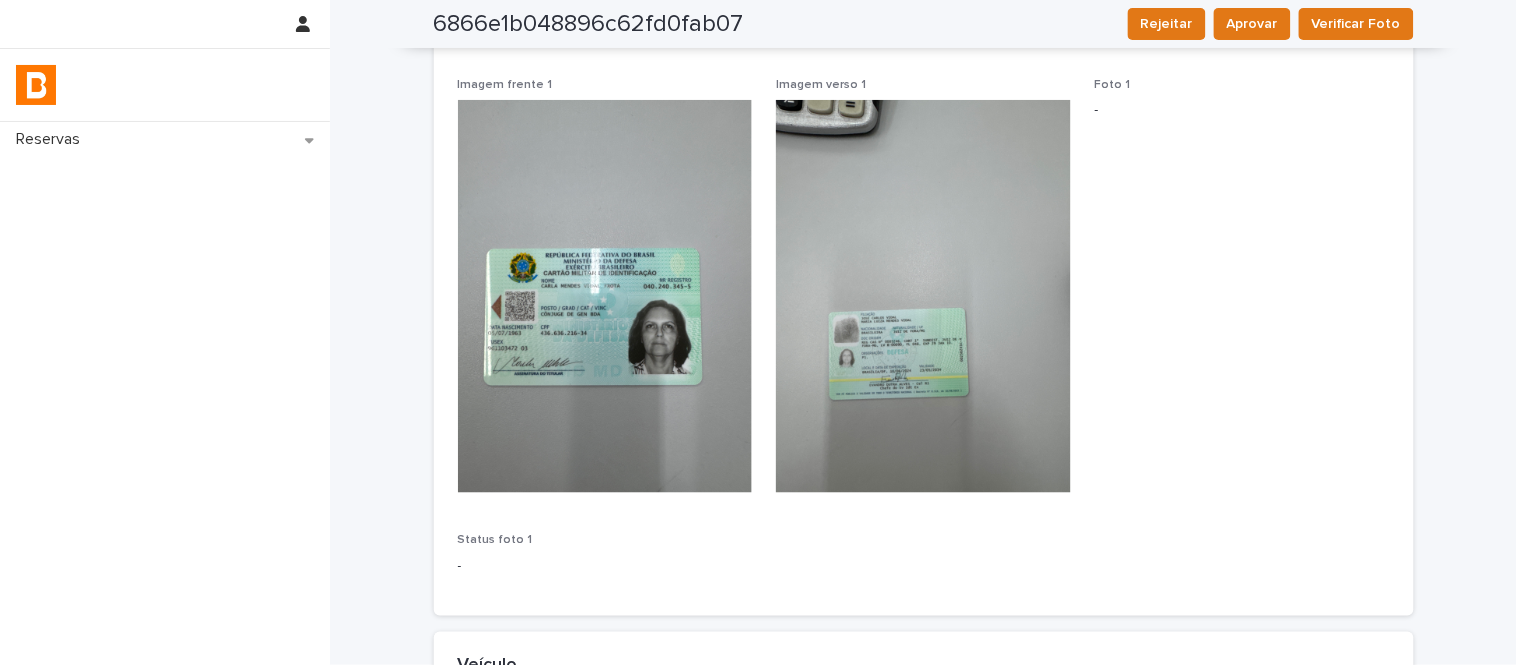 scroll, scrollTop: 383, scrollLeft: 0, axis: vertical 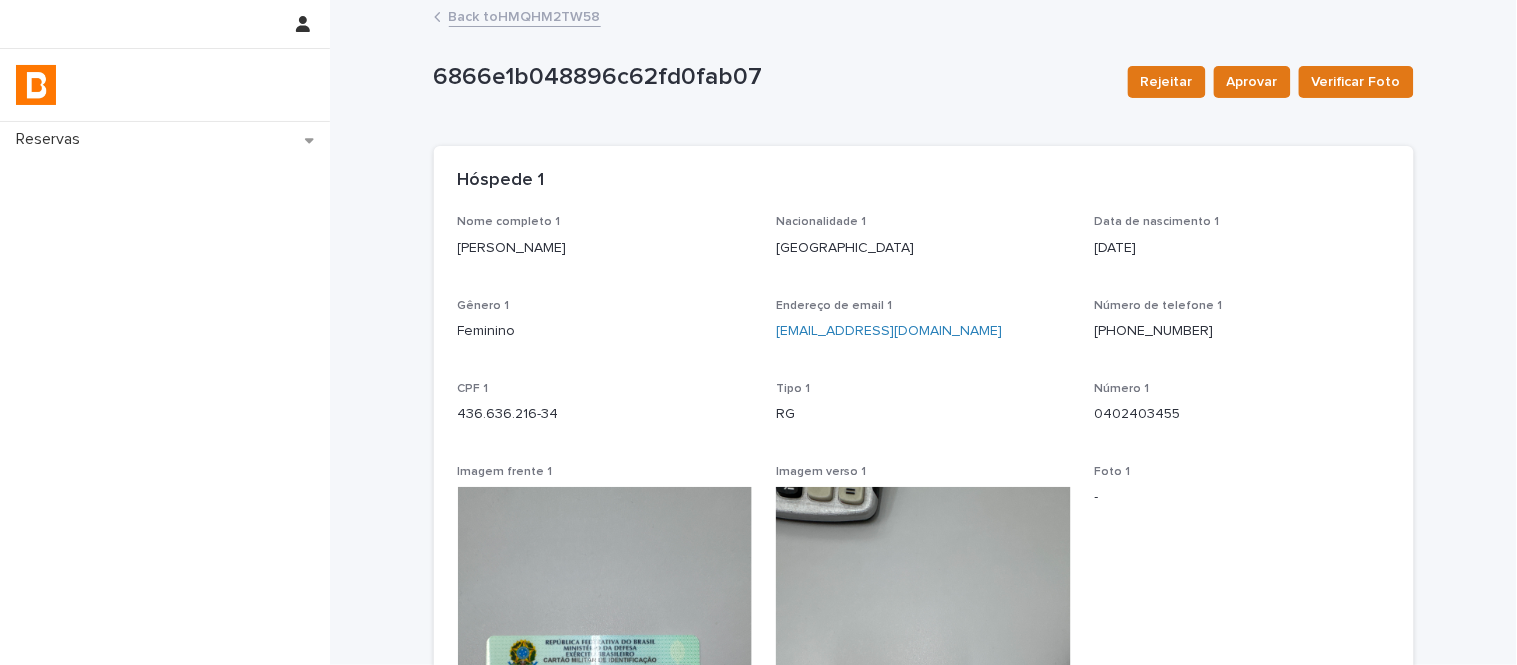 click on "6866e1b048896c62fd0fab07 Rejeitar Aprovar Verificar Foto 6866e1b048896c62fd0fab07 Rejeitar Aprovar Verificar Foto Sorry, there was an error saving your record. Please try again. Please fill out the required fields below. Loading... Saving… Loading... Saving… Loading... Saving… Restrição não Loading... Saving… Hóspede 1 Nome completo 1 Carla Frota  Nacionalidade 1 Brasil Data de nascimento 1 1963-07-05 Gênero 1 Feminino Endereço de email 1 cmvfrota@gmail.com Número de telefone 1 (03) 29980-7403 CPF 1 436.636.216-34 Tipo 1 RG Número 1 0402403455 Imagem frente 1 Imagem verso 1 Foto 1 - Status foto 1 - Loading... Saving… Hóspede 2 Loading... Saving… Hóspede 3 Loading... Saving… Hóspede 4 Loading... Saving… Veículo Modelo Coroll a Cross Cor Branco  Placa SYA4A73" at bounding box center (924, 595) 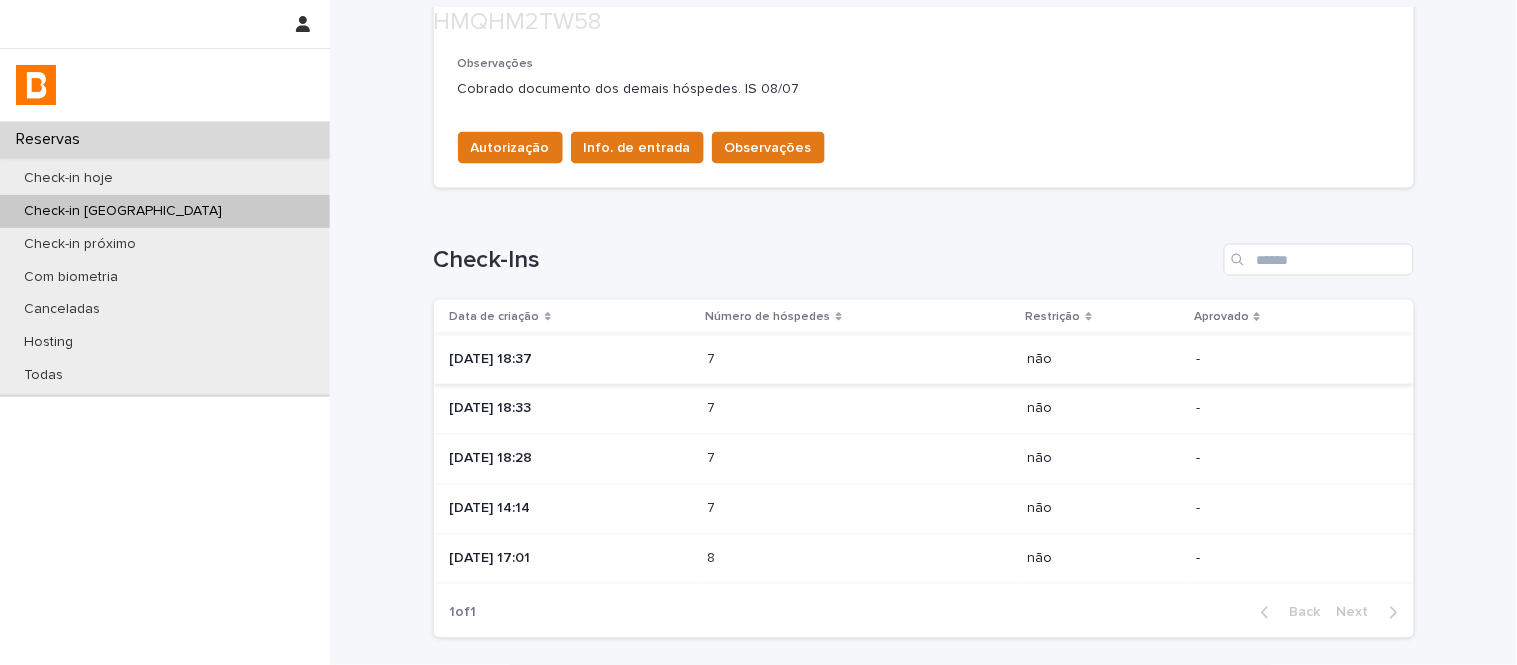 scroll, scrollTop: 797, scrollLeft: 0, axis: vertical 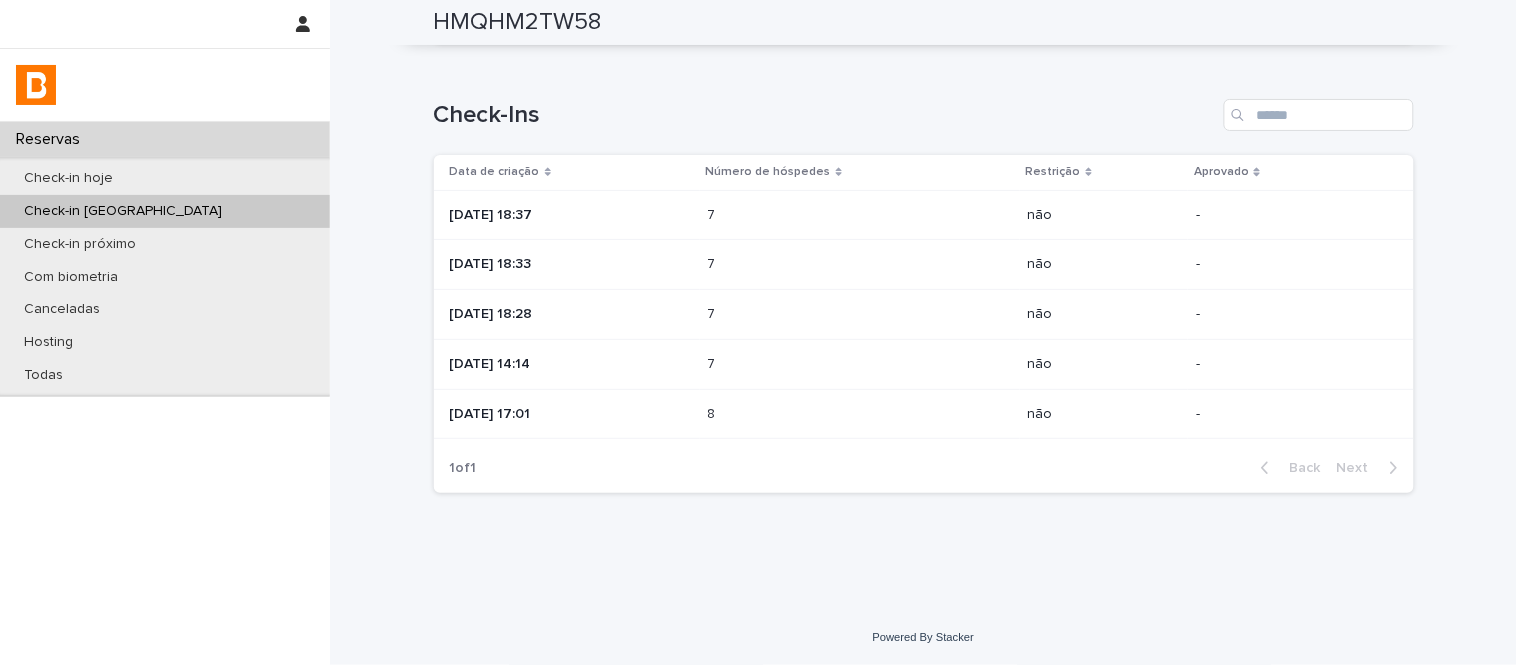 click at bounding box center [795, 364] 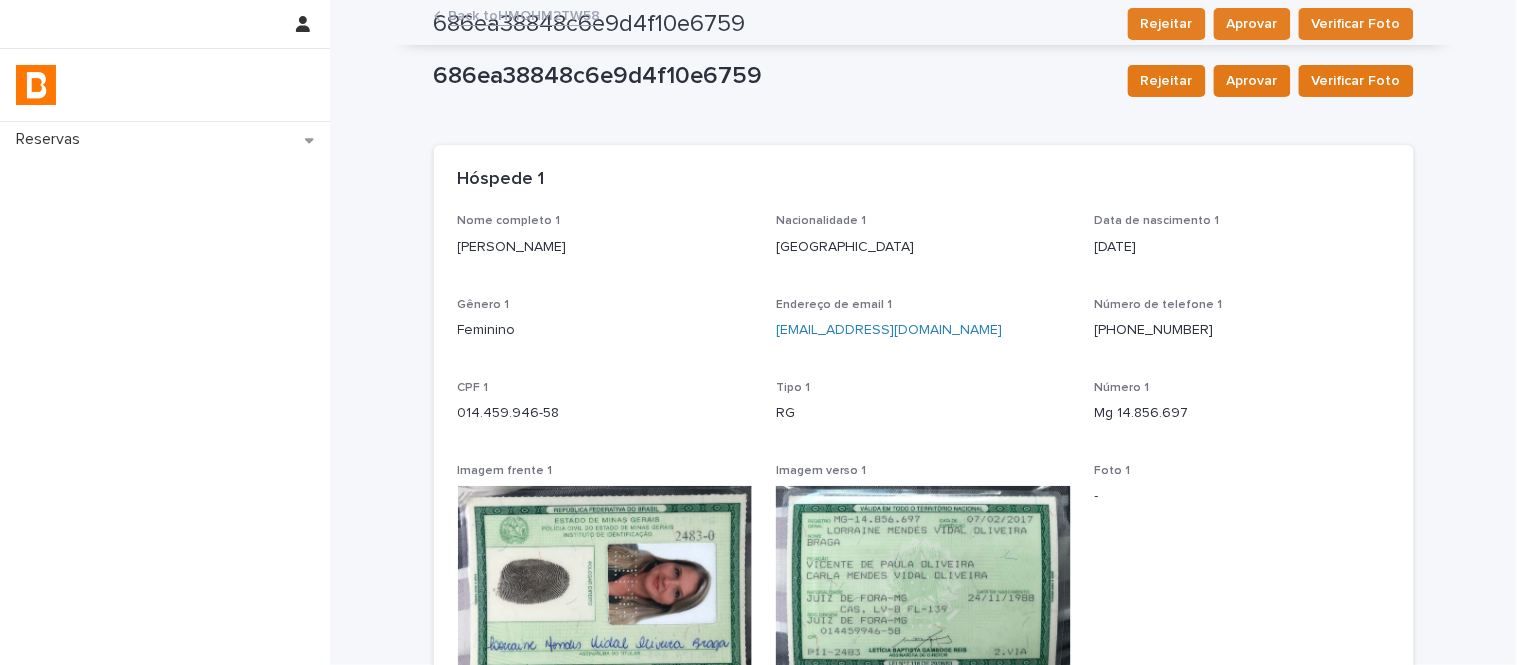 scroll, scrollTop: 0, scrollLeft: 0, axis: both 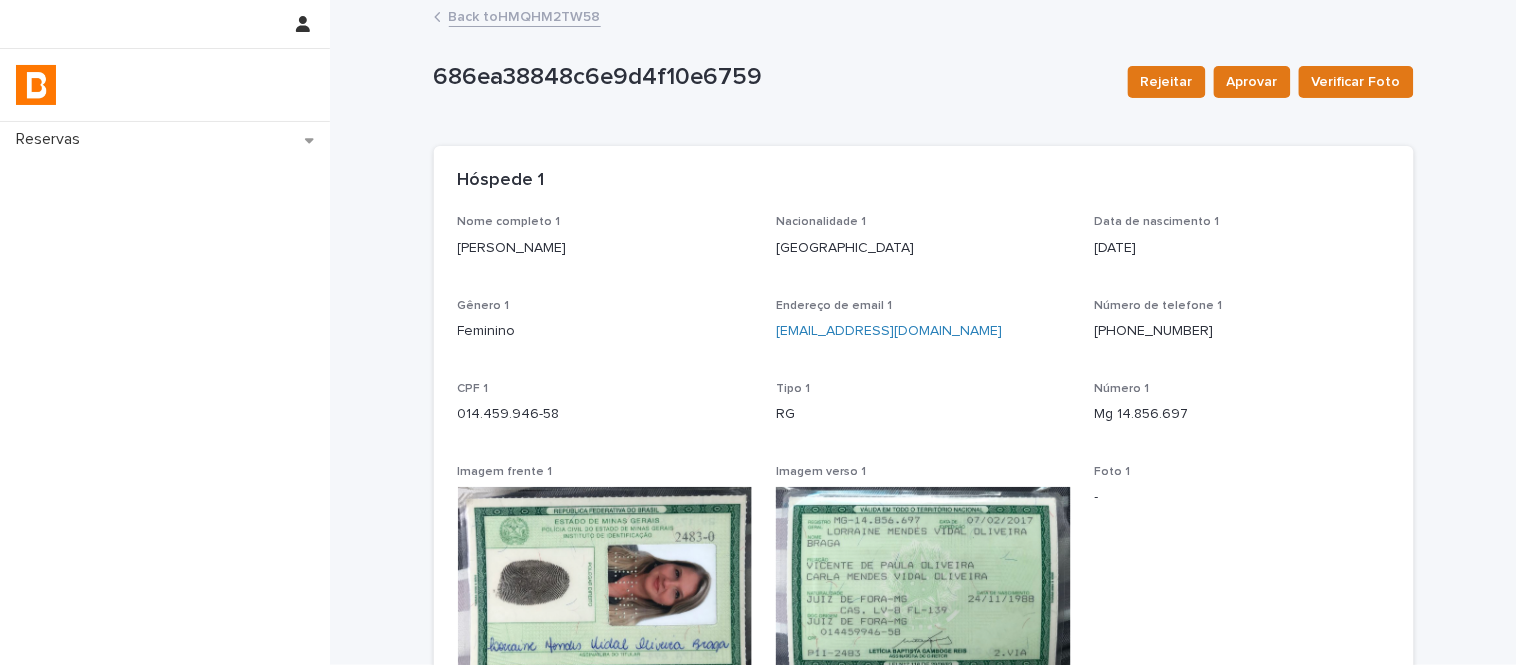 click on "Back to  HMQHM2TW58" at bounding box center (525, 15) 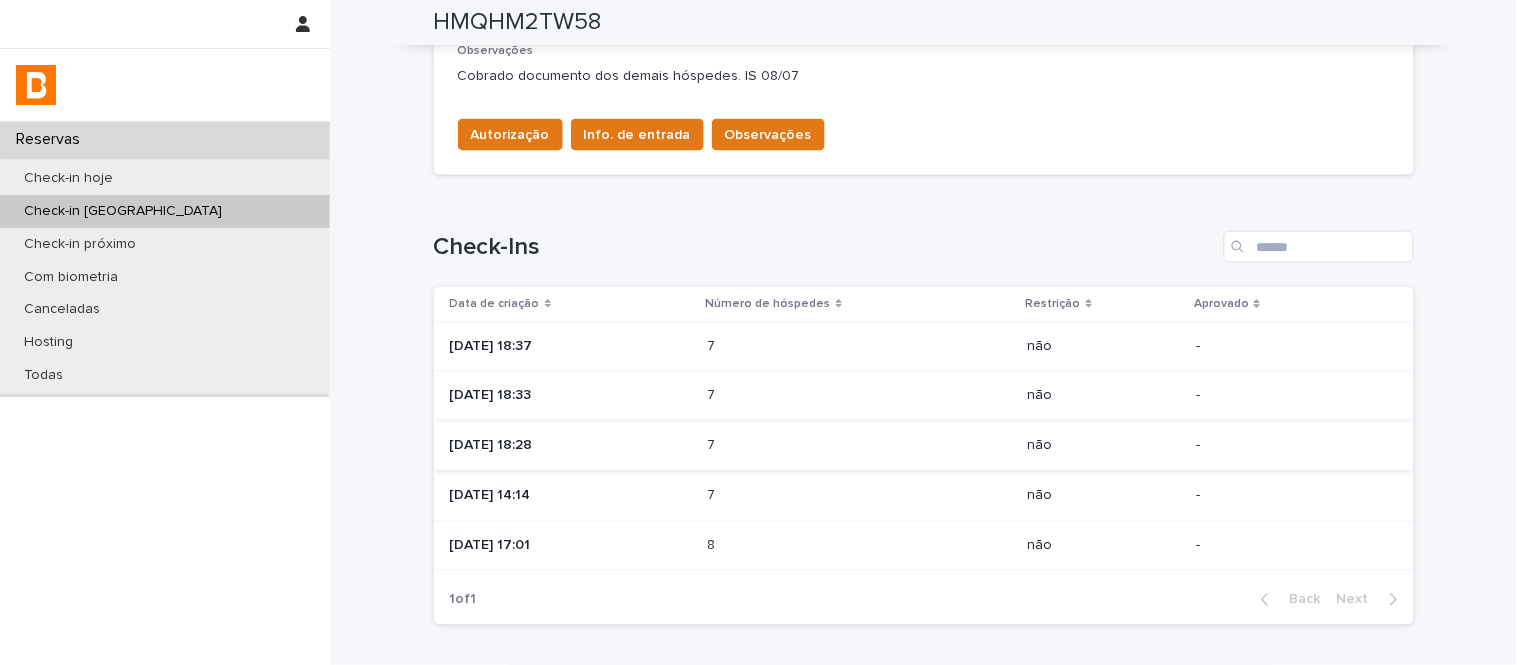 scroll, scrollTop: 666, scrollLeft: 0, axis: vertical 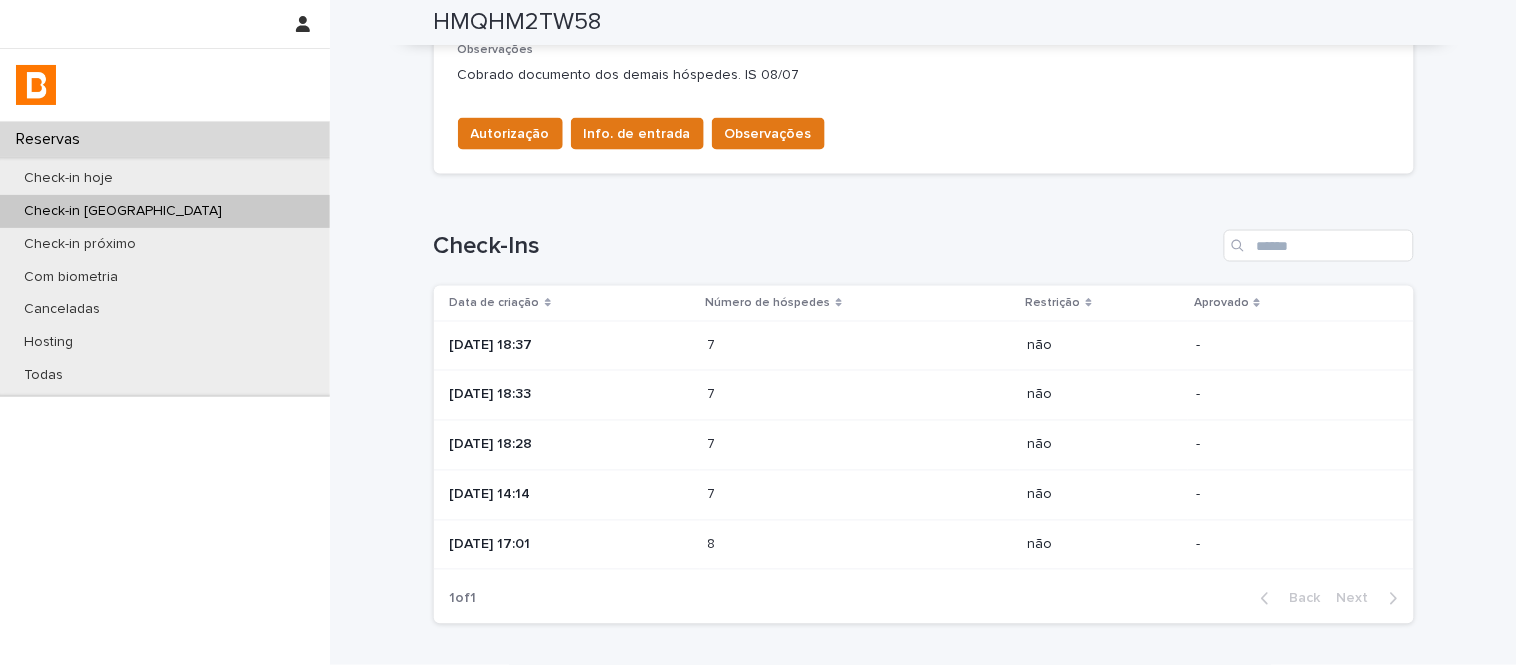 click on "7" at bounding box center (714, 443) 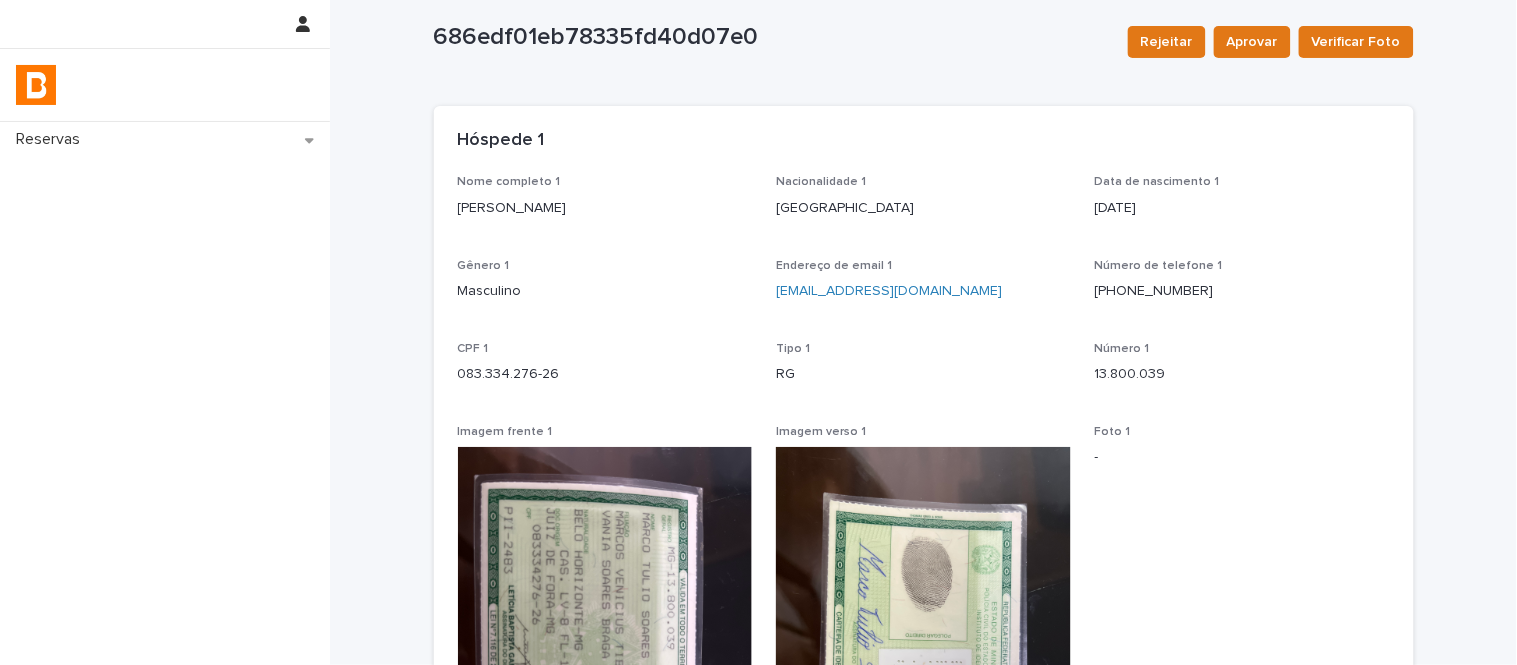 scroll, scrollTop: 0, scrollLeft: 0, axis: both 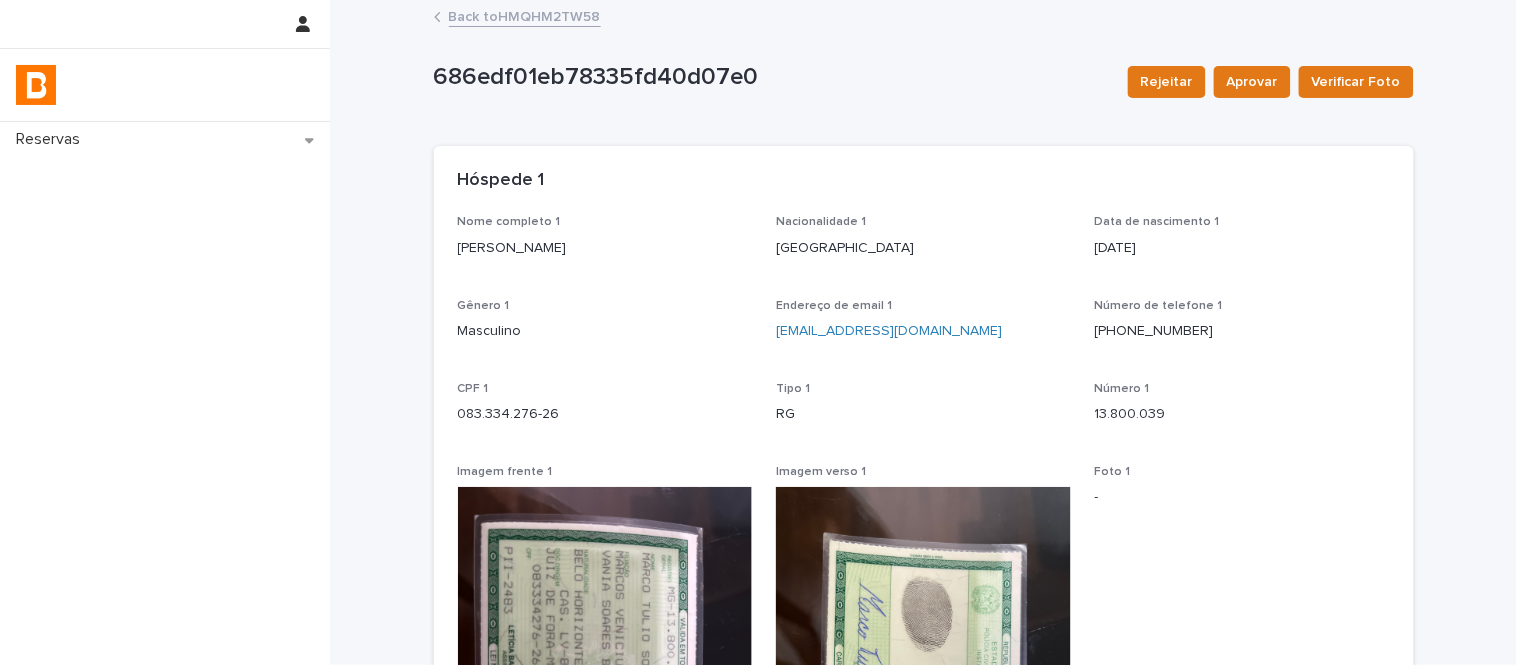 click on "Back to  HMQHM2TW58" at bounding box center (525, 15) 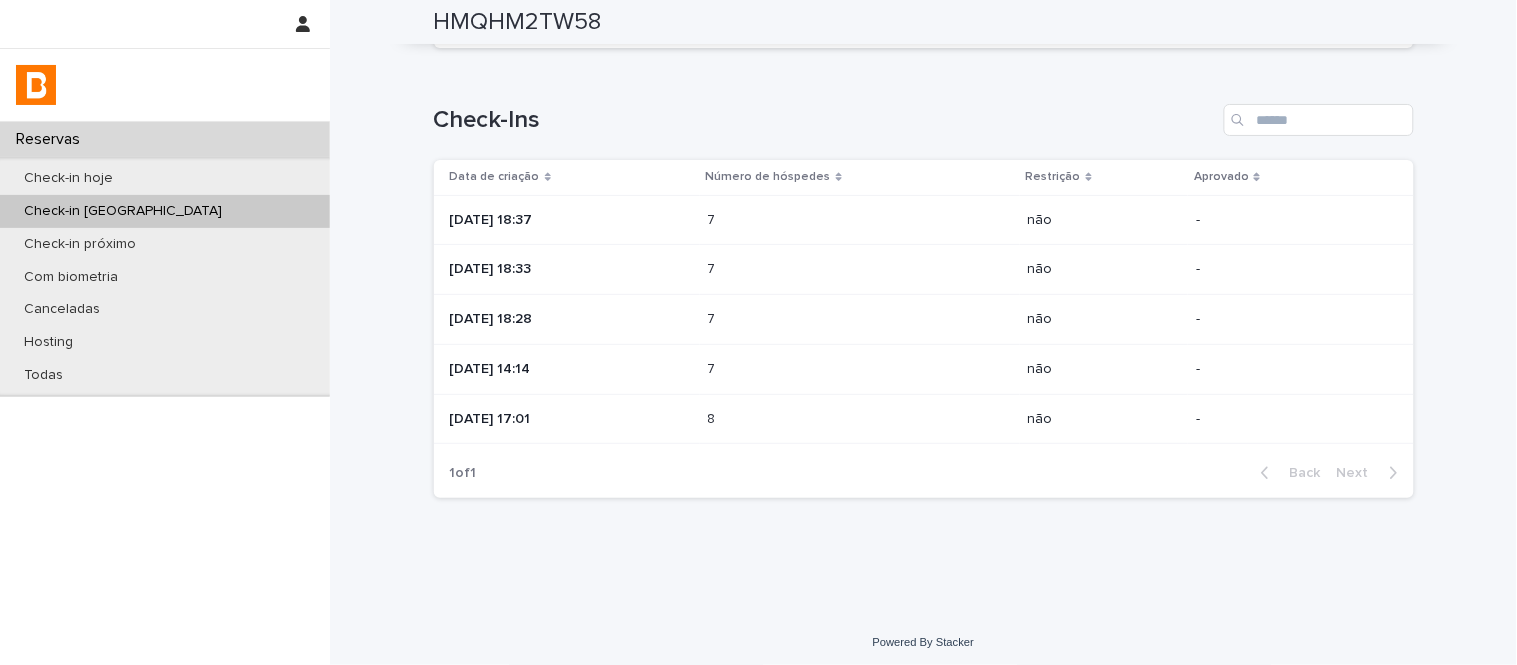scroll, scrollTop: 686, scrollLeft: 0, axis: vertical 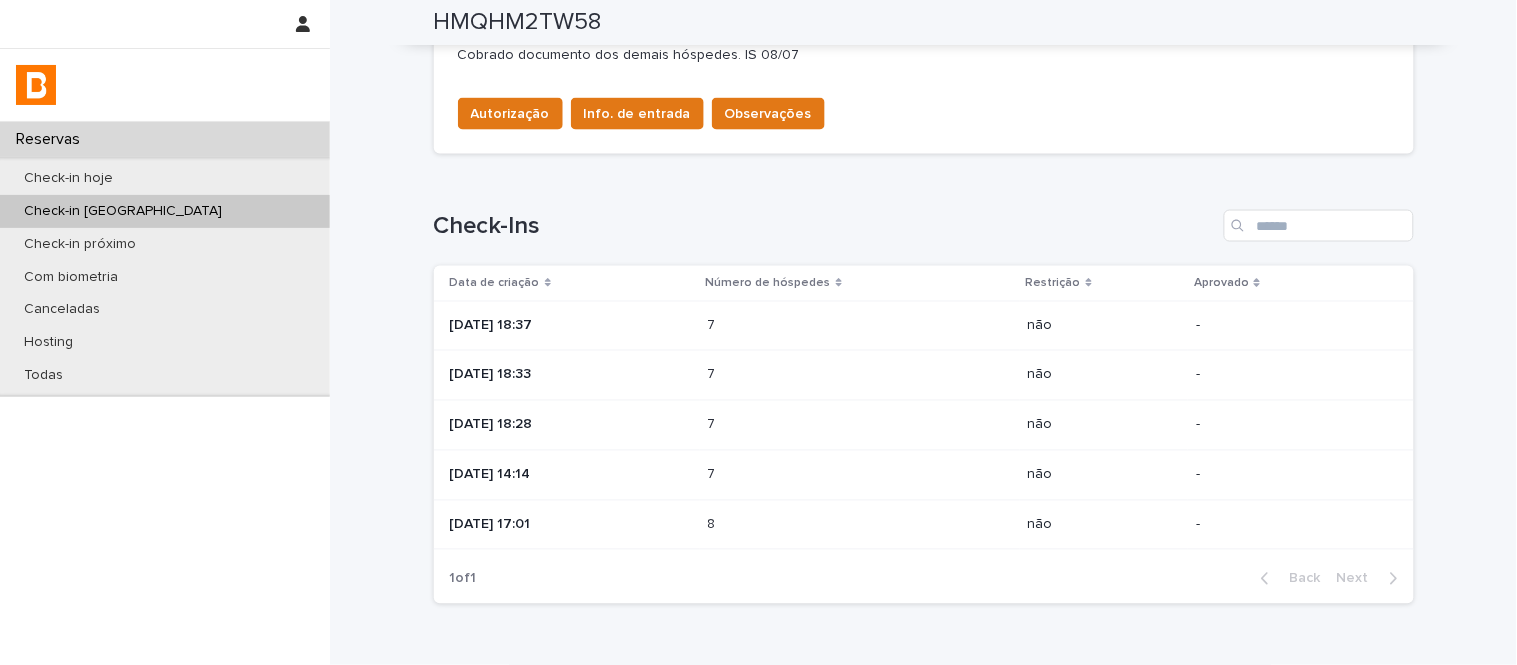 click at bounding box center (795, 375) 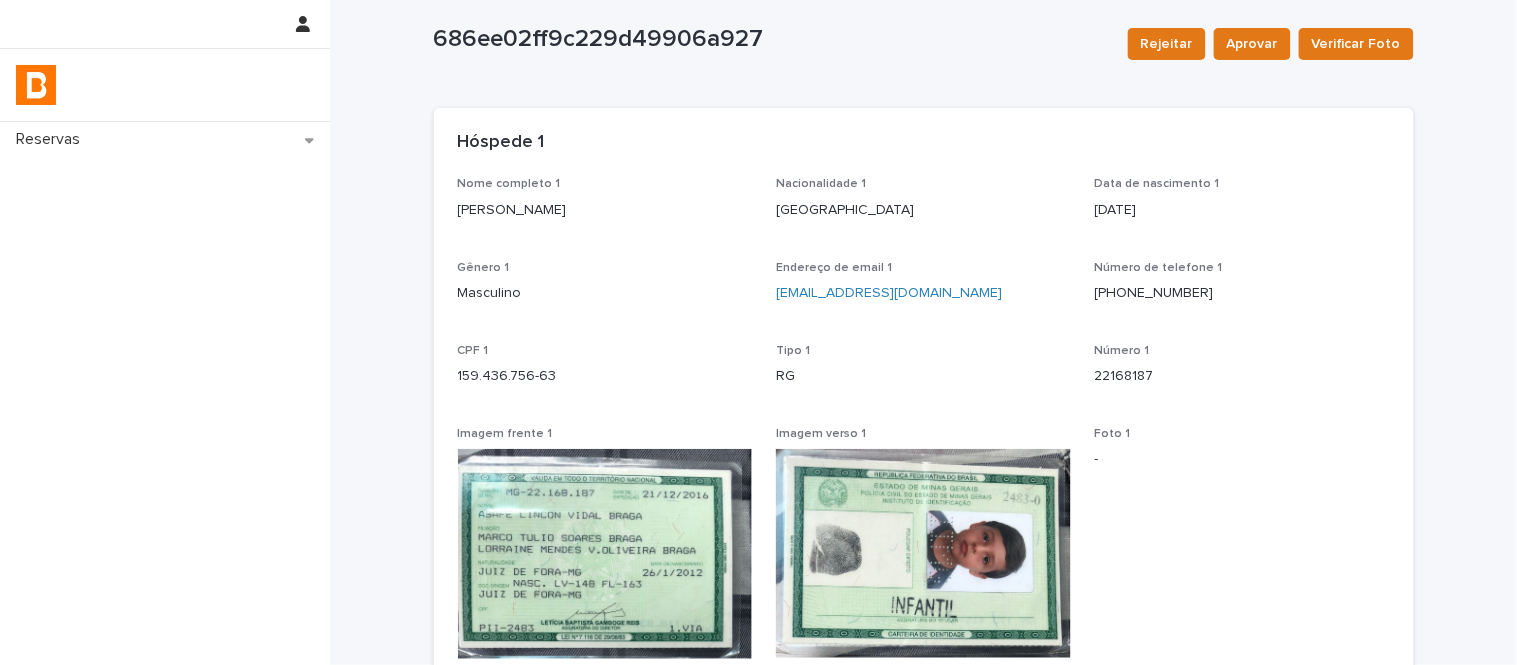 scroll, scrollTop: 0, scrollLeft: 0, axis: both 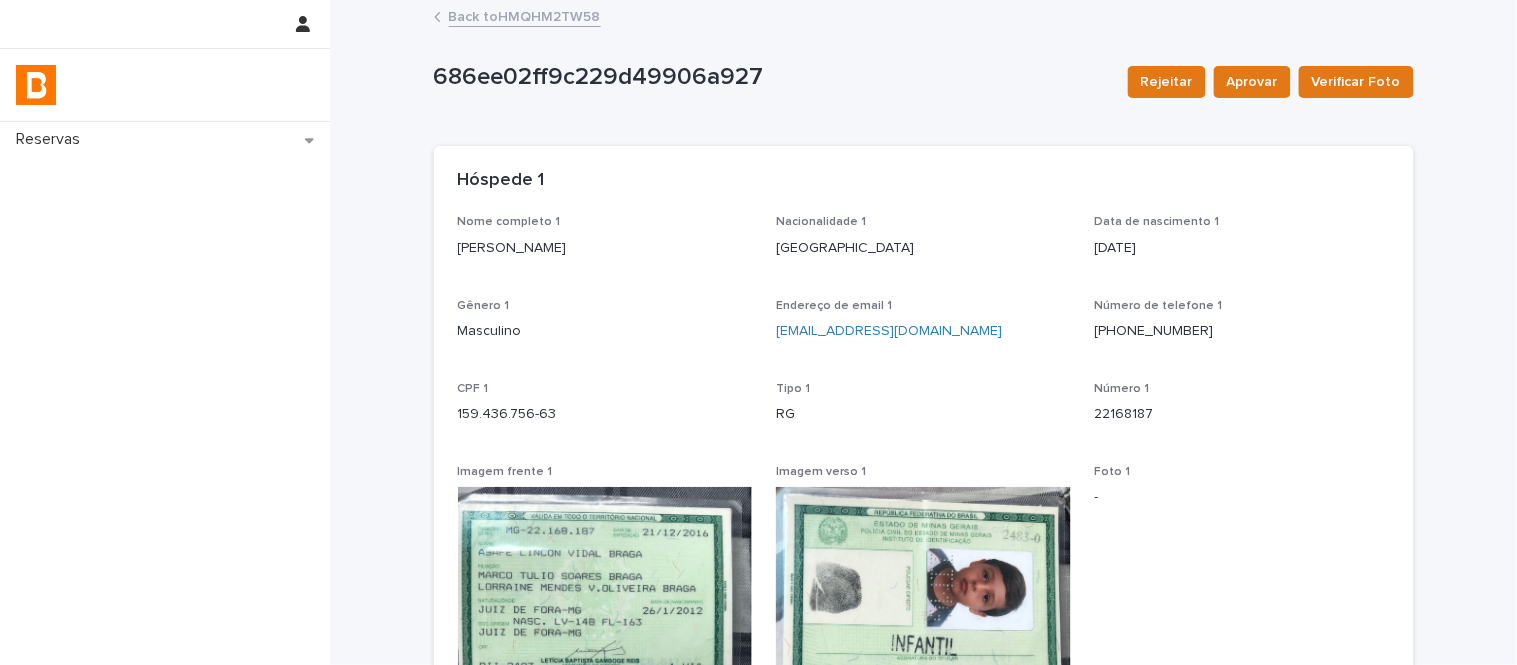 click on "Back to  HMQHM2TW58" at bounding box center (525, 15) 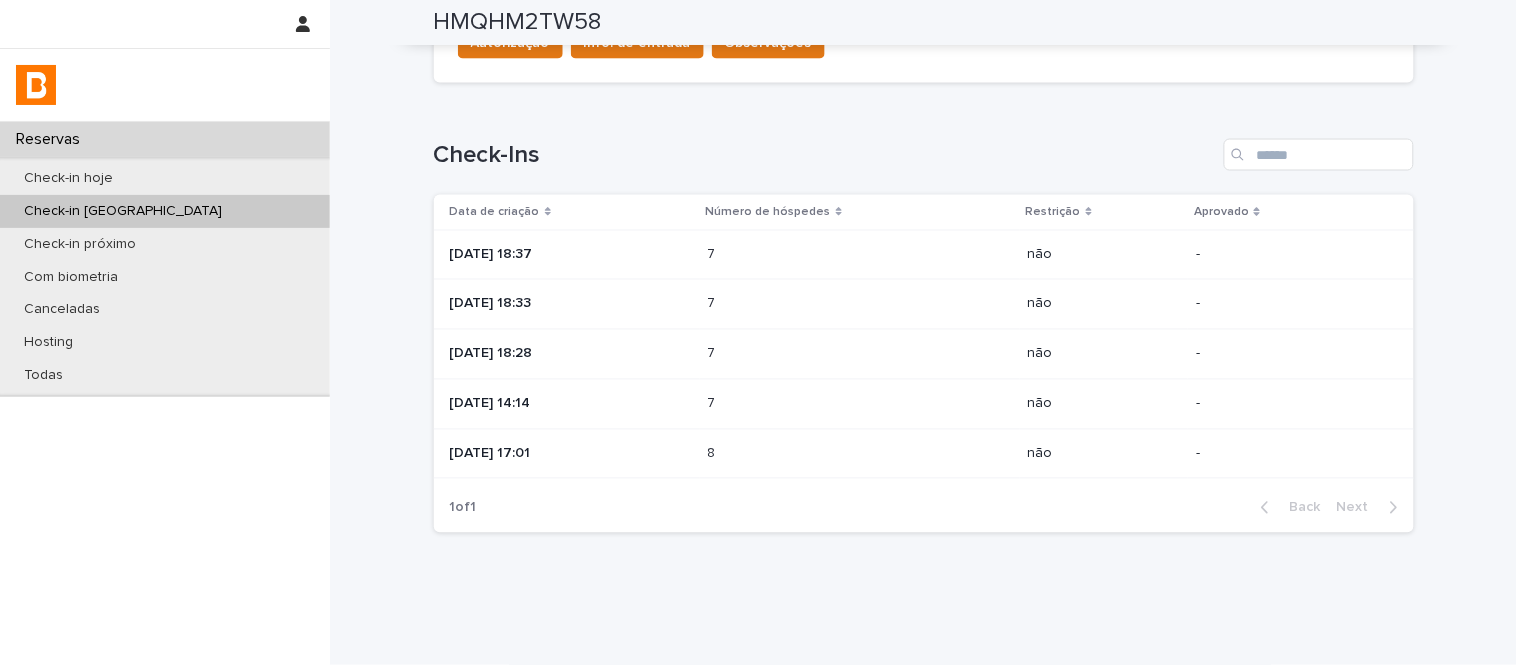 scroll 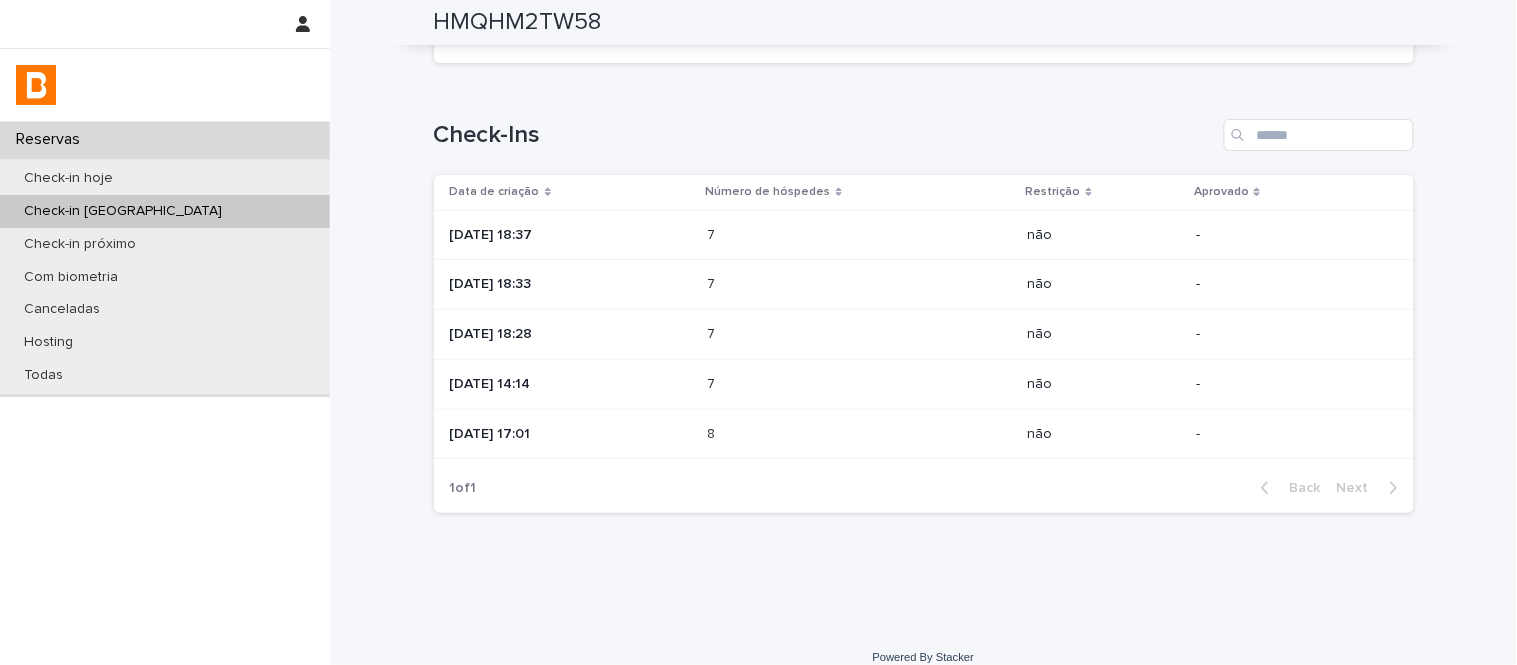 click on "7 7" at bounding box center [860, 235] 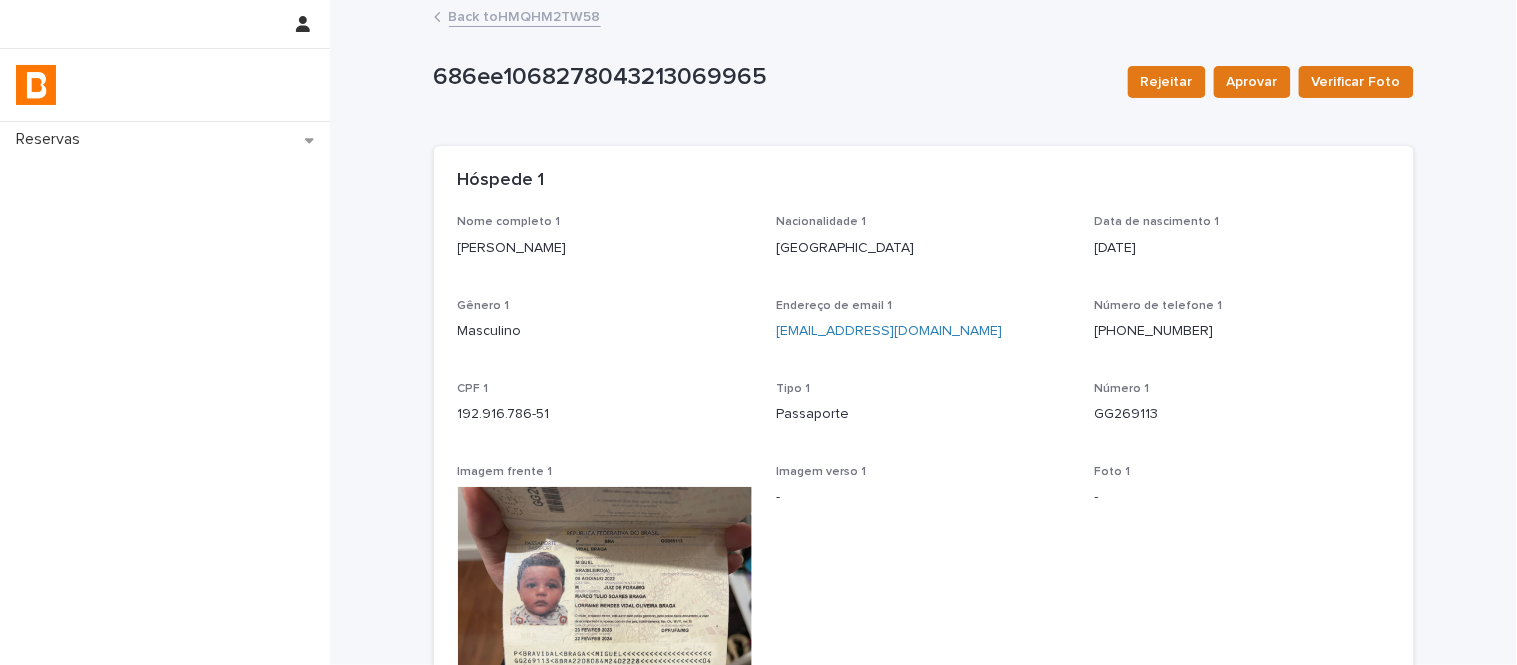 click on "Back to  HMQHM2TW58" at bounding box center (525, 15) 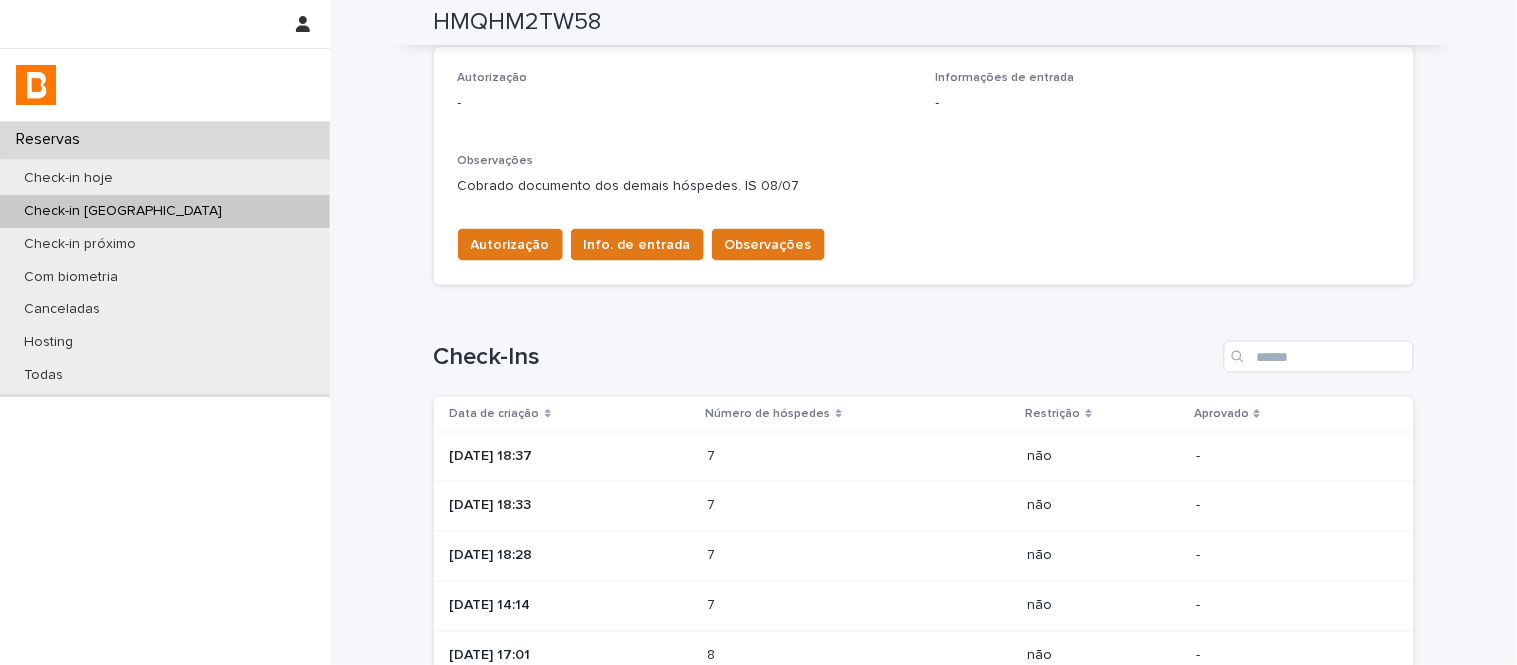 click at bounding box center (795, 506) 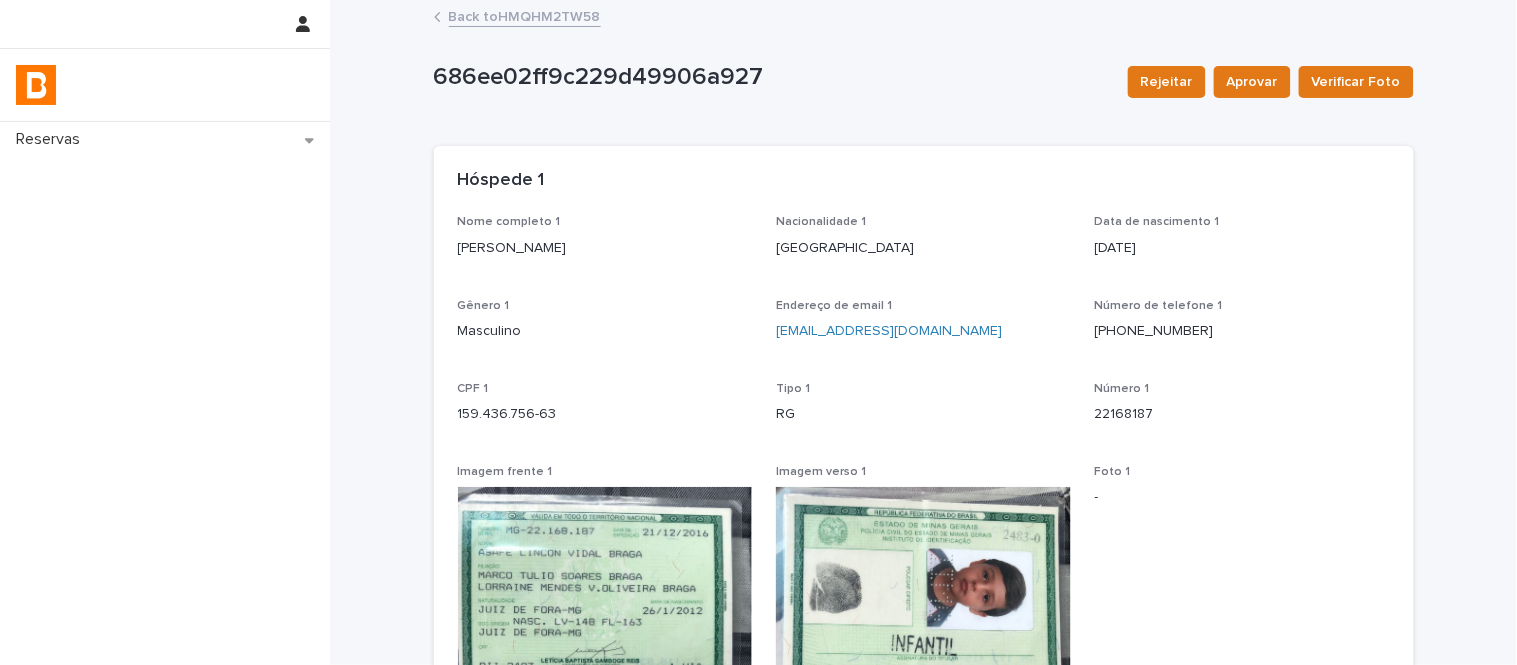click on "Back to  HMQHM2TW58" at bounding box center (525, 15) 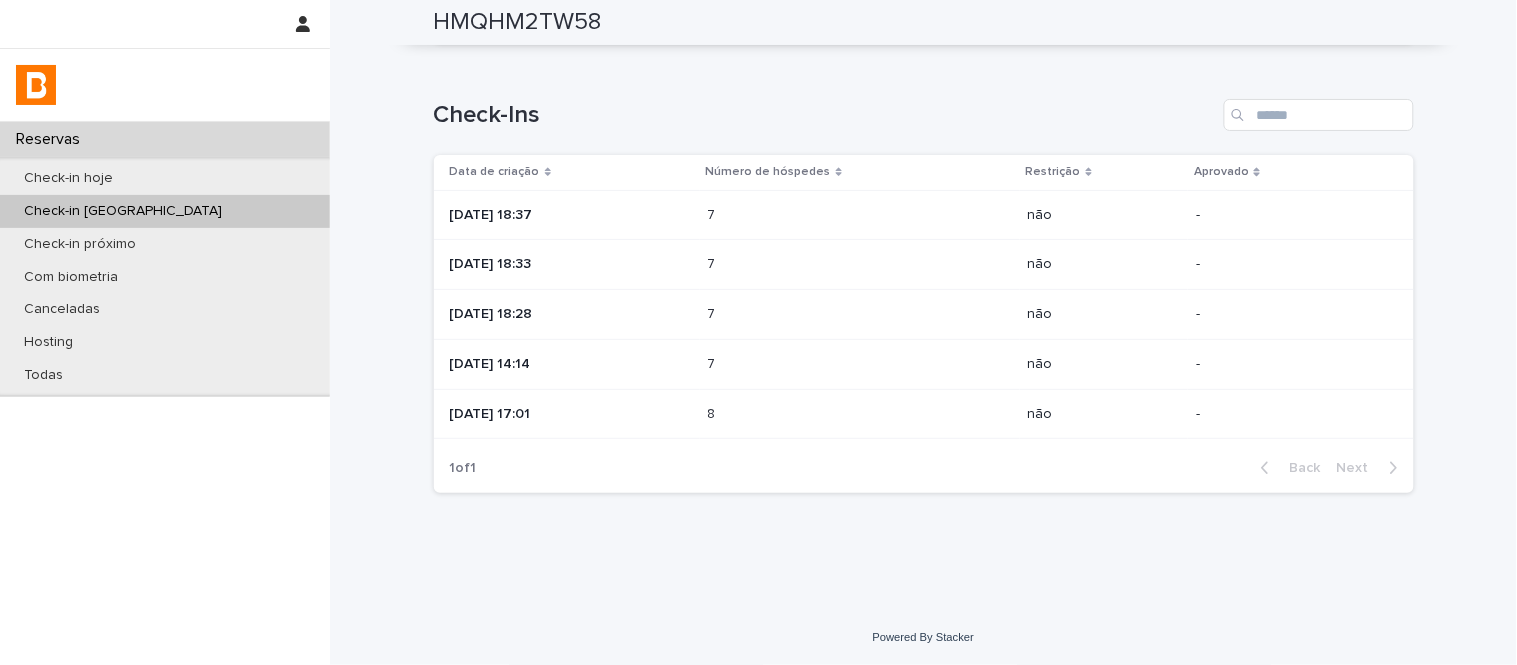 click on "7 7" at bounding box center (860, 364) 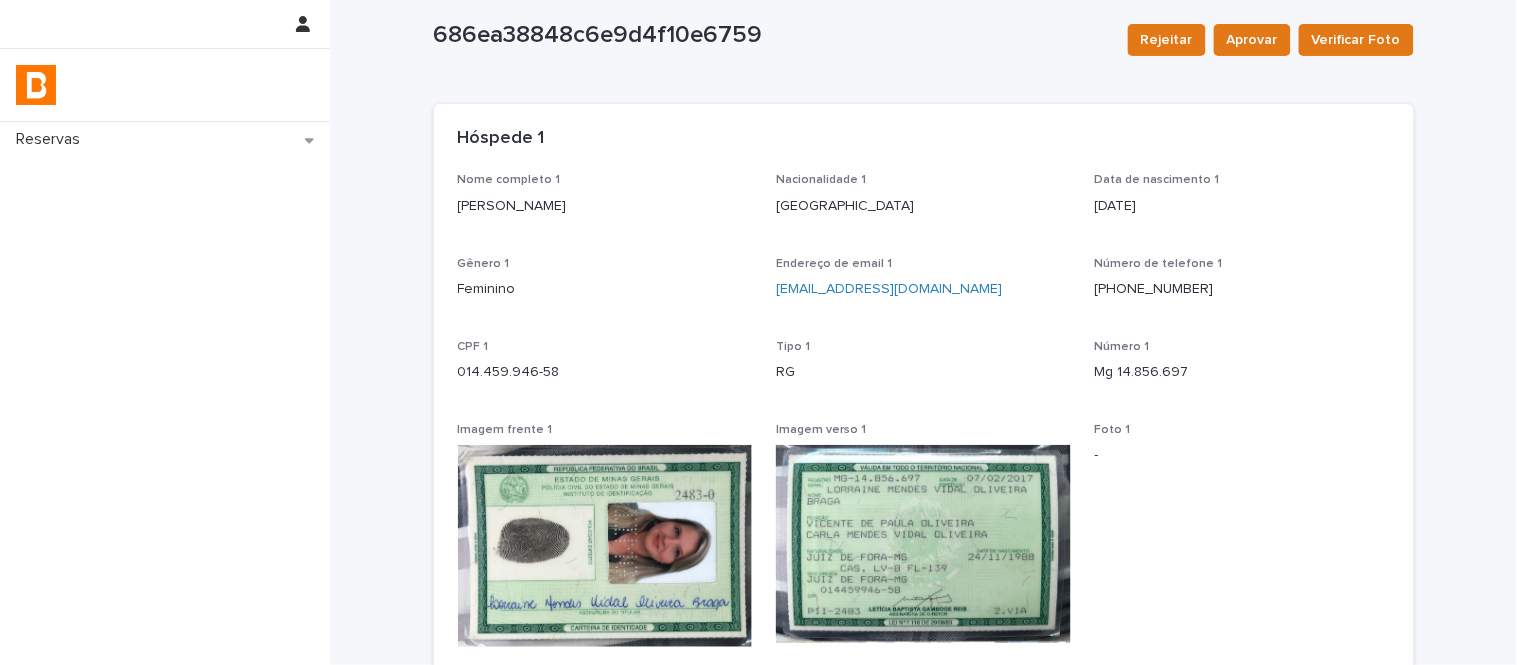 scroll, scrollTop: 0, scrollLeft: 0, axis: both 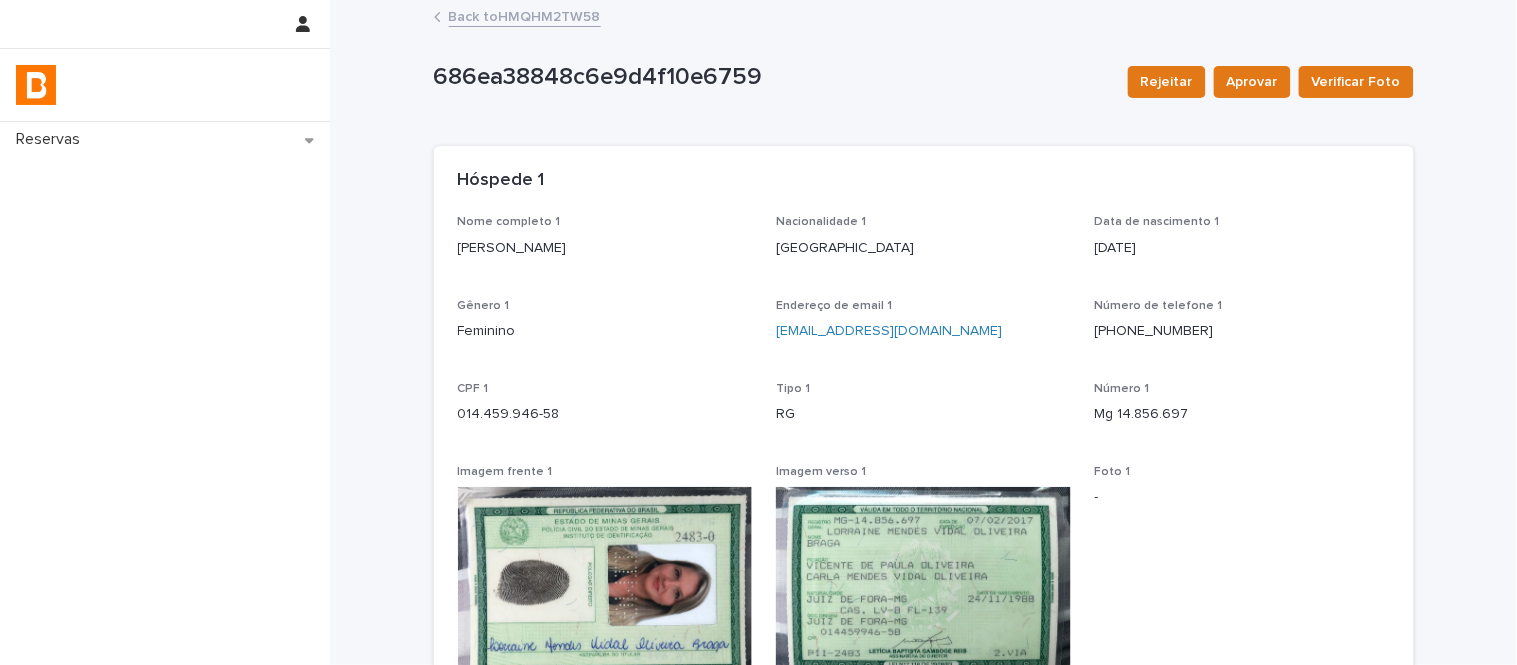 click on "Back to  HMQHM2TW58" at bounding box center [525, 15] 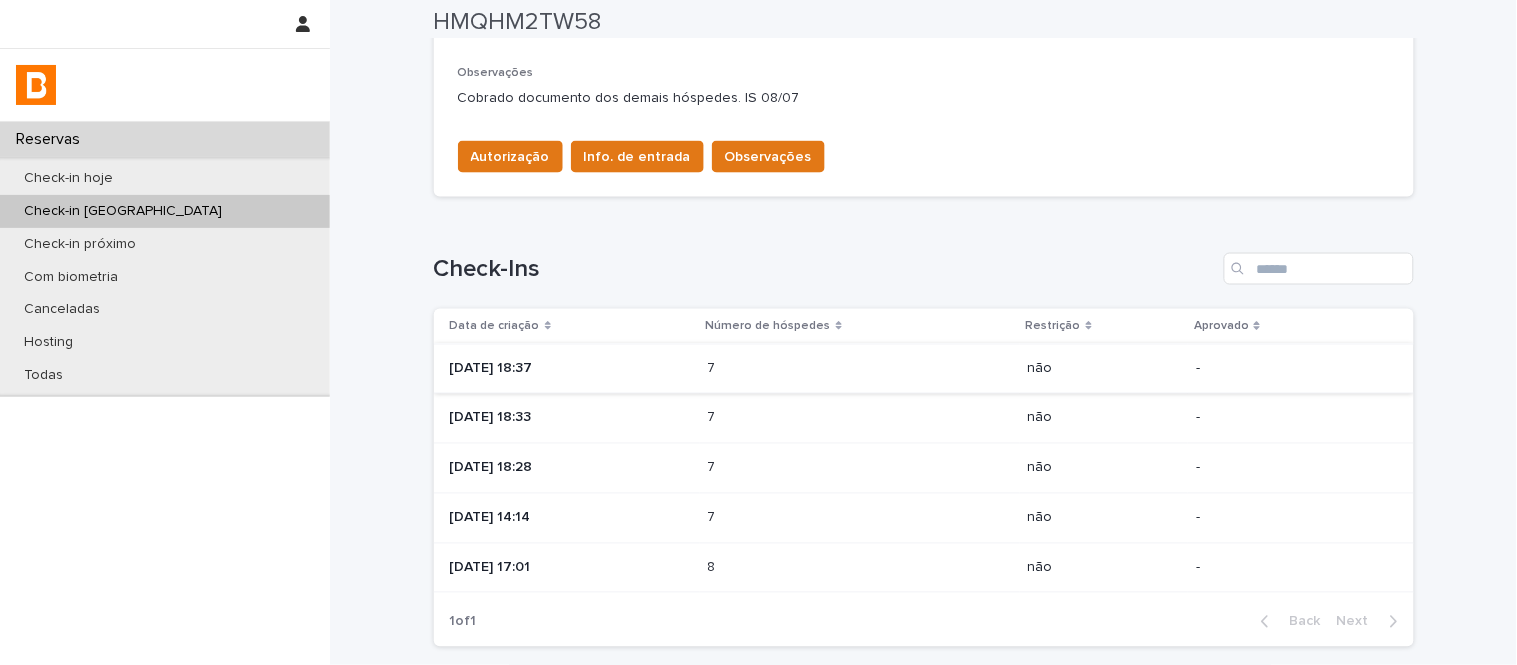 scroll, scrollTop: 666, scrollLeft: 0, axis: vertical 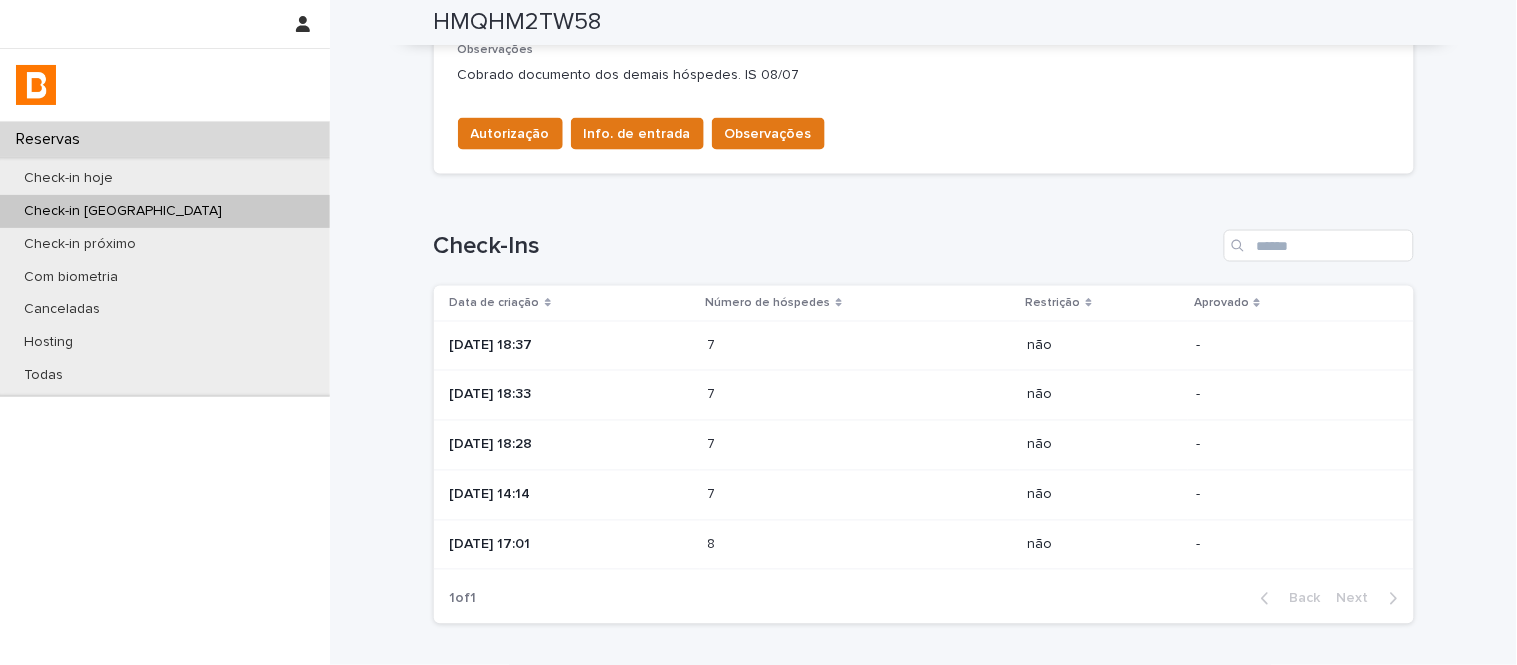 click on "7 7" at bounding box center [860, 445] 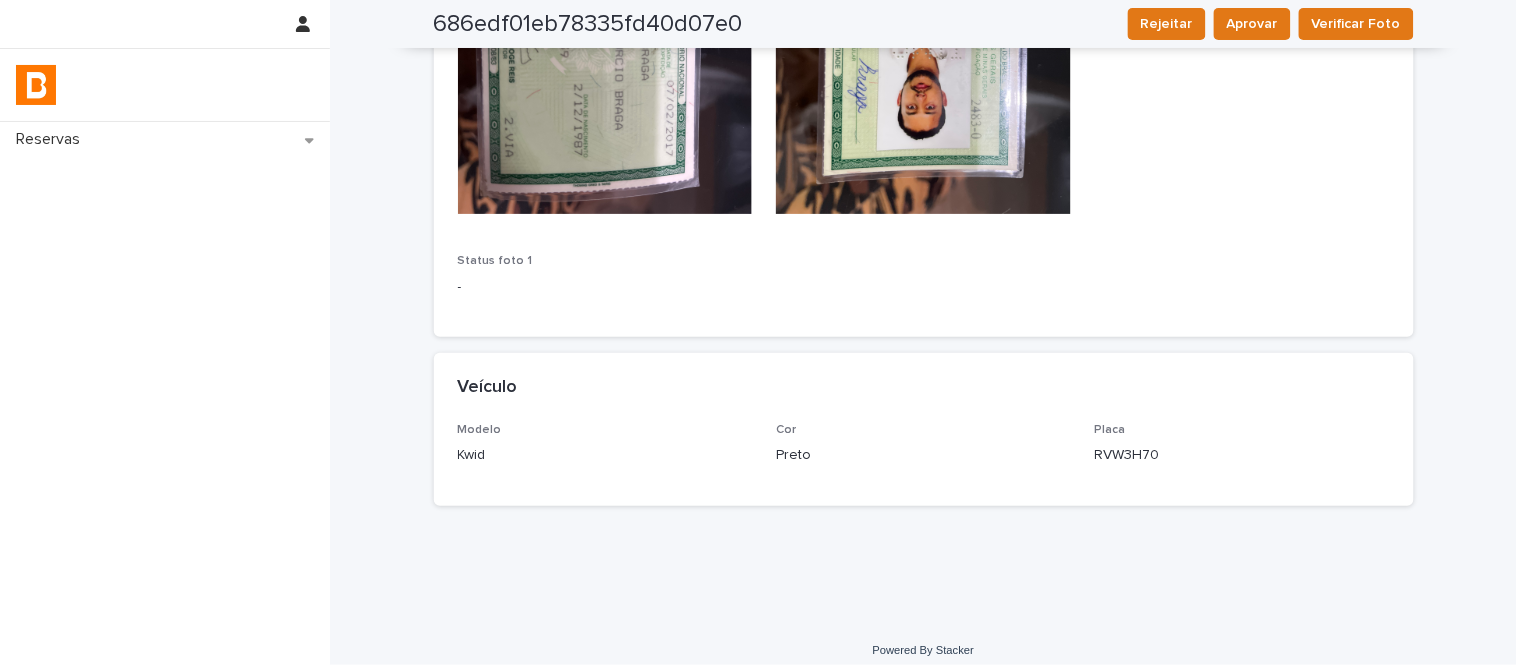 scroll, scrollTop: 668, scrollLeft: 0, axis: vertical 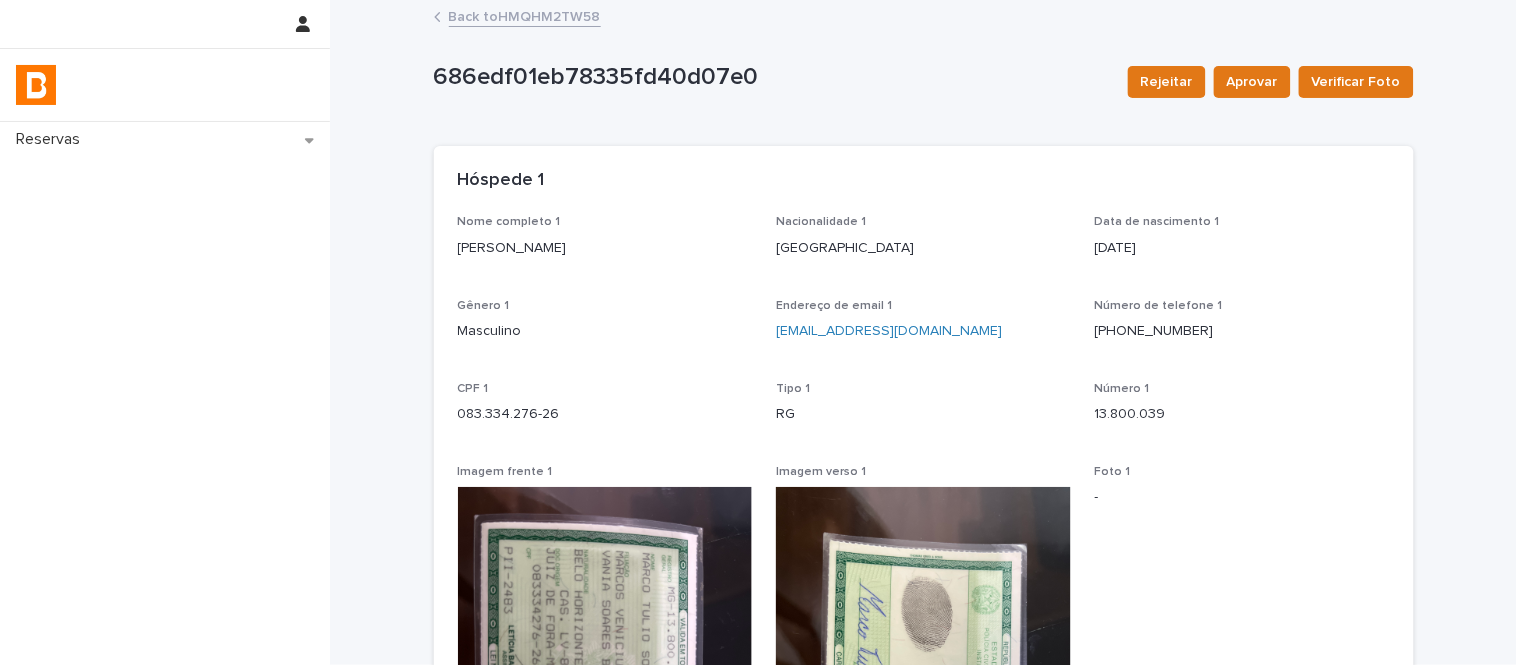 click on "Back to  HMQHM2TW58" at bounding box center [525, 15] 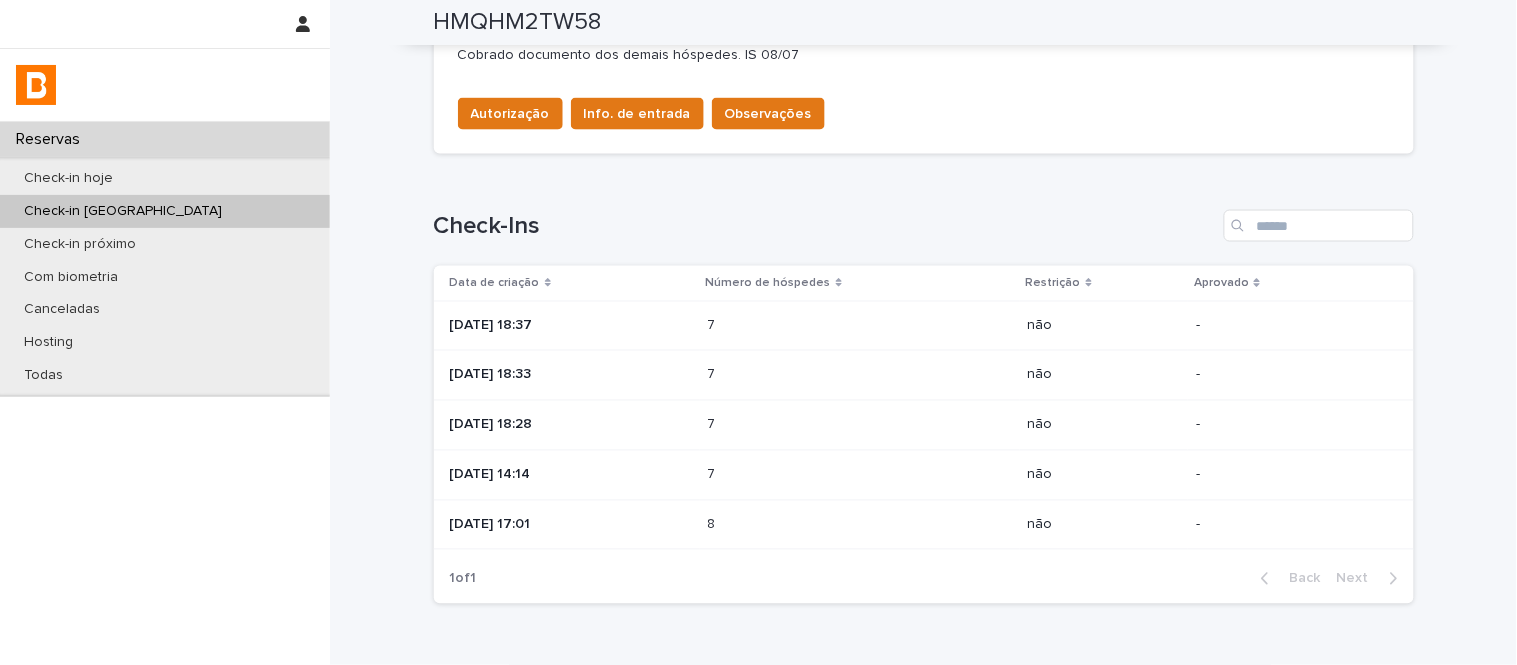 click on "7 7" at bounding box center [860, 475] 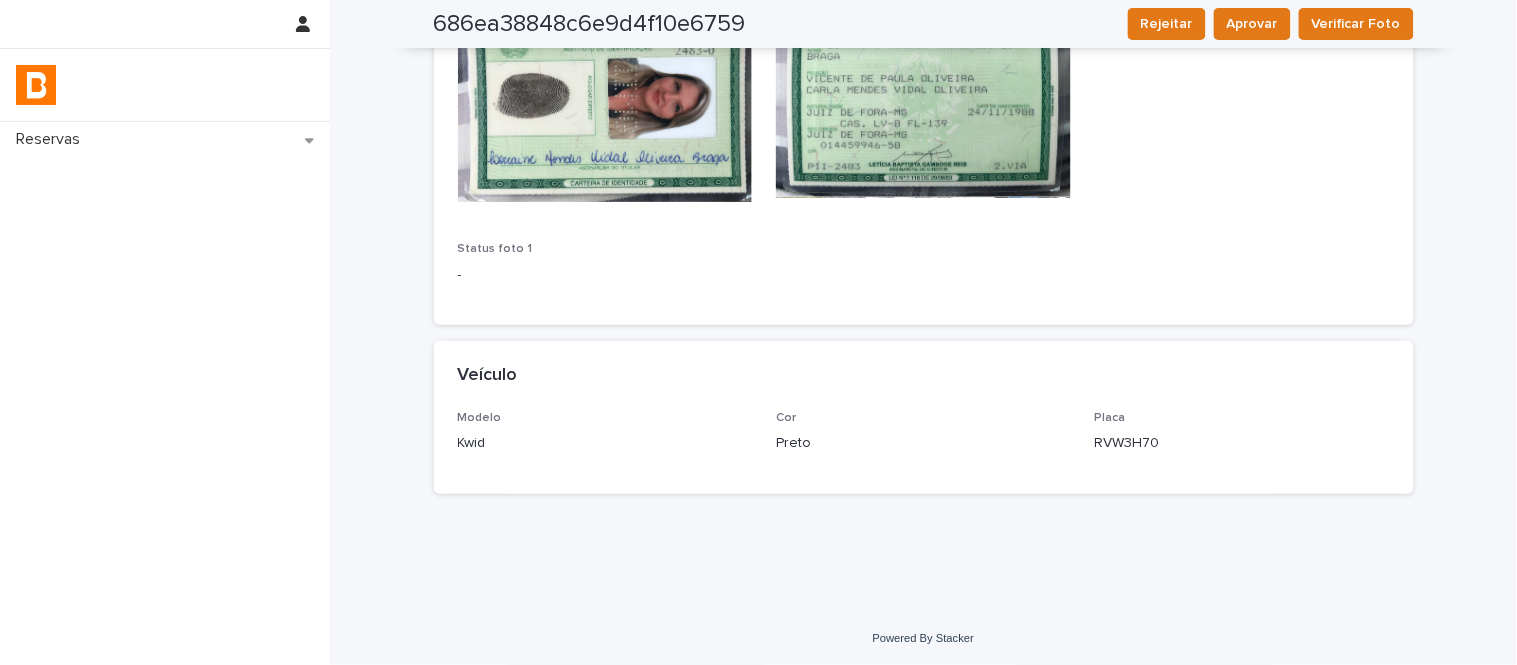 drag, startPoint x: 614, startPoint y: 157, endPoint x: 913, endPoint y: 126, distance: 300.60272 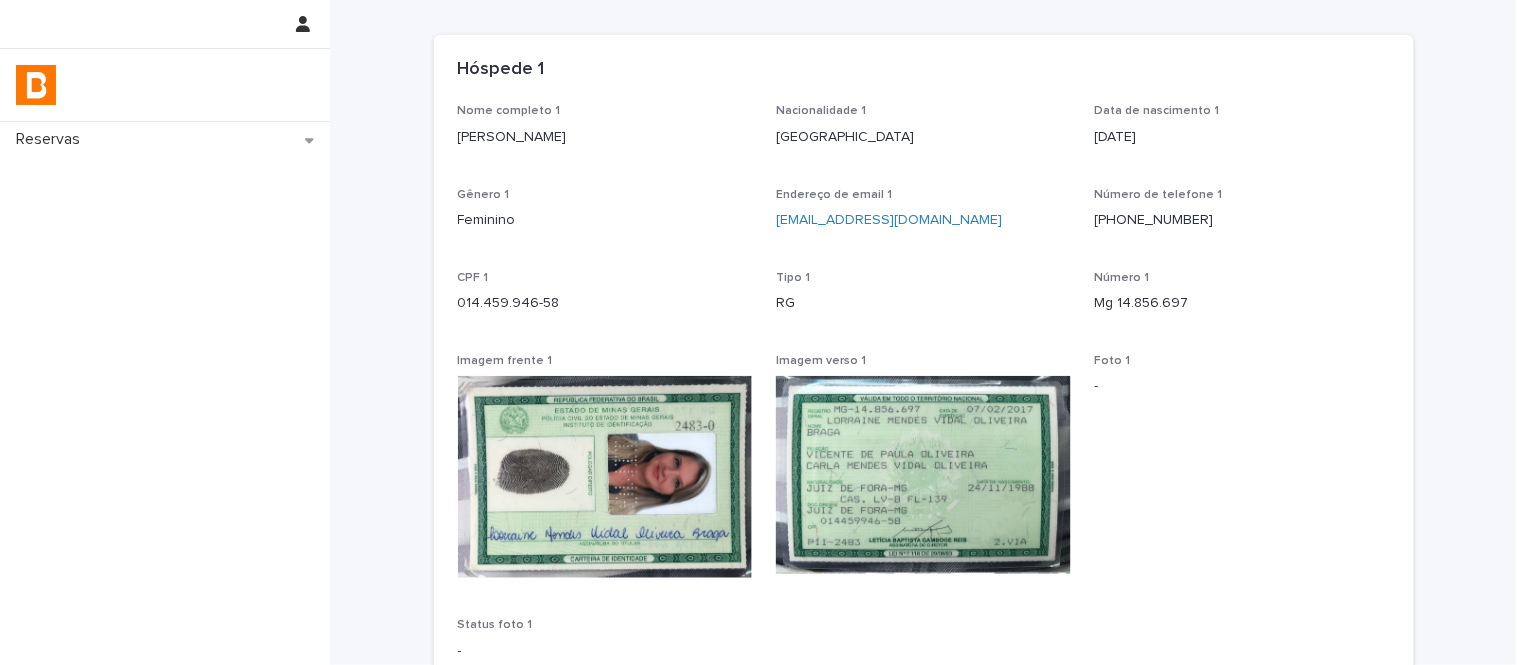 scroll, scrollTop: 55, scrollLeft: 0, axis: vertical 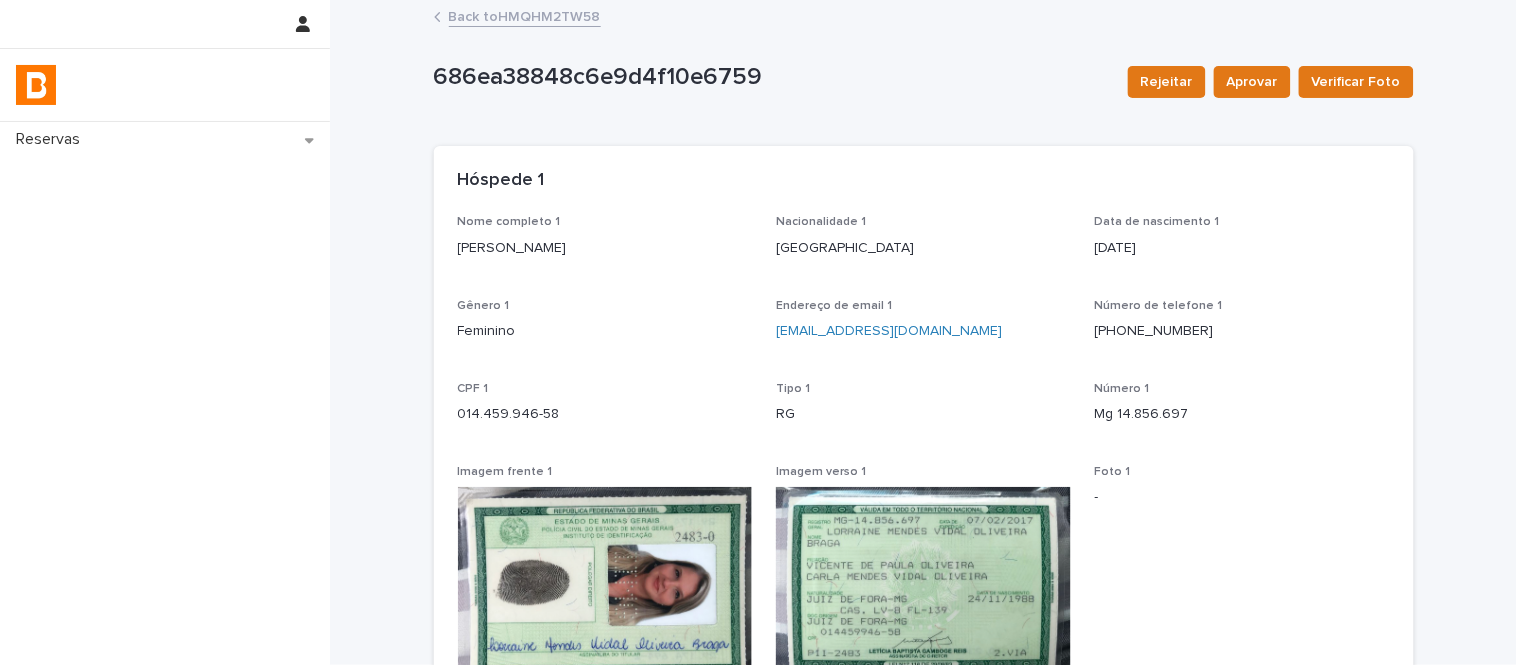 click on "Back to  HMQHM2TW58" at bounding box center [525, 15] 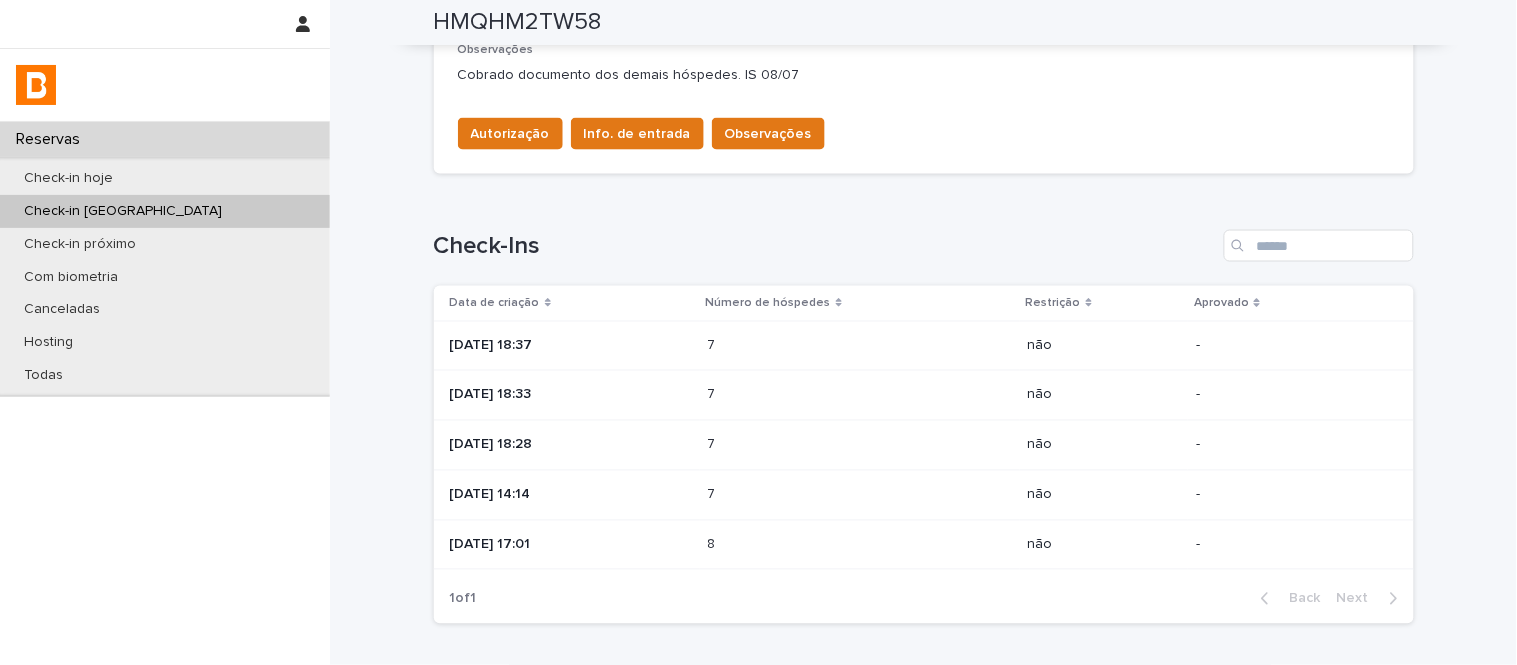 click on "8 8" at bounding box center [860, 545] 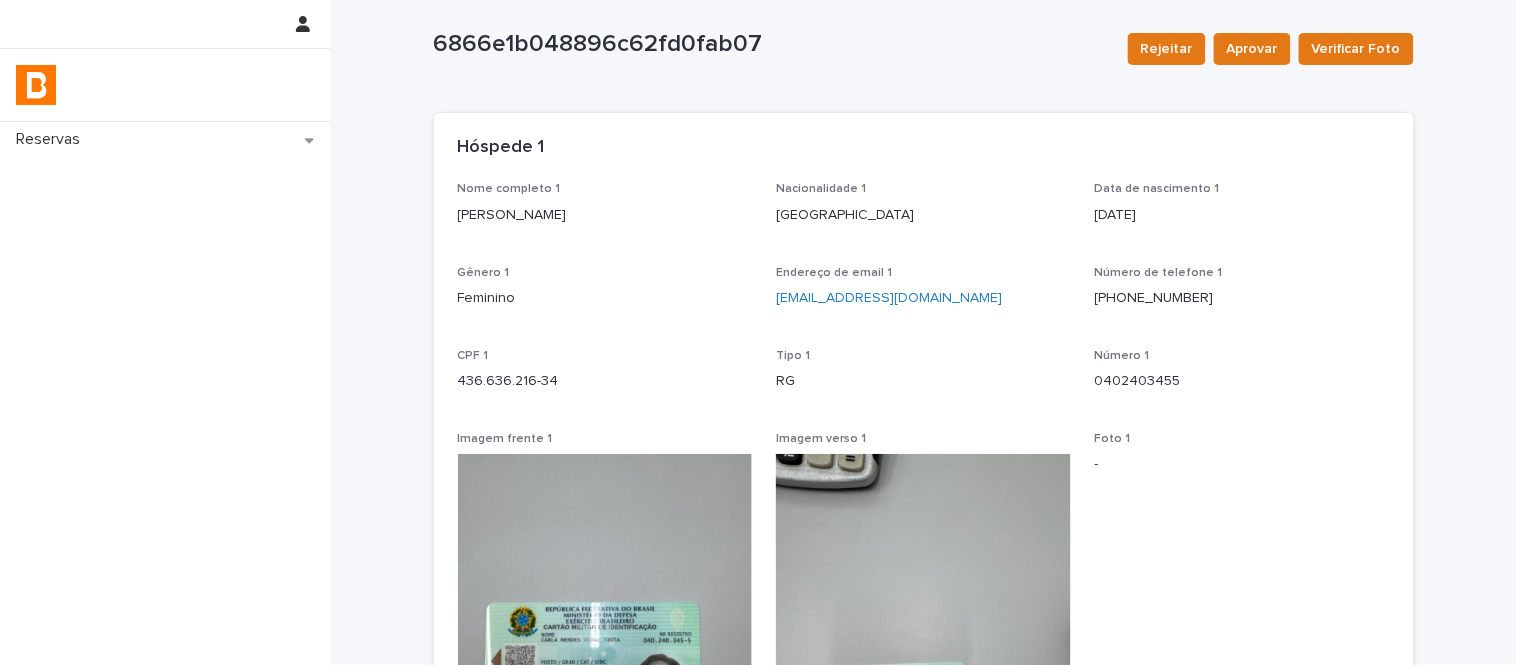 scroll, scrollTop: 224, scrollLeft: 0, axis: vertical 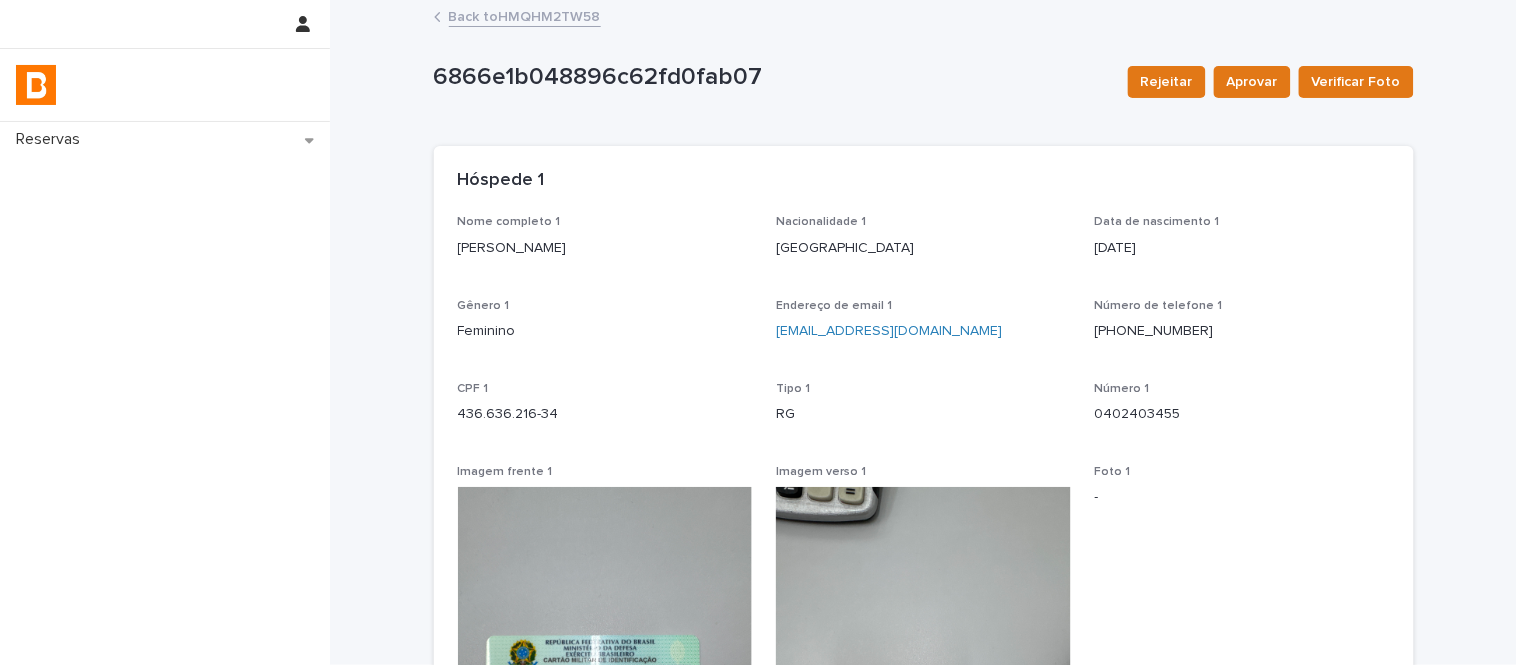 click on "Back to  HMQHM2TW58" at bounding box center [525, 15] 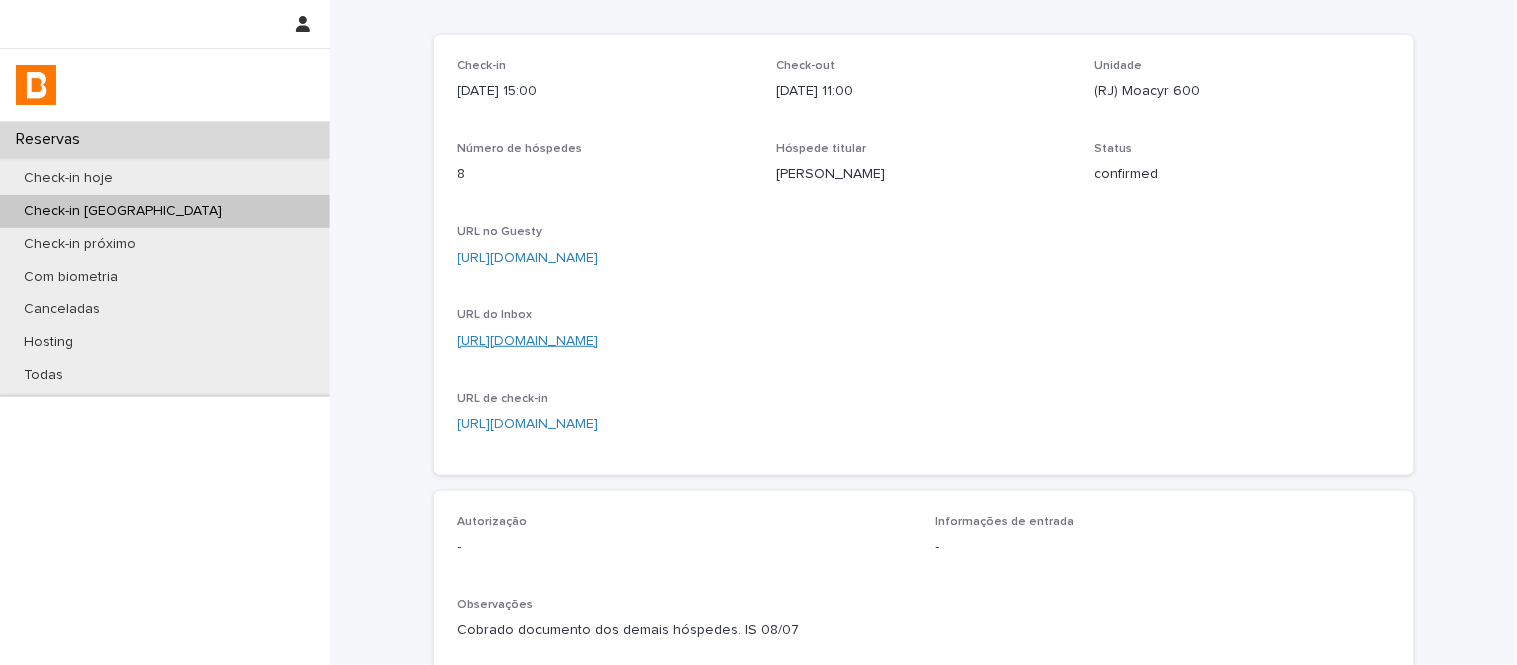click on "https://app.guesty.com/inbox-v2/6866bb277908c30010df8ff2?reservationId=6866bb290151100013cbd400" at bounding box center [528, 341] 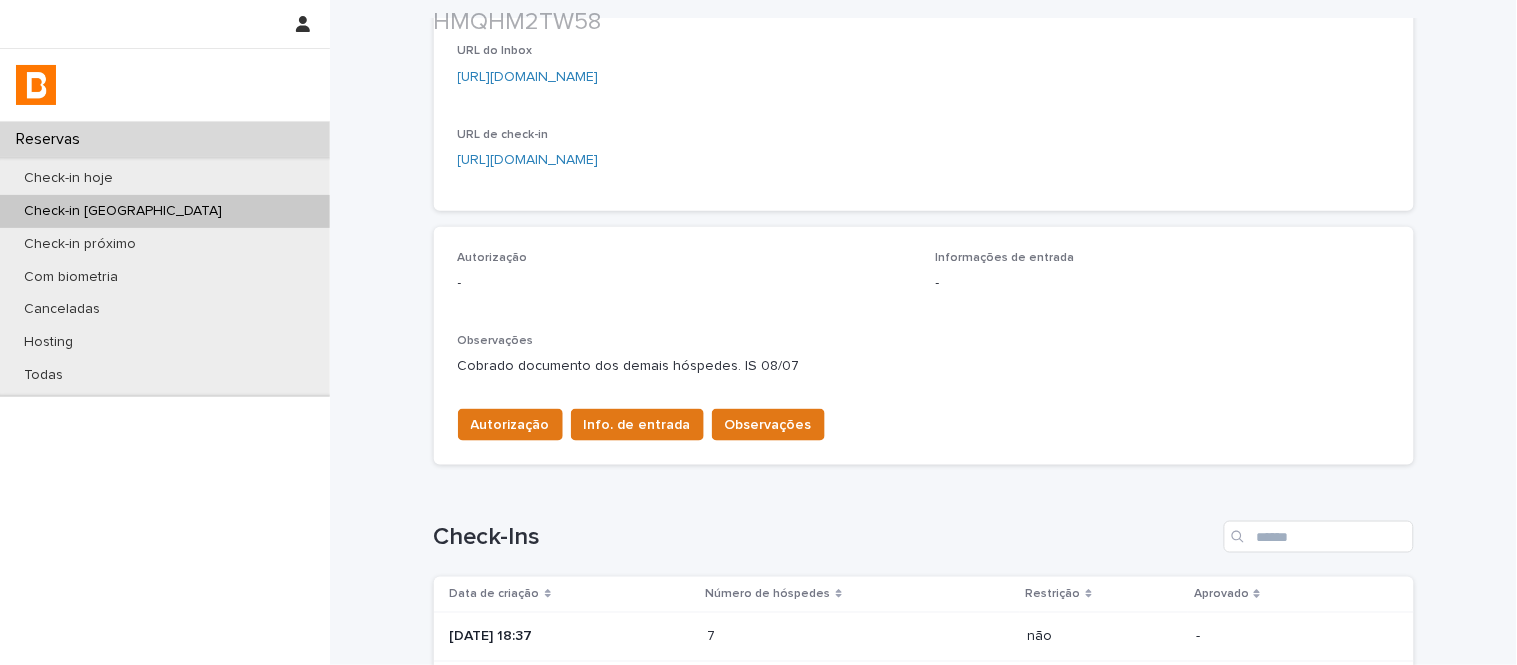 scroll, scrollTop: 444, scrollLeft: 0, axis: vertical 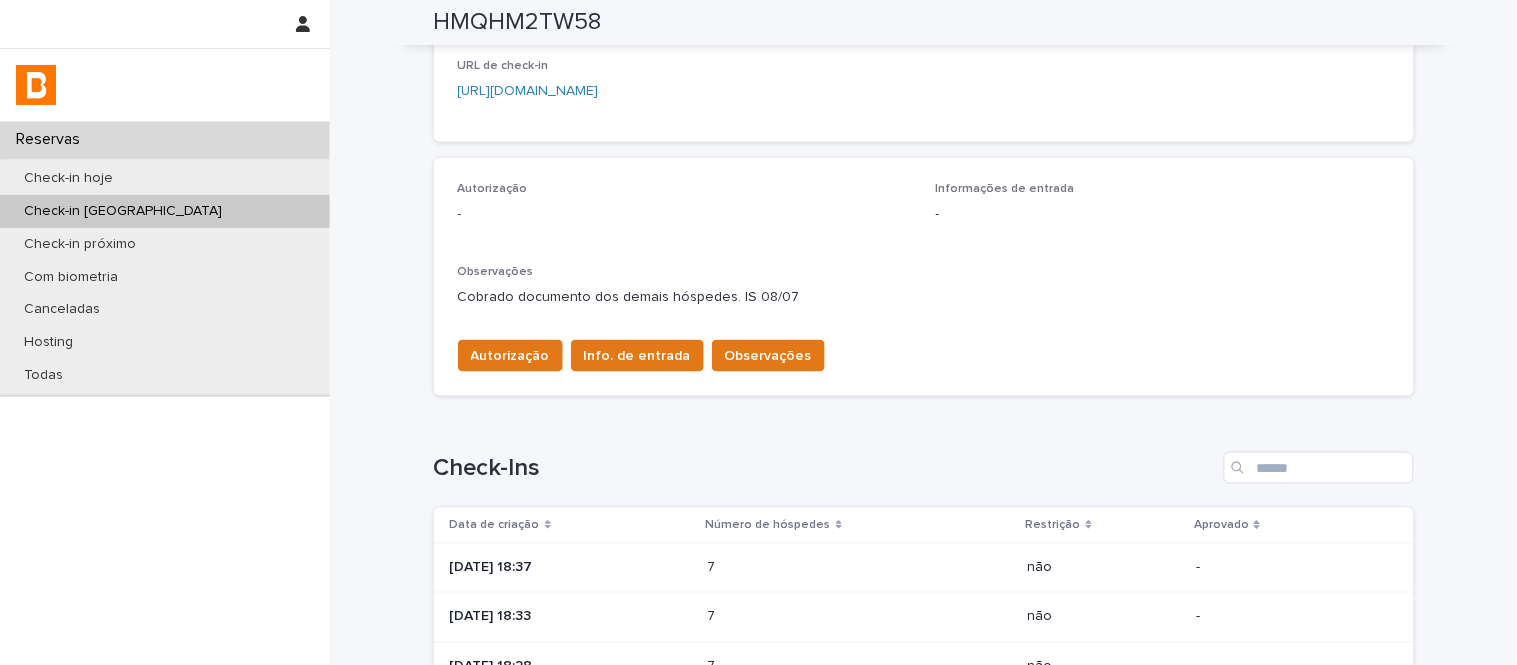 click on "Autorização Info. de entrada Observações" at bounding box center (637, 360) 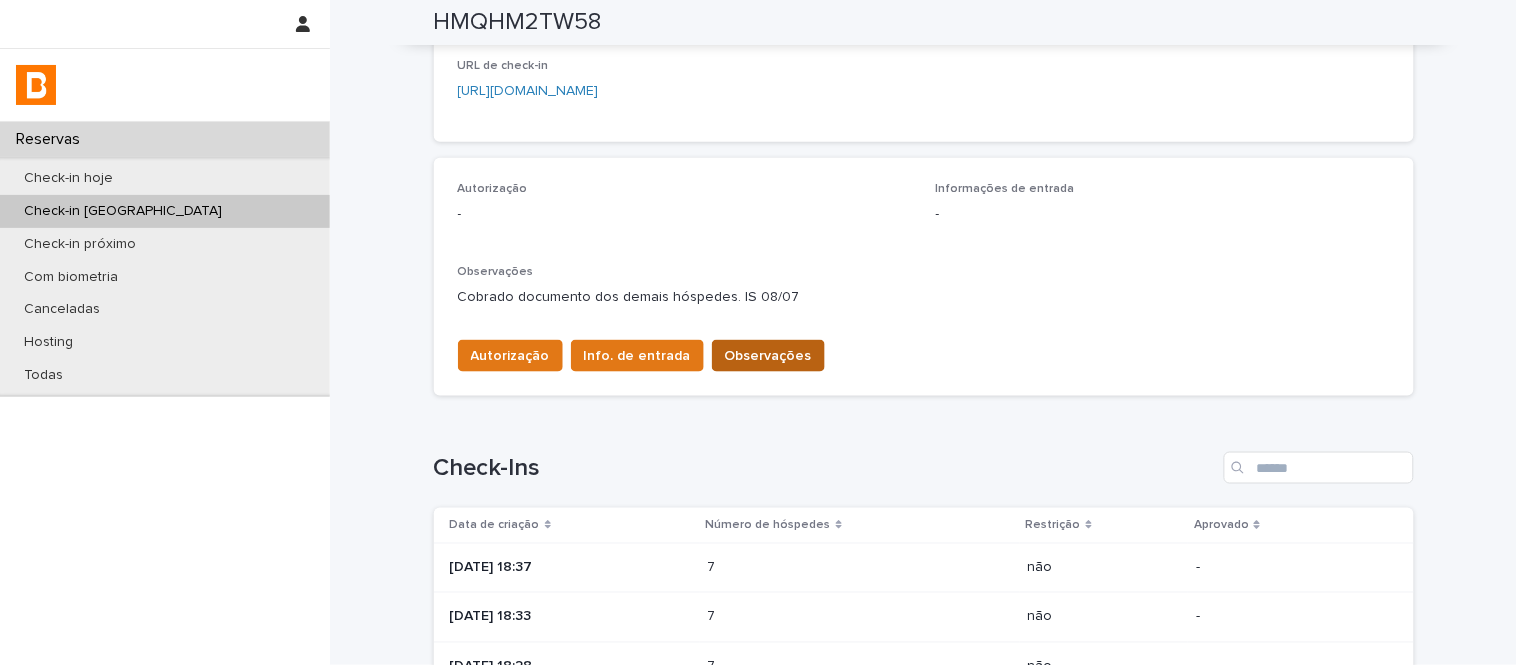 click on "Observações" at bounding box center (768, 356) 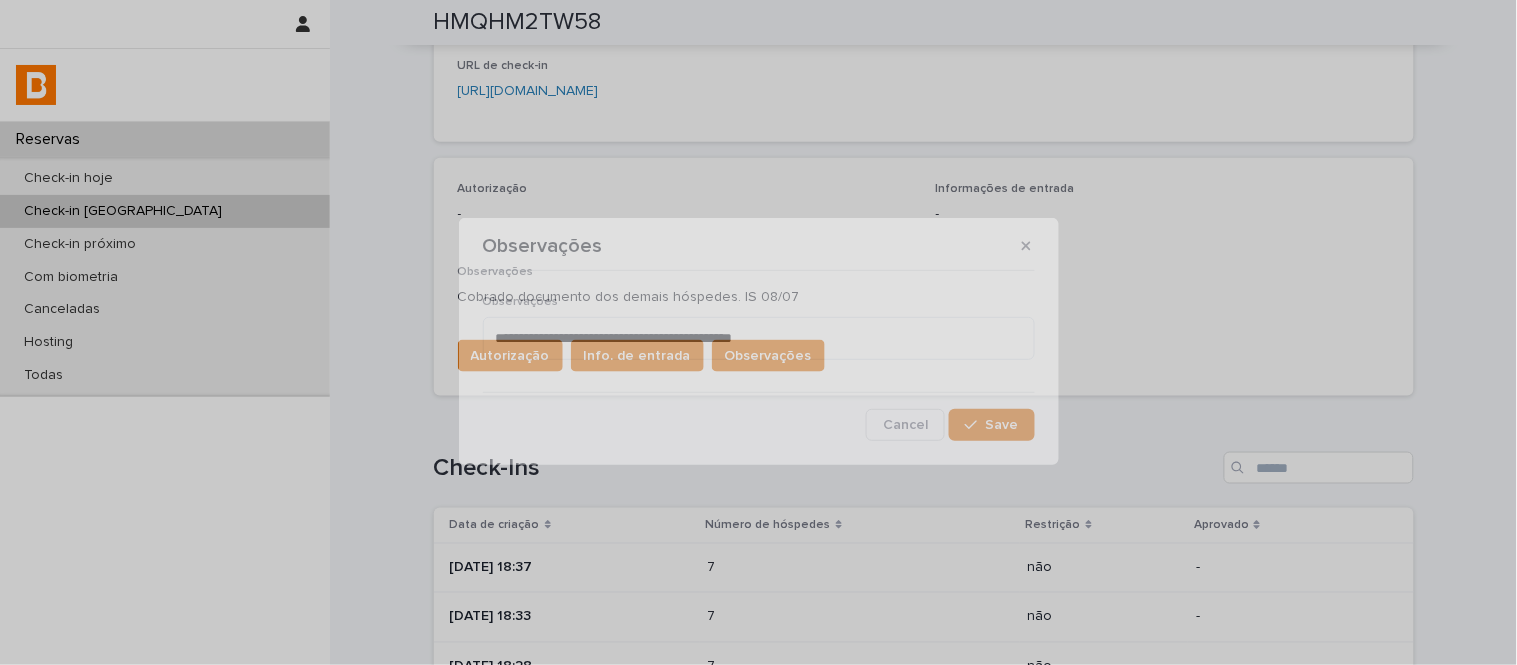 click on "**********" at bounding box center (759, 360) 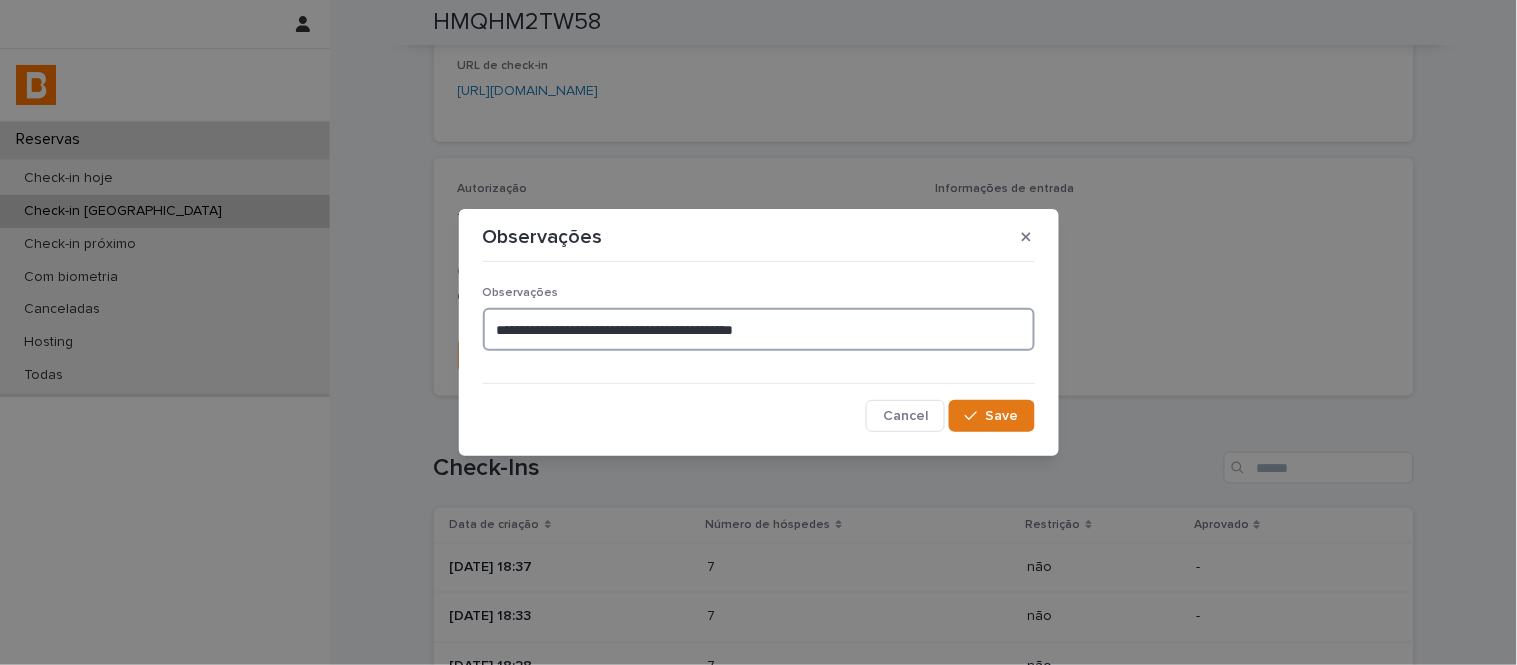 click on "**********" at bounding box center (759, 329) 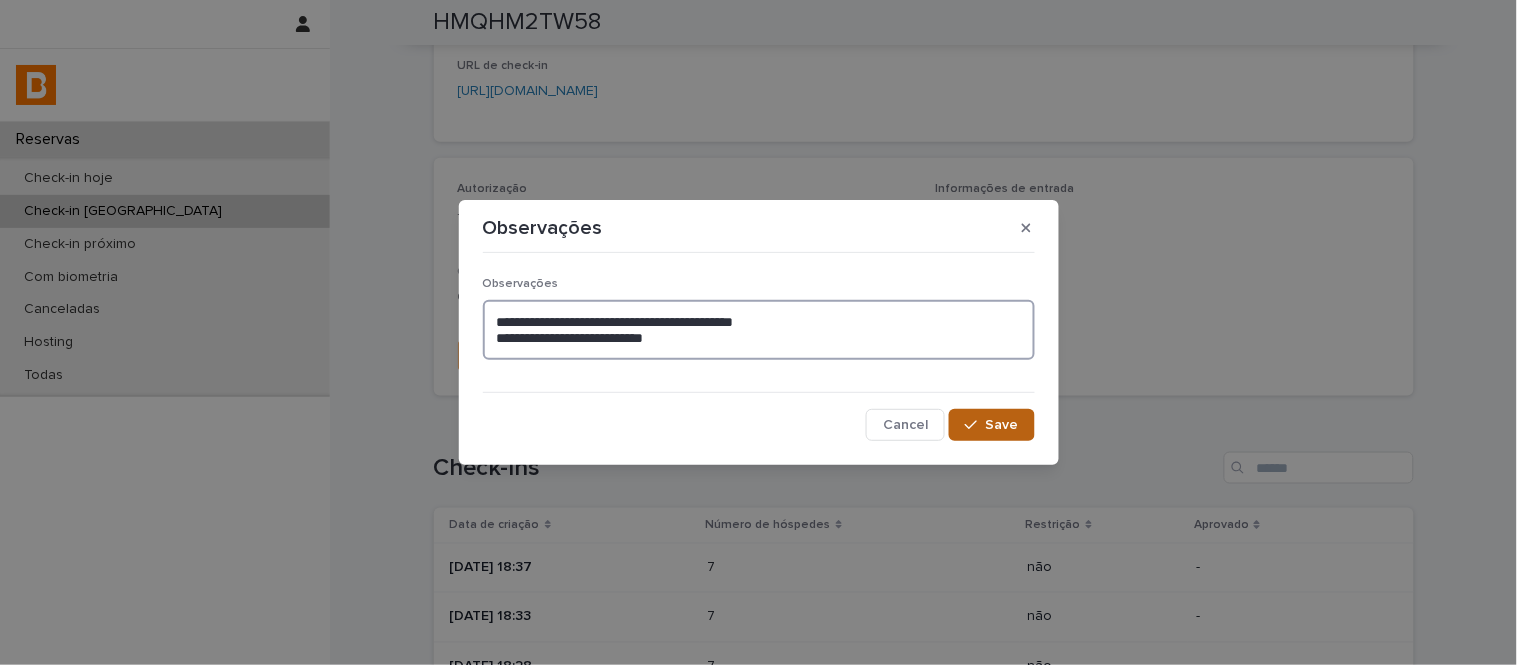 type on "**********" 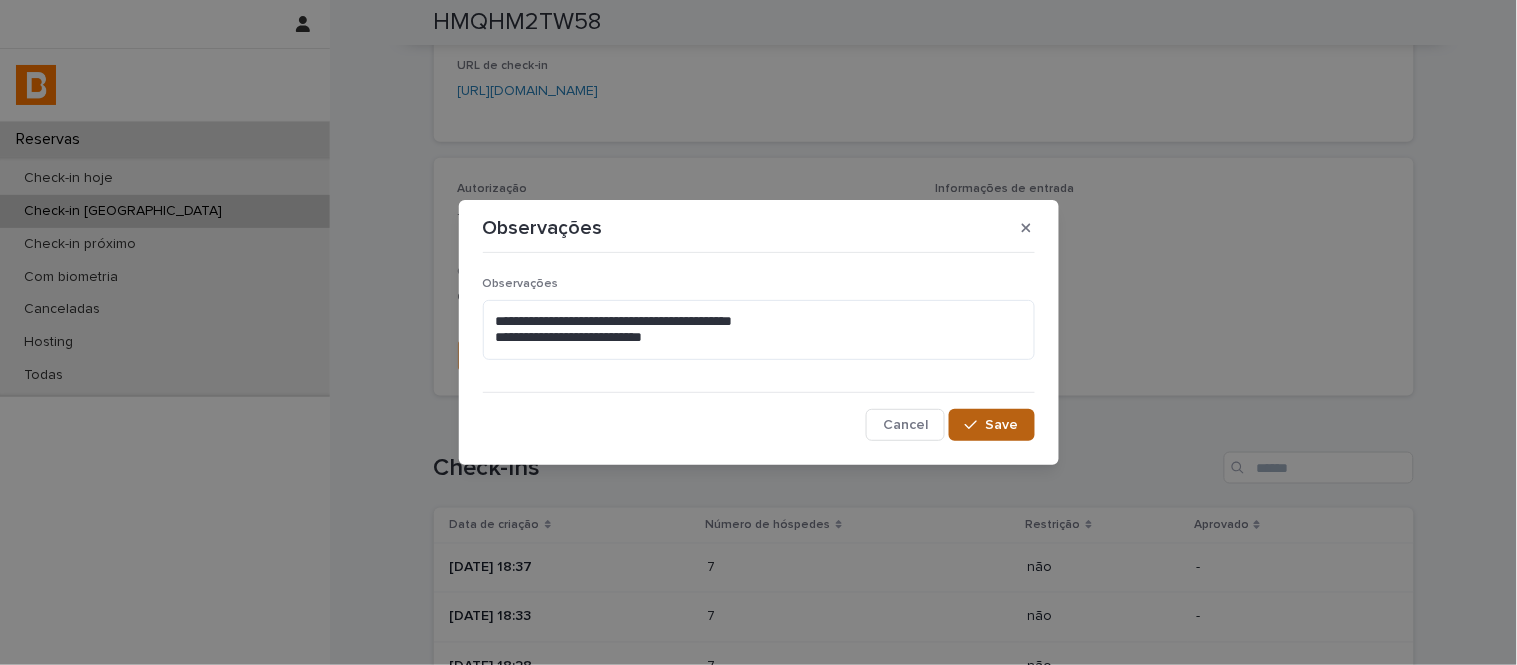 click on "Save" at bounding box center [991, 425] 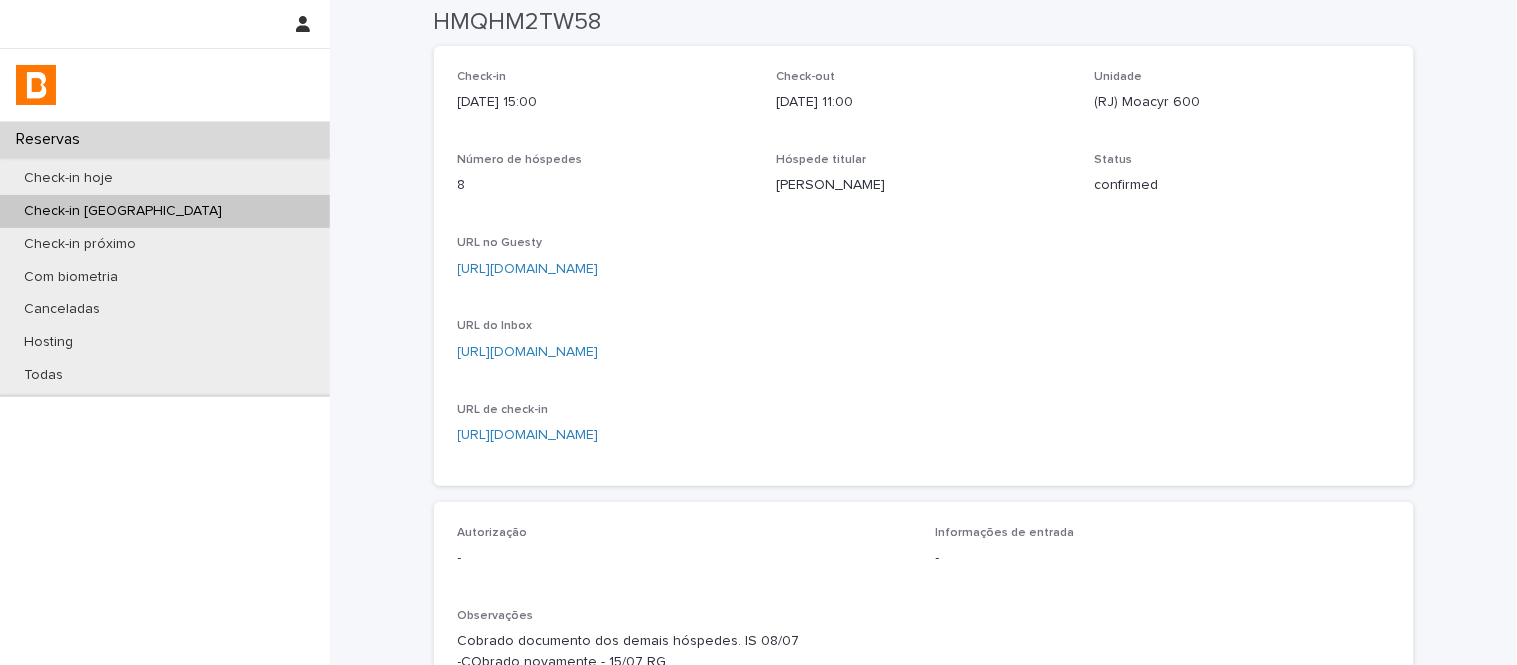 scroll, scrollTop: 0, scrollLeft: 0, axis: both 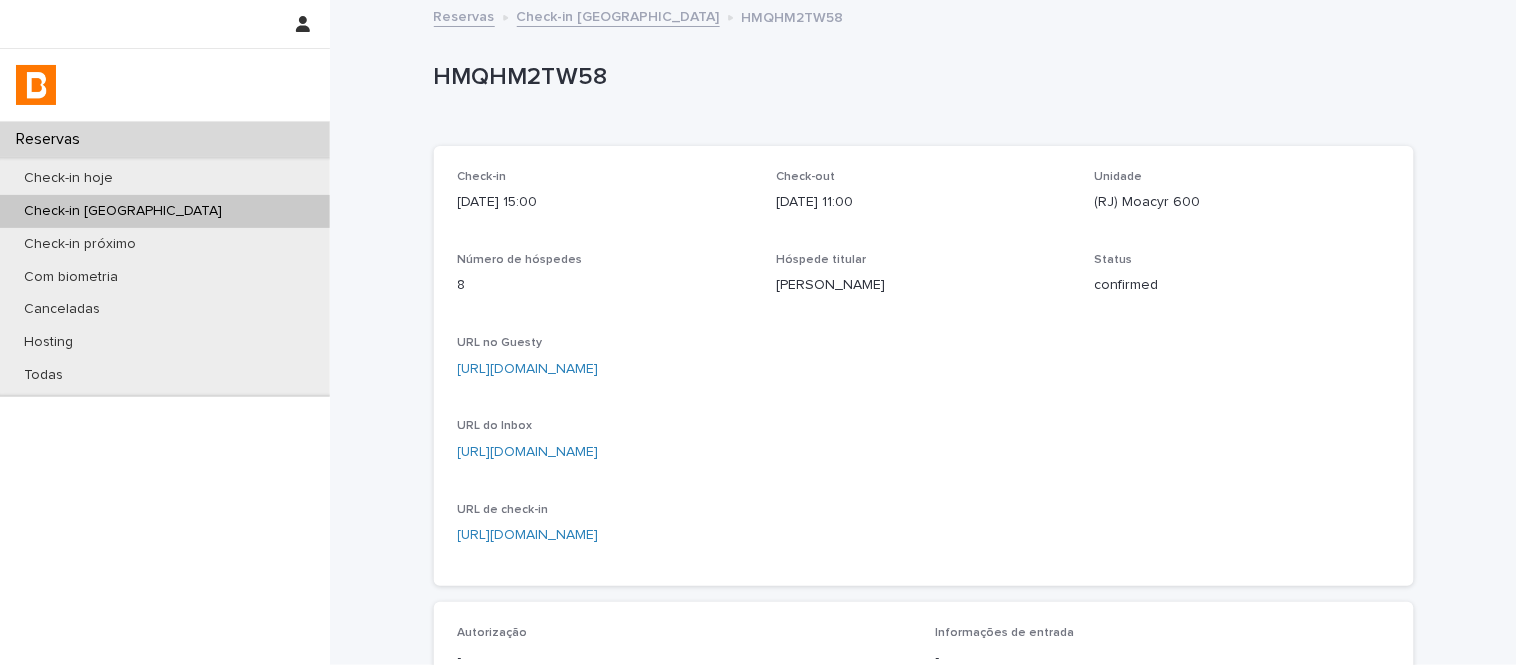 click on "Check-in [GEOGRAPHIC_DATA]" at bounding box center (618, 15) 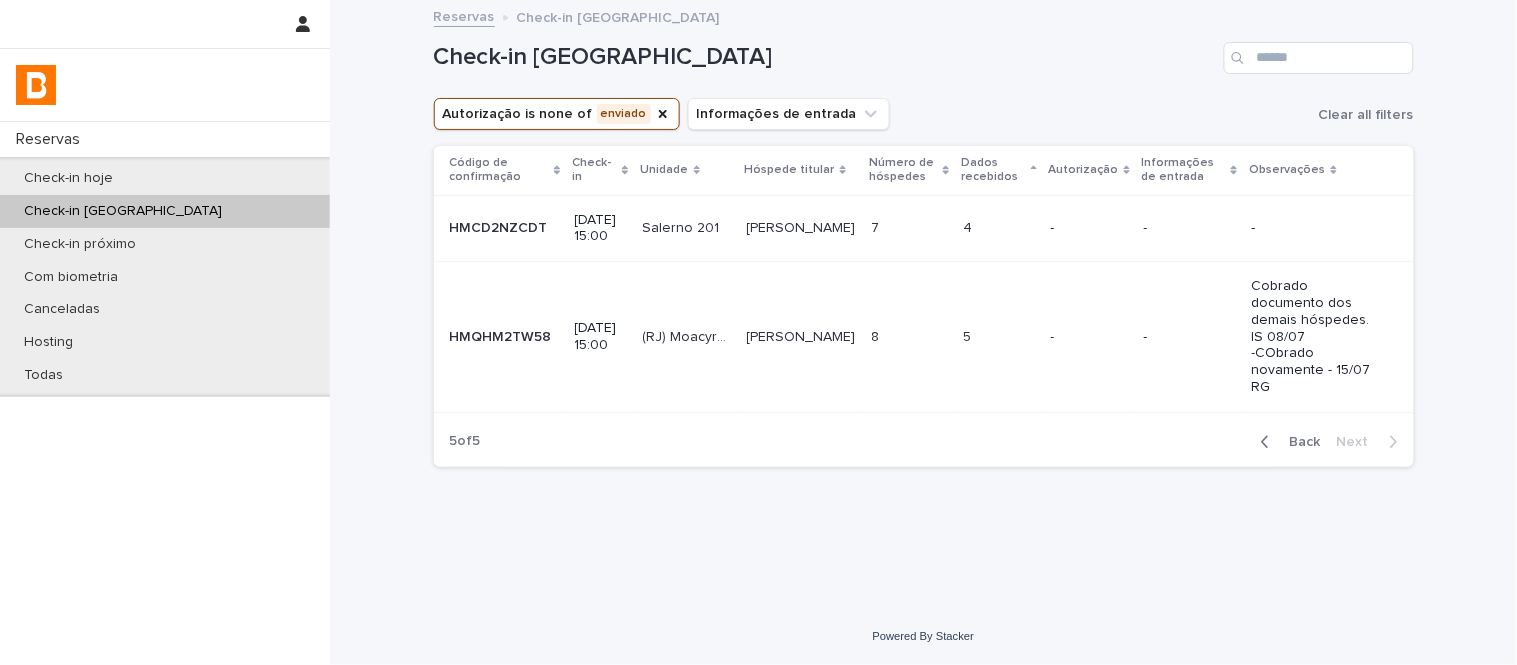 click at bounding box center [1269, 442] 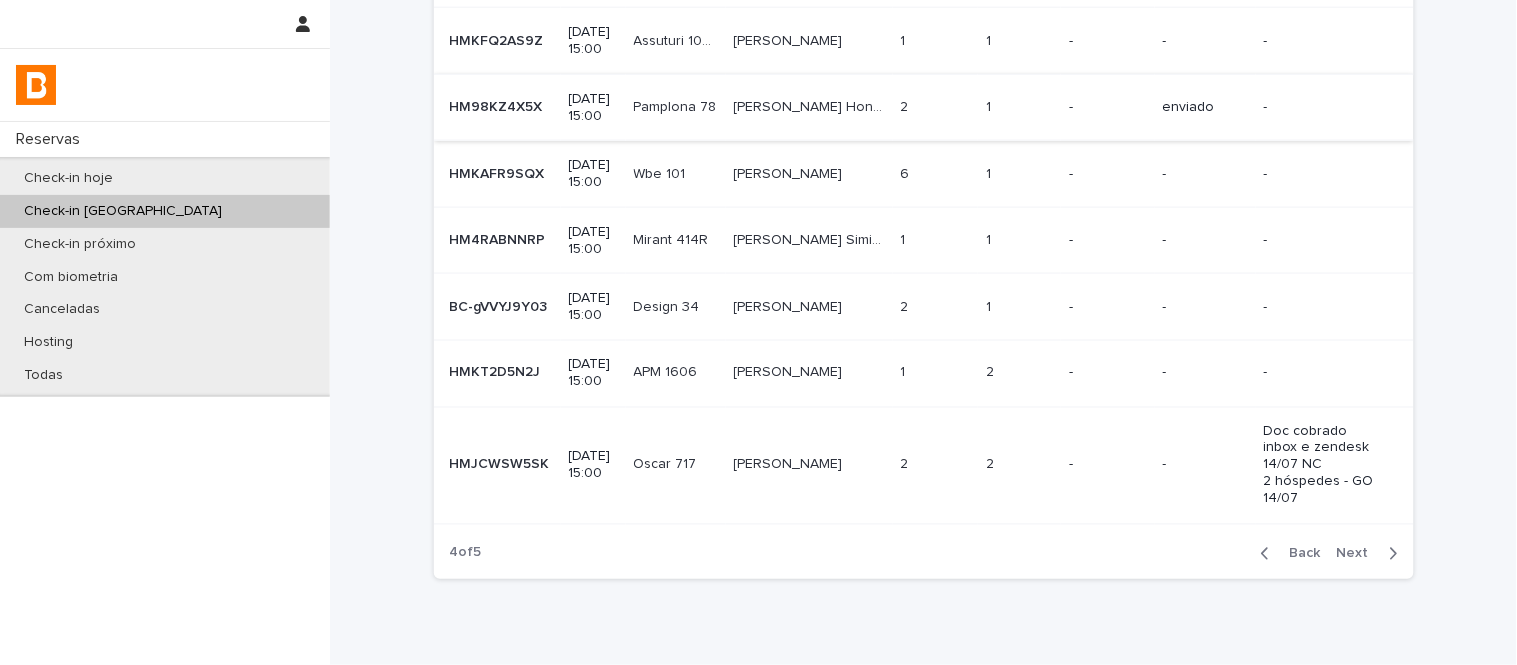 scroll, scrollTop: 692, scrollLeft: 0, axis: vertical 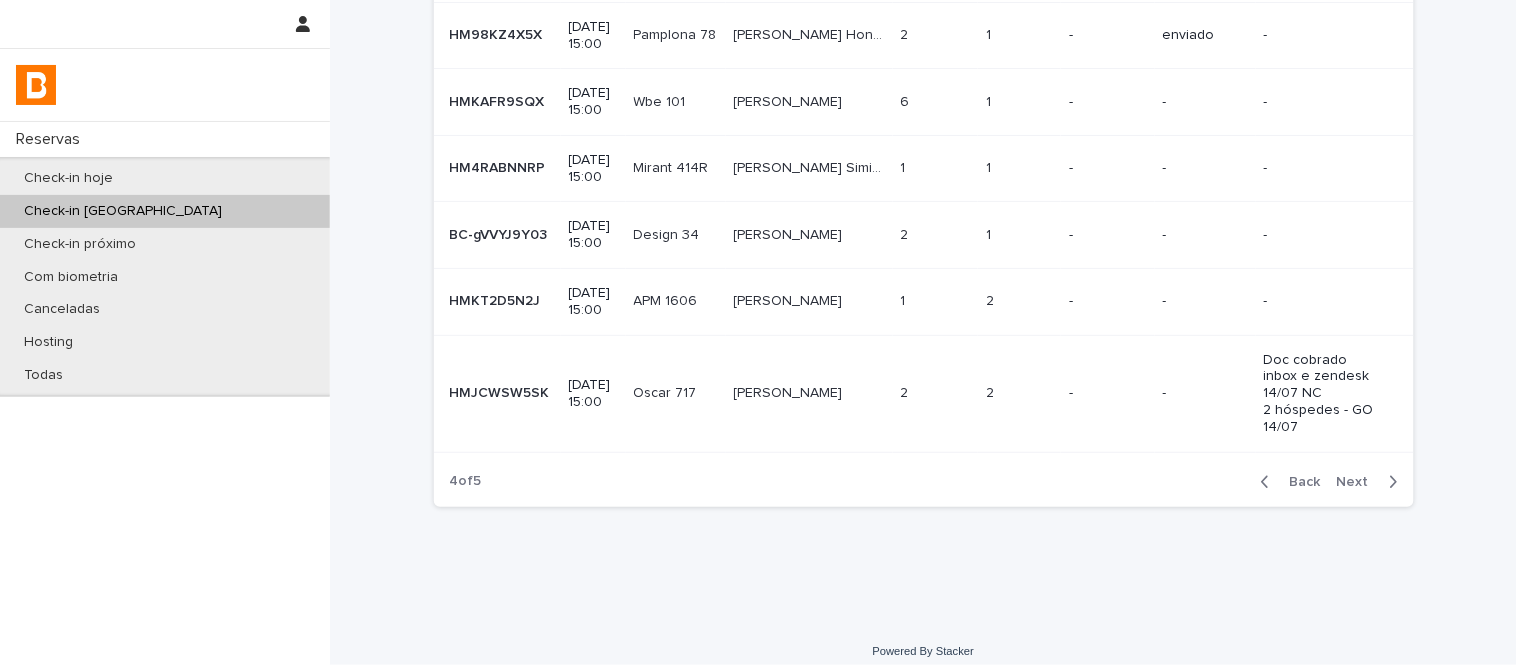 click on "Back Next" at bounding box center (1329, 482) 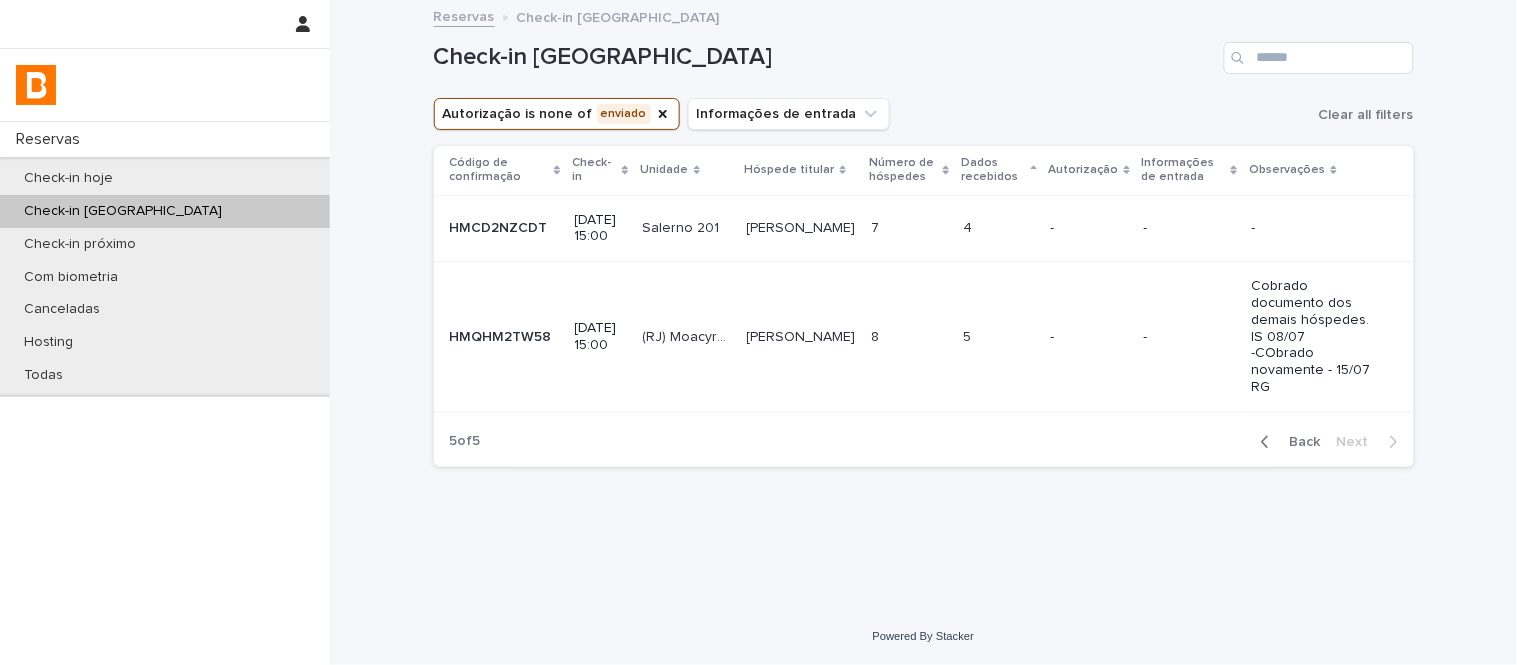 scroll, scrollTop: 0, scrollLeft: 0, axis: both 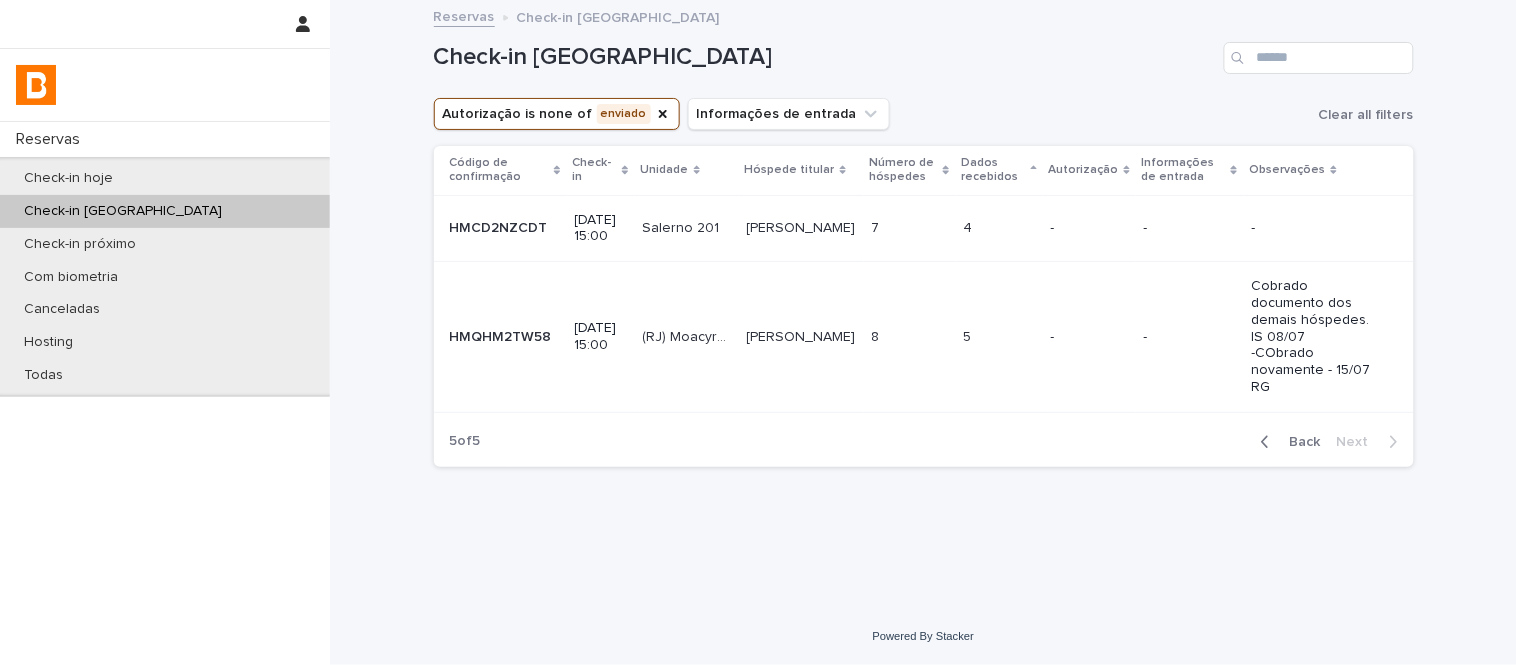 click at bounding box center (910, 228) 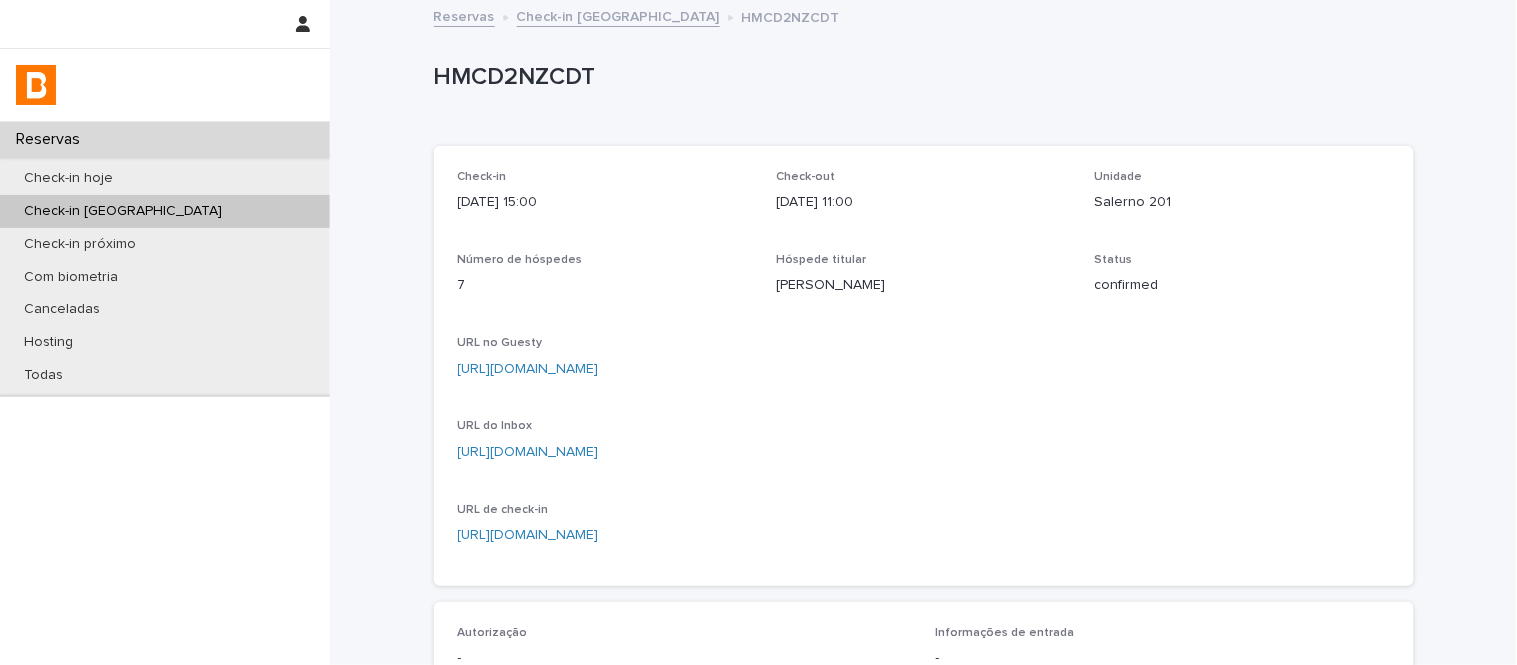 click on "Salerno 201" at bounding box center [1242, 202] 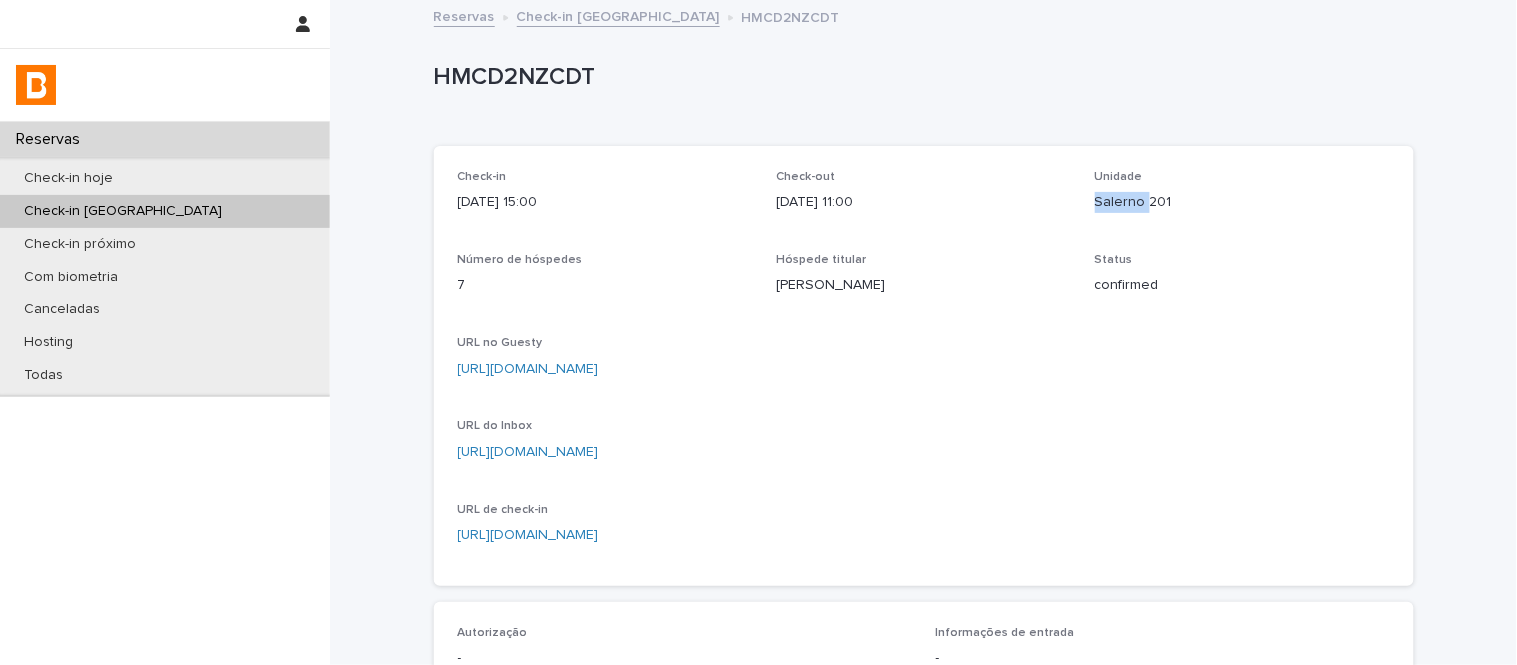 click on "Salerno 201" at bounding box center [1242, 202] 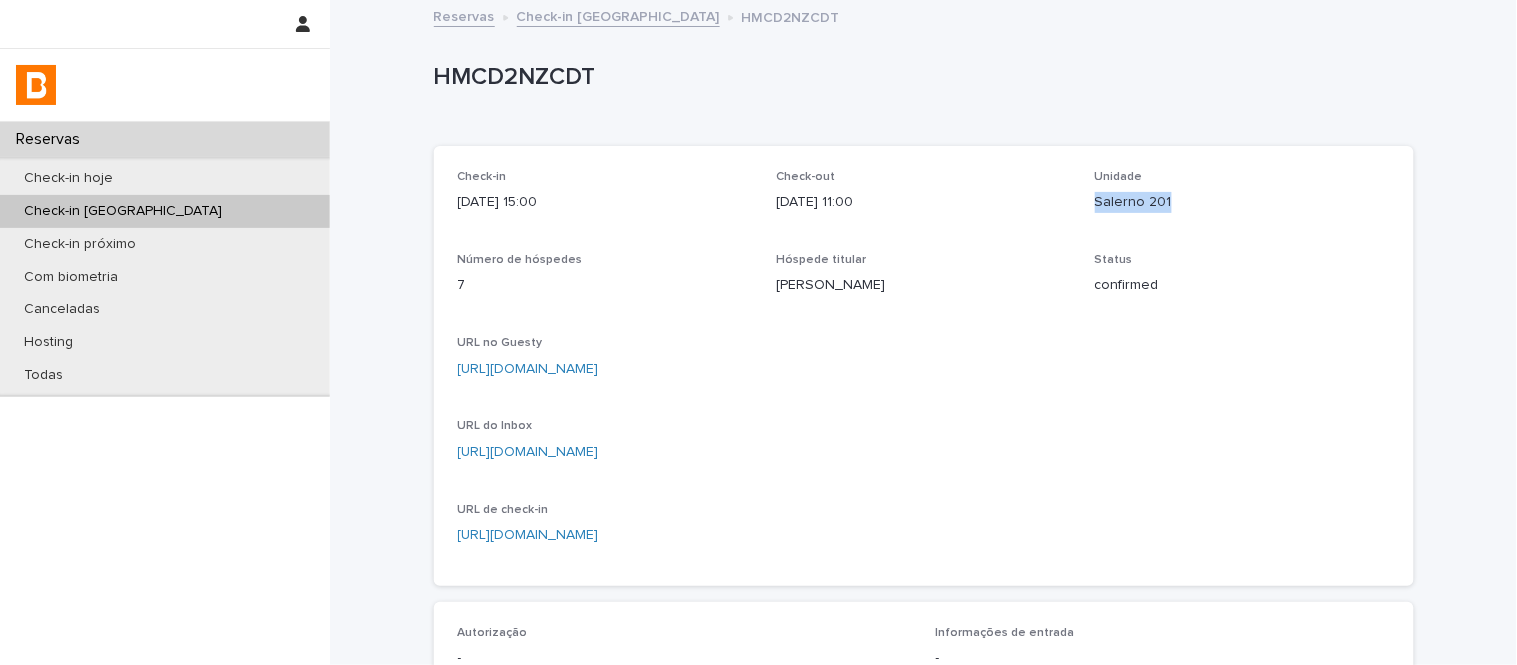 click on "Salerno 201" at bounding box center (1242, 202) 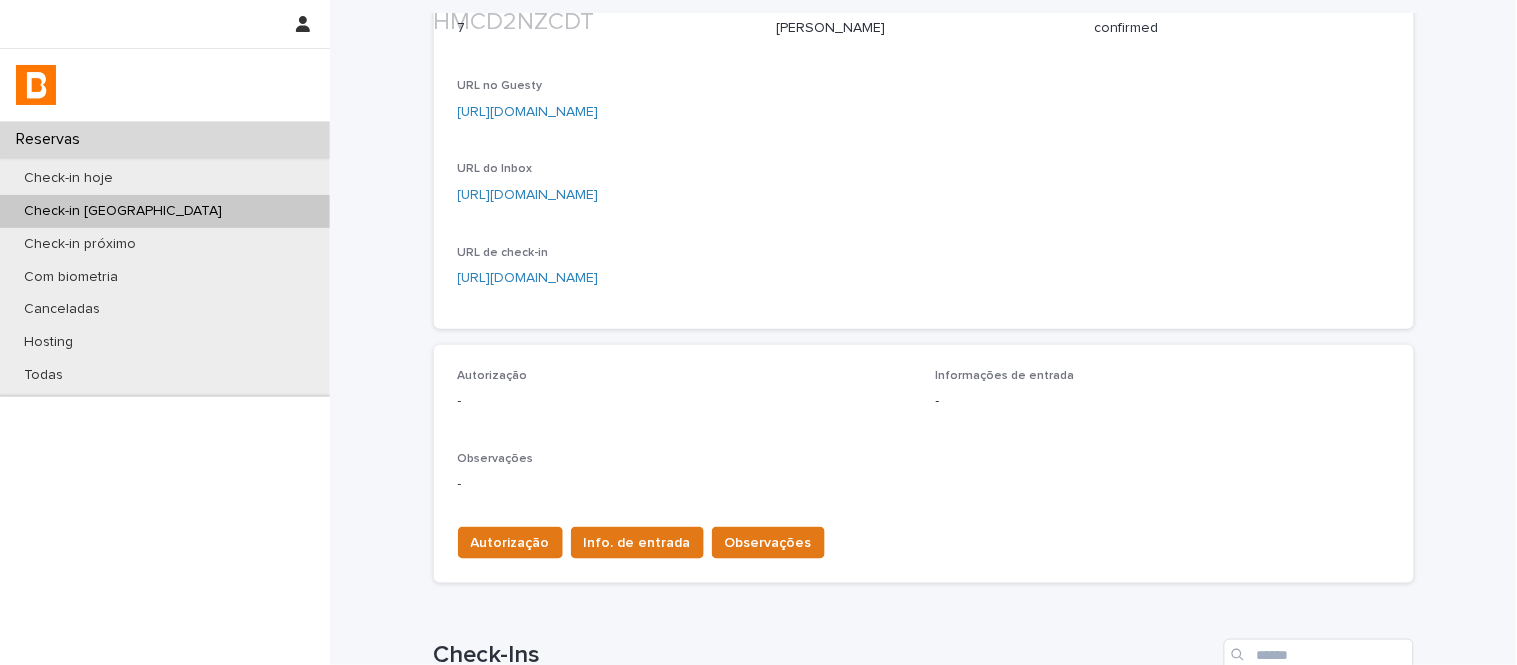 scroll, scrollTop: 747, scrollLeft: 0, axis: vertical 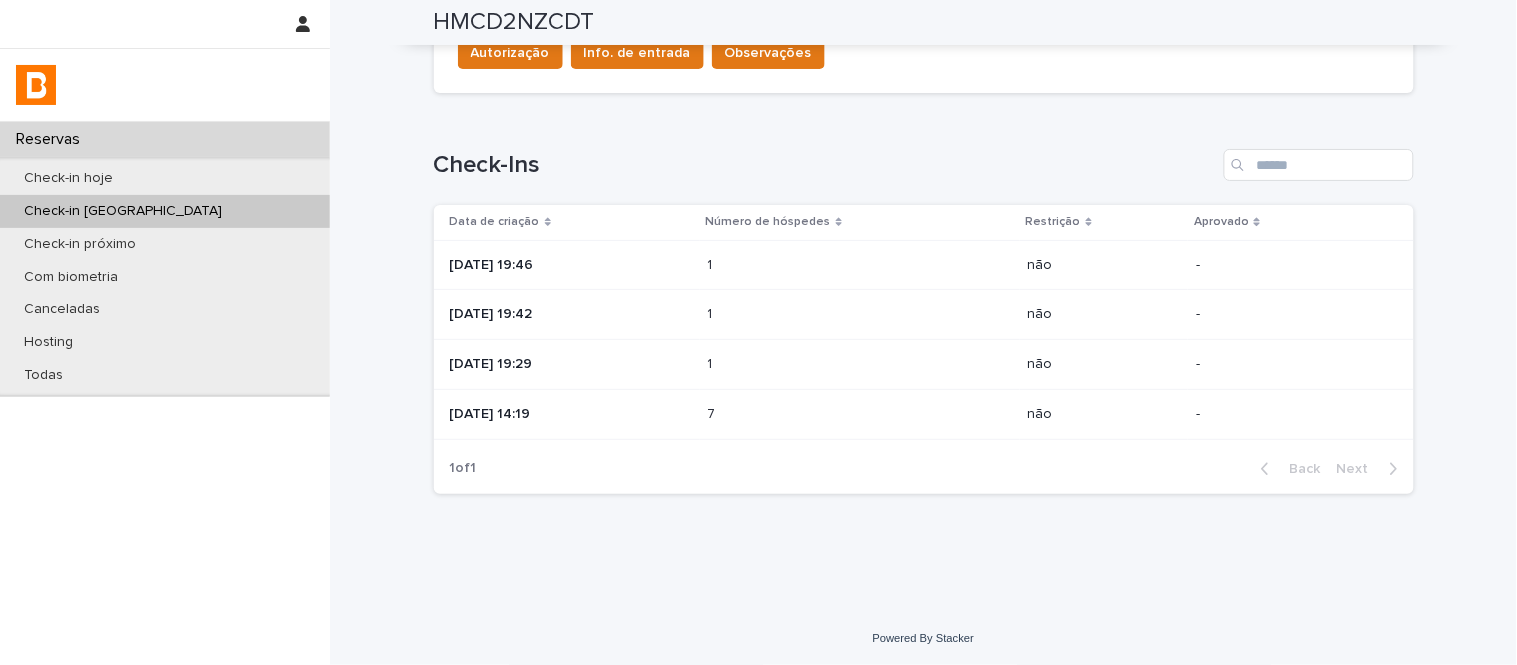 click on "7 7" at bounding box center [860, 414] 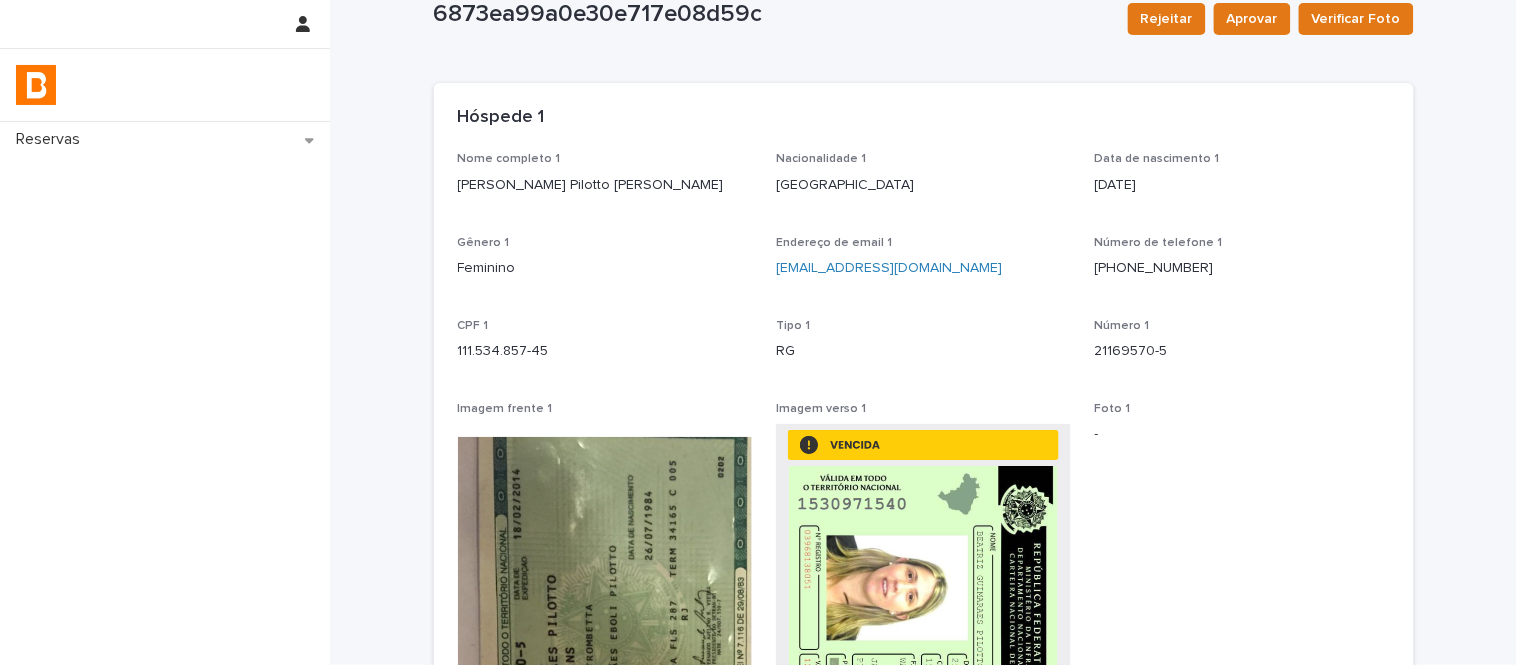 scroll, scrollTop: 0, scrollLeft: 0, axis: both 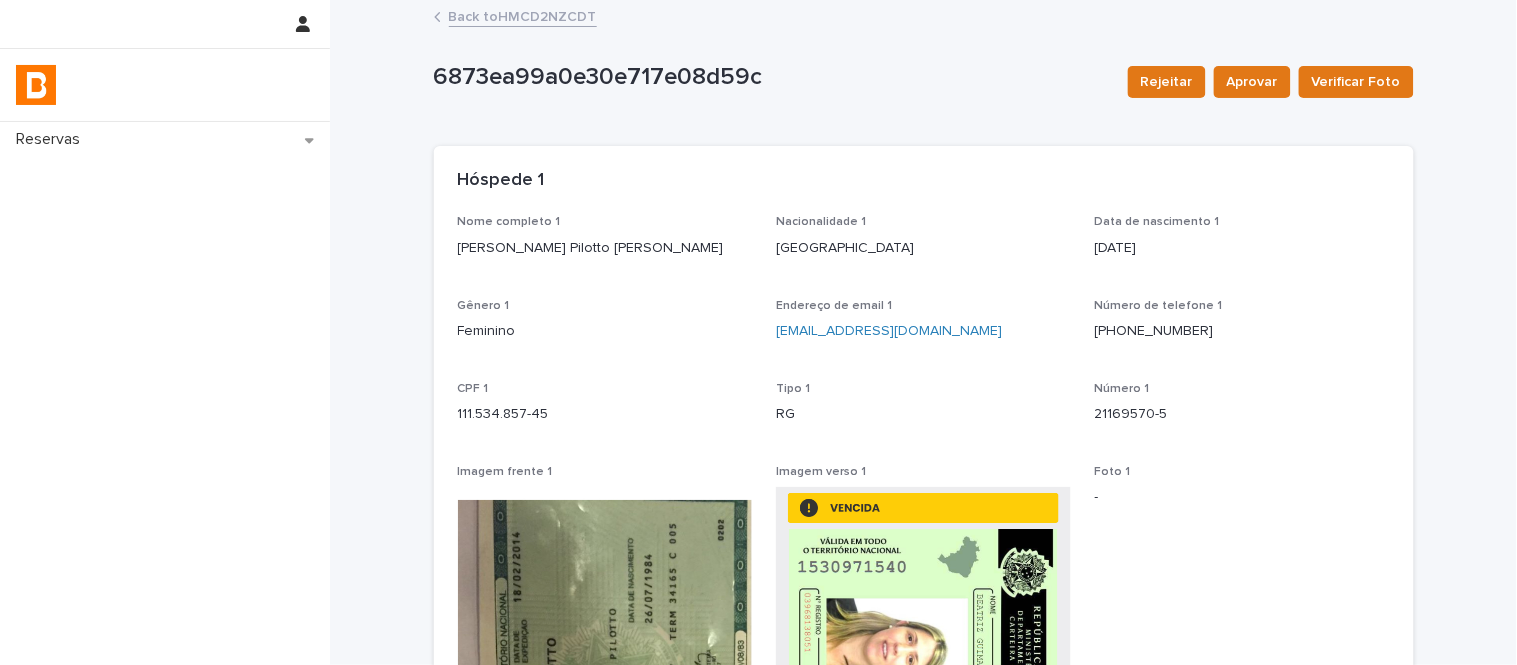 click on "Back to  HMCD2NZCDT" at bounding box center [523, 15] 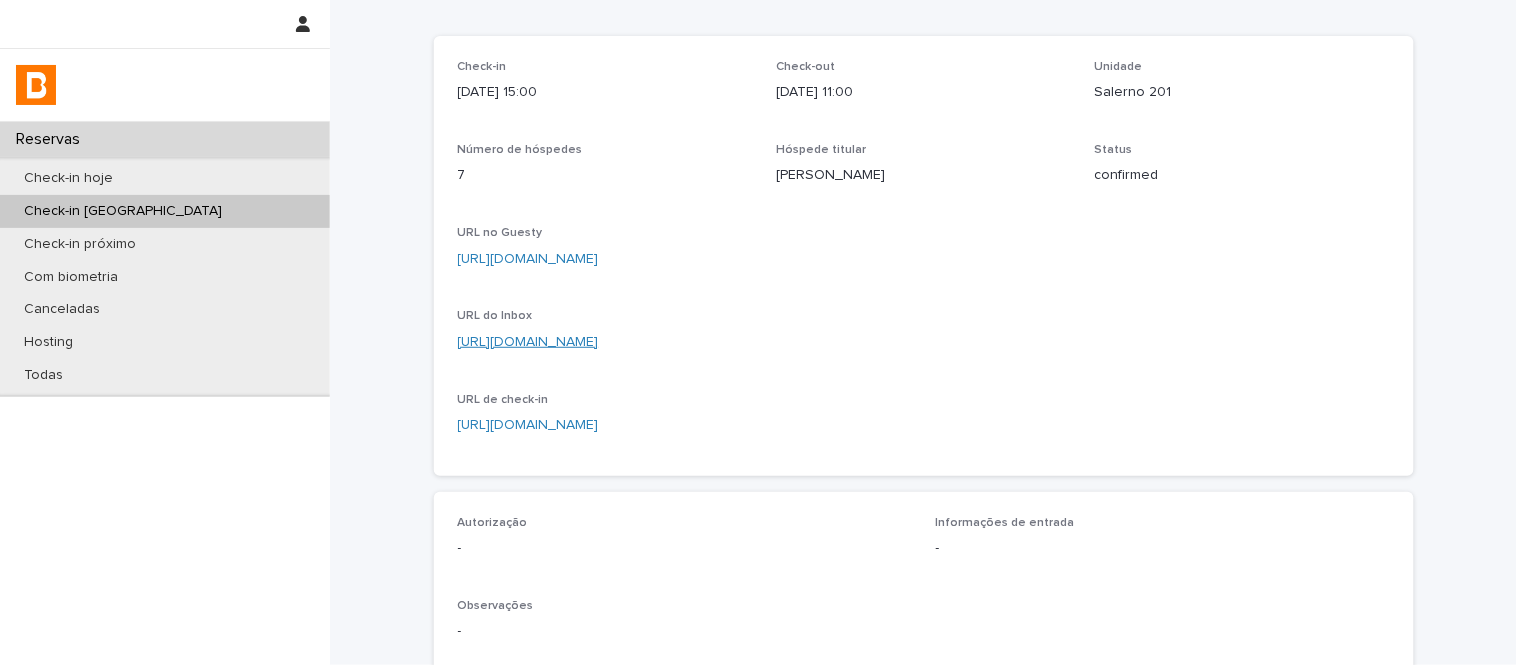 scroll, scrollTop: 111, scrollLeft: 0, axis: vertical 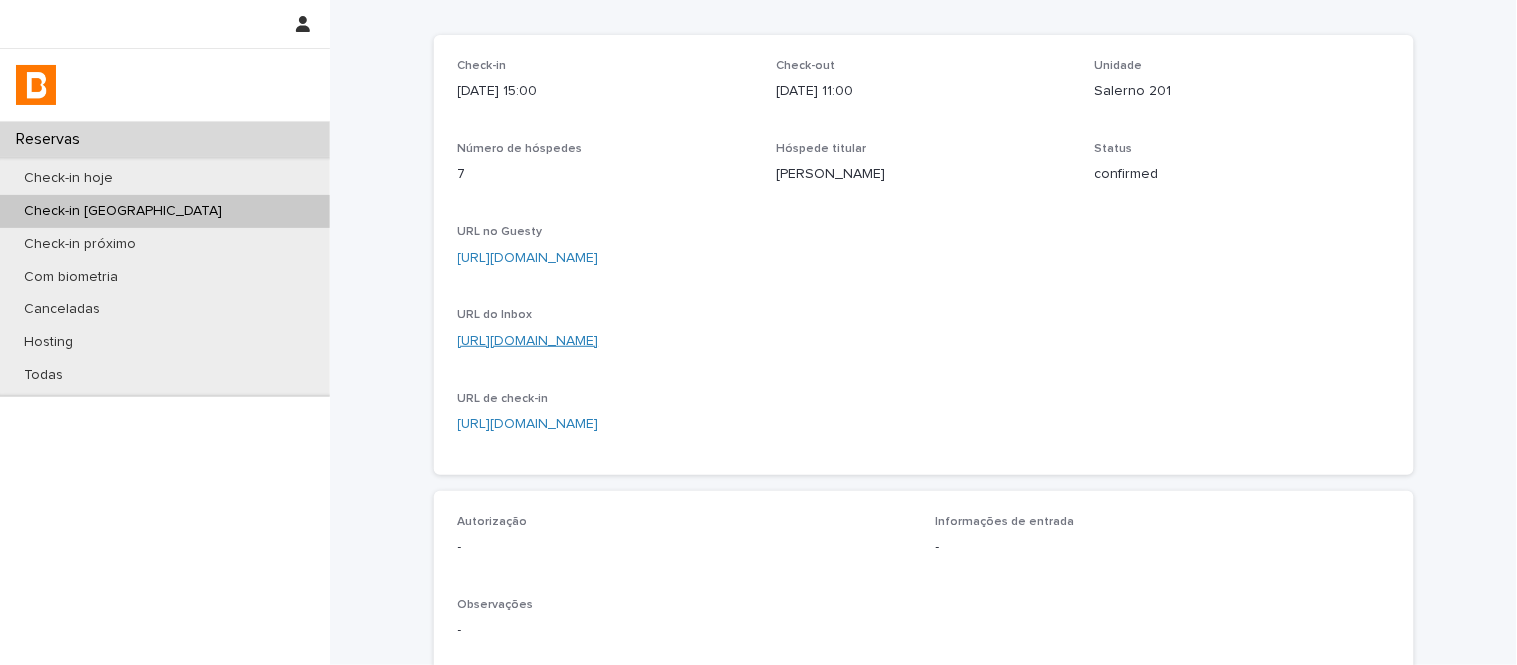 click on "https://app.guesty.com/inbox-v2/6840c831230382000eb5aa57?reservationId=6840c831c1d1e3001b737003" at bounding box center (528, 341) 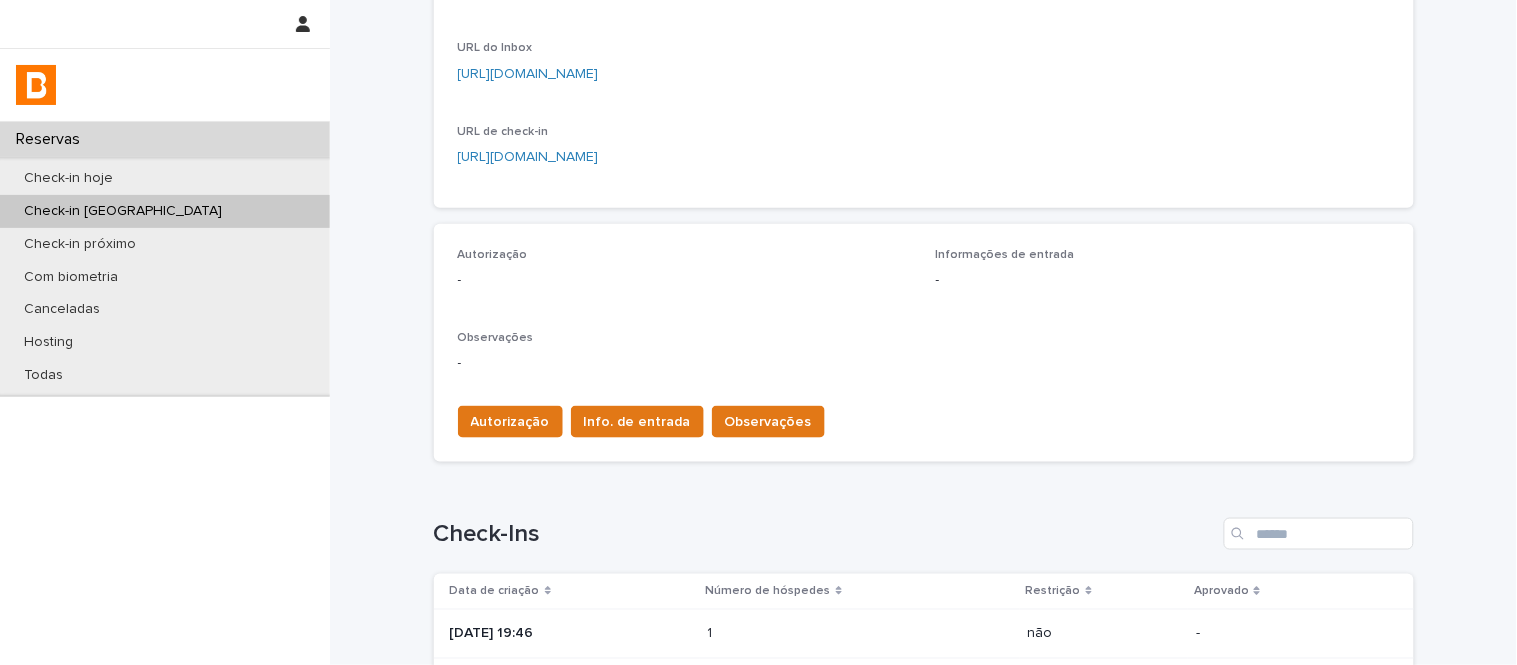 scroll, scrollTop: 747, scrollLeft: 0, axis: vertical 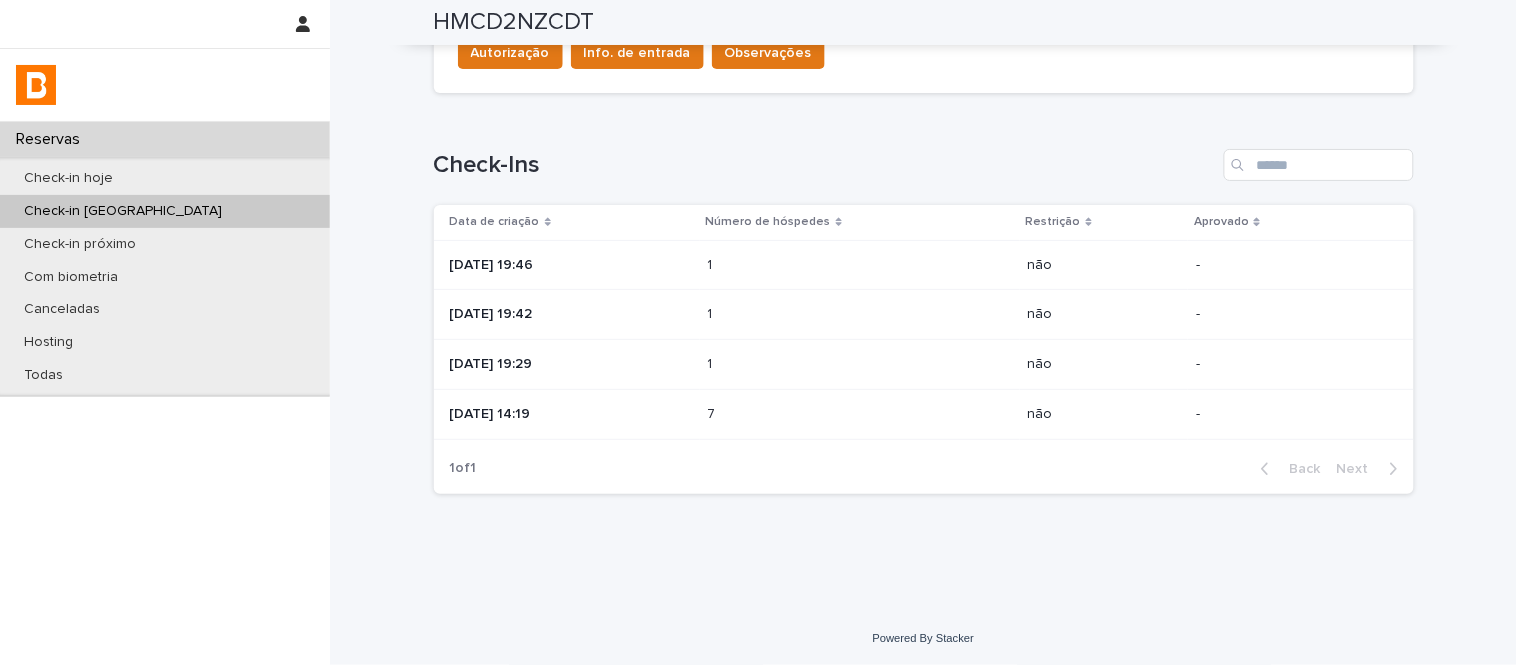 click on "7 7" at bounding box center [860, 414] 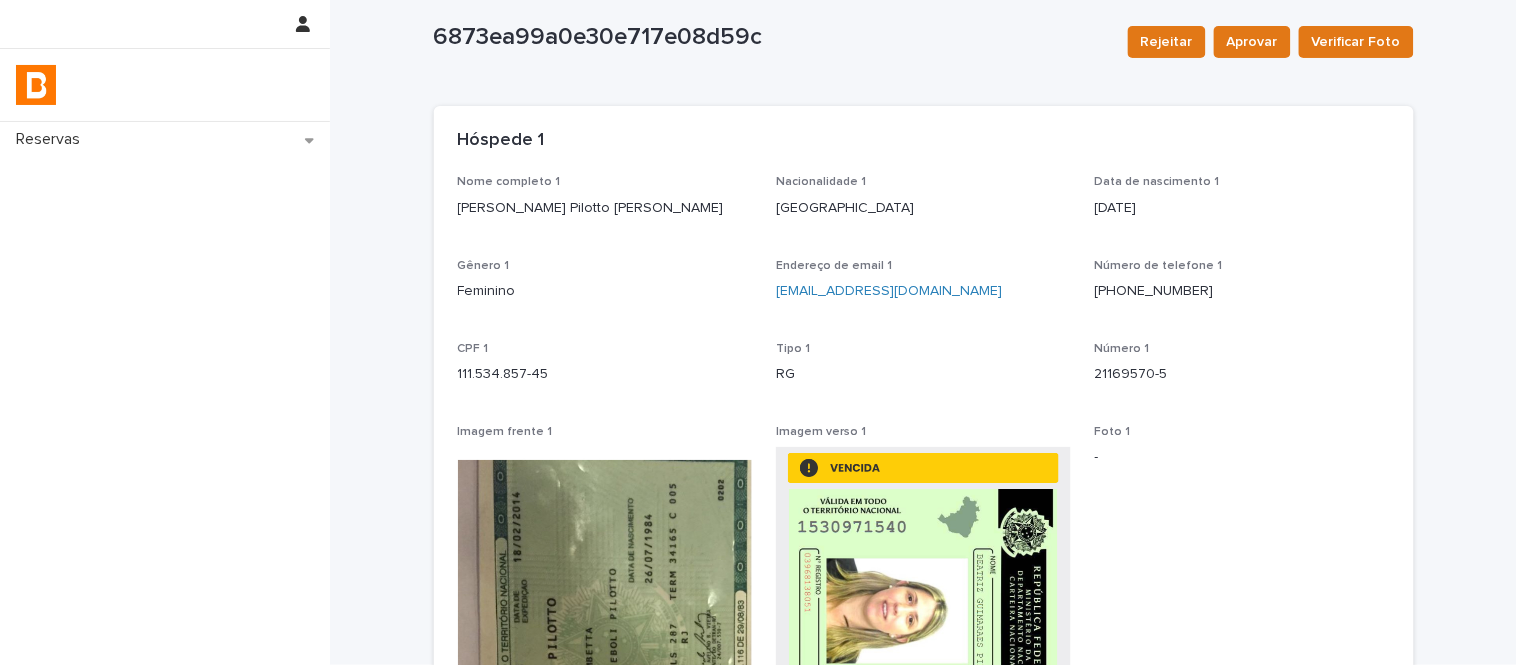 scroll, scrollTop: 0, scrollLeft: 0, axis: both 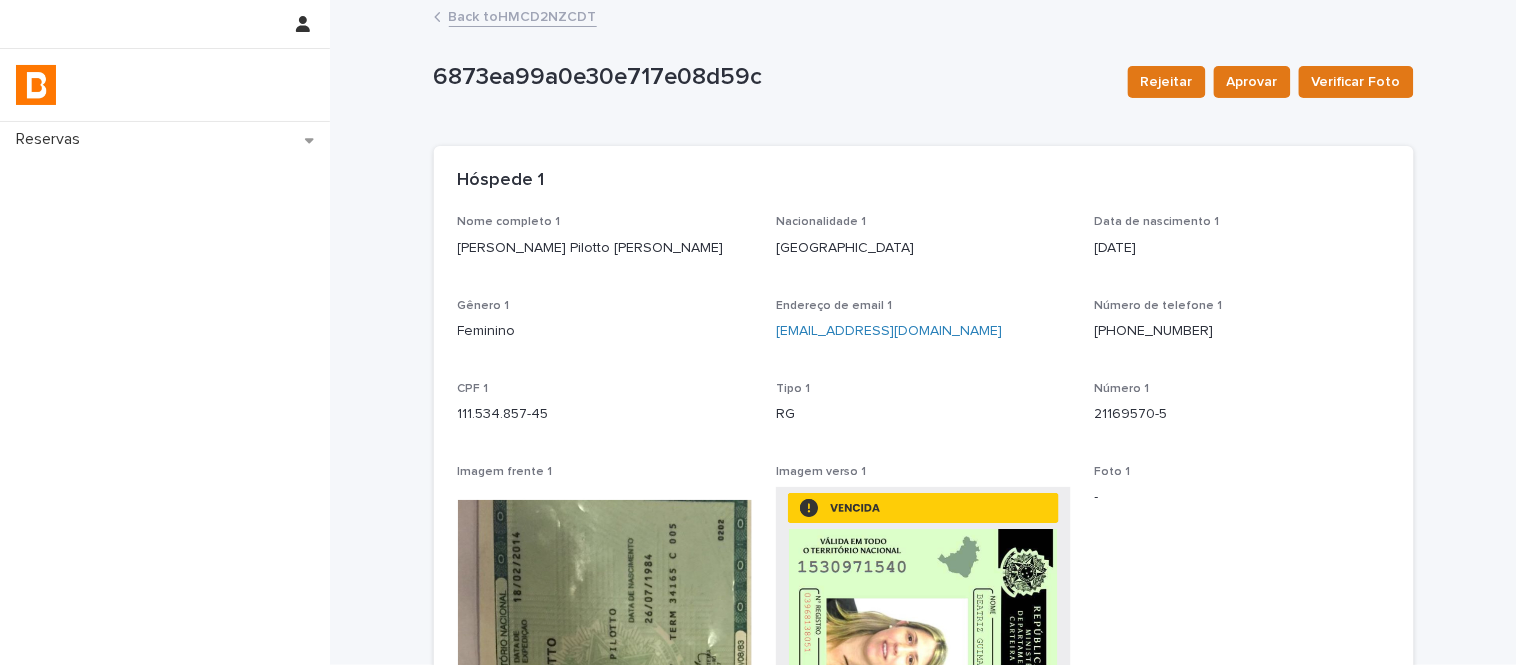 click on "Back to  HMCD2NZCDT" at bounding box center (523, 15) 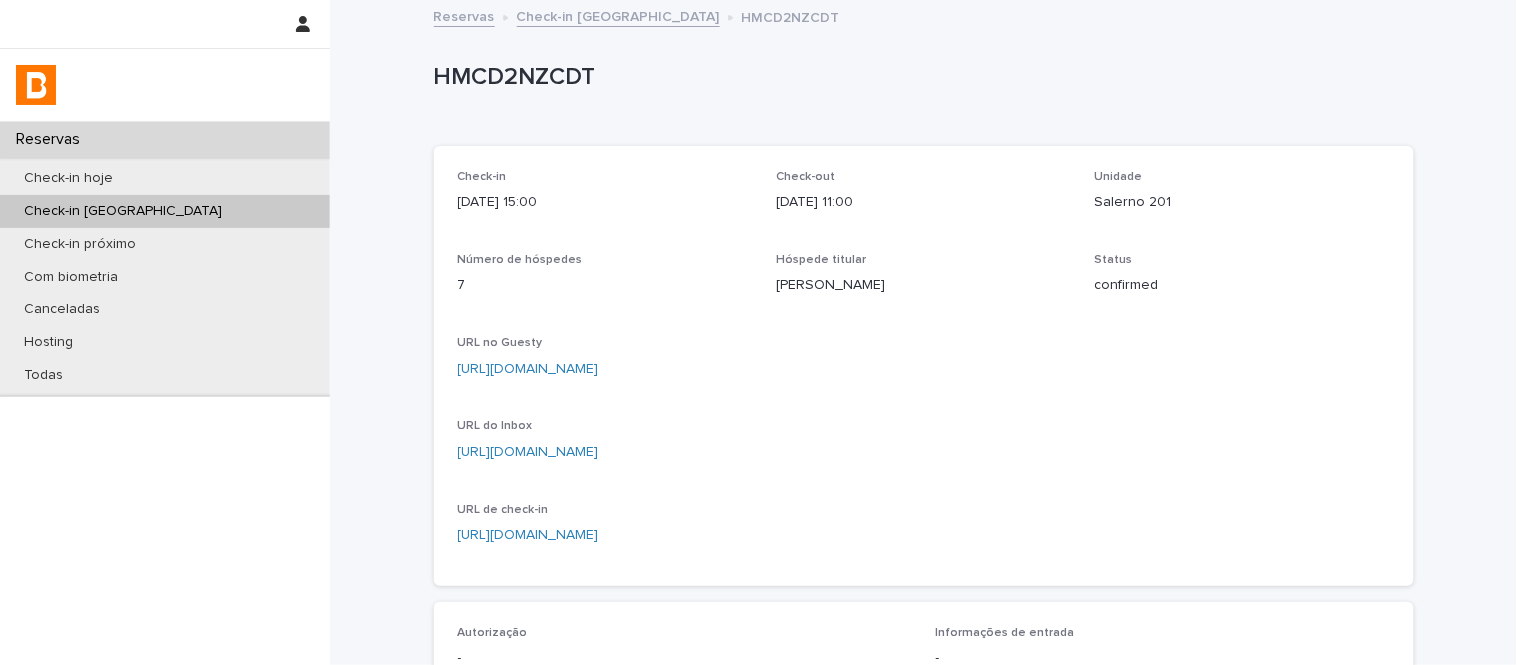 scroll, scrollTop: 747, scrollLeft: 0, axis: vertical 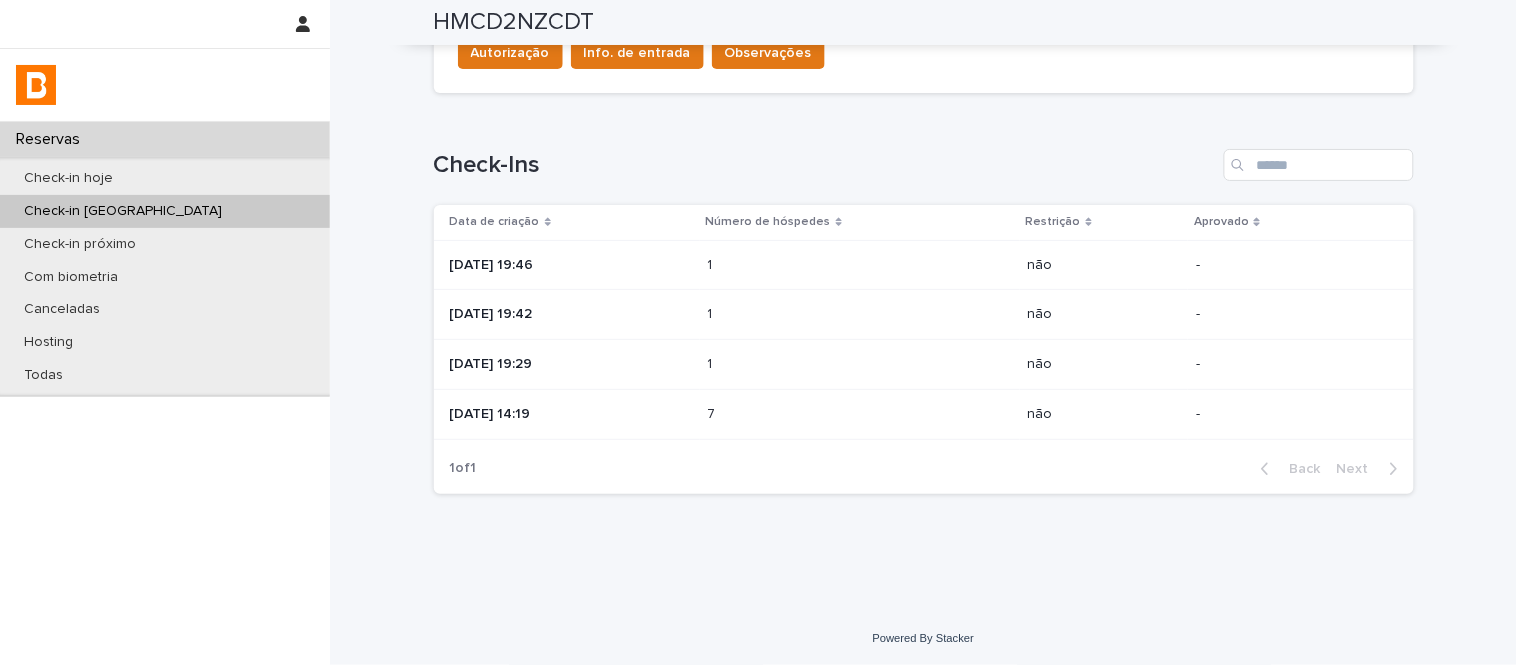 click at bounding box center (795, 364) 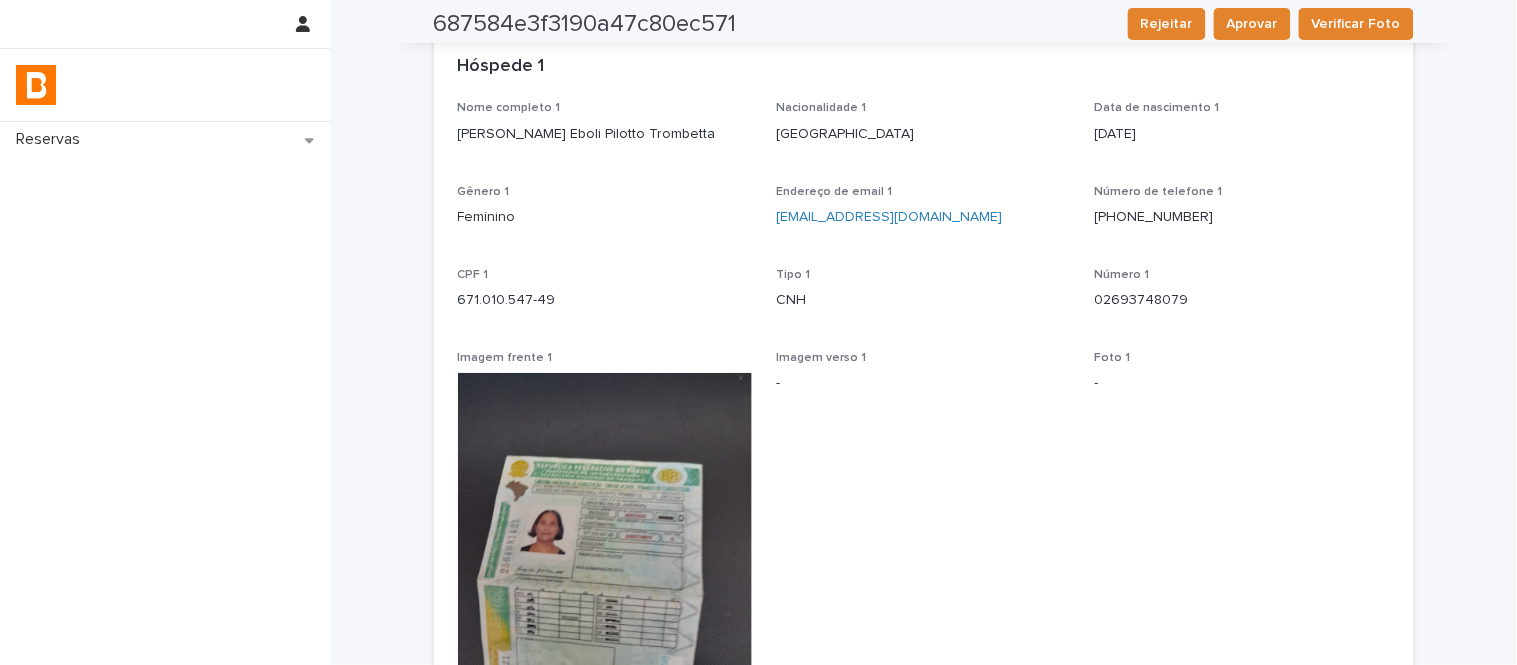 scroll, scrollTop: 0, scrollLeft: 0, axis: both 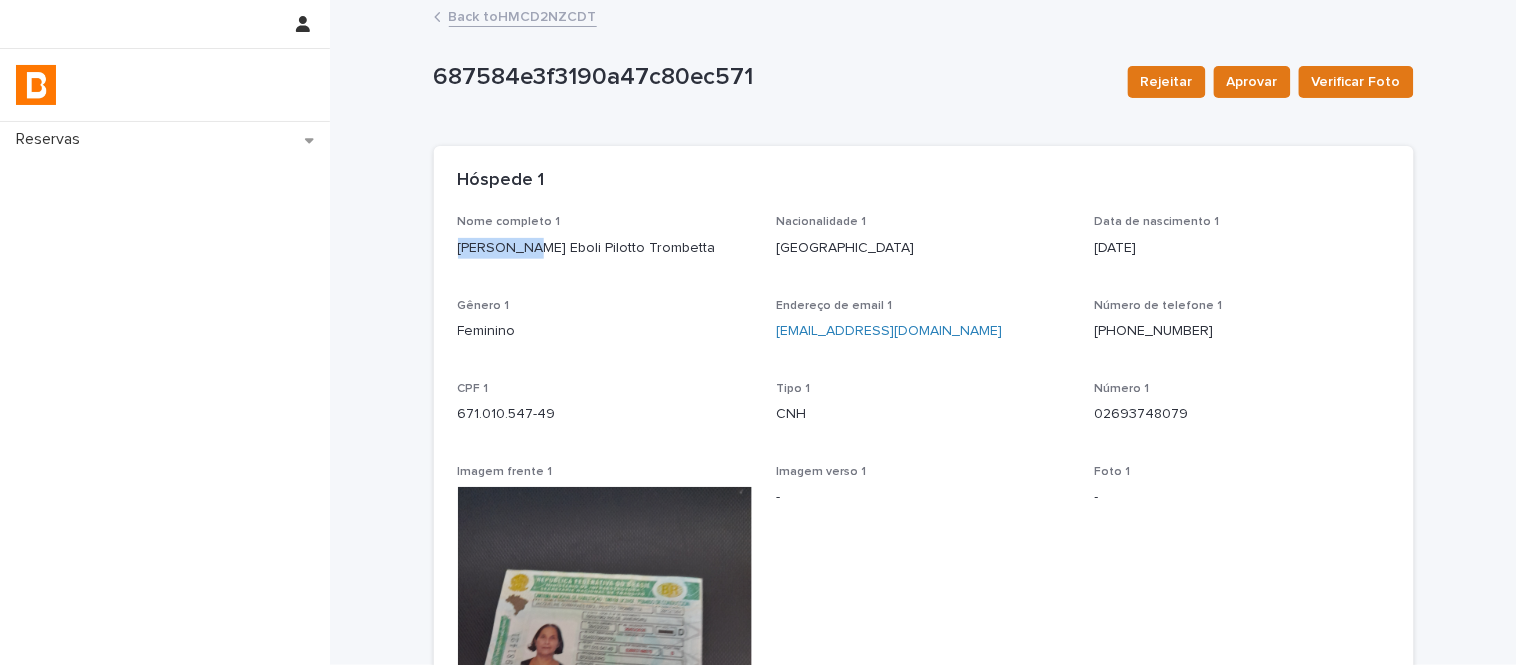 drag, startPoint x: 516, startPoint y: 247, endPoint x: 428, endPoint y: 246, distance: 88.005684 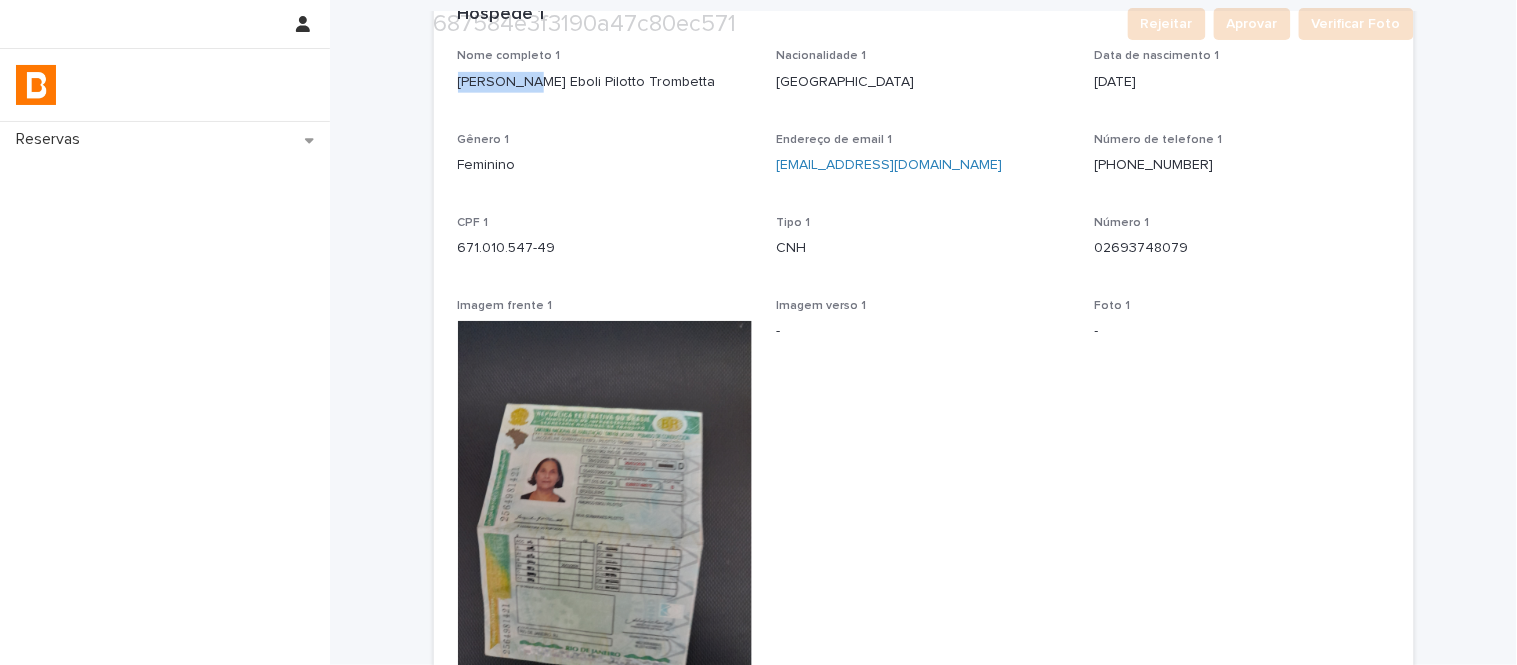 scroll, scrollTop: 222, scrollLeft: 0, axis: vertical 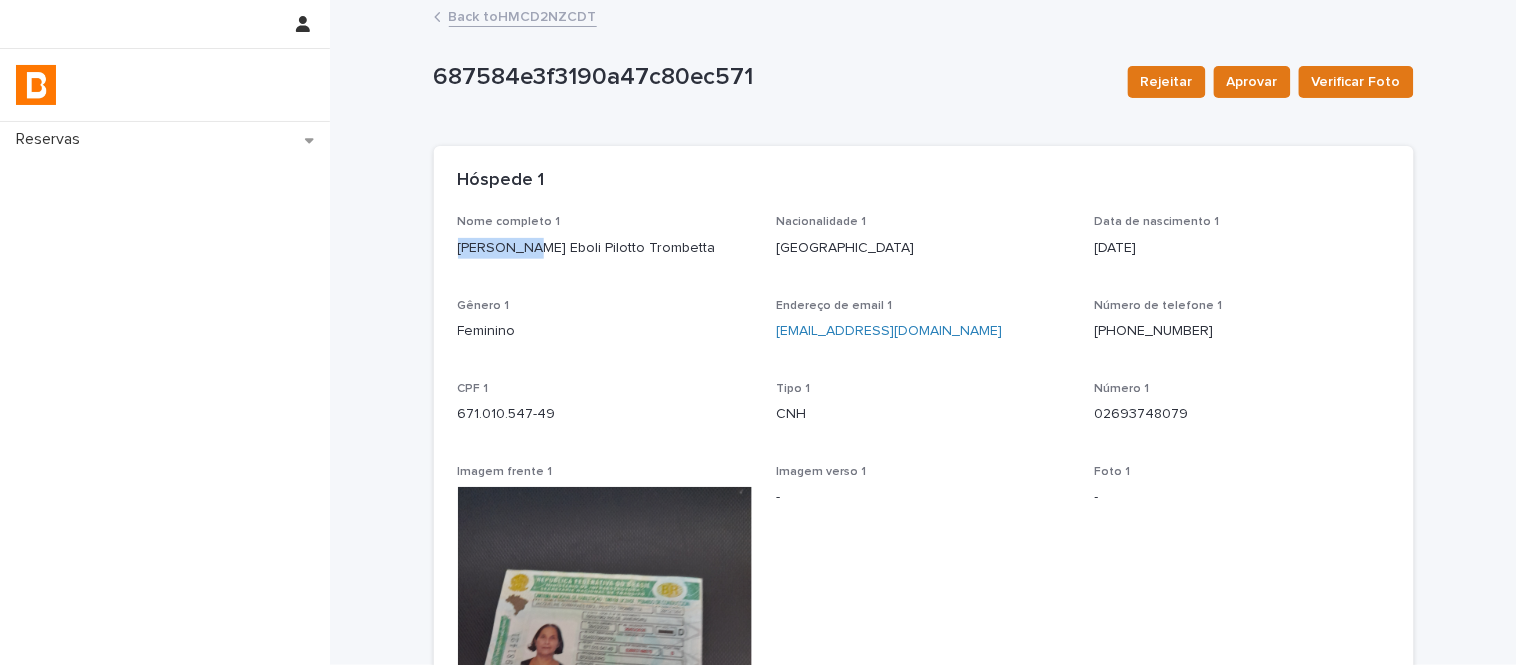 click on "Back to  HMCD2NZCDT" at bounding box center [523, 15] 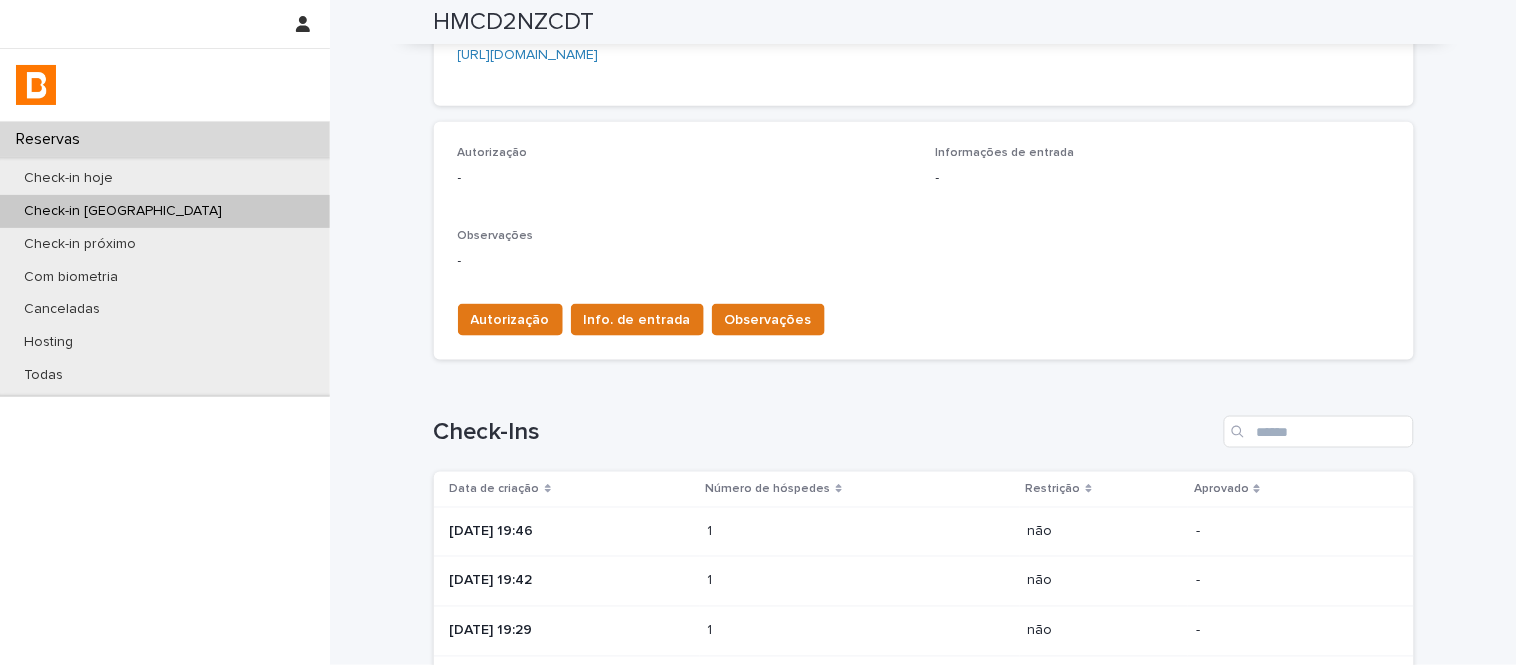 scroll, scrollTop: 747, scrollLeft: 0, axis: vertical 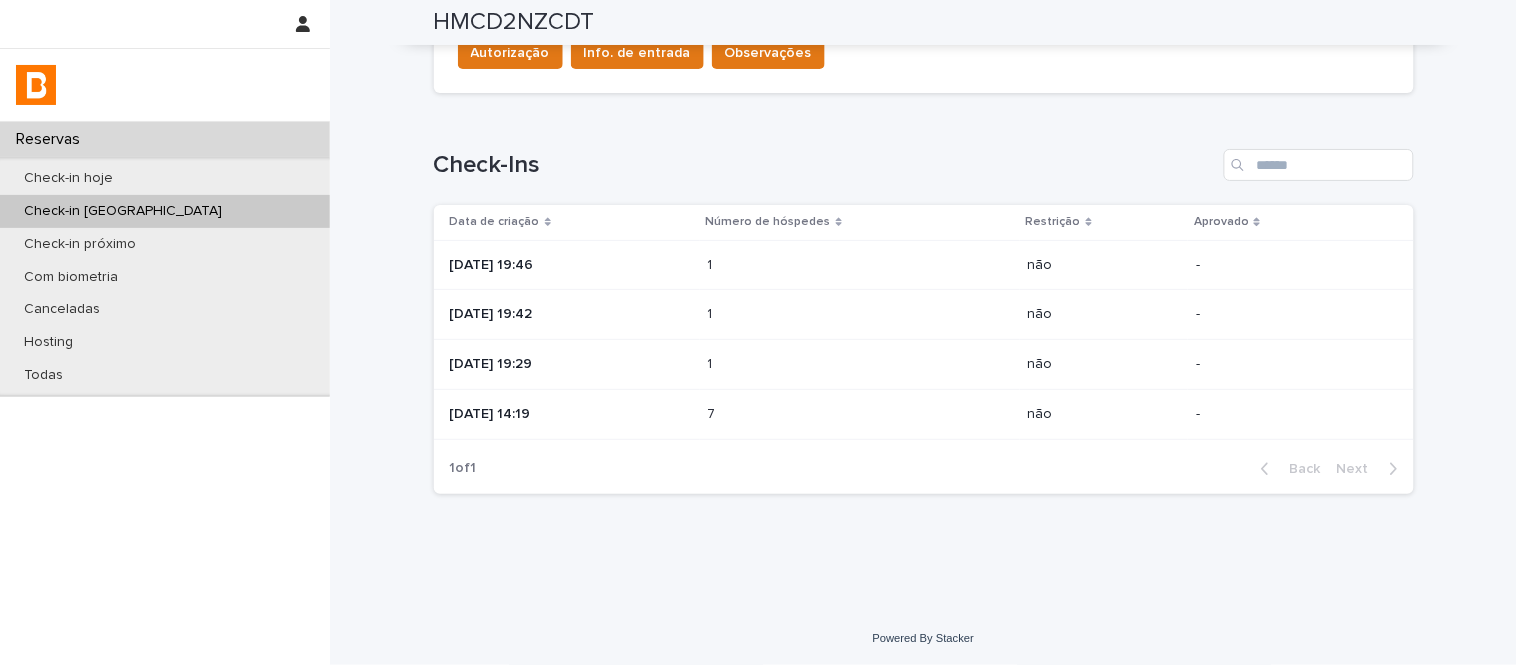 click on "1 1" at bounding box center (860, 314) 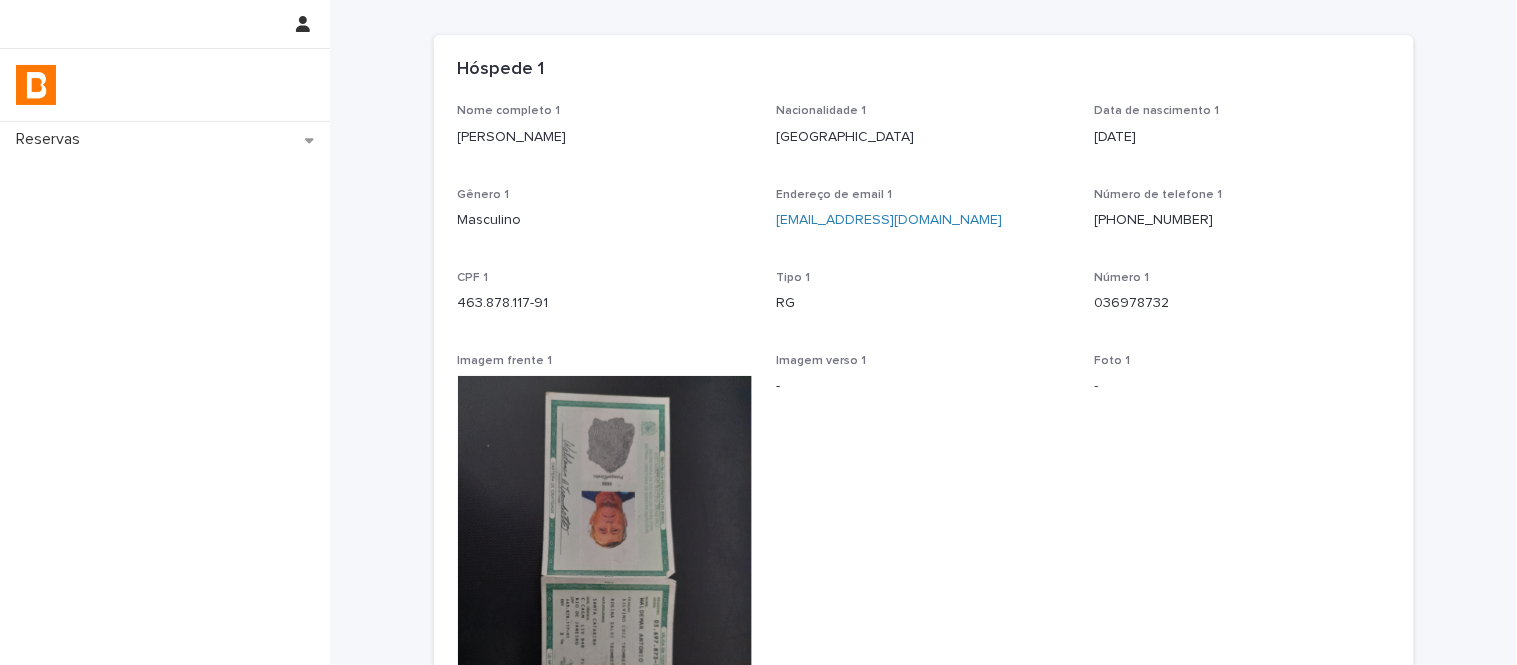 scroll, scrollTop: 297, scrollLeft: 0, axis: vertical 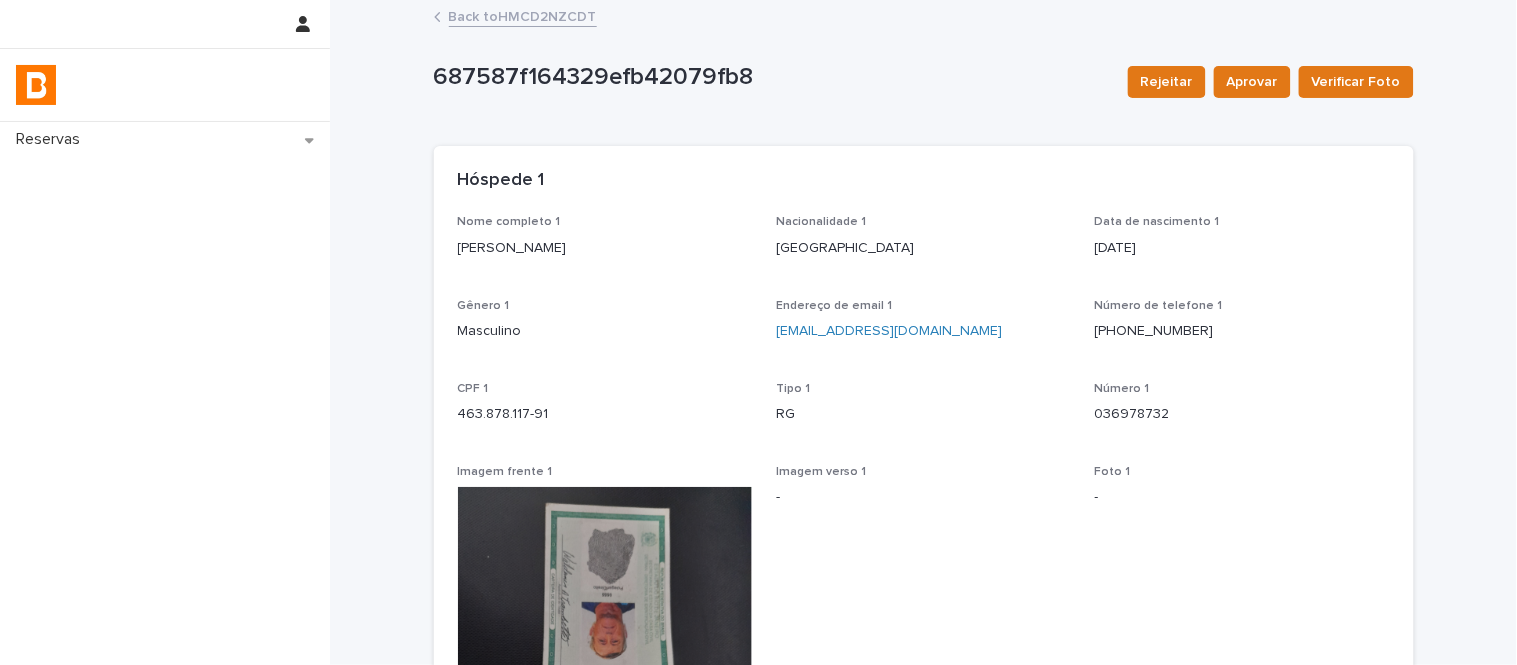 click on "Back to  HMCD2NZCDT" at bounding box center (523, 15) 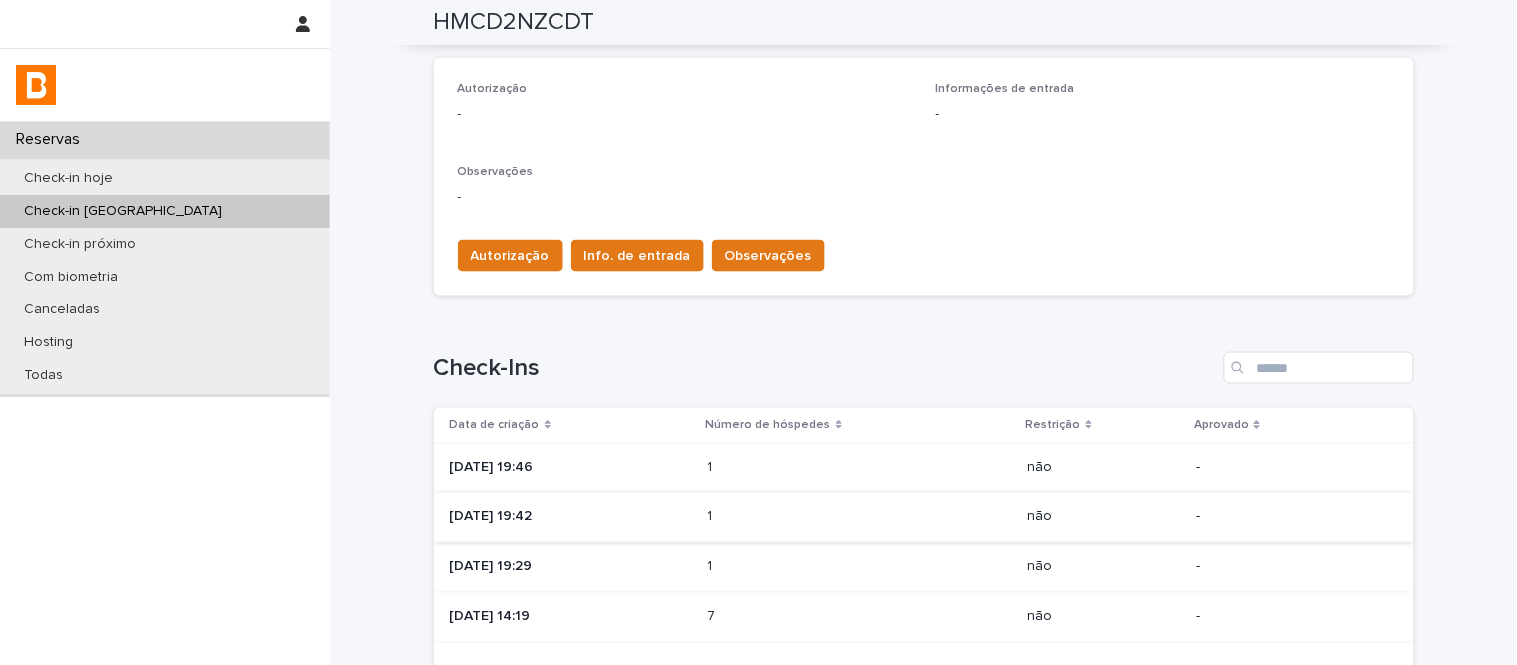 scroll, scrollTop: 747, scrollLeft: 0, axis: vertical 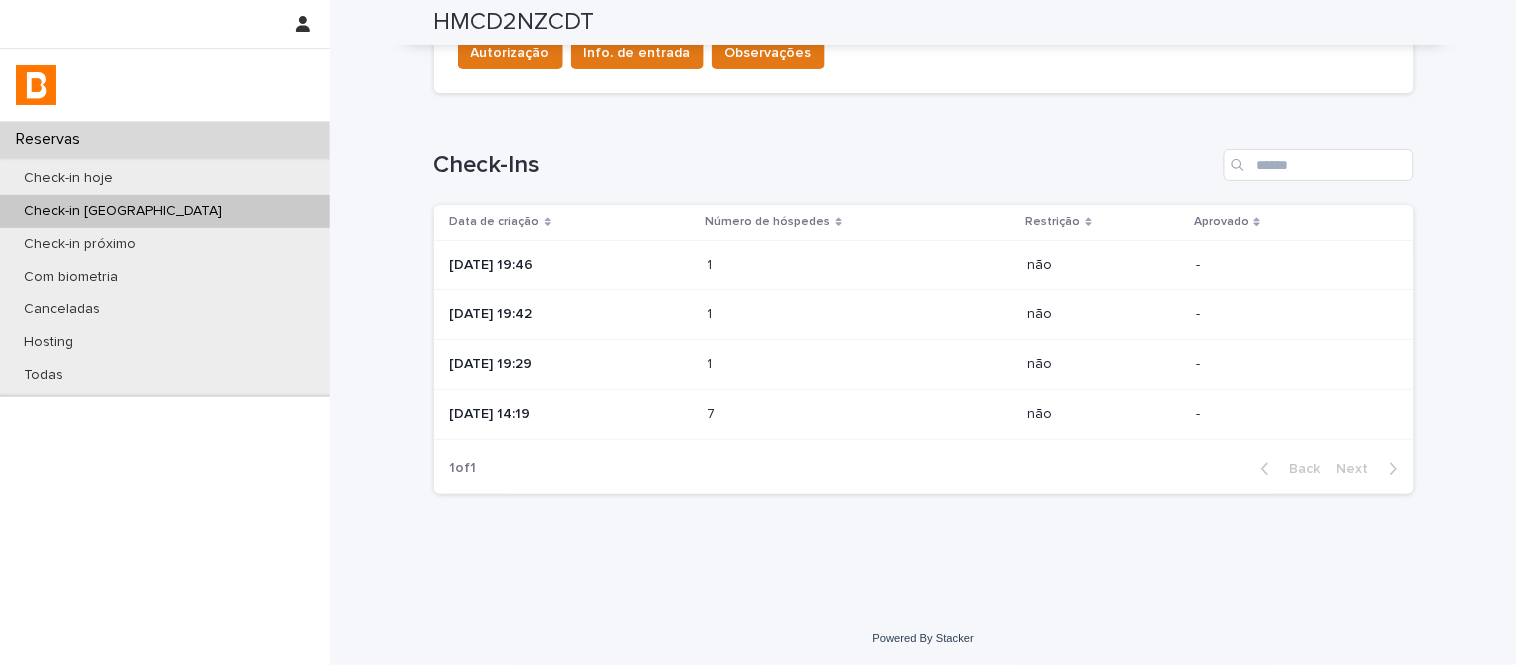 click on "2025-07-14 19:46" at bounding box center [571, 265] 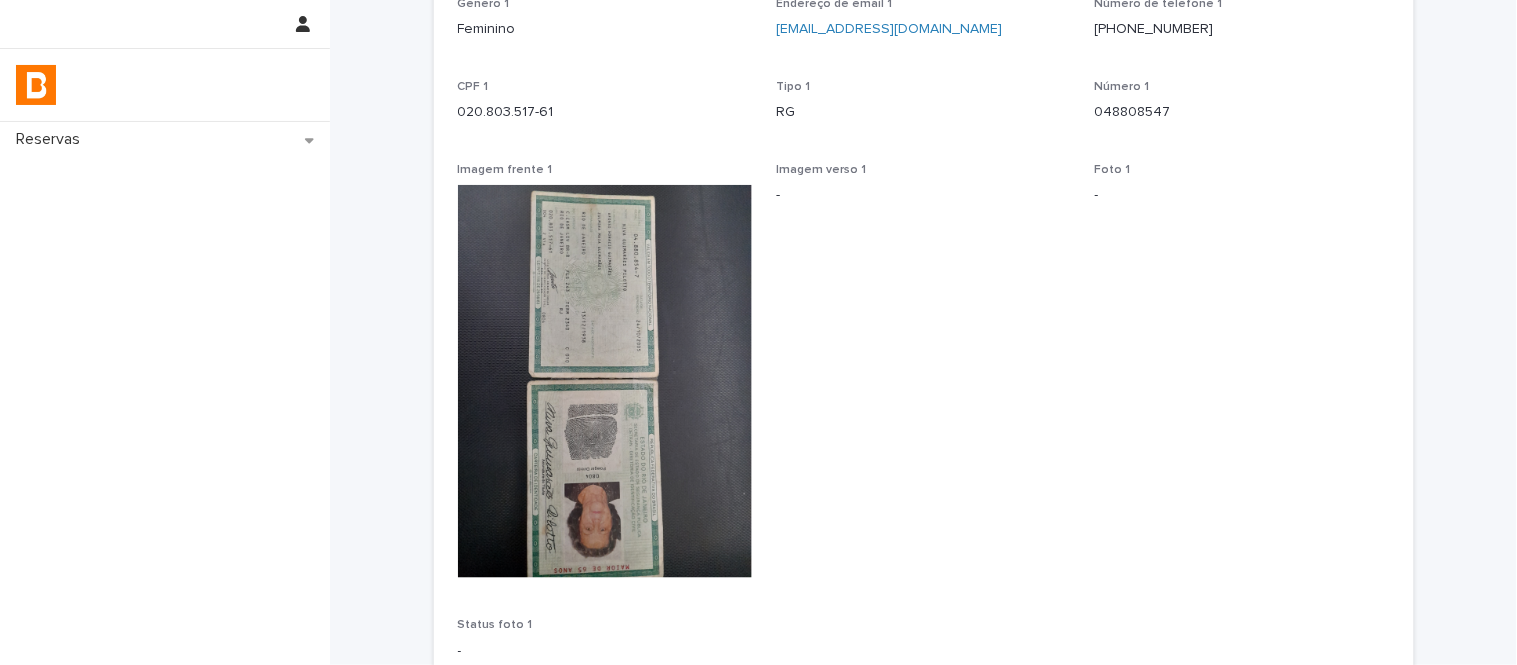 scroll, scrollTop: 307, scrollLeft: 0, axis: vertical 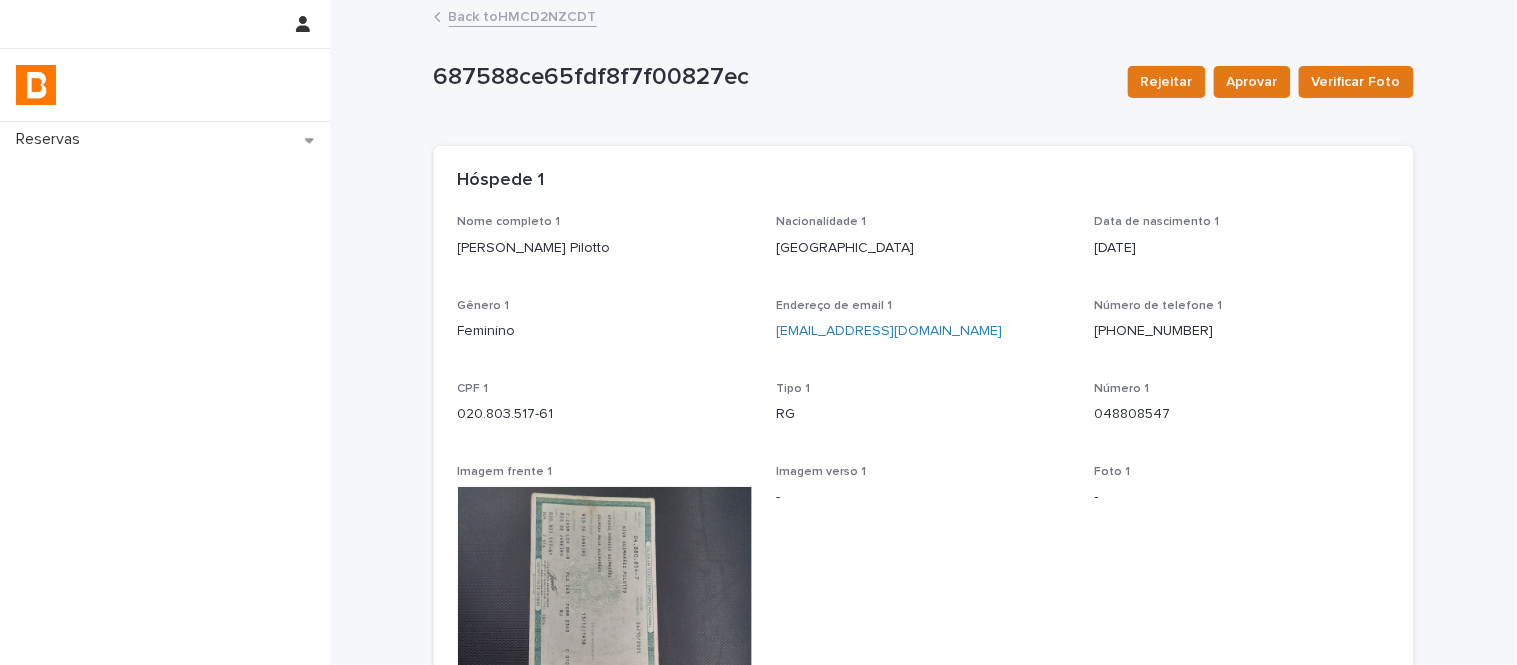 click on "687588ce65fdf8f7f00827ec Rejeitar Aprovar Verificar Foto 687588ce65fdf8f7f00827ec Rejeitar Aprovar Verificar Foto Sorry, there was an error saving your record. Please try again. Please fill out the required fields below. Loading... Saving… Loading... Saving… Loading... Saving… Restrição não Loading... Saving… Hóspede 1 Nome completo 1 Niva Guimarães Pilotto  Nacionalidade 1 Brasil Data de nascimento 1 1938-12-13 Gênero 1 Feminino Endereço de email 1 jatrombetta62@gmail.com Número de telefone 1 (21) 98858-9768 CPF 1 020.803.517-61 Tipo 1 RG Número 1 048808547 Imagem frente 1 Imagem verso 1 - Foto 1 - Status foto 1 - Loading... Saving… Hóspede 2 Loading... Saving… Hóspede 3 Loading... Saving… Hóspede 4 Loading... Saving… Veículo Modelo xxxxxxx Cor Xxxxxxxx Placa xxxxxxxx" at bounding box center [924, 595] 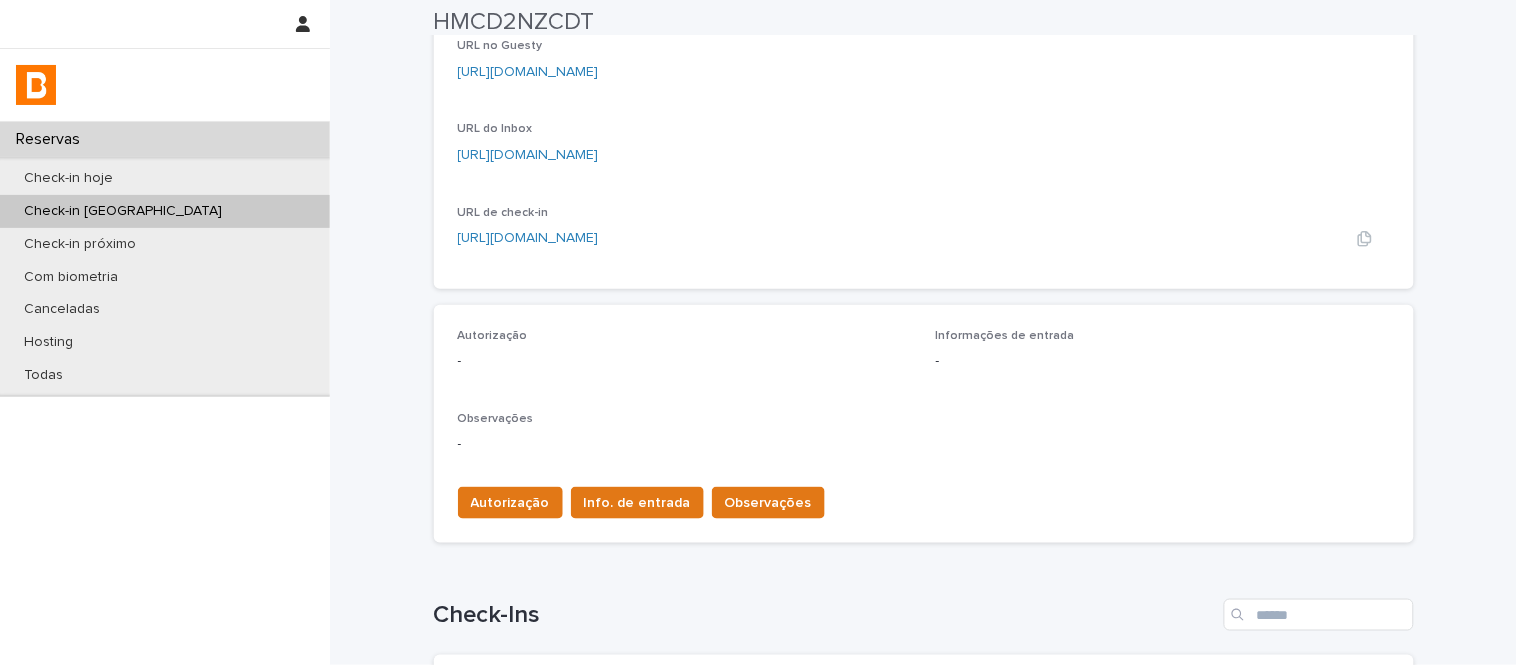 scroll, scrollTop: 333, scrollLeft: 0, axis: vertical 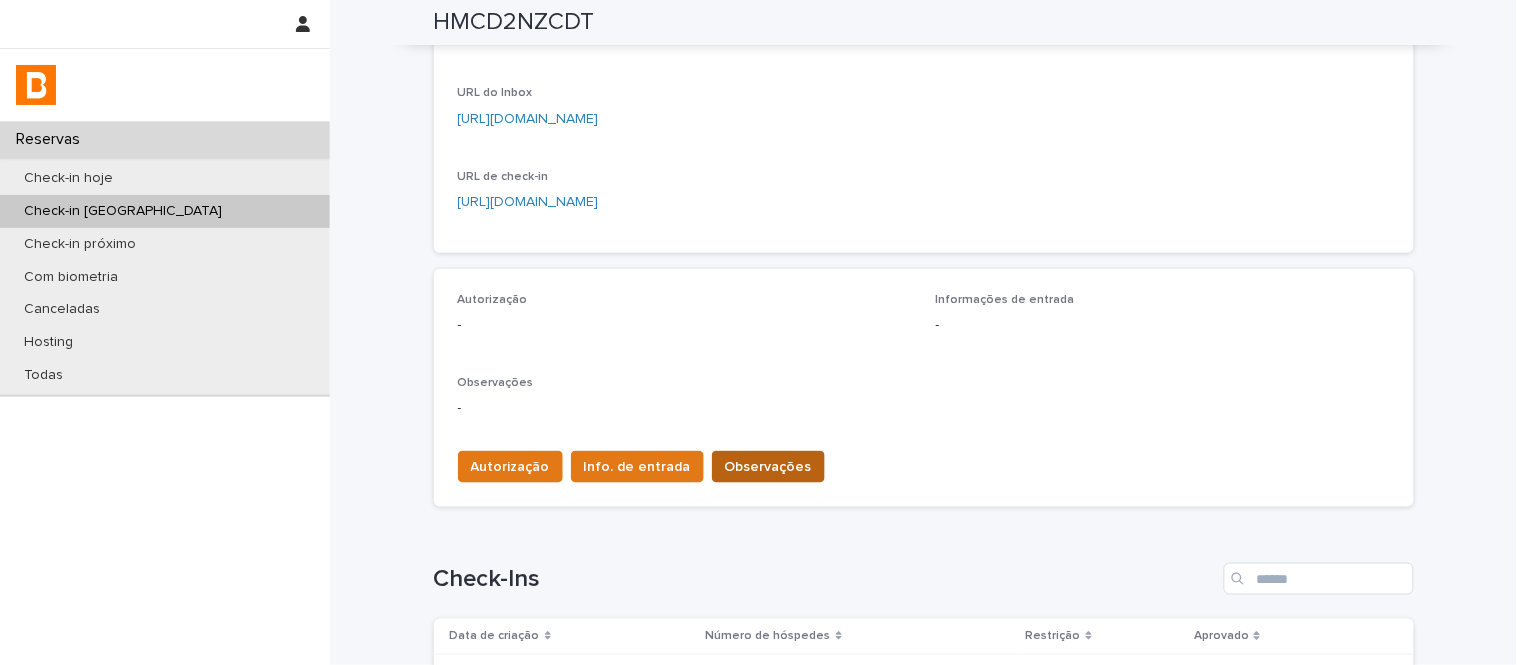click on "Observações" at bounding box center (768, 467) 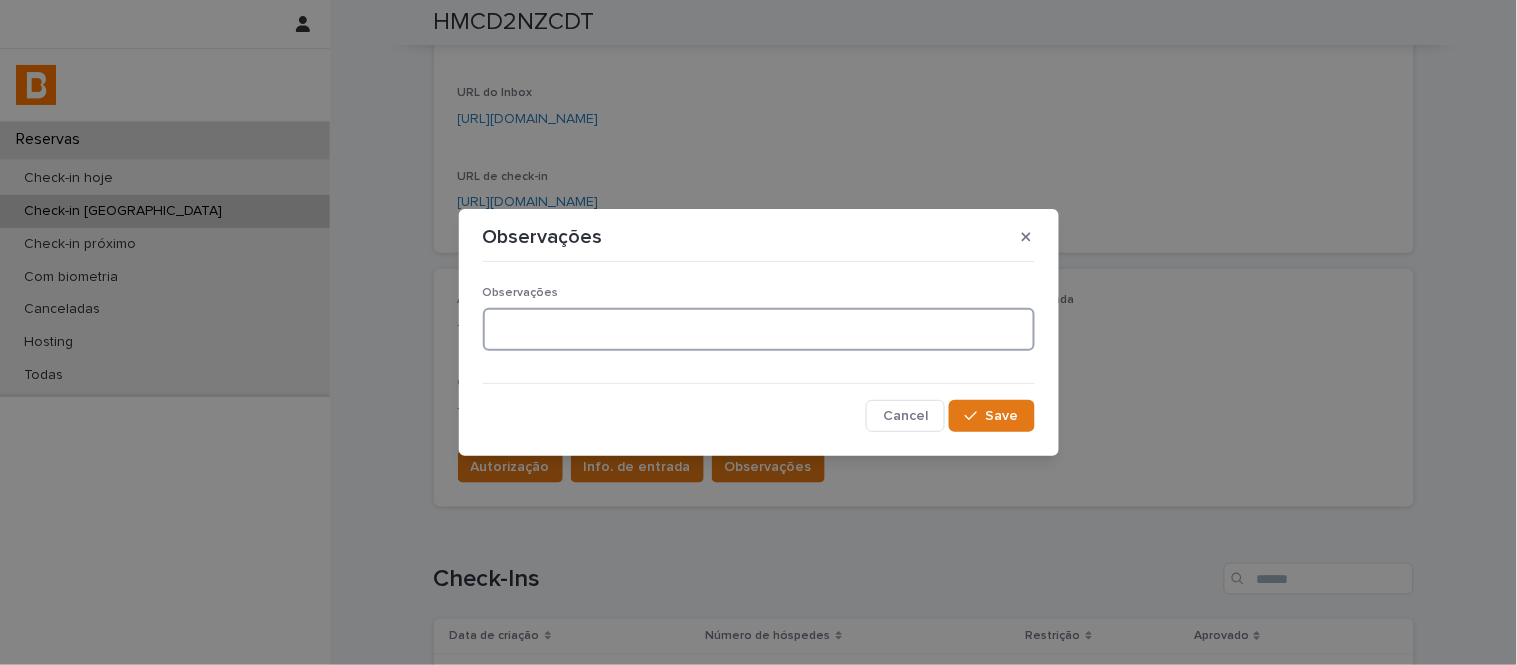 click at bounding box center [759, 329] 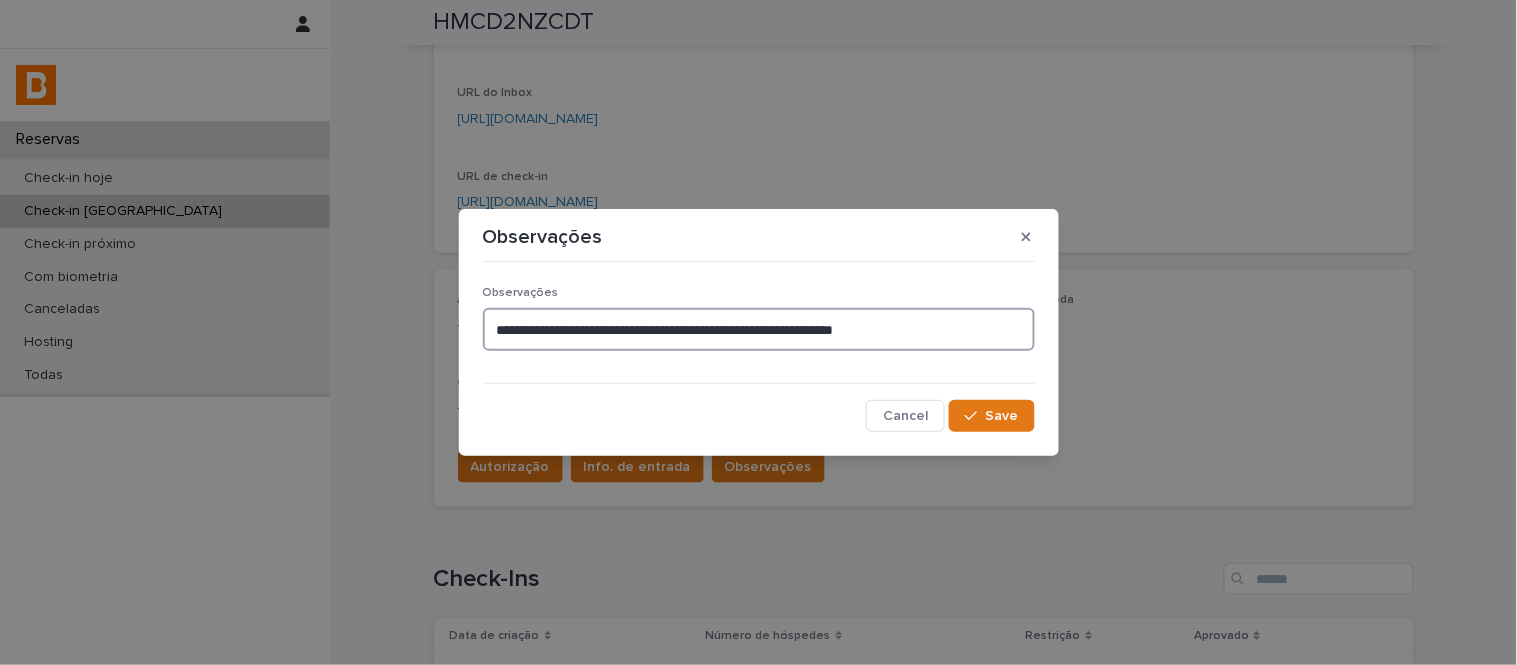 paste on "**********" 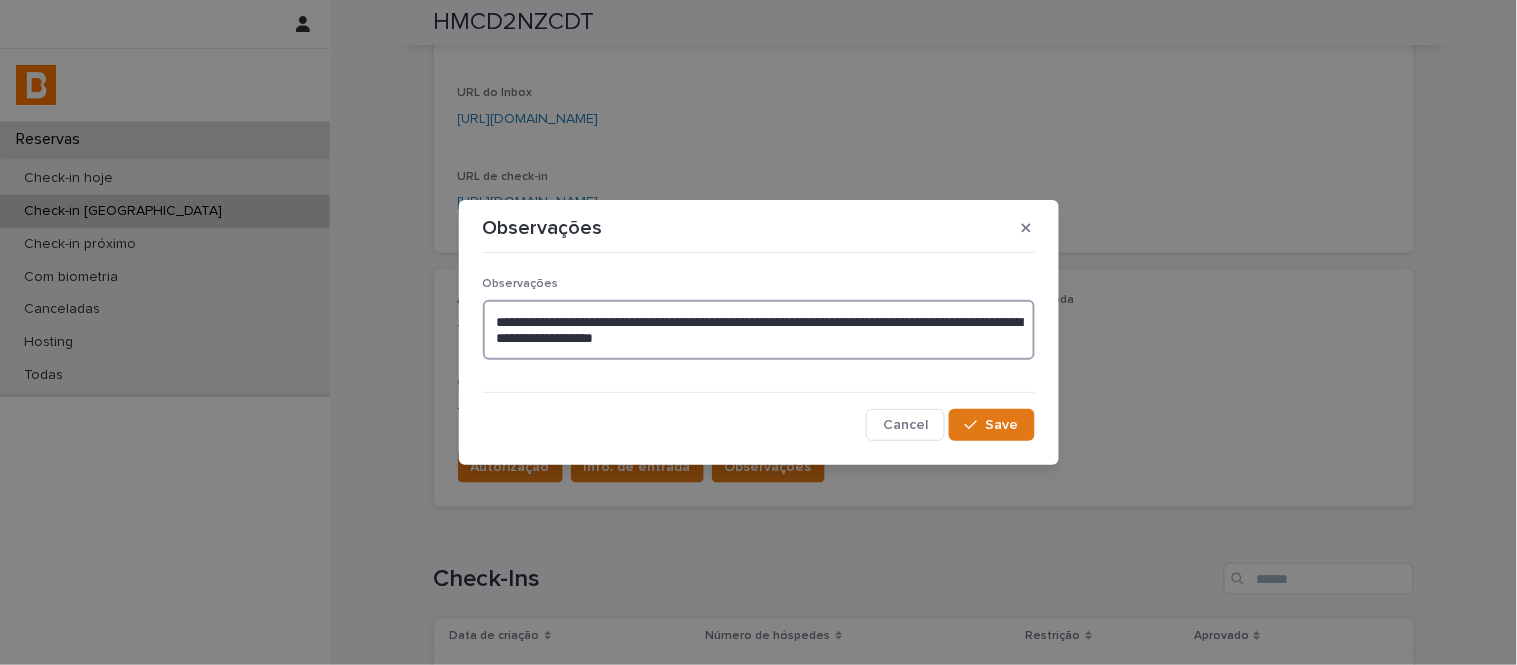 click on "**********" at bounding box center (759, 330) 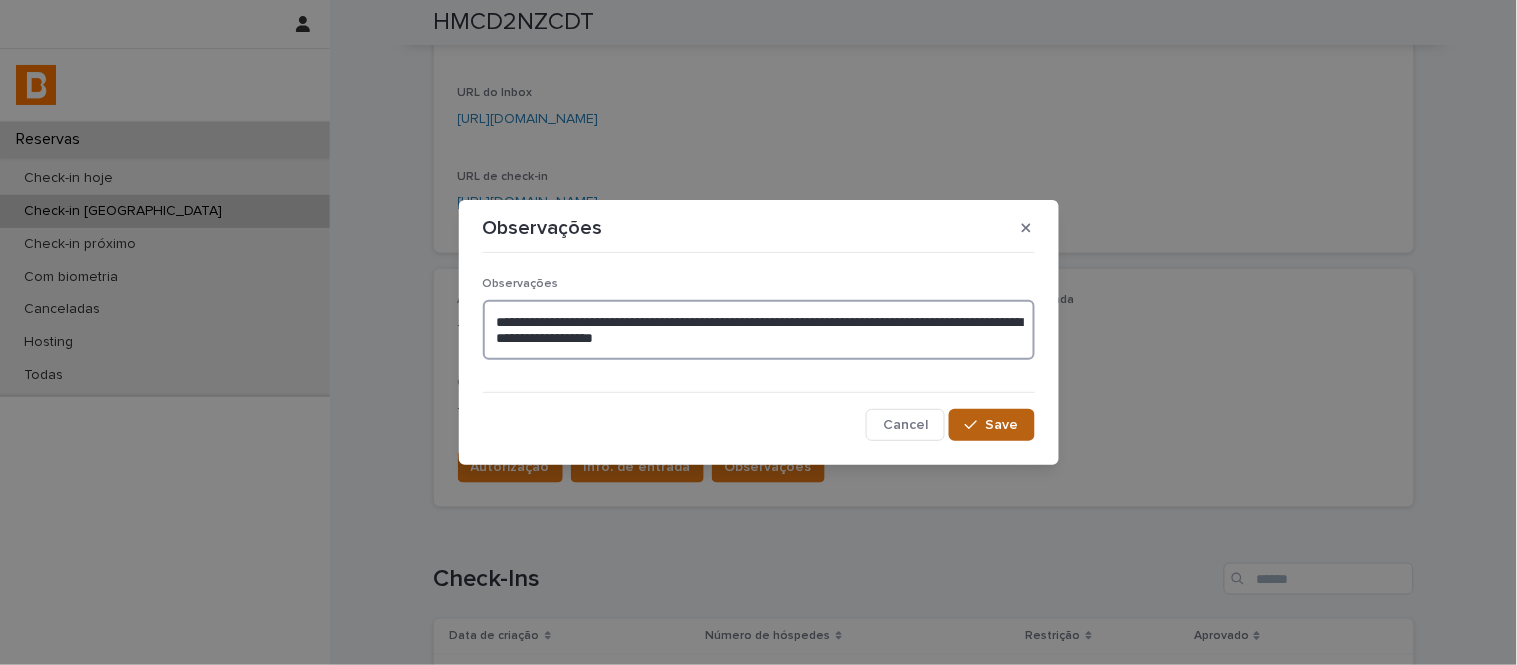 type on "**********" 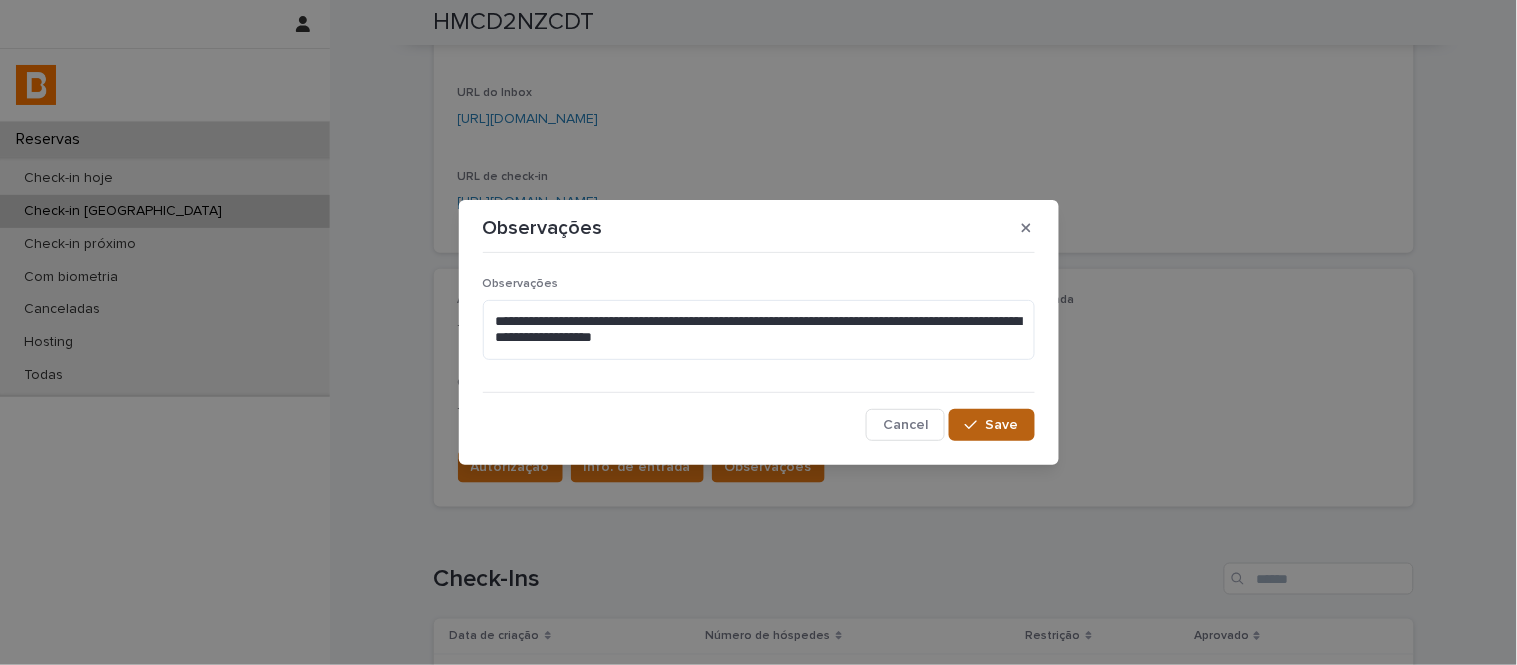 click on "Save" at bounding box center [1002, 425] 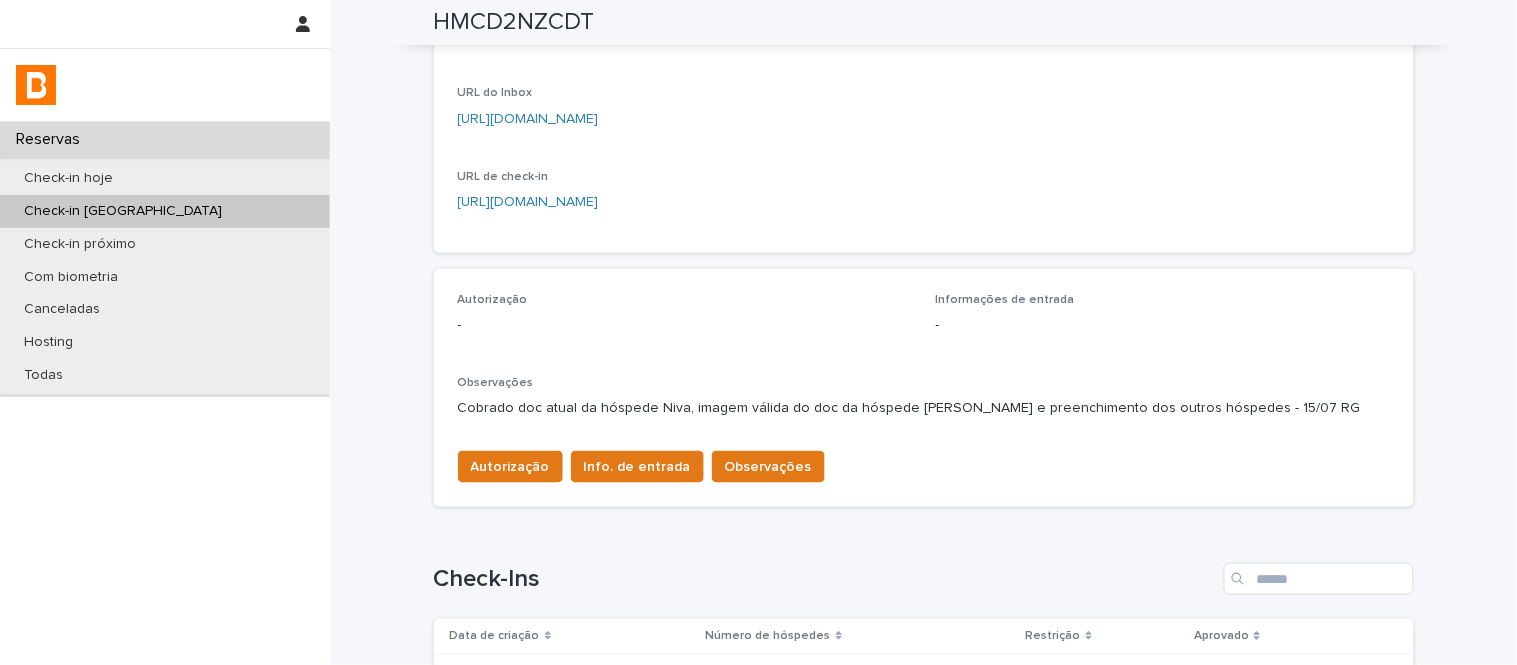 scroll, scrollTop: 0, scrollLeft: 0, axis: both 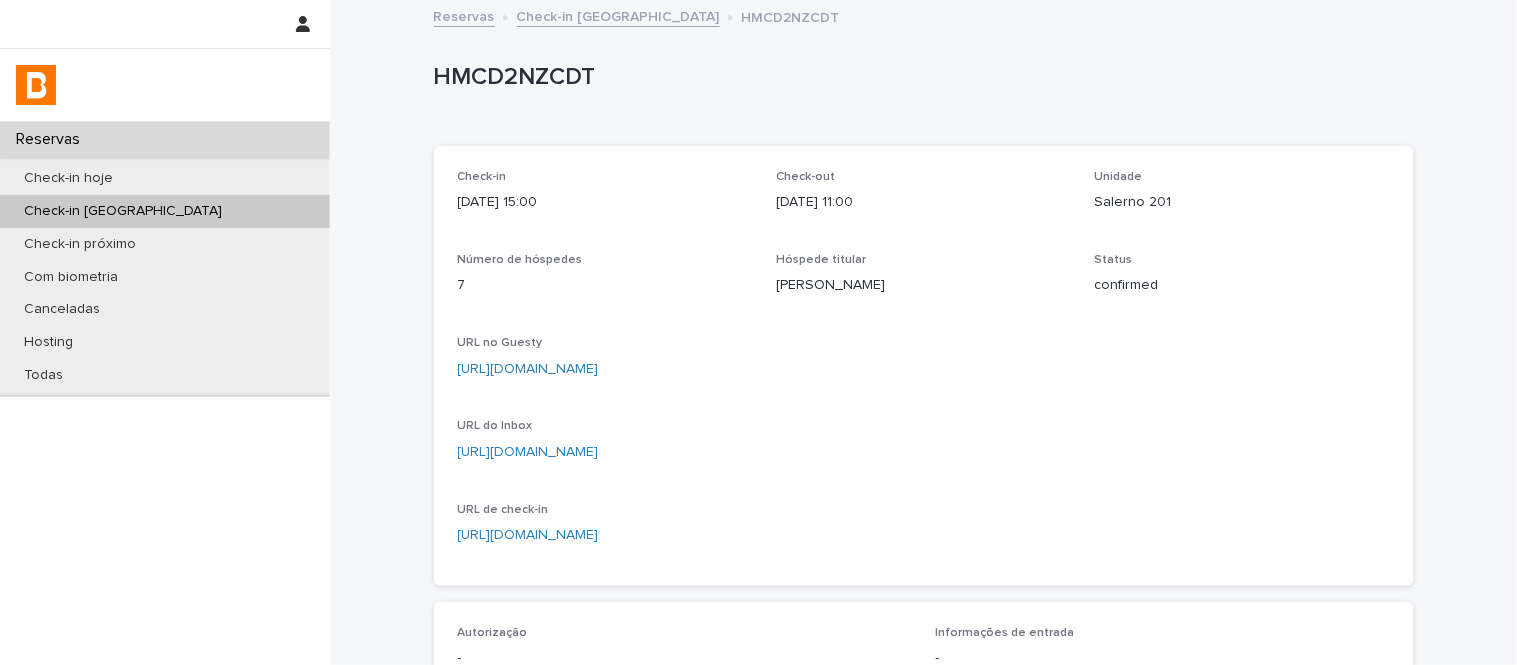 click on "Check-in [GEOGRAPHIC_DATA]" at bounding box center [618, 15] 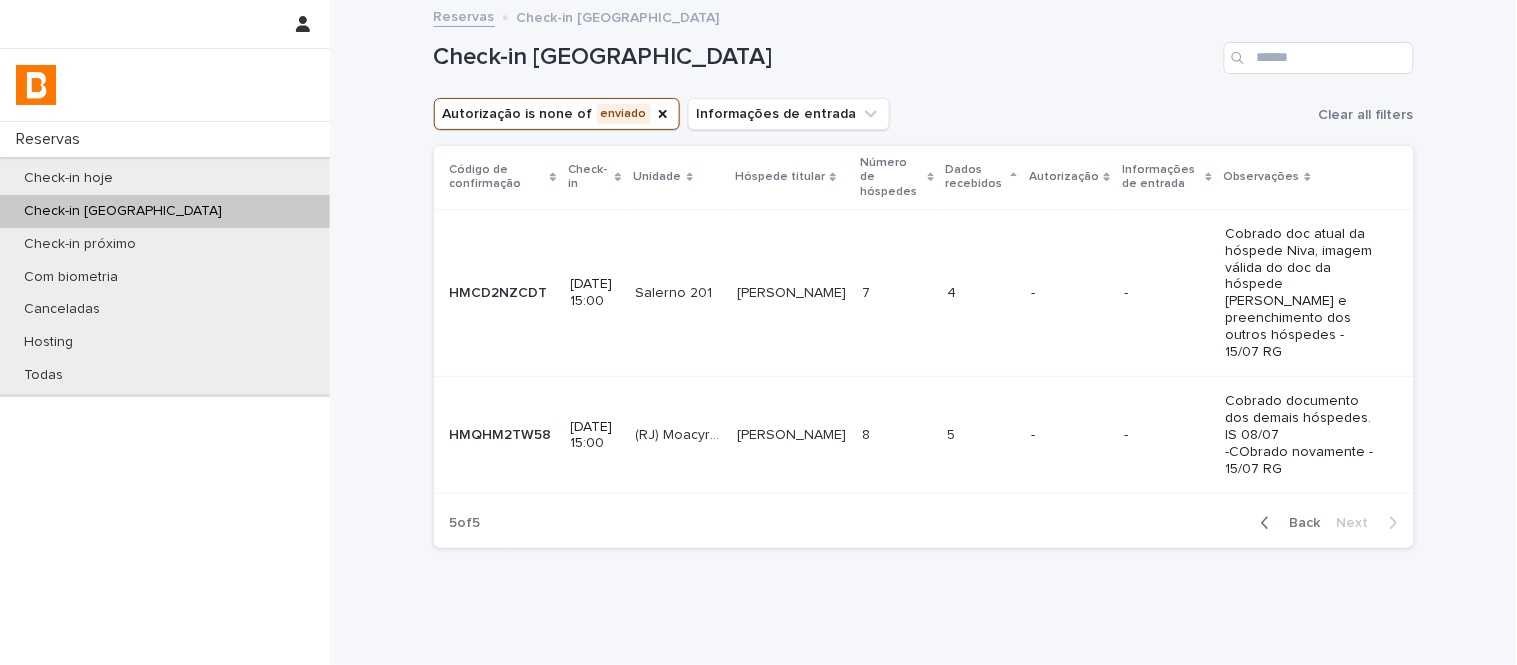 click at bounding box center [1269, 523] 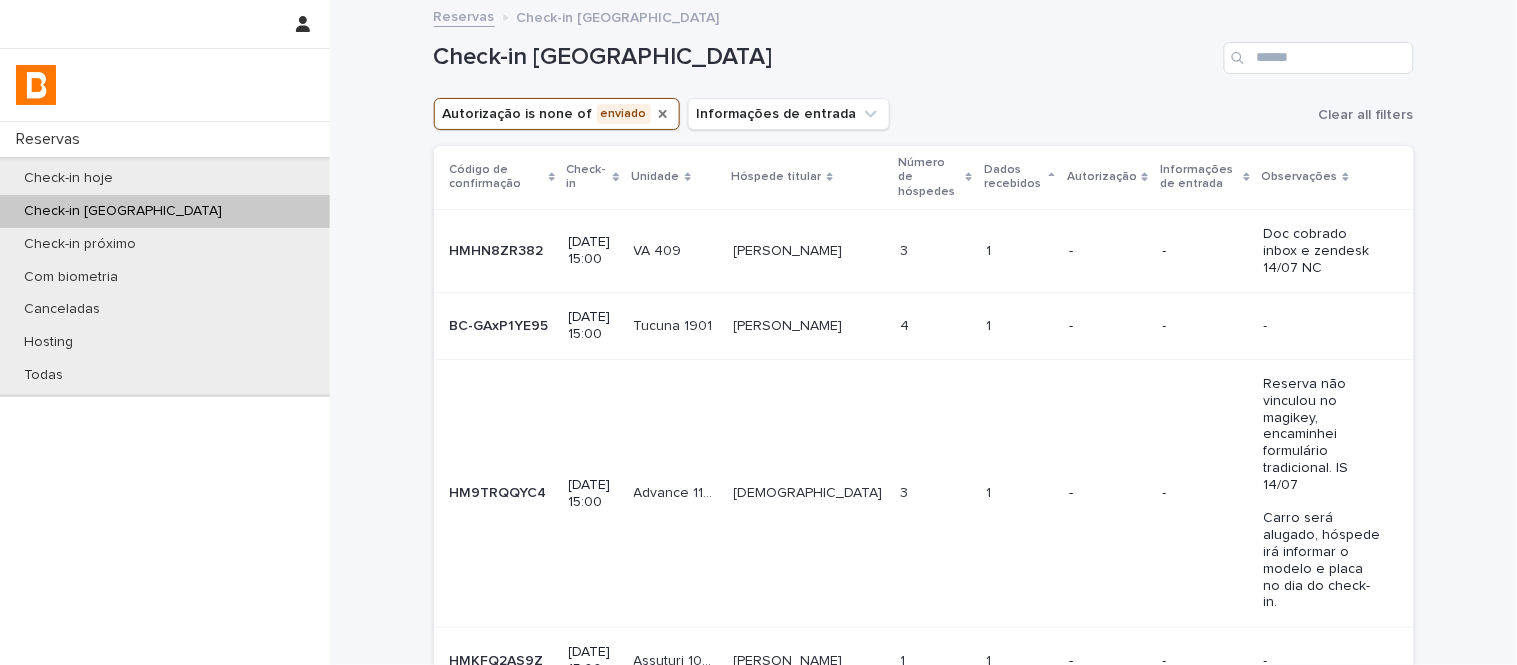 click 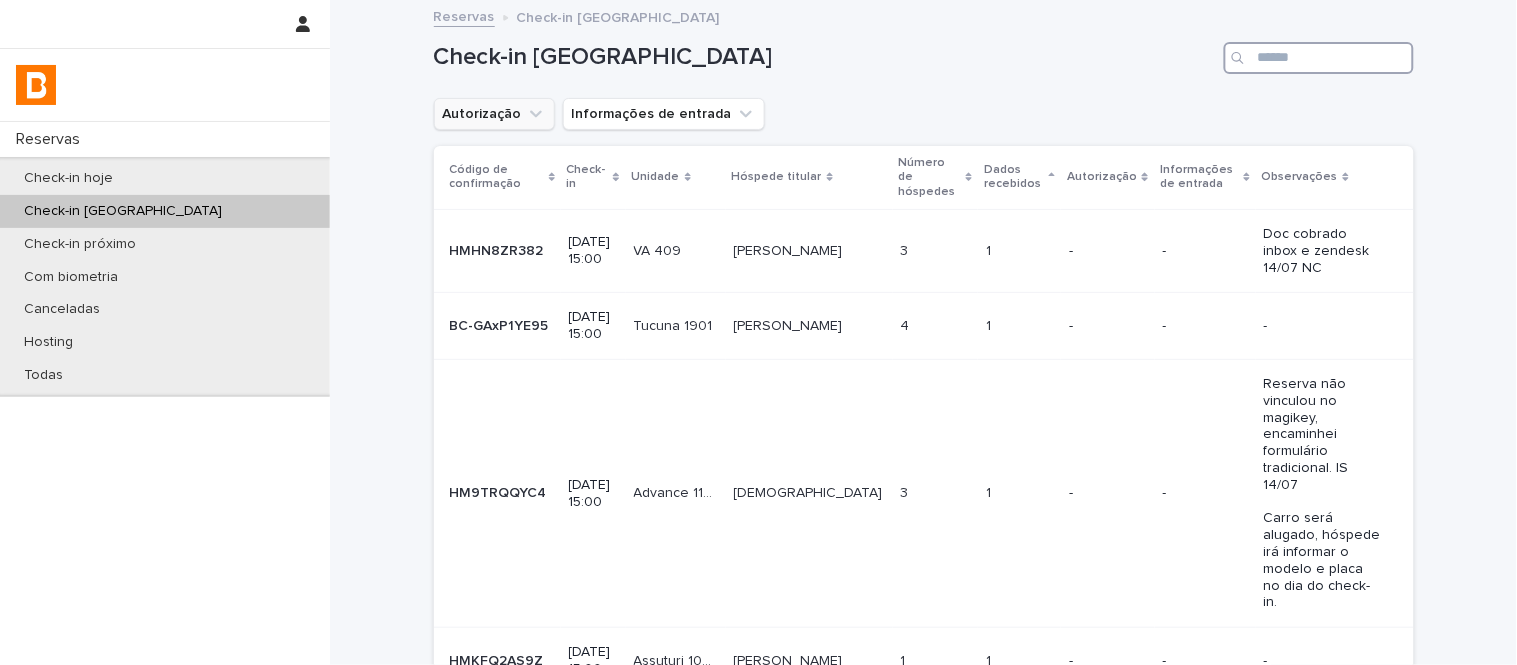 click at bounding box center [1319, 58] 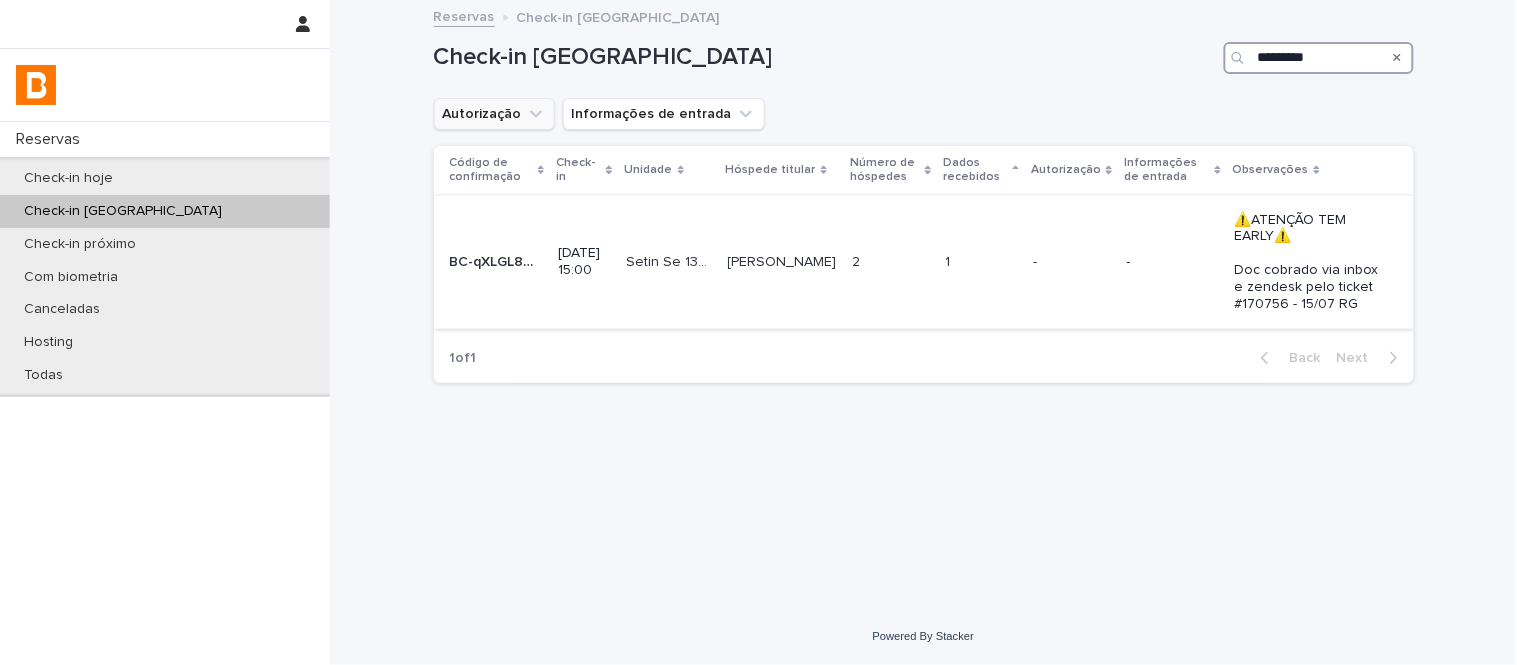 type on "********" 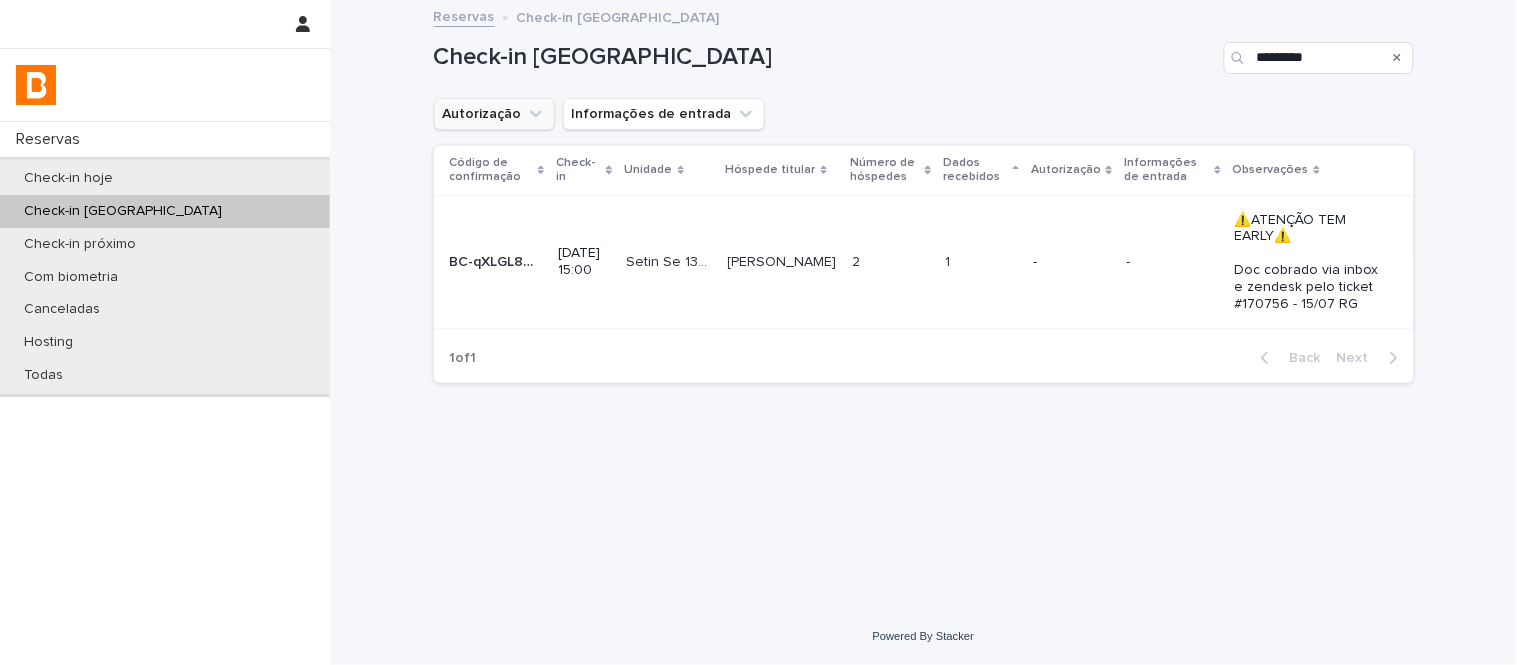 click on "2" at bounding box center (859, 260) 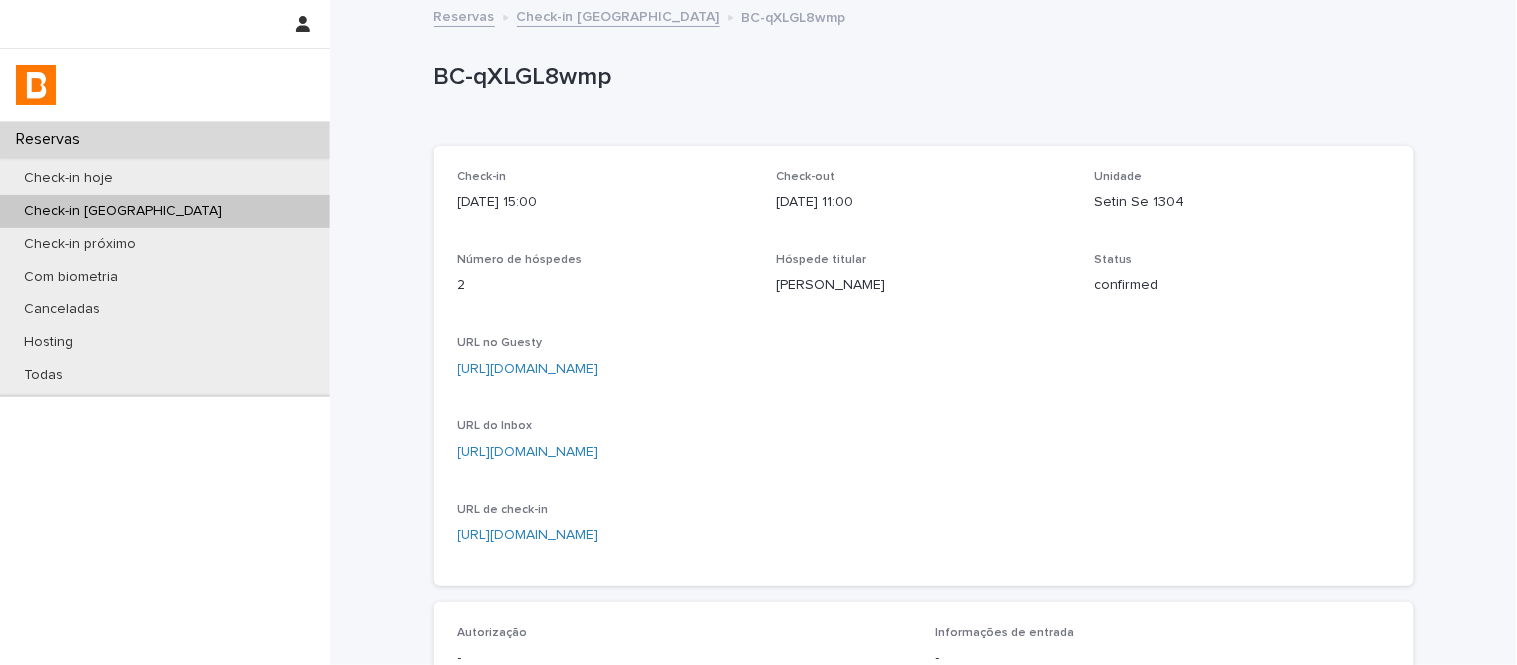 click on "Setin Se 1304" at bounding box center (1242, 202) 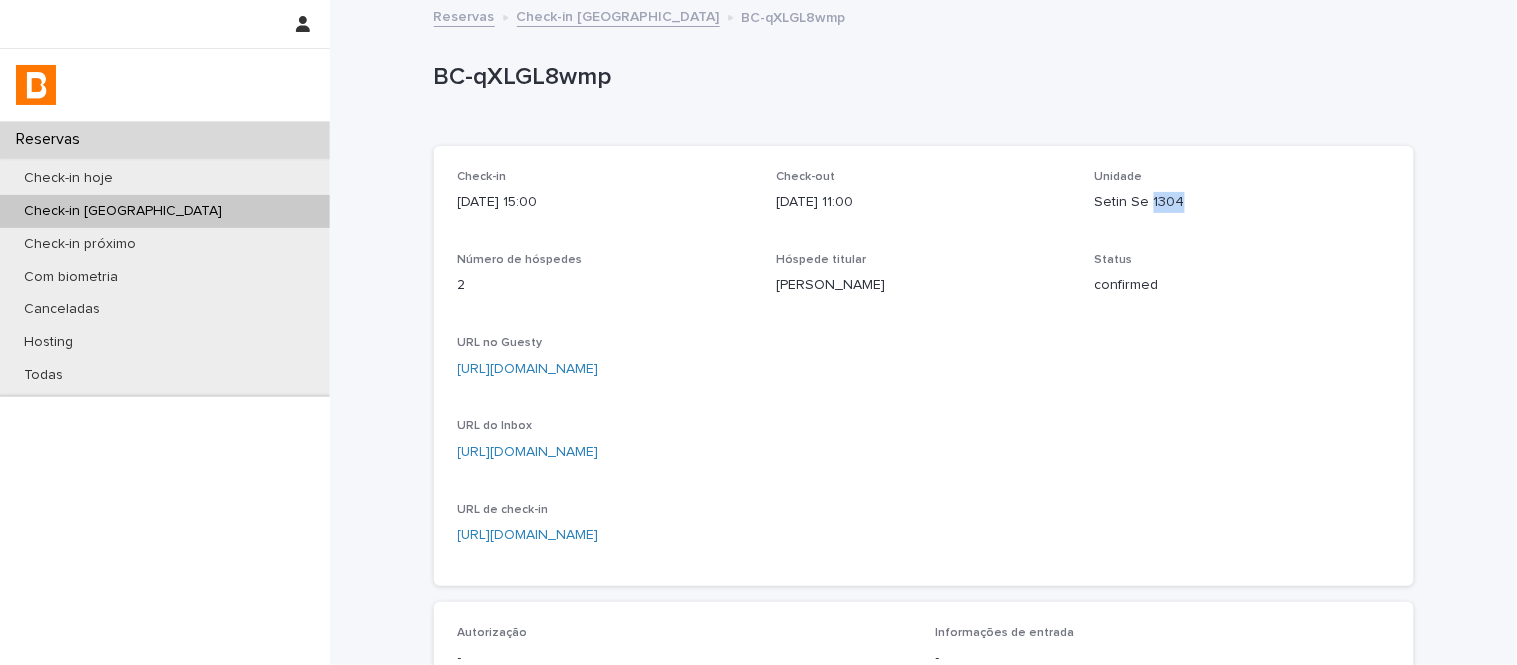 click on "Setin Se 1304" at bounding box center [1242, 202] 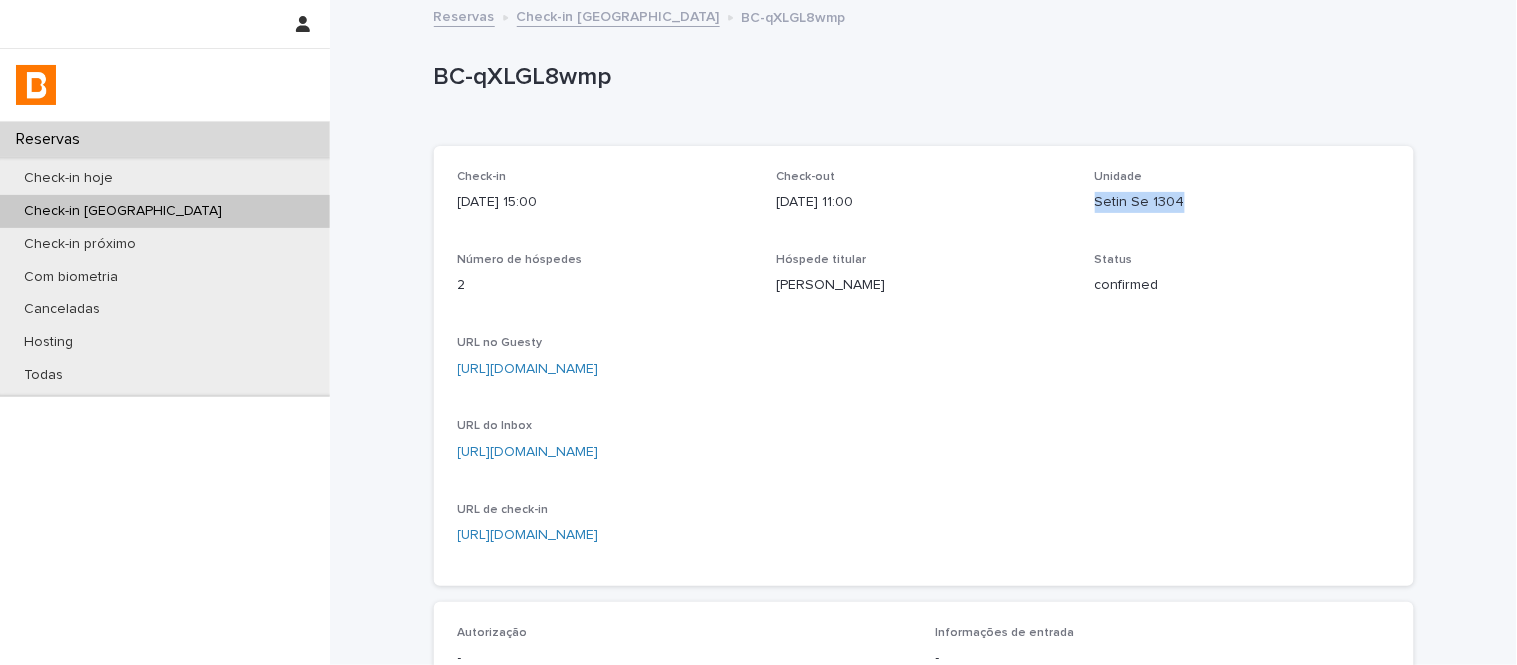 click on "Setin Se 1304" at bounding box center (1242, 202) 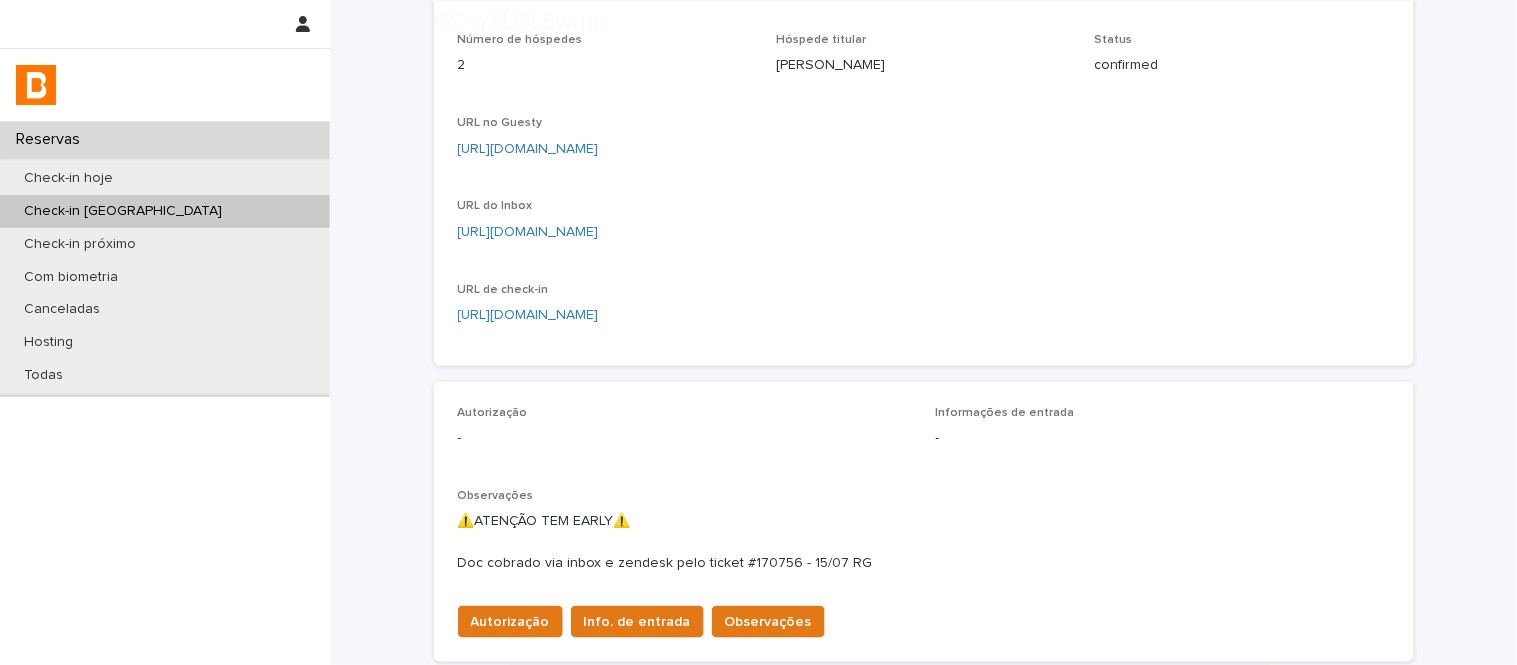 scroll, scrollTop: 222, scrollLeft: 0, axis: vertical 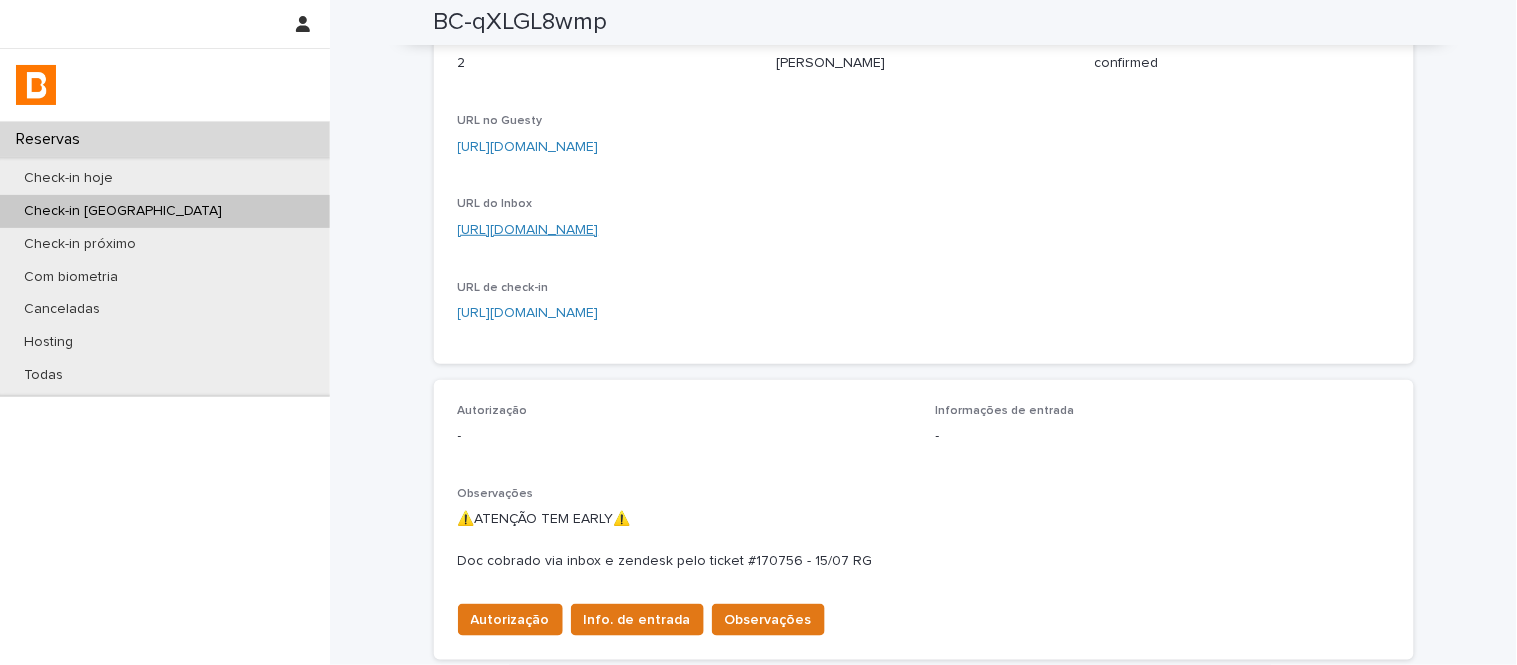 click on "https://app.guesty.com/inbox-v2/6867d17febf56c001219fb69?reservationId=6867d17f97896f0013722c6c" at bounding box center [528, 230] 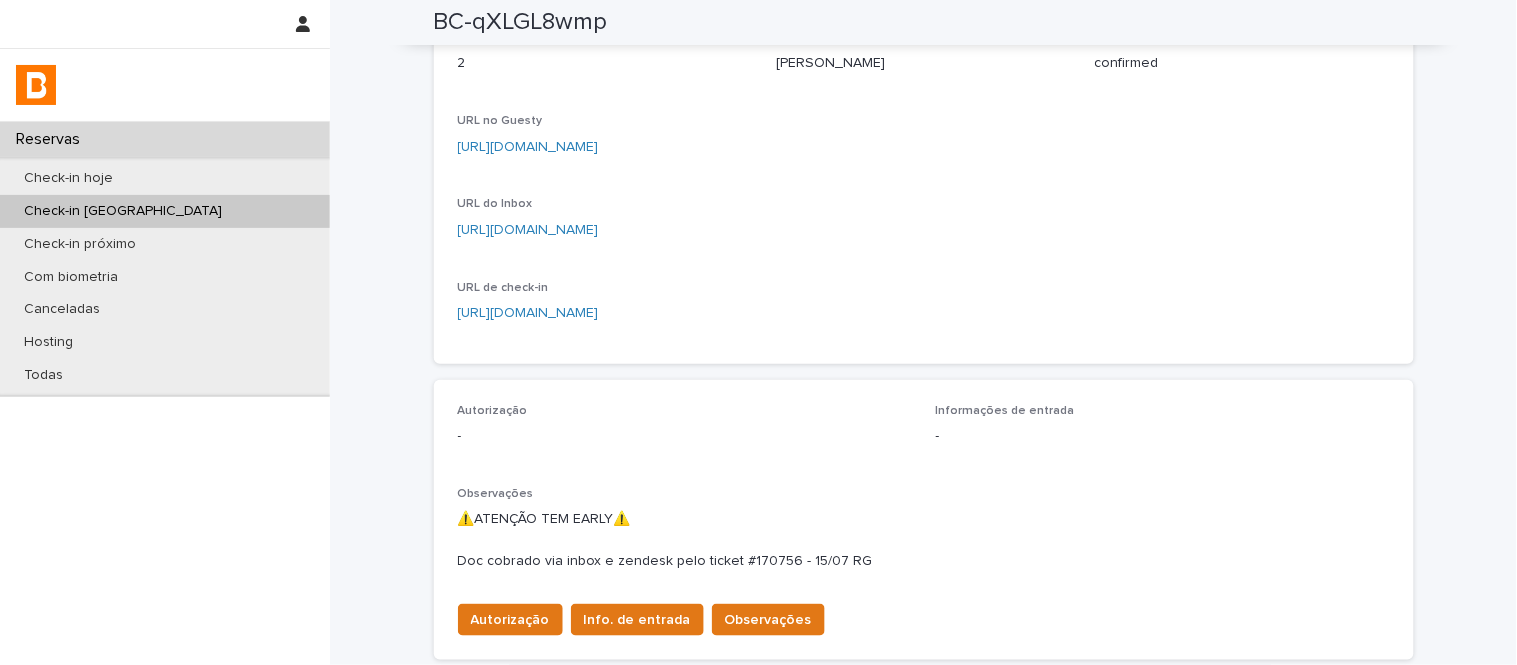 scroll, scrollTop: 640, scrollLeft: 0, axis: vertical 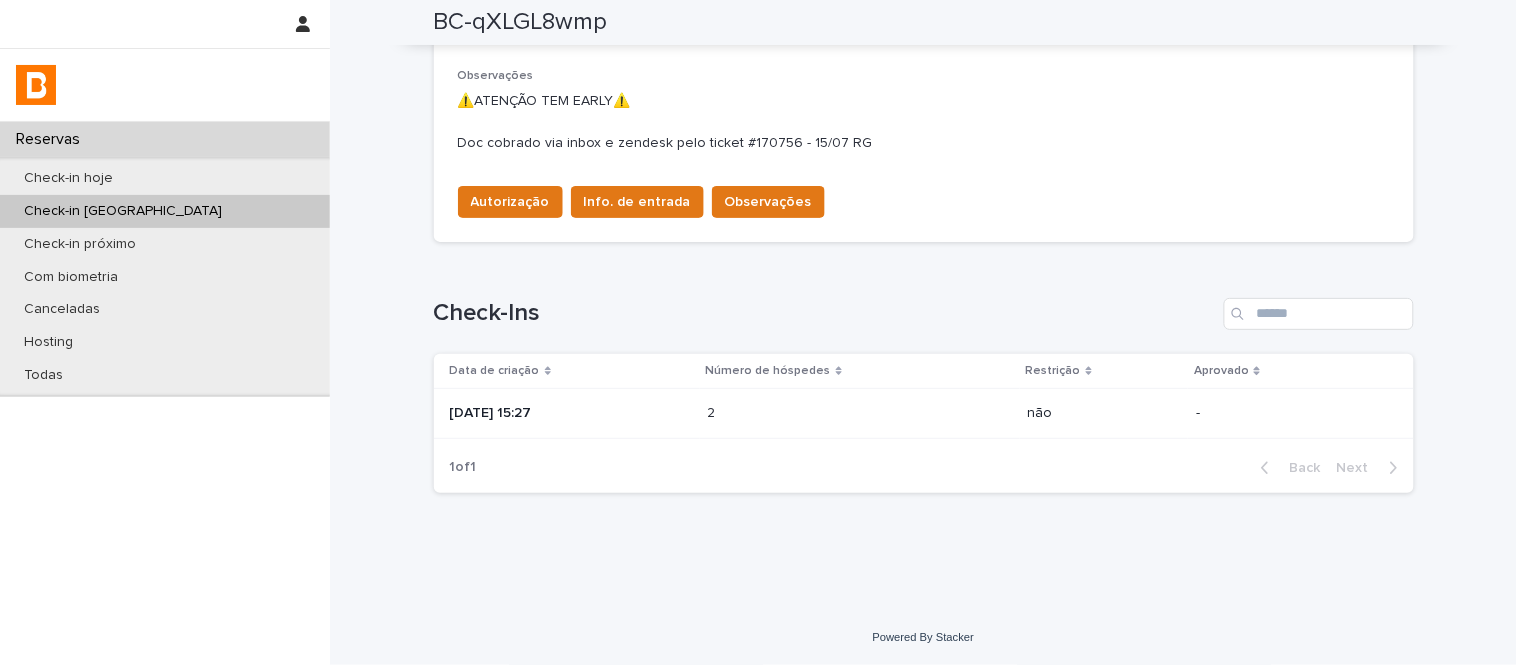 click on "2 2" at bounding box center [860, 413] 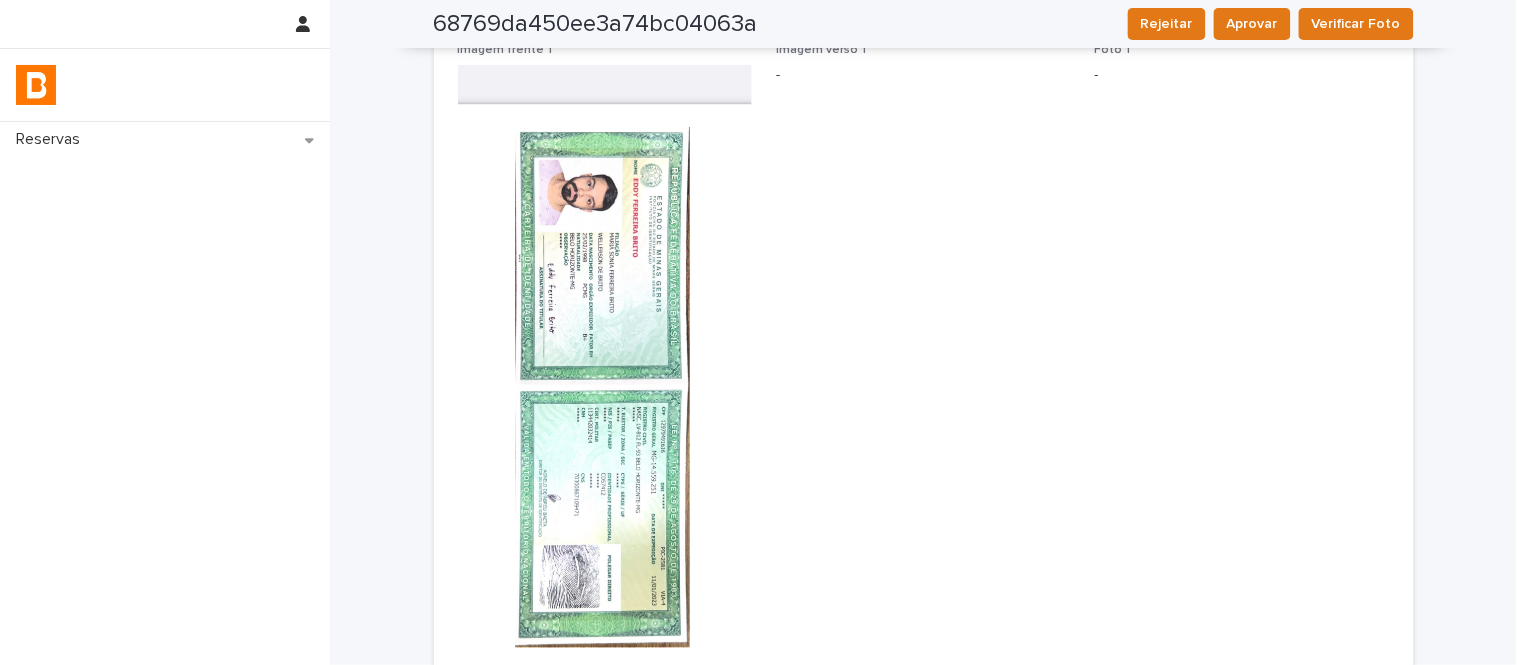 scroll, scrollTop: 444, scrollLeft: 0, axis: vertical 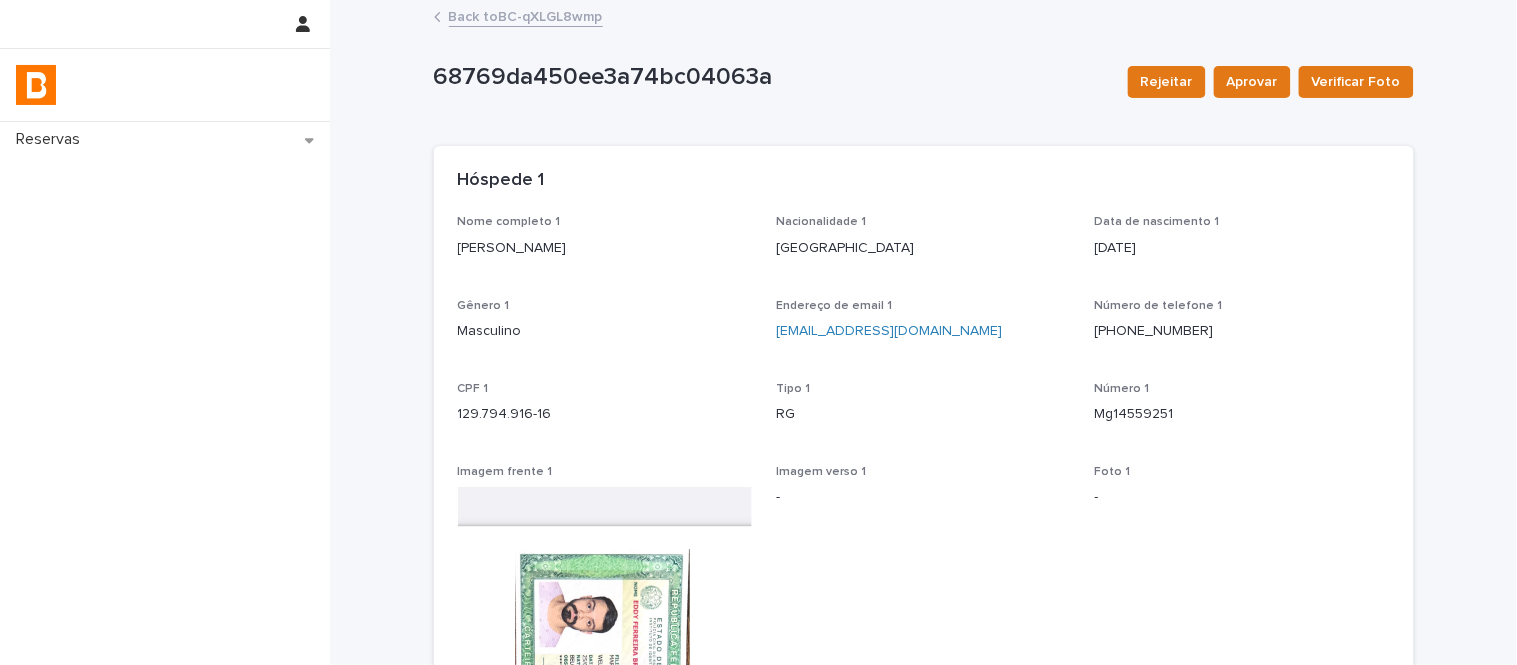 click on "Eddy Ferreira Brito" at bounding box center [605, 248] 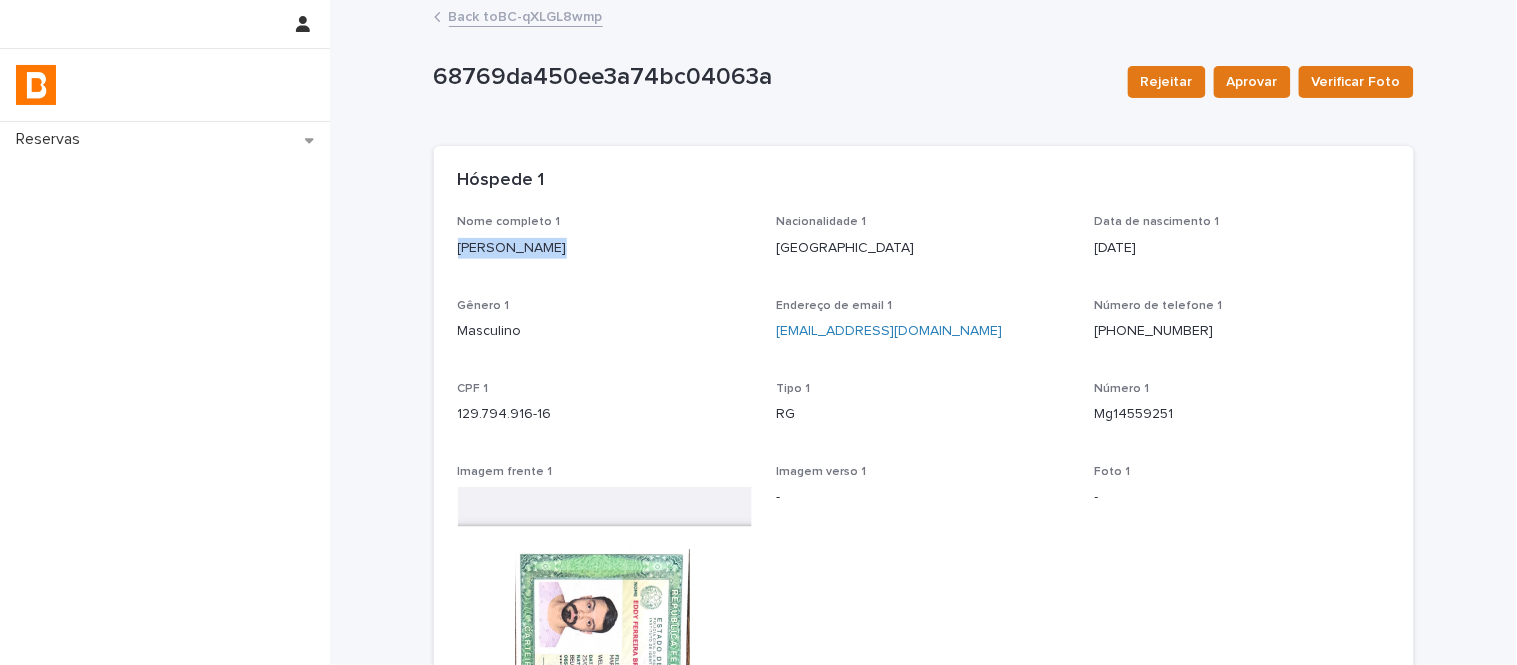 click on "Eddy Ferreira Brito" at bounding box center [605, 248] 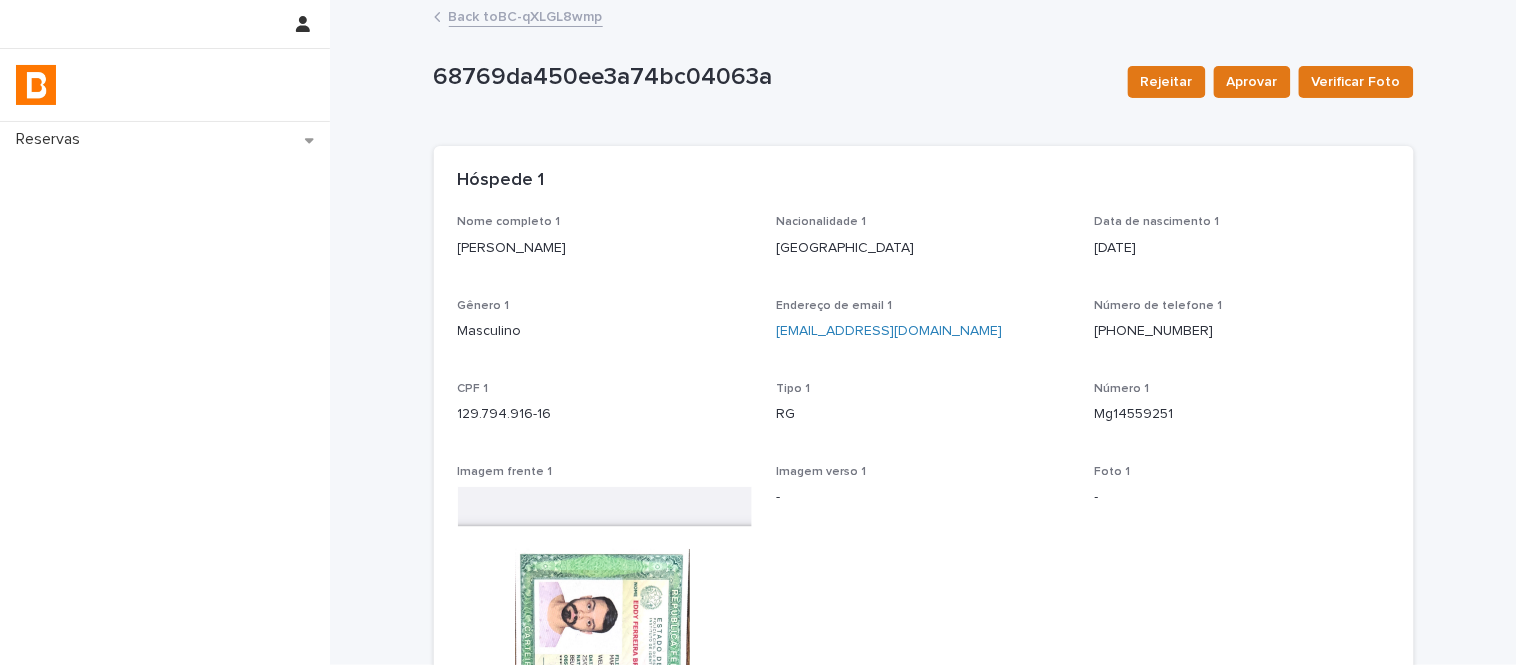 click on "129.794.916-16" at bounding box center [605, 414] 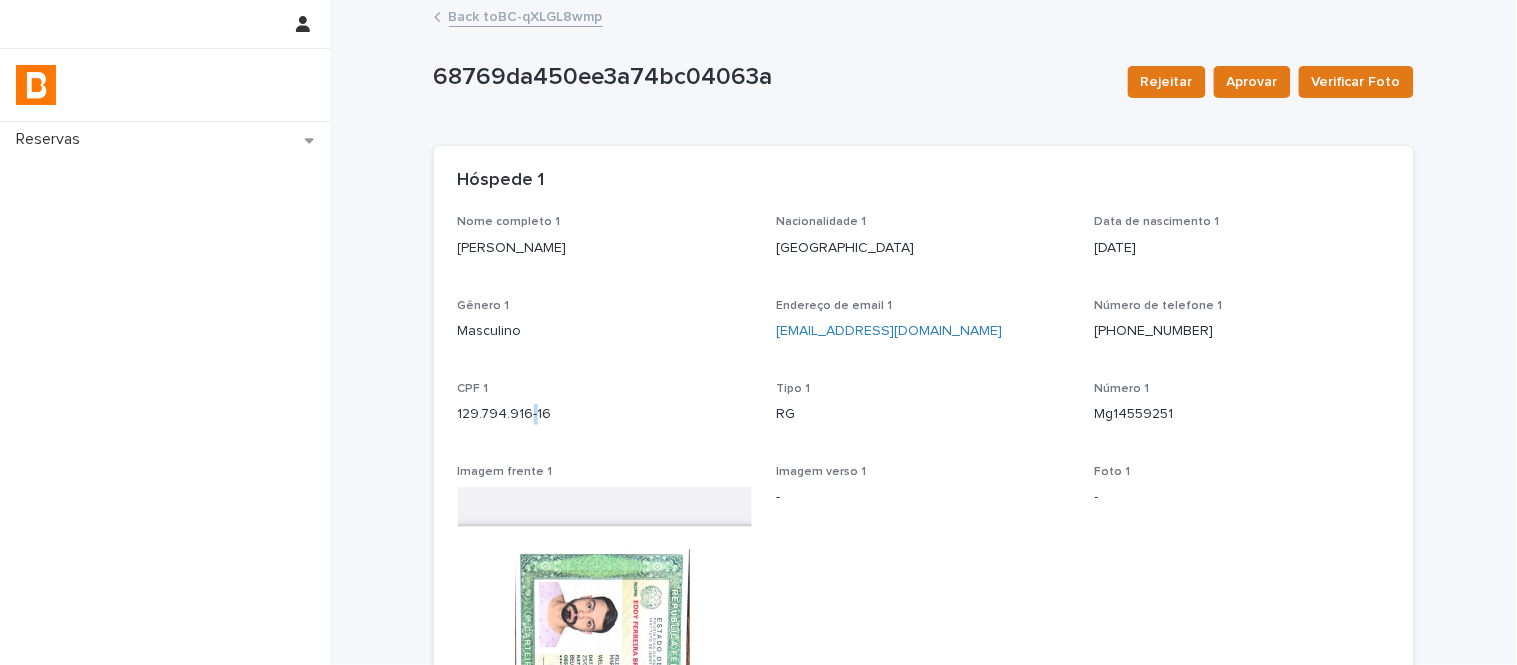 click on "129.794.916-16" at bounding box center [605, 414] 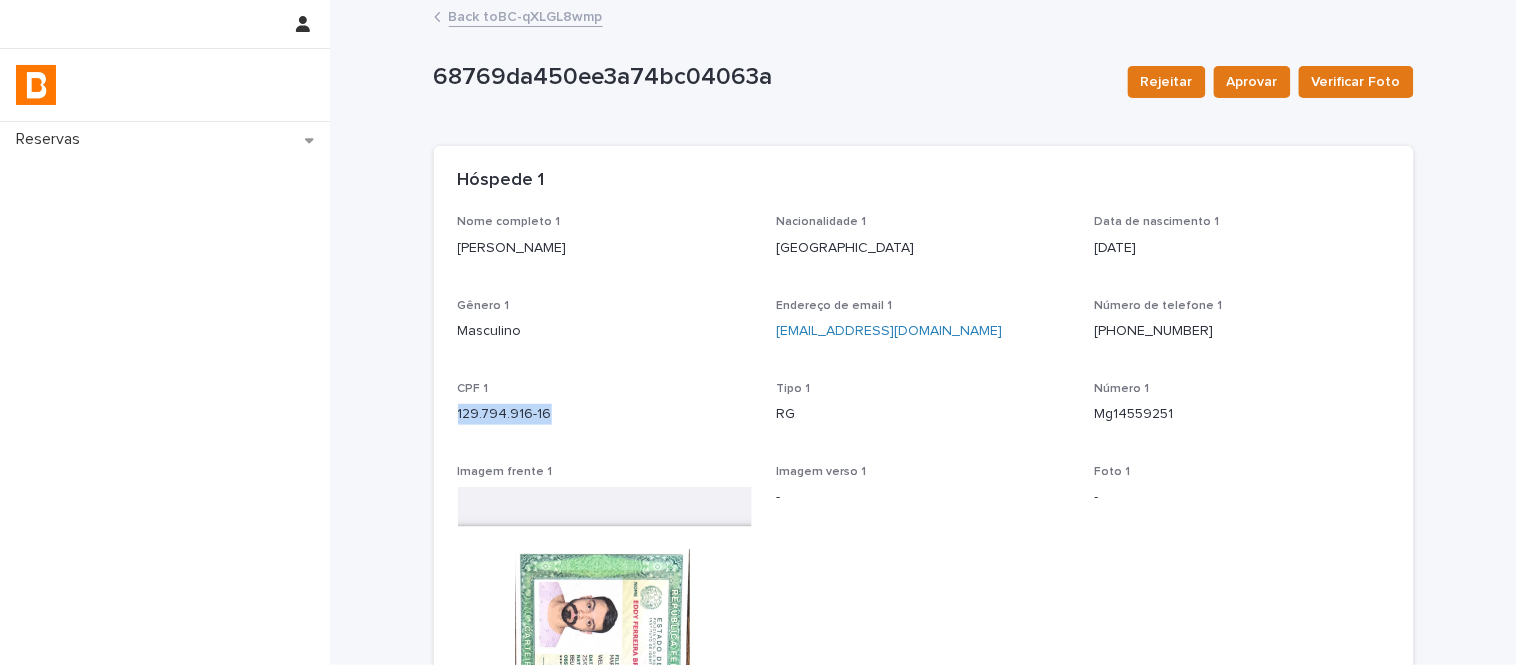 click on "129.794.916-16" at bounding box center [605, 414] 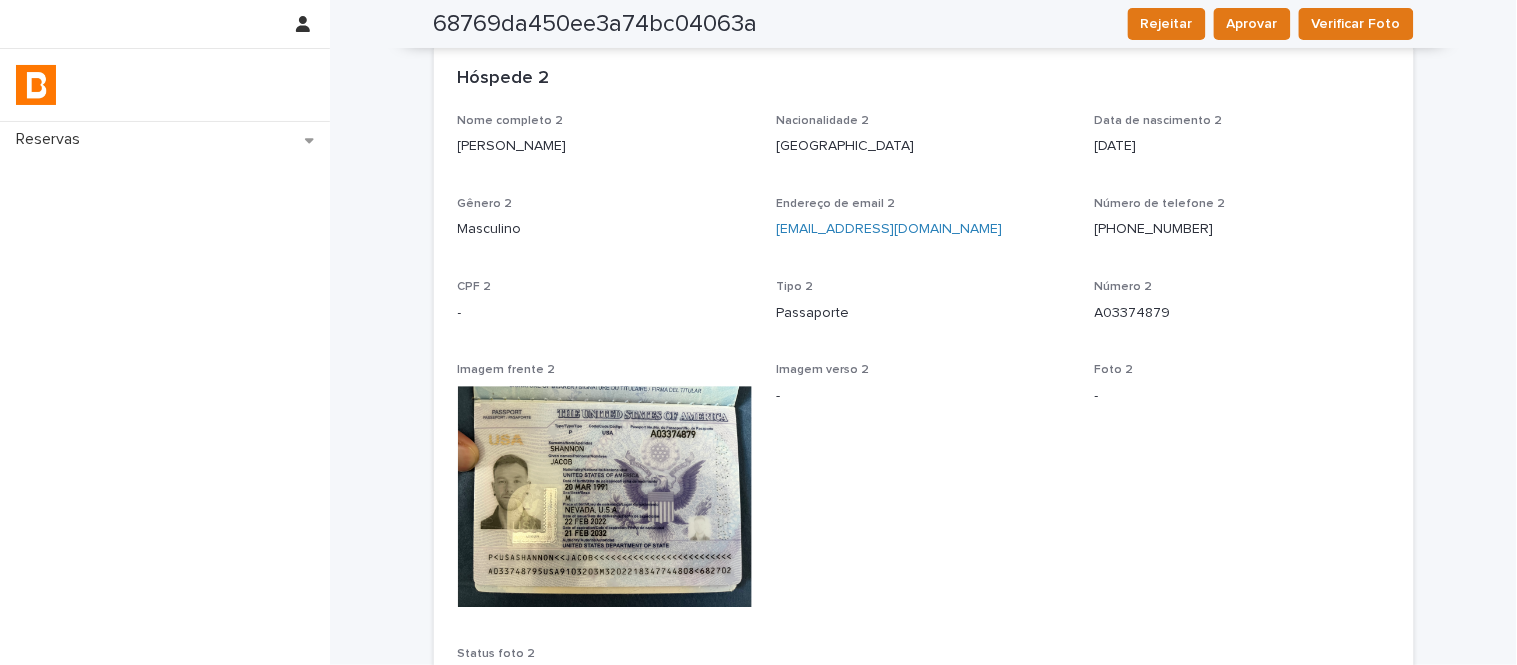 scroll, scrollTop: 1222, scrollLeft: 0, axis: vertical 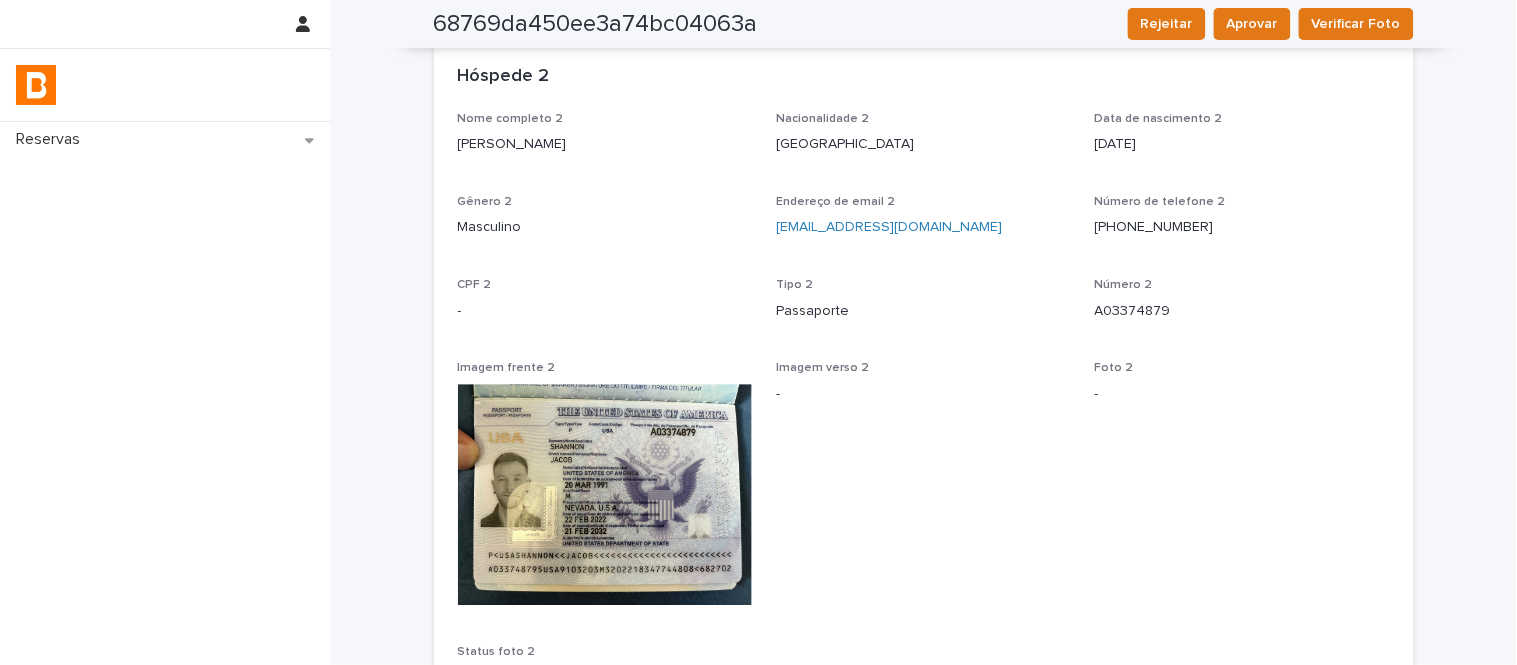 click on "Jacob Shannon" at bounding box center (605, 144) 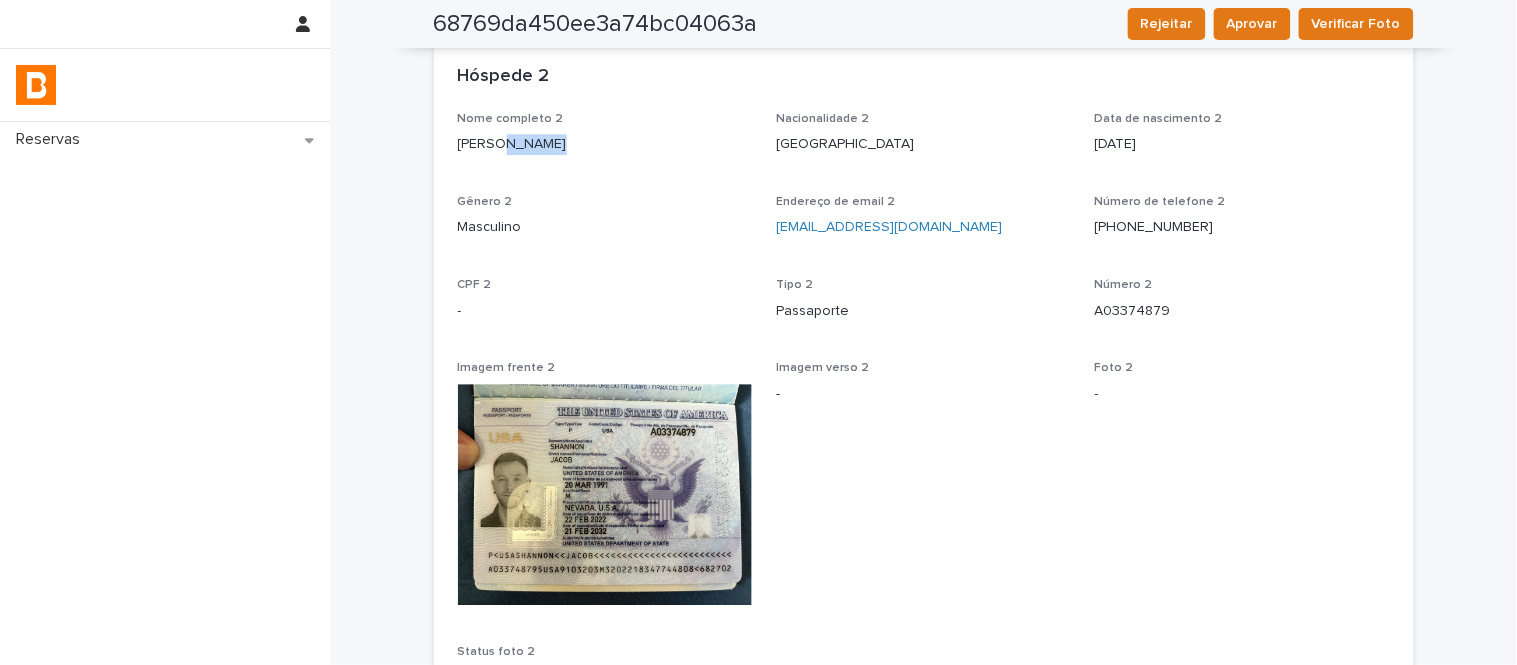 click on "Jacob Shannon" at bounding box center [605, 144] 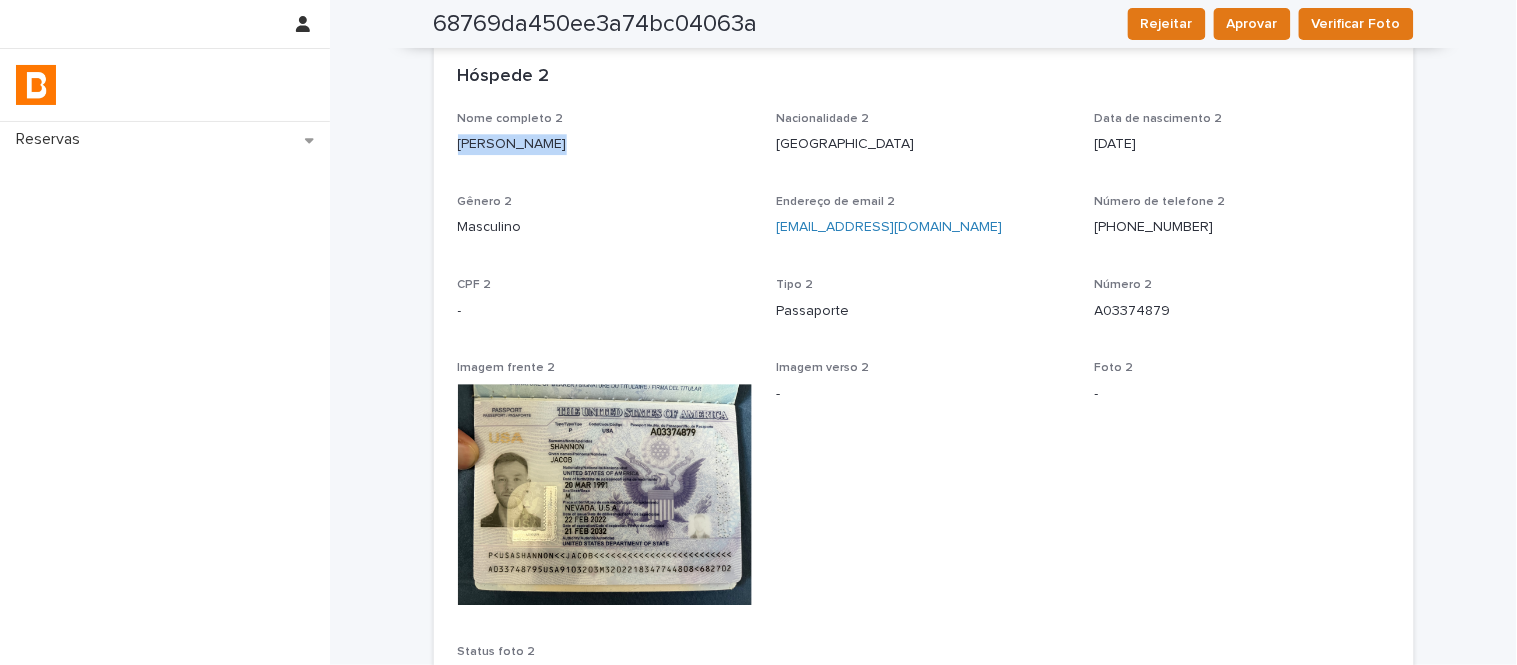 click on "Jacob Shannon" at bounding box center [605, 144] 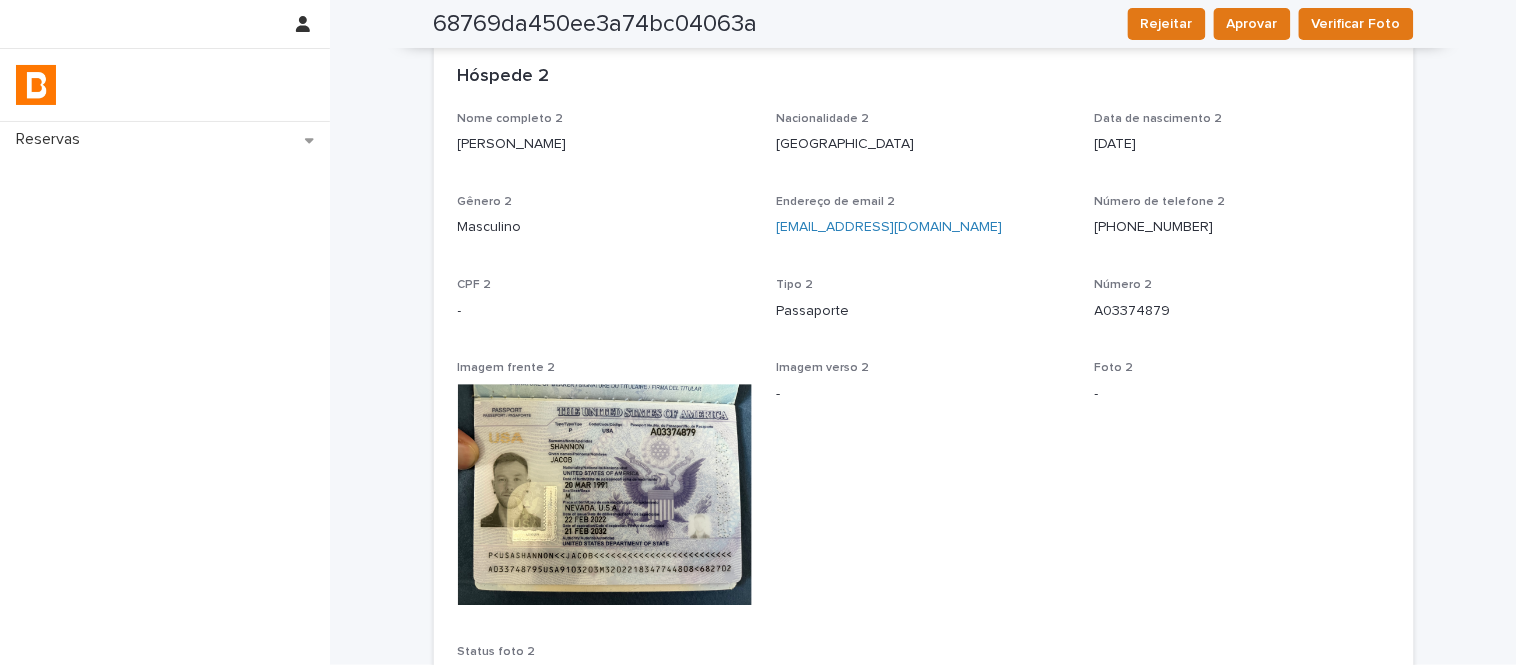 click on "A03374879" at bounding box center (1242, 311) 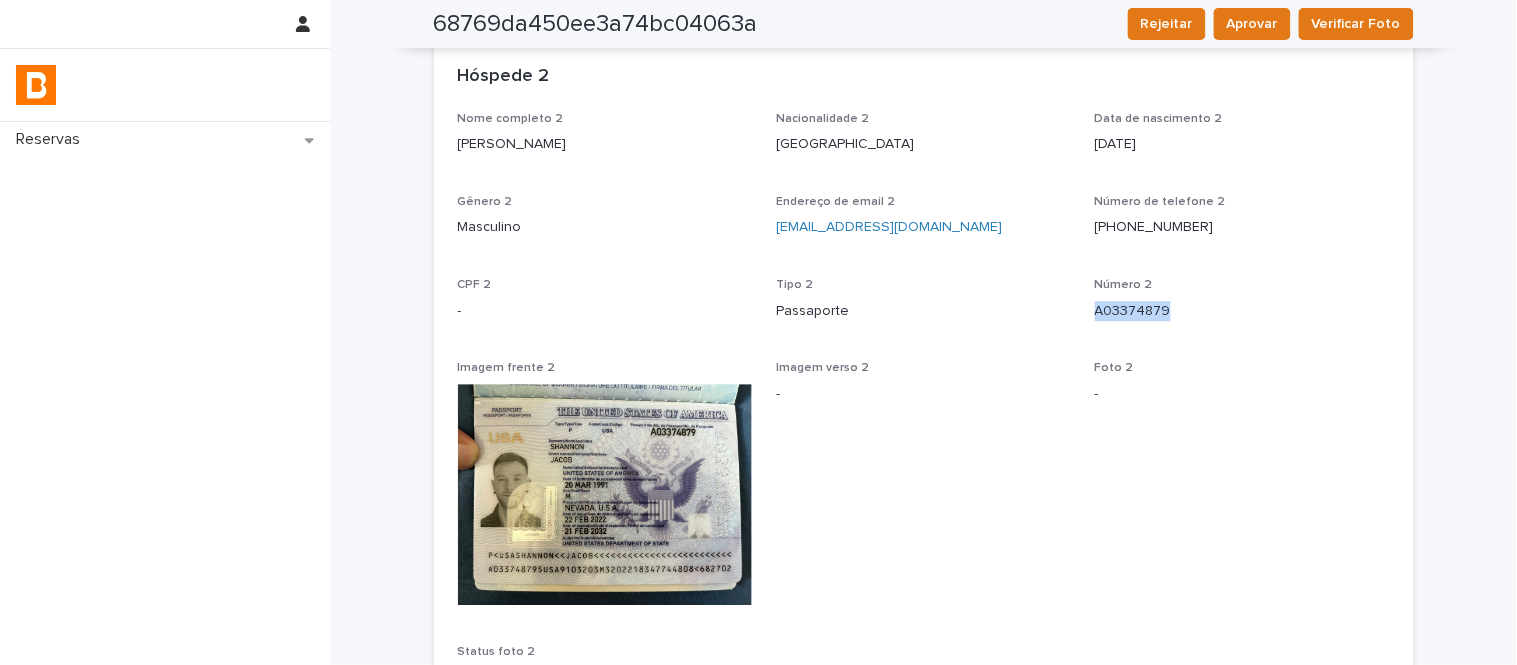click on "A03374879" at bounding box center (1242, 311) 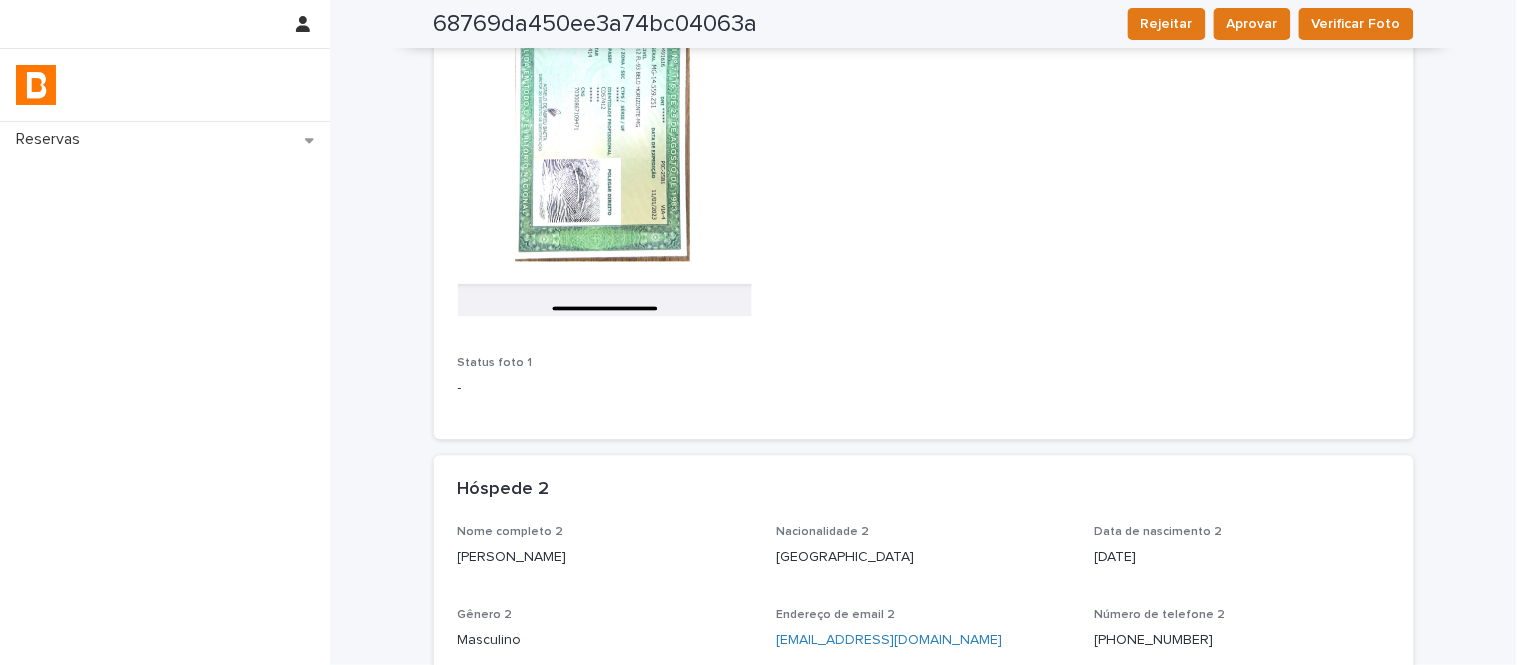 scroll, scrollTop: 790, scrollLeft: 0, axis: vertical 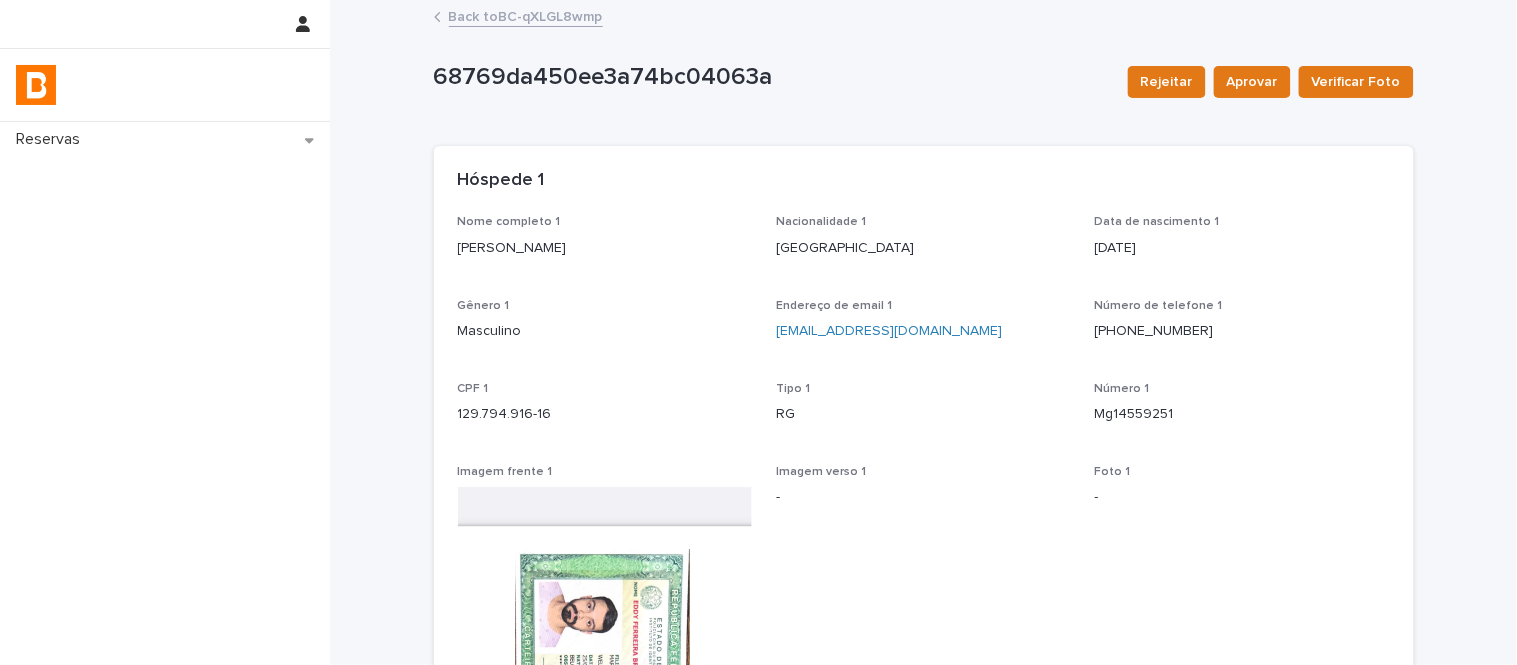 click on "Back to  BC-qXLGL8wmp" at bounding box center [526, 15] 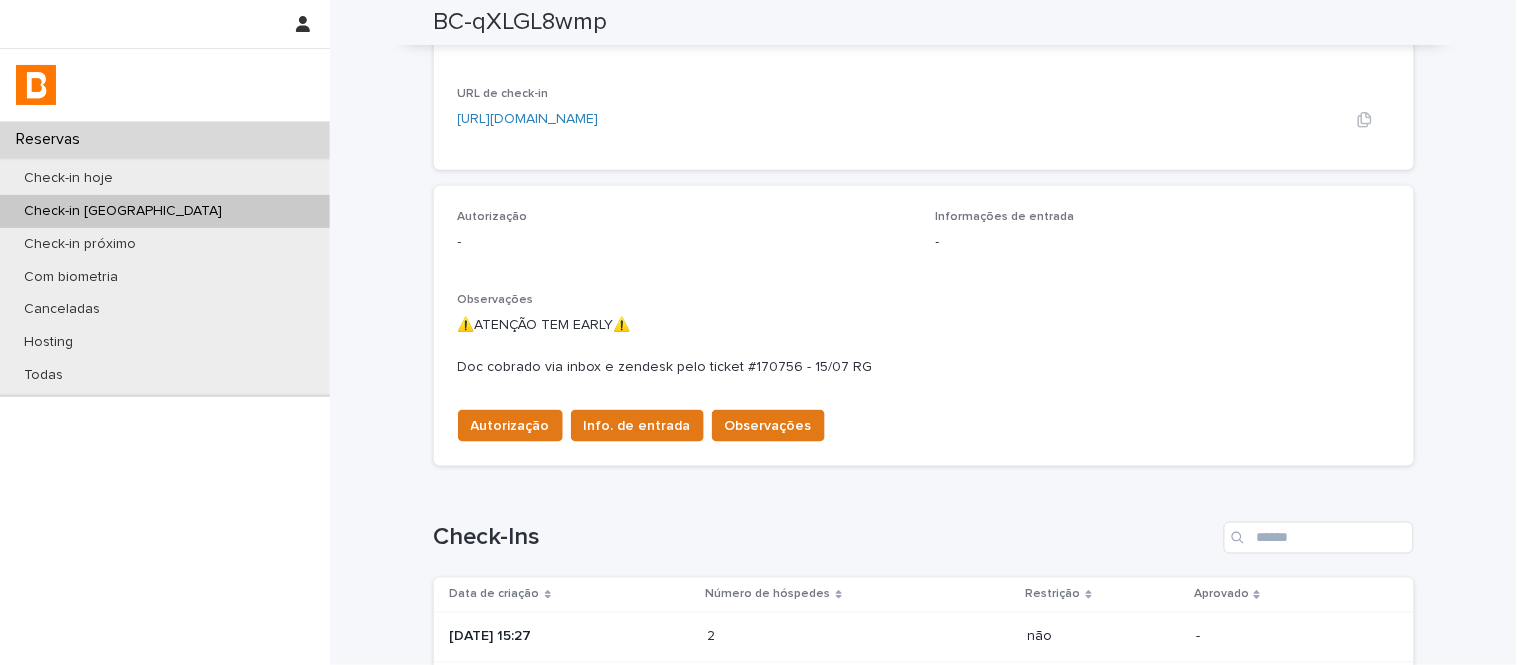 scroll, scrollTop: 444, scrollLeft: 0, axis: vertical 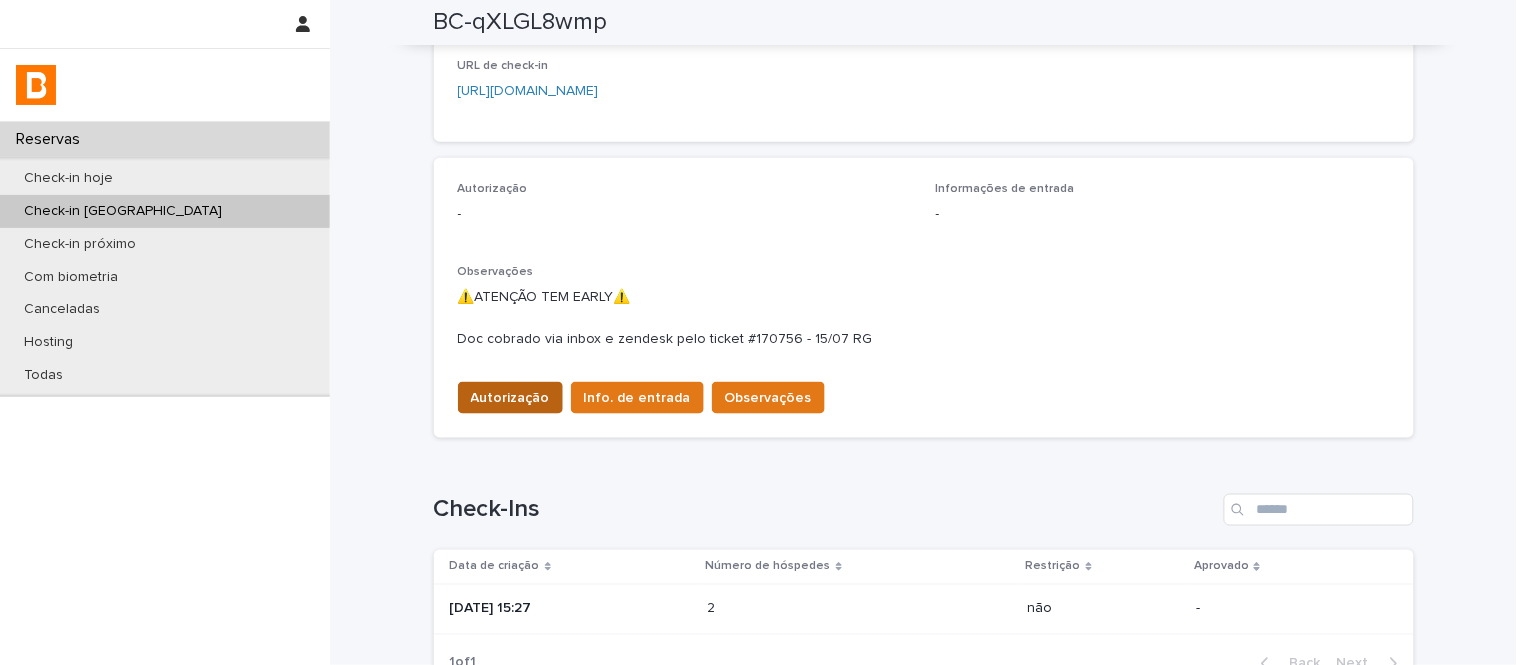 click on "Autorização" at bounding box center (510, 398) 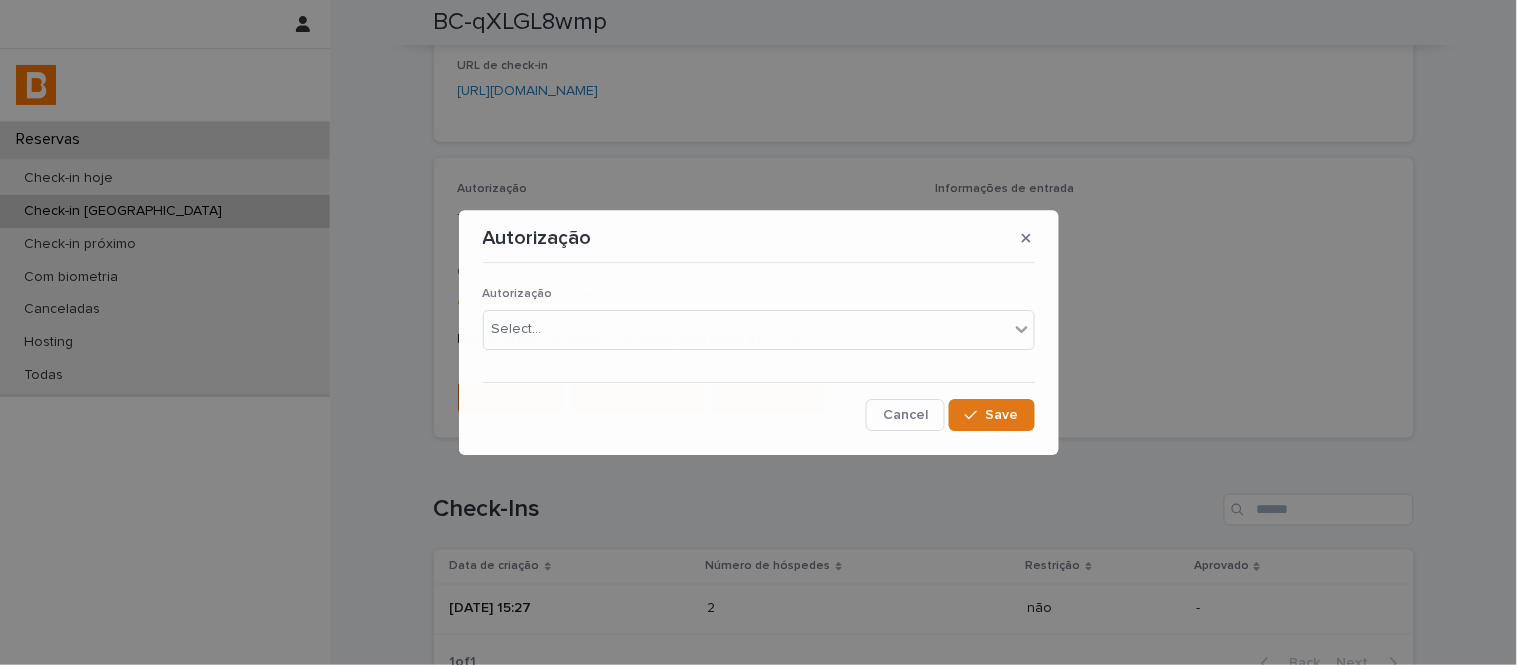 click on "Autorização Select..." at bounding box center (759, 327) 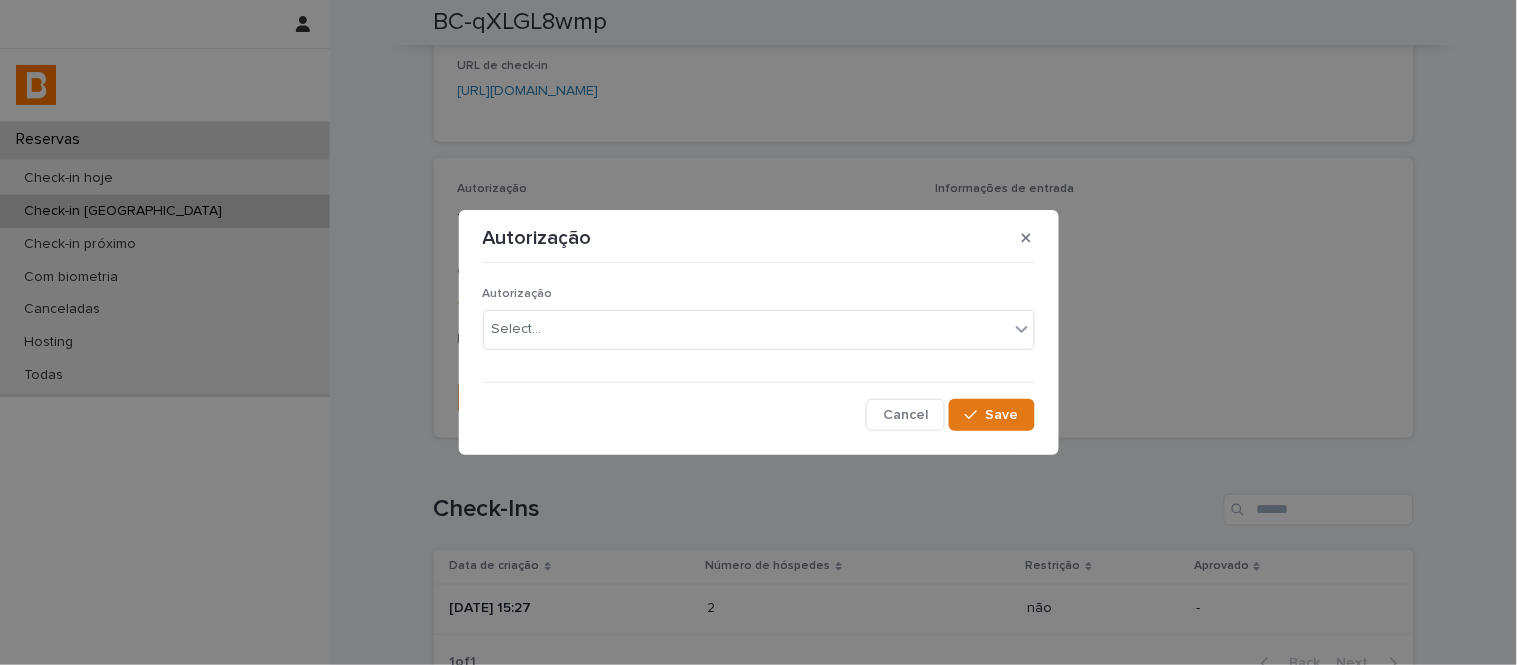 click on "Autorização Select..." at bounding box center (759, 326) 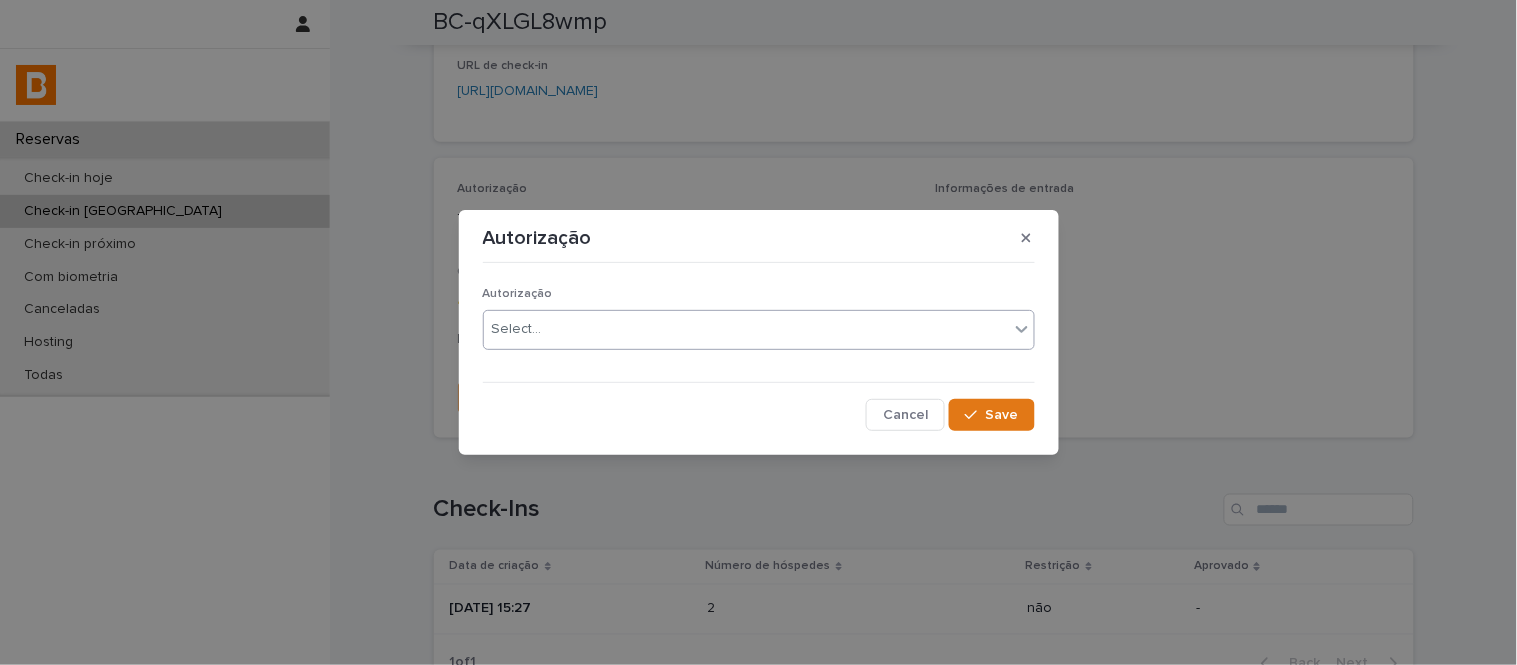 click on "Select..." at bounding box center [759, 330] 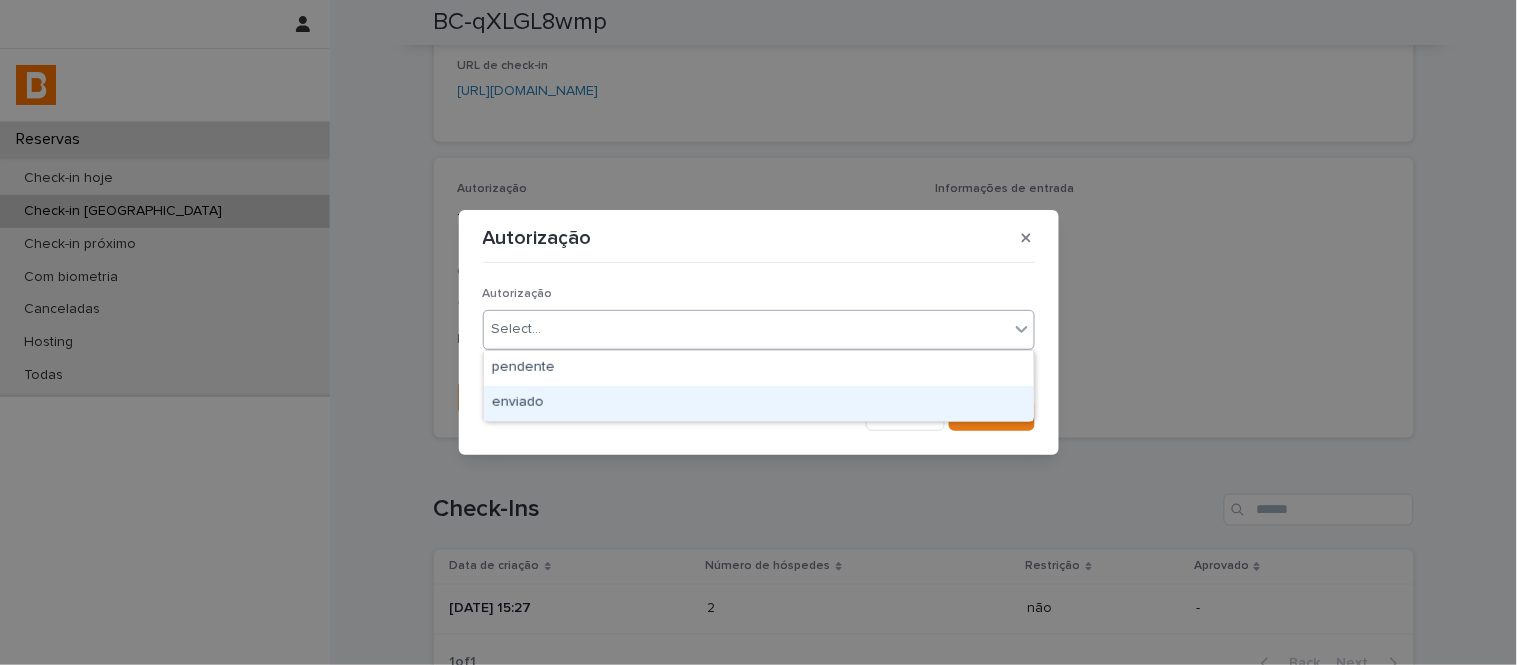 click on "enviado" at bounding box center (759, 403) 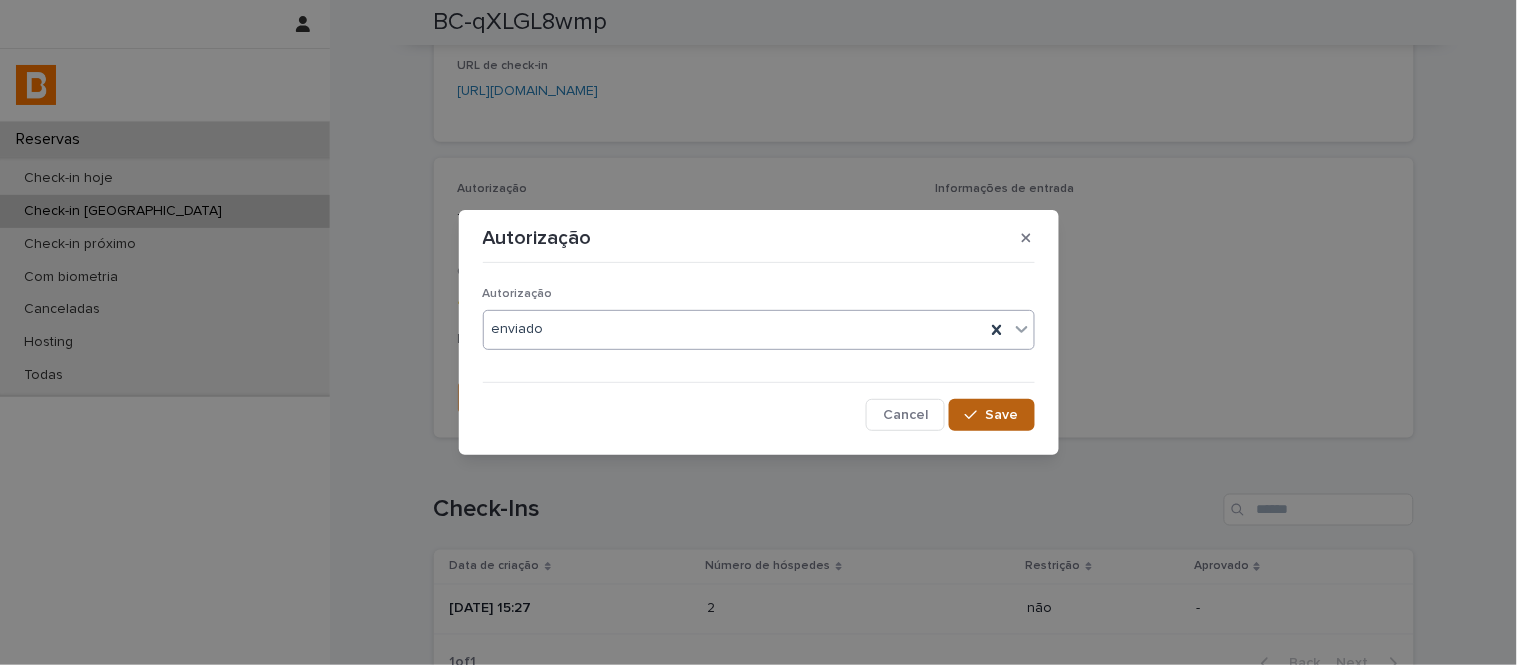 click on "Save" at bounding box center [991, 415] 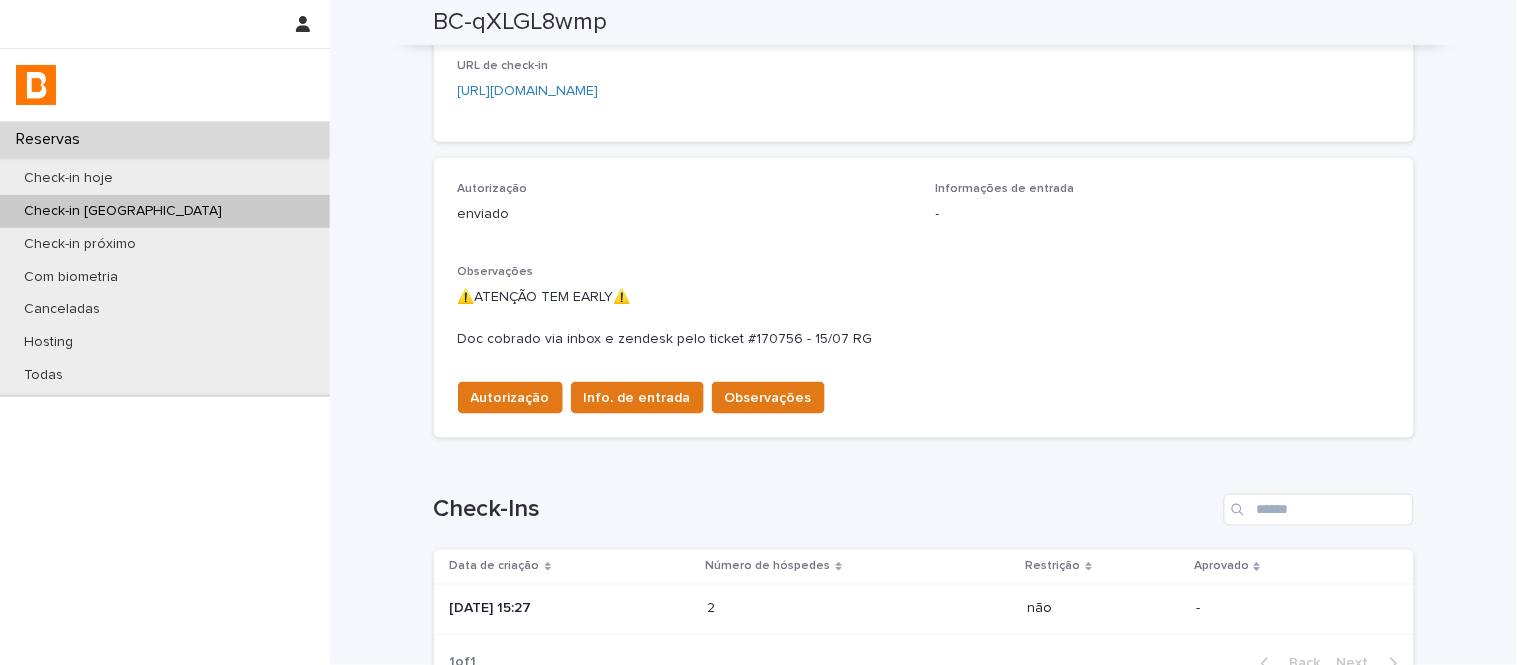 click on "Autorização Info. de entrada Observações" at bounding box center (924, 394) 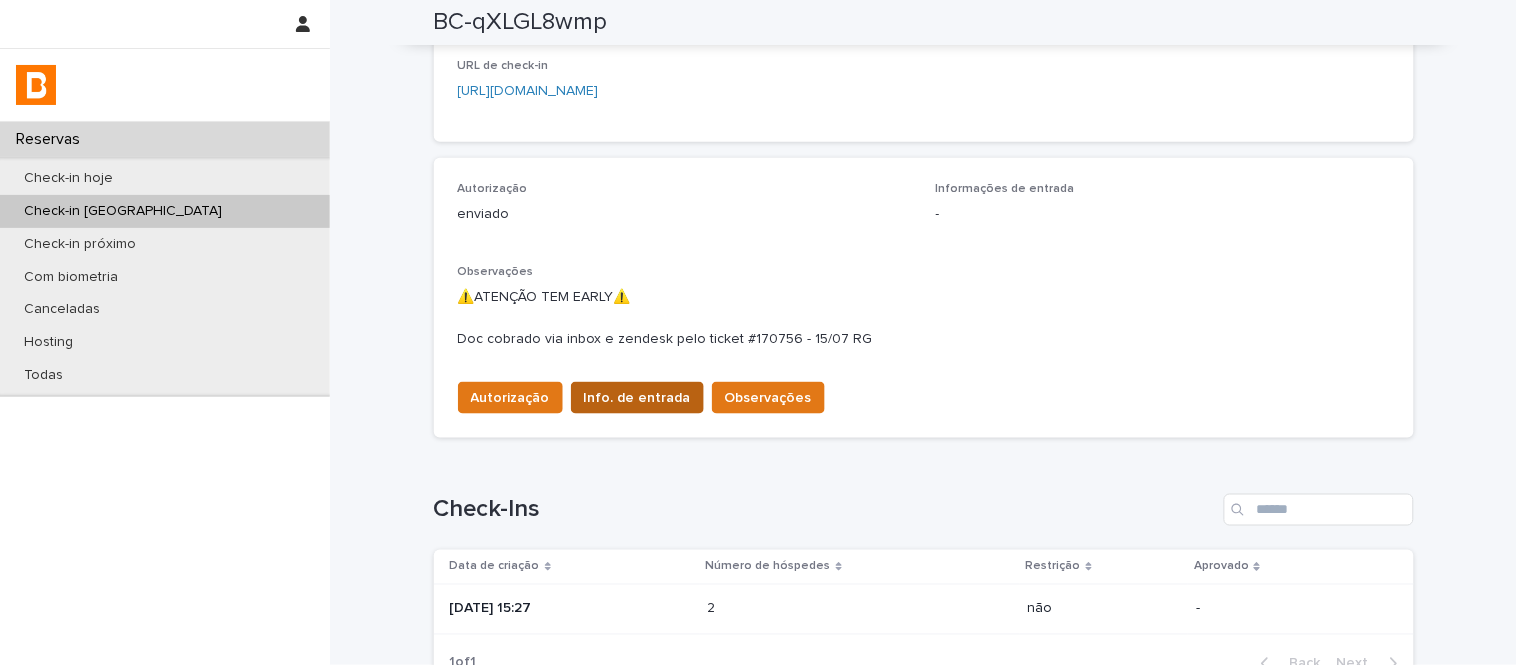 click on "Info. de entrada" at bounding box center (637, 398) 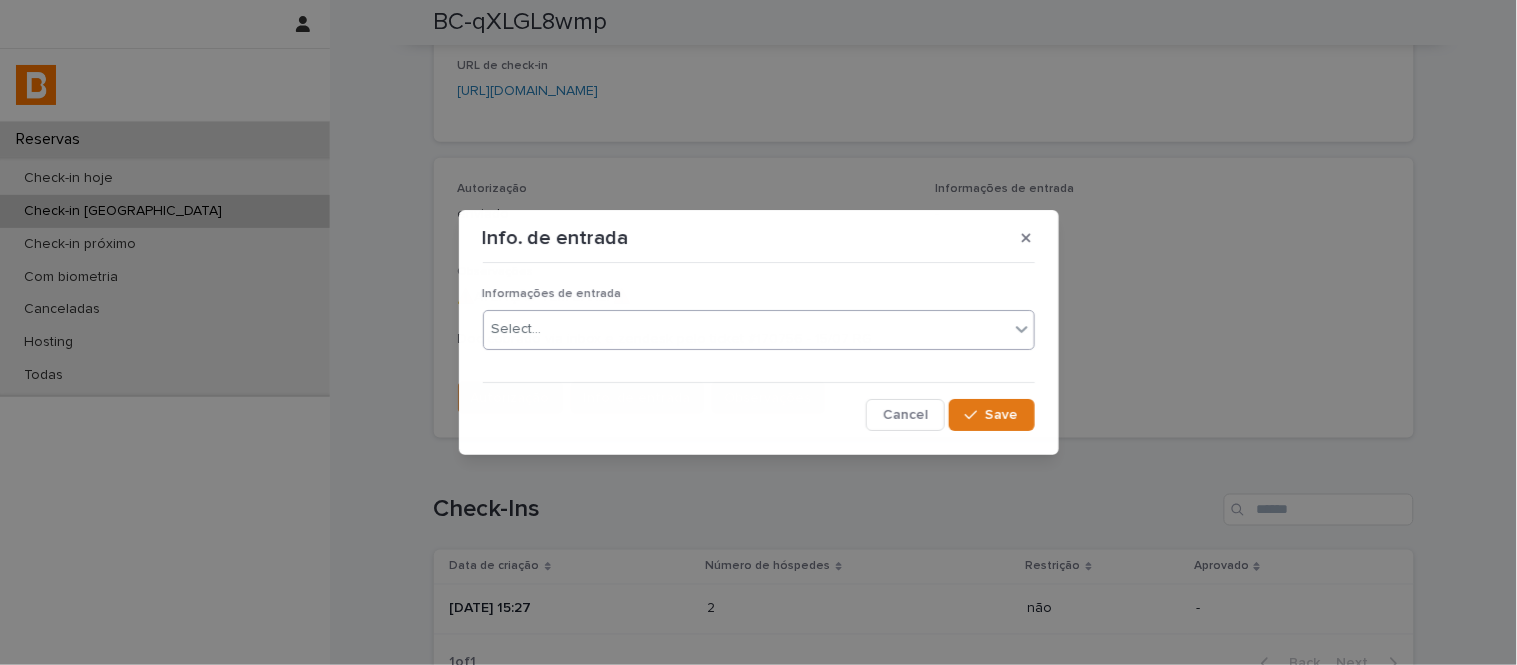 click on "Select..." at bounding box center (746, 329) 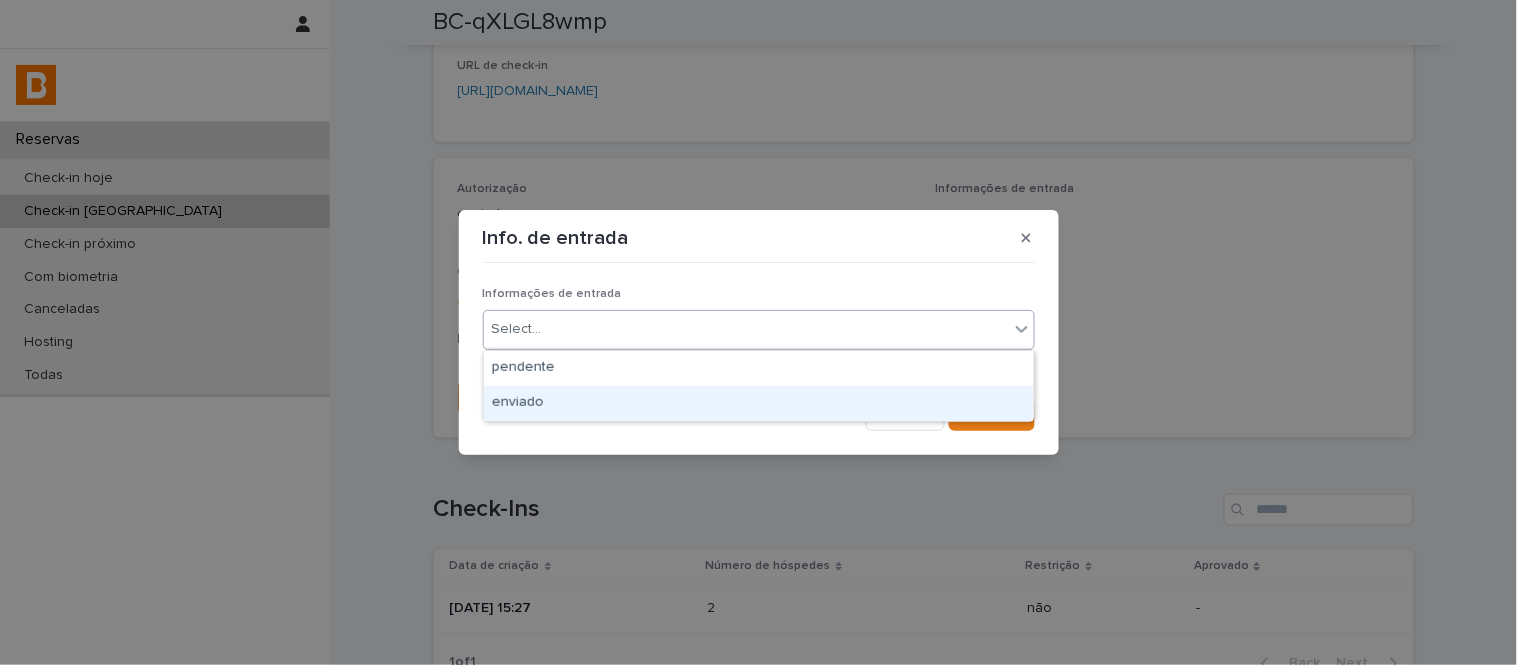 click on "enviado" at bounding box center [759, 403] 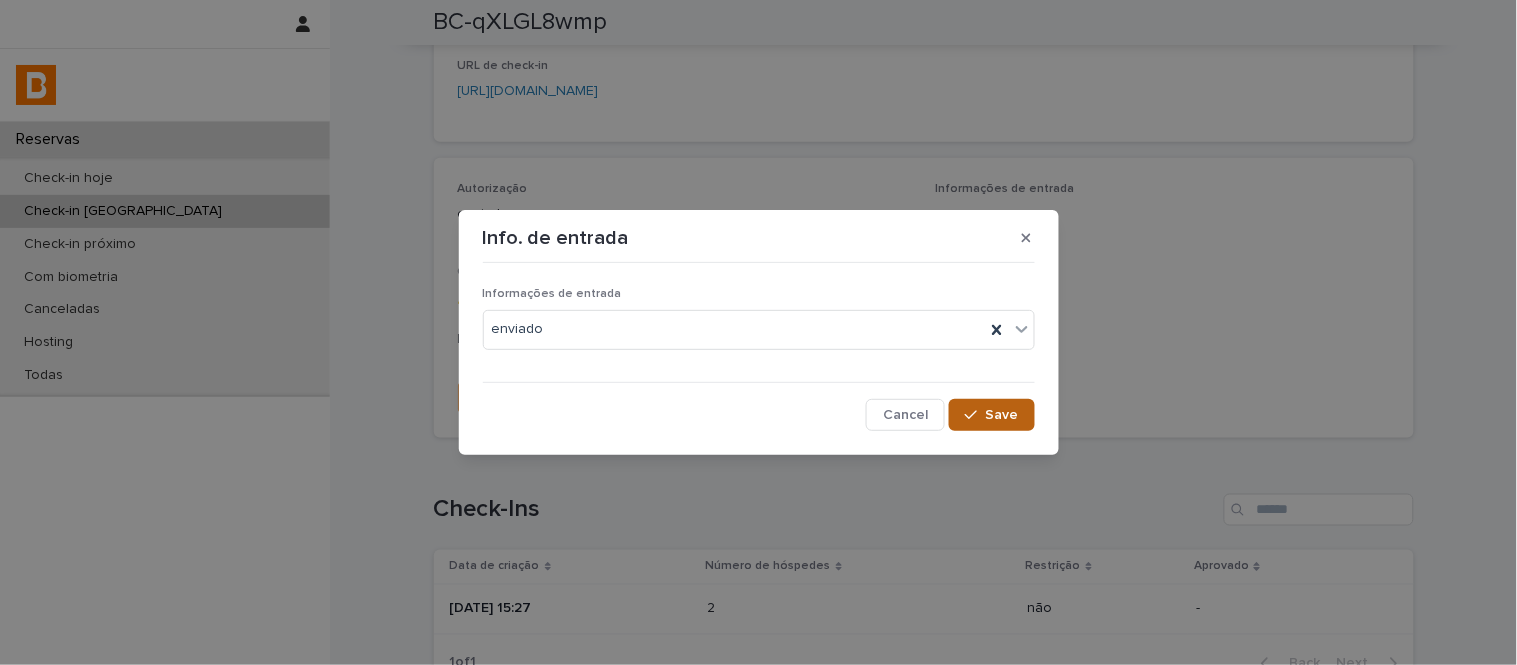 click on "Save" at bounding box center [991, 415] 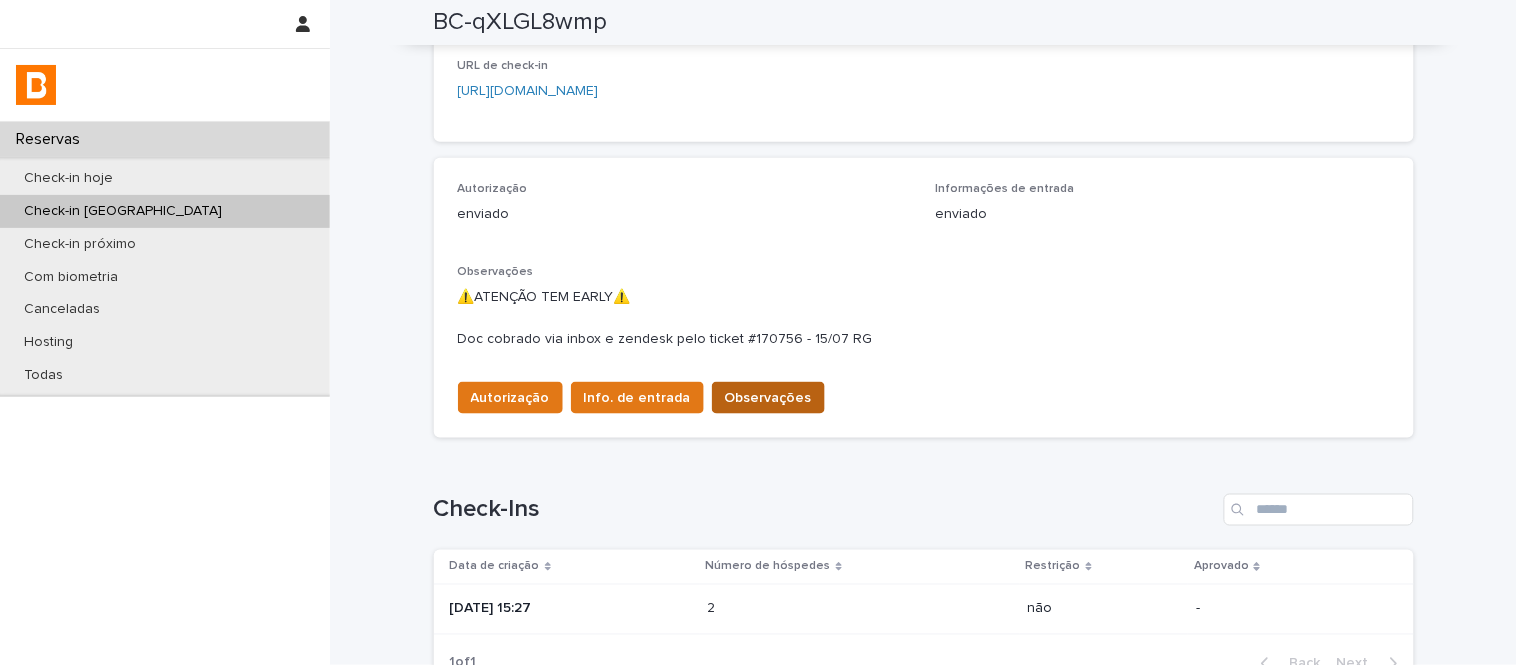 click on "Observações" at bounding box center (768, 398) 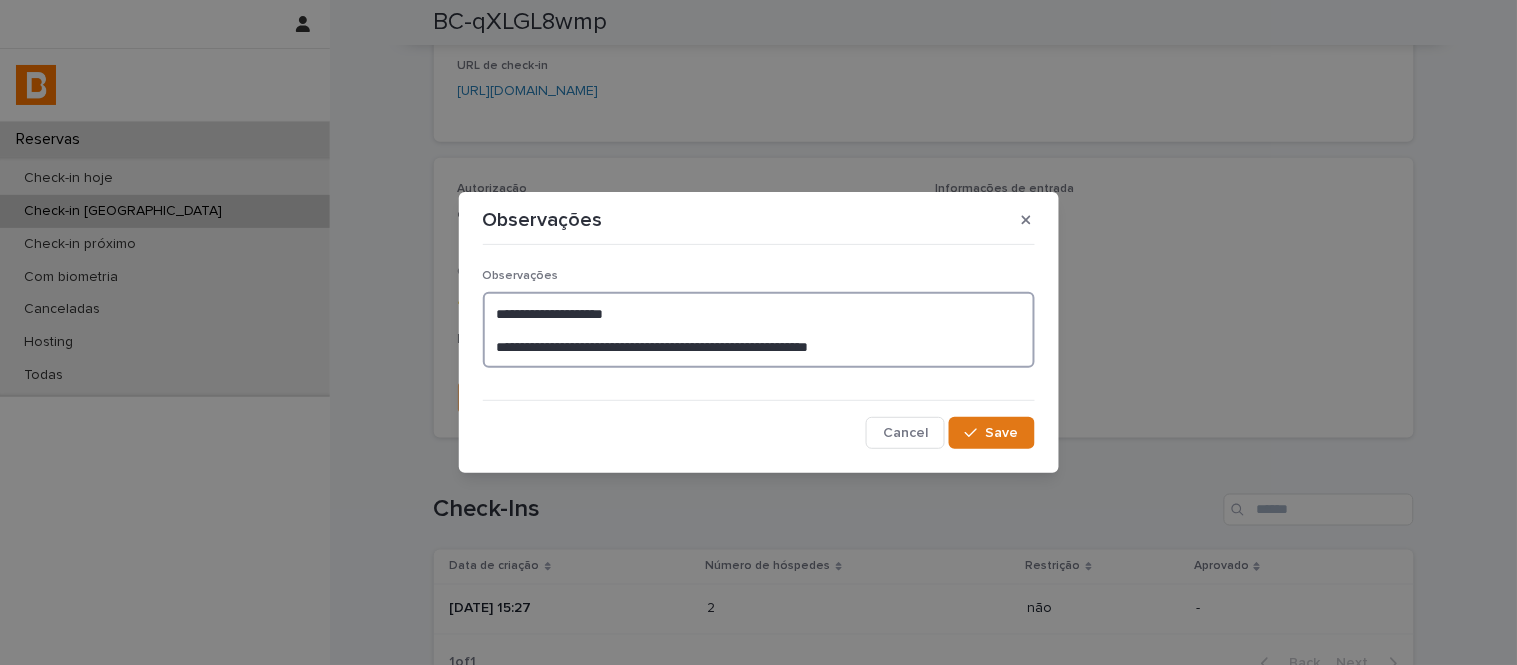click on "**********" at bounding box center (759, 330) 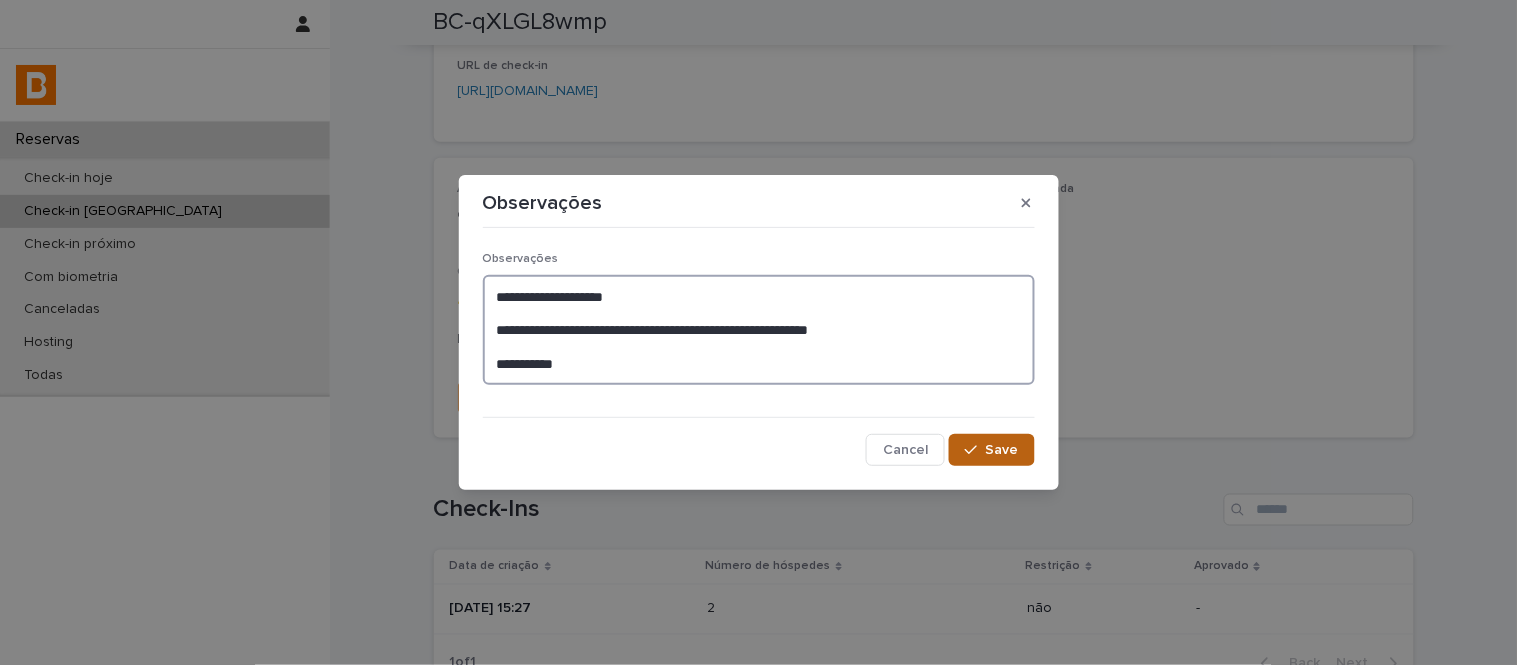 type on "**********" 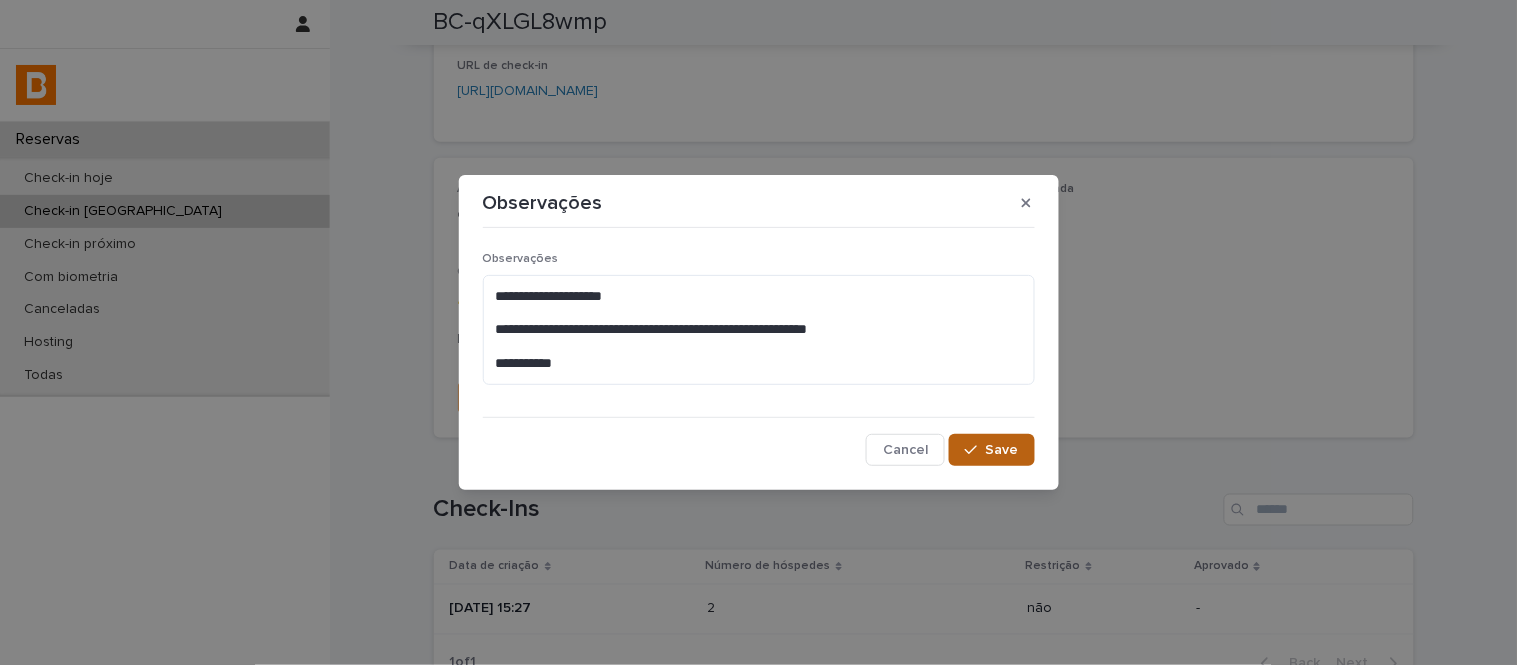 click on "Save" at bounding box center [991, 450] 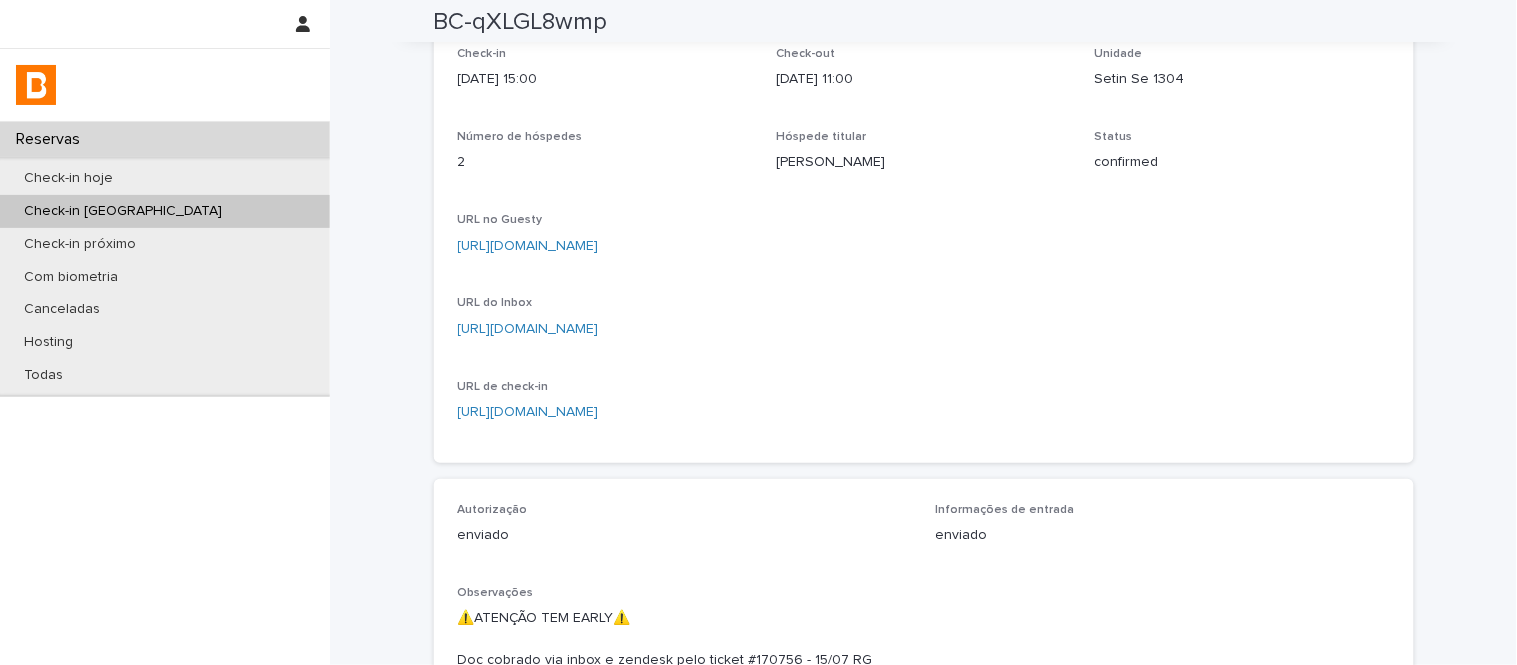 scroll, scrollTop: 0, scrollLeft: 0, axis: both 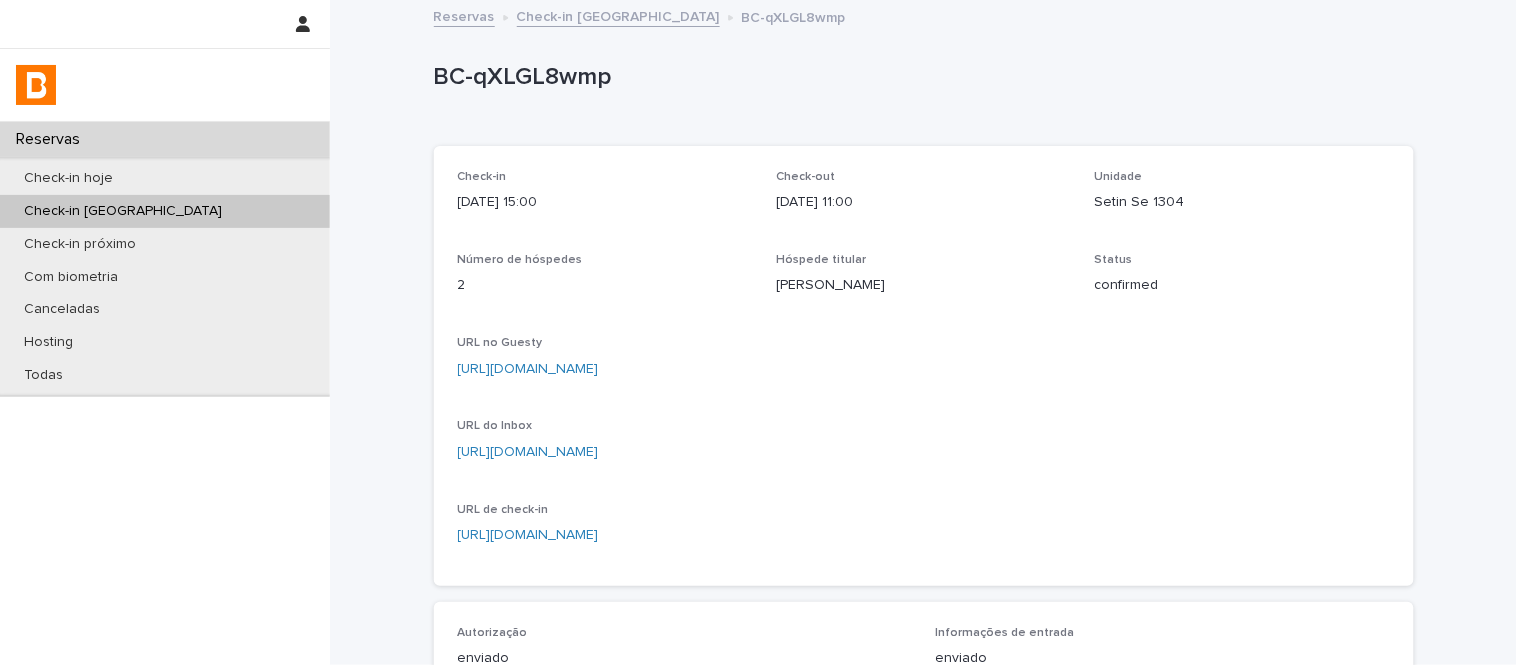 click on "Setin Se 1304" at bounding box center (1242, 202) 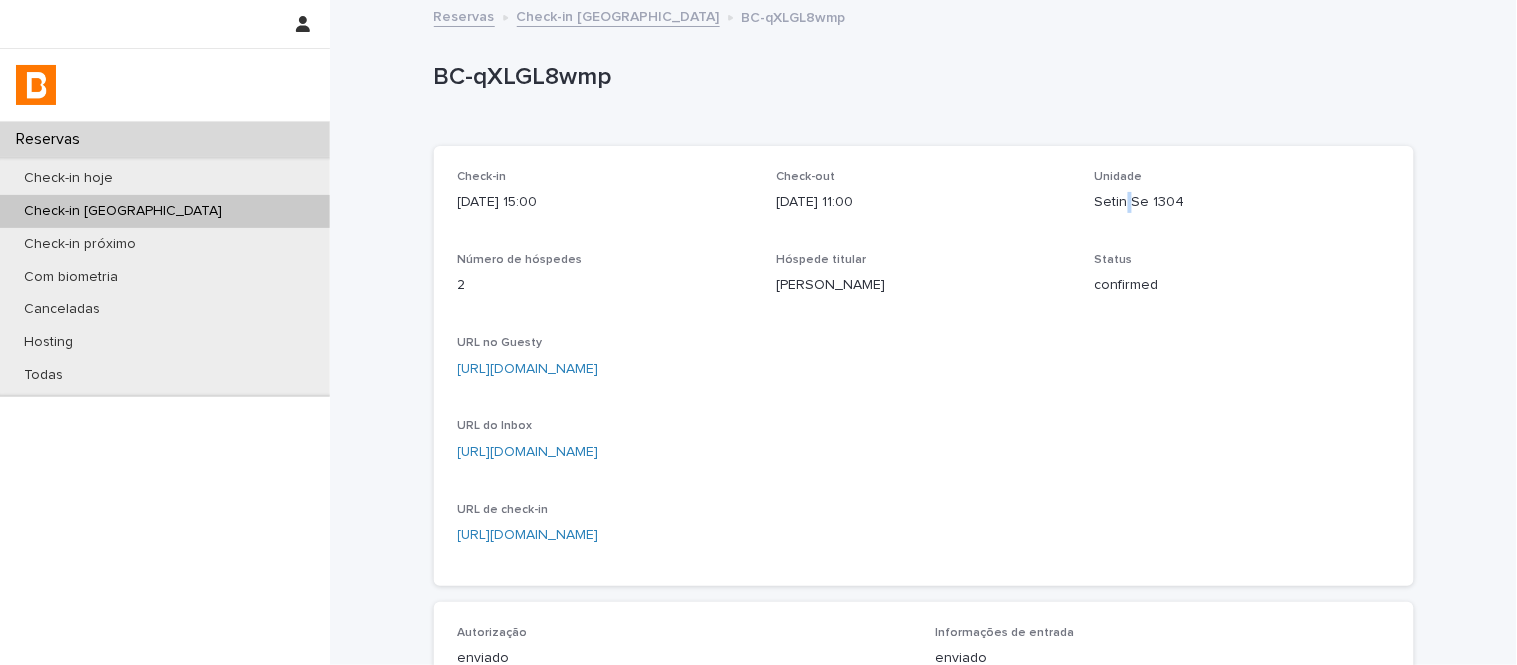 click on "Setin Se 1304" at bounding box center [1242, 202] 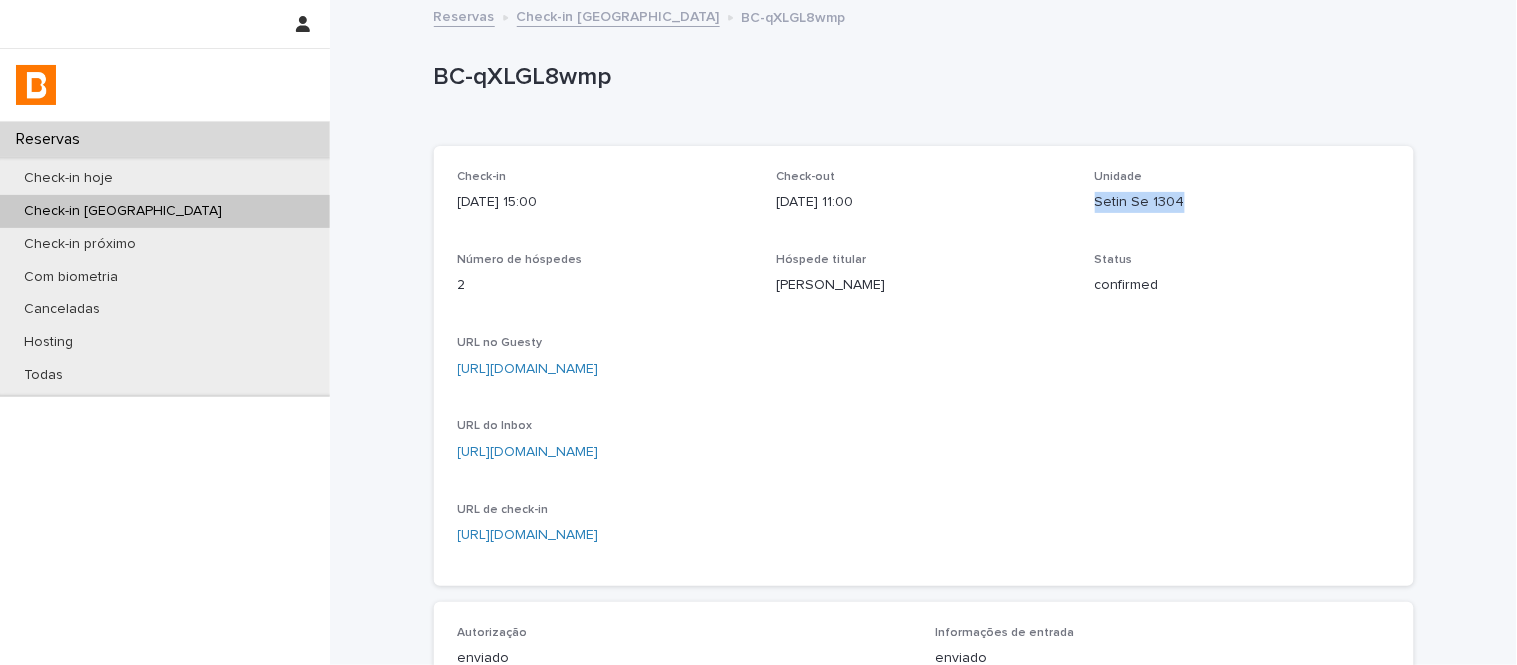 click on "Setin Se 1304" at bounding box center (1242, 202) 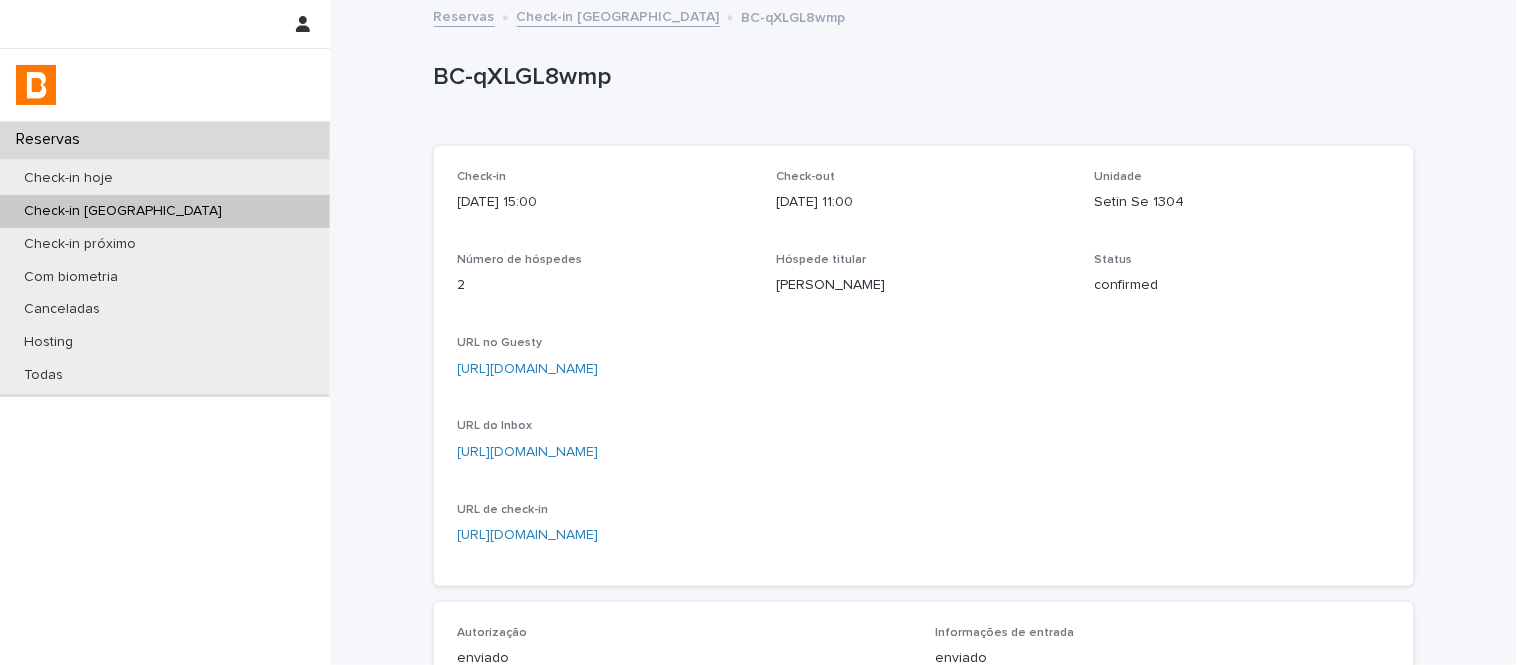 click on "BC-qXLGL8wmp" at bounding box center (920, 77) 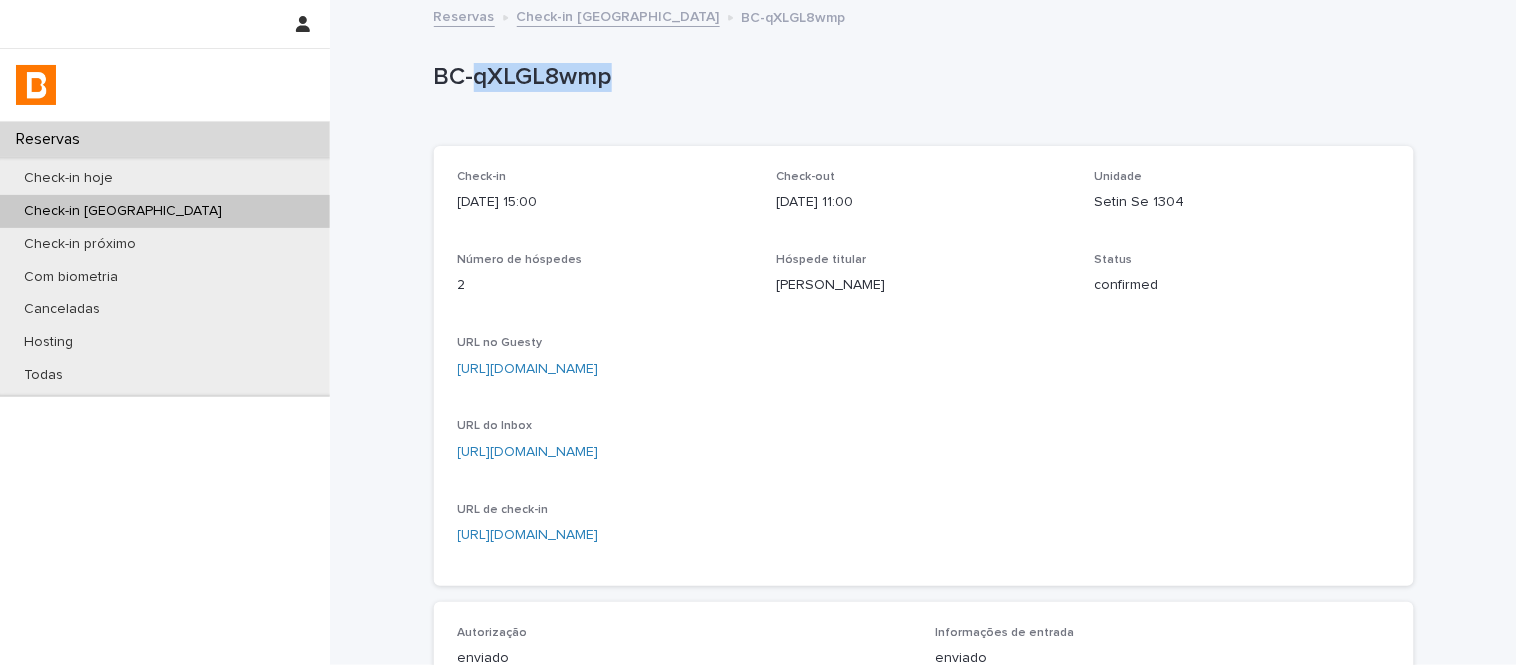 click on "BC-qXLGL8wmp" at bounding box center [920, 77] 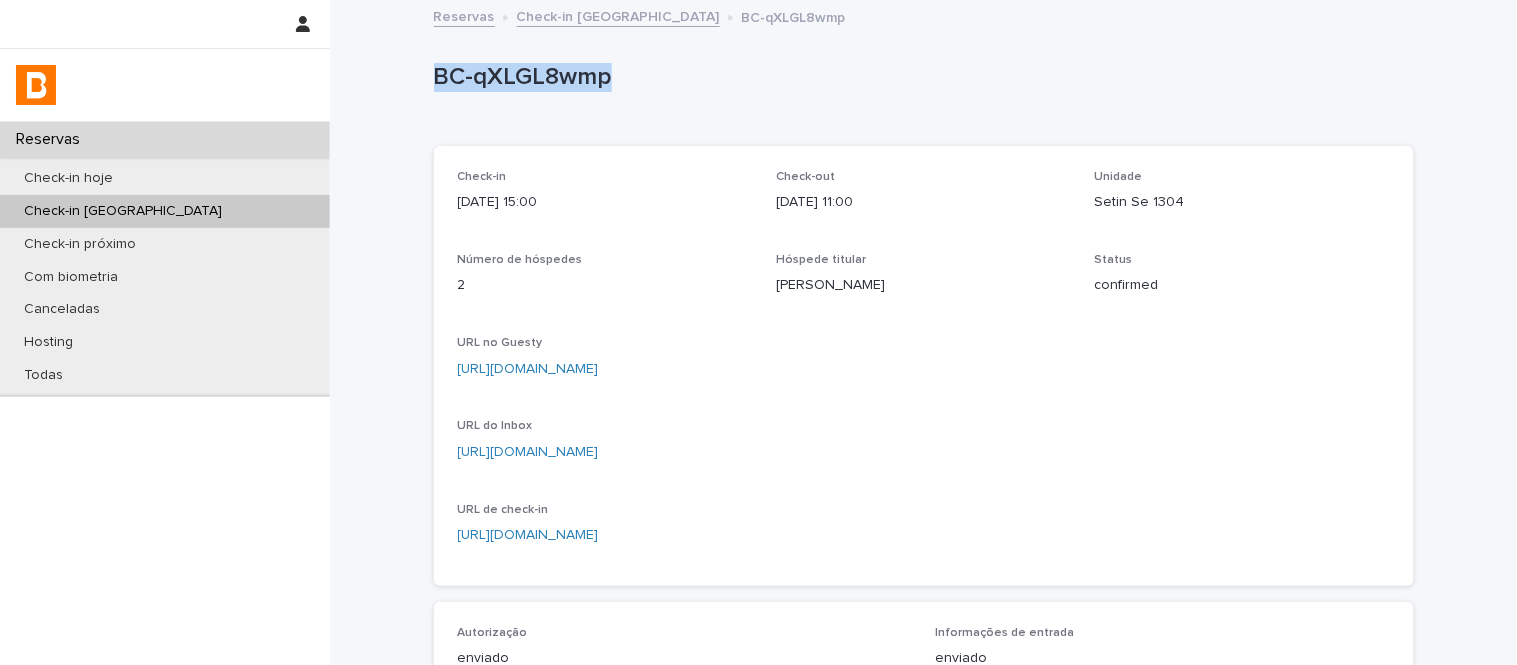 click on "BC-qXLGL8wmp" at bounding box center [920, 77] 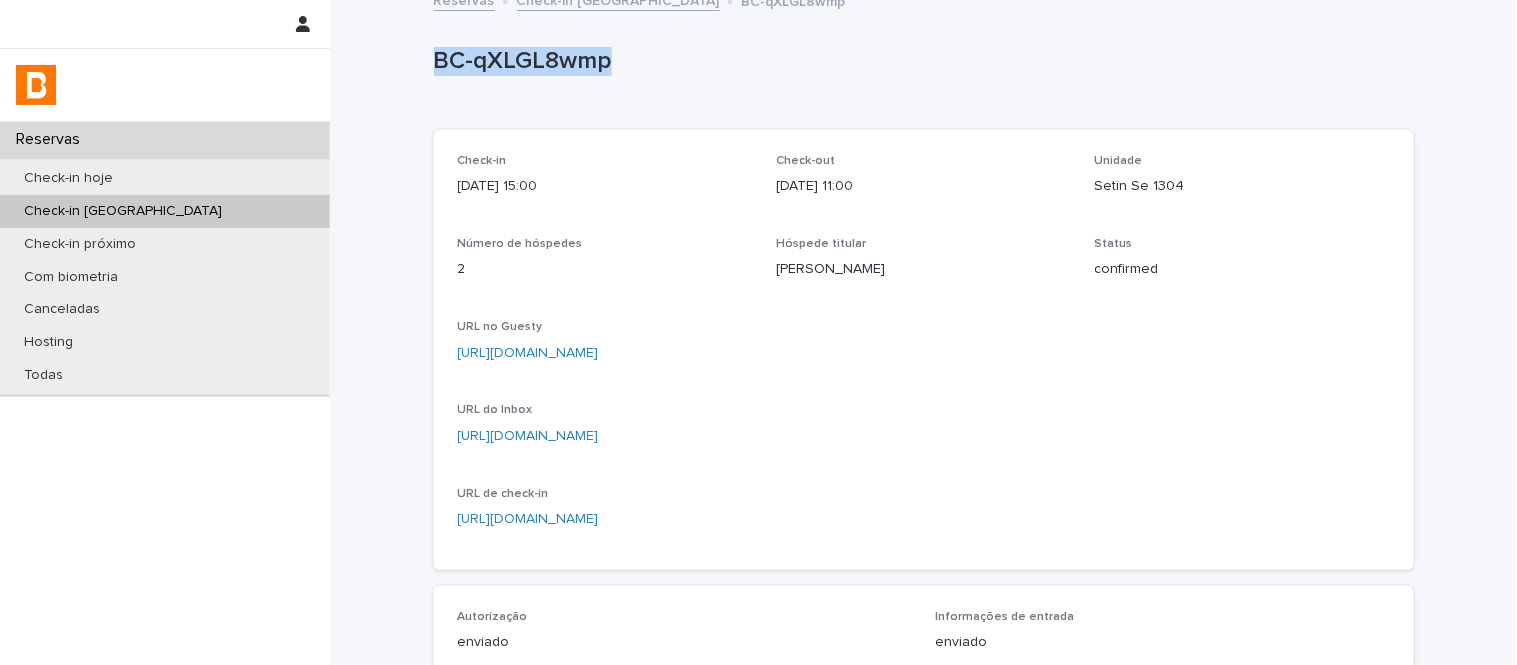 scroll, scrollTop: 0, scrollLeft: 0, axis: both 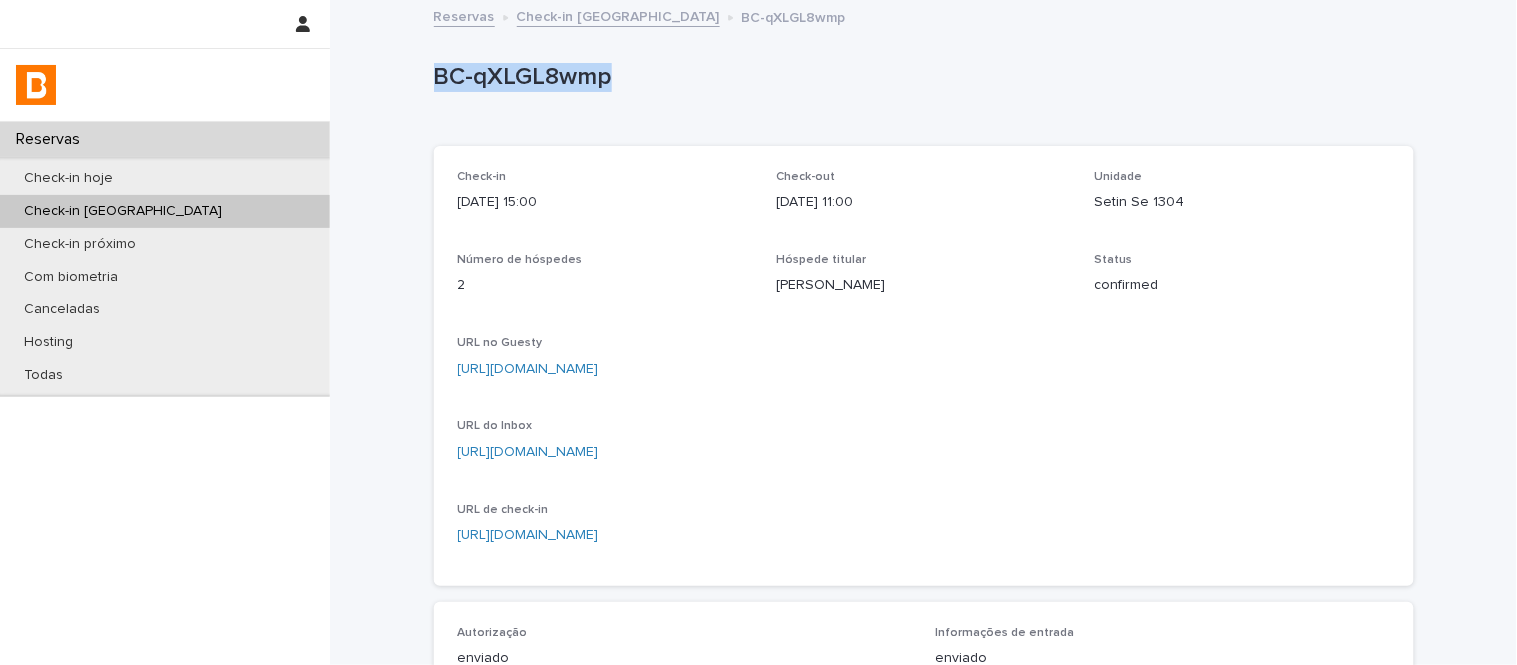 click on "Check-in [GEOGRAPHIC_DATA]" at bounding box center [618, 15] 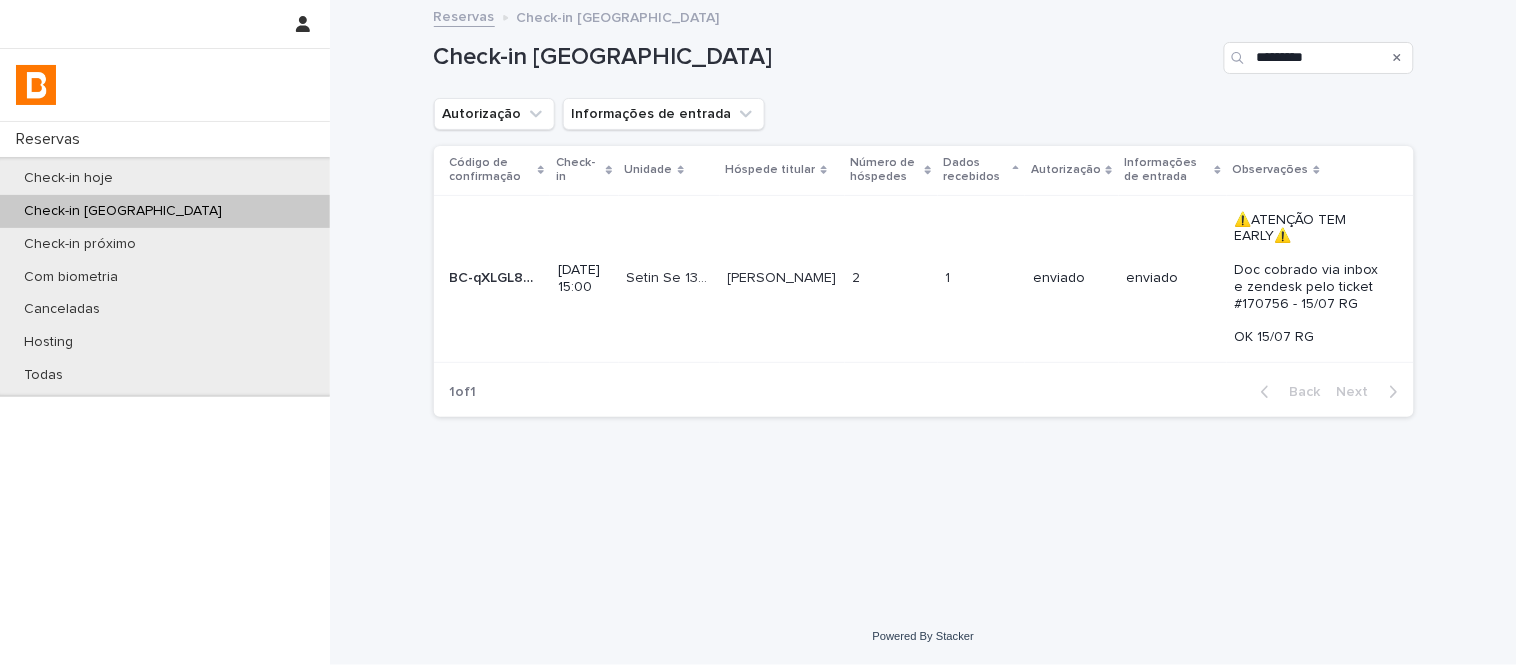 click 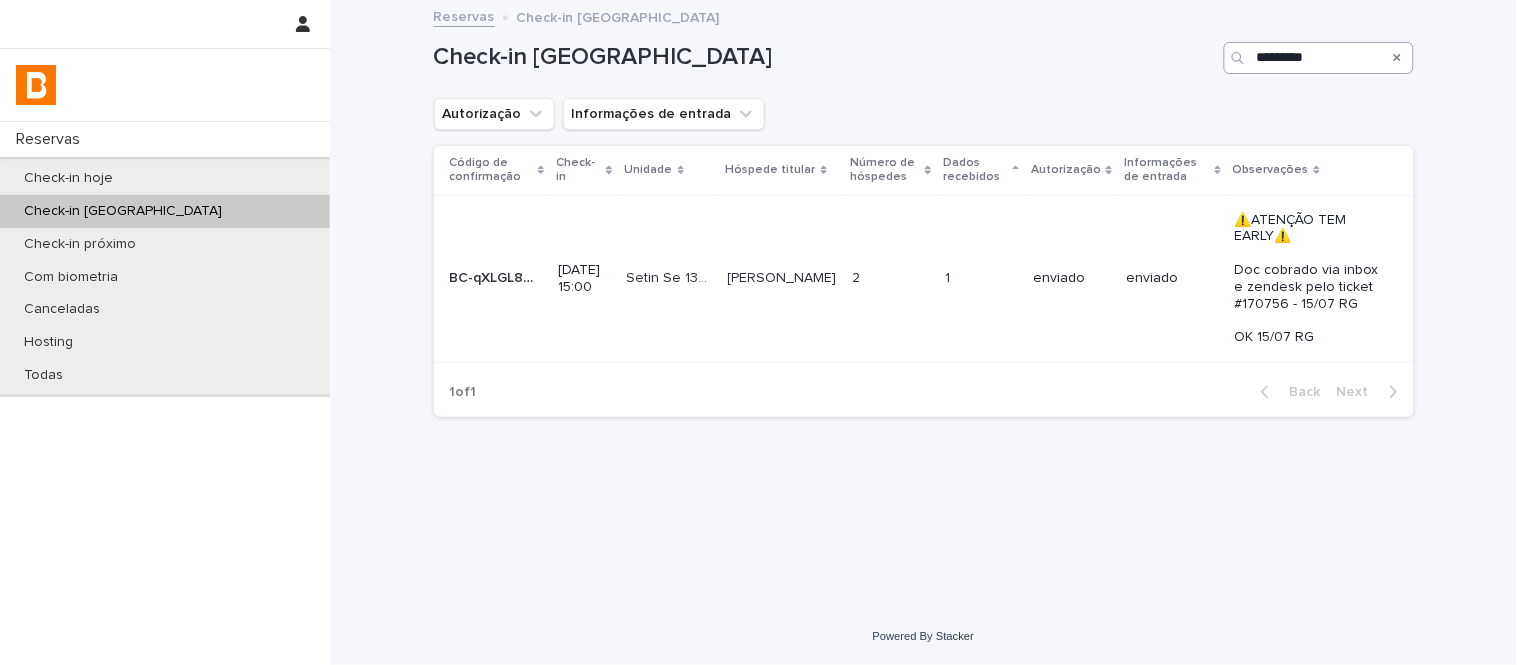 type 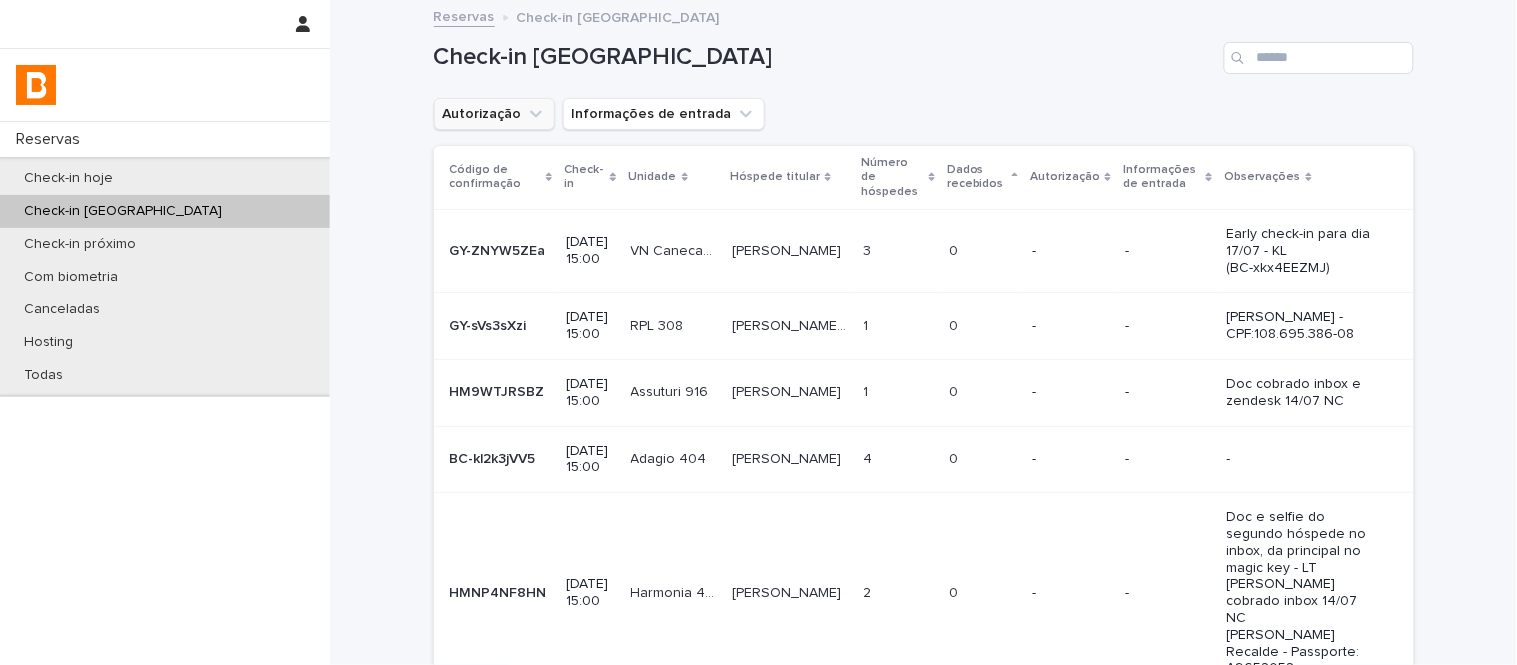 click 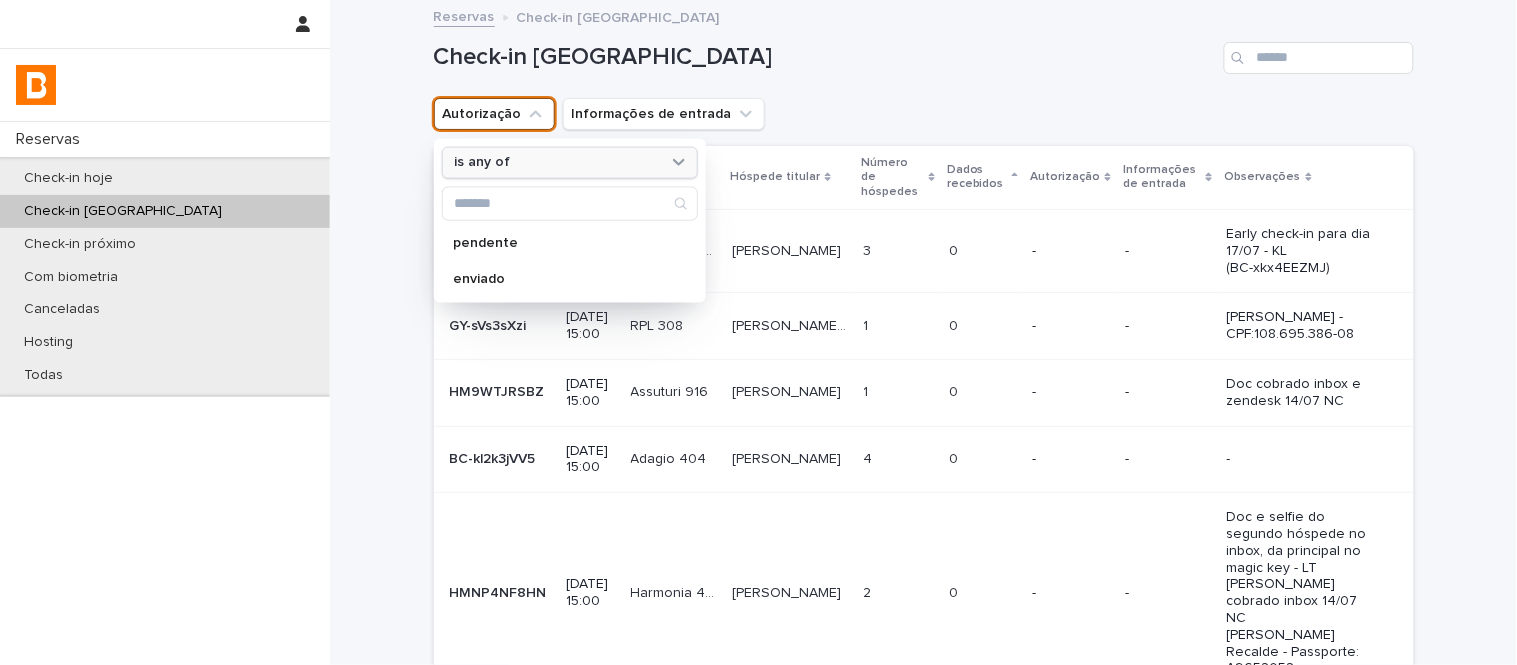 click on "is any of" at bounding box center [557, 162] 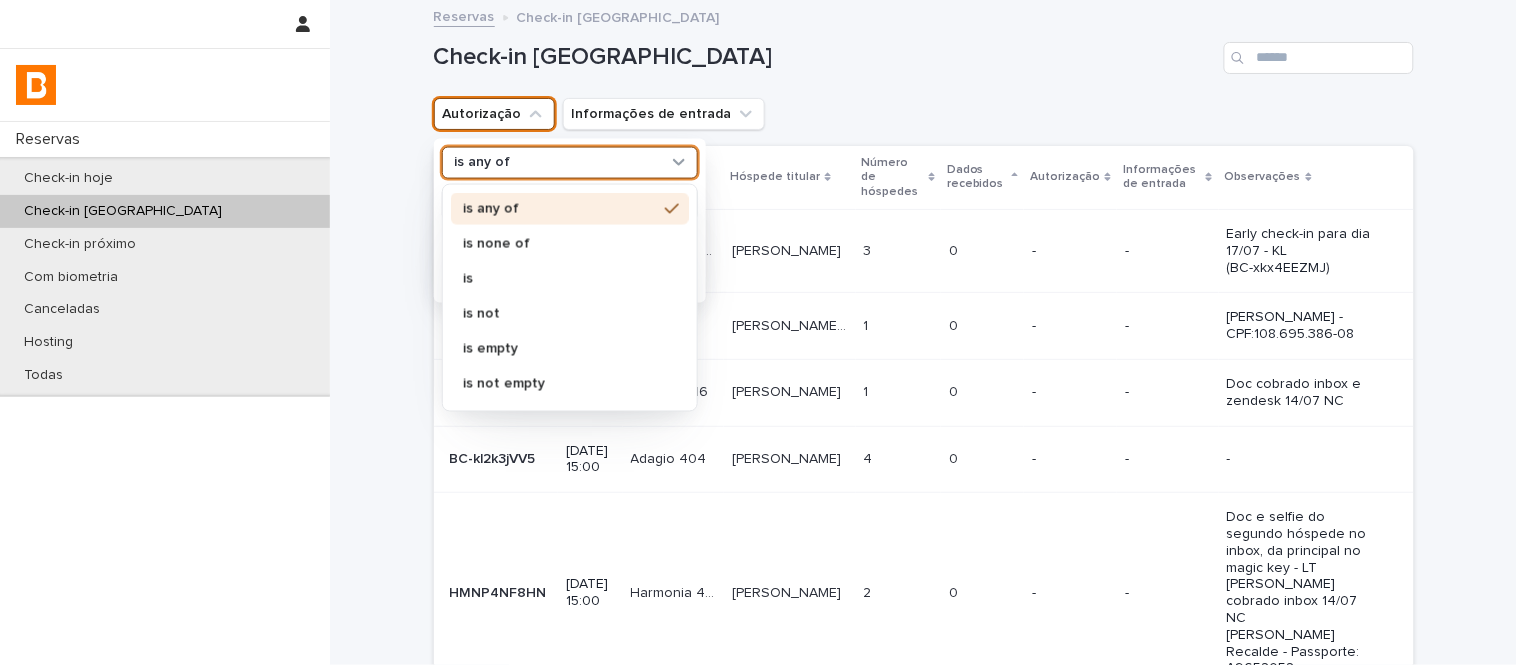 click on "is any of" at bounding box center (570, 208) 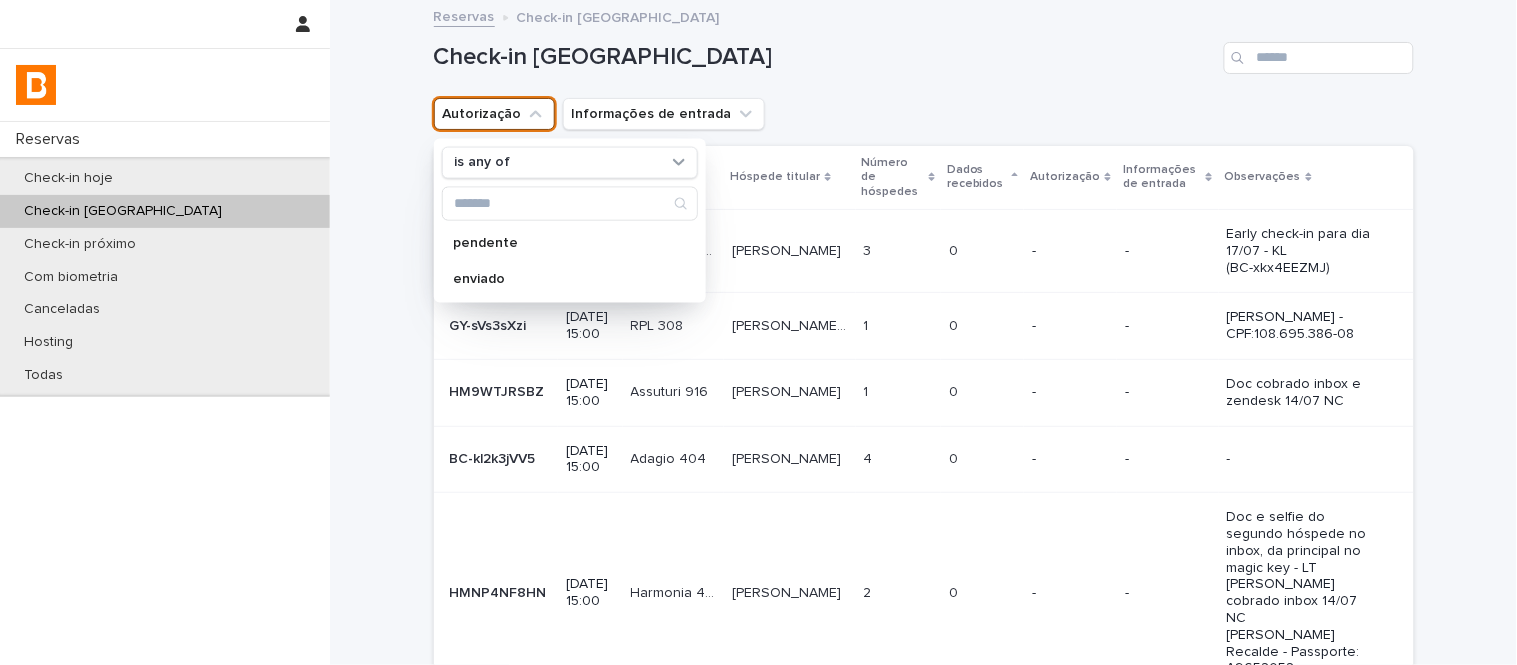 click on "pendente enviado" at bounding box center (570, 240) 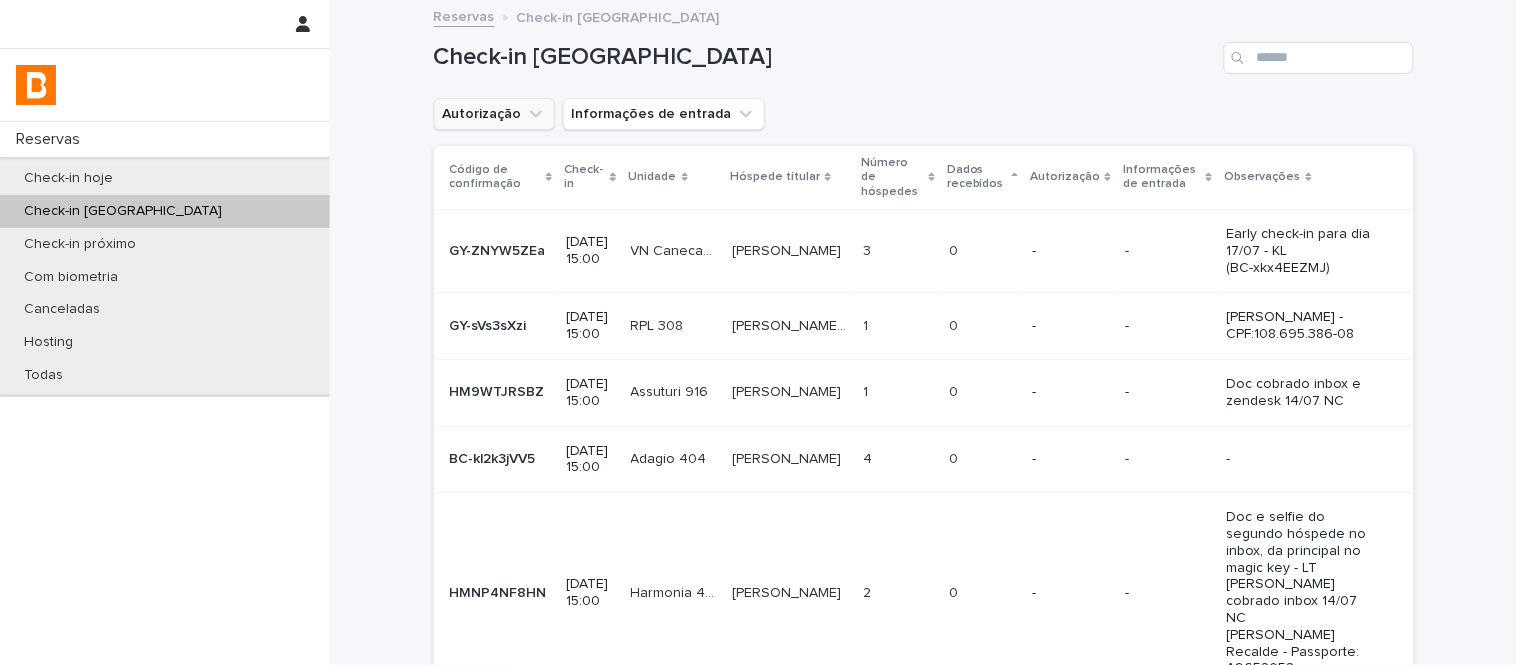 click 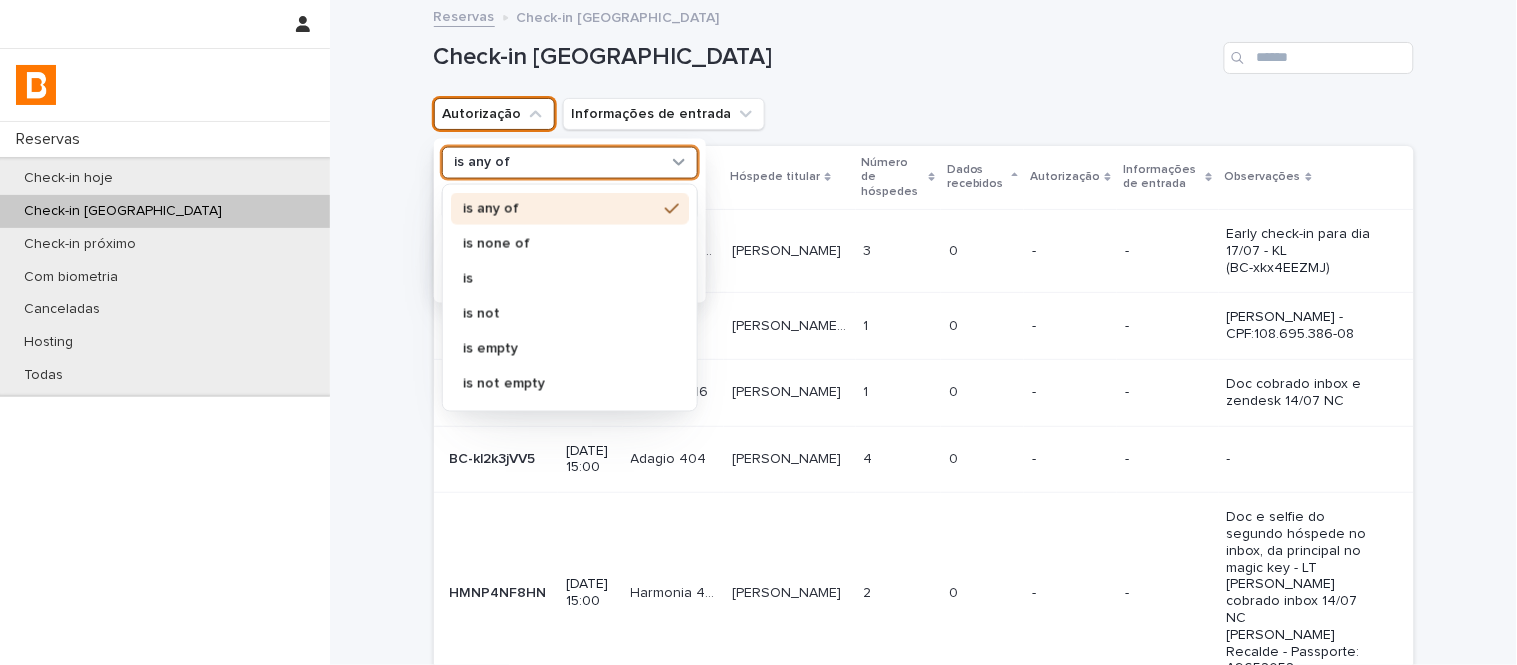 click on "is any of" at bounding box center (557, 162) 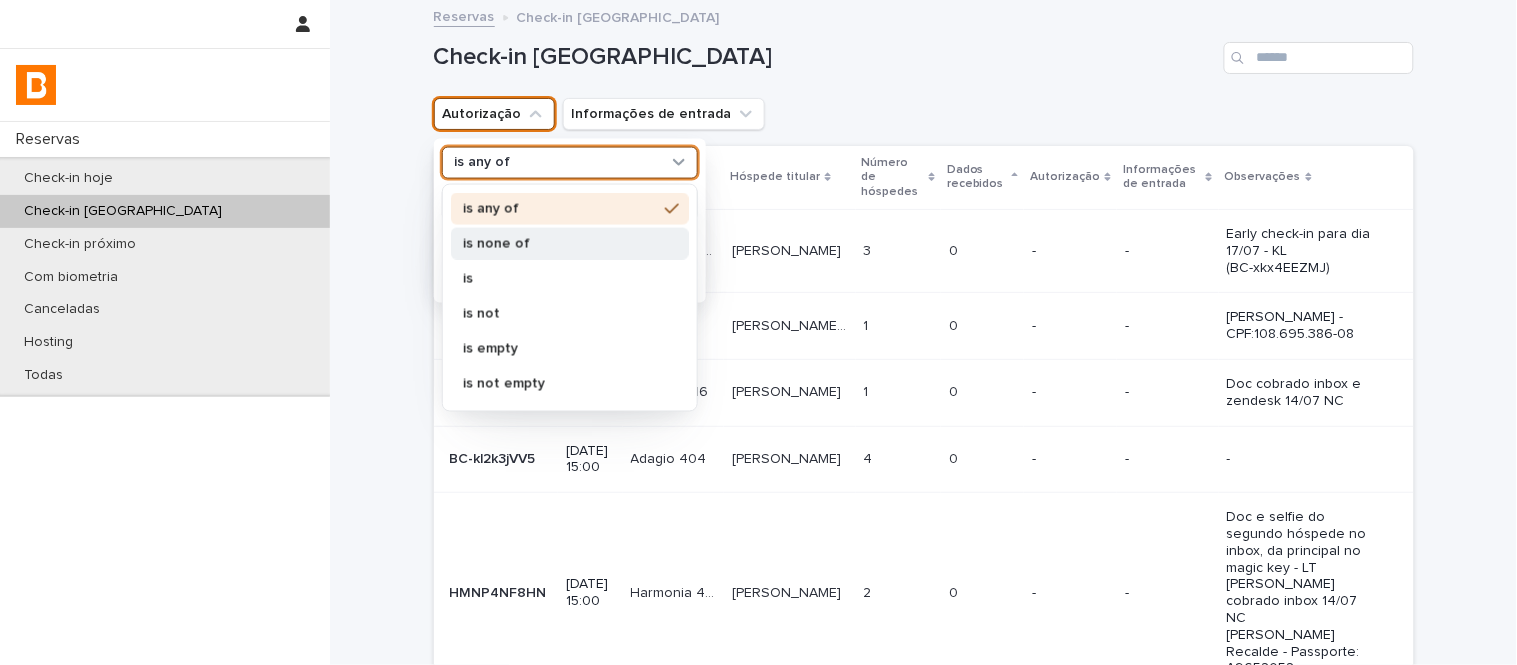 click on "is none of" at bounding box center [560, 243] 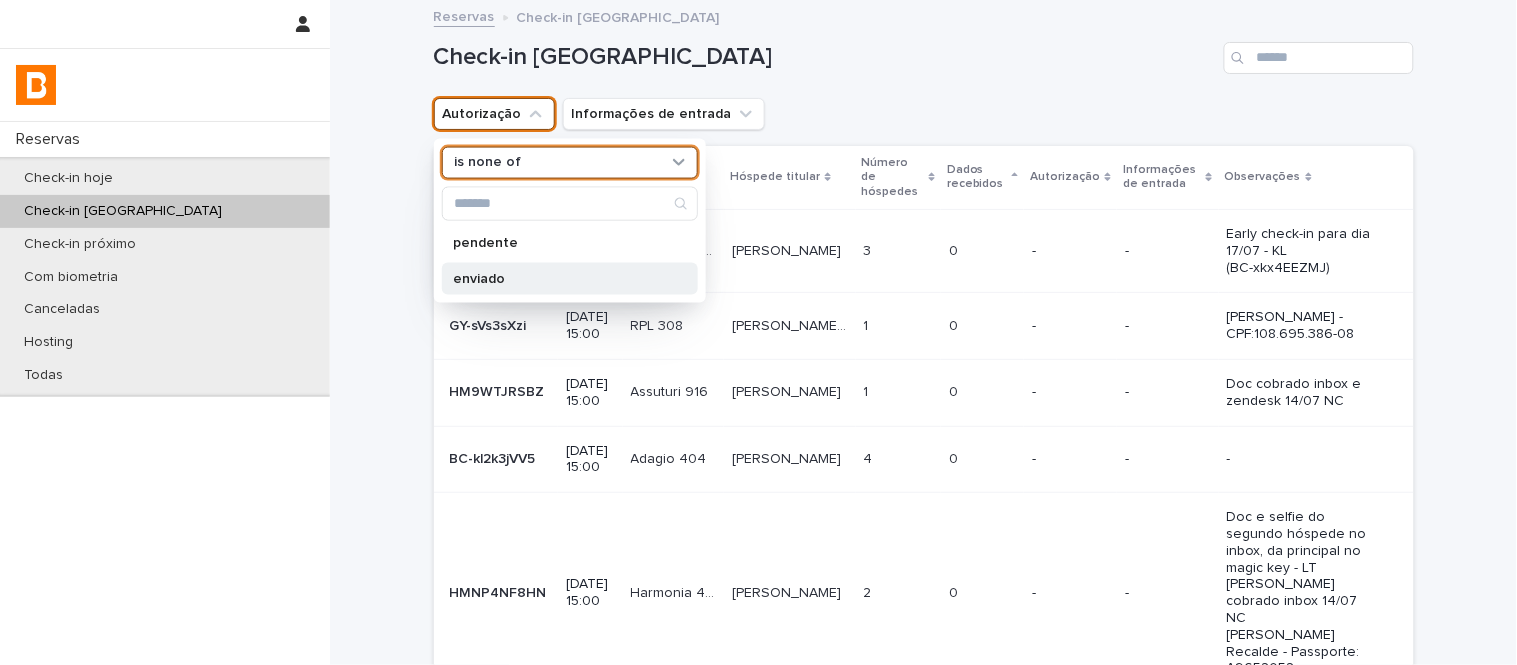 click on "enviado" at bounding box center (560, 278) 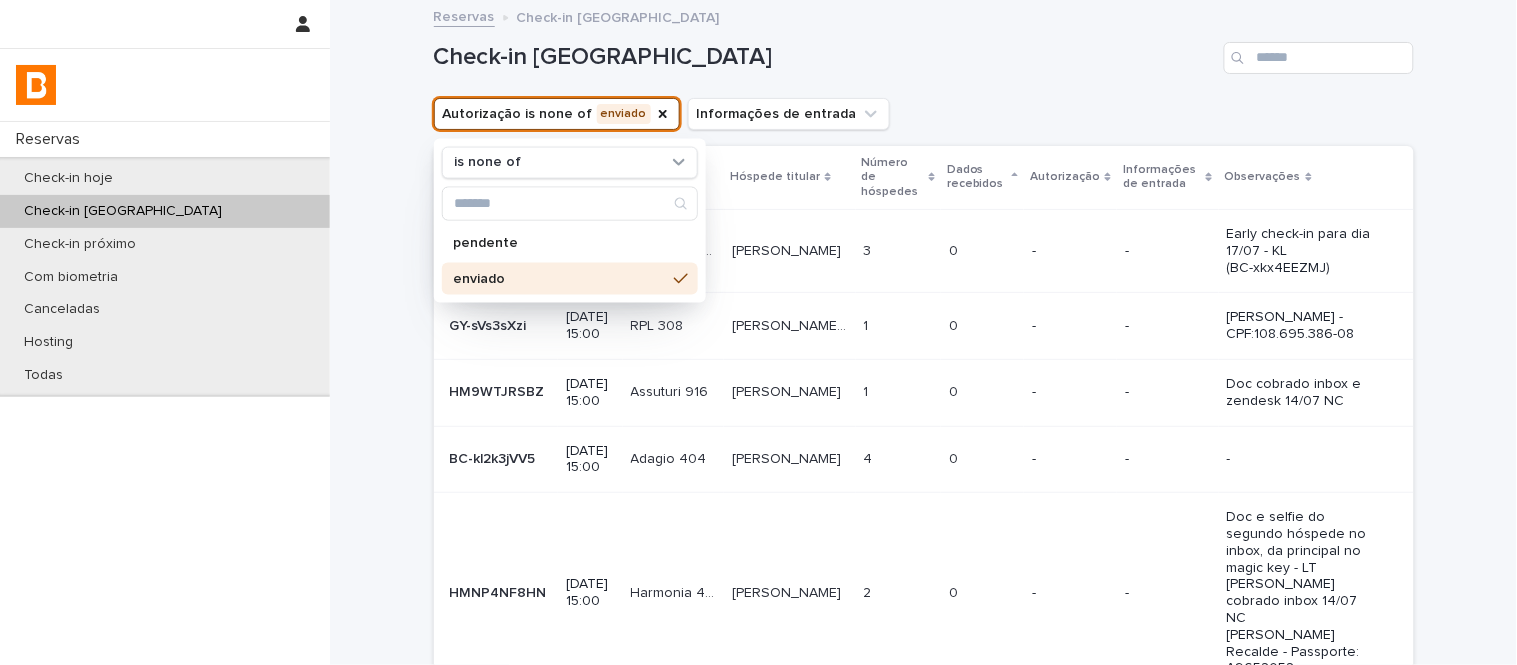 click on "Check-in [GEOGRAPHIC_DATA]" at bounding box center [825, 57] 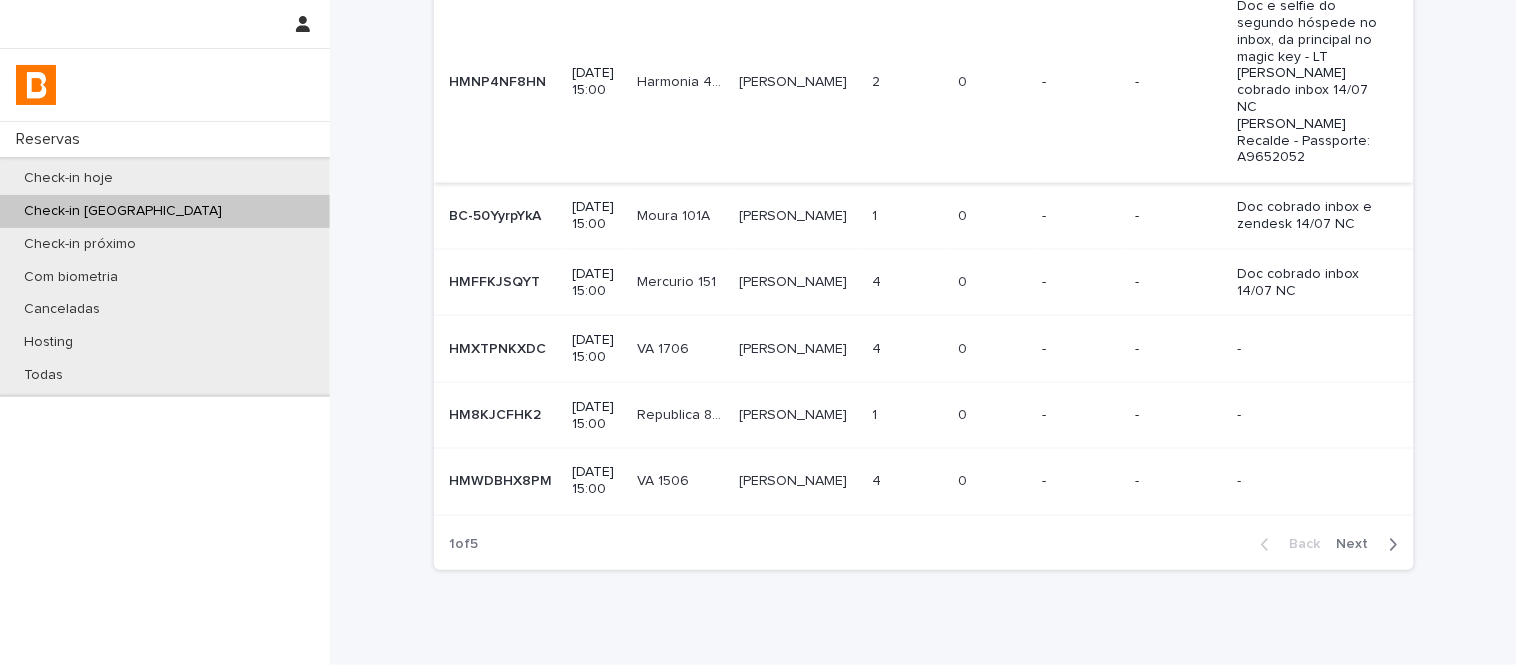 scroll, scrollTop: 675, scrollLeft: 0, axis: vertical 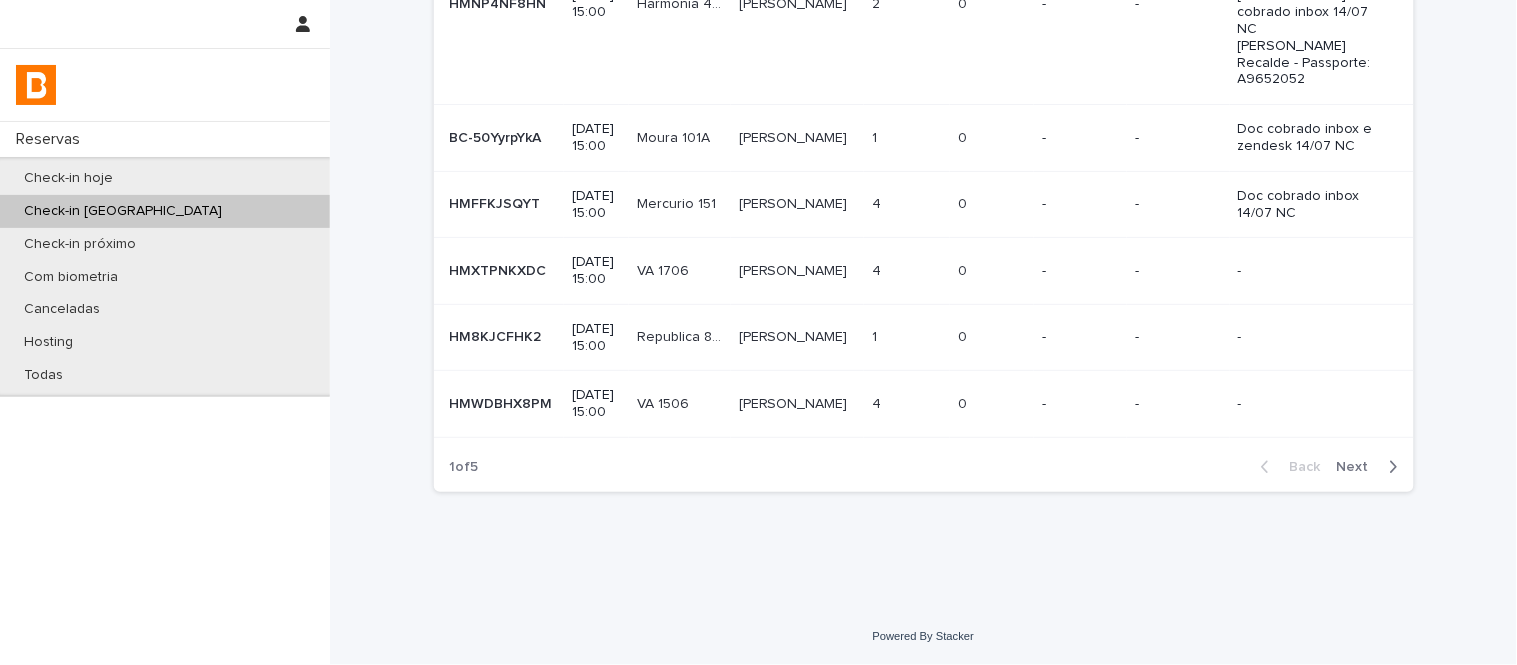 click on "Next" at bounding box center (1359, 467) 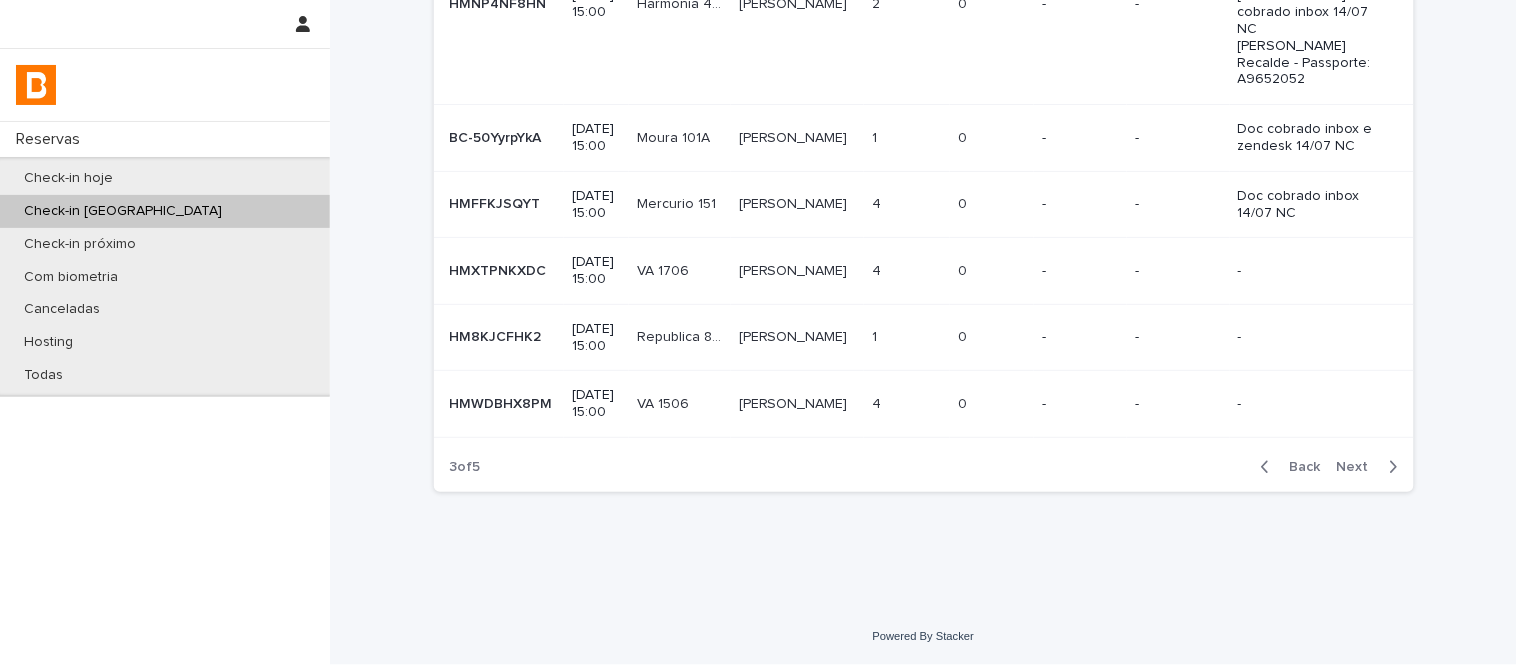 click on "Next" at bounding box center [1359, 467] 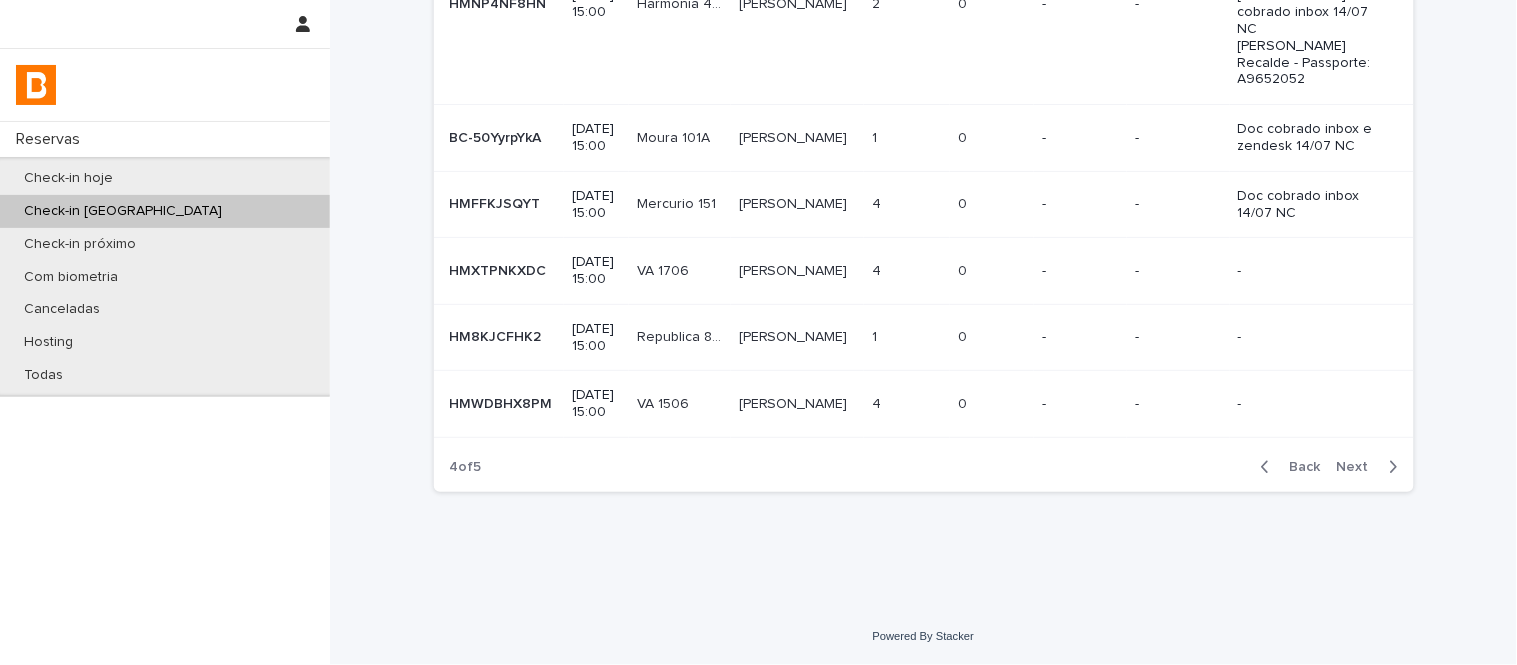 click on "Next" at bounding box center [1359, 467] 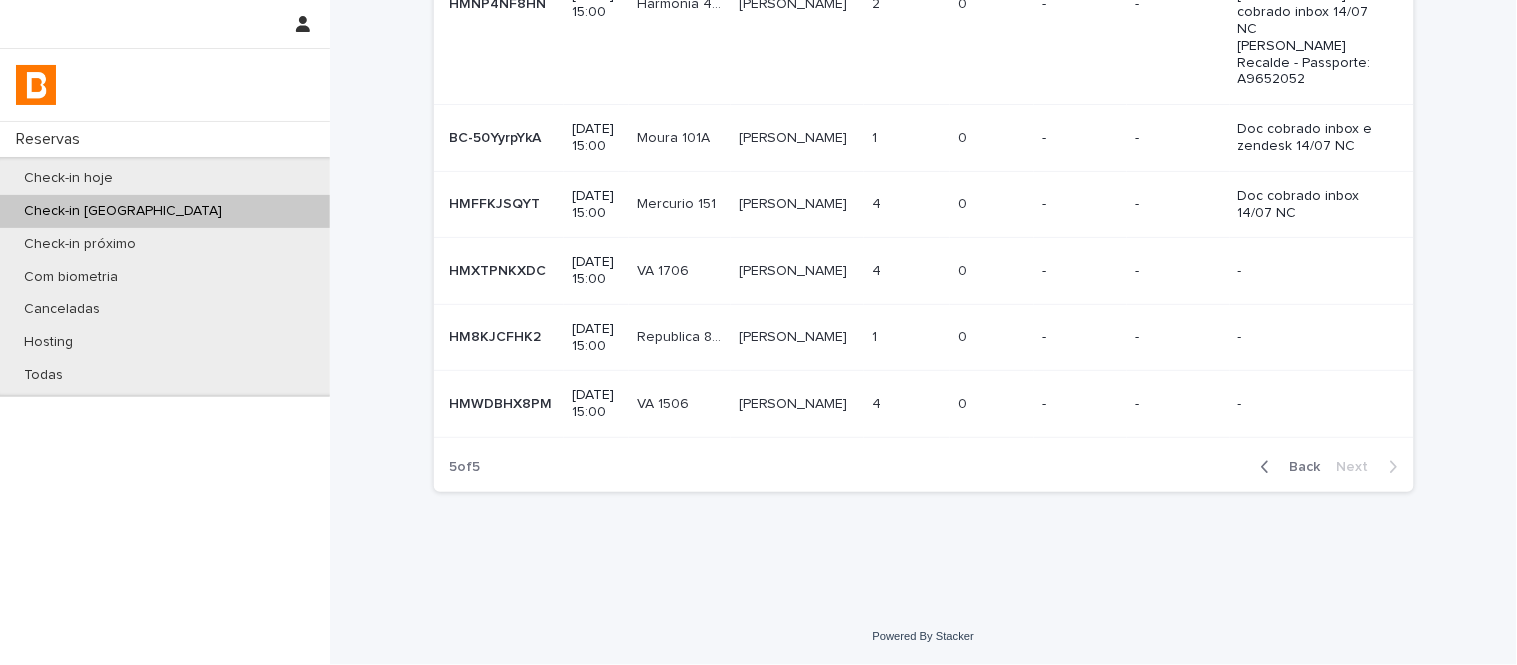 scroll, scrollTop: 0, scrollLeft: 0, axis: both 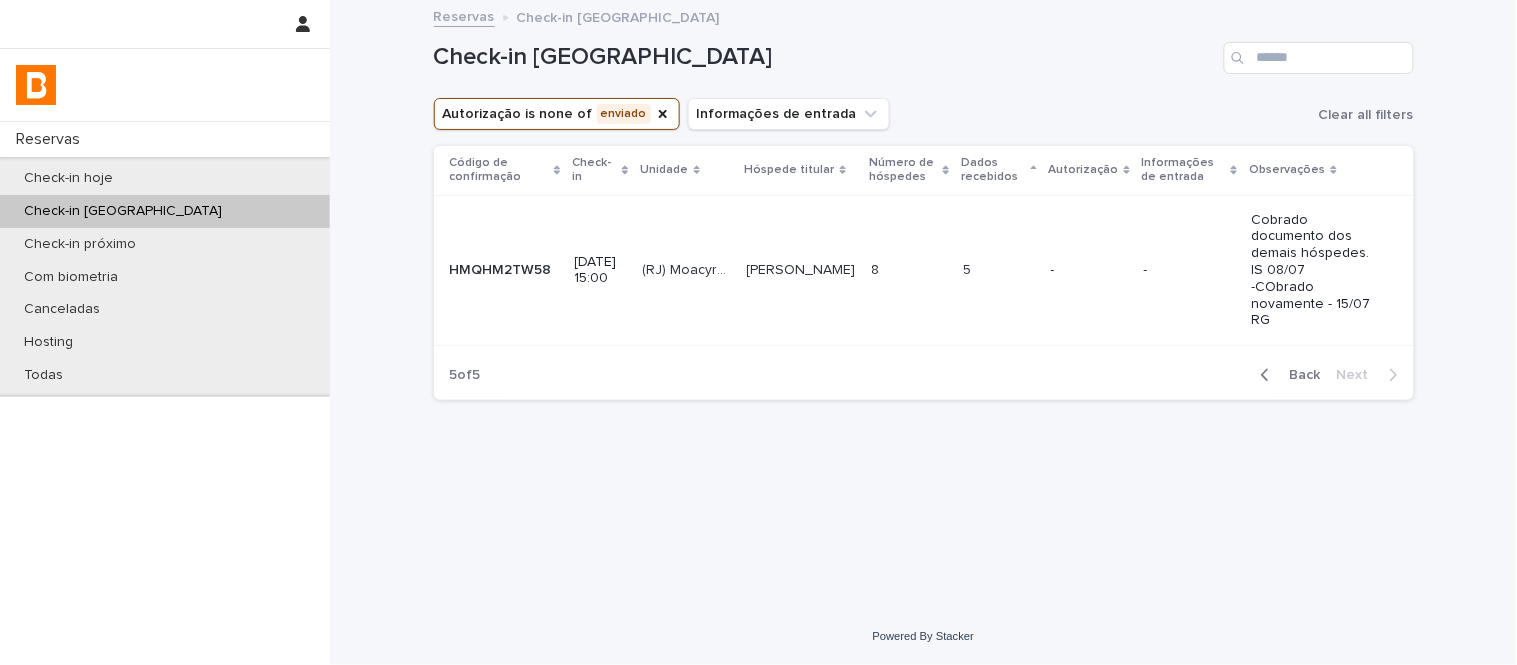 click on "Back" at bounding box center (1299, 375) 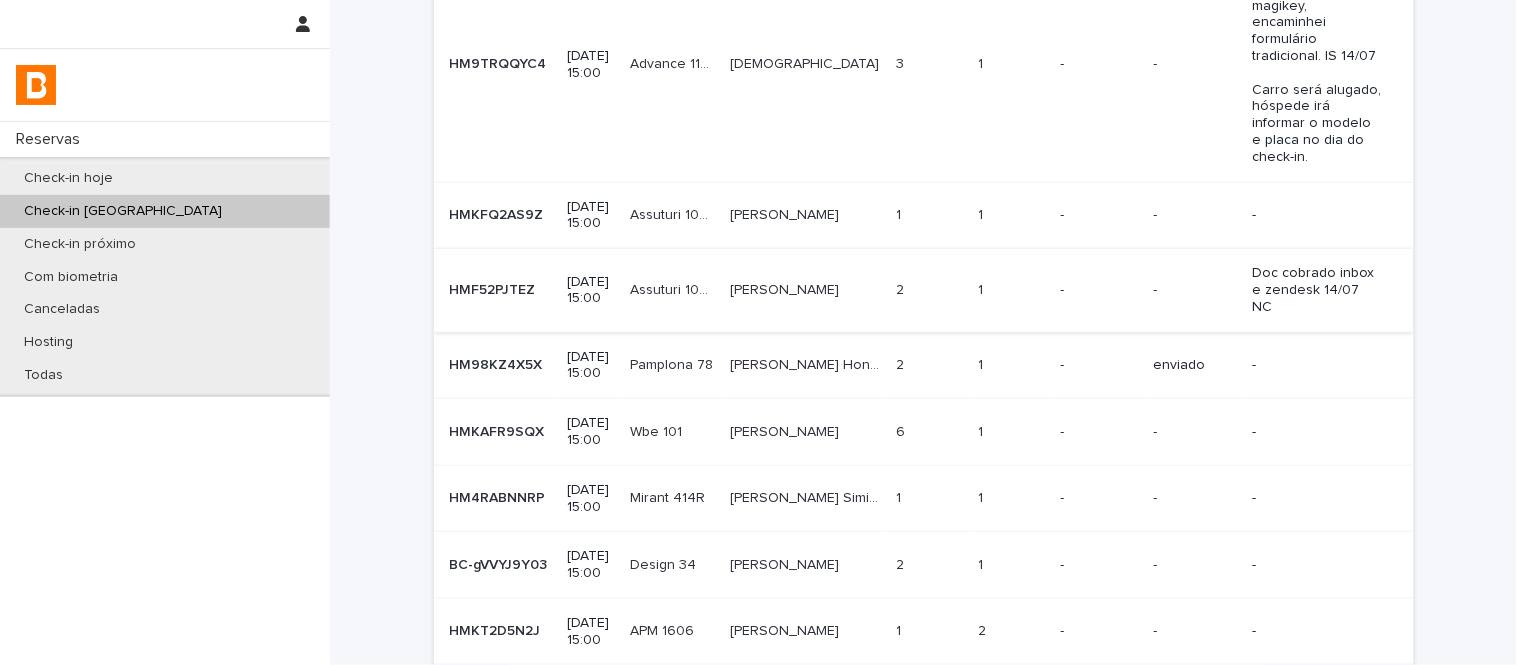 scroll, scrollTop: 333, scrollLeft: 0, axis: vertical 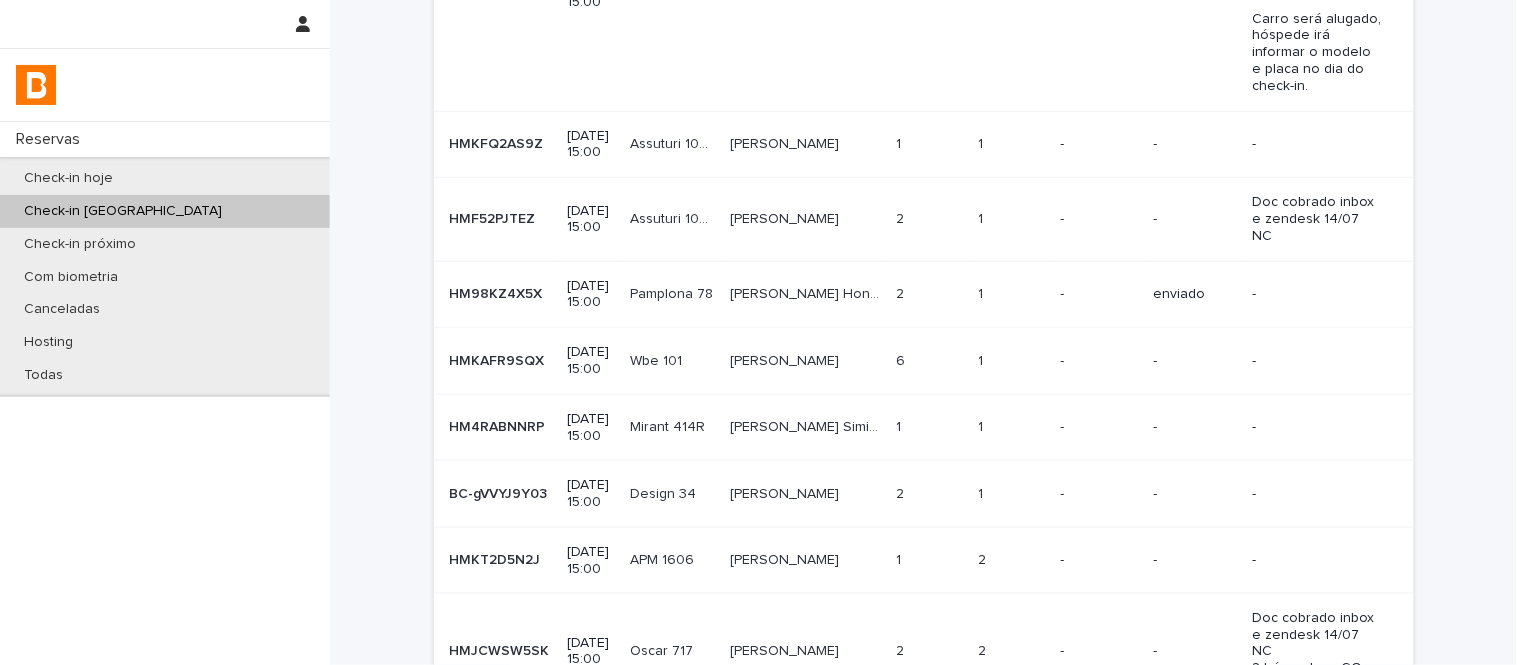 click on "Vinicius Gerioni Brazoloto" at bounding box center [786, 142] 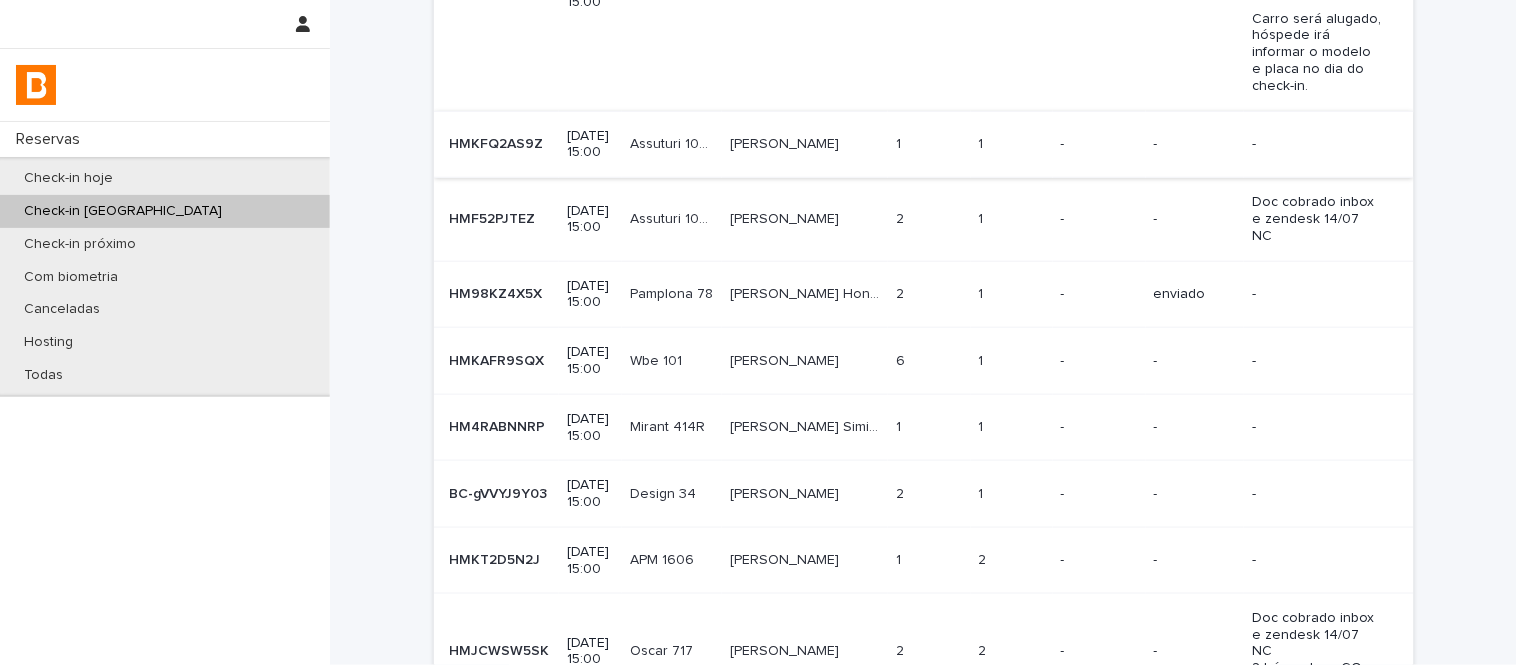 scroll, scrollTop: 0, scrollLeft: 0, axis: both 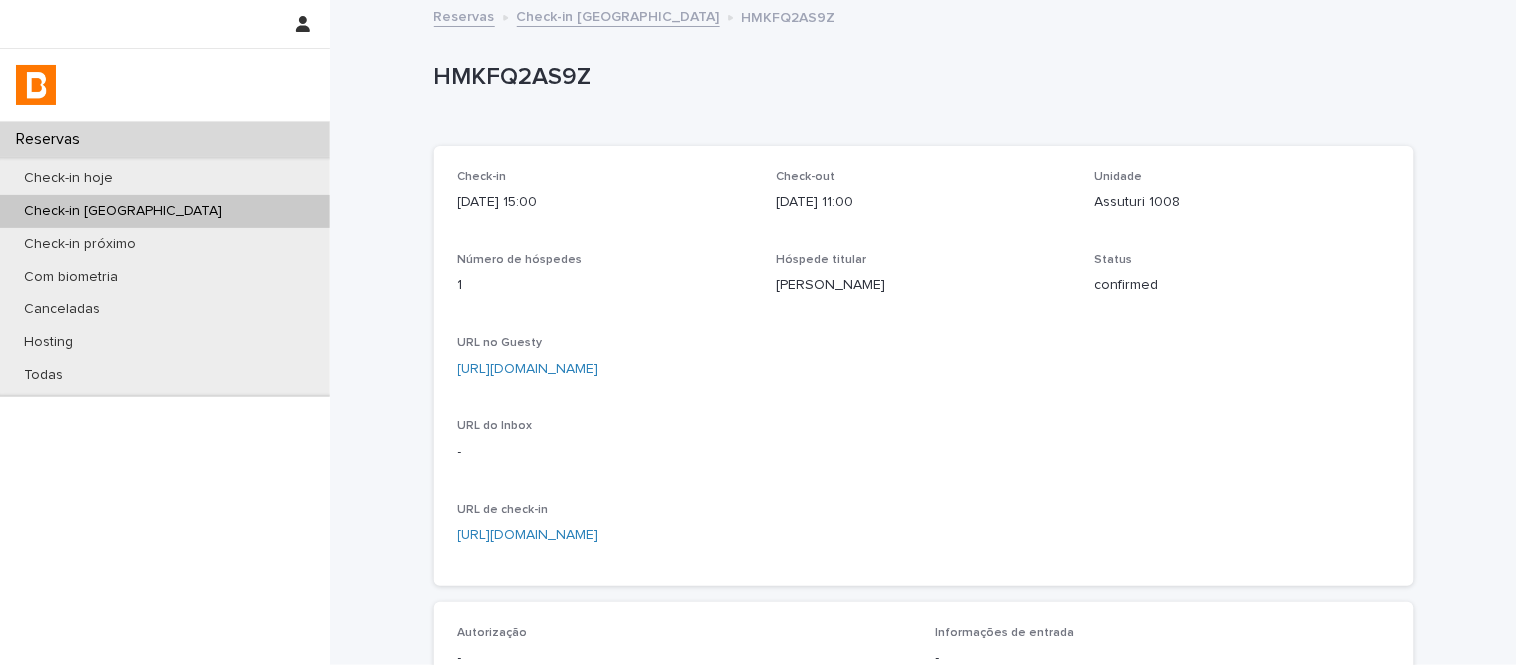 click on "Assuturi 1008" at bounding box center (1242, 200) 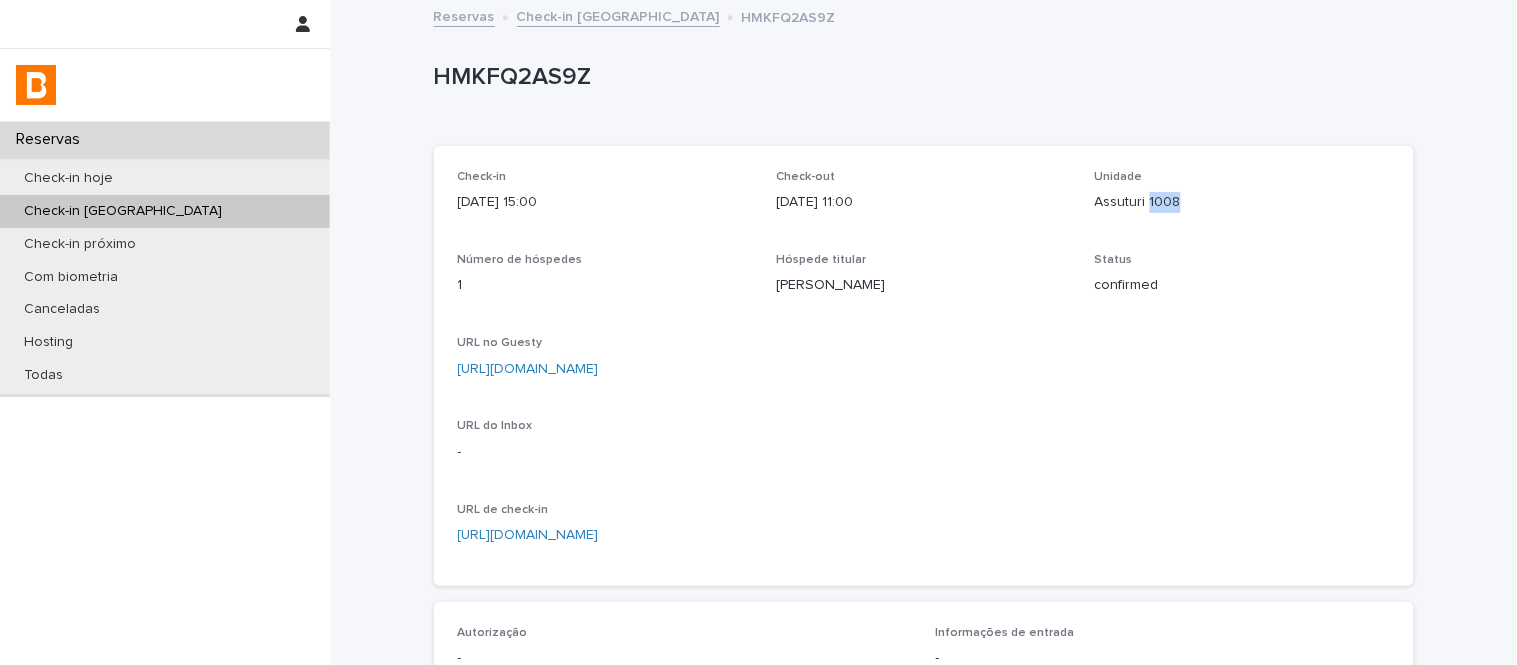 click on "Assuturi 1008" at bounding box center (1242, 200) 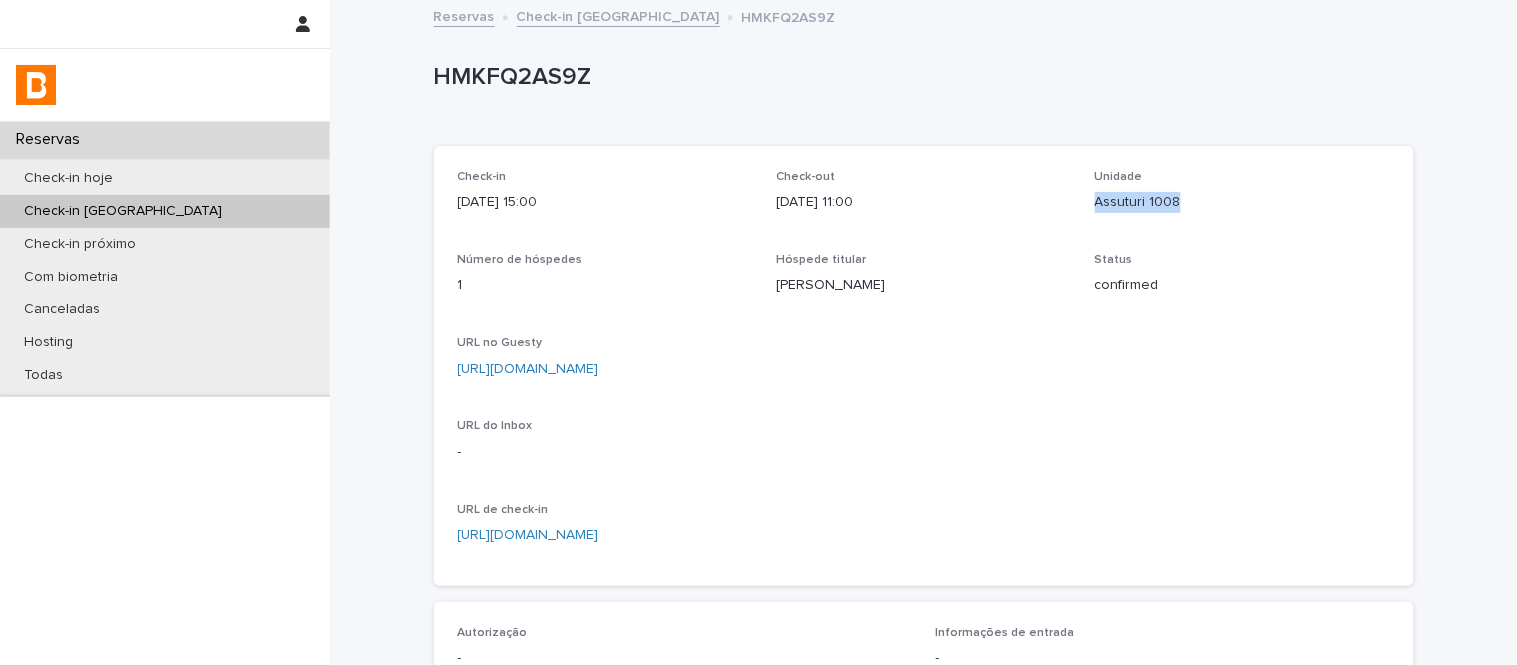 click on "Assuturi 1008" at bounding box center [1242, 200] 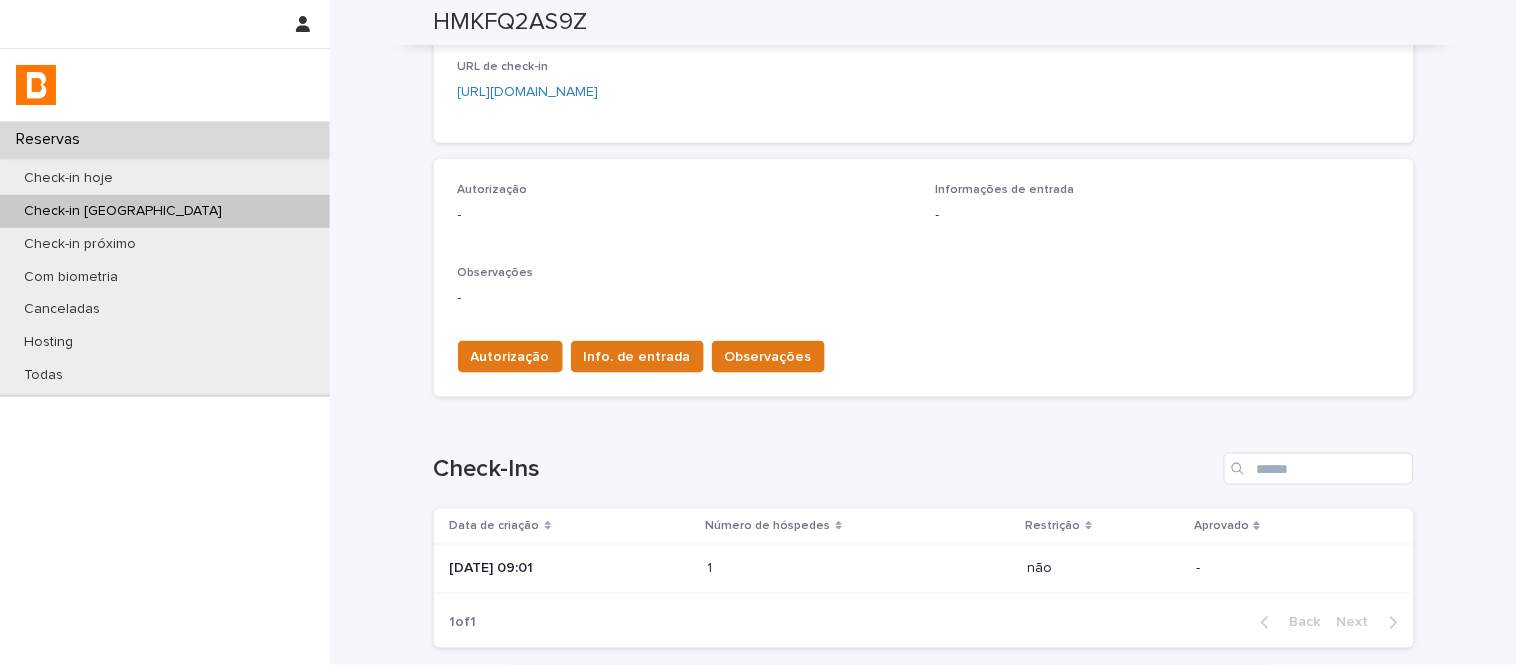 scroll, scrollTop: 444, scrollLeft: 0, axis: vertical 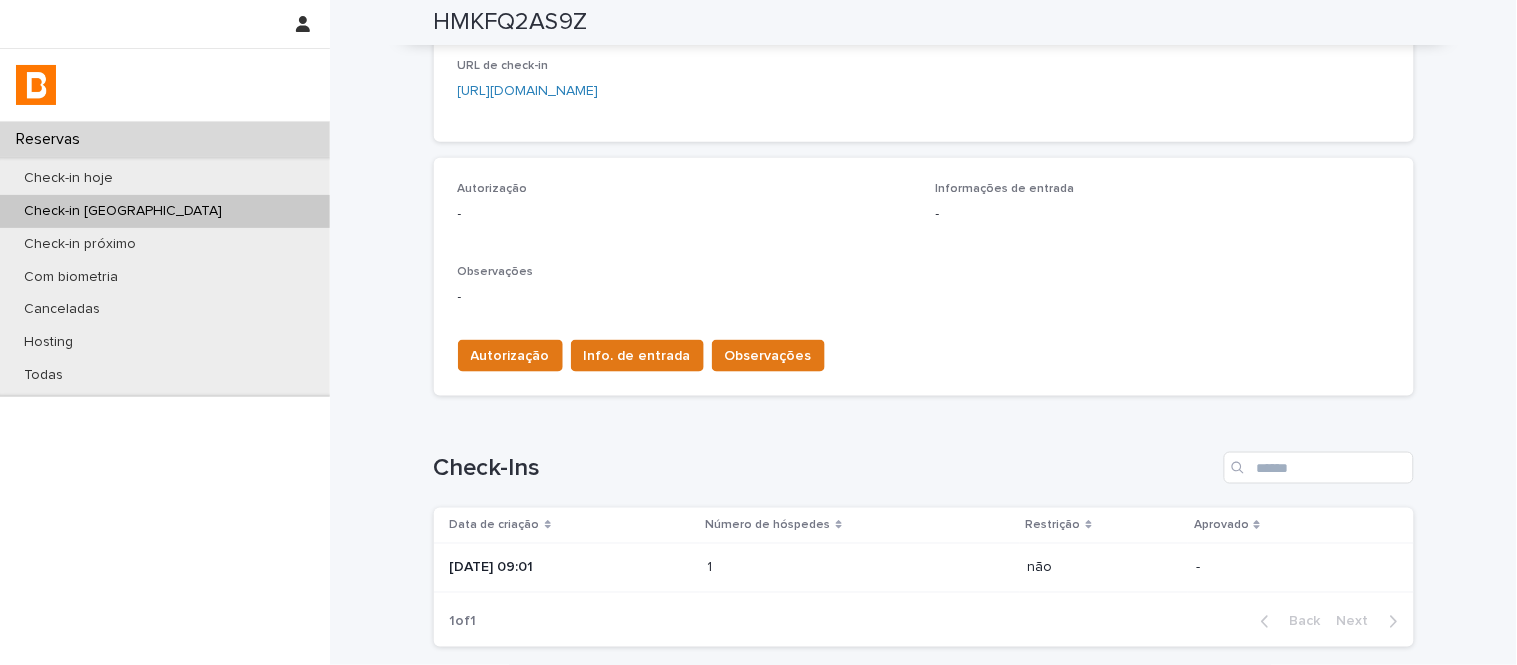click at bounding box center (795, 568) 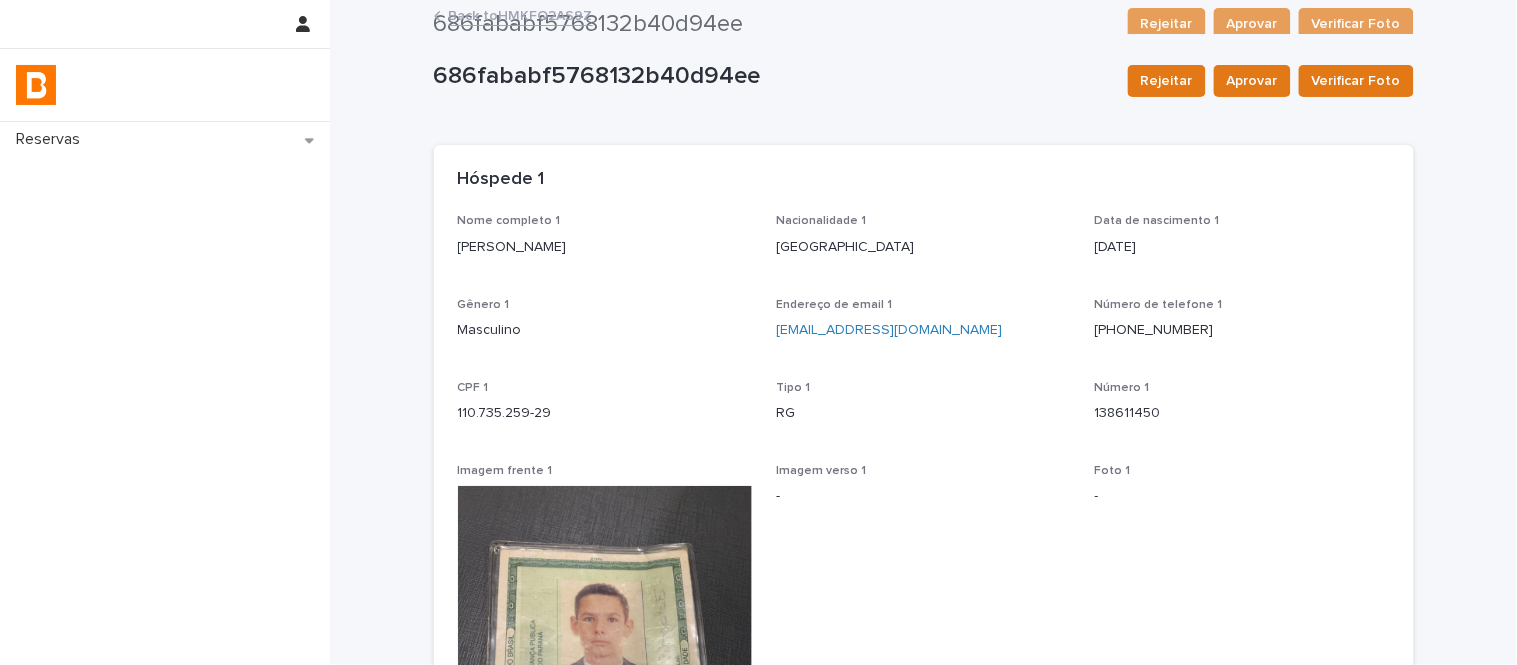scroll, scrollTop: 0, scrollLeft: 0, axis: both 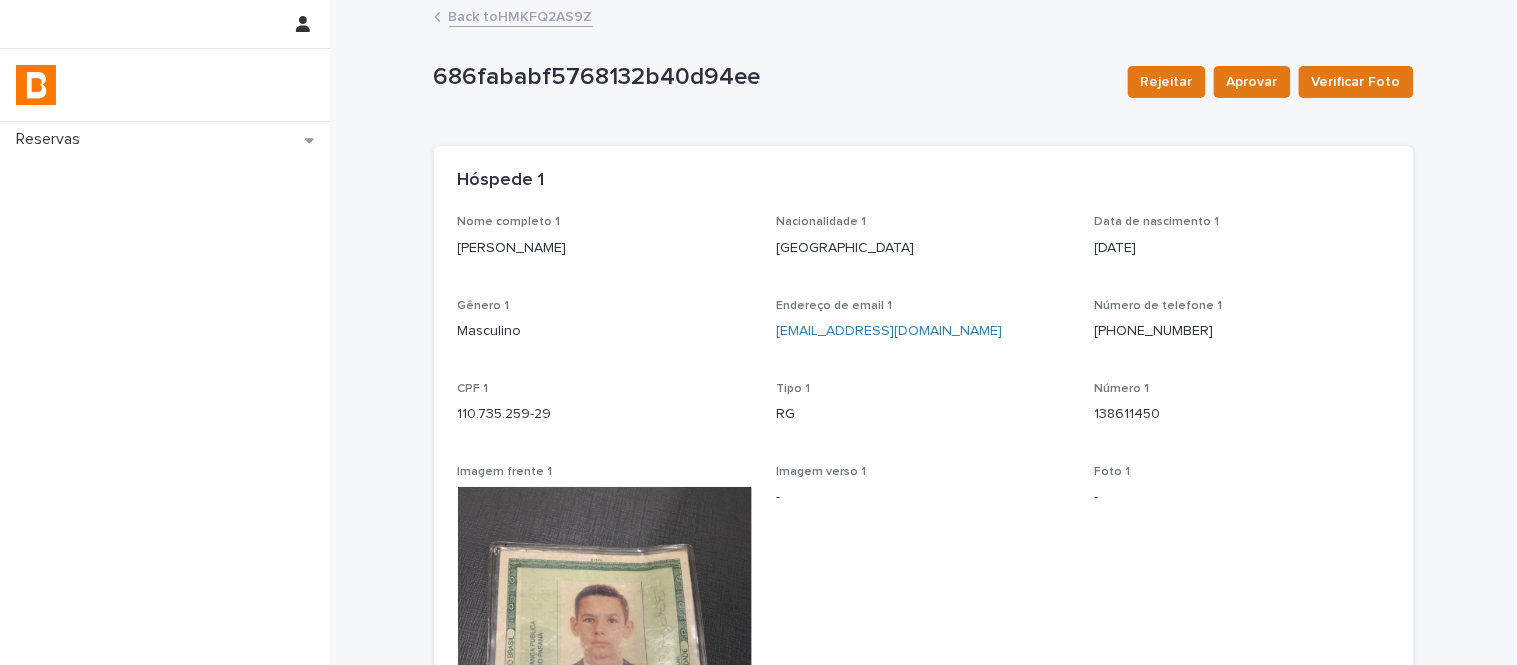 click on "Back to  HMKFQ2AS9Z" at bounding box center (521, 15) 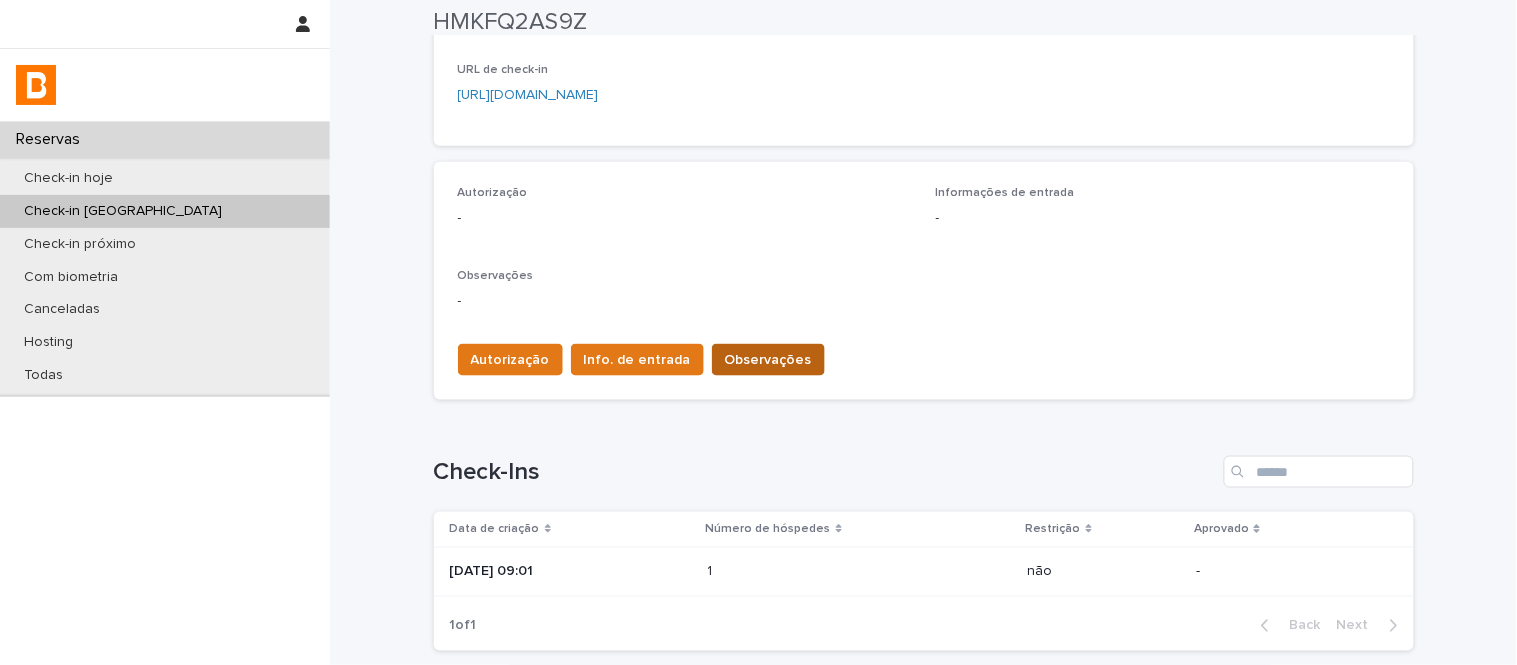 scroll, scrollTop: 444, scrollLeft: 0, axis: vertical 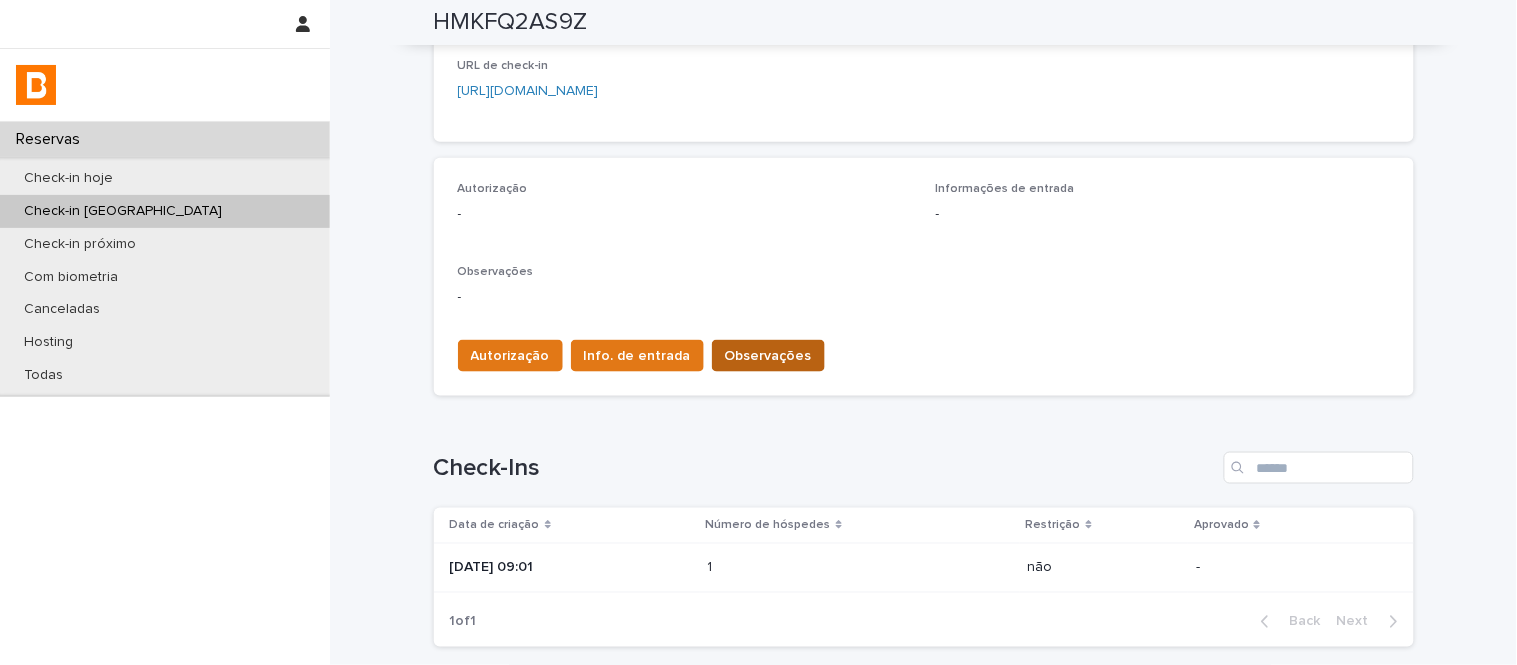 click on "Observações" at bounding box center [768, 356] 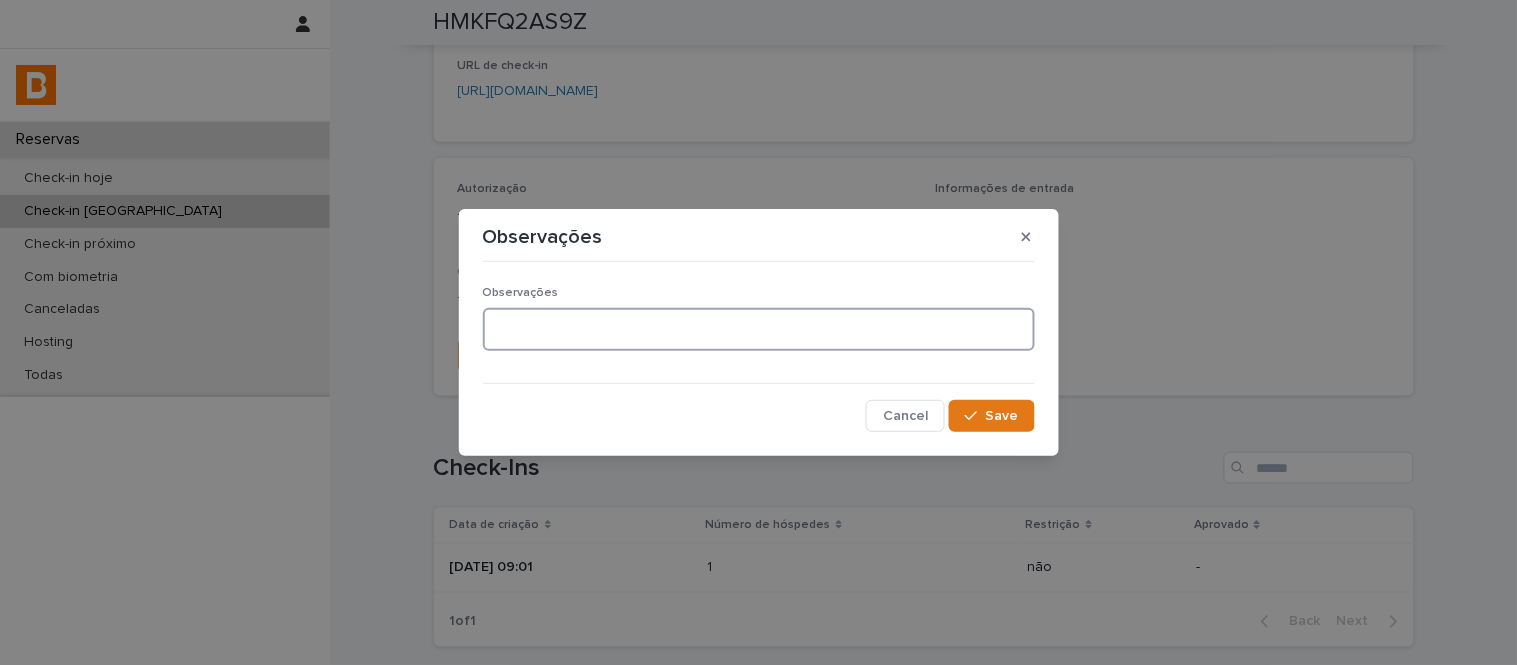 click at bounding box center (759, 329) 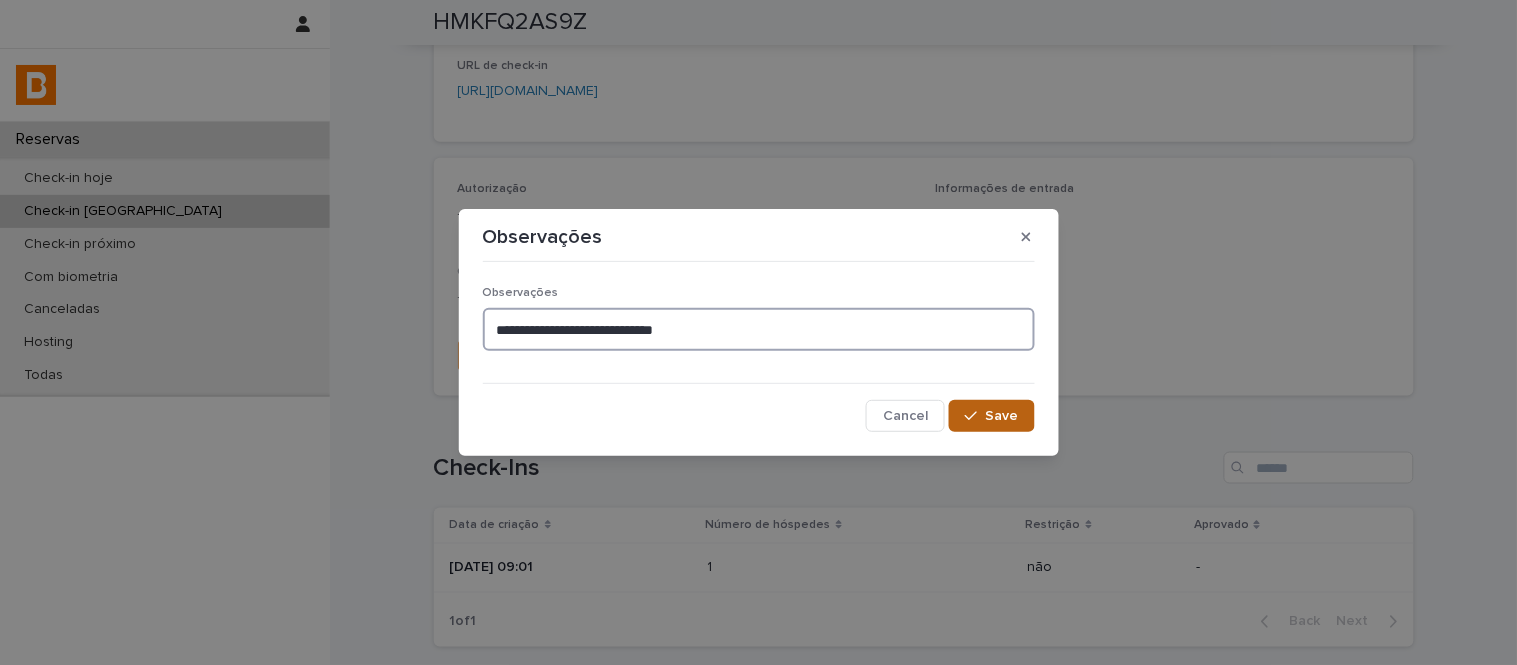 type on "**********" 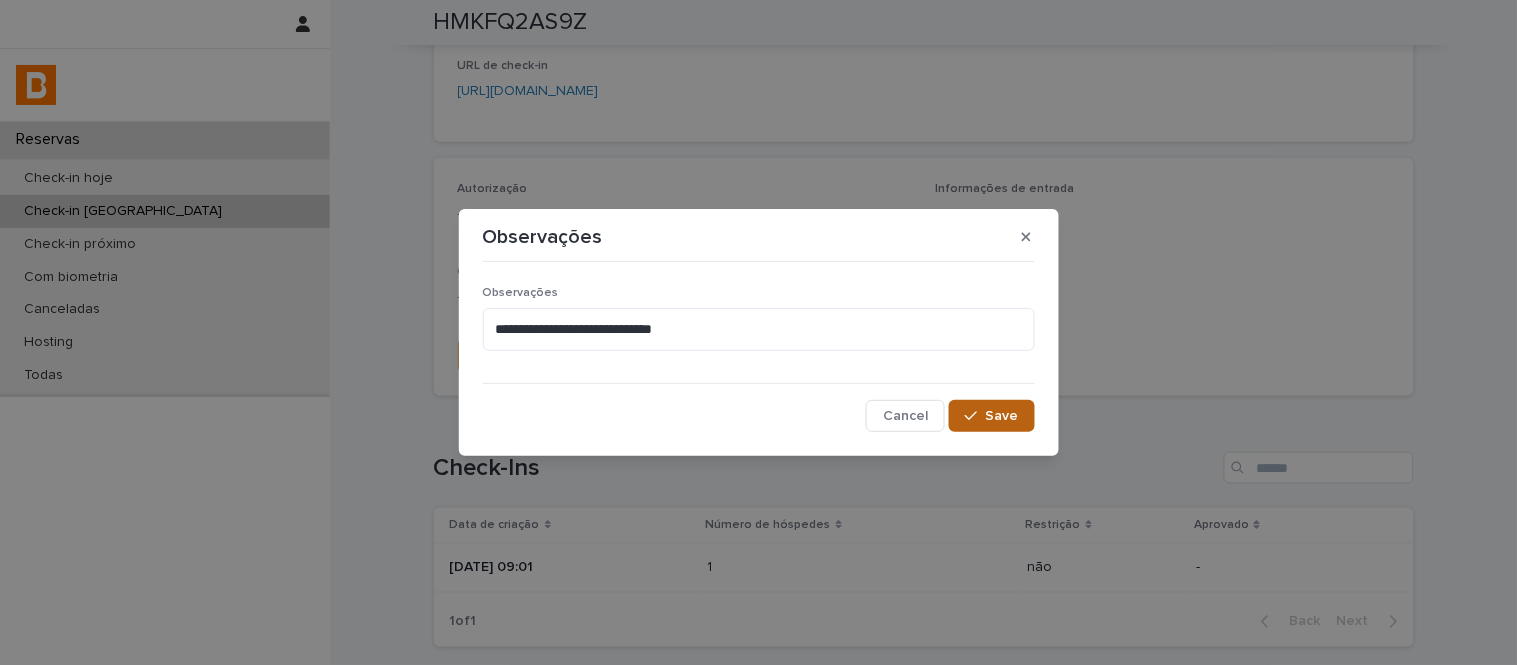 click on "Save" at bounding box center [991, 416] 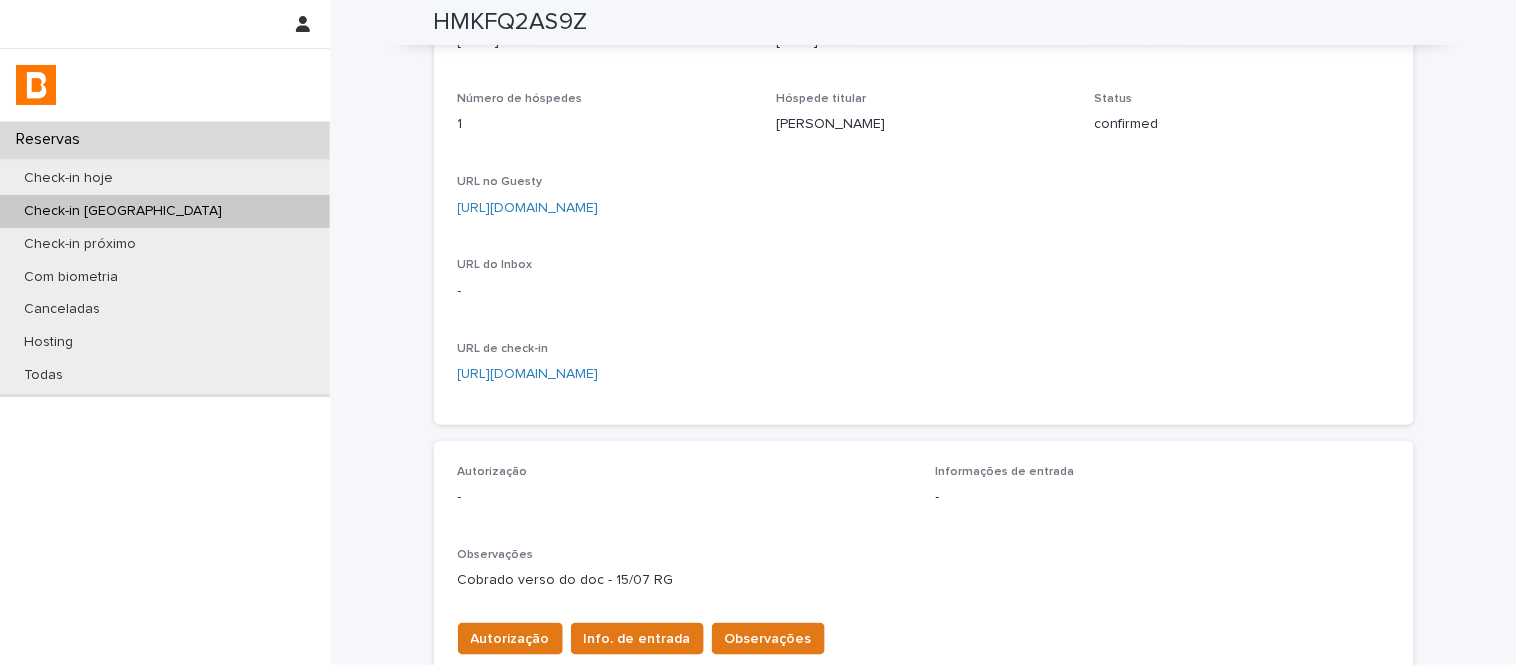 scroll, scrollTop: 0, scrollLeft: 0, axis: both 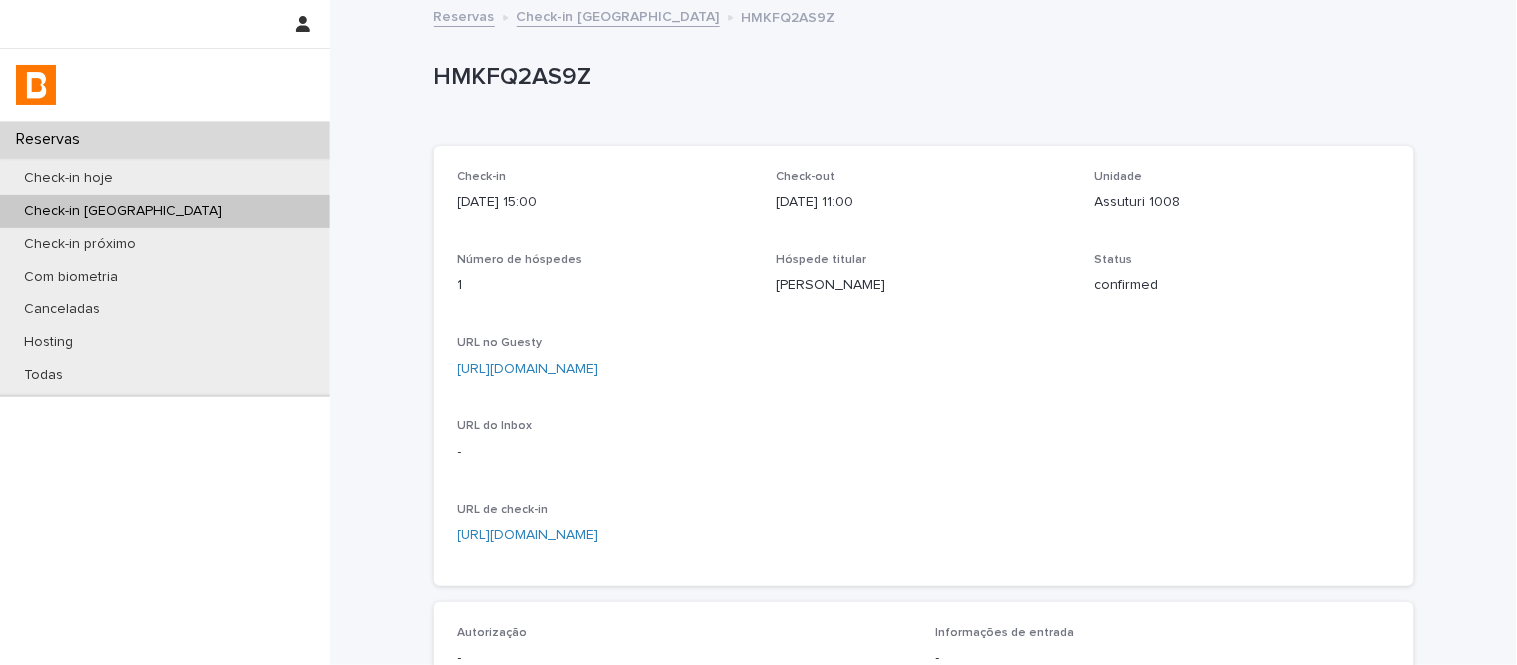 click on "Check-in [GEOGRAPHIC_DATA]" at bounding box center (618, 15) 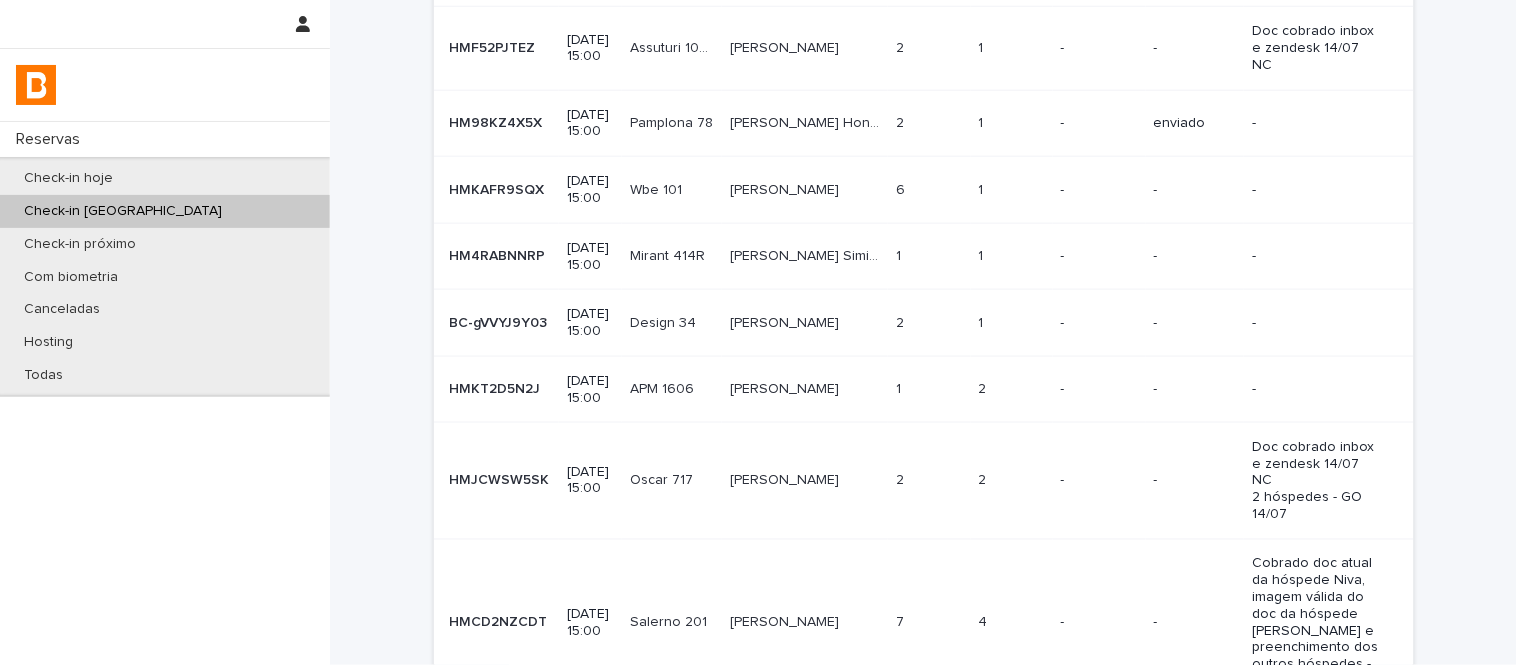 scroll, scrollTop: 555, scrollLeft: 0, axis: vertical 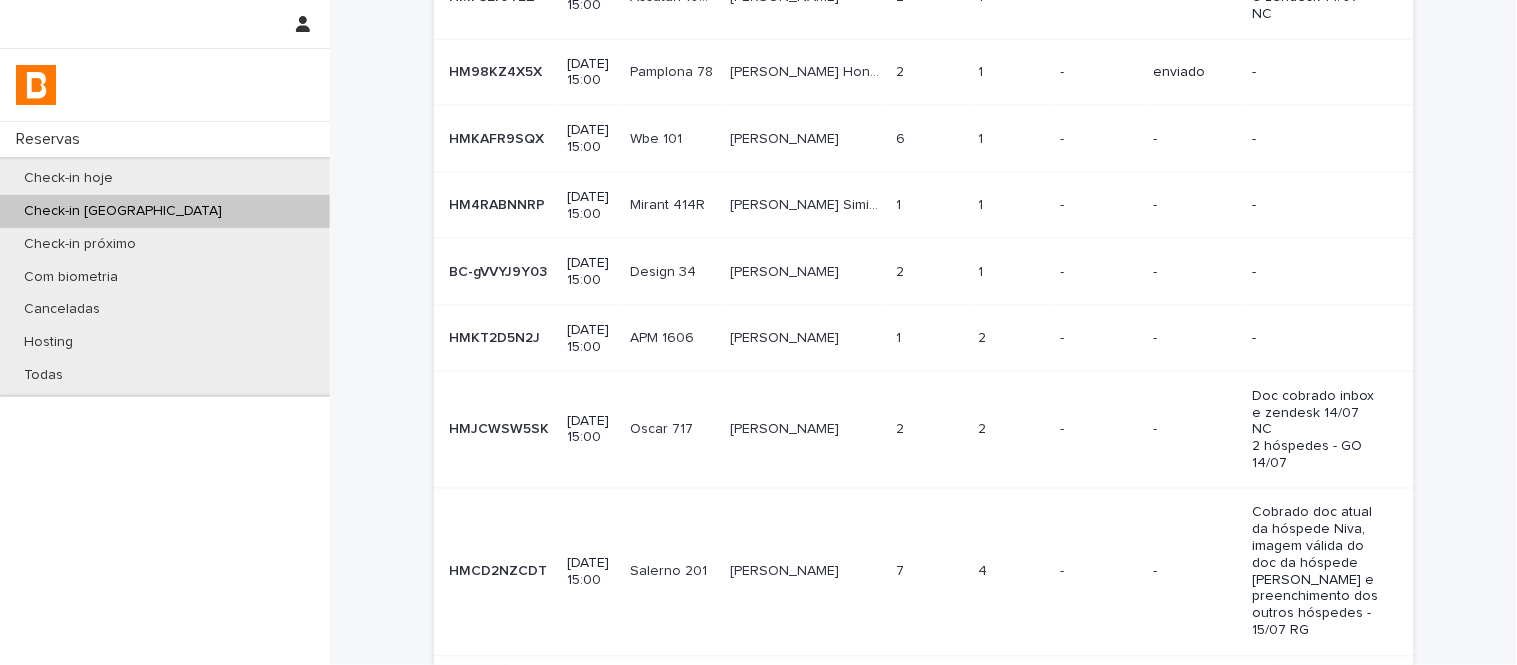 click on "⁨Diego H.⁩ Simioni ⁨Diego H.⁩ Simioni" at bounding box center [805, 205] 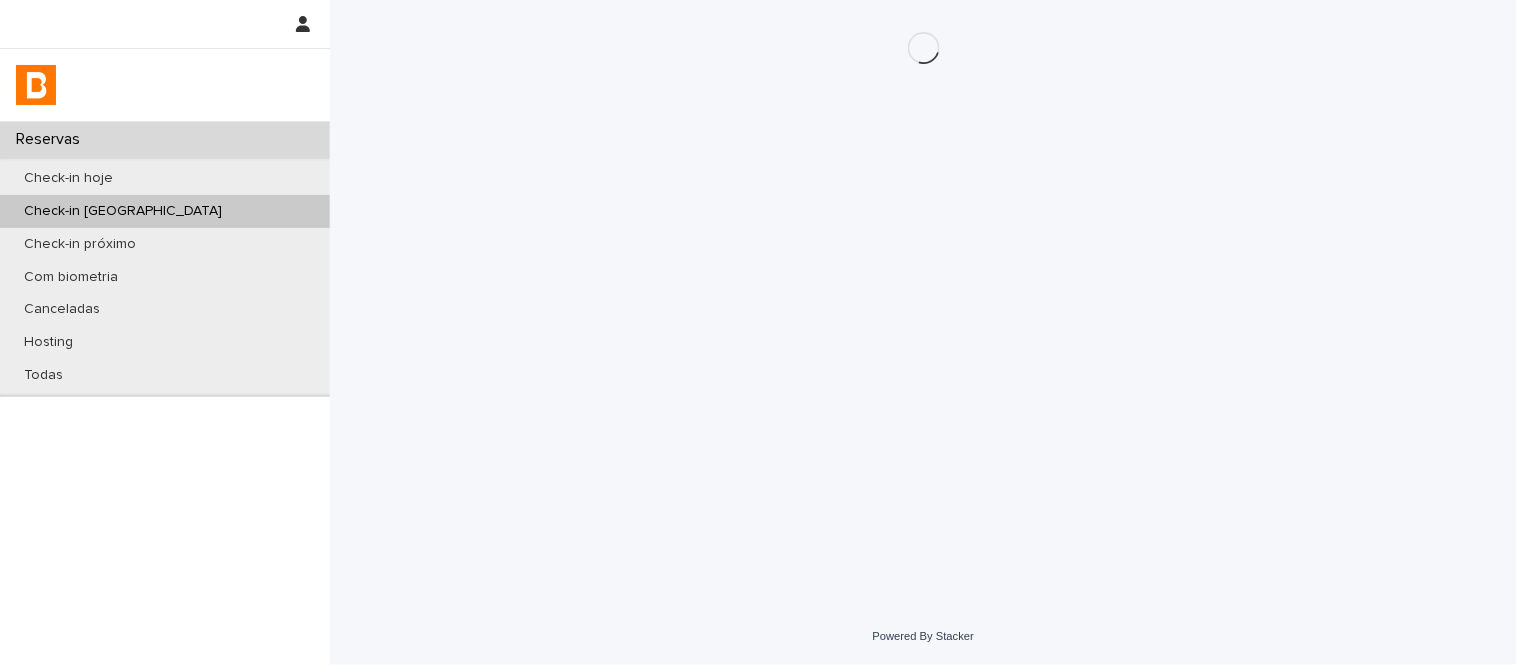scroll, scrollTop: 0, scrollLeft: 0, axis: both 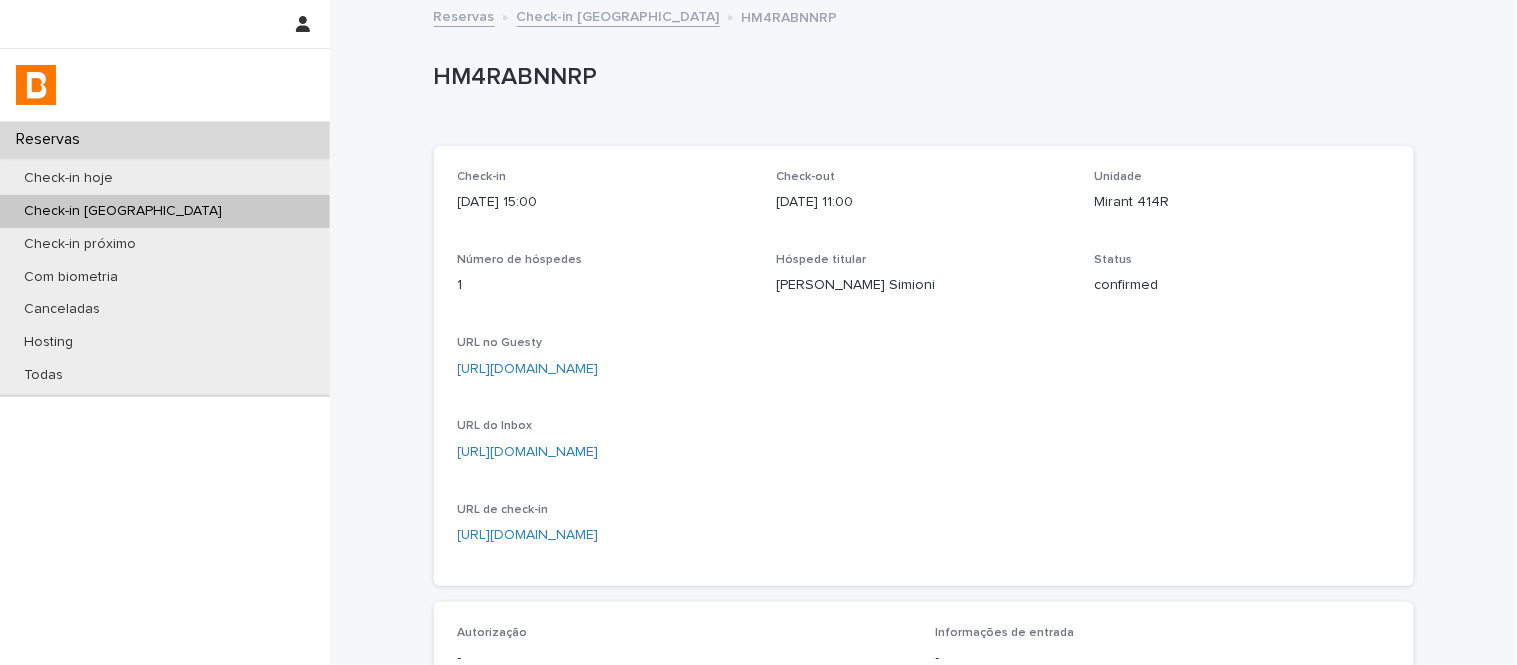 click on "Unidade Mirant 414R" at bounding box center (1242, 199) 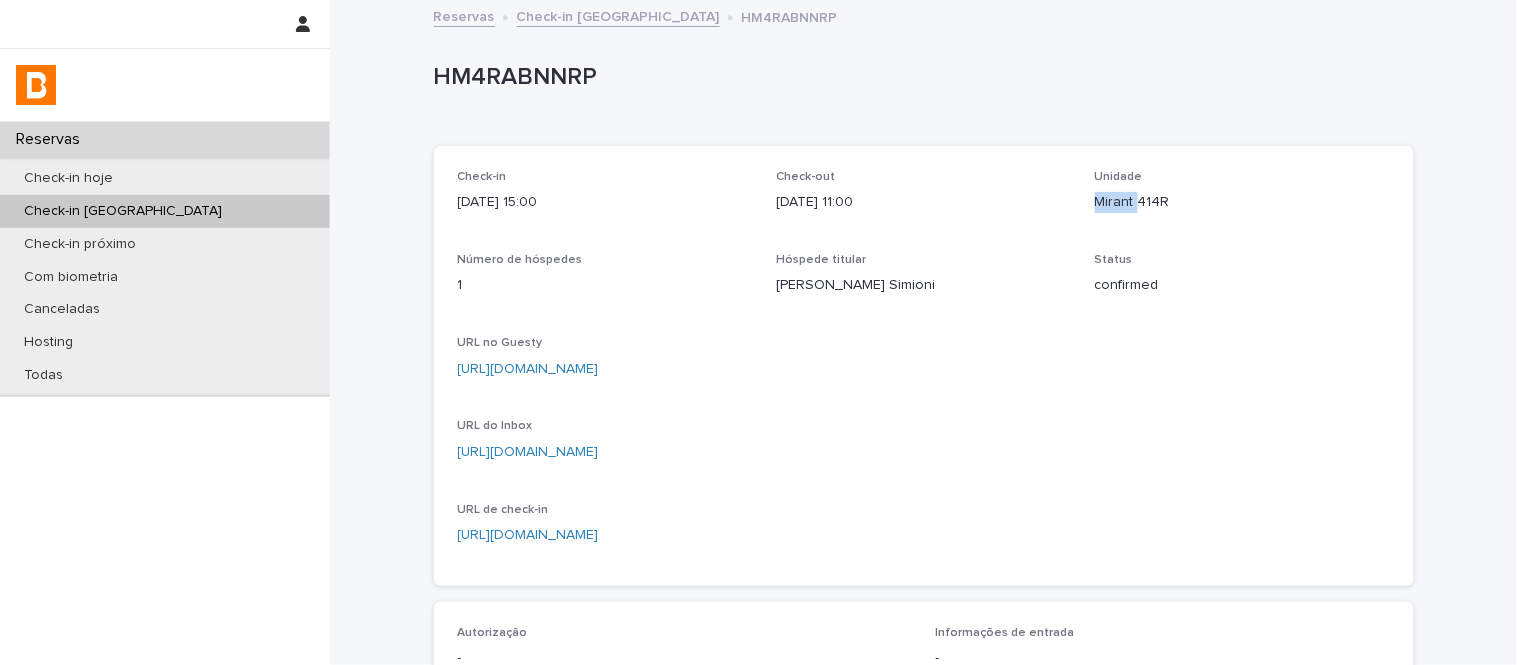 click on "Unidade Mirant 414R" at bounding box center [1242, 199] 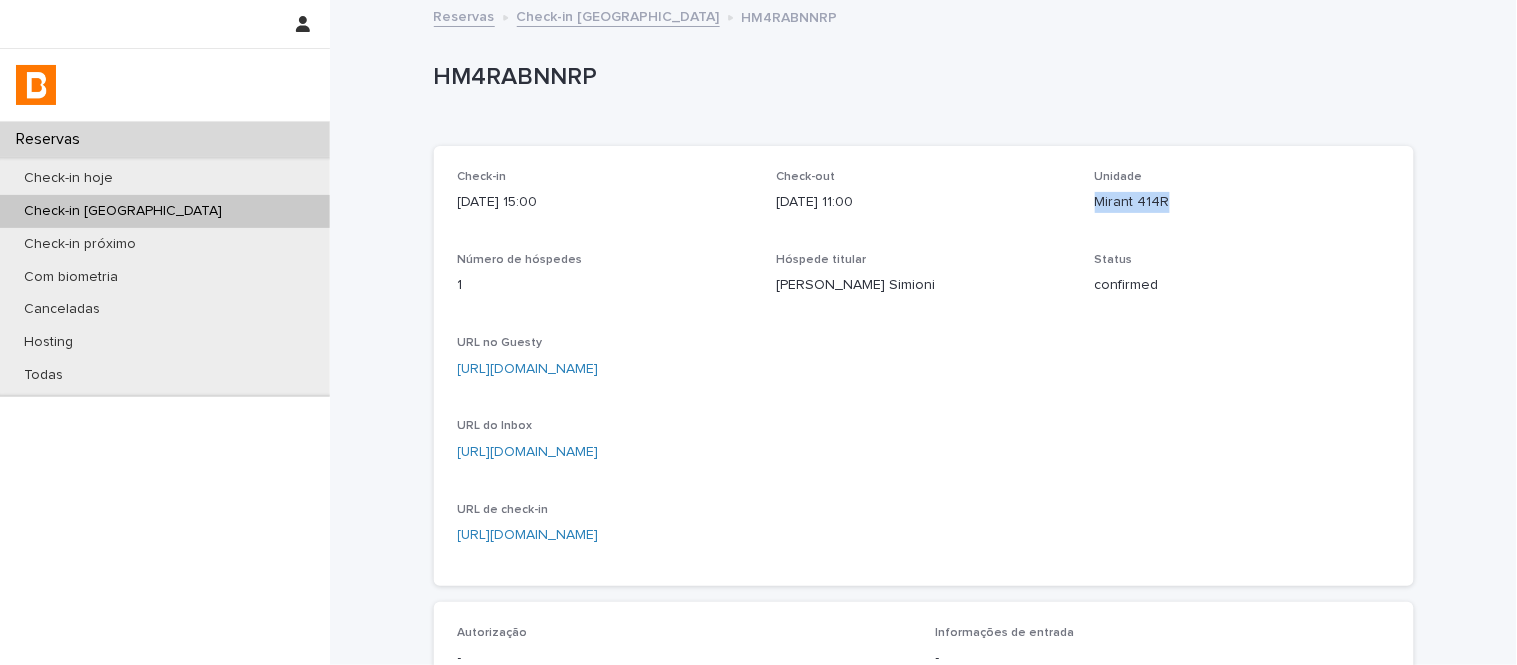 click on "Unidade Mirant 414R" at bounding box center [1242, 199] 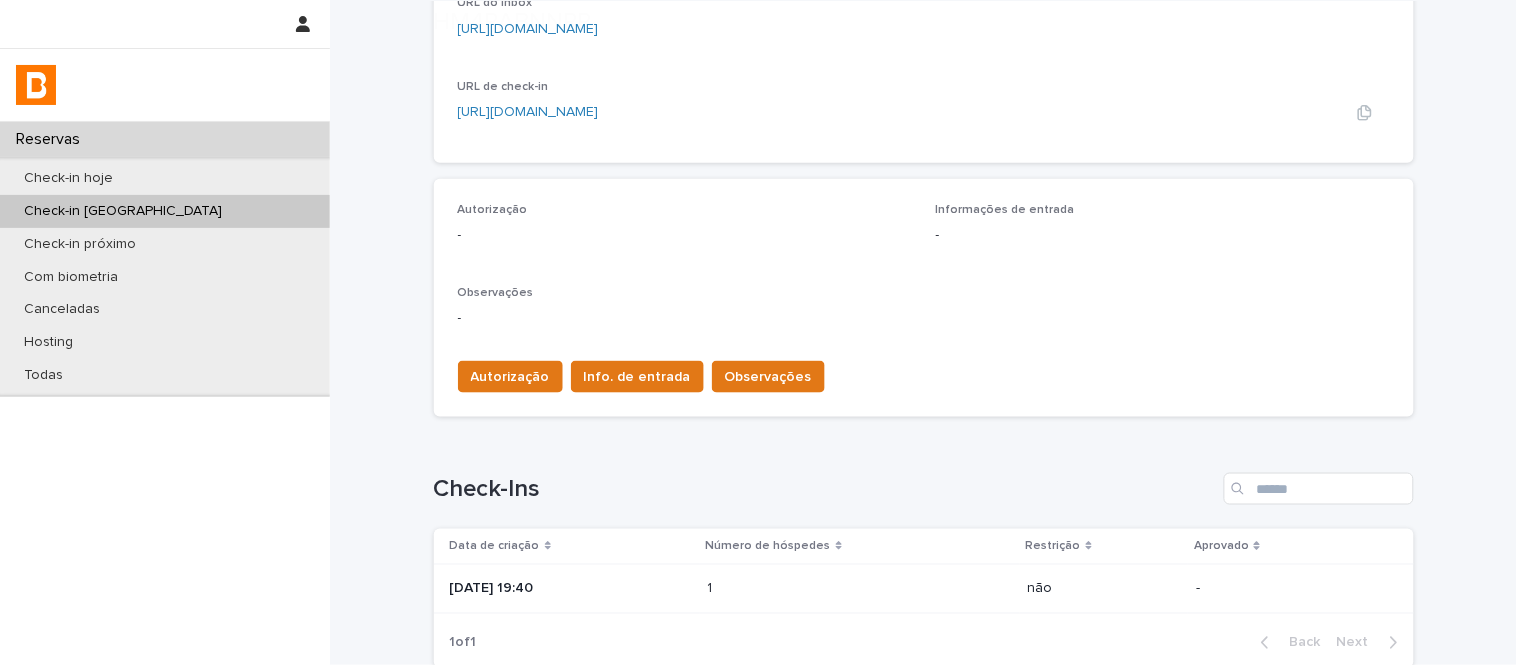scroll, scrollTop: 598, scrollLeft: 0, axis: vertical 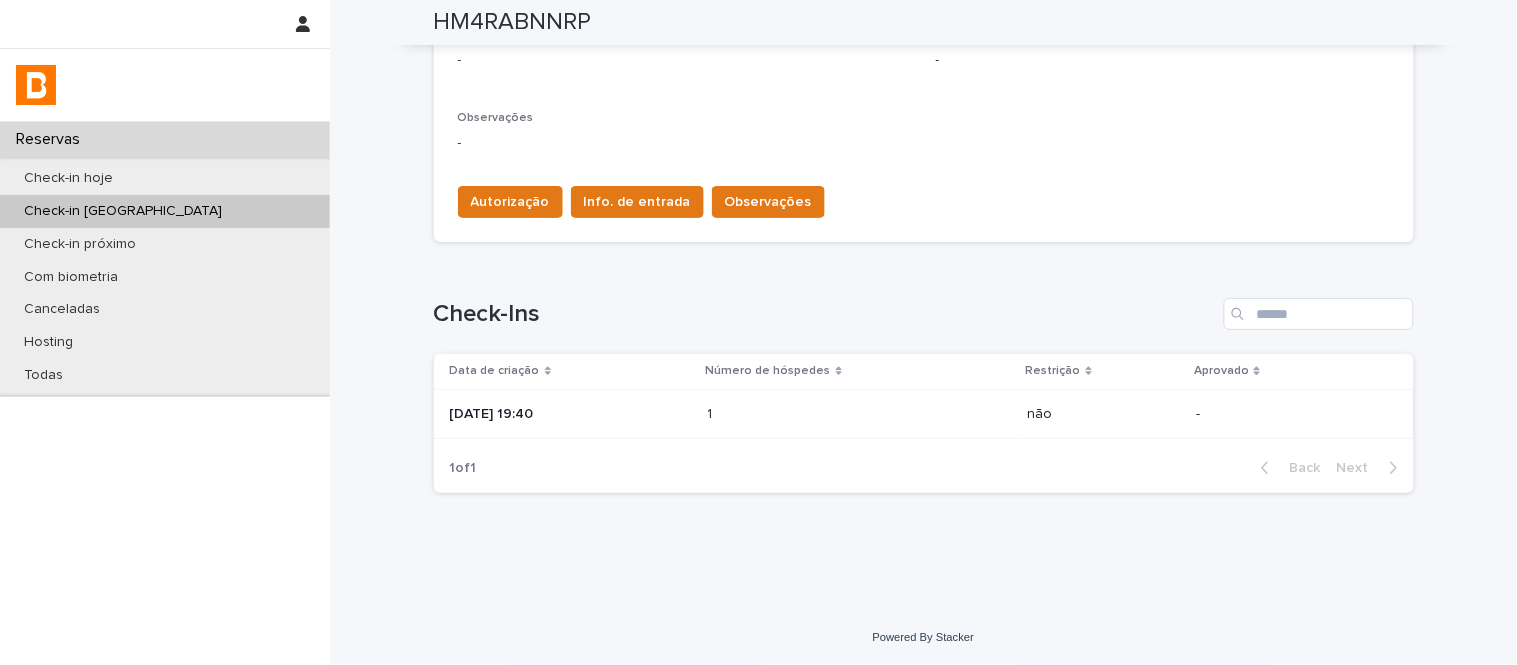 click on "2025-07-13 19:40" at bounding box center (571, 412) 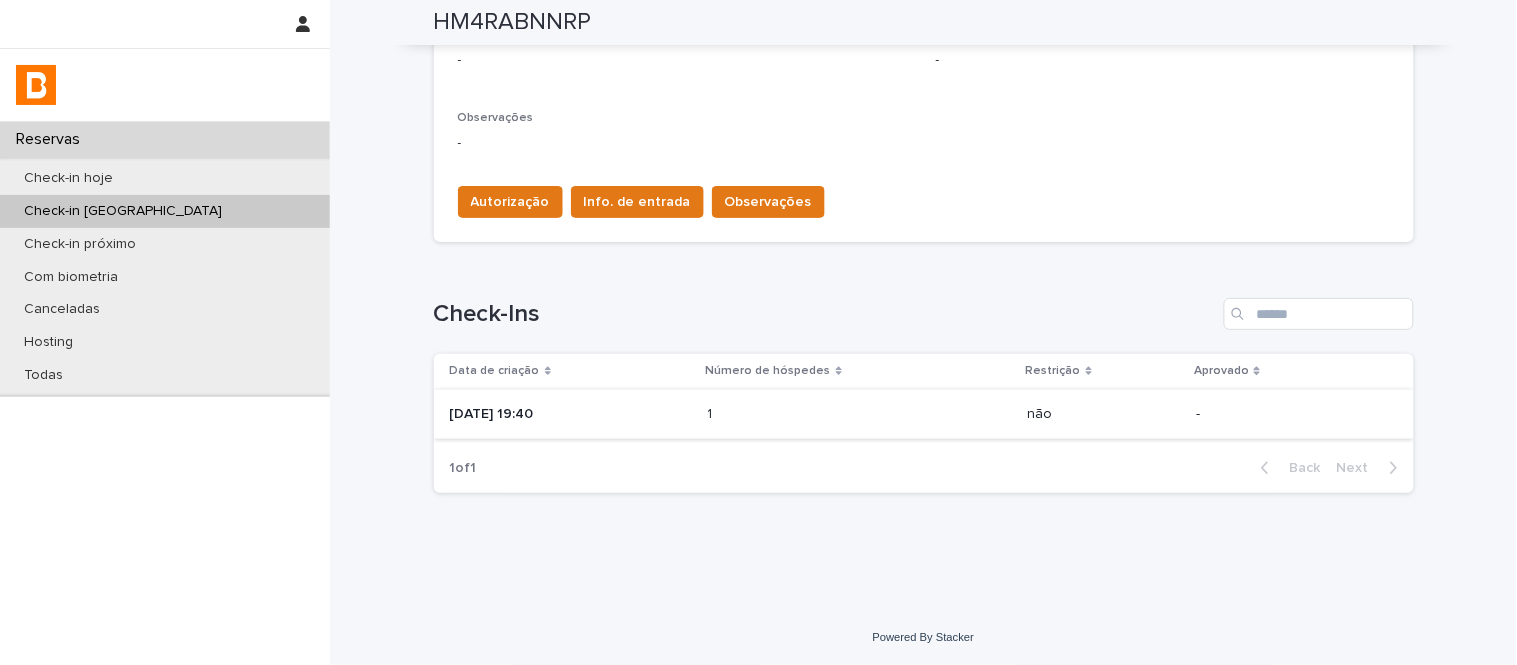 scroll, scrollTop: 0, scrollLeft: 0, axis: both 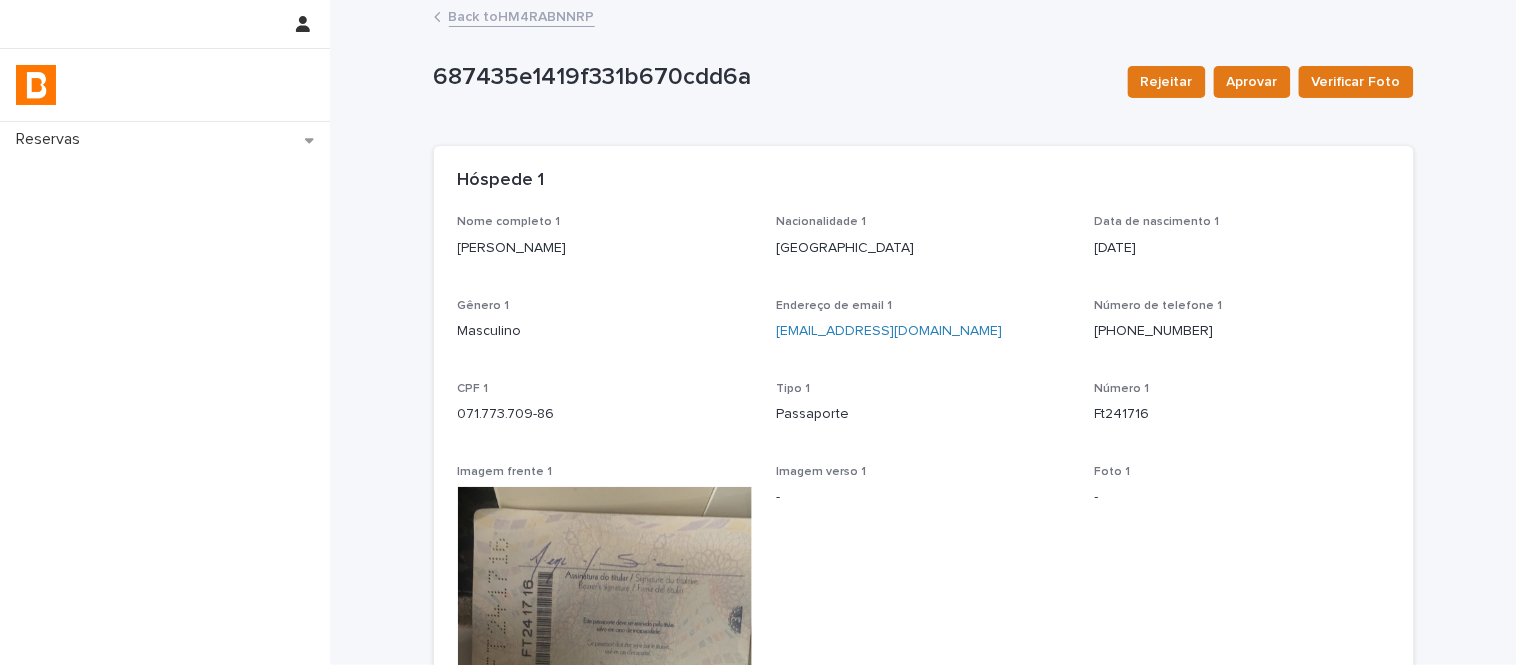 click on "Back to  HM4RABNNRP" at bounding box center [522, 15] 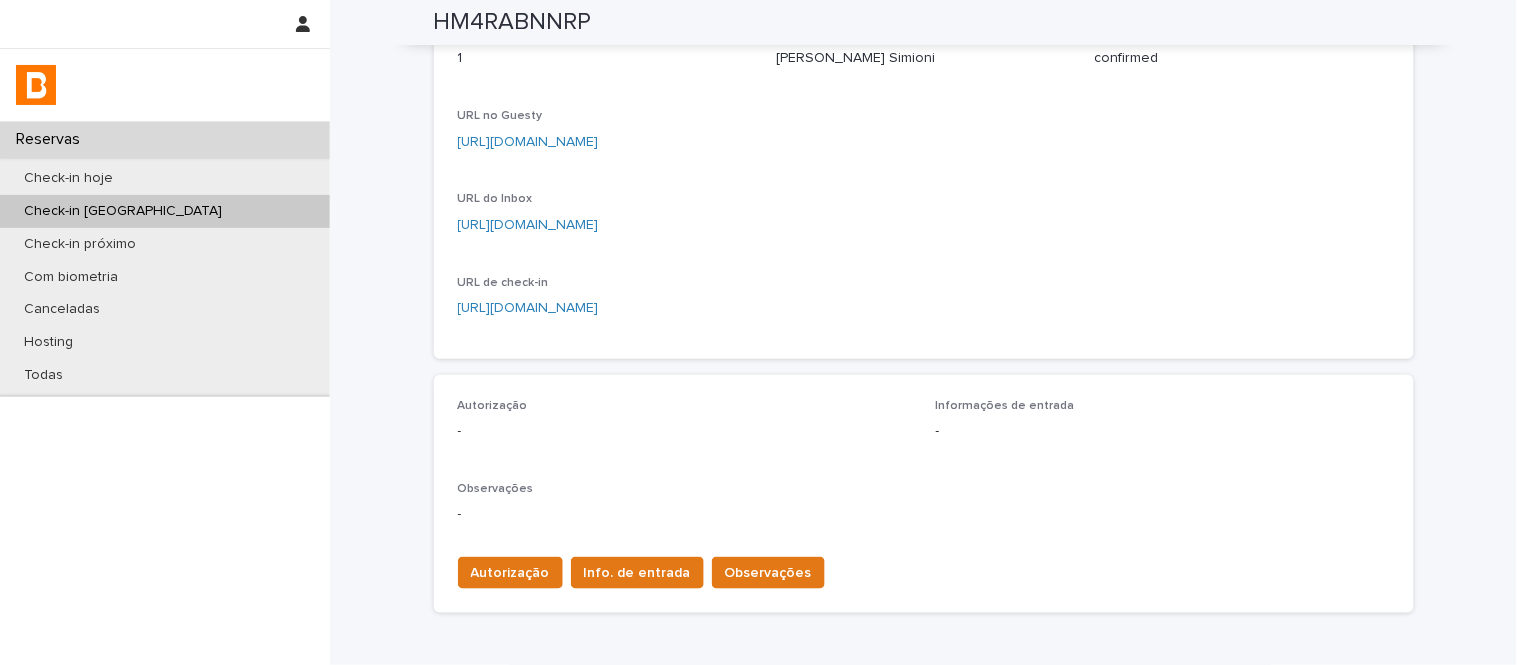 scroll, scrollTop: 222, scrollLeft: 0, axis: vertical 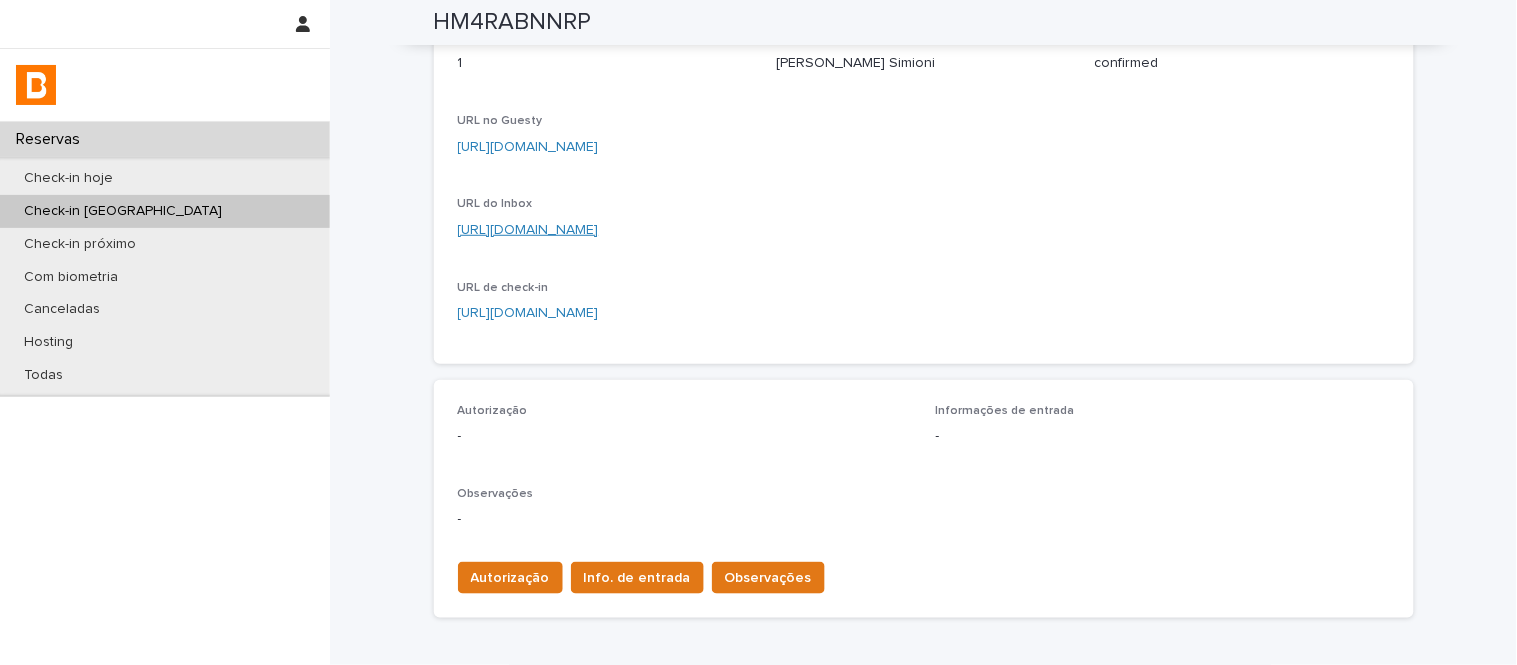 click on "https://app.guesty.com/inbox-v2/68703c50812960000edfe23f?reservationId=68703c50fd8bd70012dbf29e" at bounding box center (528, 230) 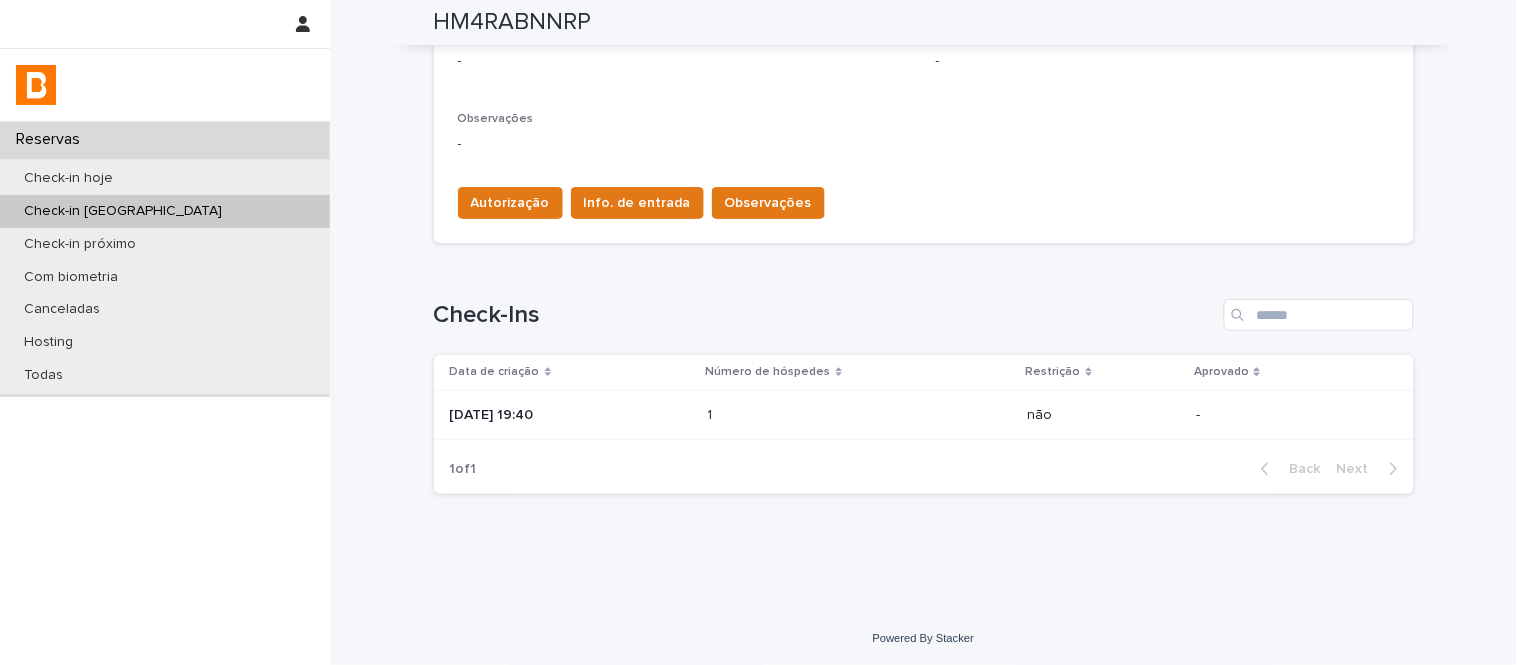 scroll, scrollTop: 598, scrollLeft: 0, axis: vertical 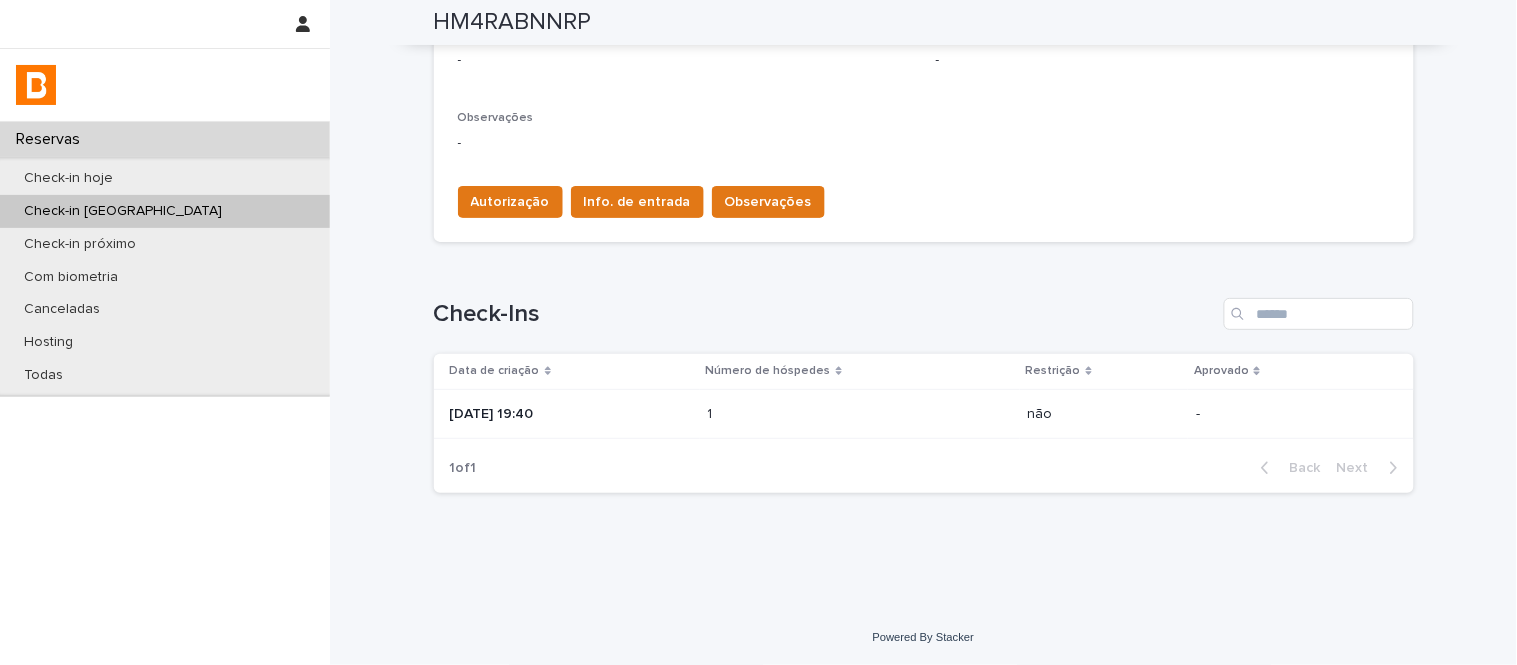 click on "1 1" at bounding box center [860, 414] 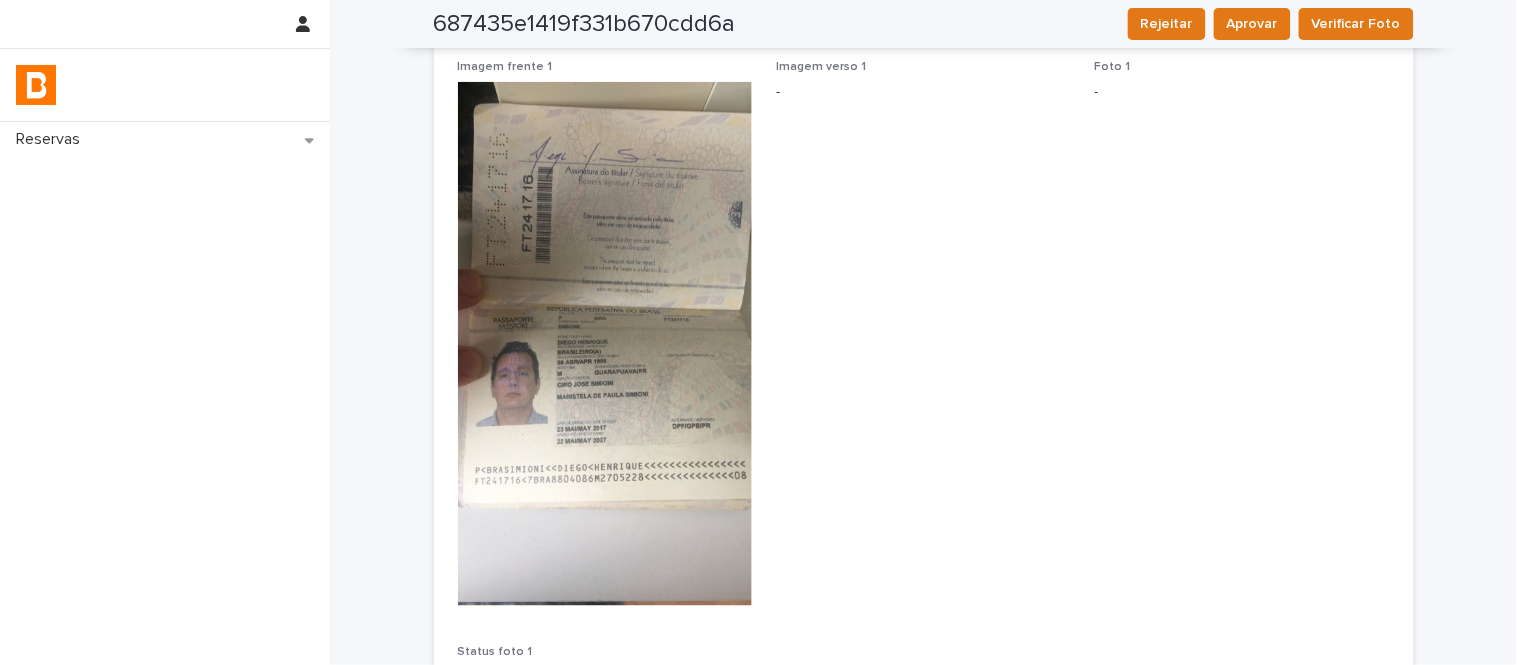 scroll, scrollTop: 378, scrollLeft: 0, axis: vertical 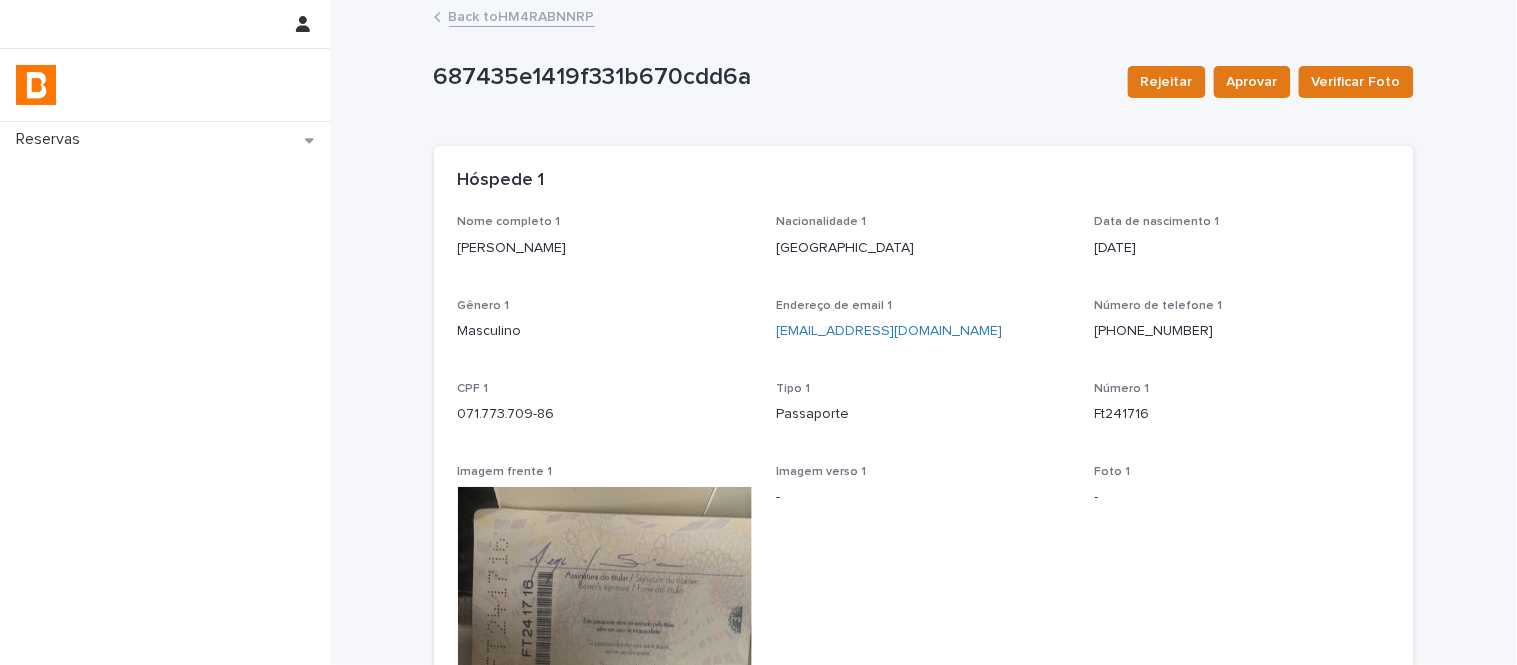 click on "Back to  HM4RABNNRP" at bounding box center (522, 15) 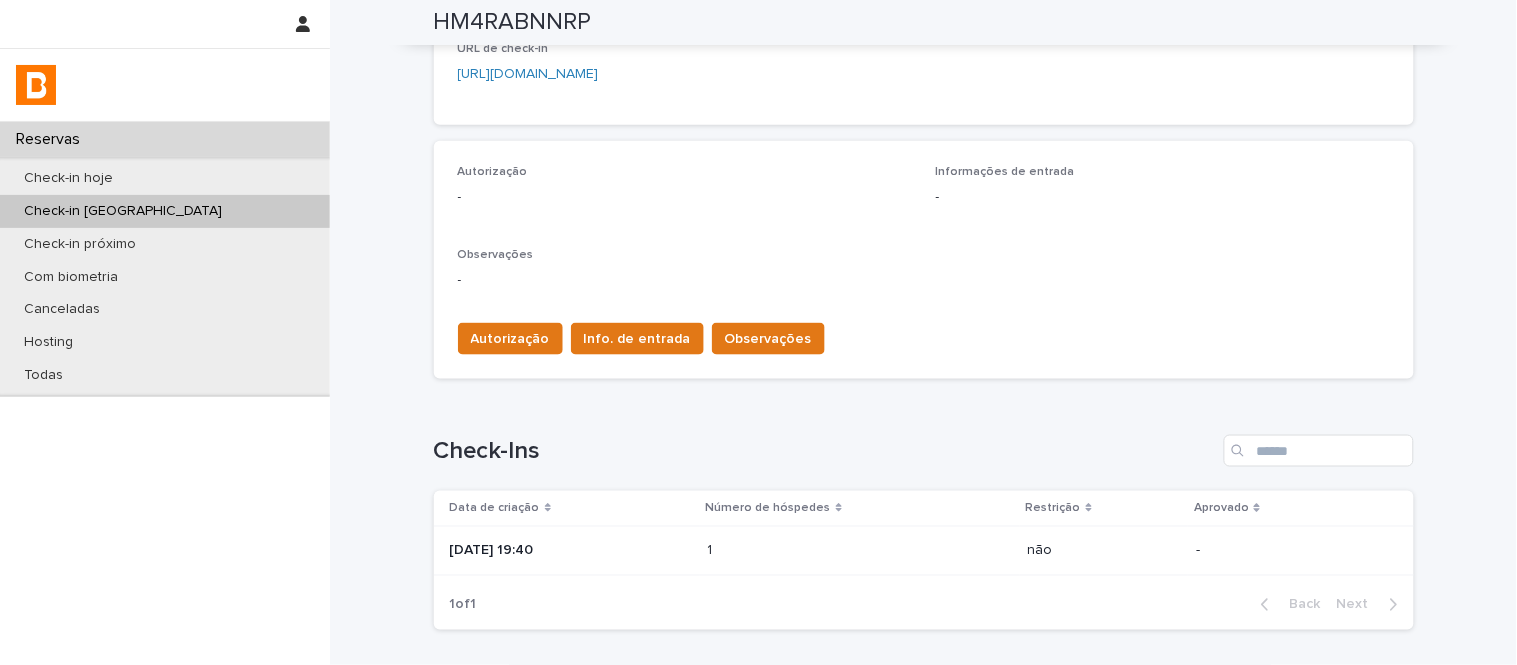scroll, scrollTop: 598, scrollLeft: 0, axis: vertical 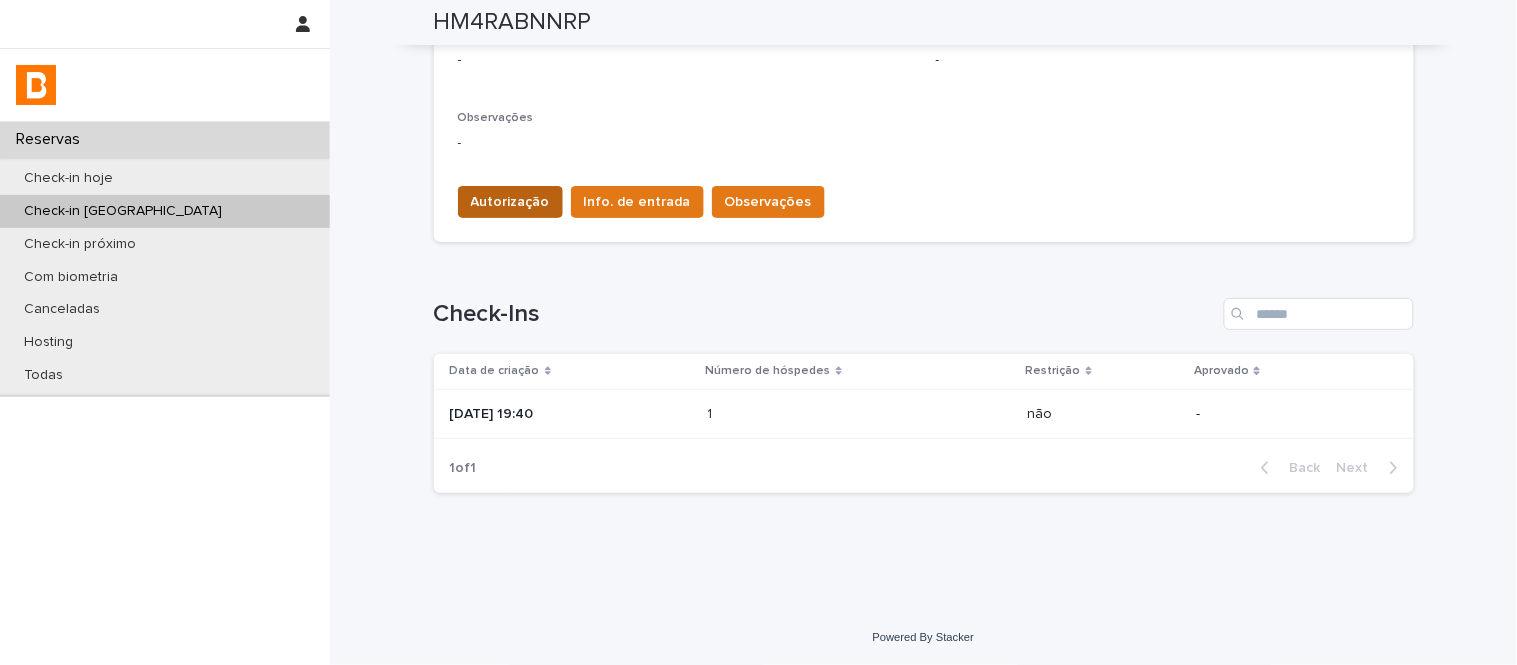 click on "Autorização" at bounding box center (510, 202) 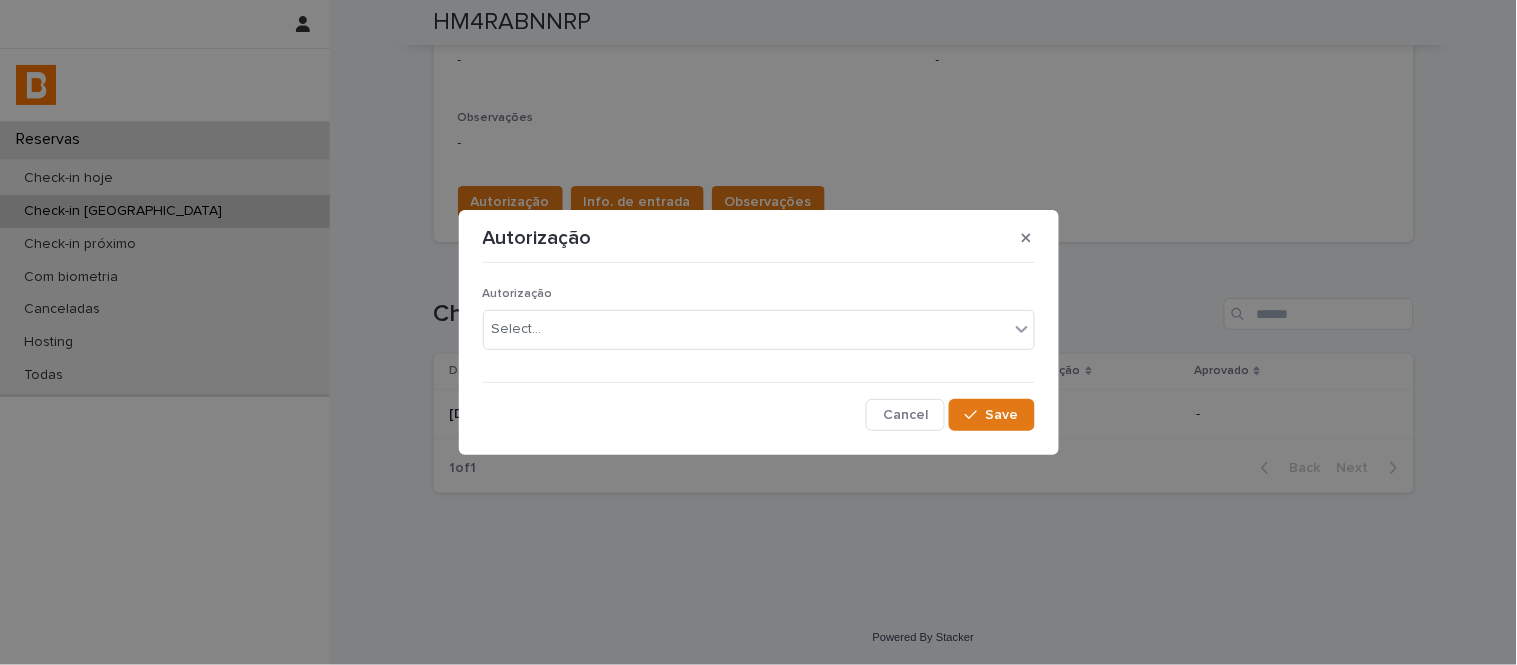 click on "Autorização Select... Cancel Save" at bounding box center [759, 350] 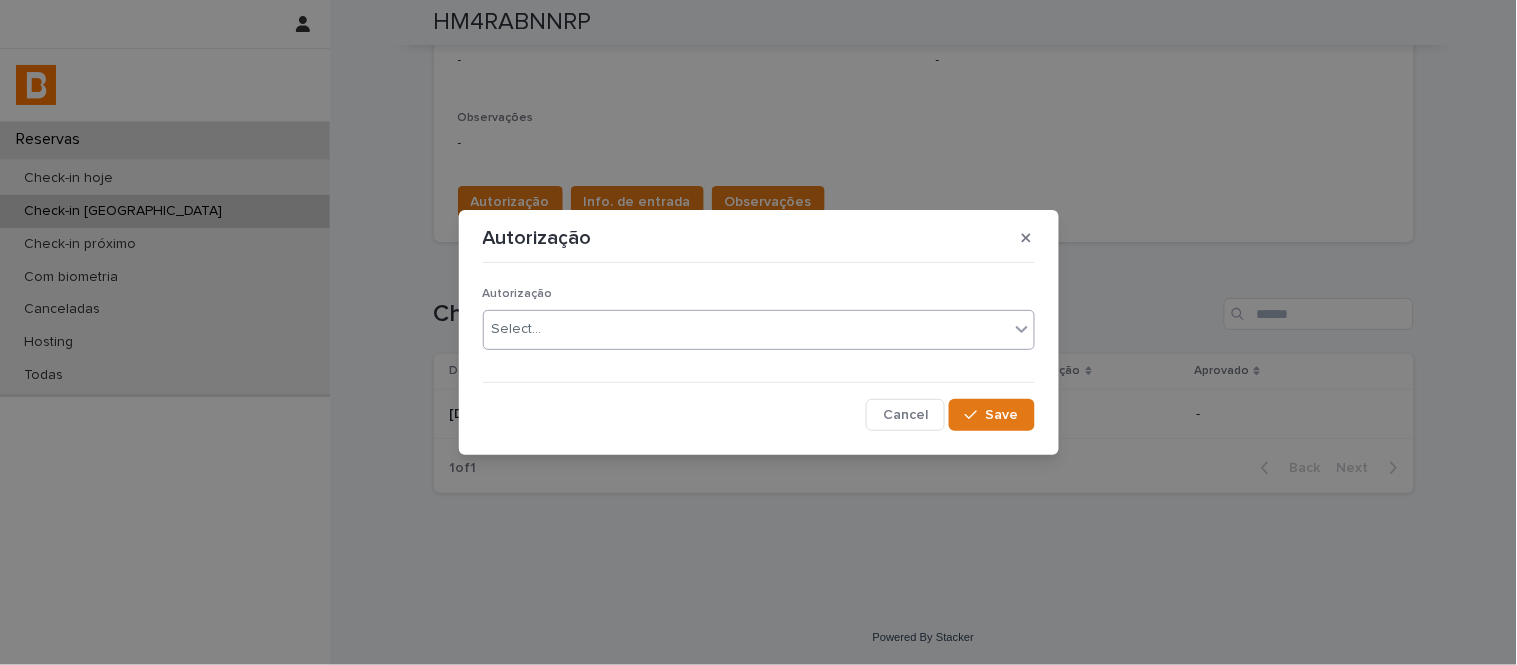 click on "Select..." at bounding box center [746, 329] 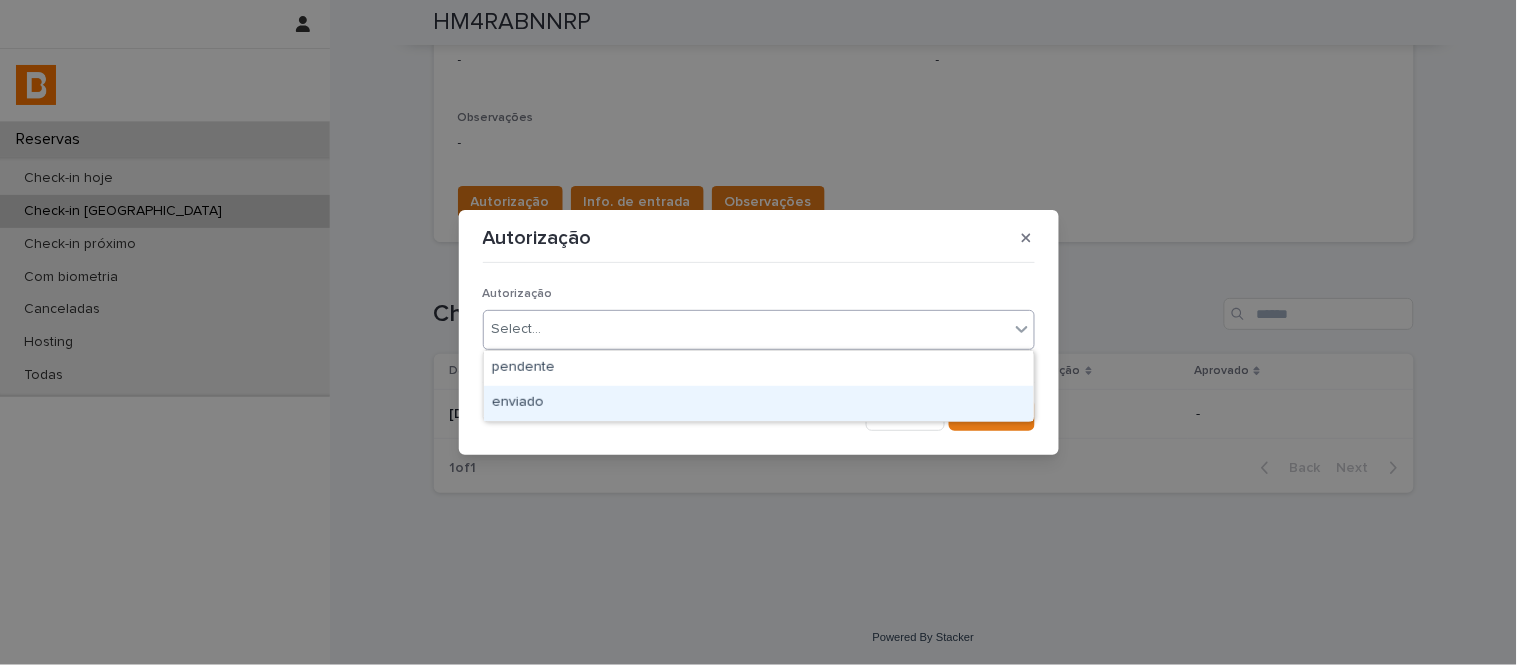 click on "enviado" at bounding box center [759, 403] 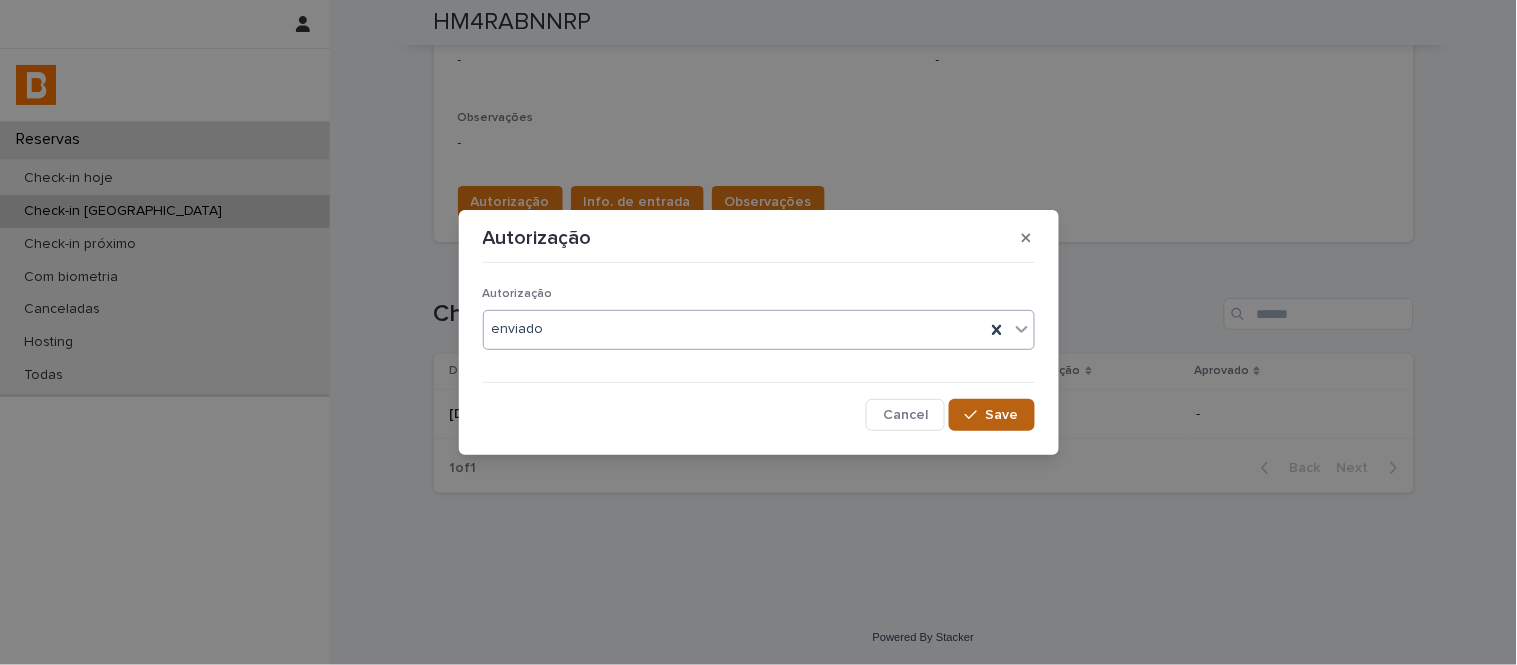 click on "Save" at bounding box center (1002, 415) 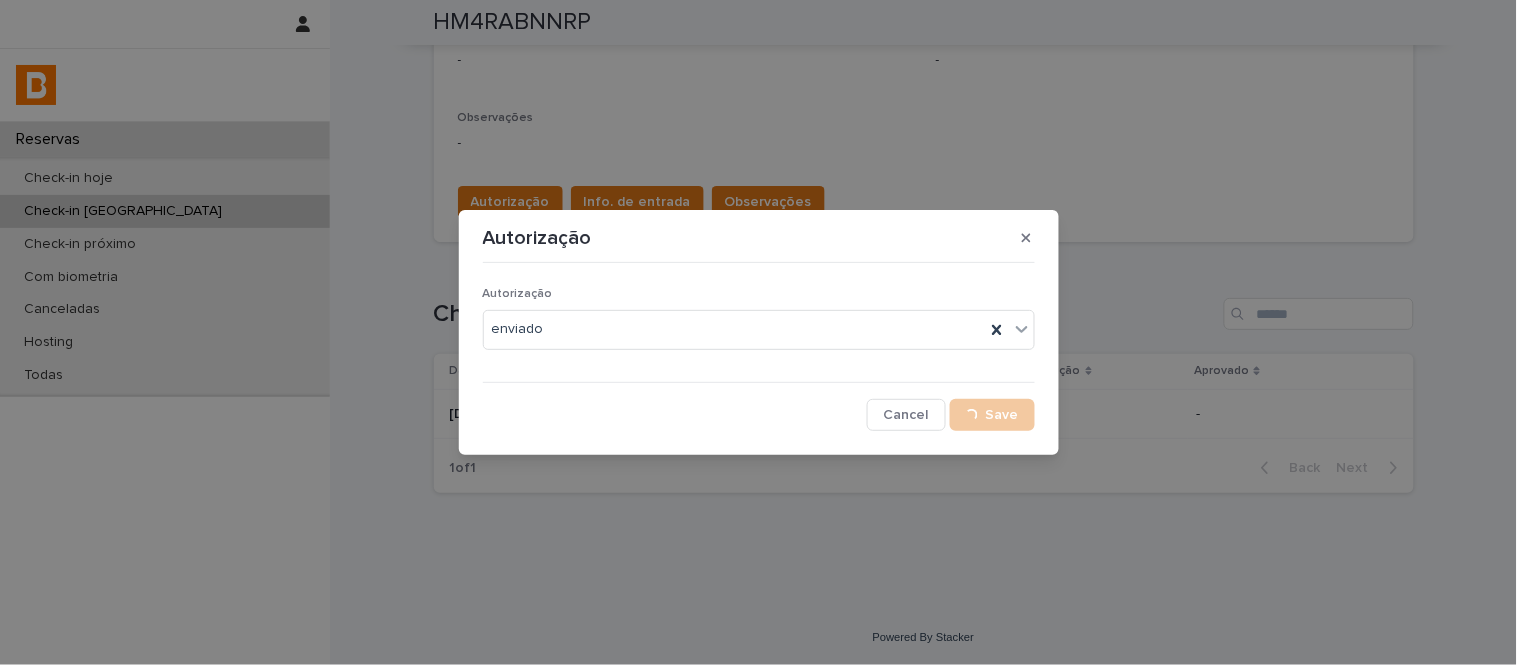 click on "Info. de entrada" at bounding box center [637, 202] 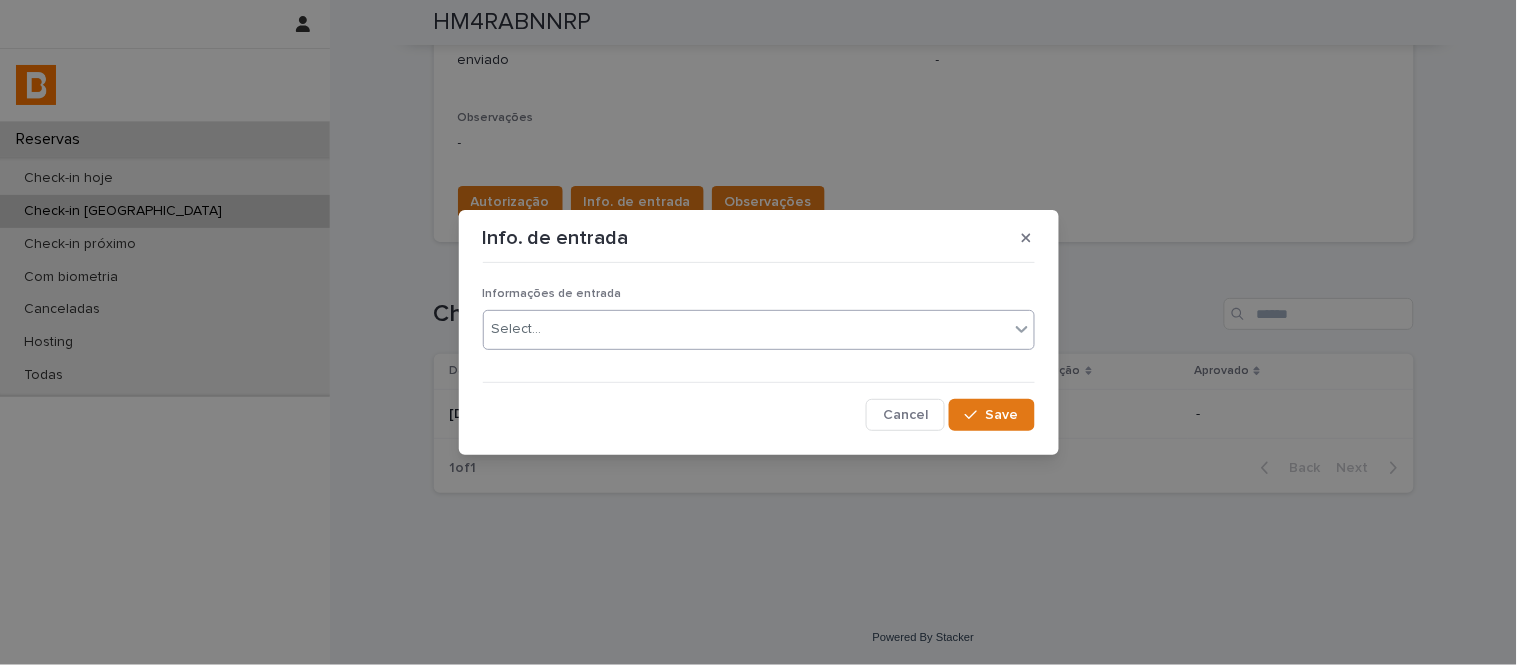 click on "Select..." at bounding box center [746, 329] 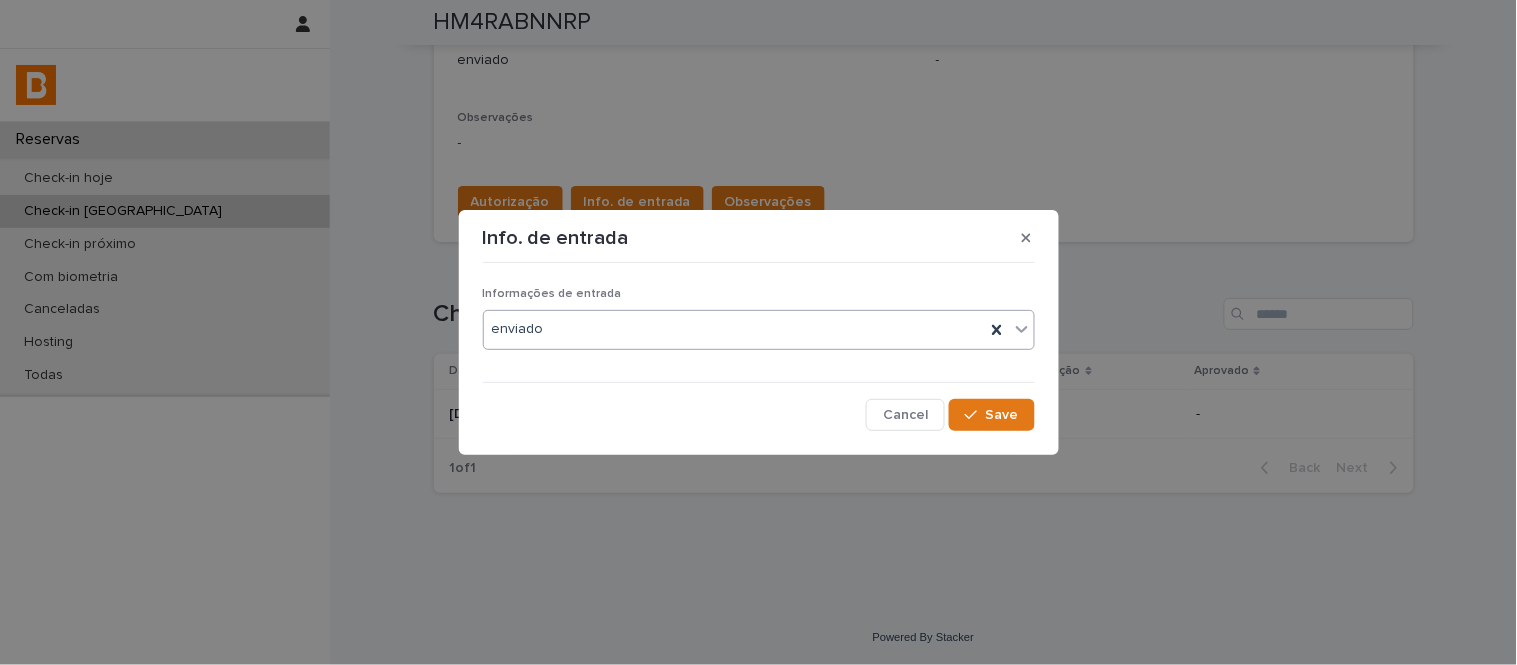 click on "Save" at bounding box center (991, 415) 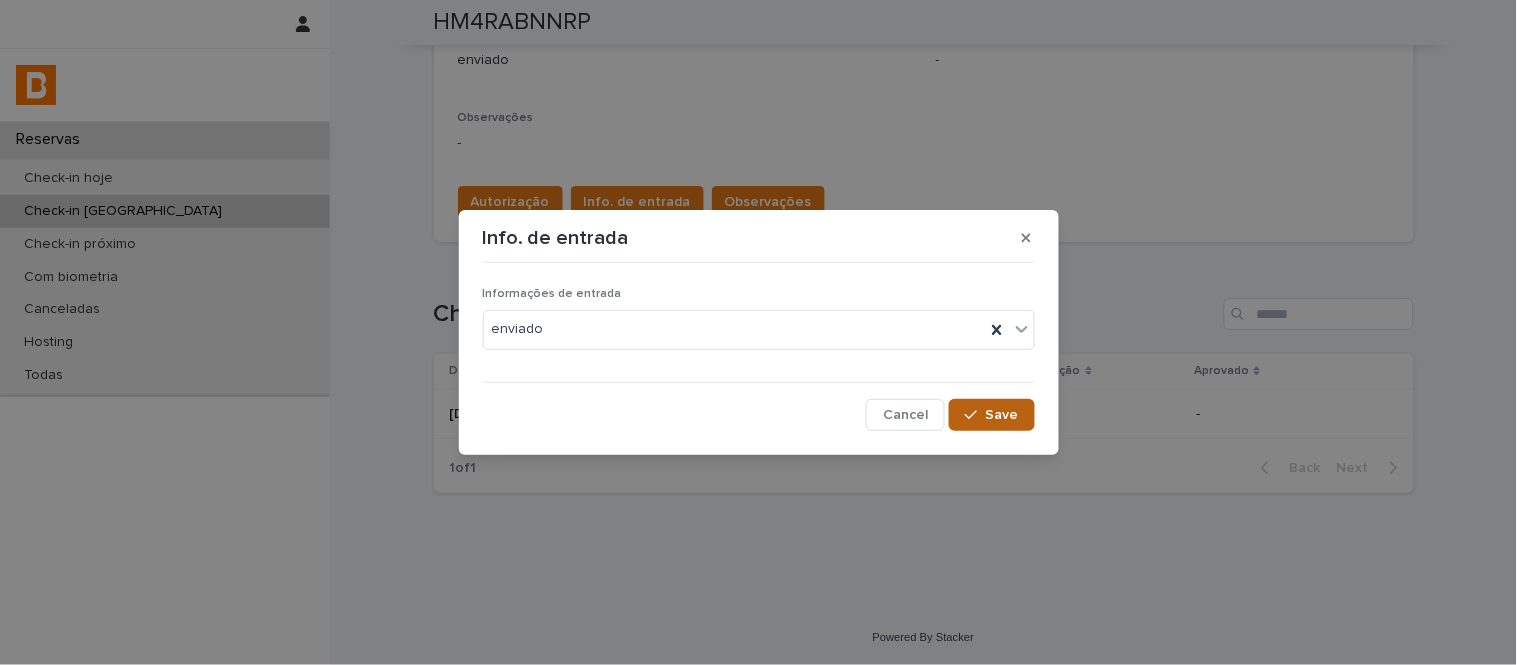 click on "Save" at bounding box center (1002, 415) 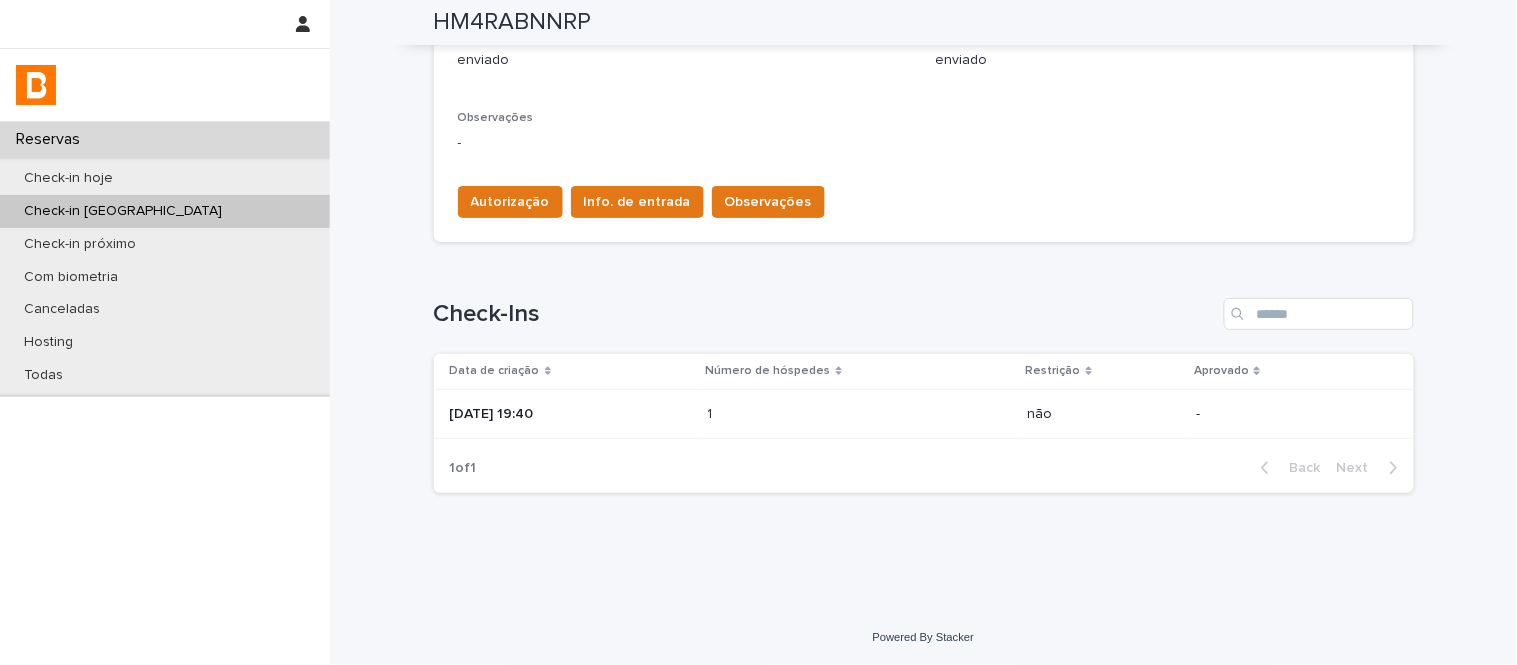 click on "Observações" at bounding box center [768, 202] 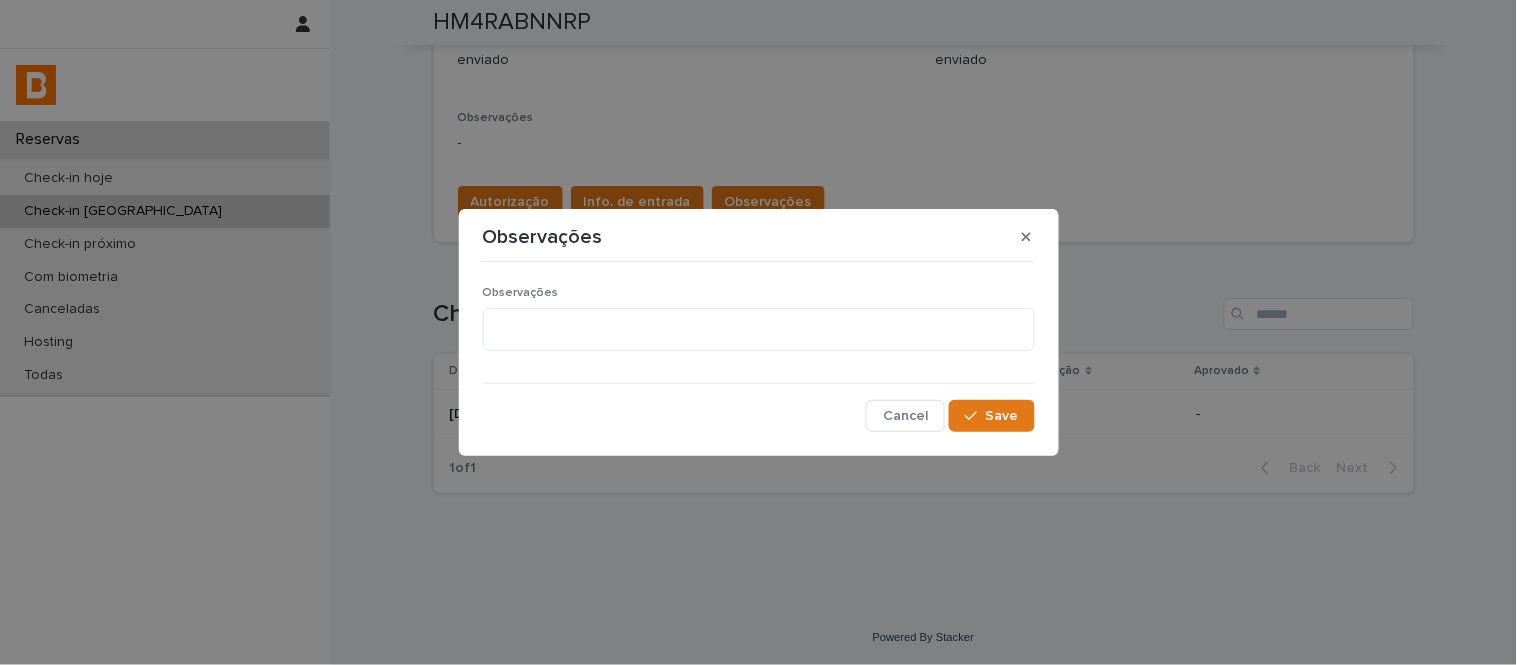 click on "Observações Cancel Save" at bounding box center [759, 351] 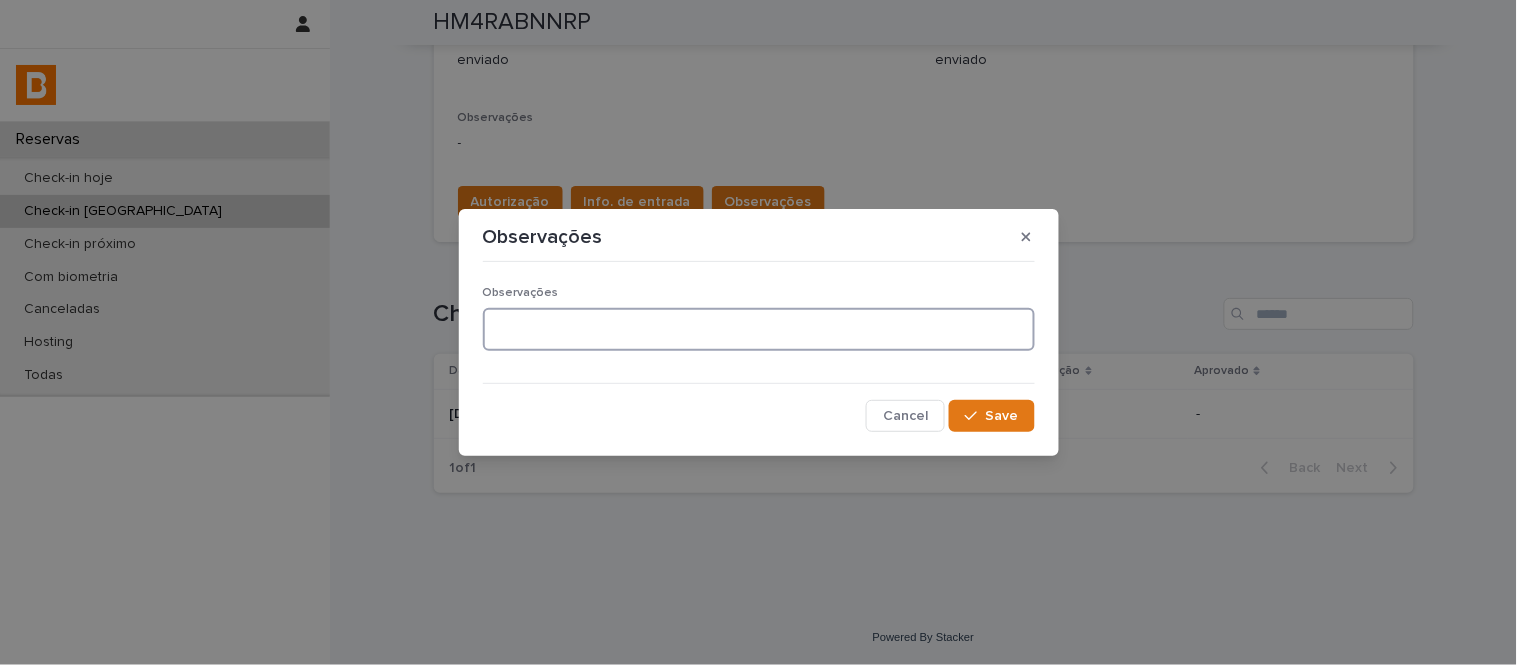 click at bounding box center [759, 329] 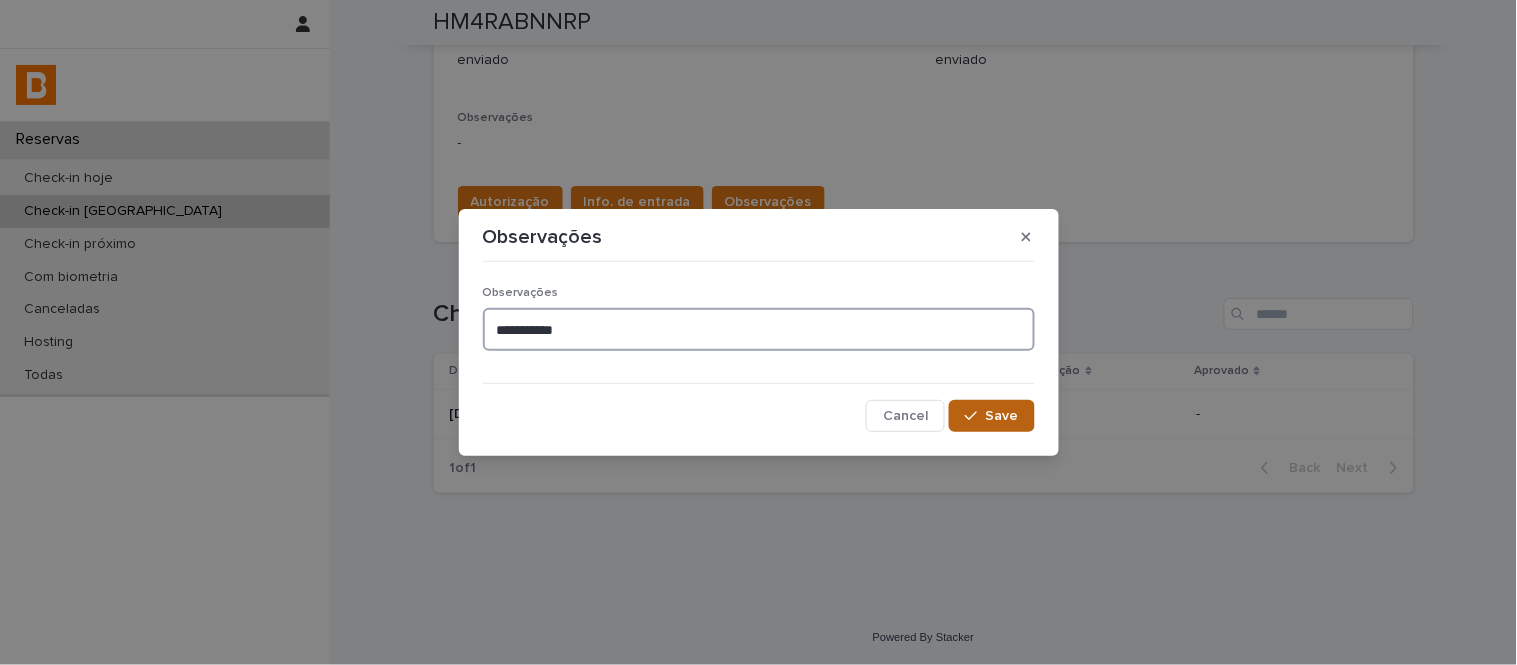type on "**********" 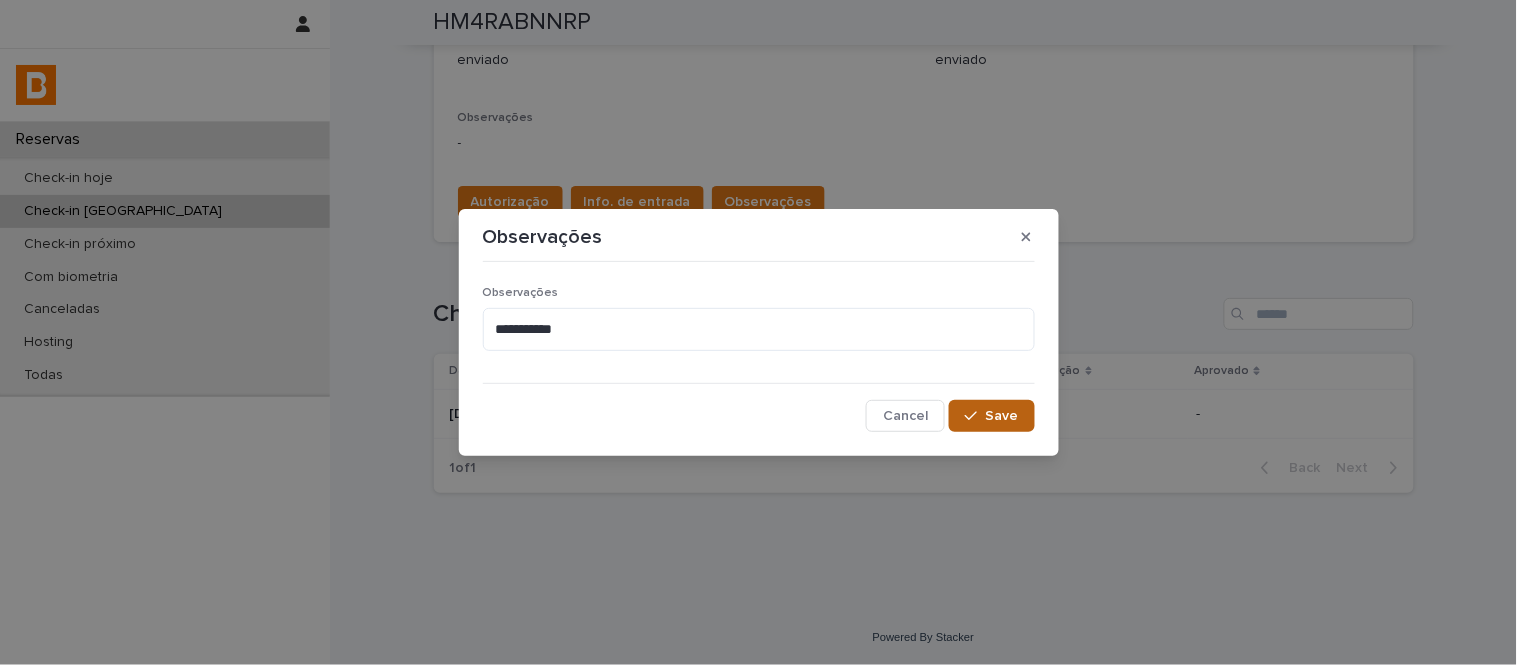 click on "Save" at bounding box center [991, 416] 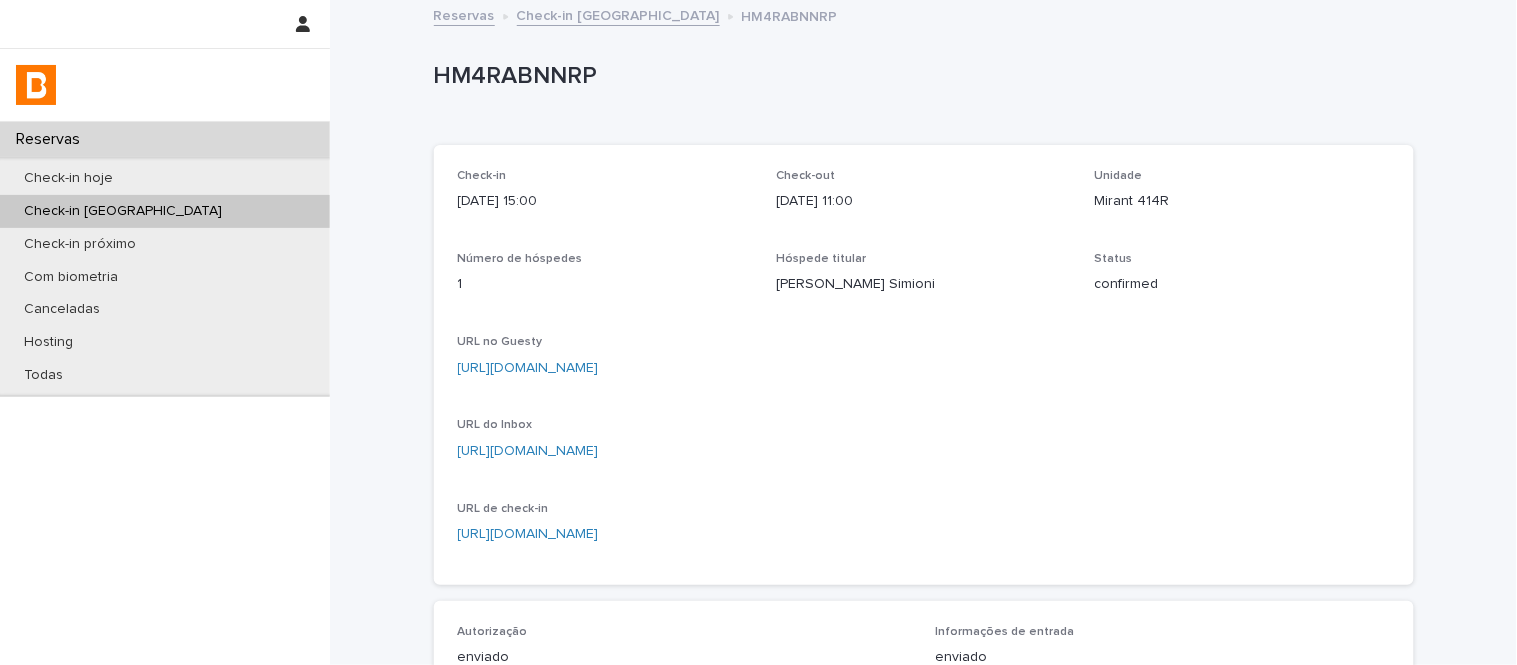 scroll, scrollTop: 0, scrollLeft: 0, axis: both 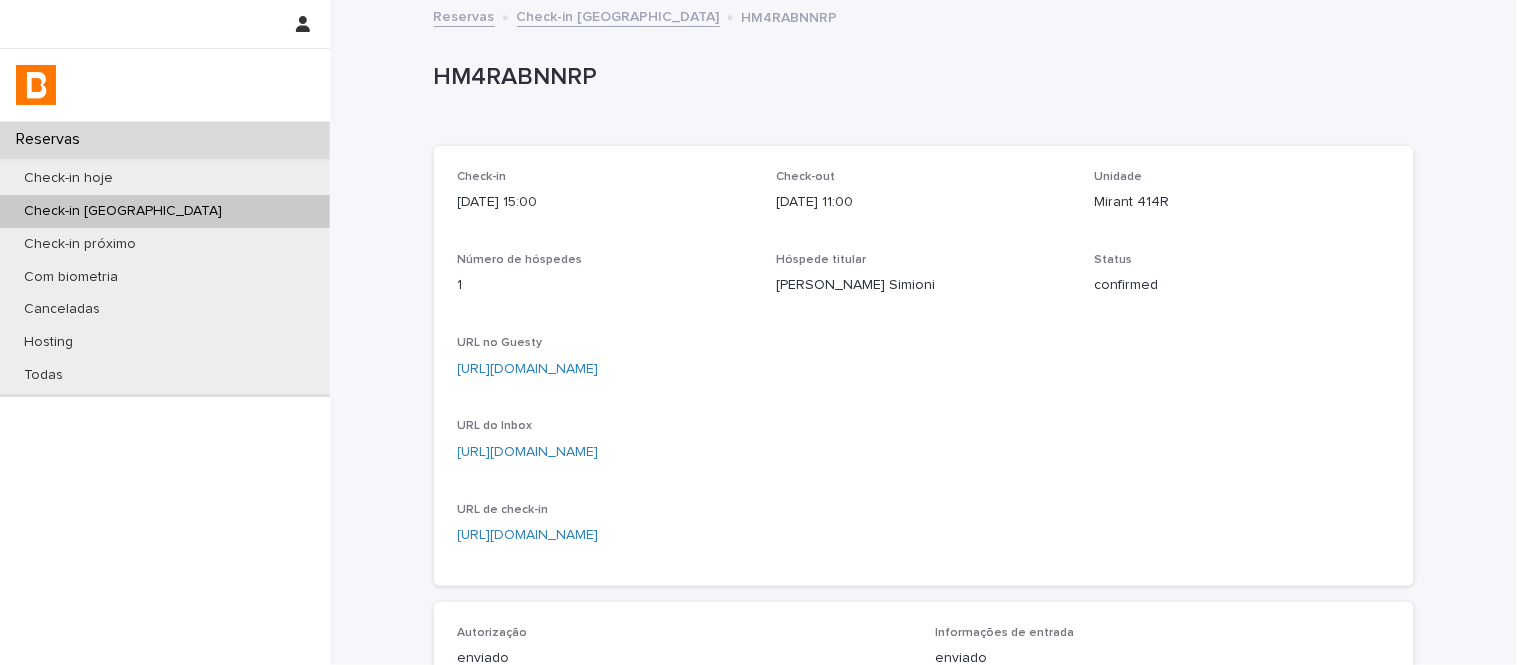 click on "Unidade Mirant 414R" at bounding box center (1242, 199) 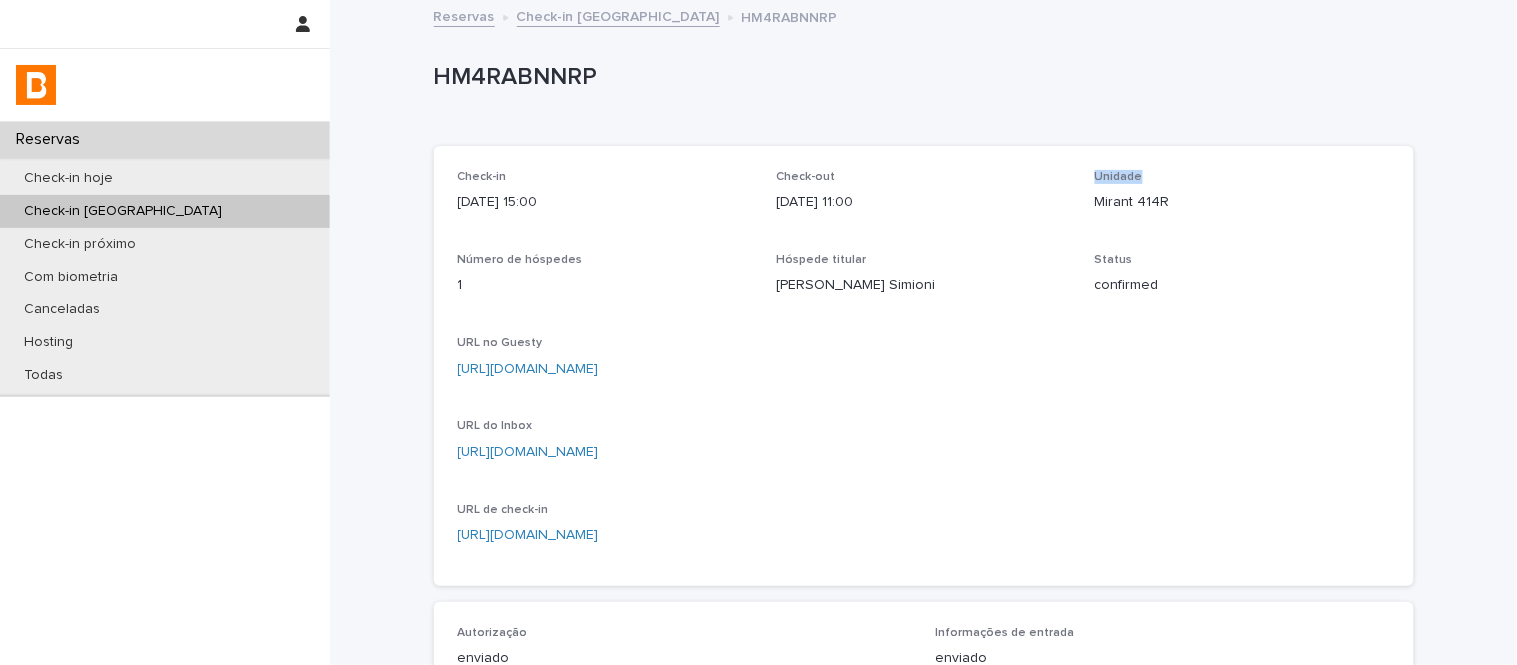 click on "Unidade Mirant 414R" at bounding box center (1242, 199) 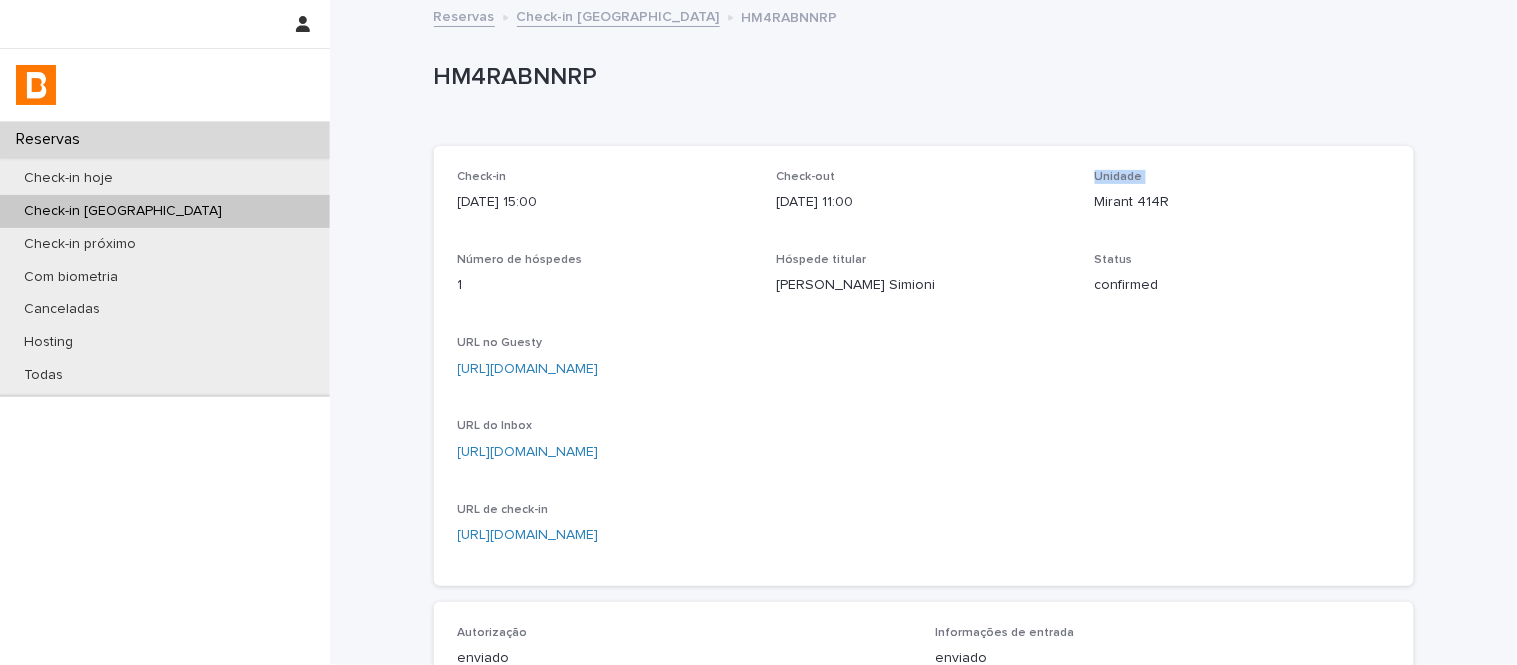click on "Unidade Mirant 414R" at bounding box center (1242, 199) 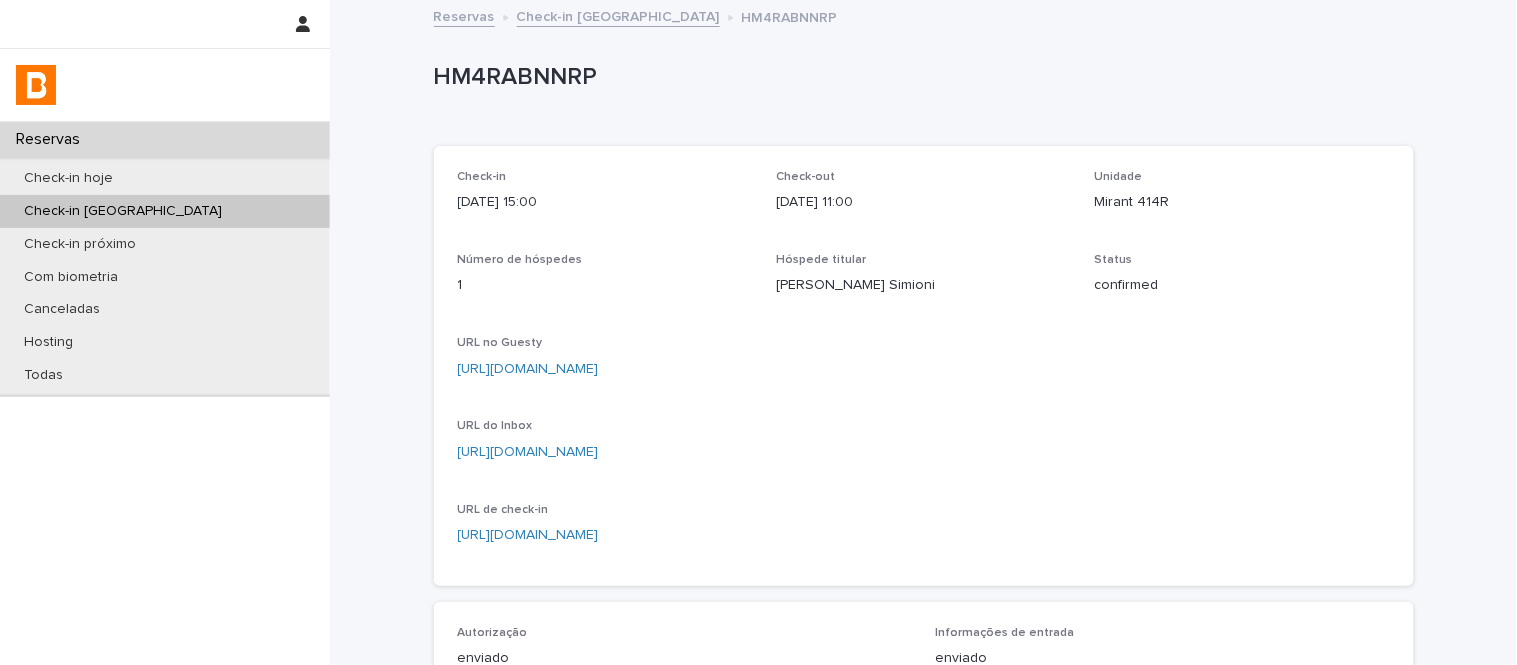 click on "Unidade Mirant 414R" at bounding box center (1242, 199) 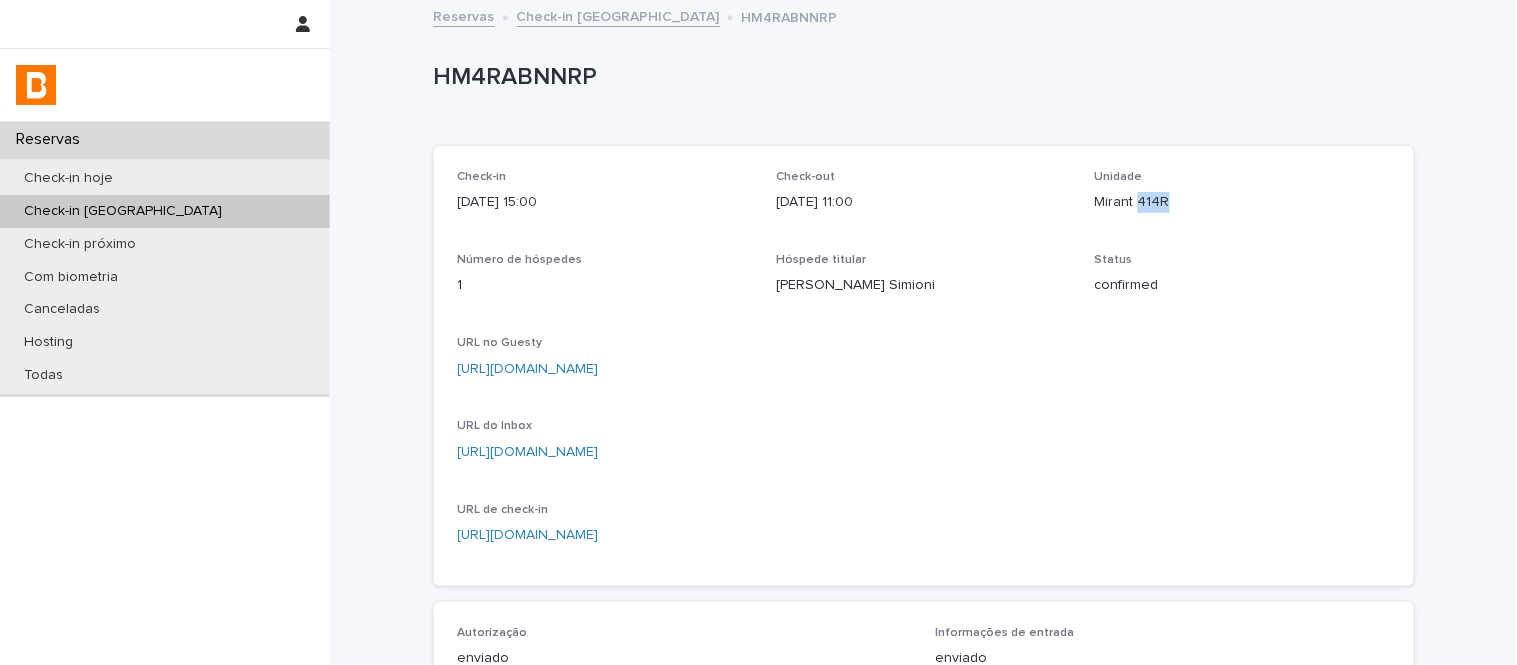 click on "Mirant 414R" at bounding box center (1242, 200) 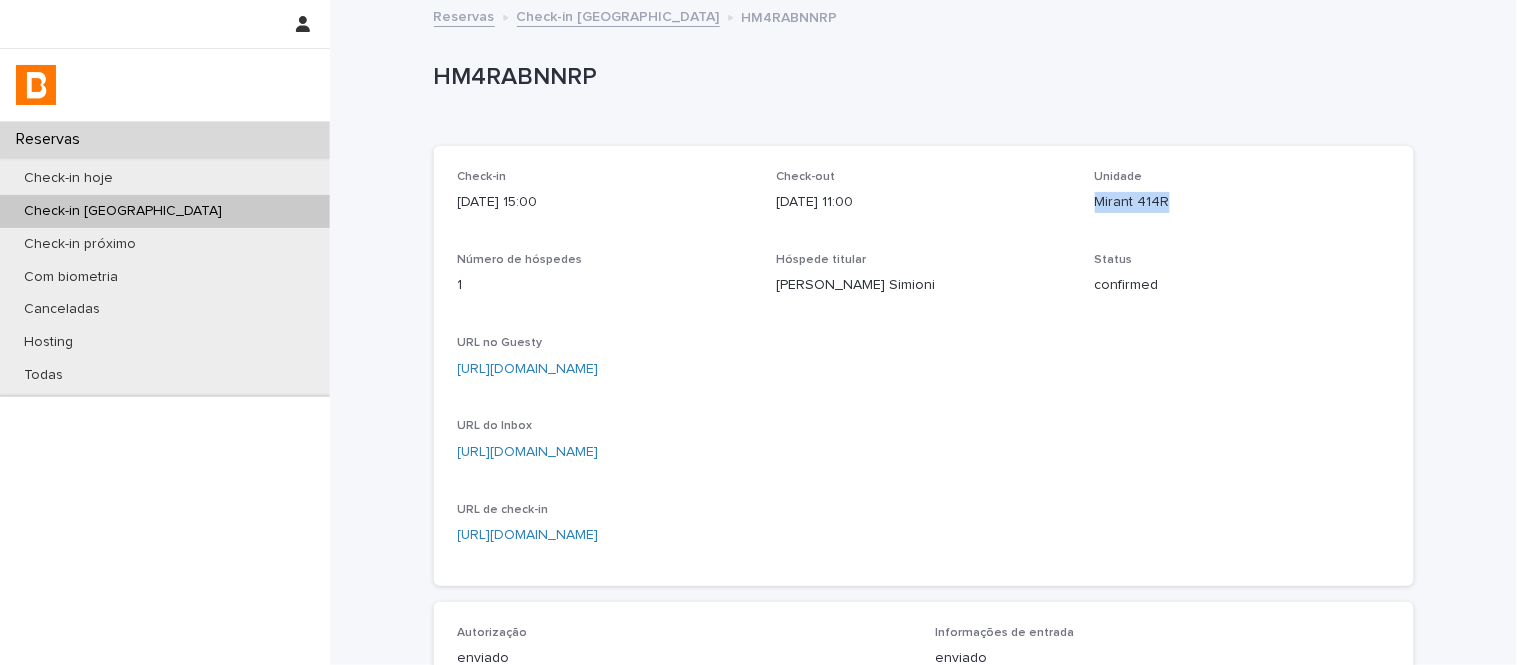 click on "Mirant 414R" at bounding box center (1242, 200) 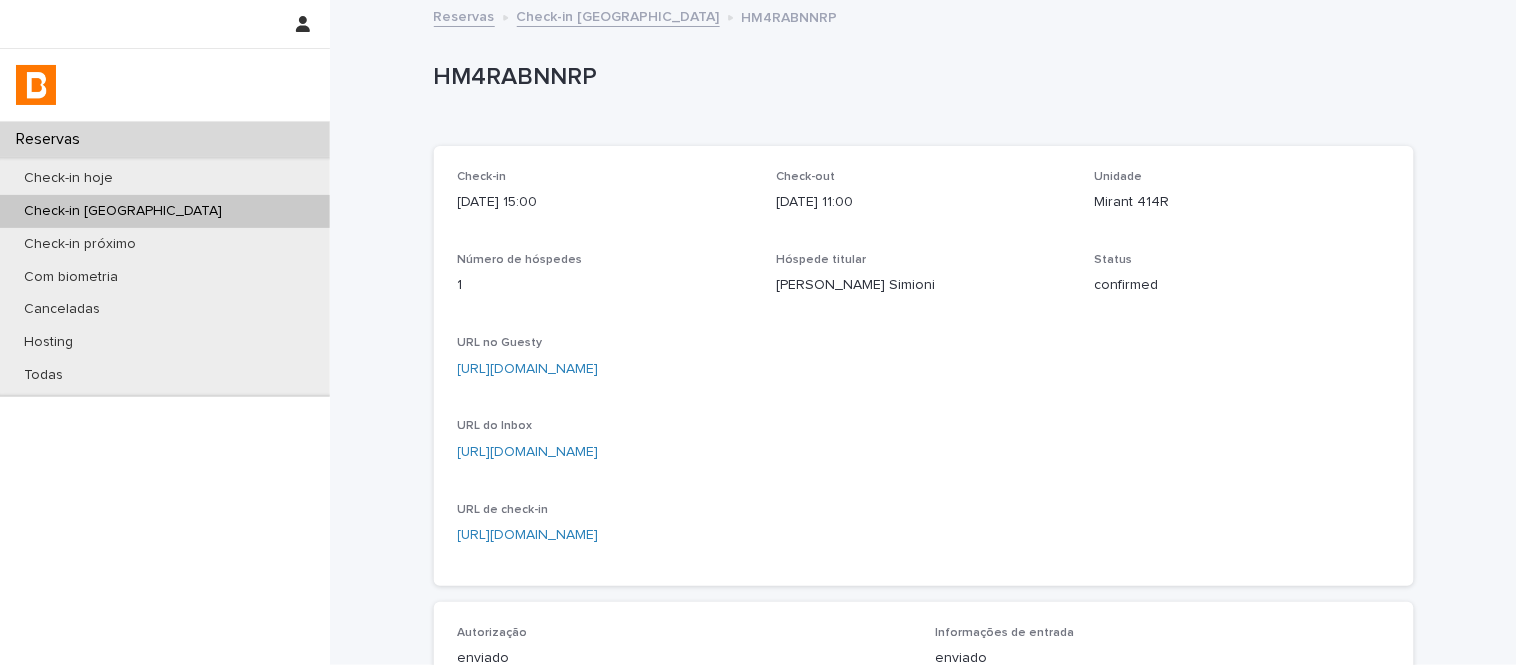 click on "Reservas Check-in amanhã HM4RABNNRP" at bounding box center [924, 18] 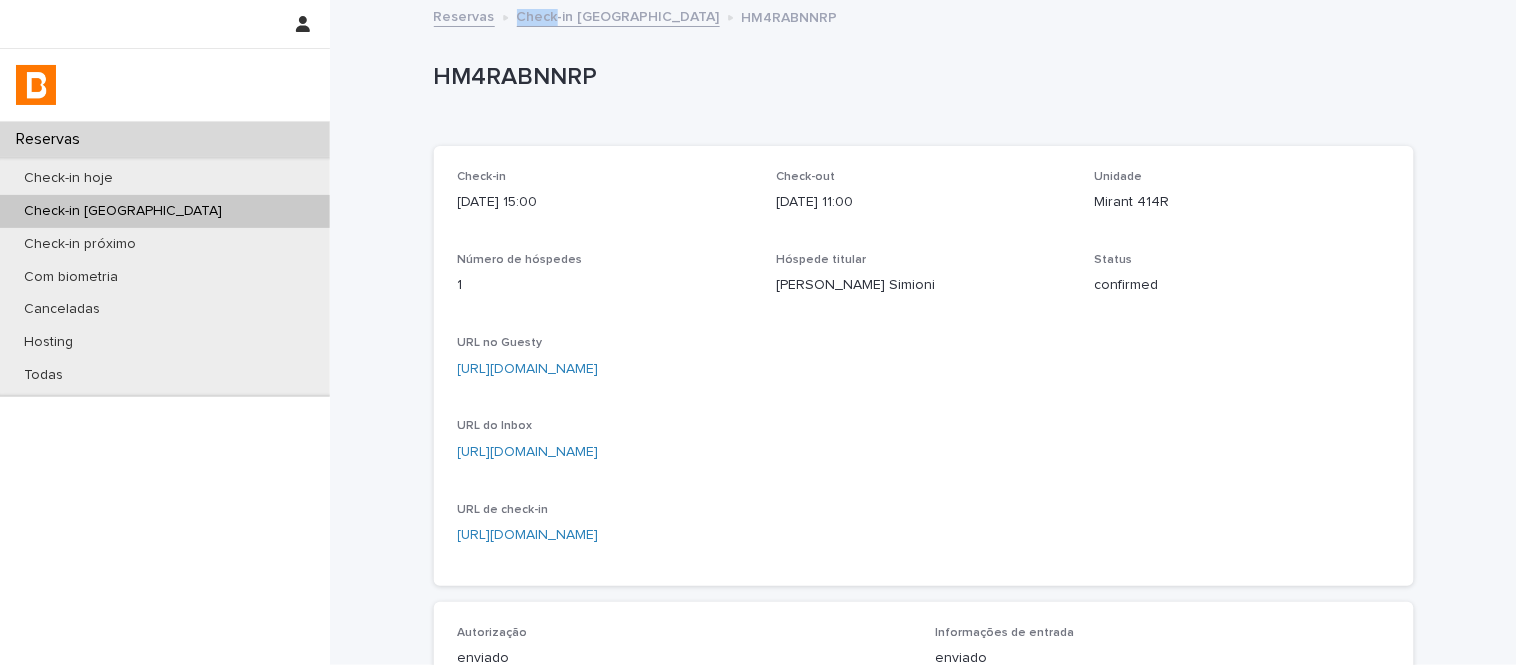 click on "Reservas Check-in amanhã HM4RABNNRP" at bounding box center (924, 18) 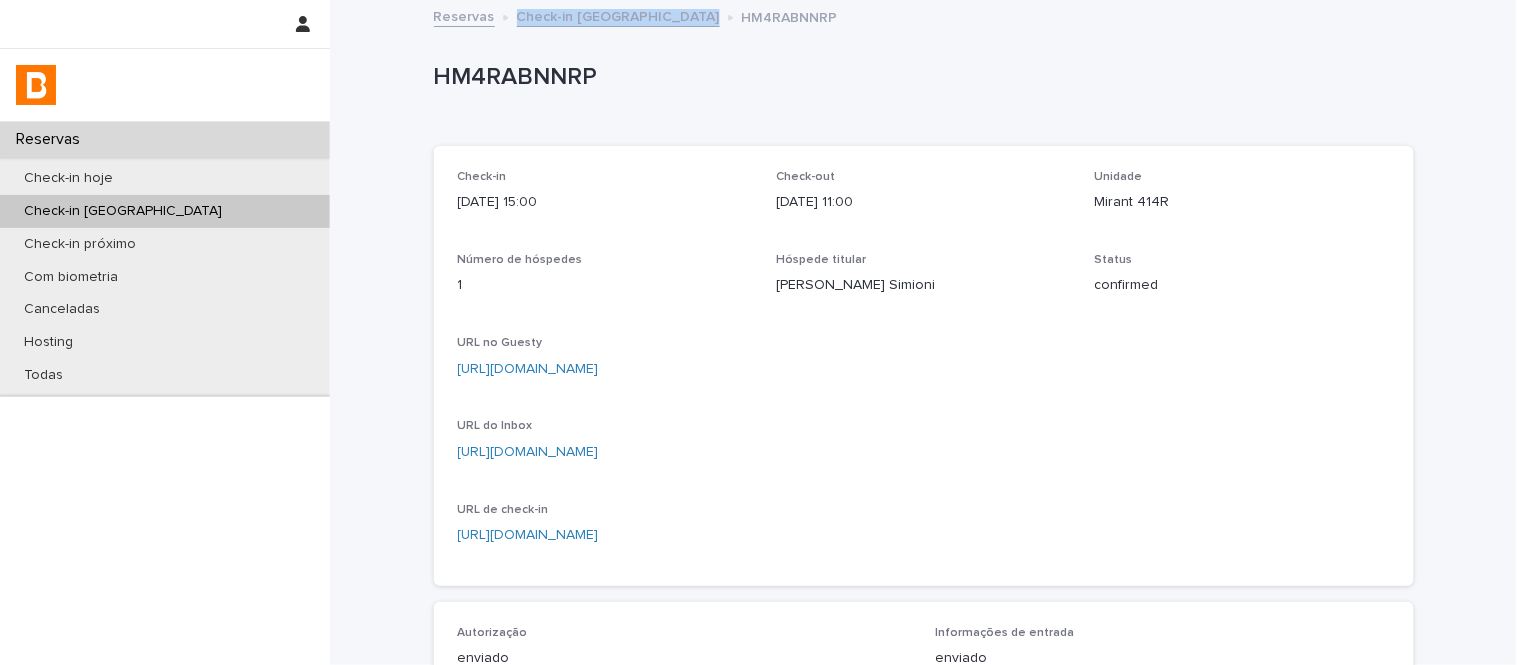 click on "Reservas Check-in amanhã HM4RABNNRP" at bounding box center [924, 18] 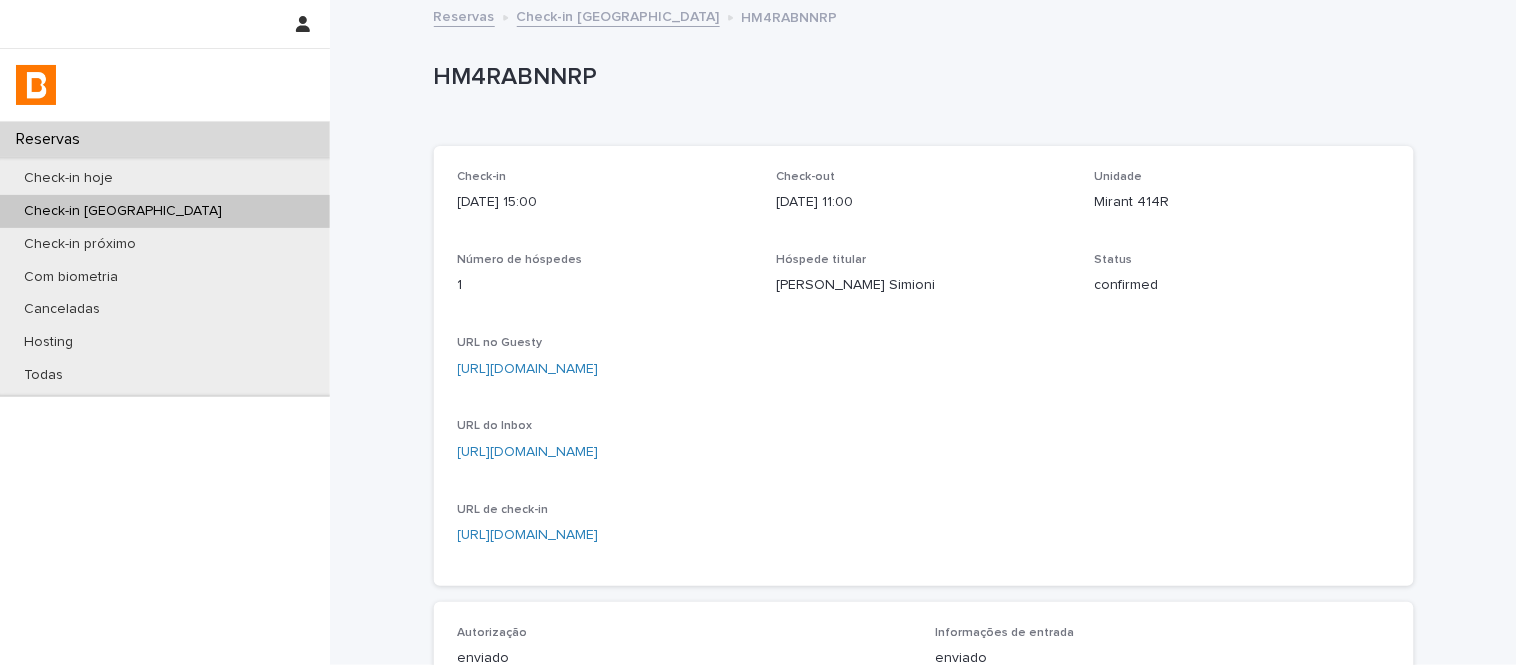 click on "HM4RABNNRP" at bounding box center (920, 77) 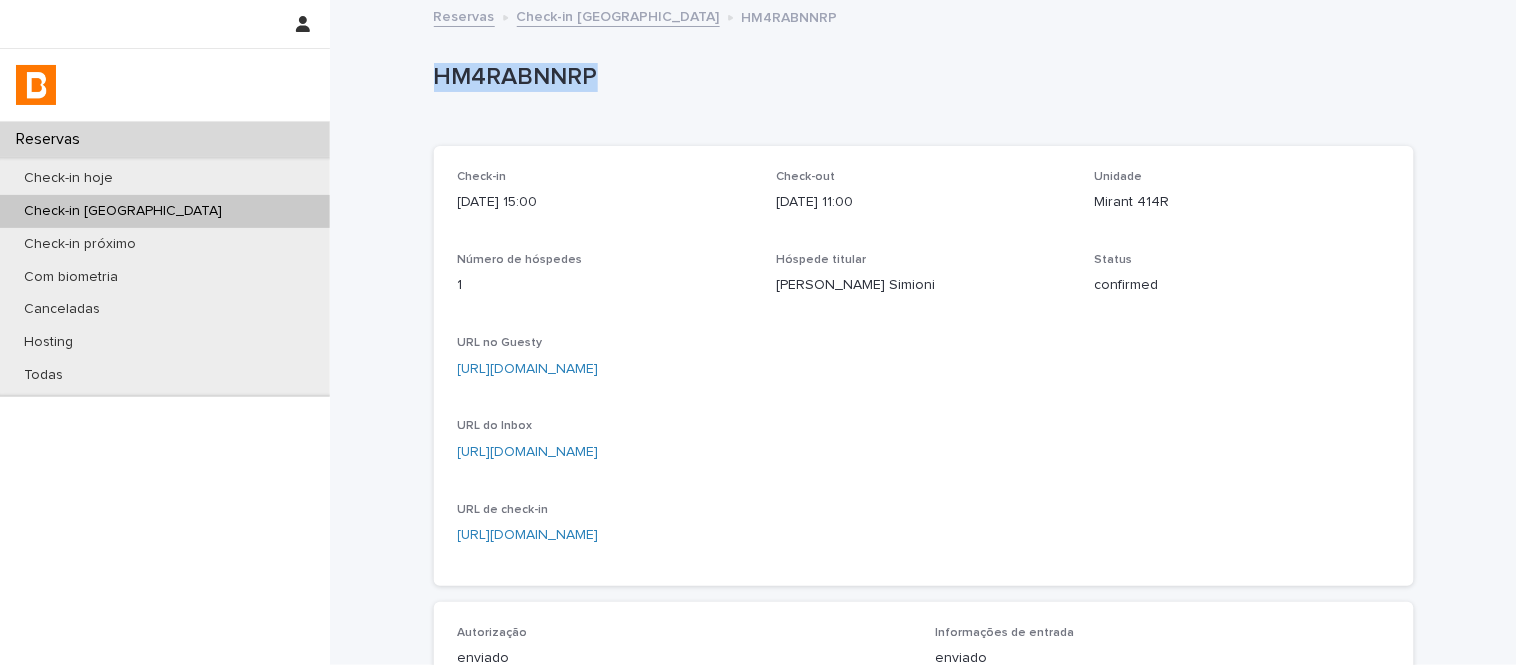 click on "HM4RABNNRP" at bounding box center [920, 77] 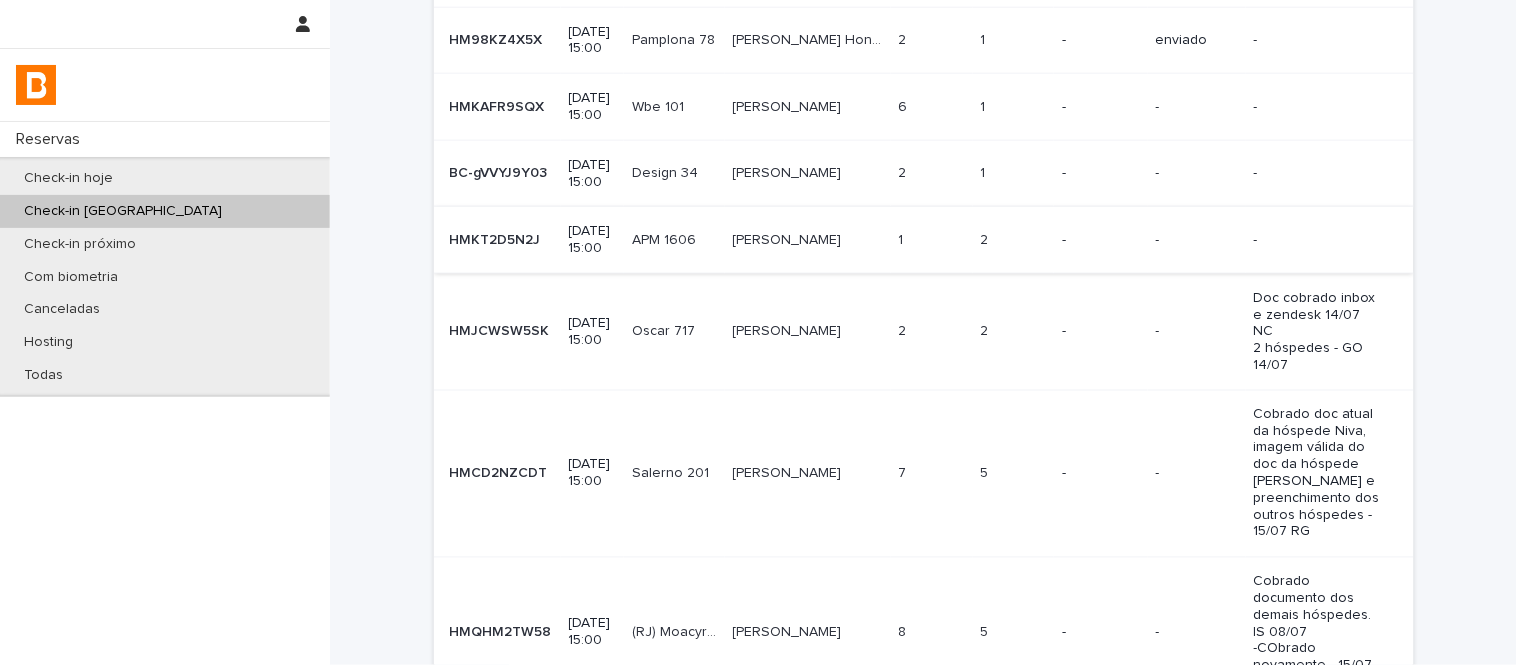 scroll, scrollTop: 666, scrollLeft: 0, axis: vertical 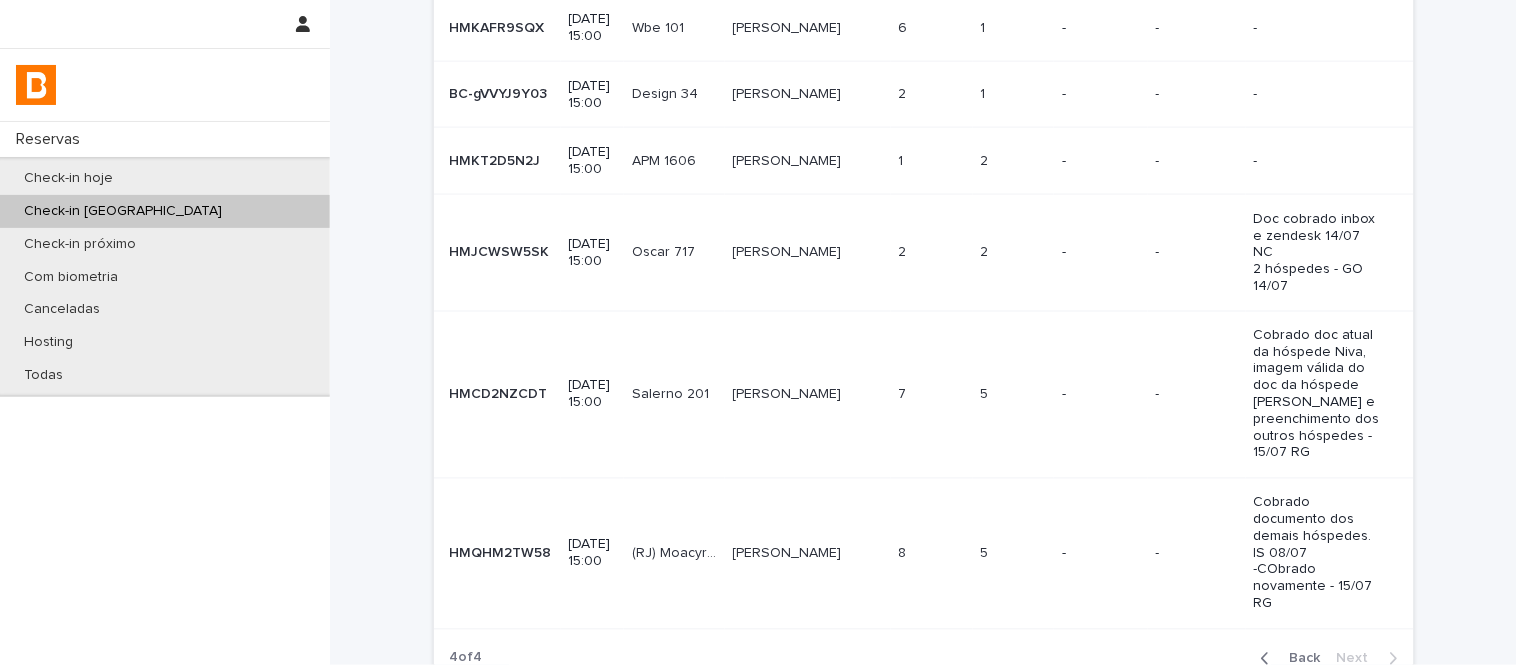click on "Back" at bounding box center (1287, 659) 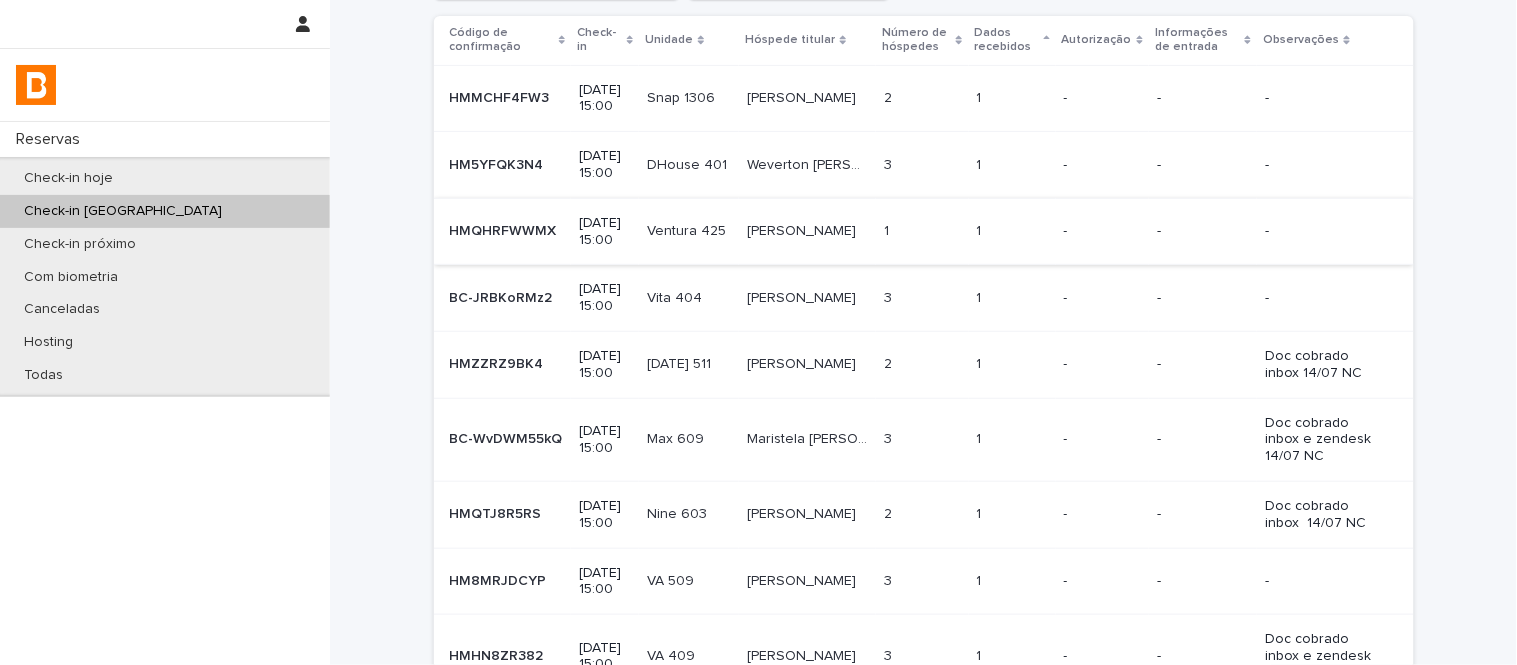 scroll, scrollTop: 90, scrollLeft: 0, axis: vertical 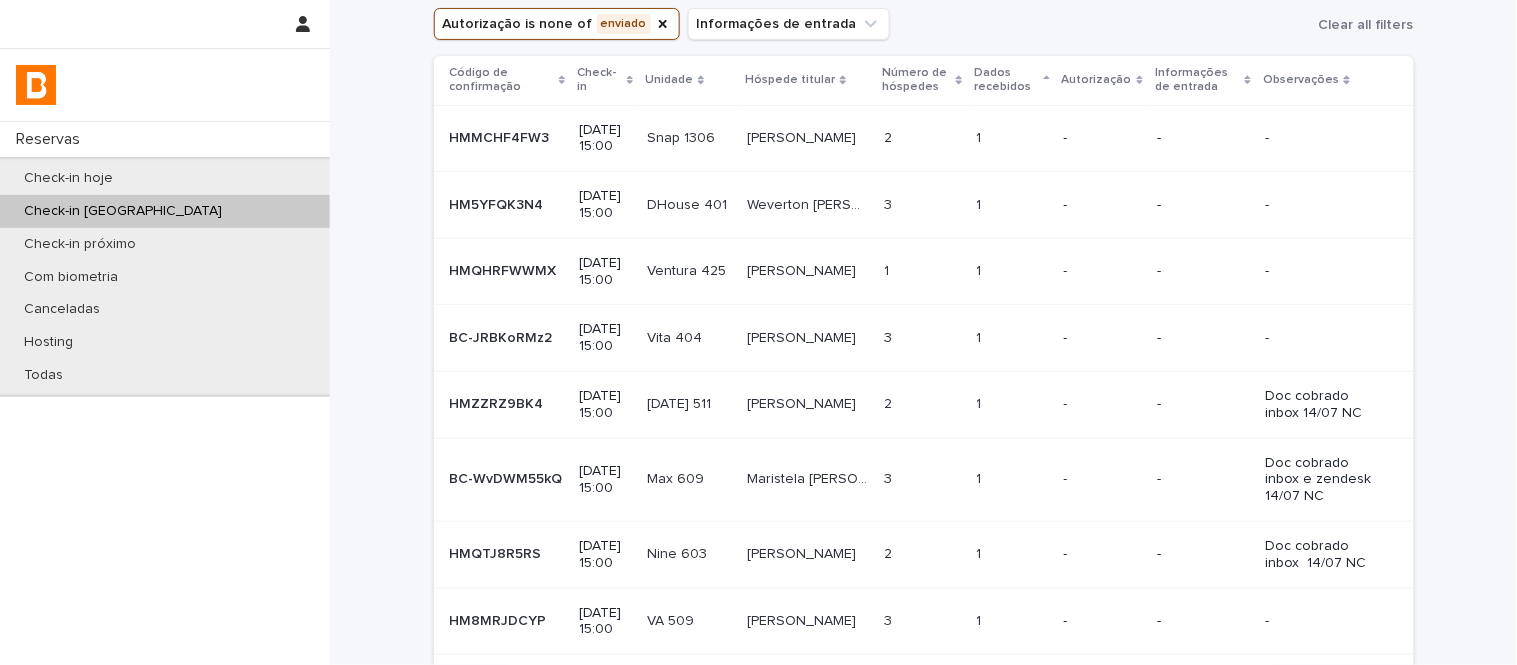 click on "1 1" at bounding box center (922, 271) 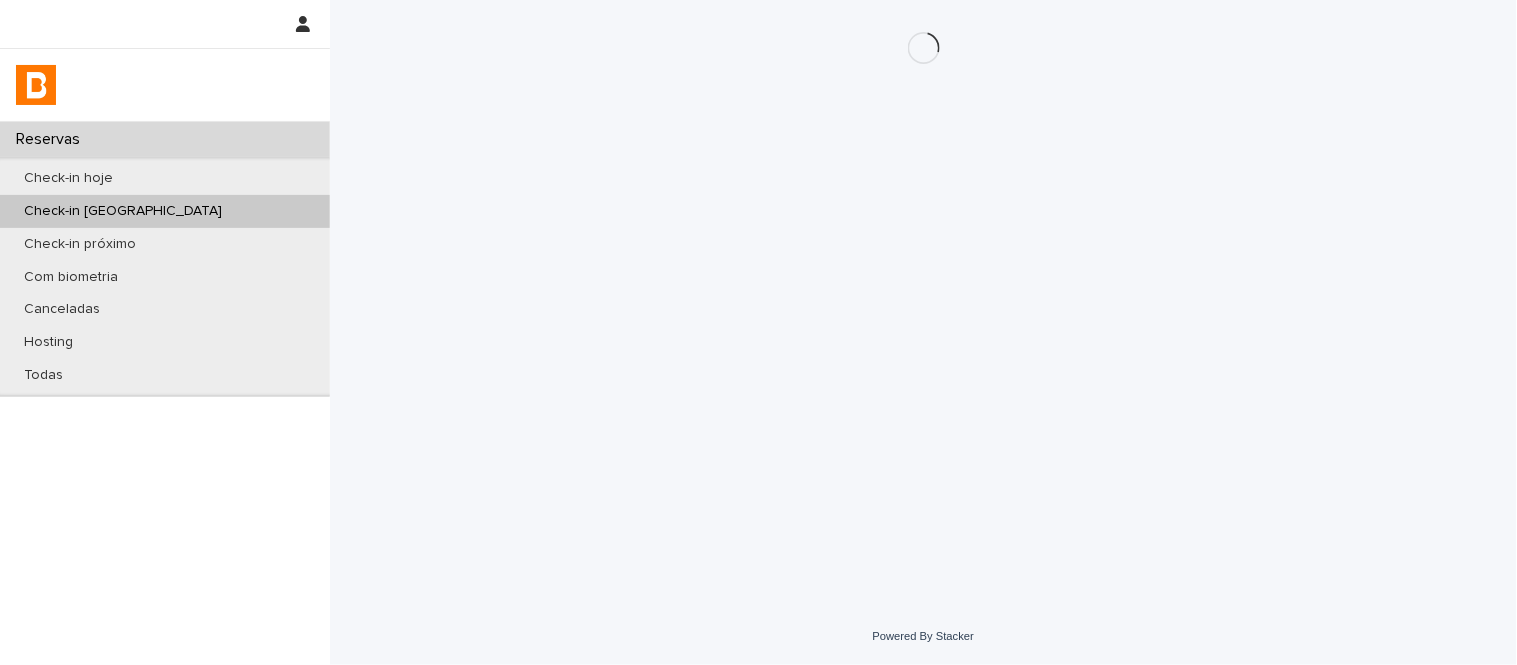scroll, scrollTop: 0, scrollLeft: 0, axis: both 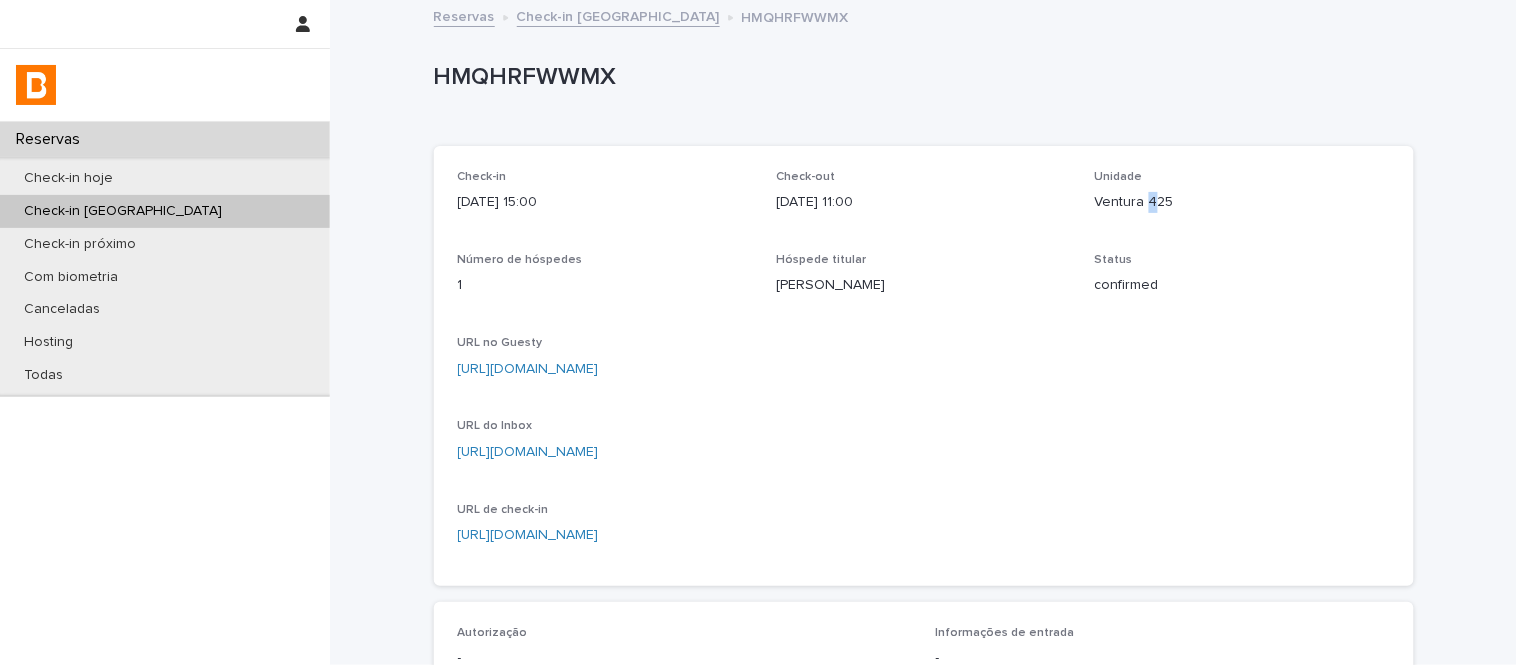 click on "Ventura 425" at bounding box center (1242, 202) 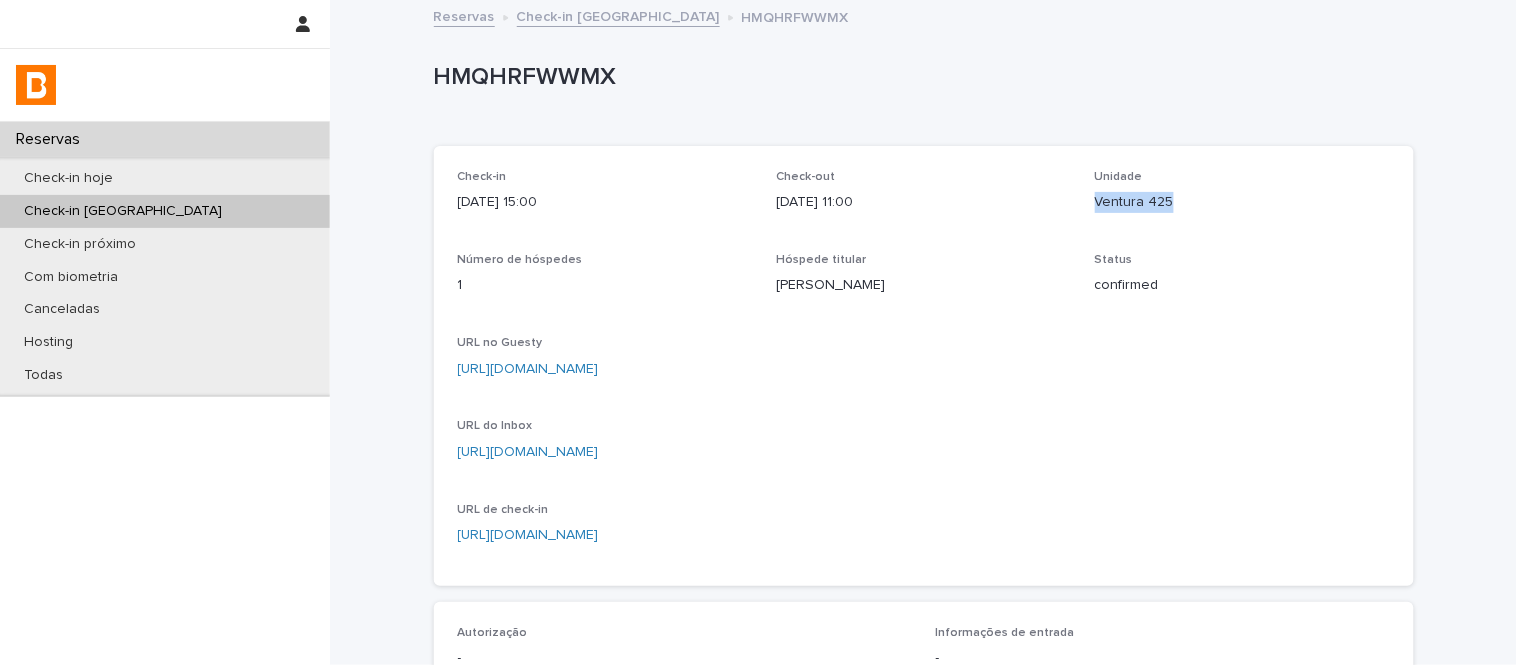 click on "Ventura 425" at bounding box center [1242, 202] 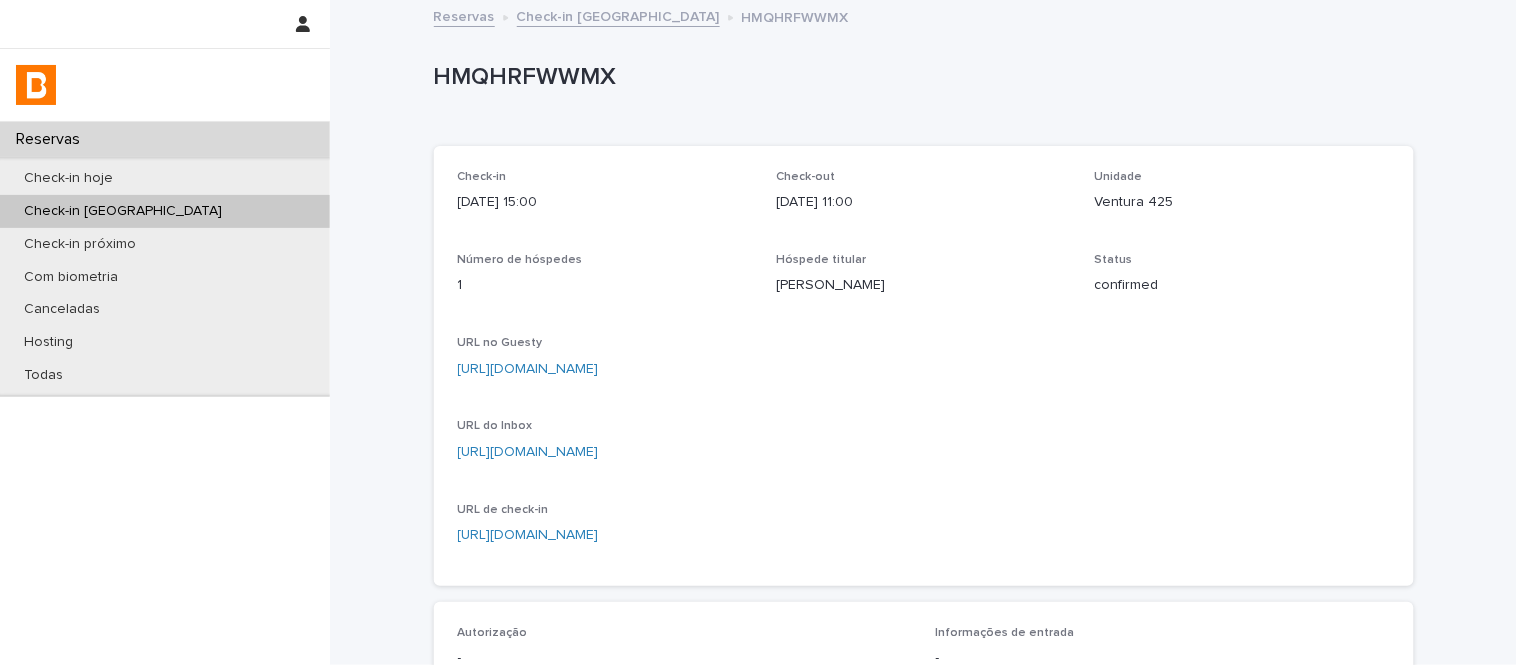 click on "URL do Inbox https://app.guesty.com/inbox-v2/686475220c7d970012d44783?reservationId=68647522fad73000109ad868" at bounding box center (605, 448) 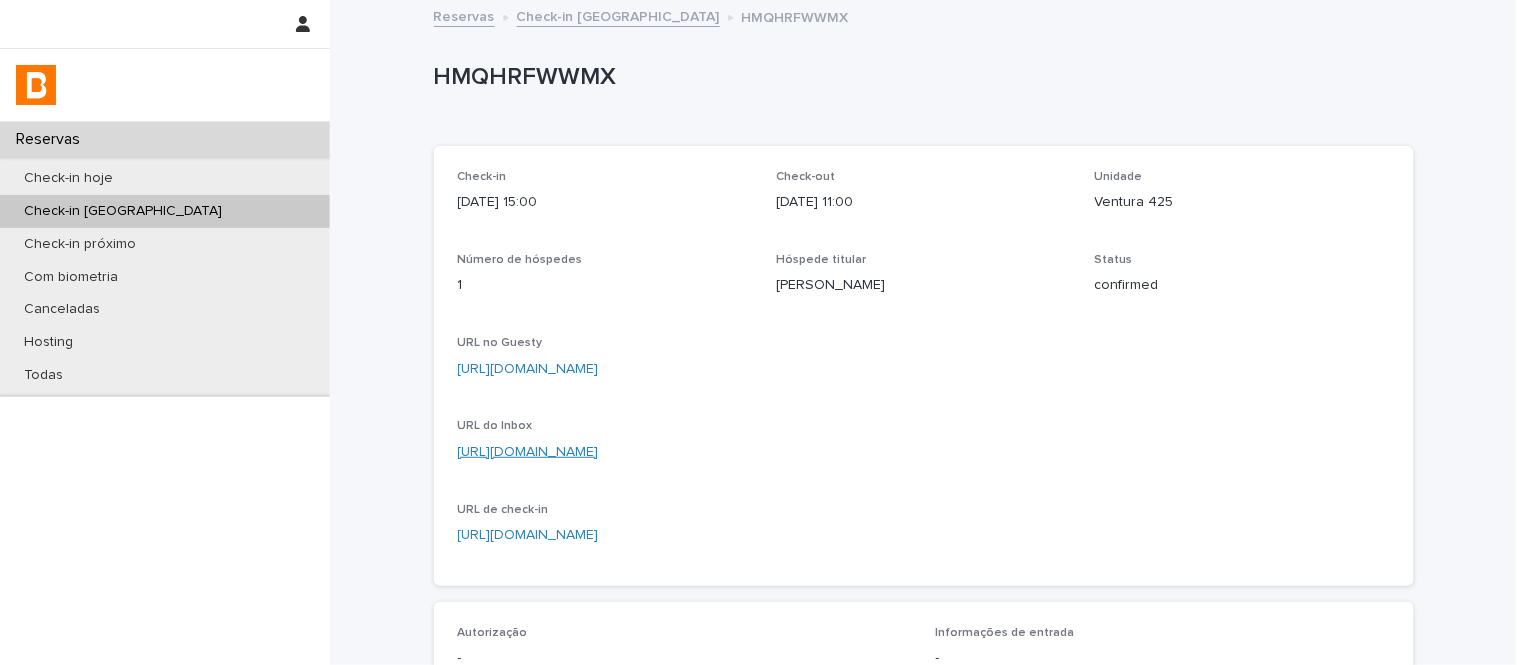 click on "https://app.guesty.com/inbox-v2/686475220c7d970012d44783?reservationId=68647522fad73000109ad868" at bounding box center [528, 452] 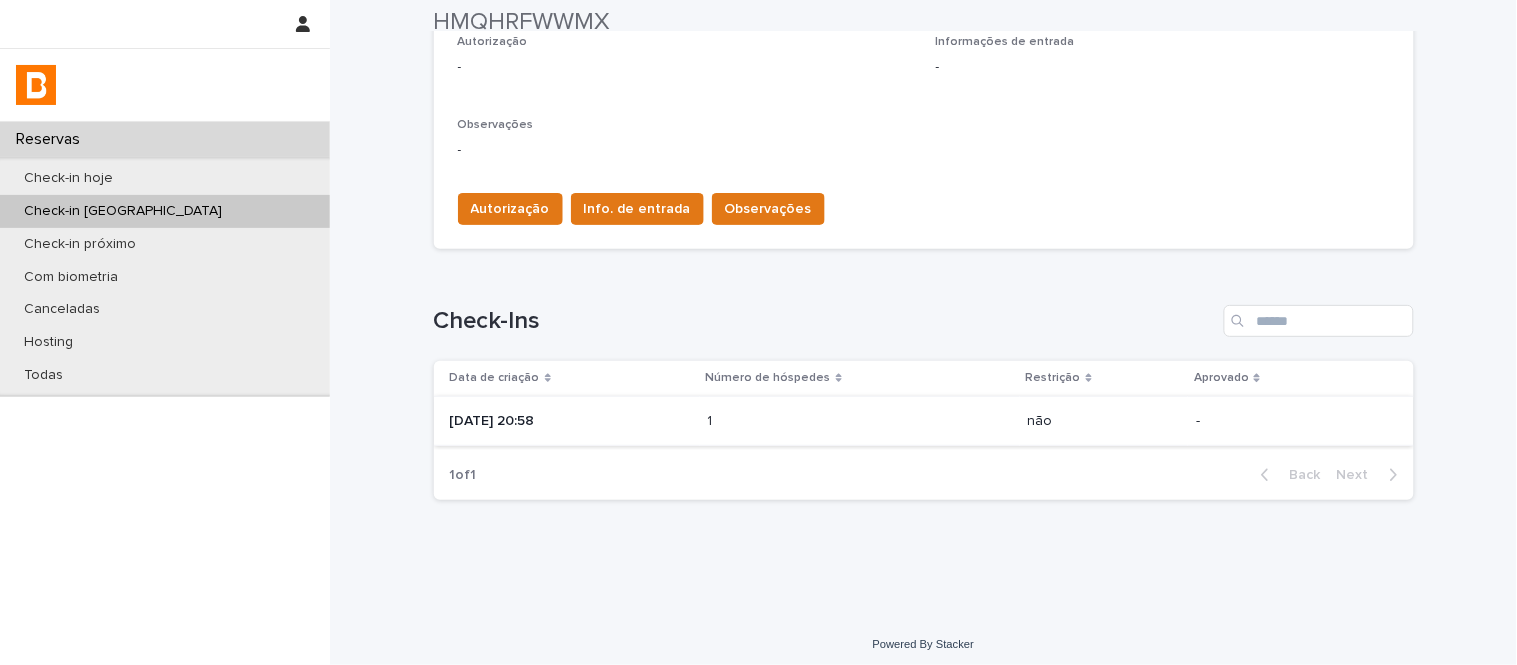 scroll, scrollTop: 598, scrollLeft: 0, axis: vertical 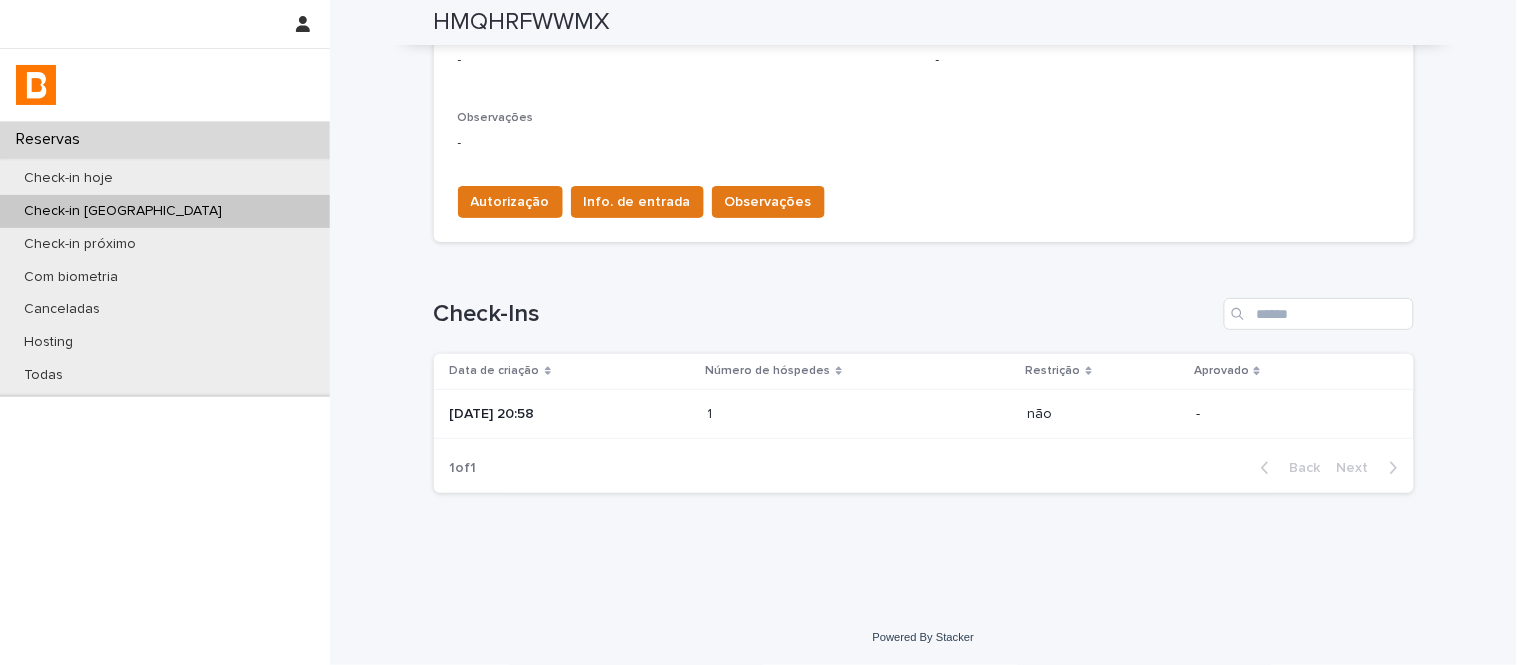 click at bounding box center (795, 414) 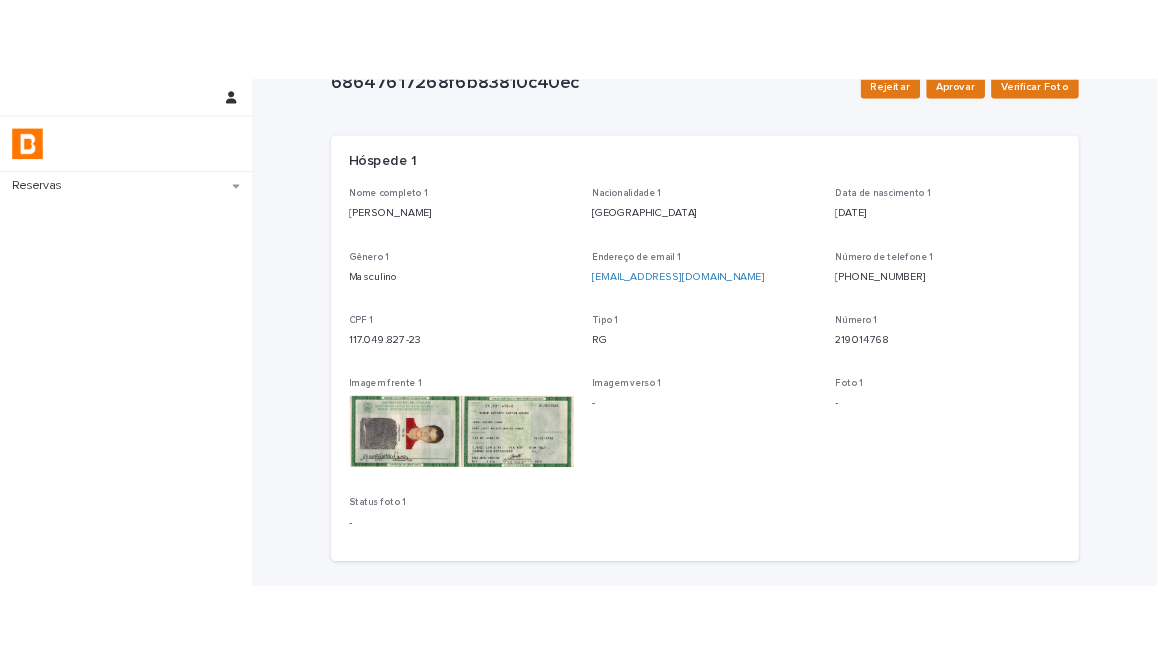 scroll, scrollTop: 211, scrollLeft: 0, axis: vertical 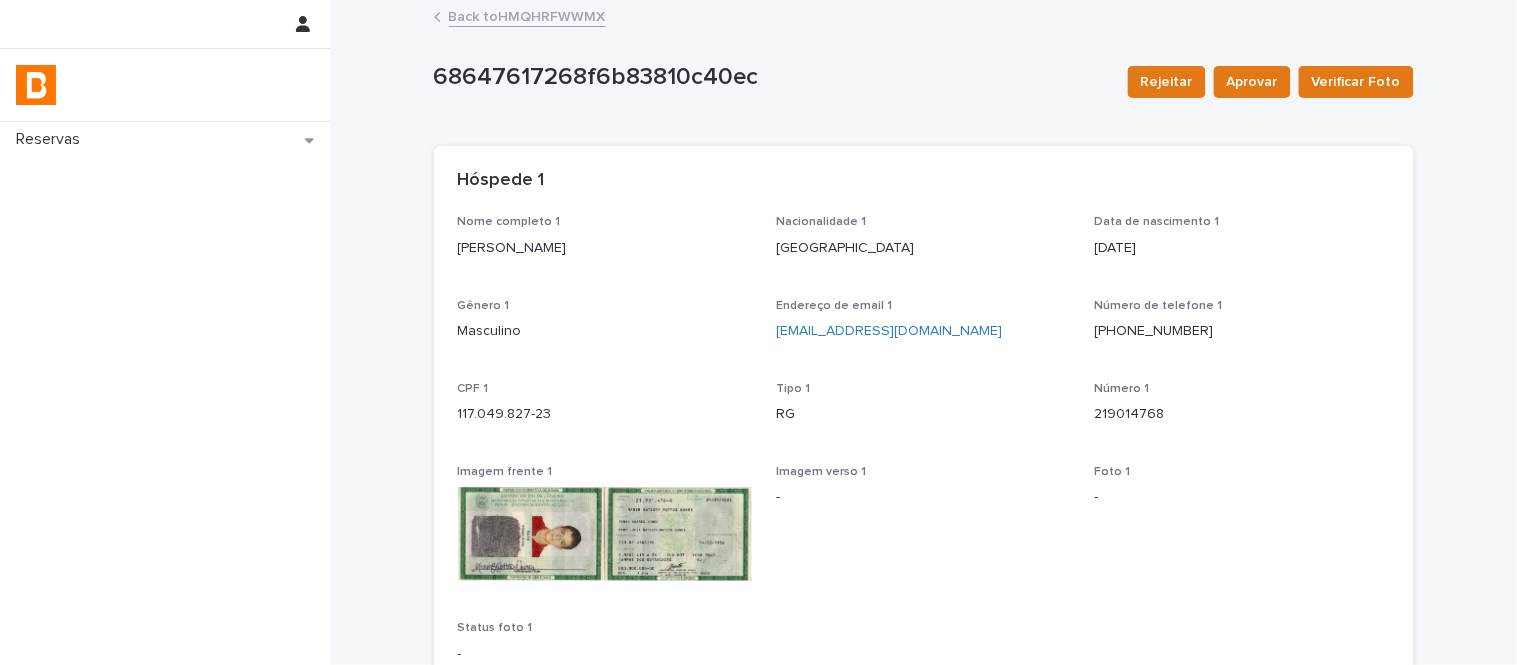click on "Back to  HMQHRFWWMX" at bounding box center (527, 15) 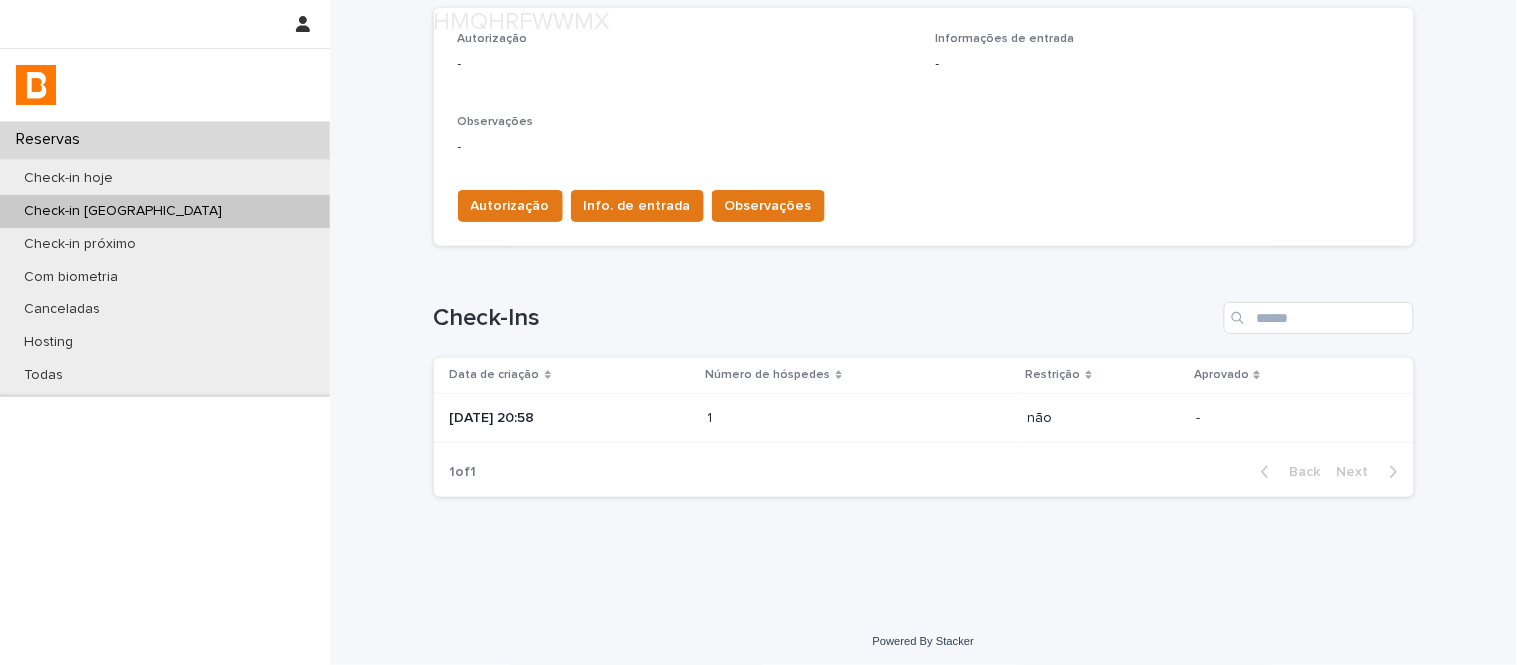 scroll, scrollTop: 598, scrollLeft: 0, axis: vertical 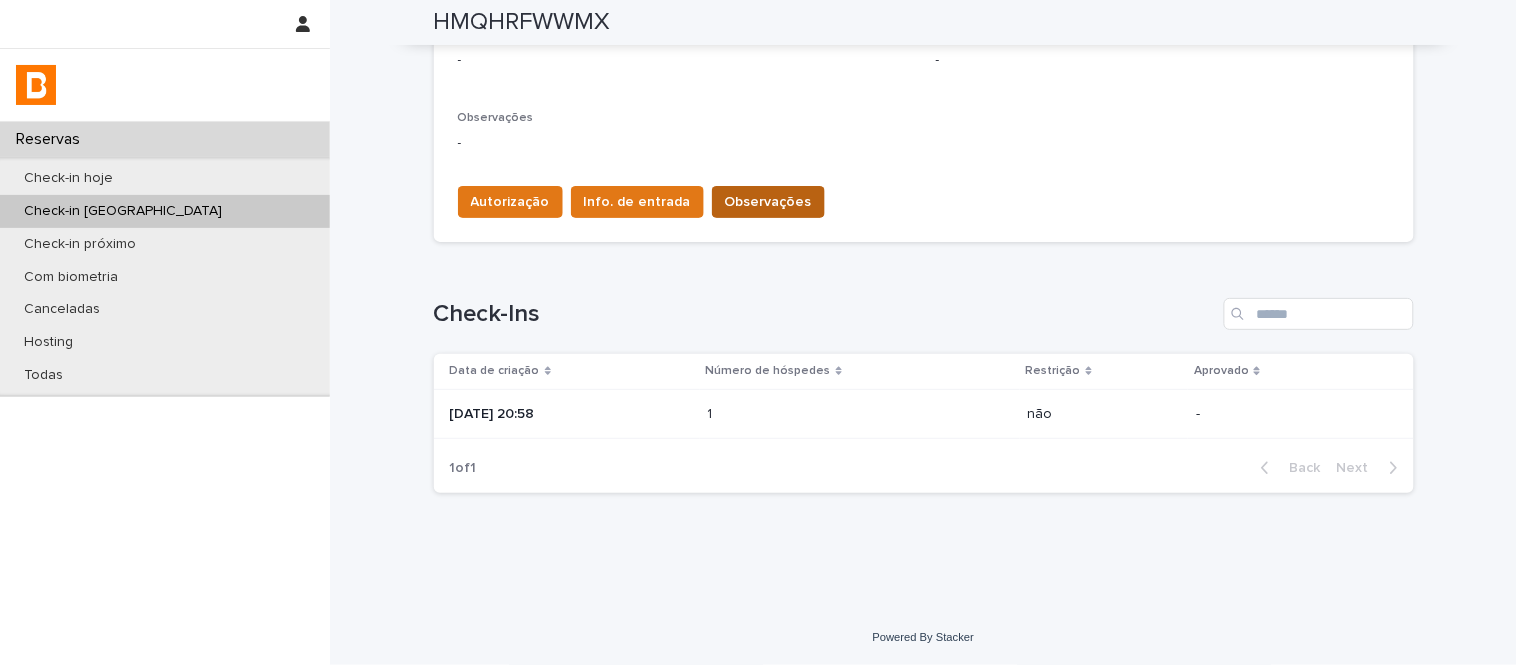 click on "Observações" at bounding box center (768, 202) 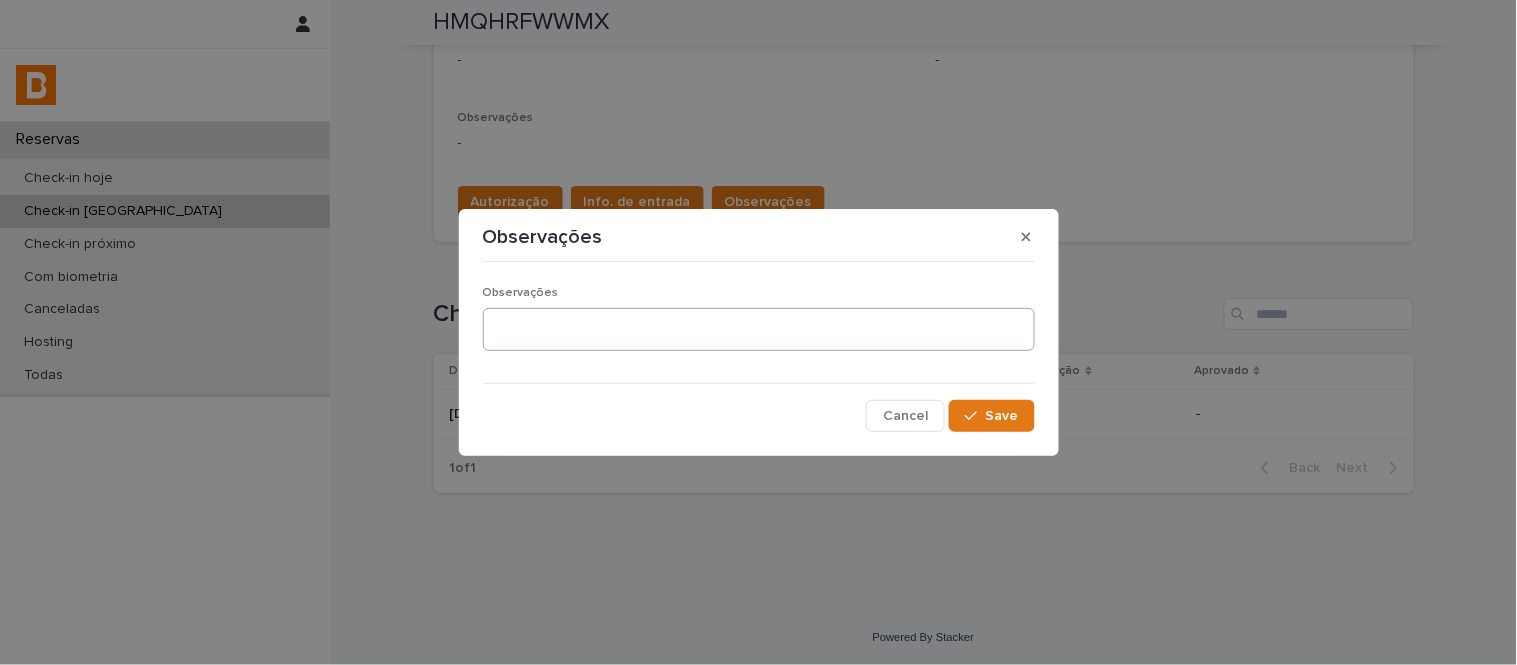 drag, startPoint x: 758, startPoint y: 356, endPoint x: 747, endPoint y: 327, distance: 31.016125 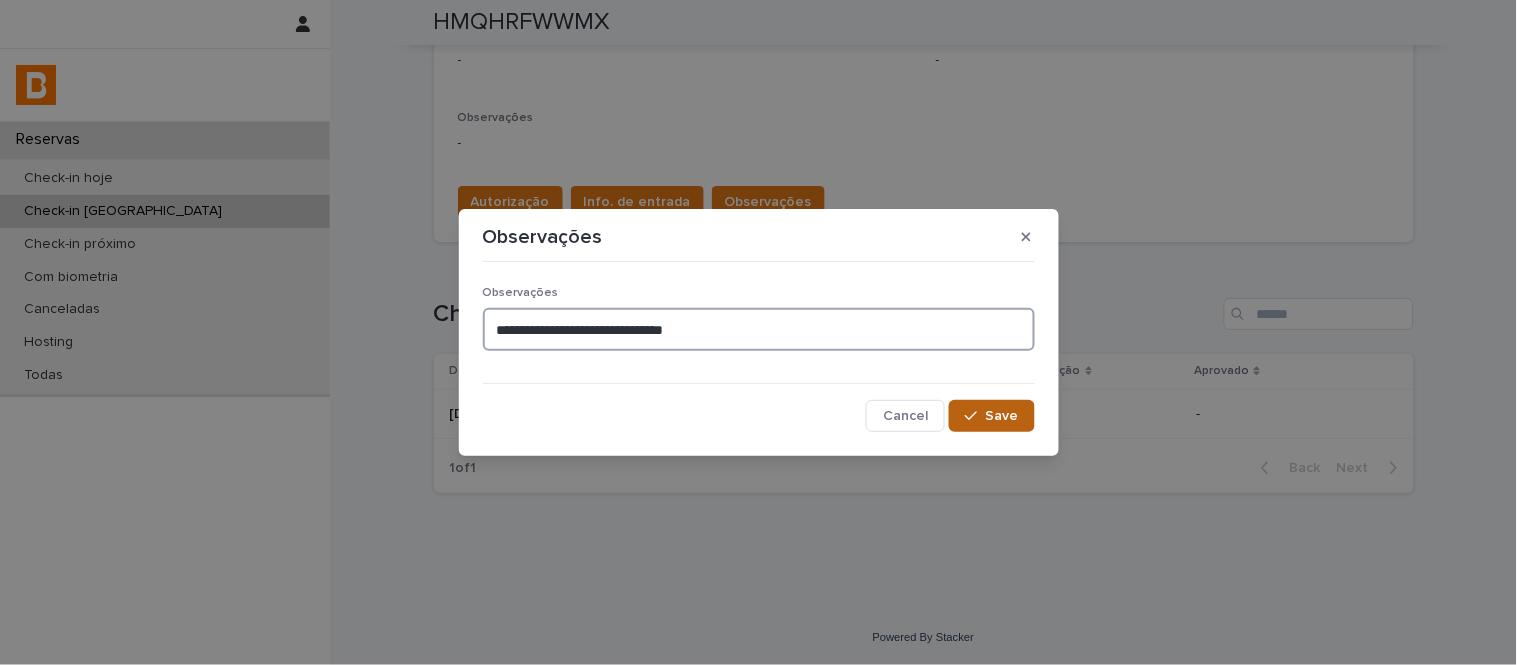 type on "**********" 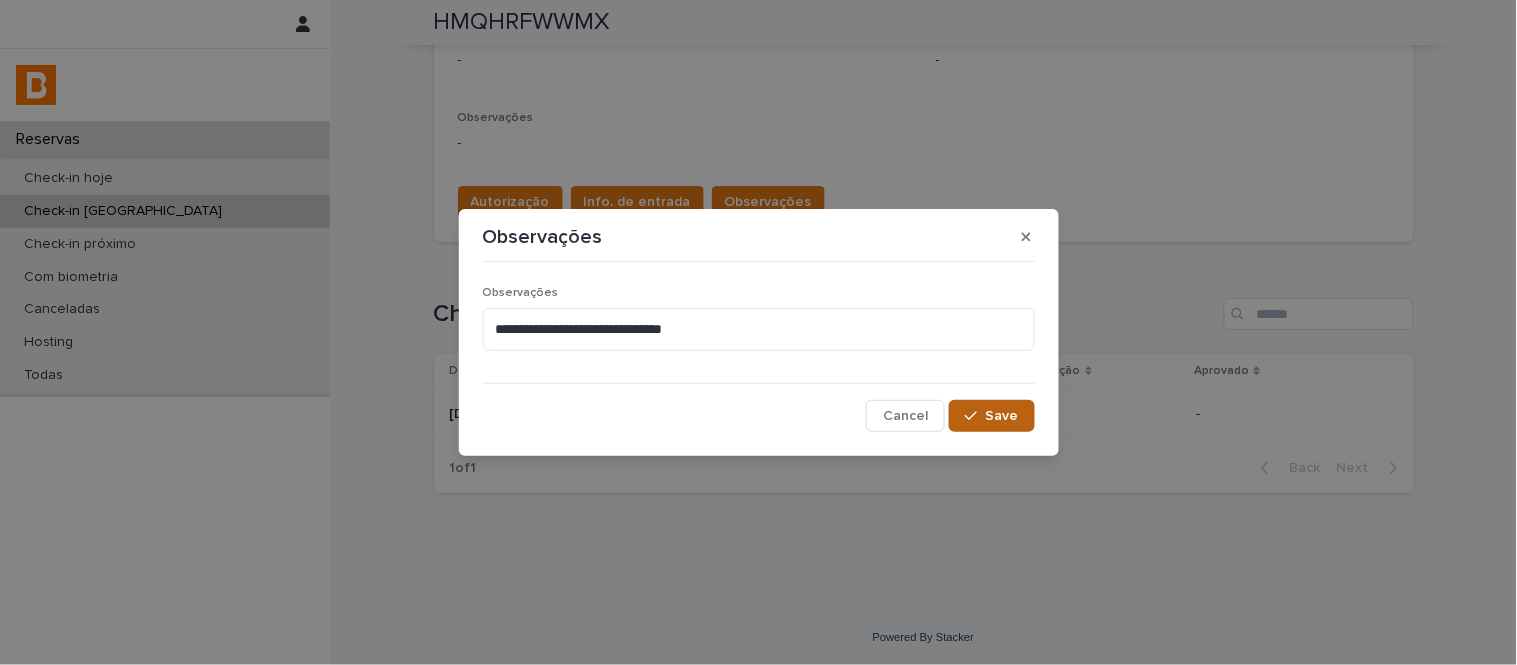 click on "Save" at bounding box center [991, 416] 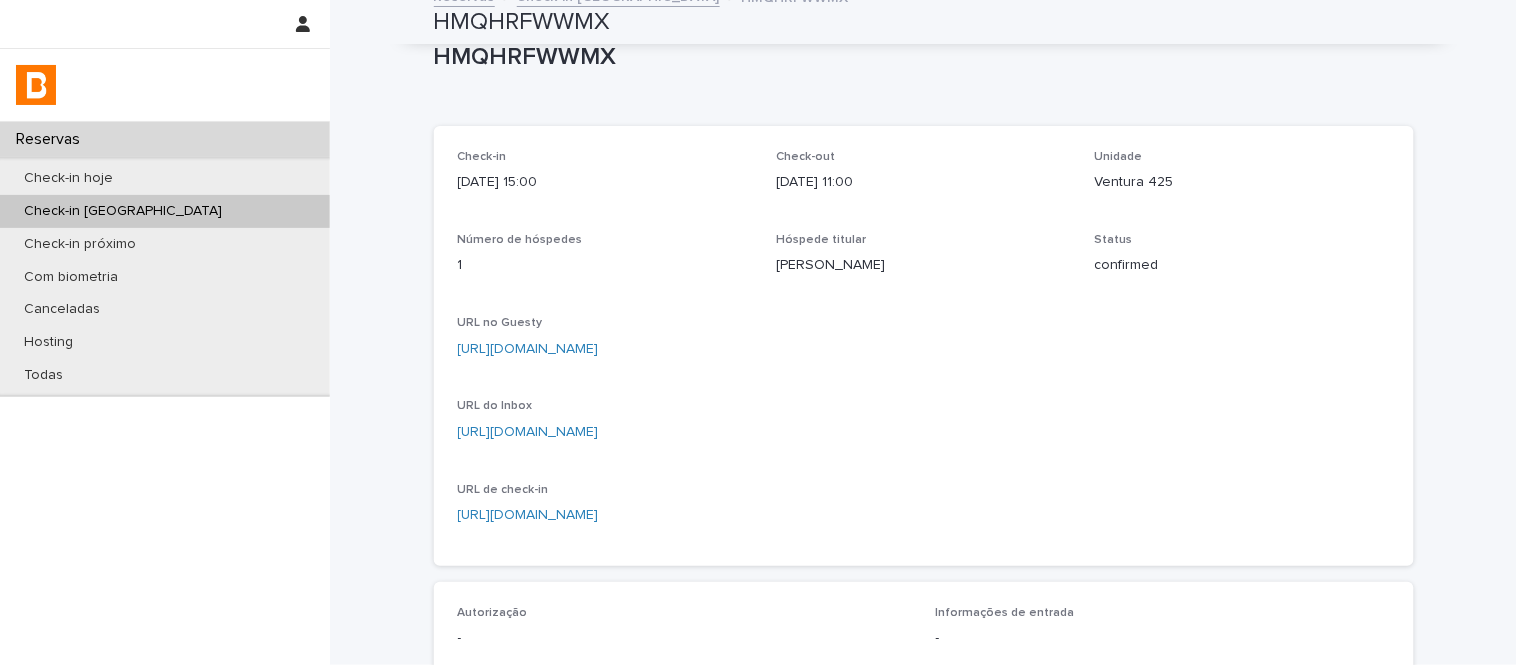 scroll, scrollTop: 0, scrollLeft: 0, axis: both 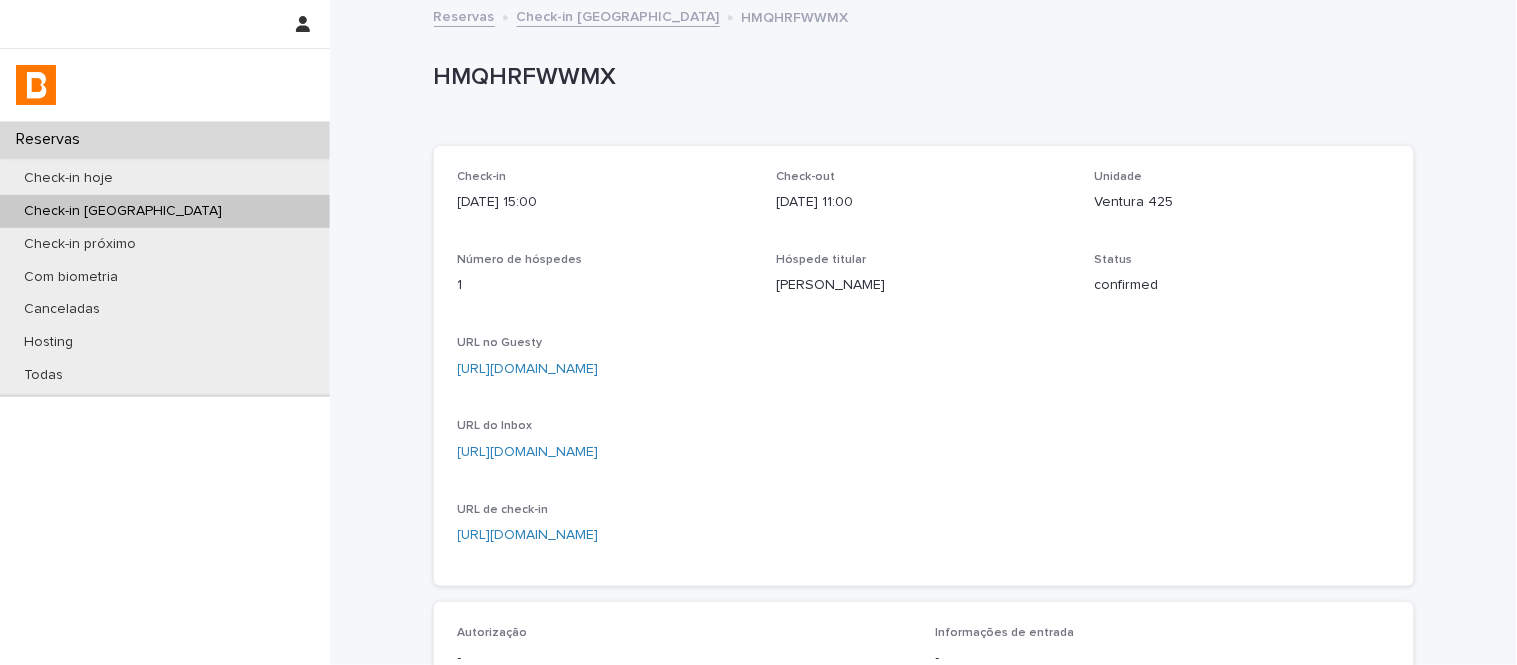 click on "Check-in [GEOGRAPHIC_DATA]" at bounding box center [618, 15] 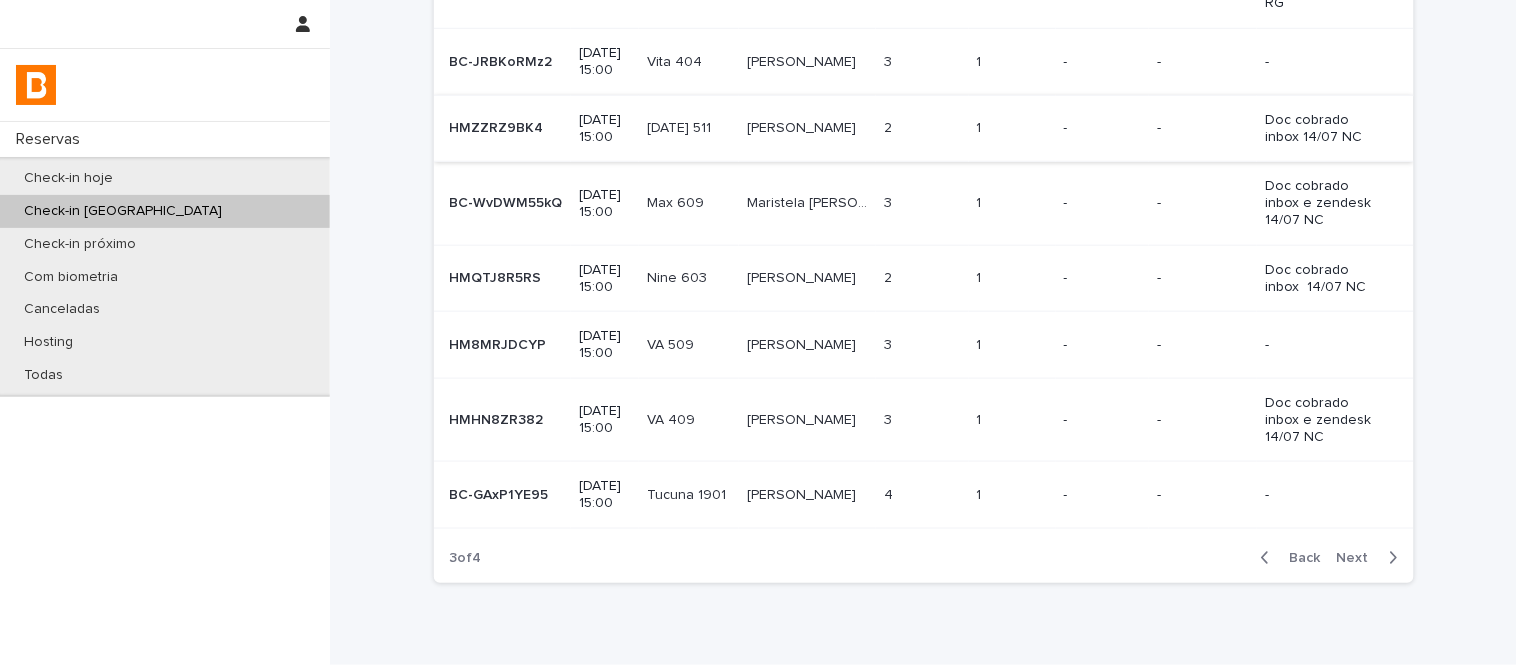 scroll, scrollTop: 423, scrollLeft: 0, axis: vertical 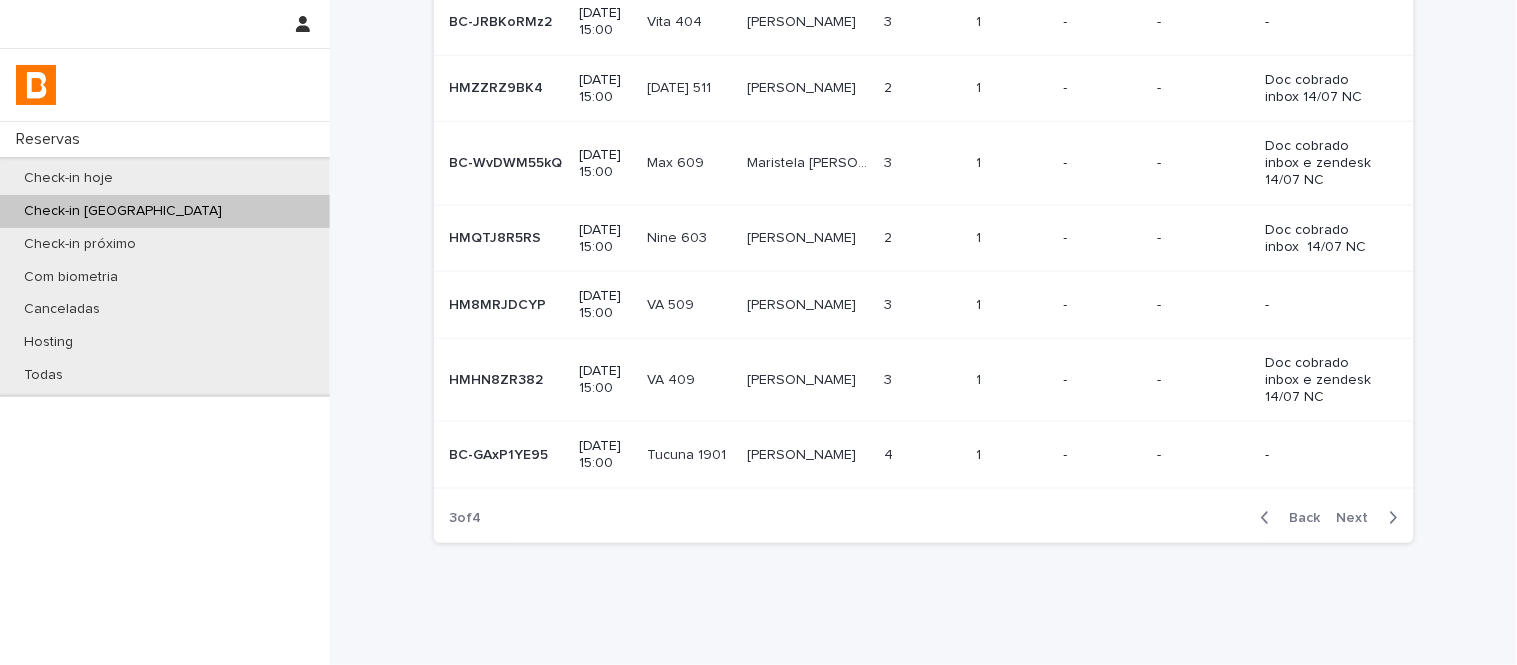 click 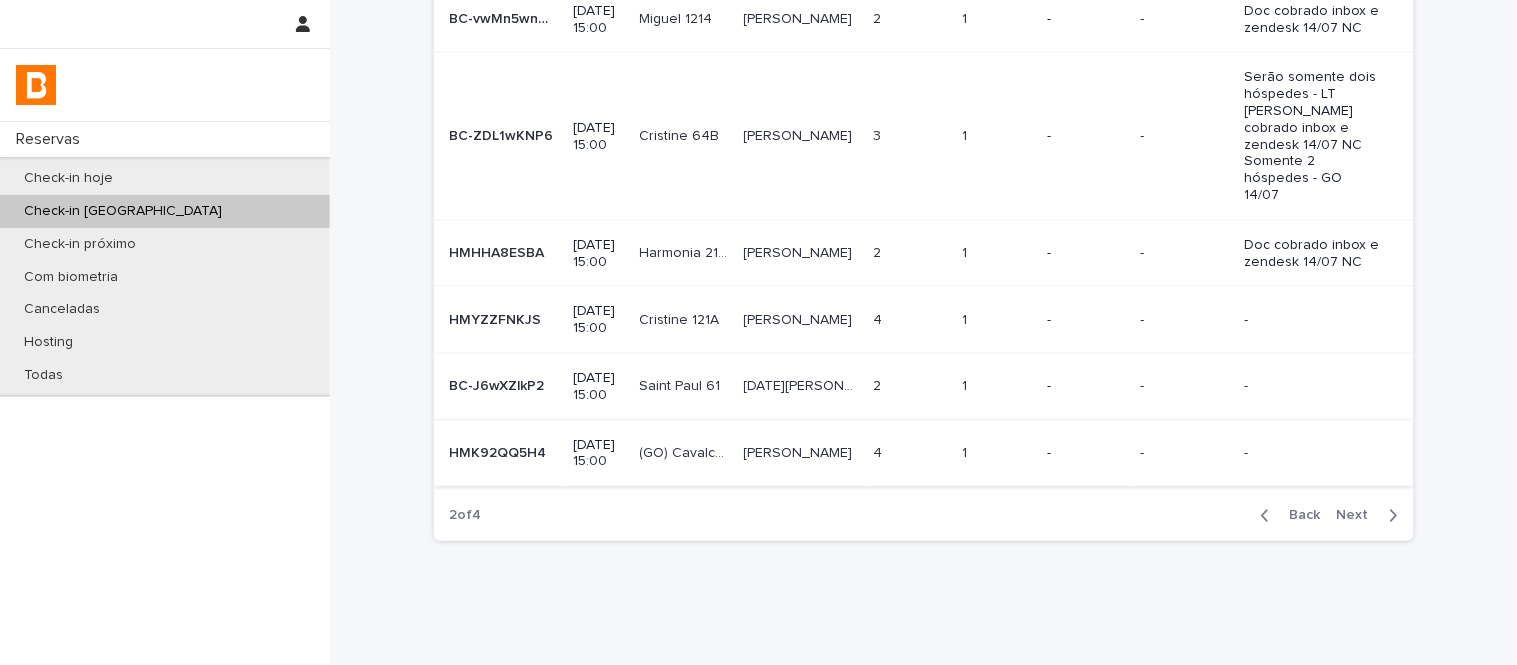 scroll, scrollTop: 507, scrollLeft: 0, axis: vertical 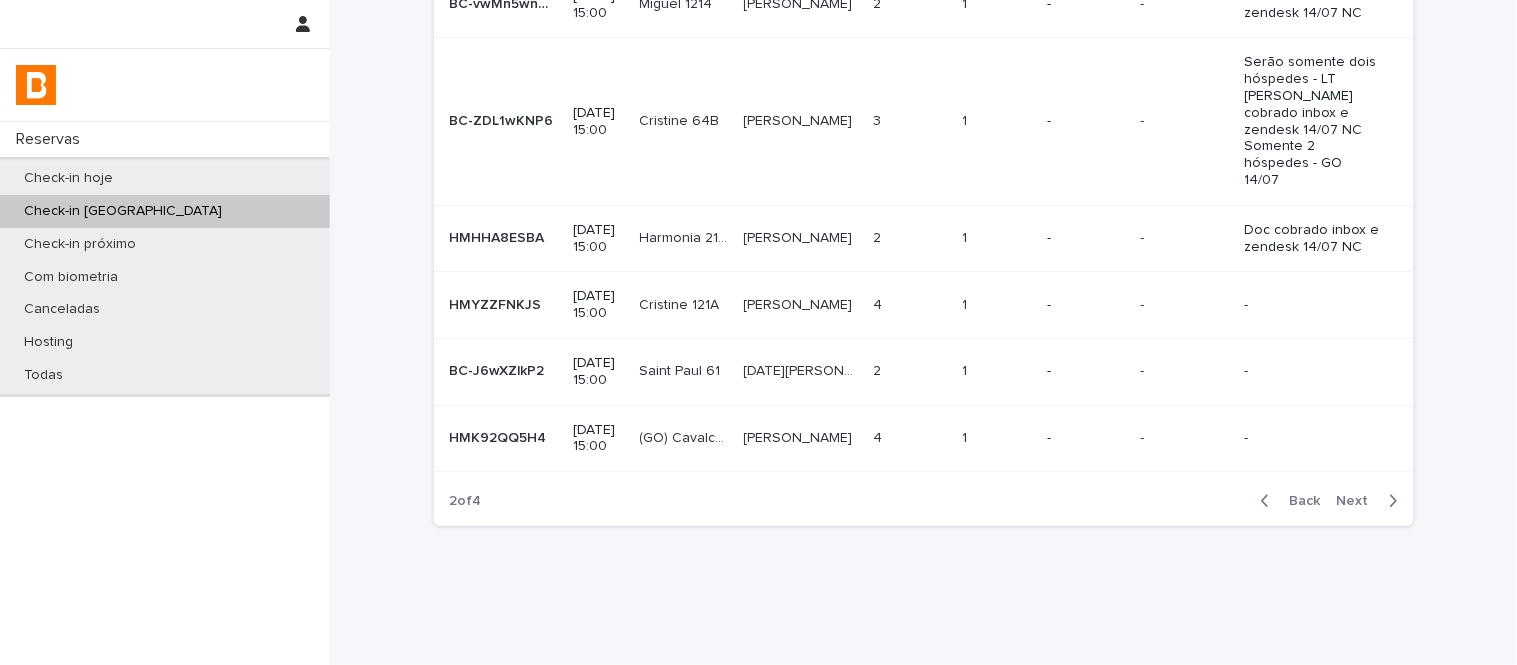 click on "Renata Catao" at bounding box center [800, 436] 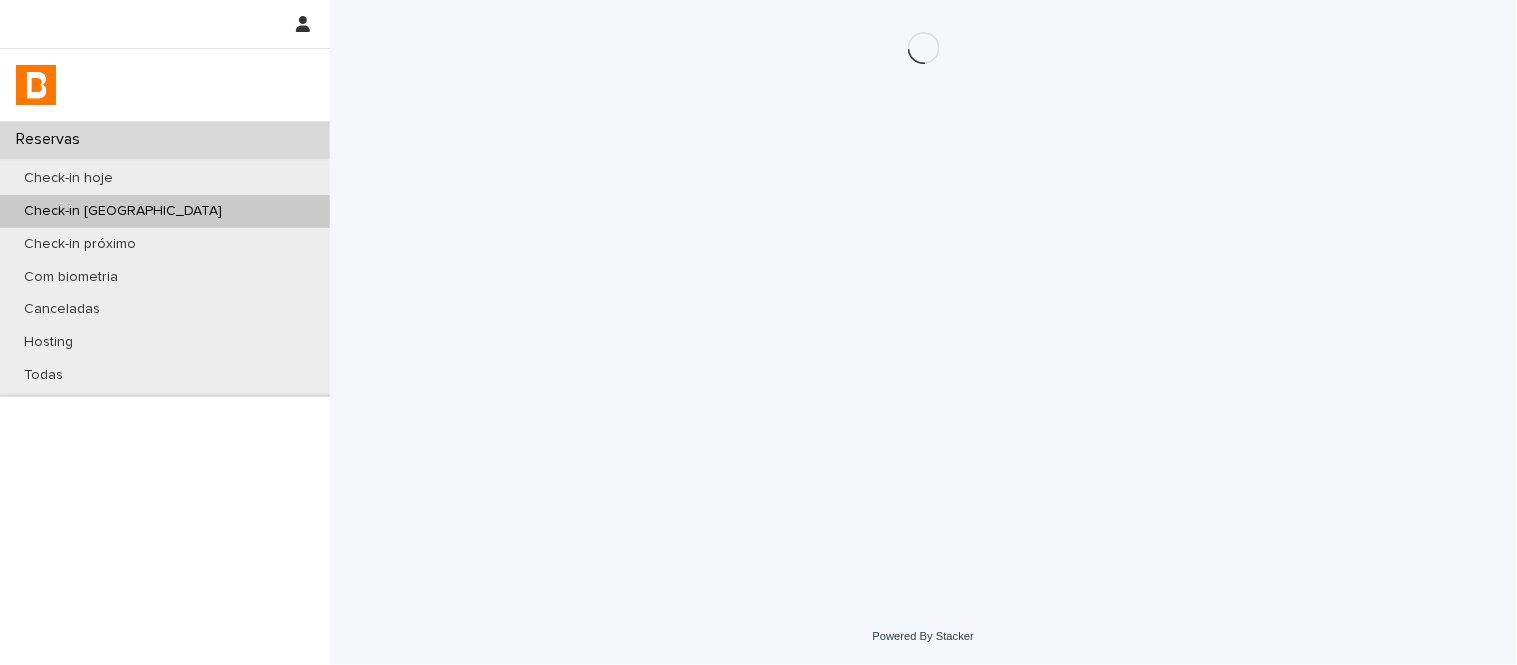 scroll, scrollTop: 0, scrollLeft: 0, axis: both 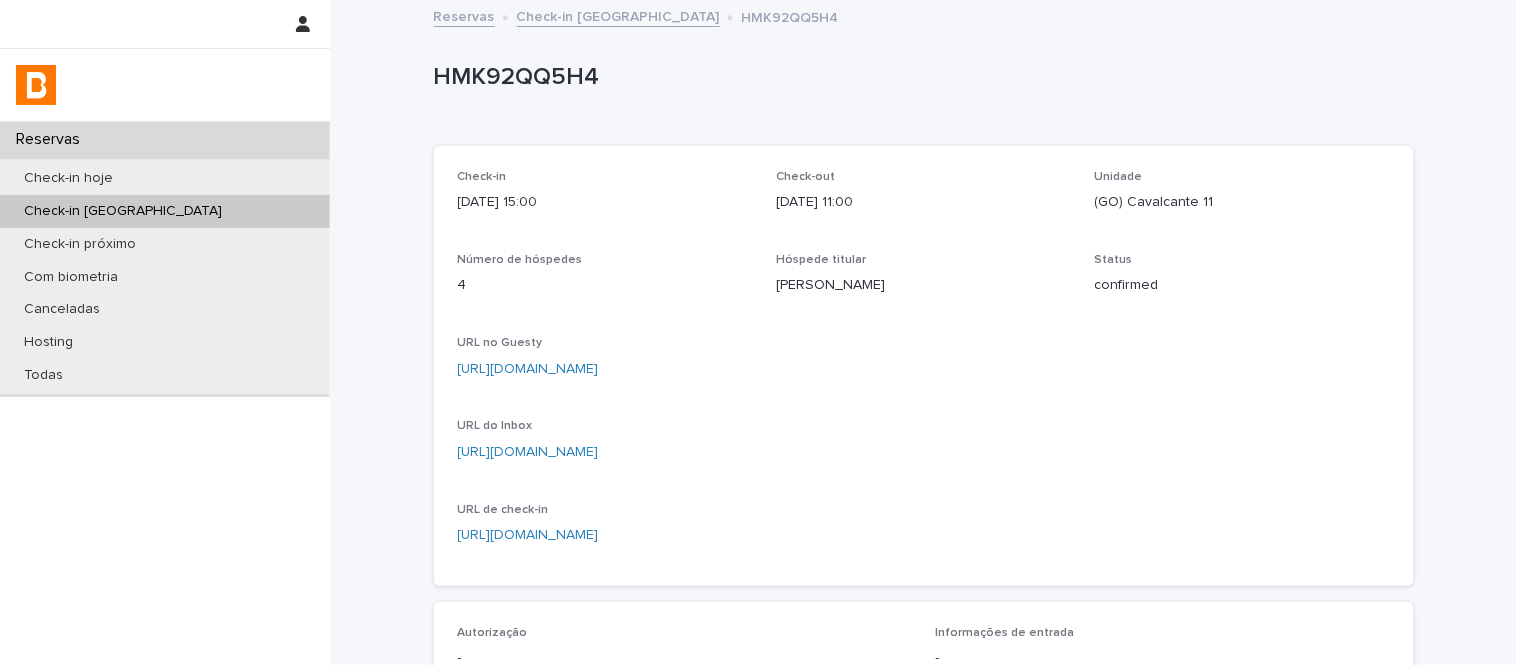 click on "(GO) Cavalcante 11" at bounding box center (1242, 200) 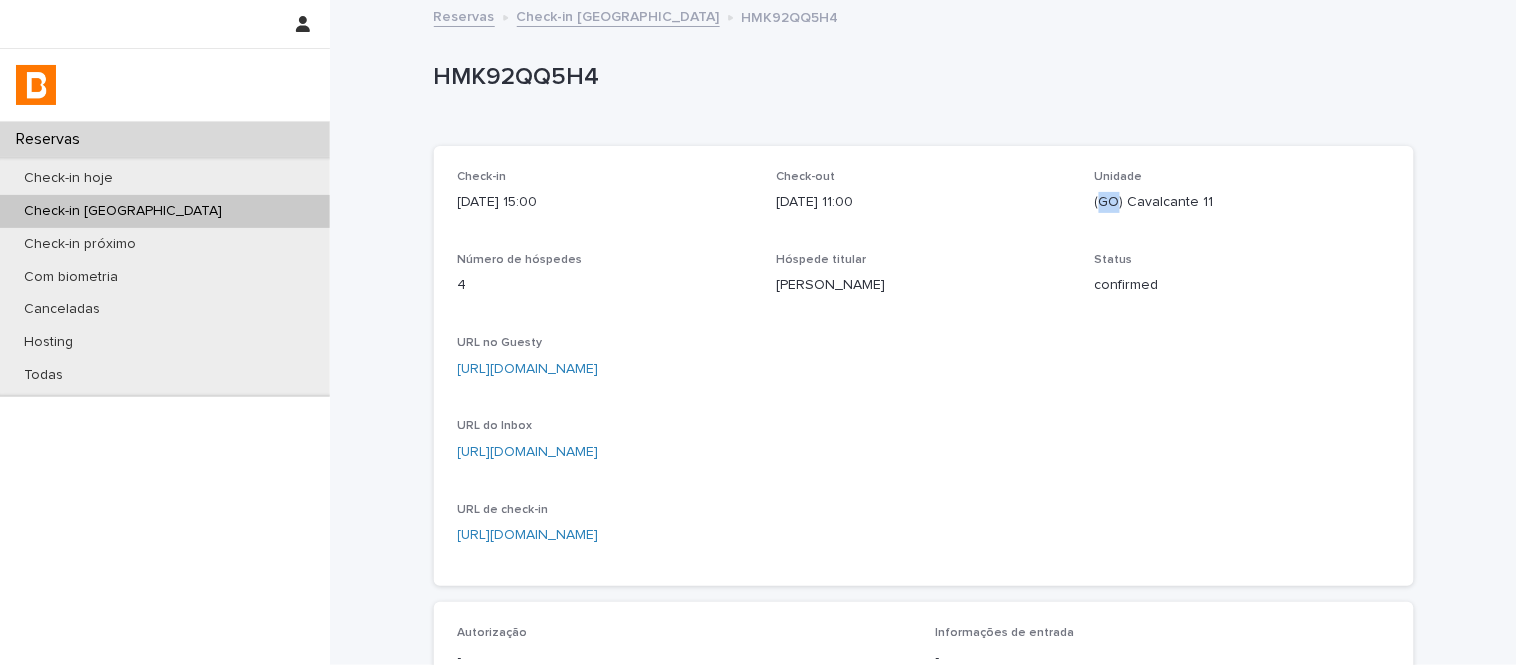 click on "(GO) Cavalcante 11" at bounding box center (1242, 200) 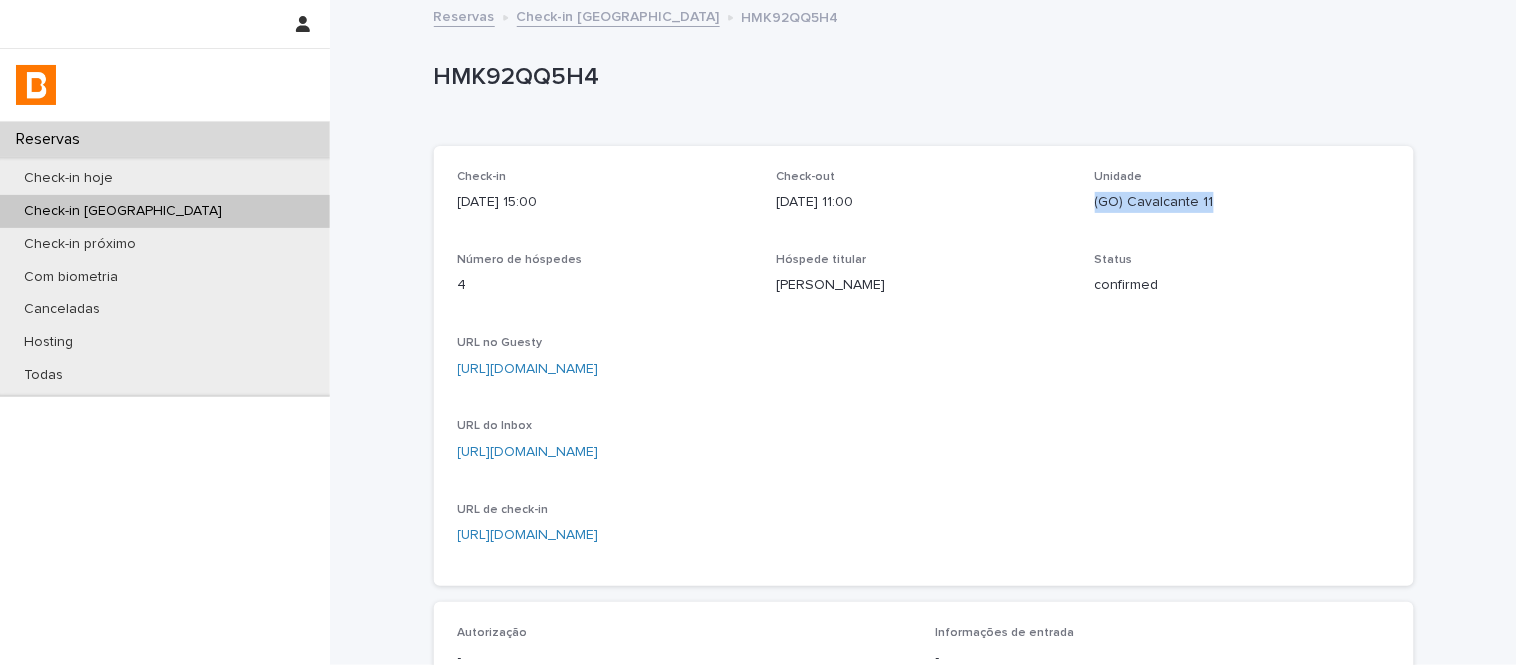 click on "(GO) Cavalcante 11" at bounding box center [1242, 200] 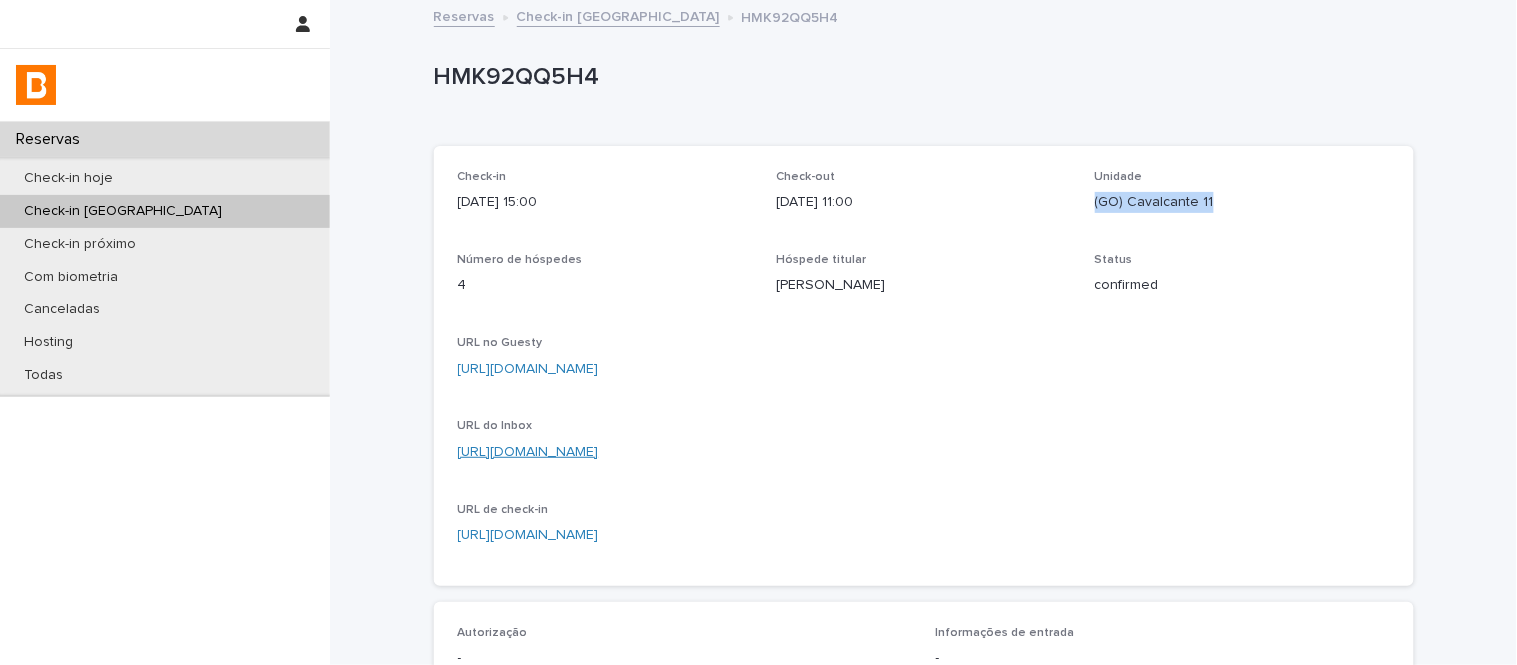 click on "https://app.guesty.com/inbox-v2/685eb52544fcda0010eac0ca?reservationId=685eb5259eabdf0012ffd91d" at bounding box center [528, 452] 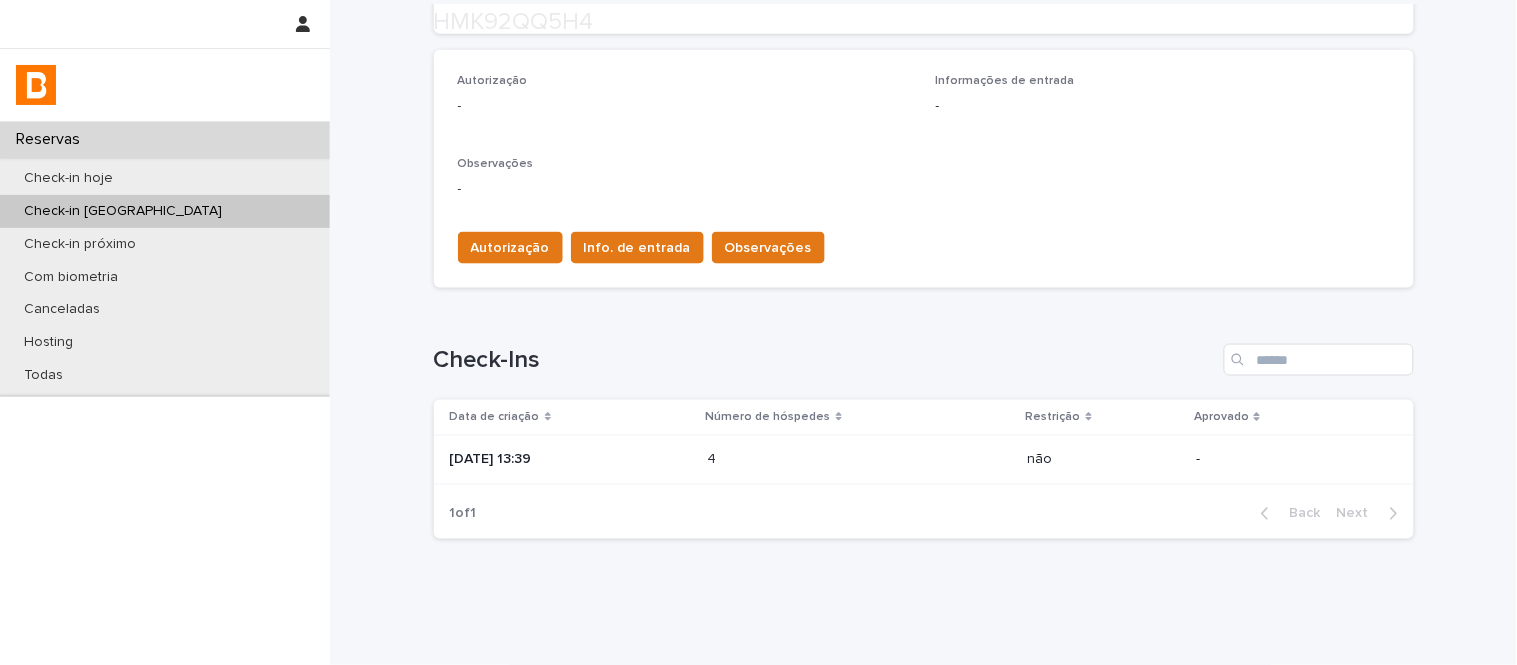 scroll, scrollTop: 598, scrollLeft: 0, axis: vertical 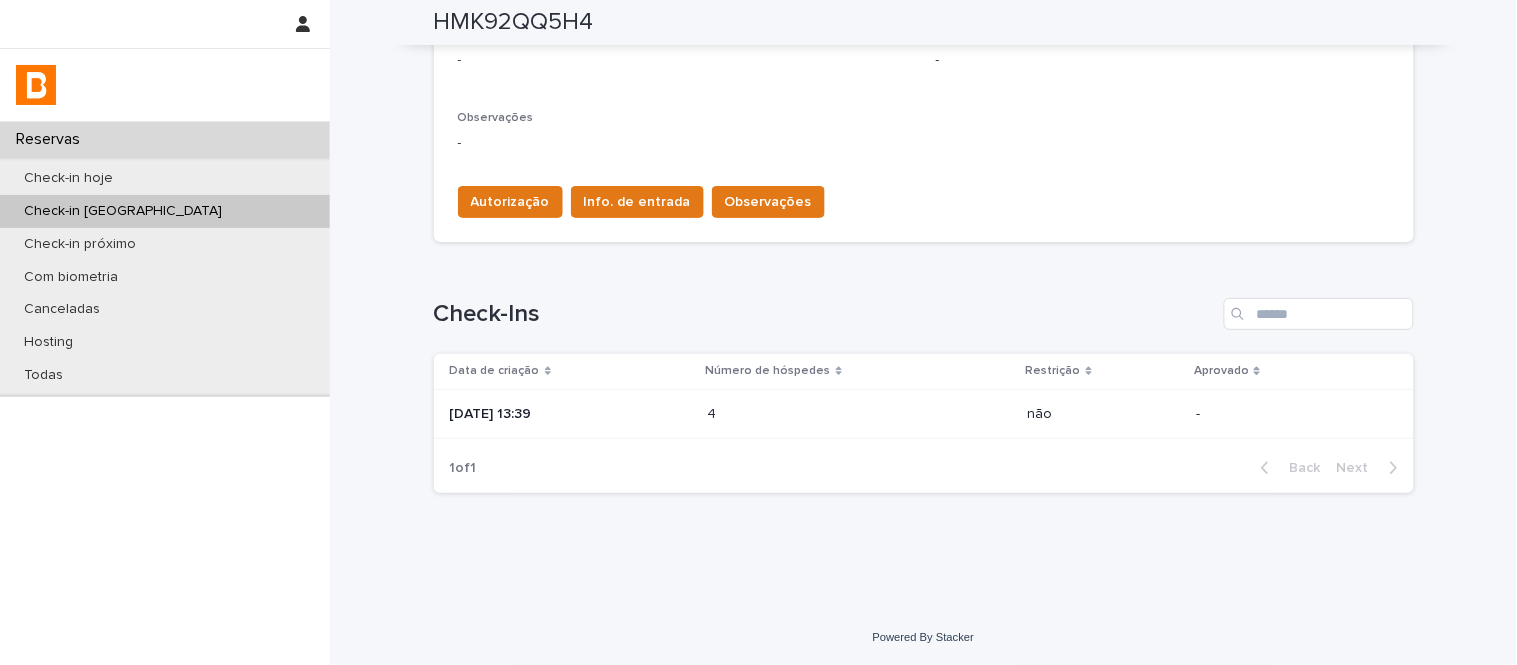 click on "2025-06-27 13:39" at bounding box center (571, 414) 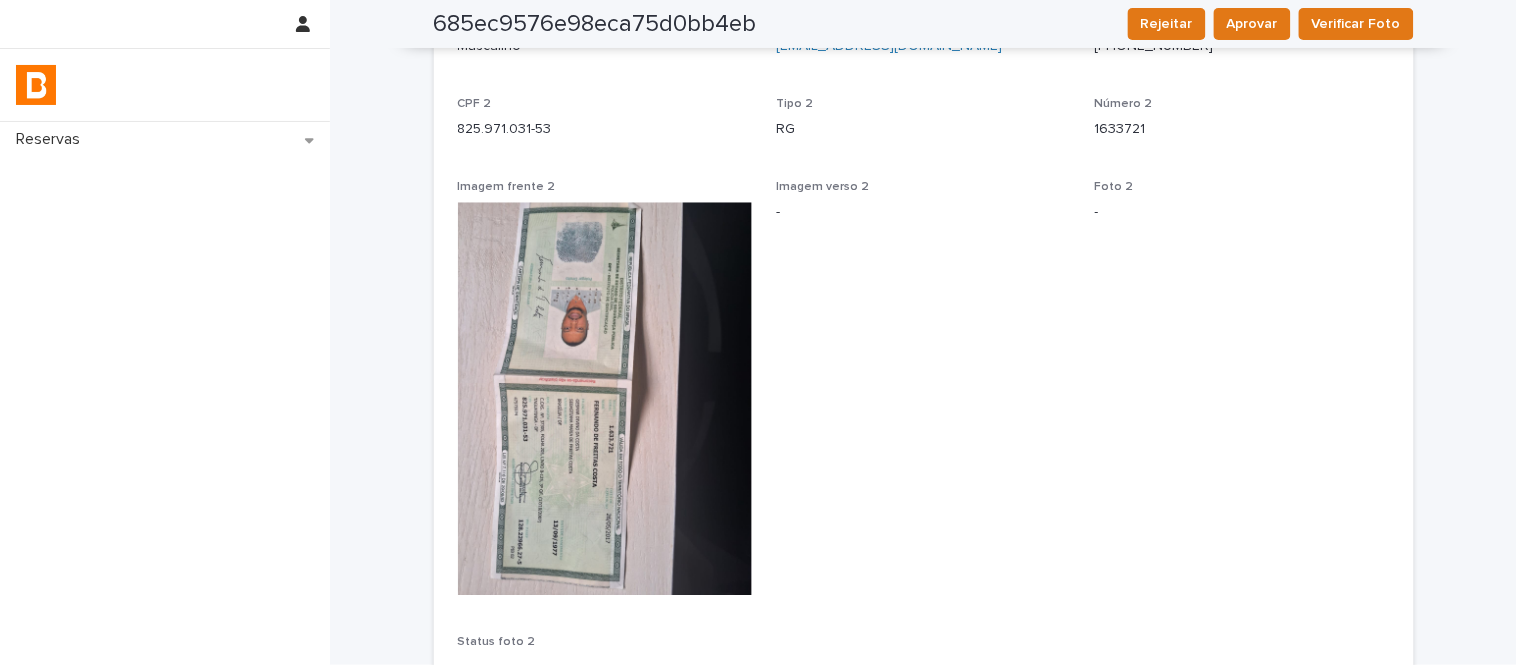 scroll, scrollTop: 1222, scrollLeft: 0, axis: vertical 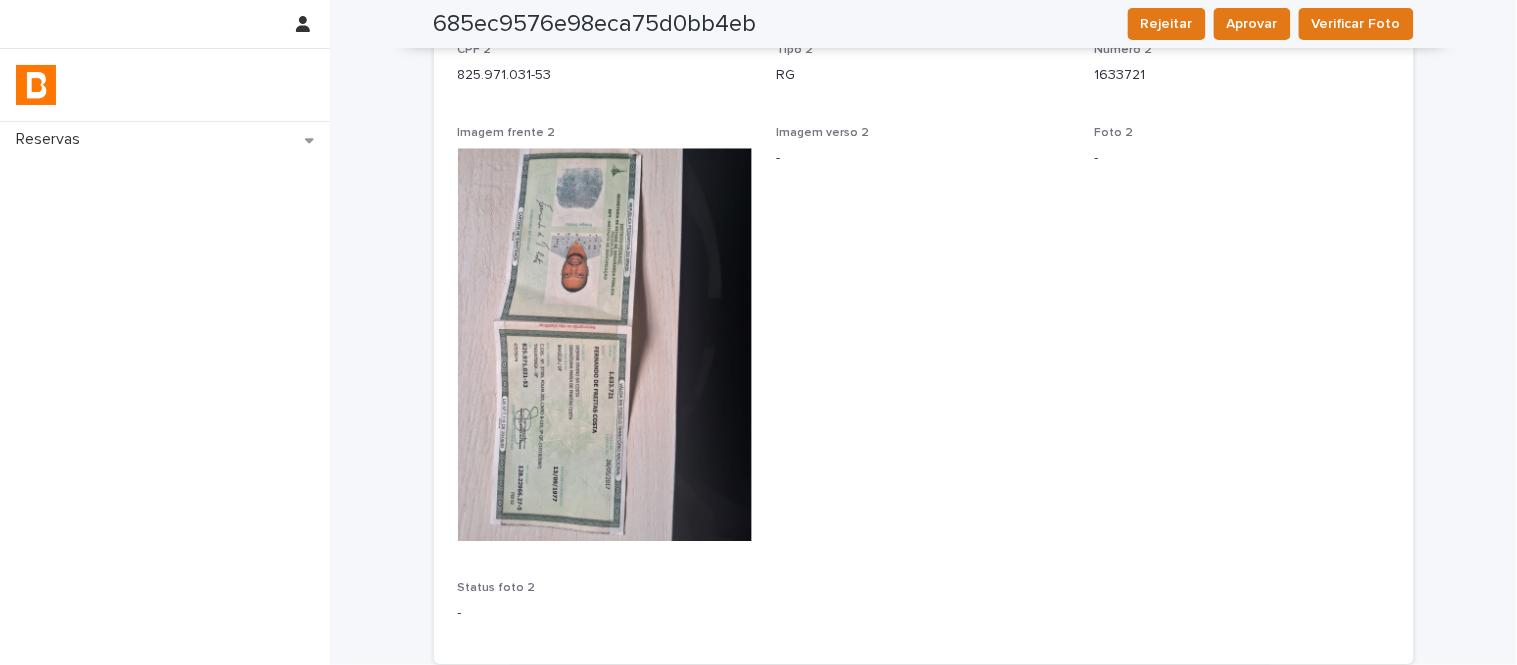 drag, startPoint x: 675, startPoint y: 287, endPoint x: 867, endPoint y: 192, distance: 214.21718 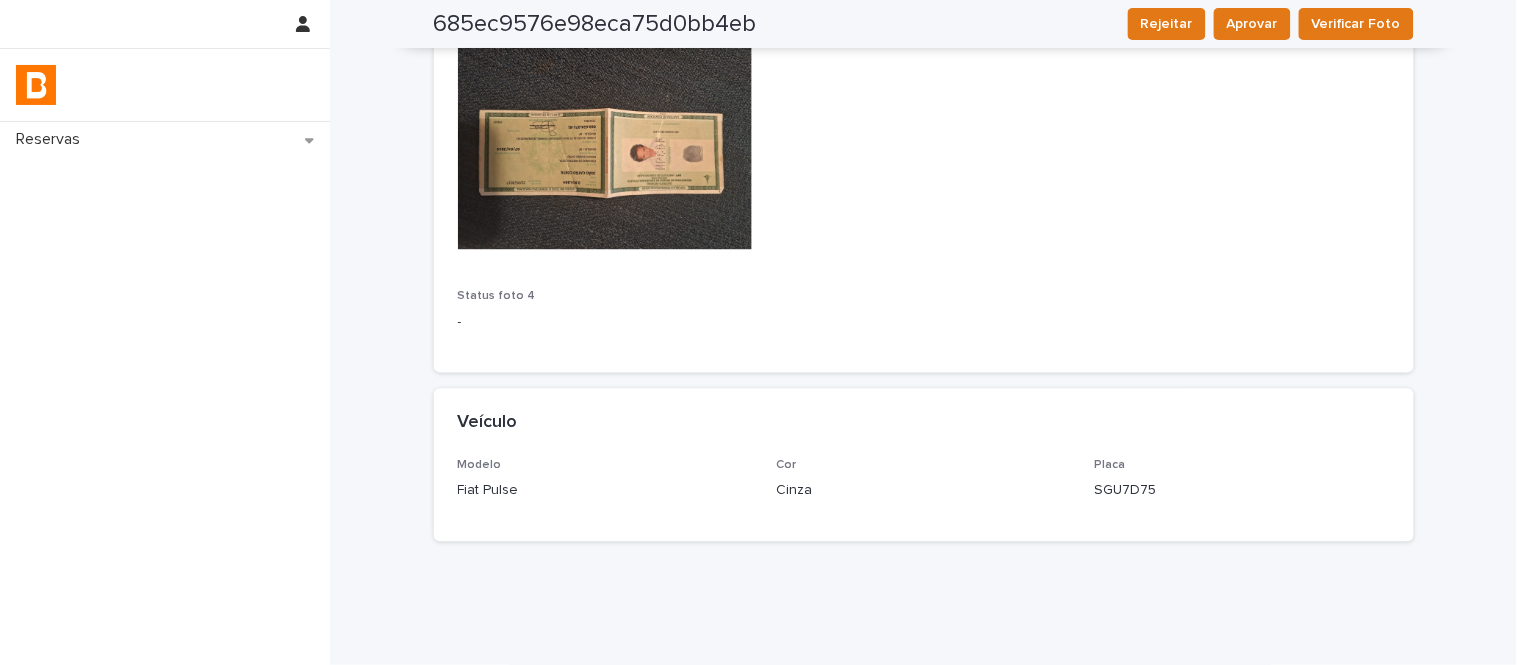 scroll, scrollTop: 2843, scrollLeft: 0, axis: vertical 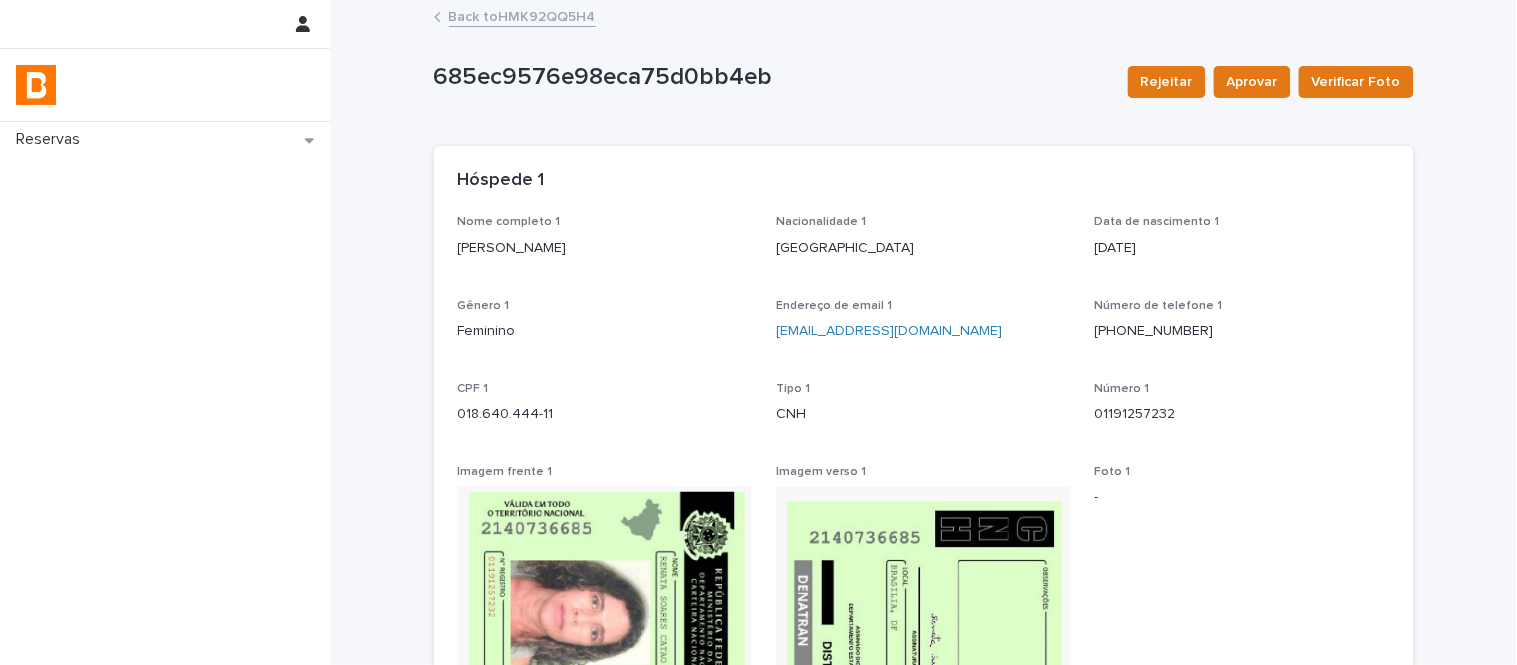 click on "Renata Soares Catão" at bounding box center [605, 248] 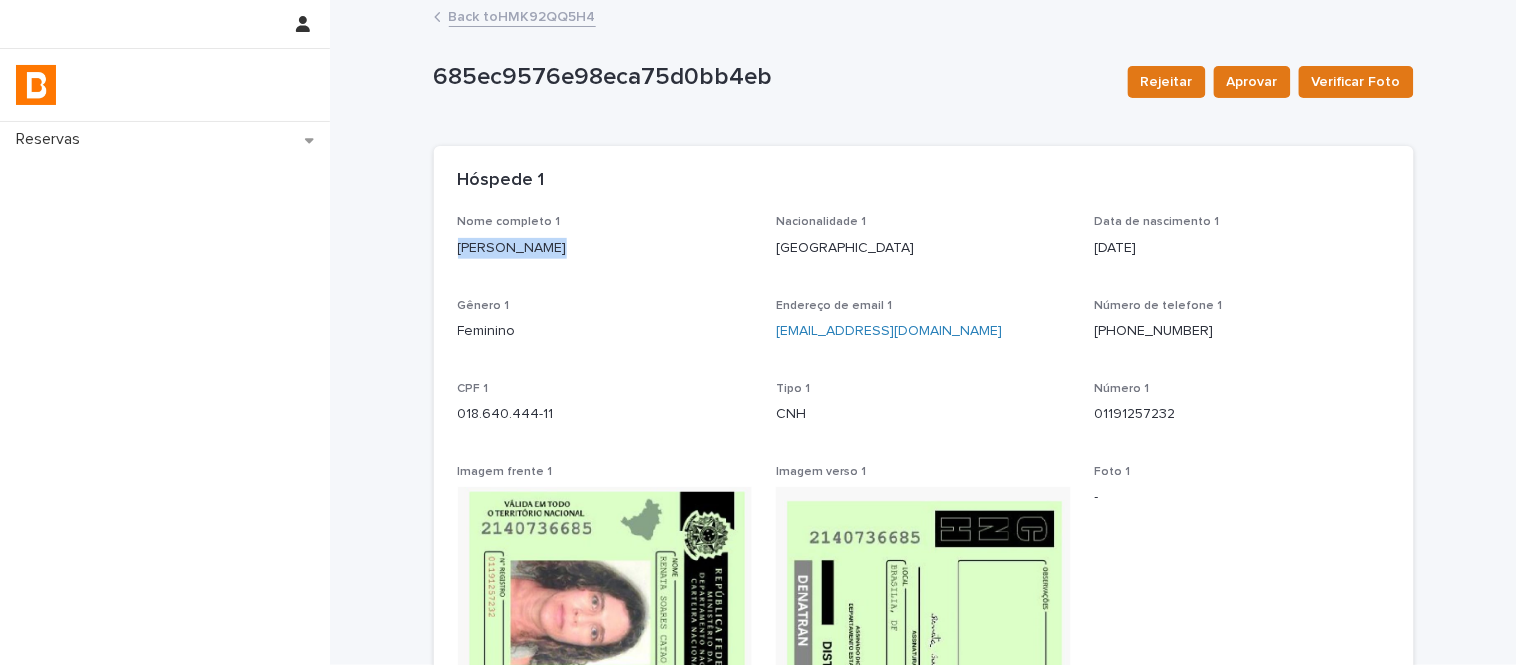 click on "Renata Soares Catão" at bounding box center [605, 248] 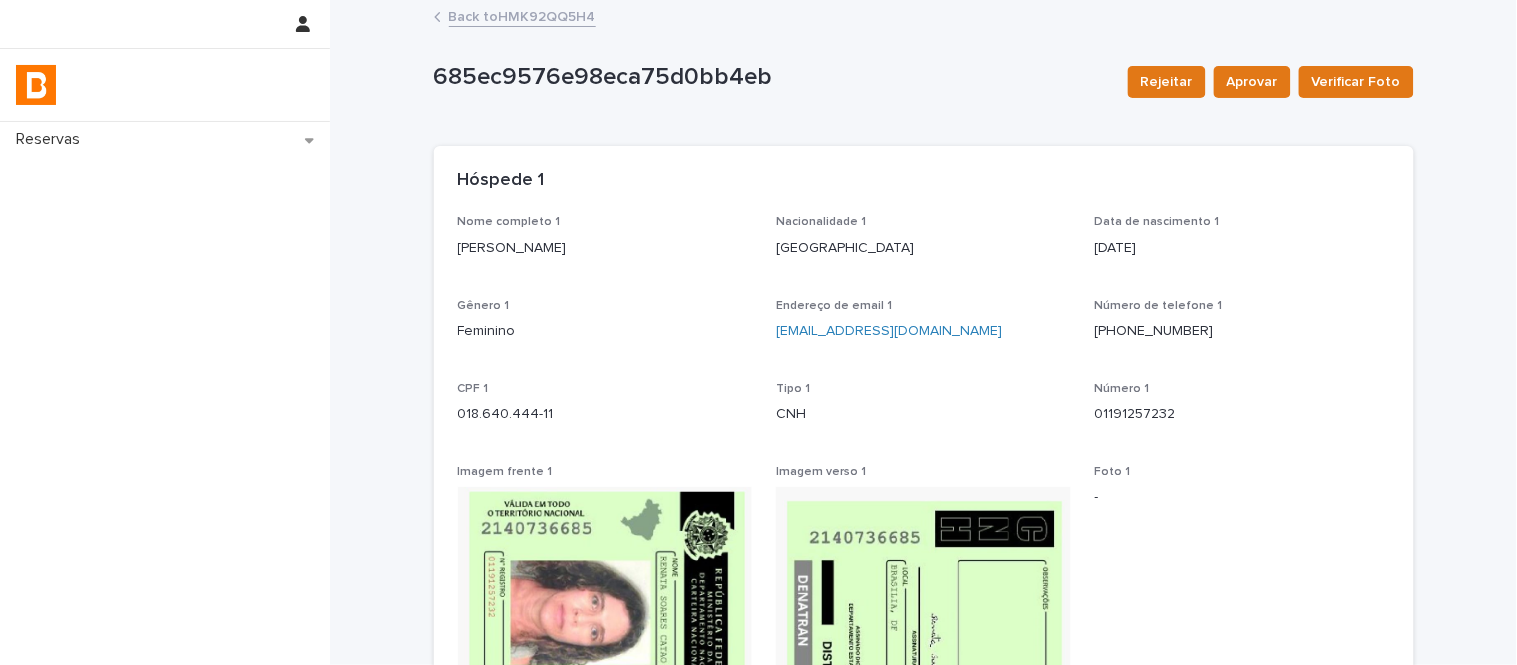 click on "018.640.444-11" at bounding box center (605, 414) 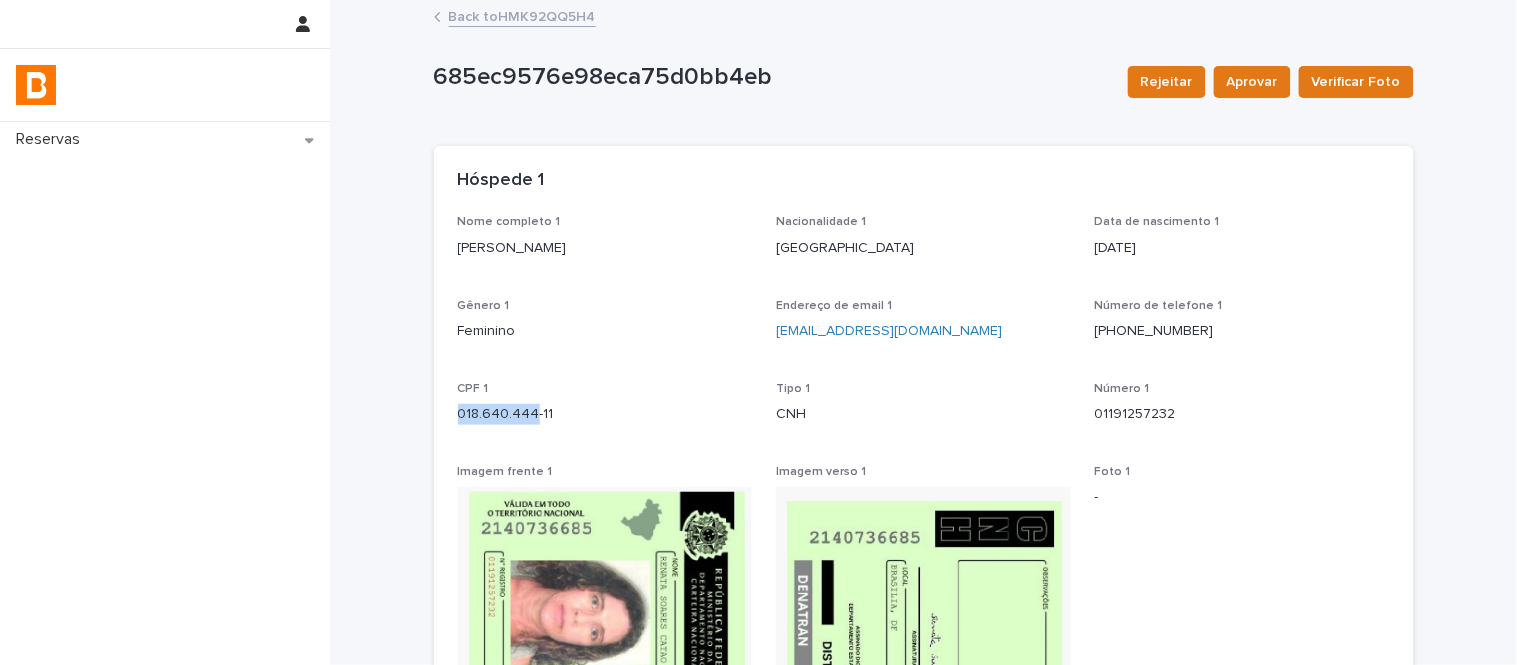 click on "018.640.444-11" at bounding box center (605, 414) 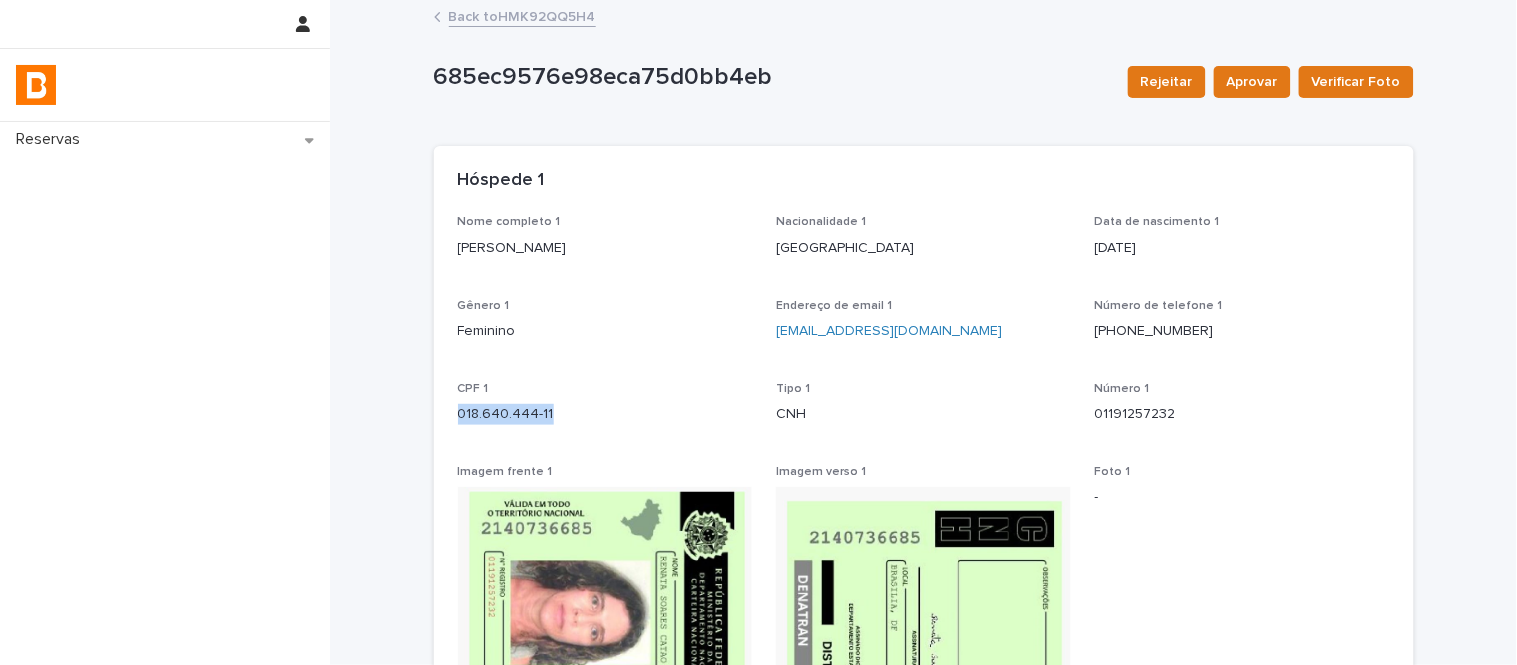 click on "018.640.444-11" at bounding box center [605, 414] 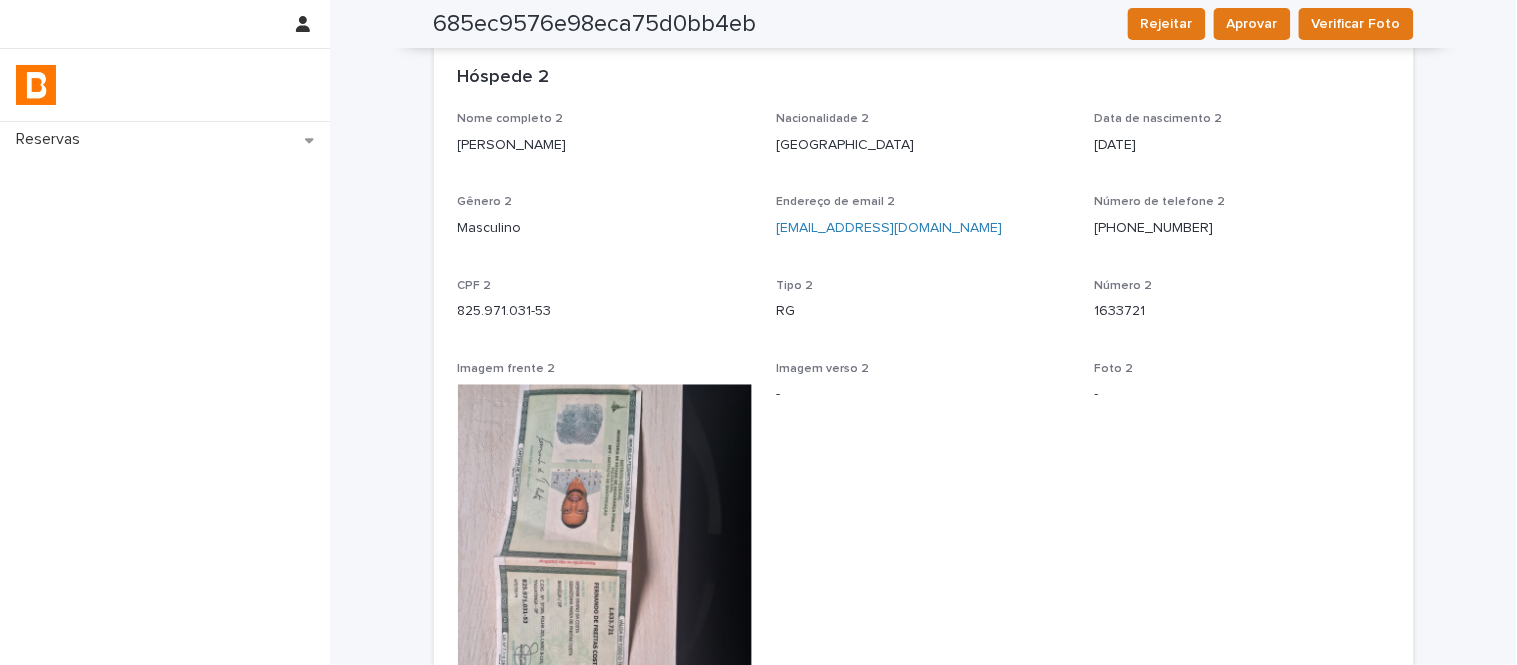 scroll, scrollTop: 1000, scrollLeft: 0, axis: vertical 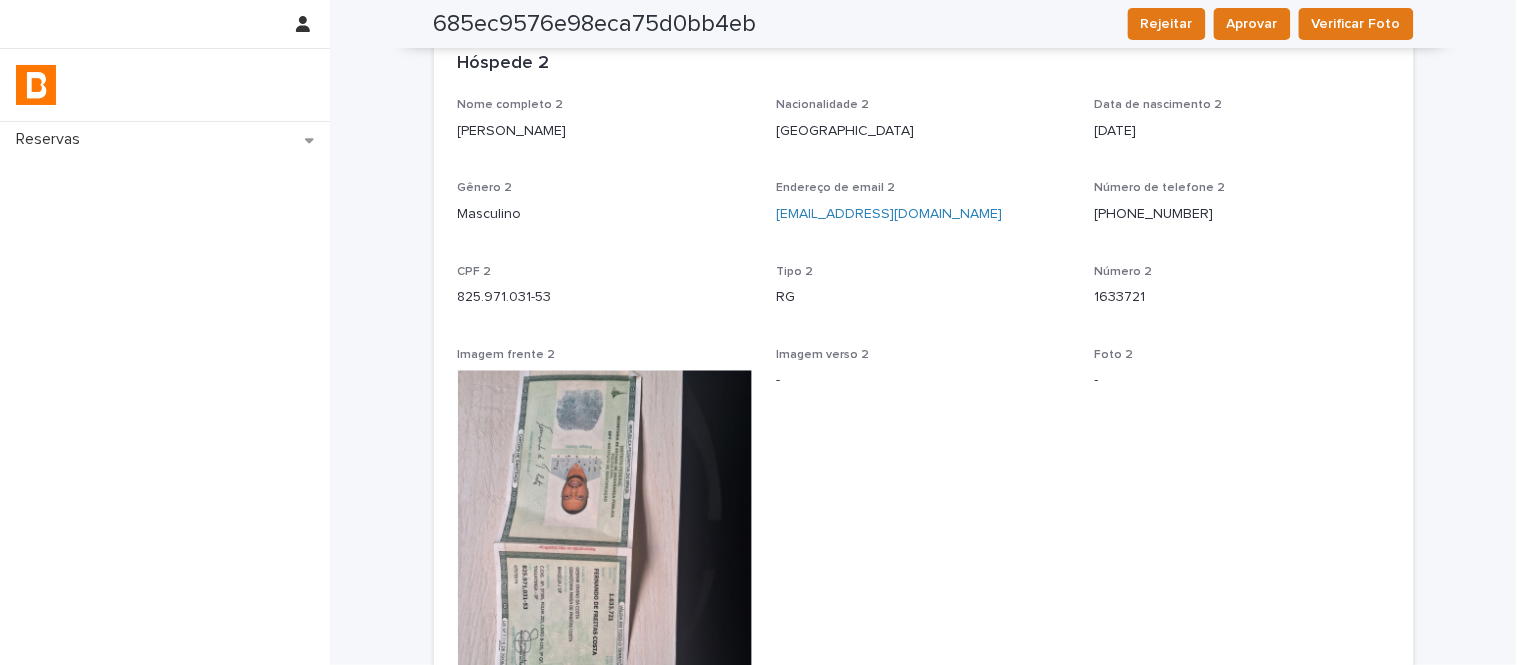 click on "Fernando de Freitas Costa" at bounding box center [605, 131] 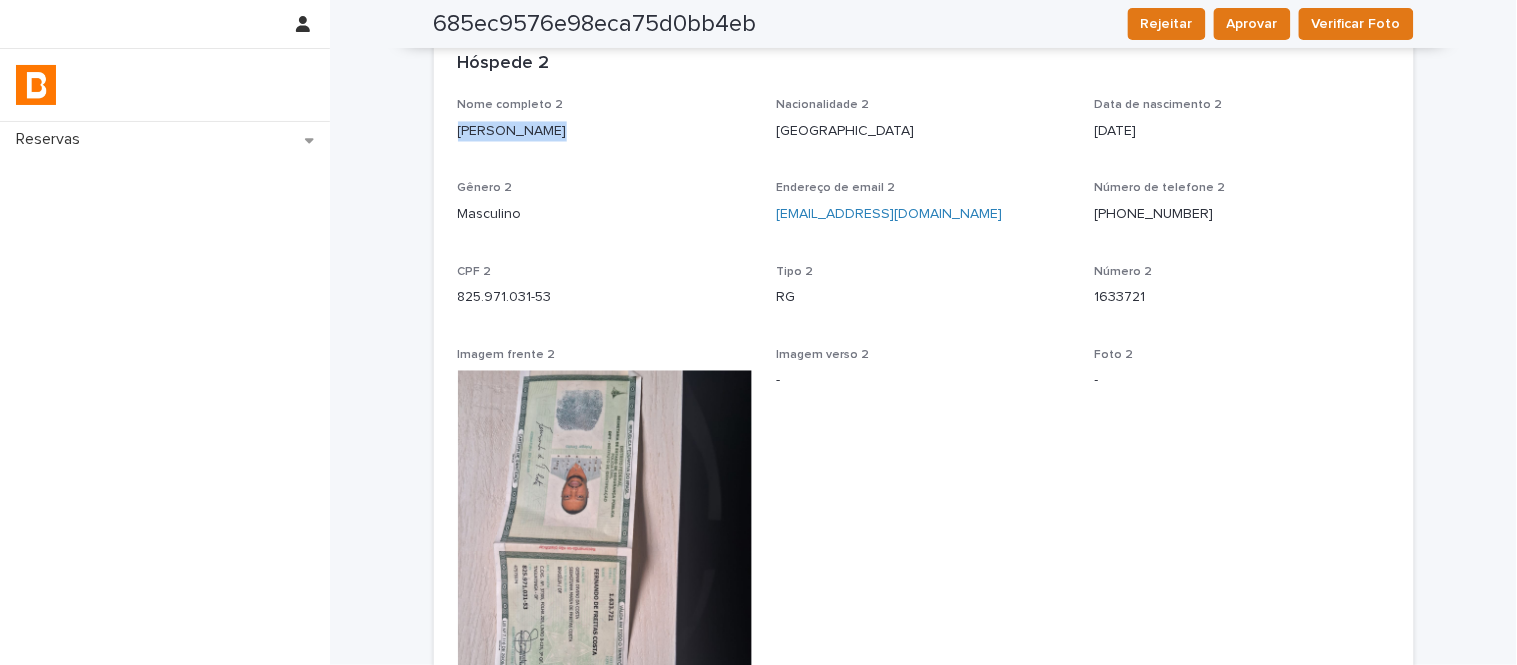 click on "Fernando de Freitas Costa" at bounding box center [605, 131] 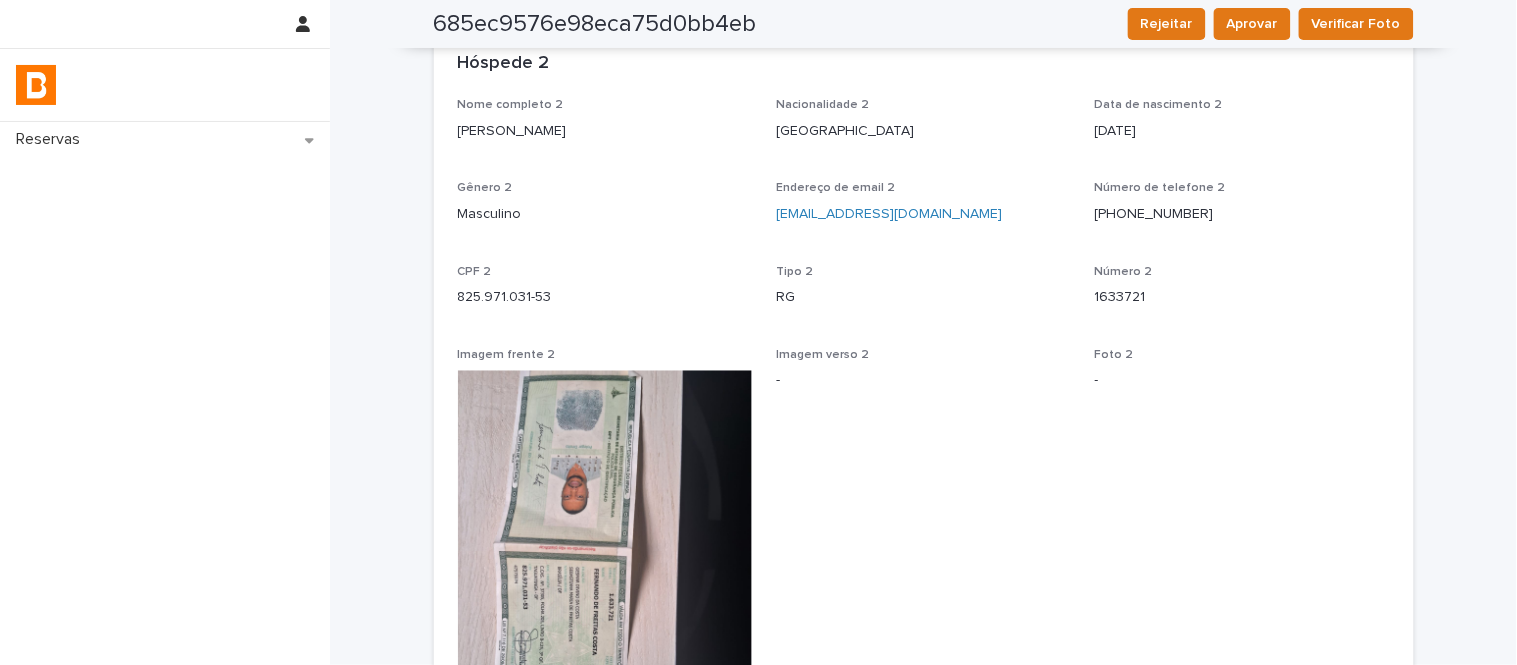 click on "825.971.031-53" at bounding box center [605, 295] 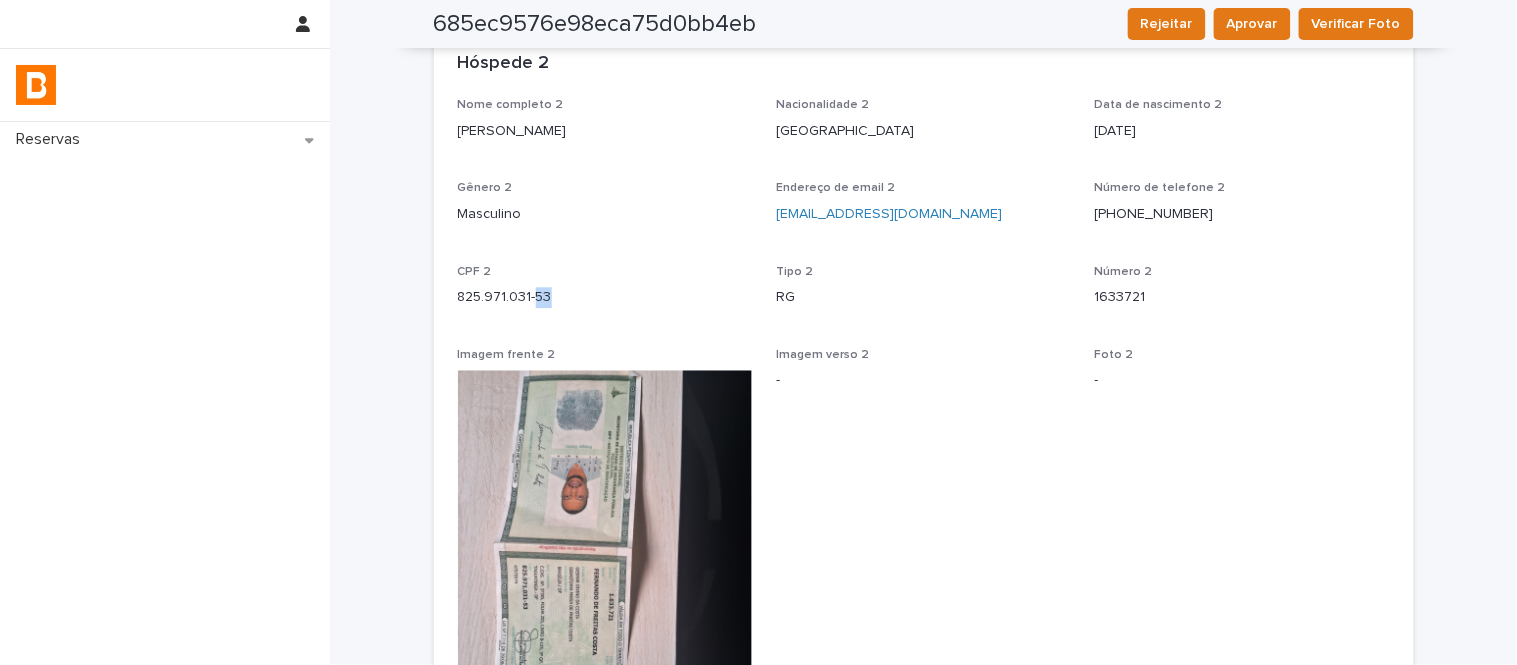 click on "825.971.031-53" at bounding box center [605, 295] 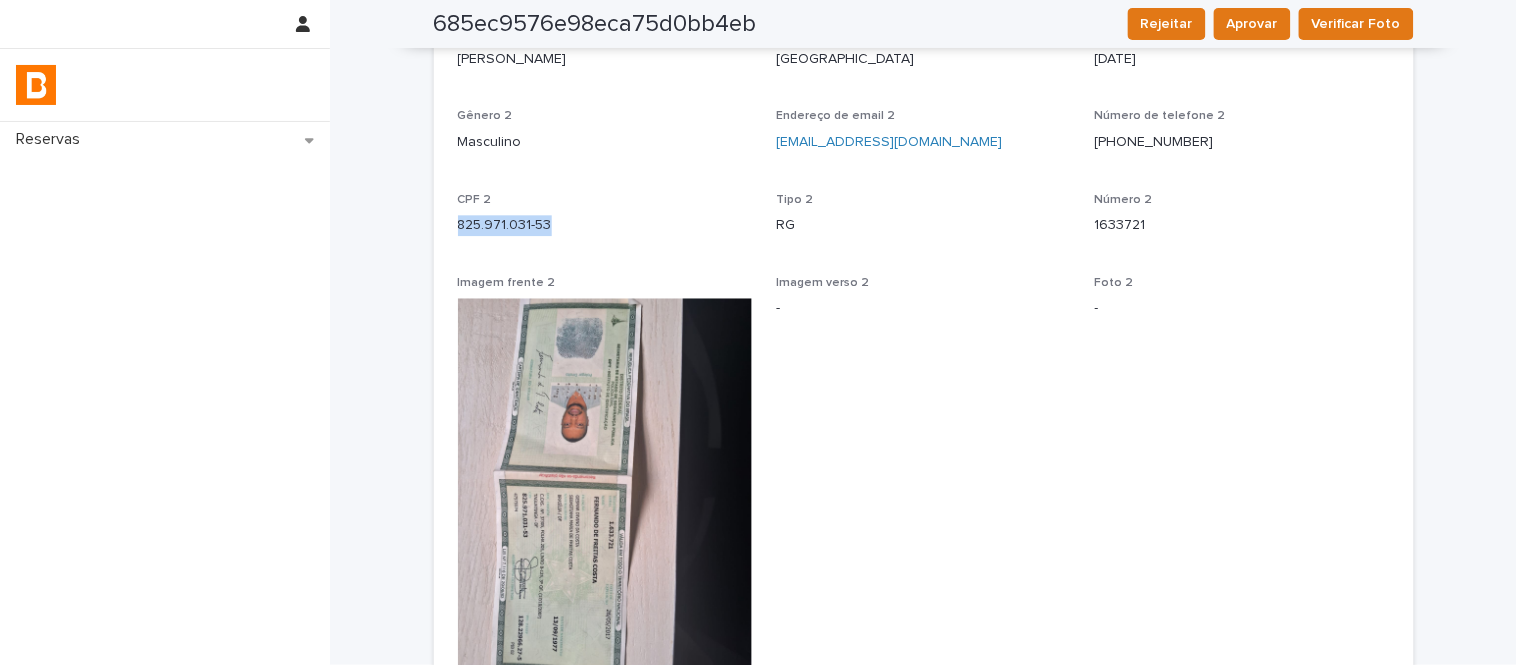 click on "Nome completo 2 Fernando de Freitas Costa Nacionalidade 2 Brasil Data de nascimento 2 1977-09-13 Gênero 2 Masculino Endereço de email 2 fernandofreitasbr@gmail.com Número de telefone 2 (61) 98138-0310 CPF 2 825.971.031-53 Tipo 2 RG Número 2 1633721 Imagem frente 2 Imagem verso 2 - Foto 2 - Status foto 2 -" at bounding box center (924, 408) 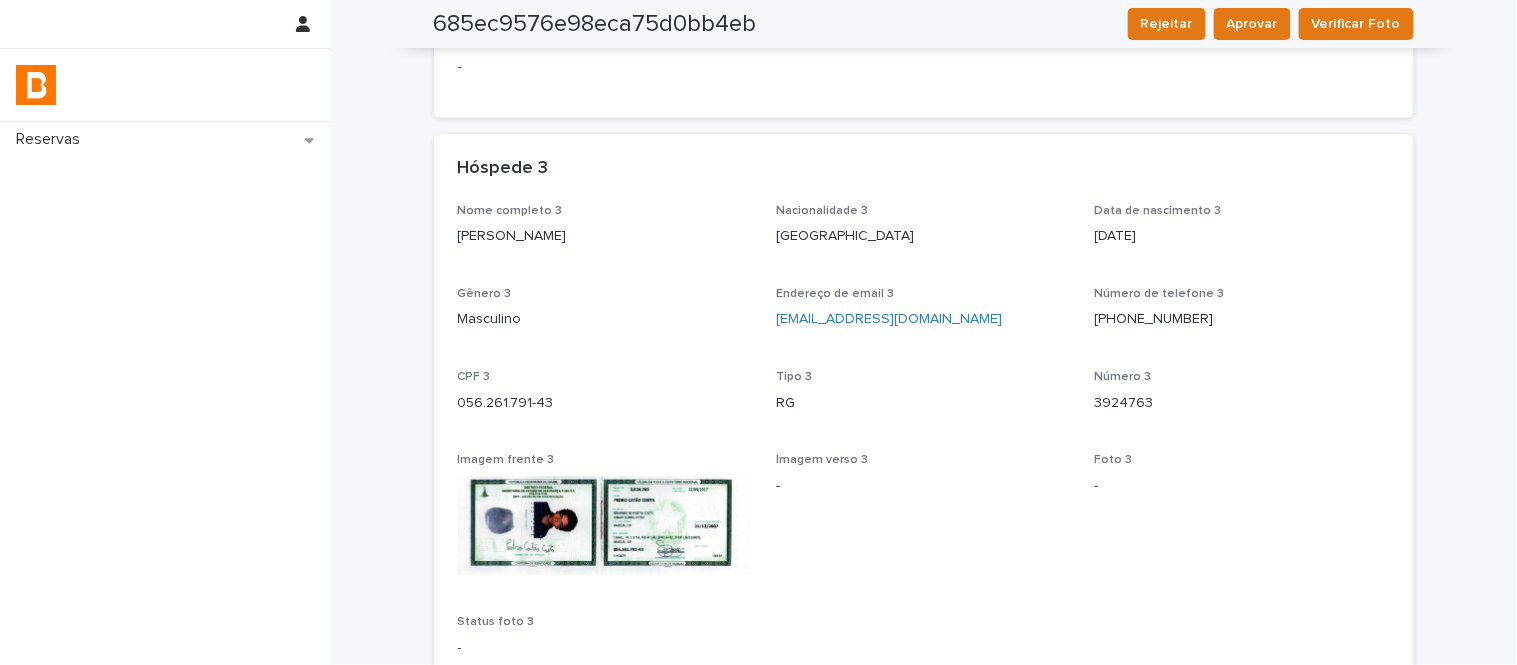 scroll, scrollTop: 1777, scrollLeft: 0, axis: vertical 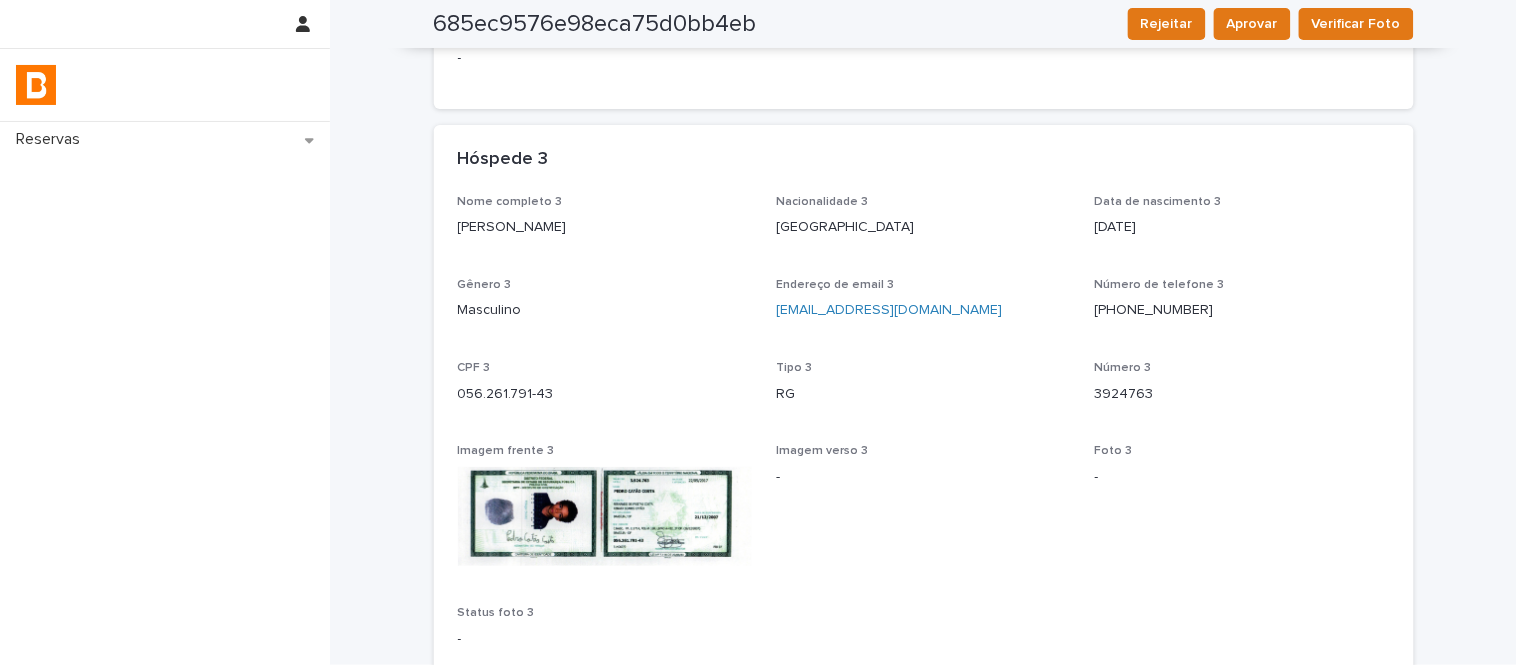 click on "Pedro Catão Costa" at bounding box center (605, 227) 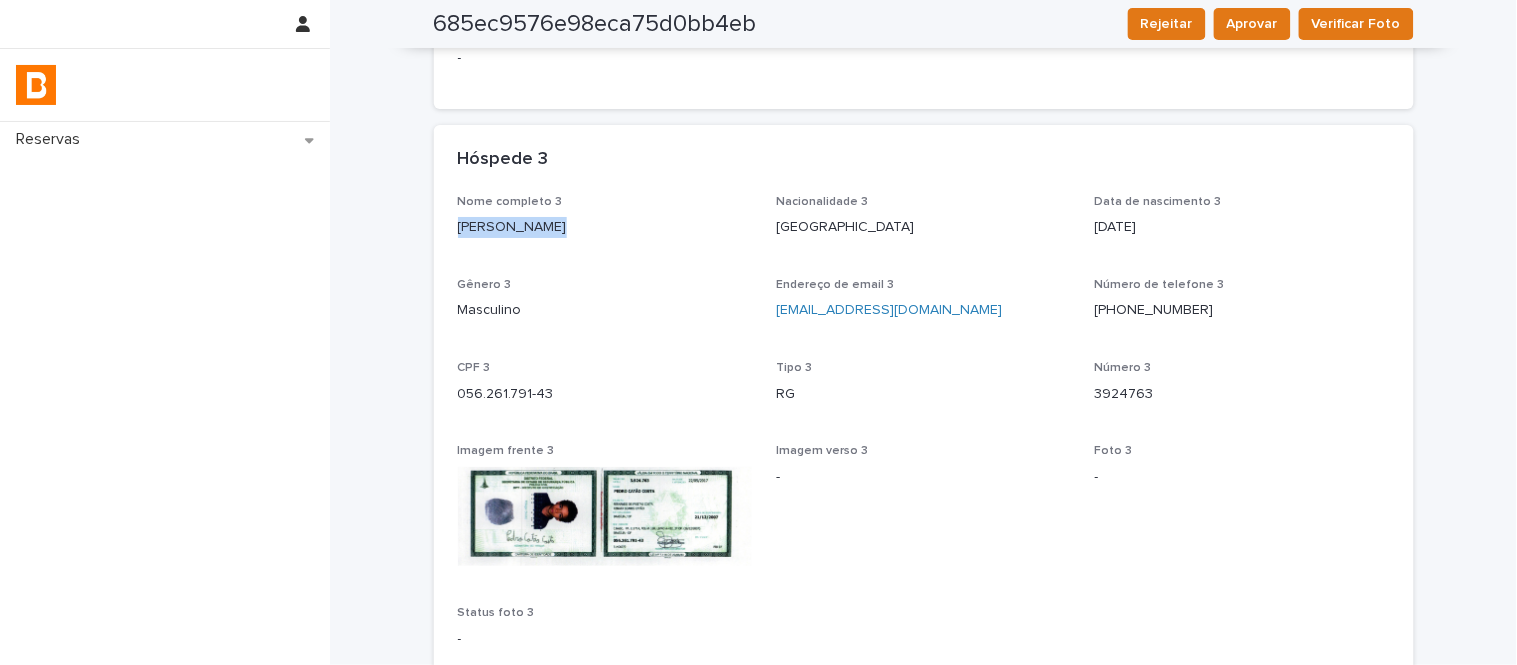 click on "Pedro Catão Costa" at bounding box center [605, 227] 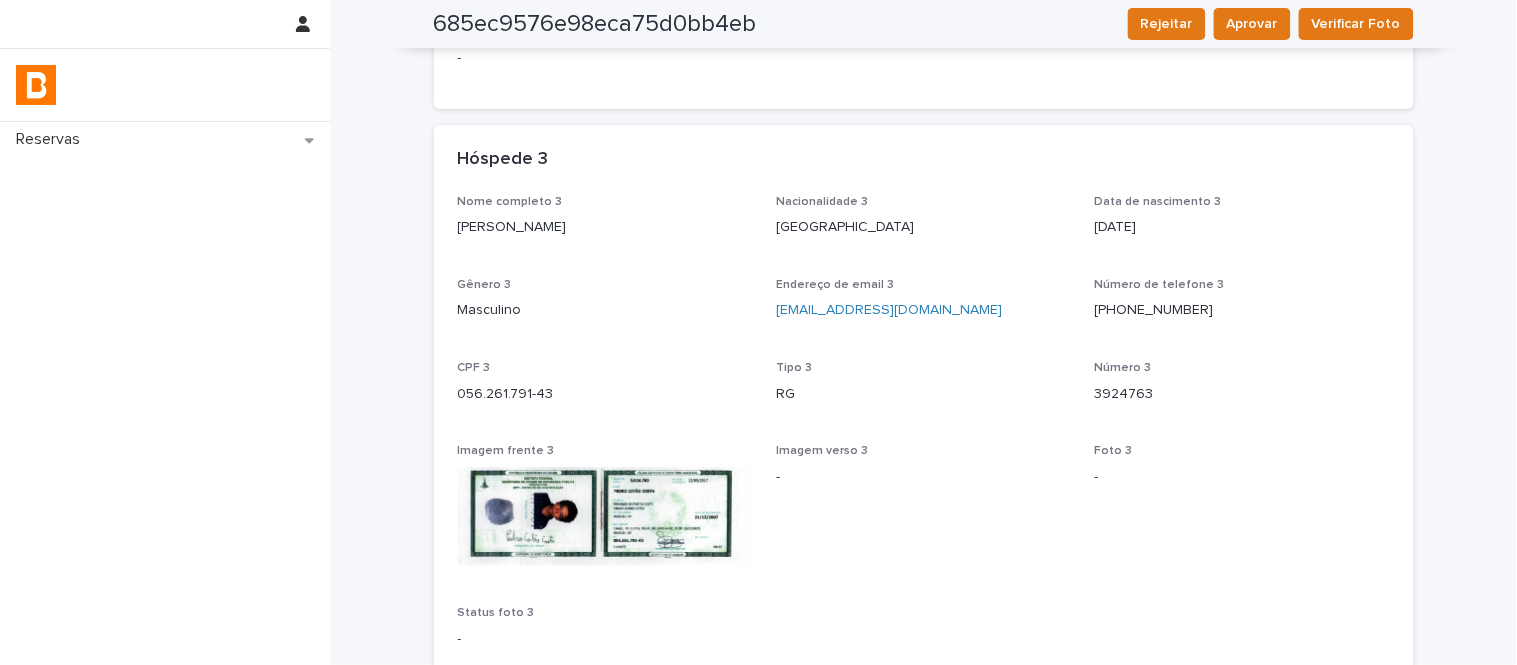 click on "056.261.791-43" at bounding box center (605, 394) 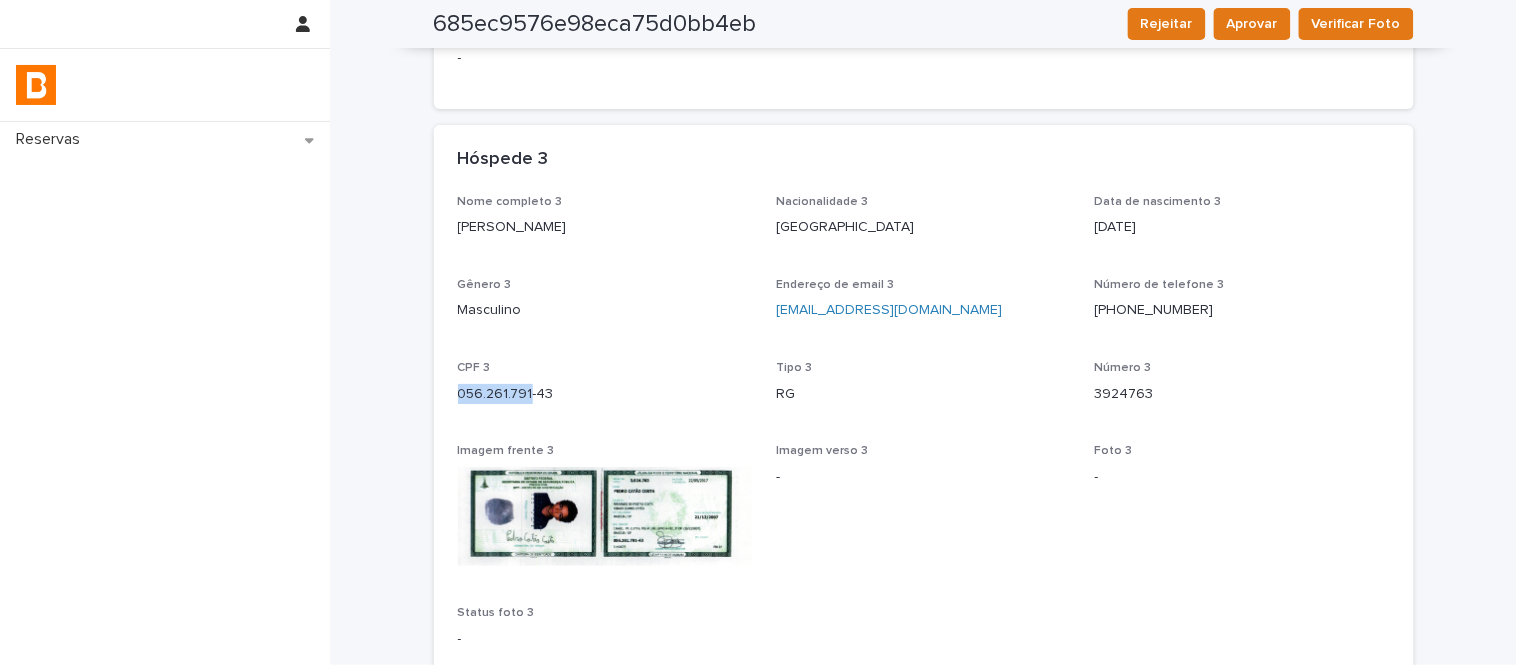 click on "056.261.791-43" at bounding box center (605, 394) 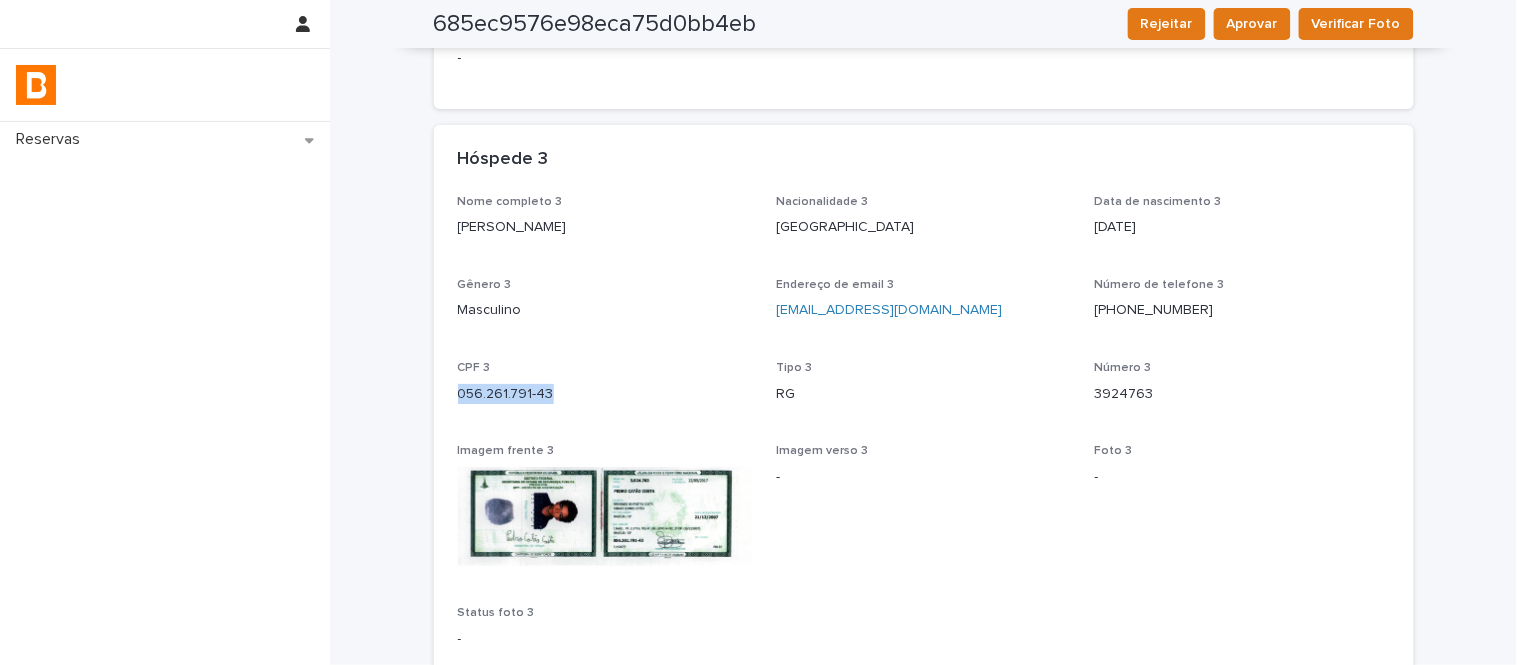 click on "056.261.791-43" at bounding box center (605, 394) 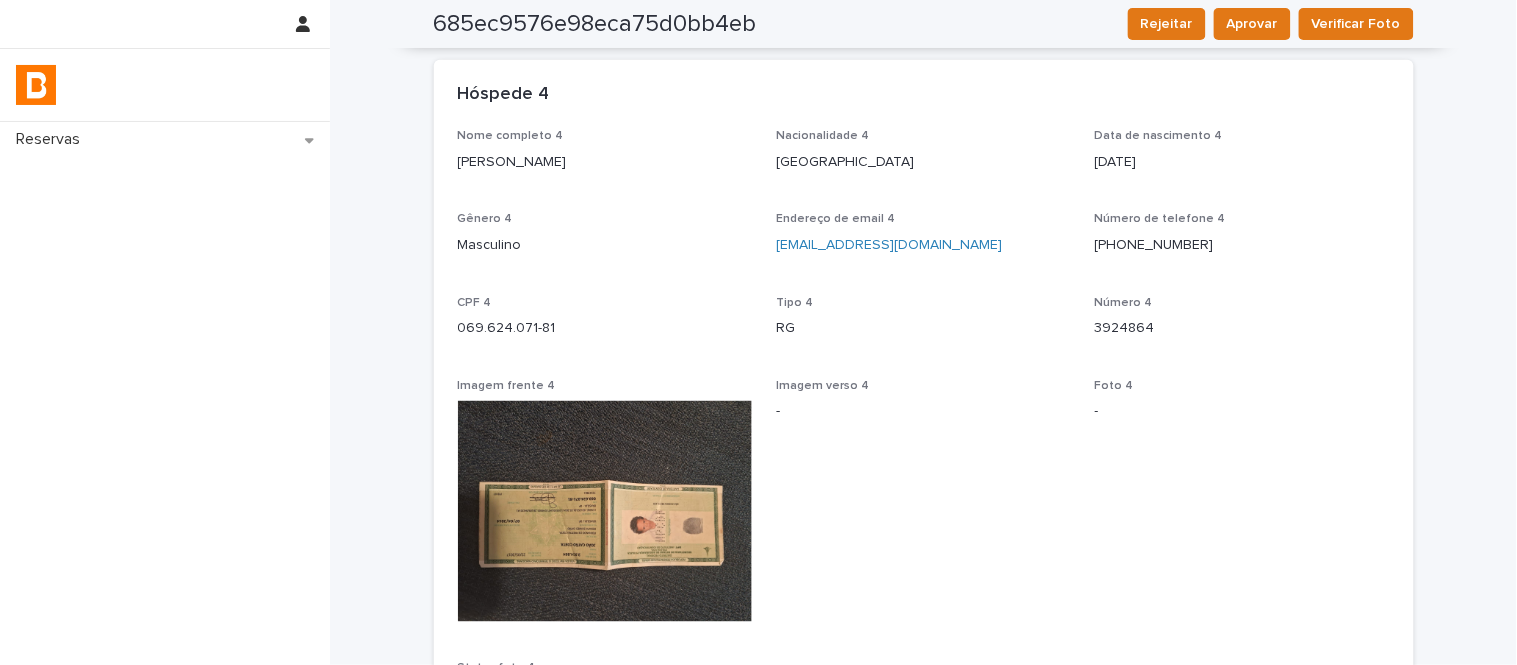 scroll, scrollTop: 2444, scrollLeft: 0, axis: vertical 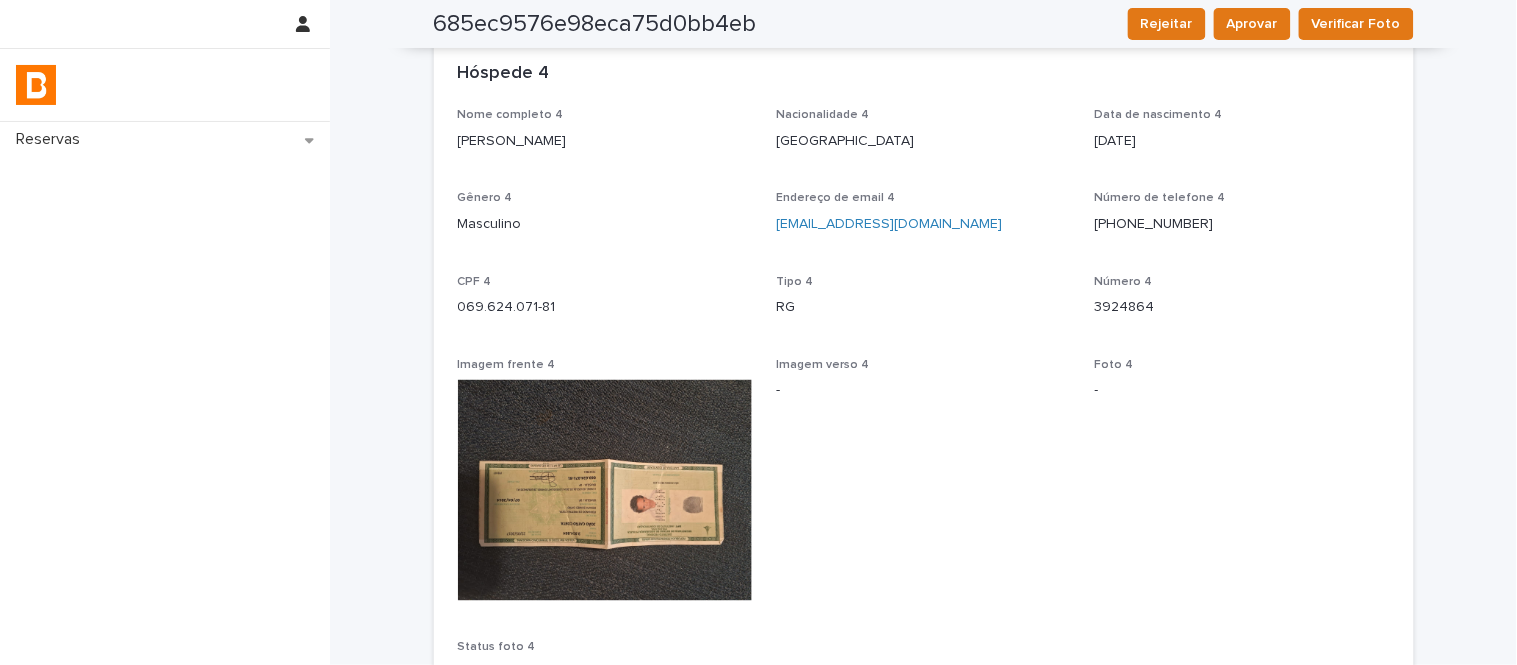 click on "João Catão Costa" at bounding box center (605, 141) 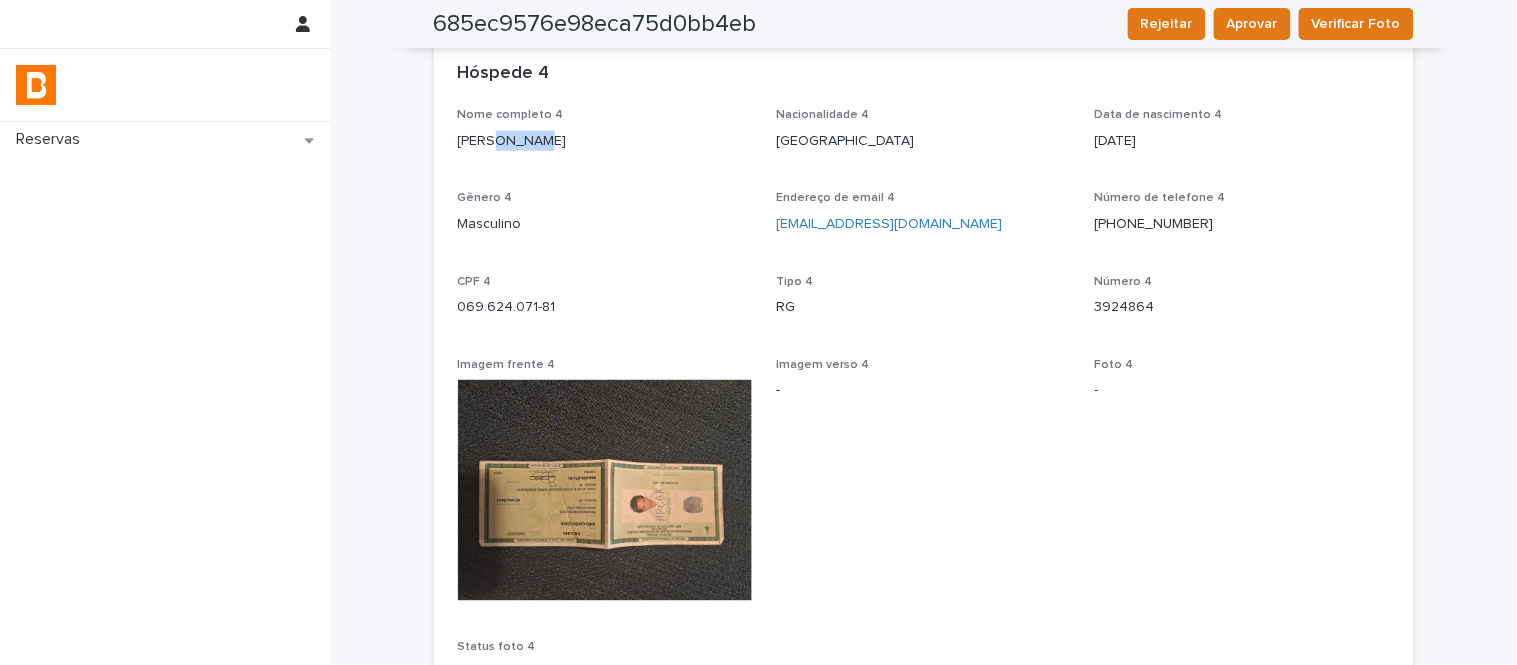 click on "João Catão Costa" at bounding box center (605, 141) 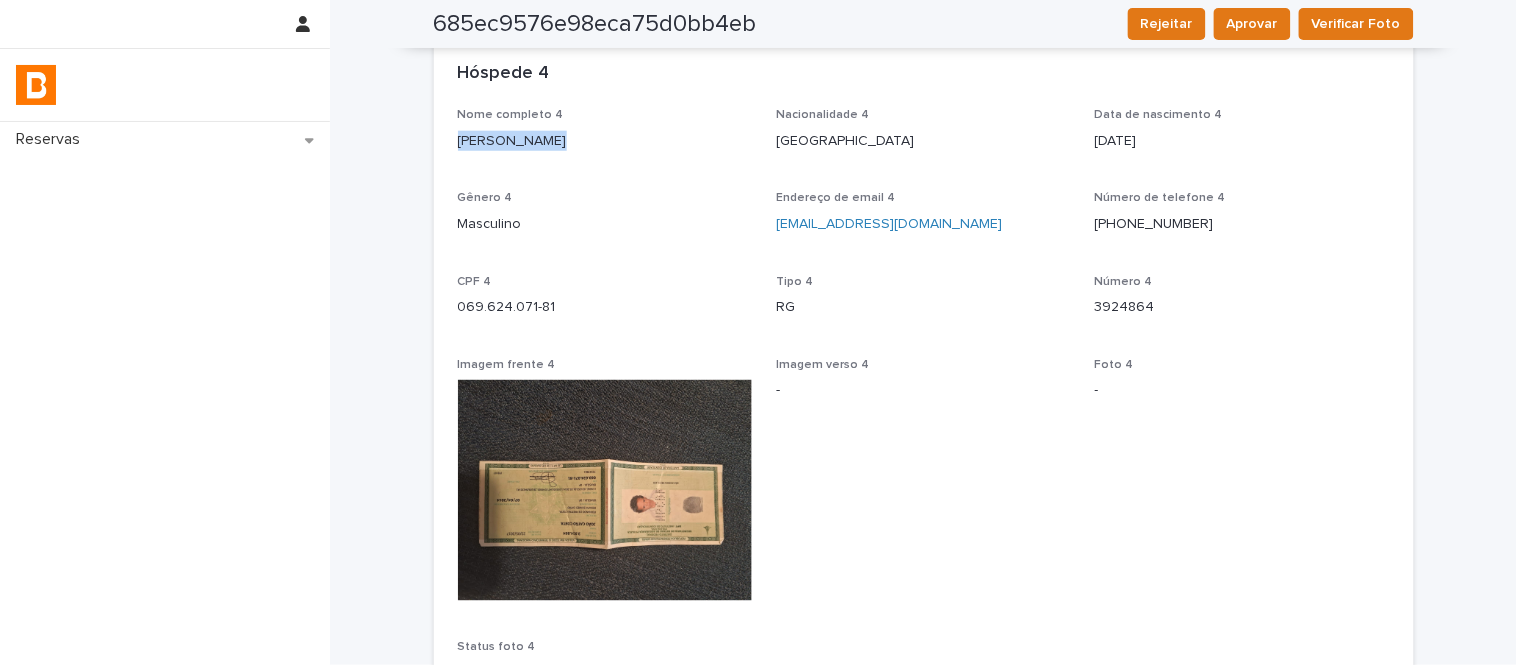 click on "João Catão Costa" at bounding box center (605, 141) 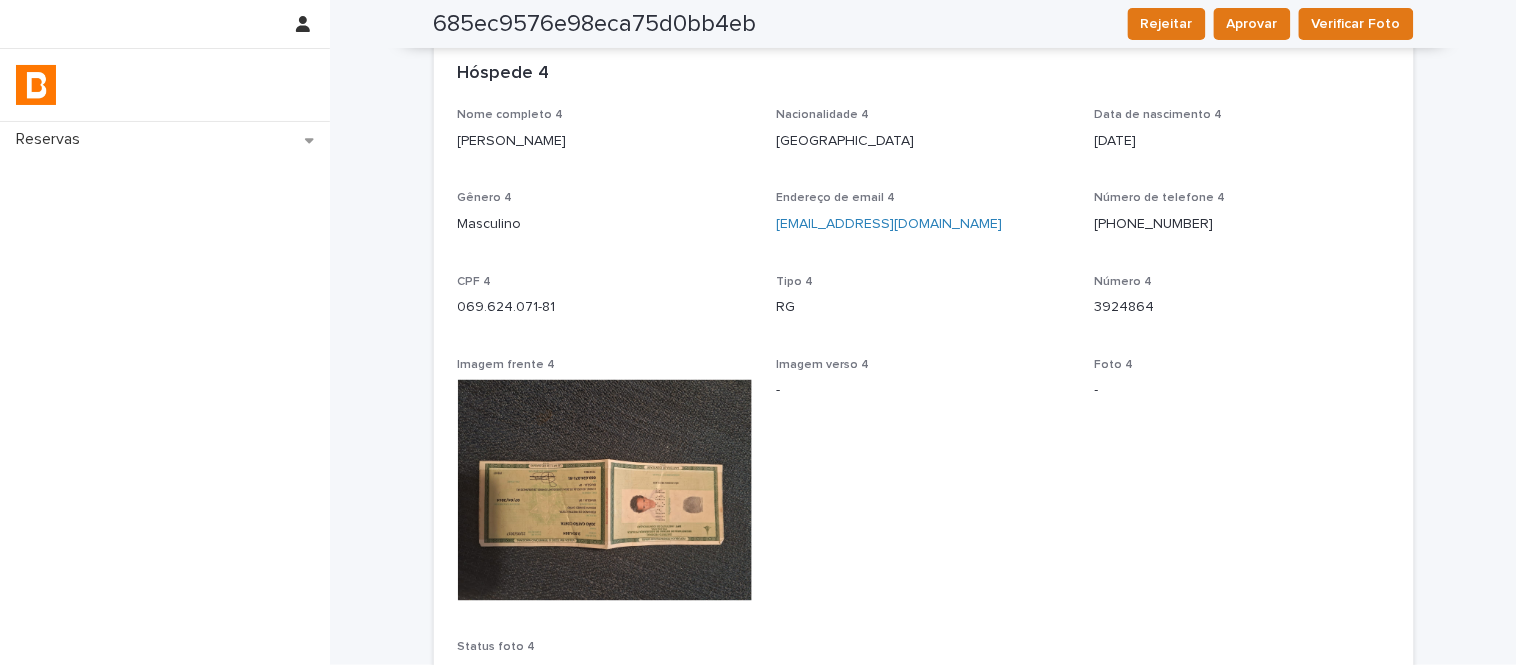 click on "069.624.071-81" at bounding box center (605, 307) 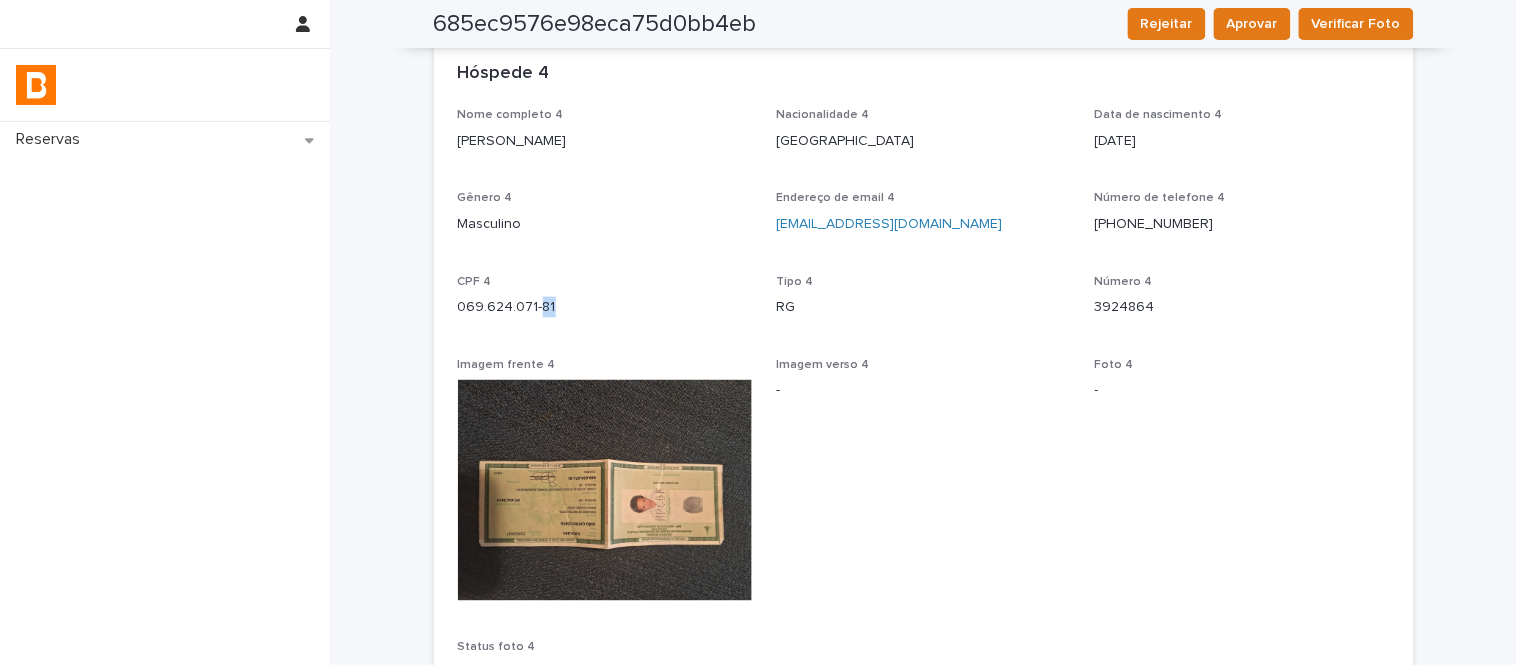 click on "069.624.071-81" at bounding box center [605, 307] 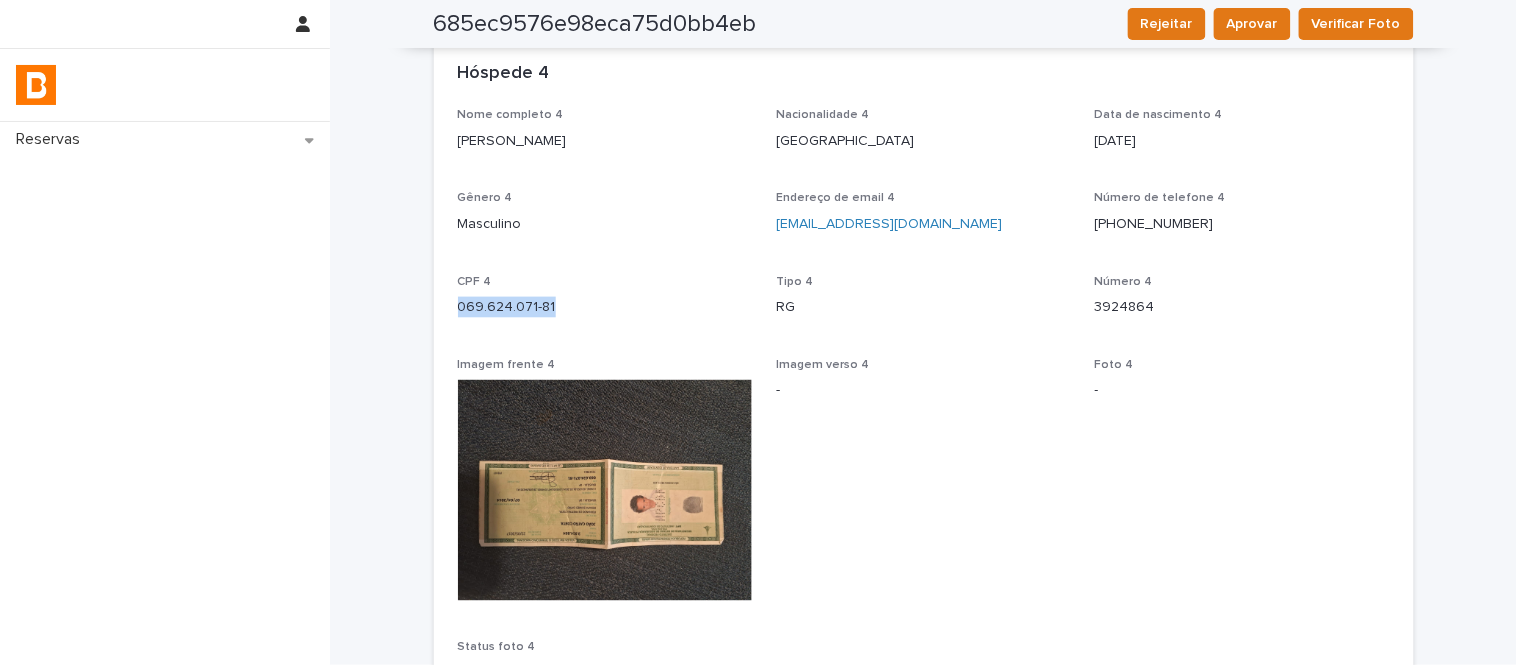click on "069.624.071-81" at bounding box center [605, 307] 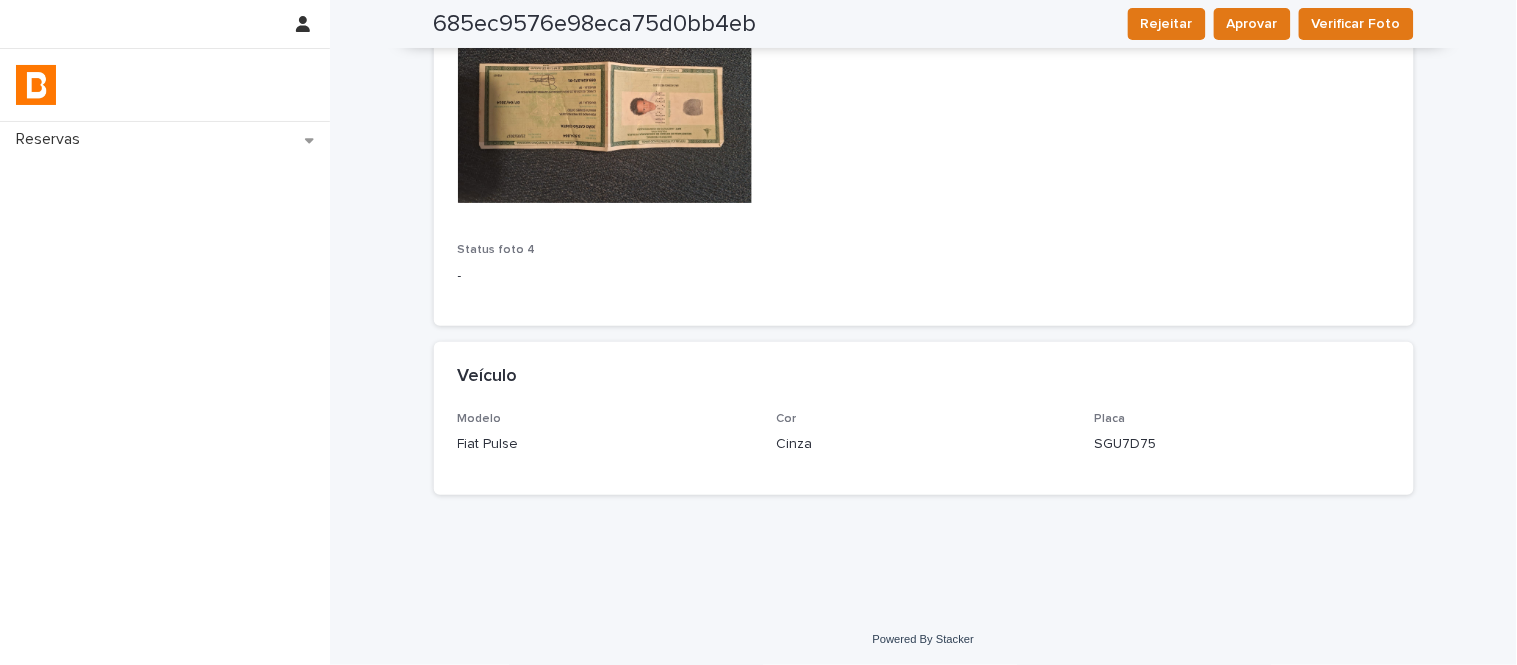 scroll, scrollTop: 2843, scrollLeft: 0, axis: vertical 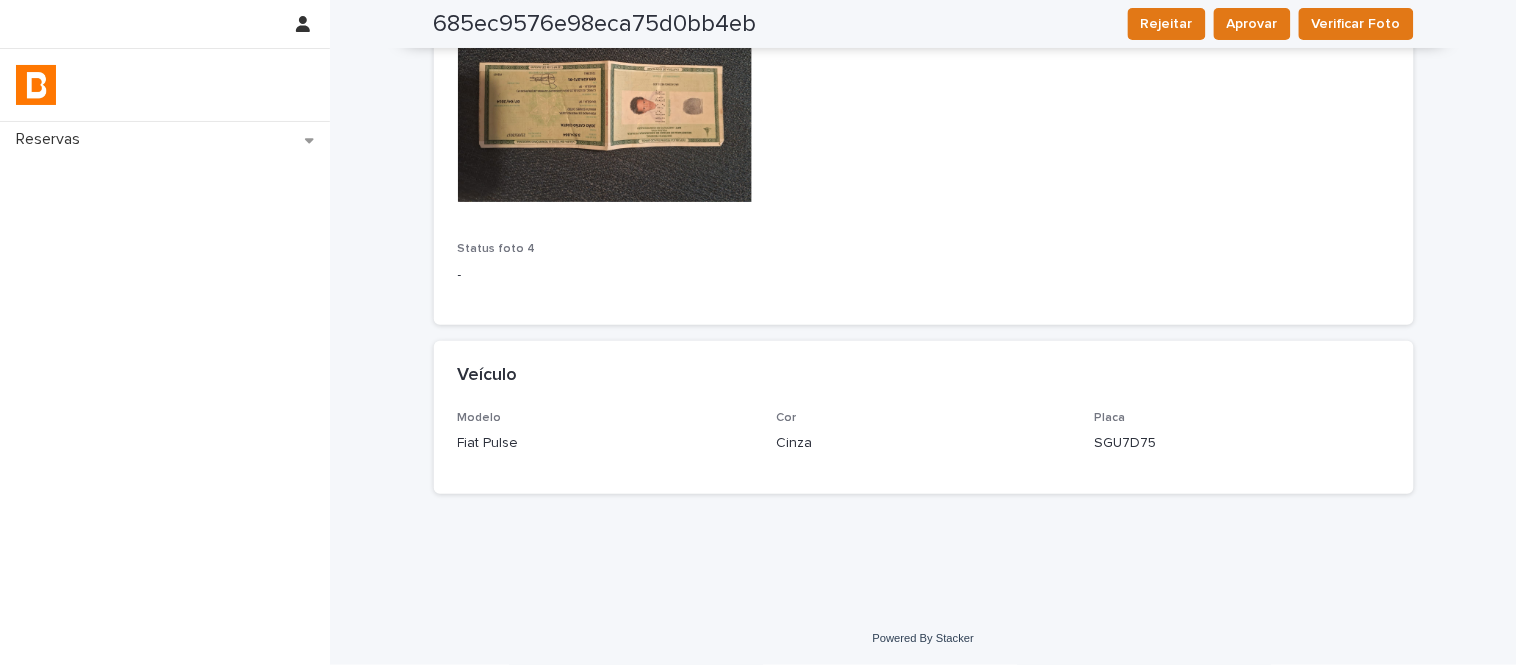 click on "Fiat Pulse" at bounding box center (605, 443) 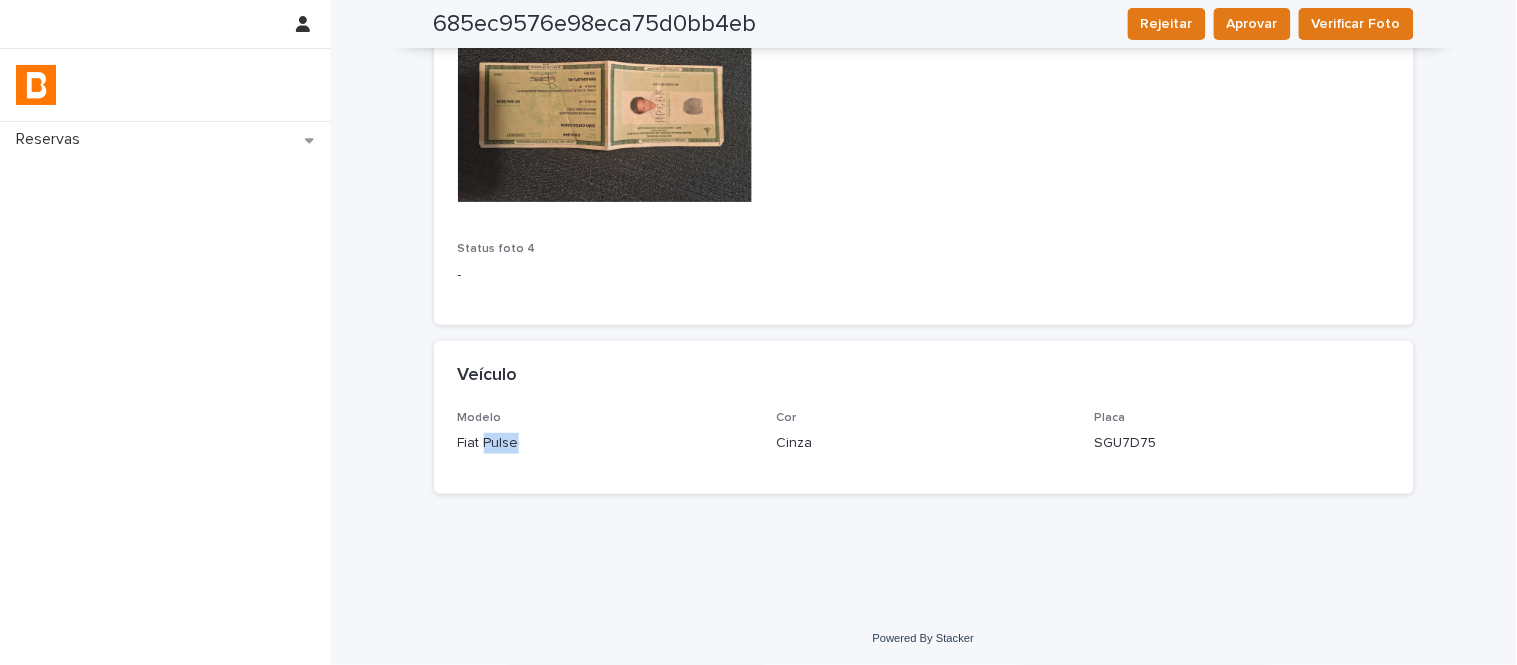 click on "Fiat Pulse" at bounding box center [605, 443] 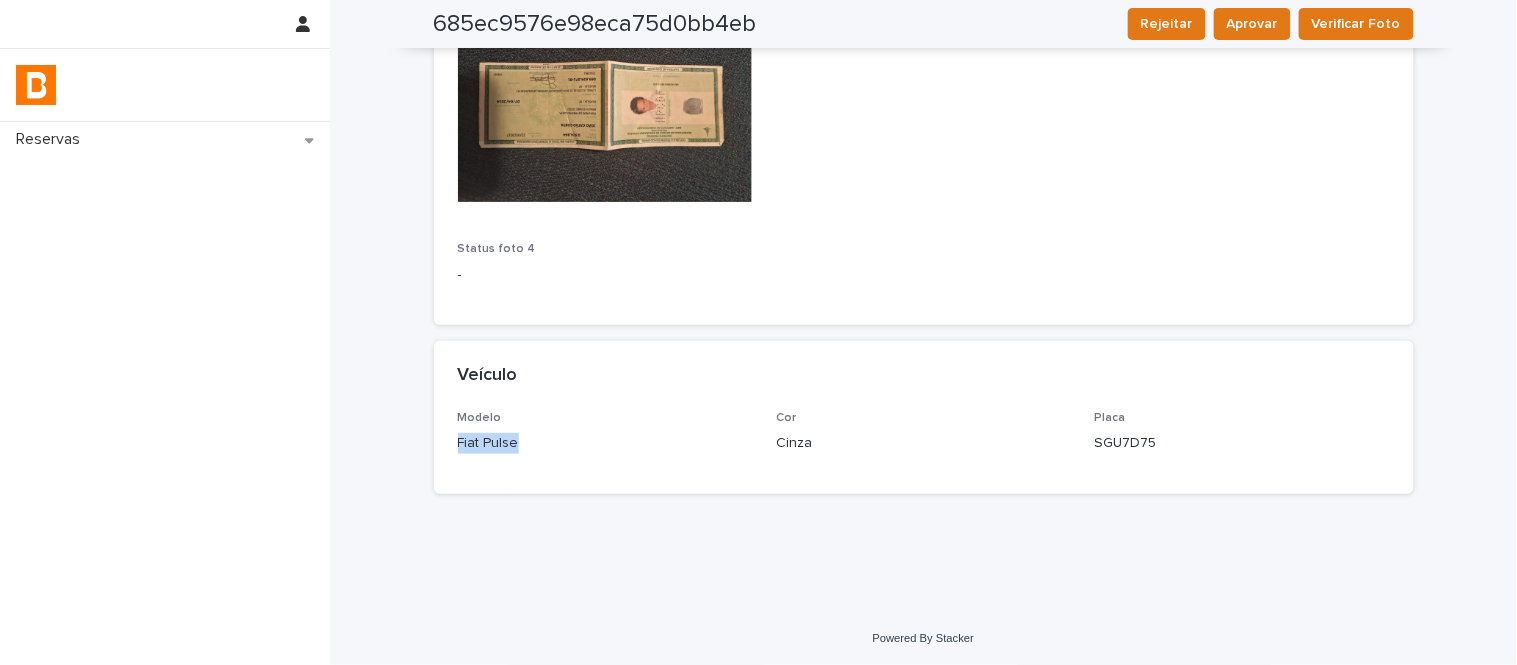 click on "Fiat Pulse" at bounding box center (605, 443) 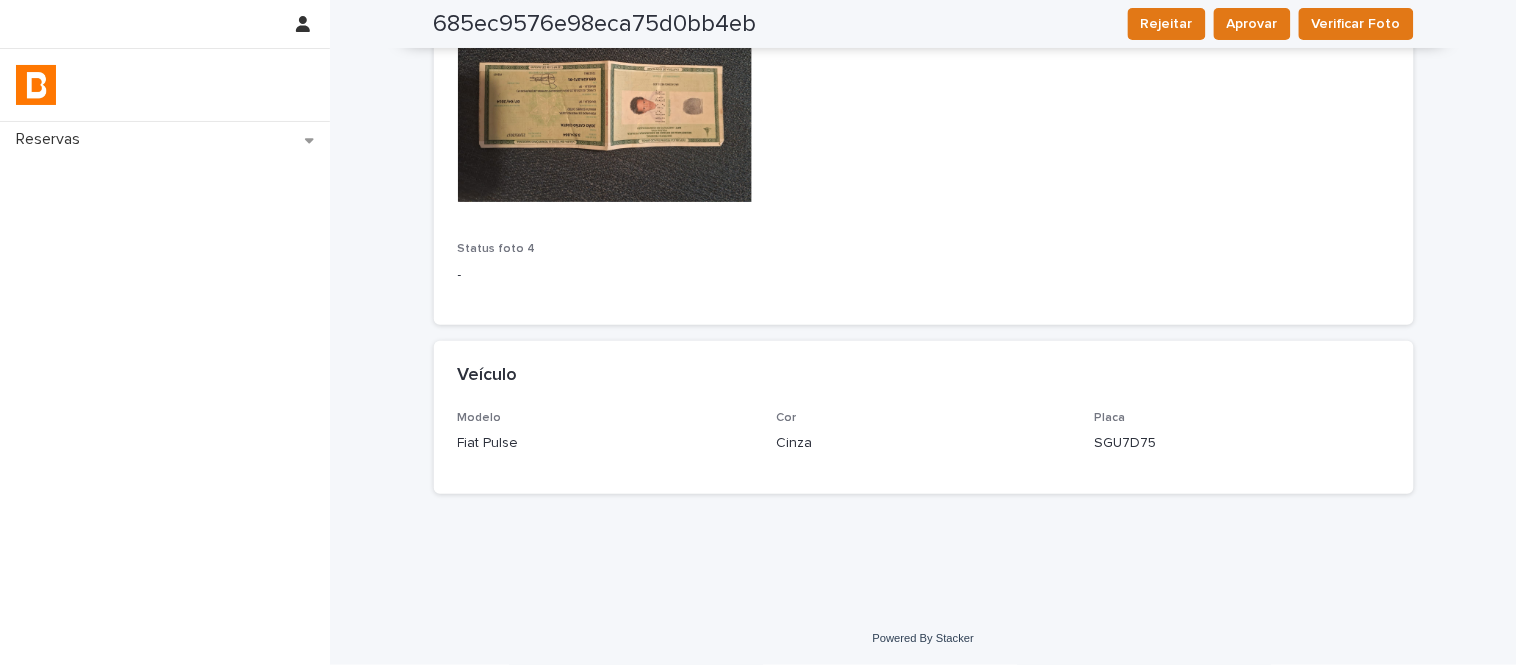 click on "Cinza" at bounding box center (923, 443) 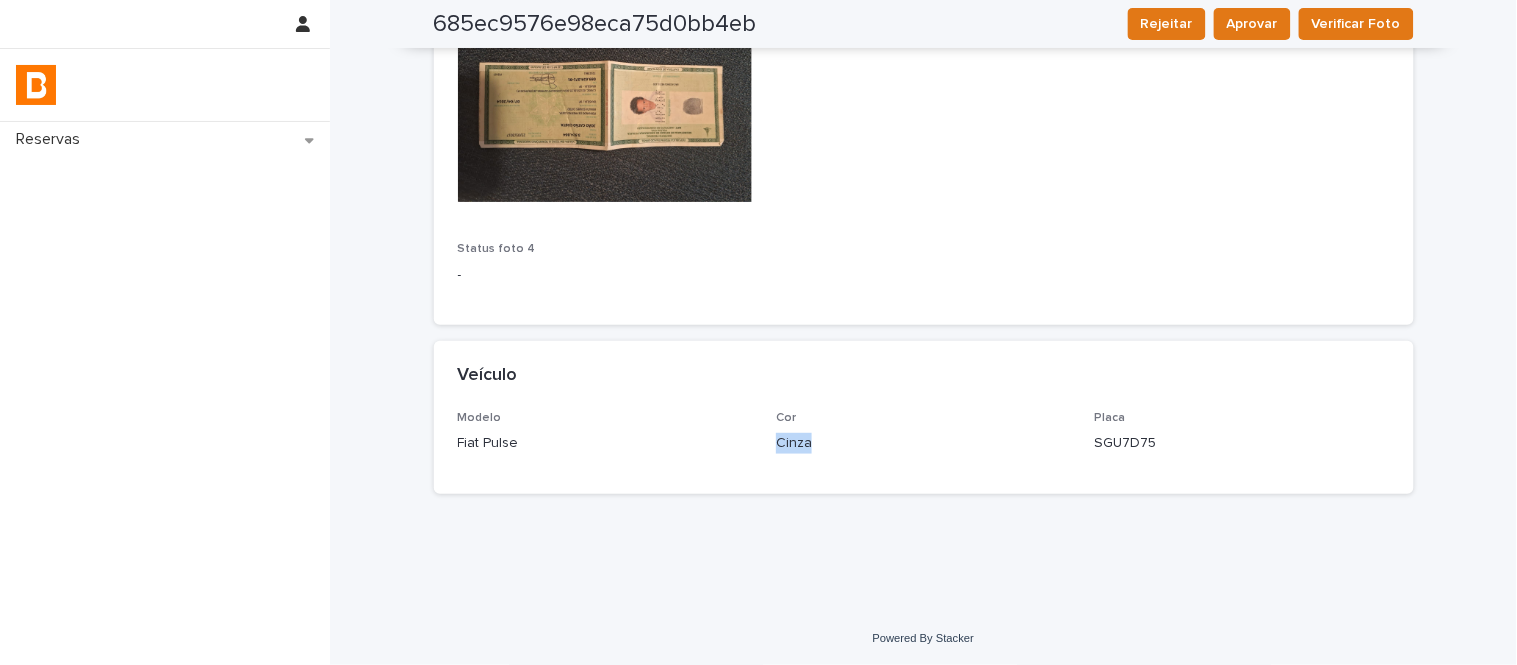 click on "Cinza" at bounding box center [923, 443] 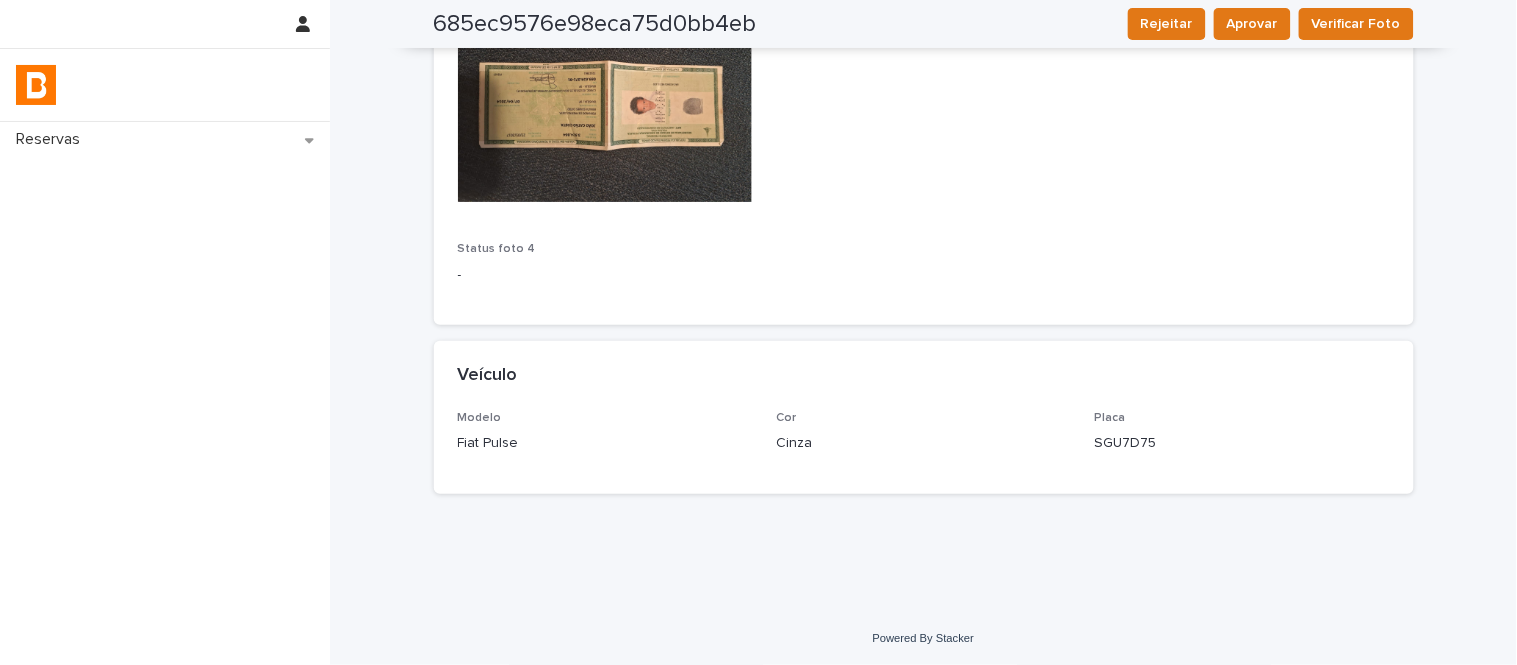 click on "SGU7D75" at bounding box center [1242, 443] 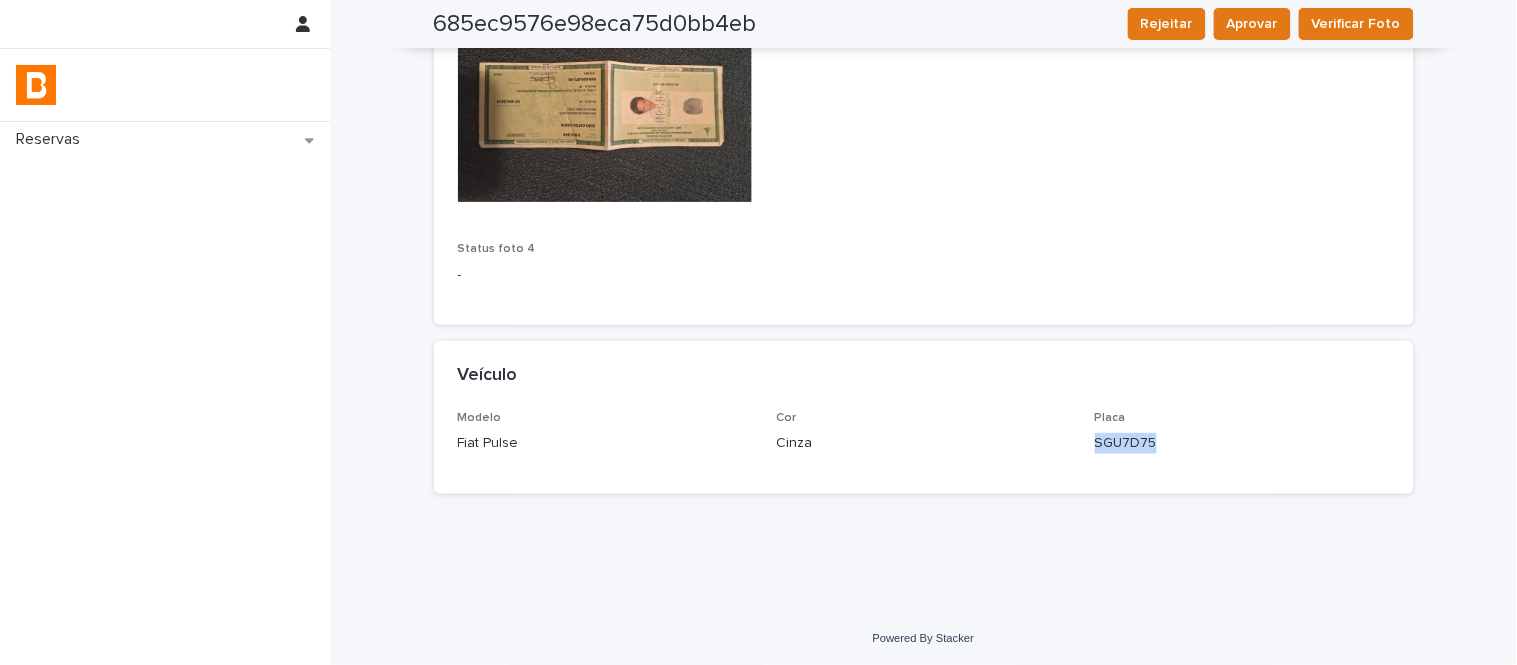 click on "SGU7D75" at bounding box center (1242, 443) 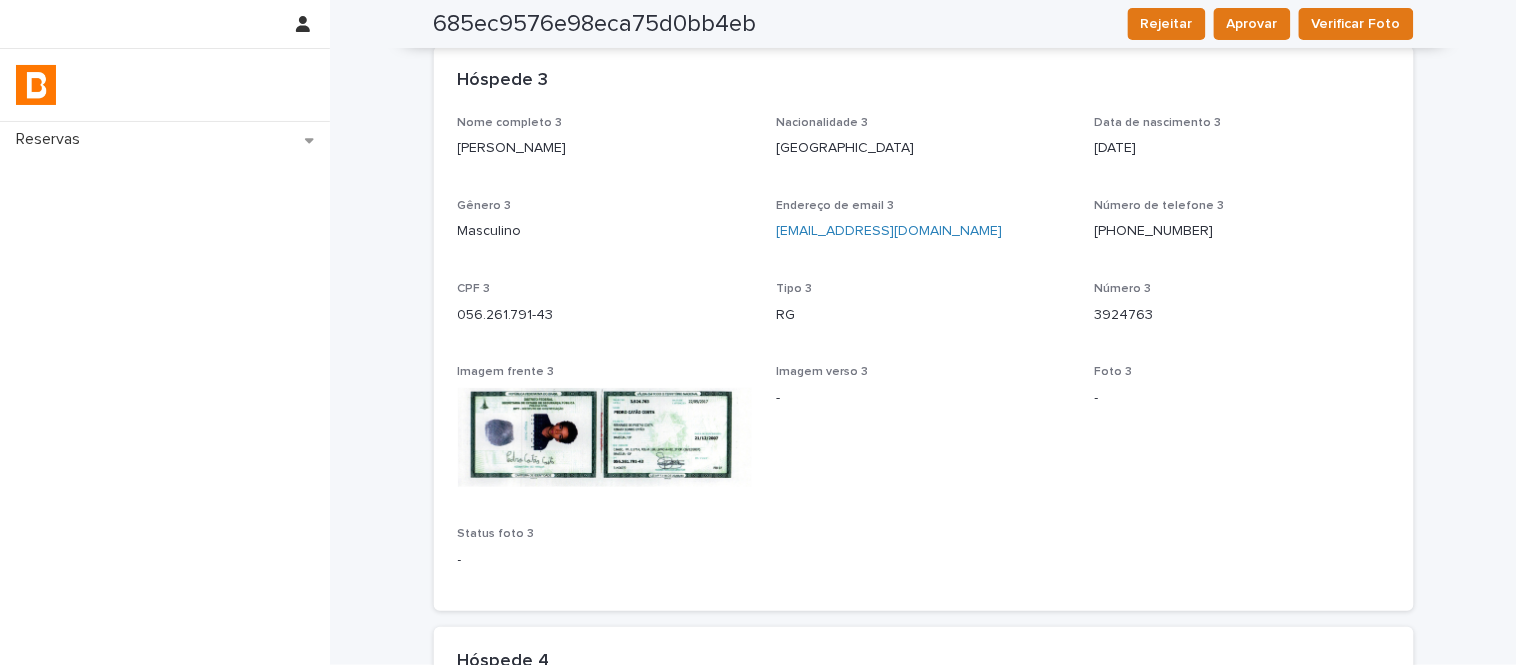 scroll, scrollTop: 1843, scrollLeft: 0, axis: vertical 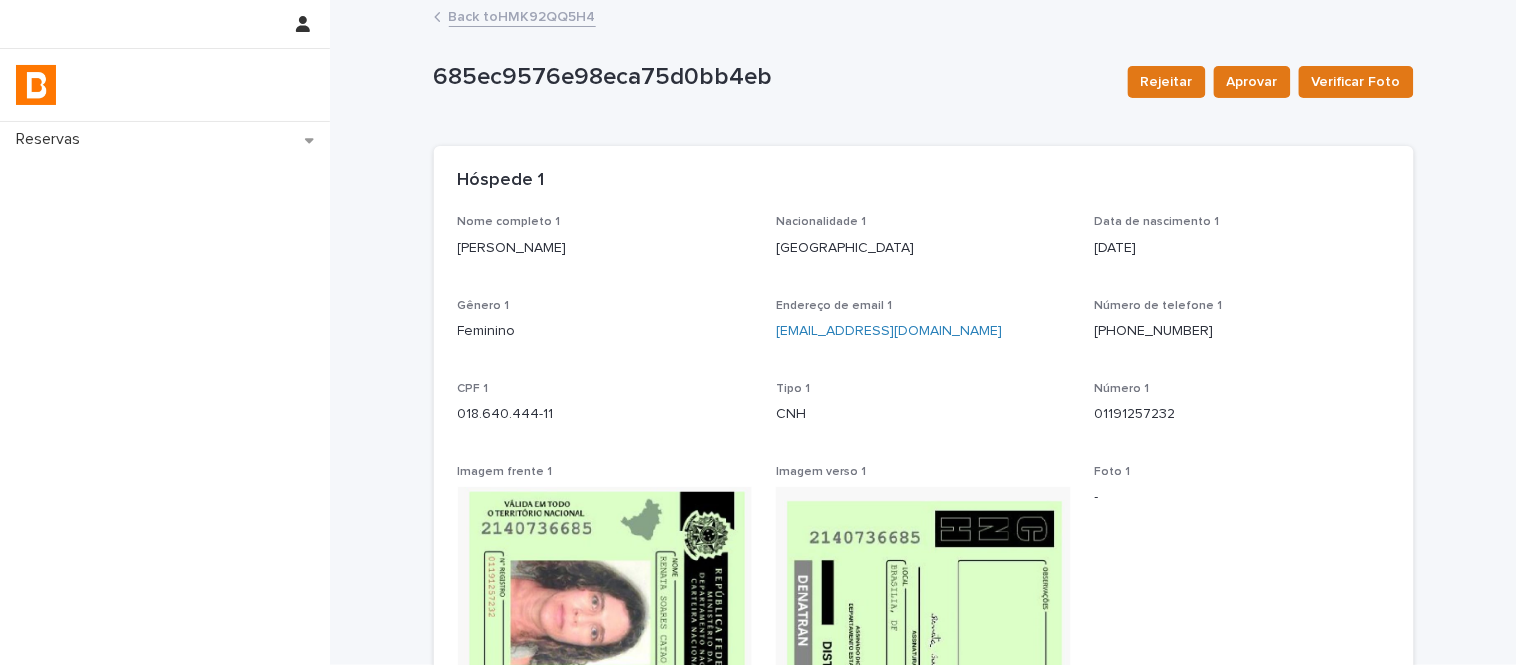 click on "Back to  HMK92QQ5H4" at bounding box center (522, 15) 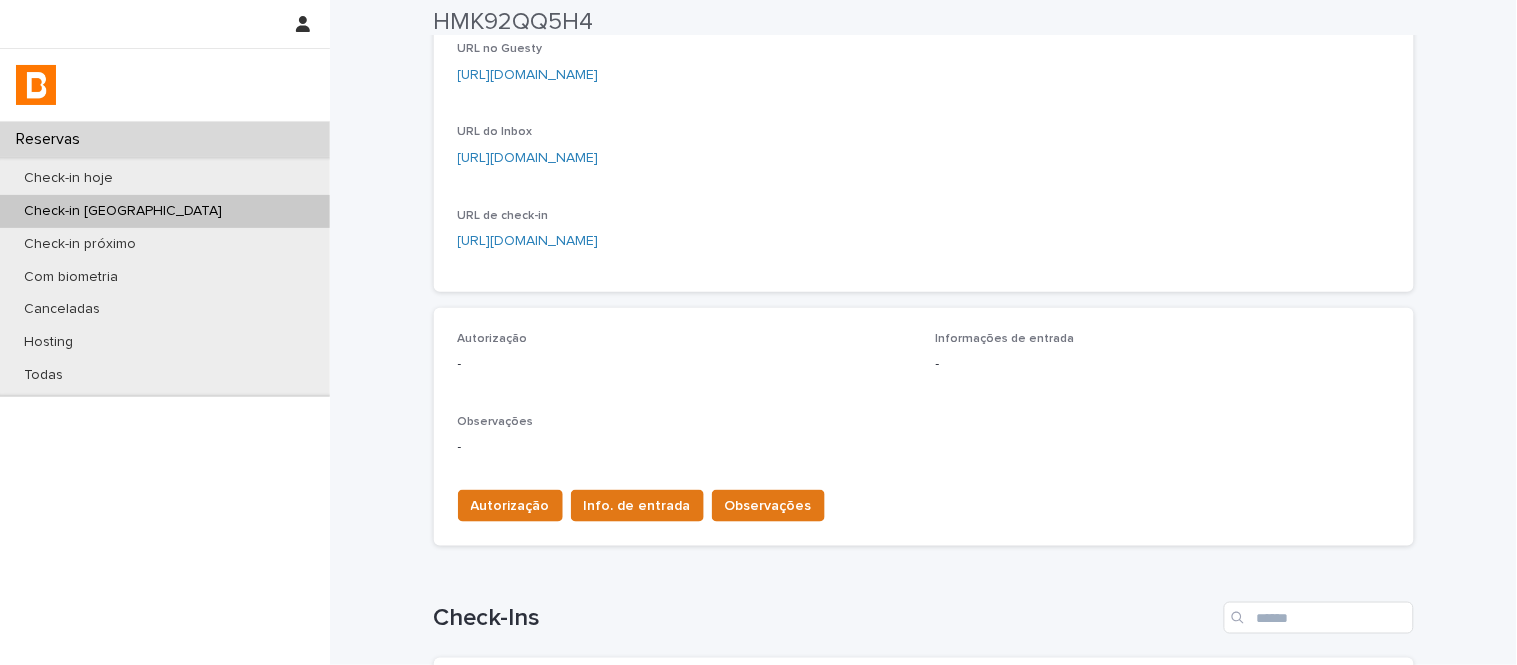 scroll, scrollTop: 333, scrollLeft: 0, axis: vertical 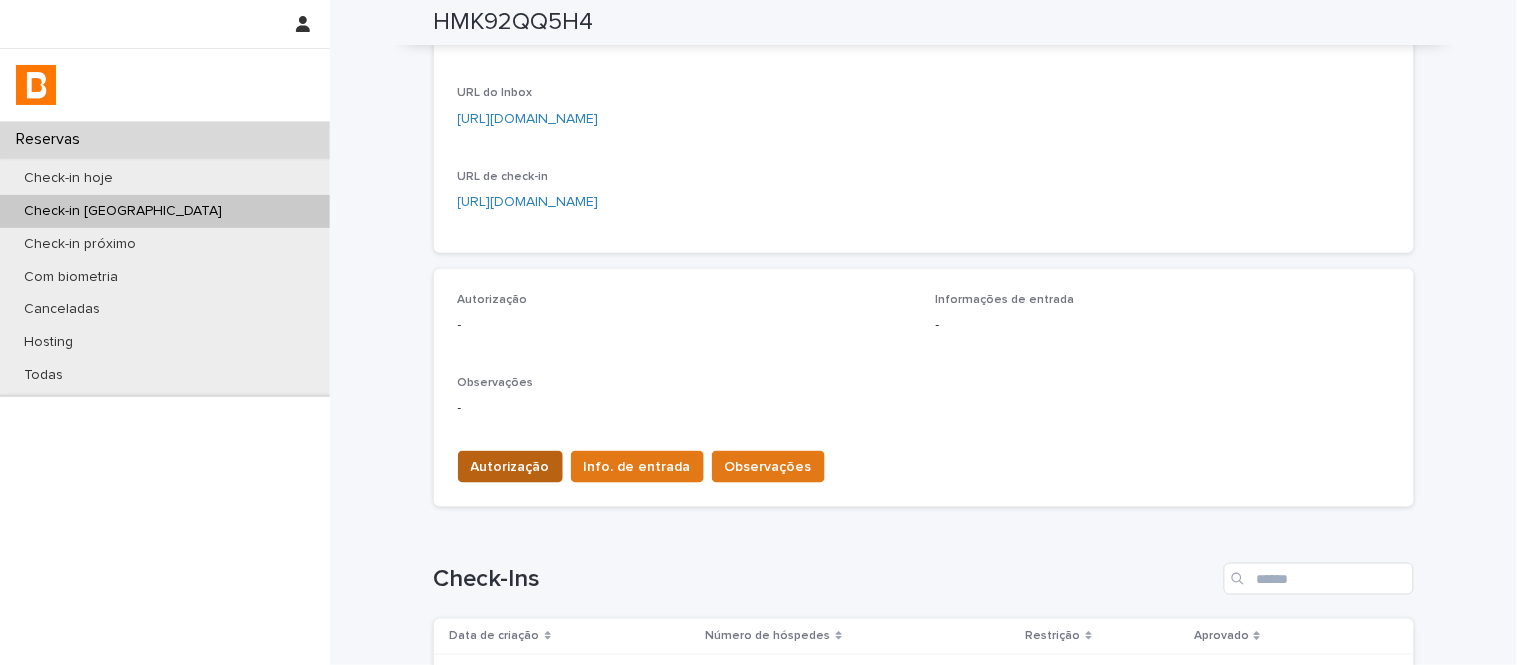 click on "Autorização" at bounding box center [510, 467] 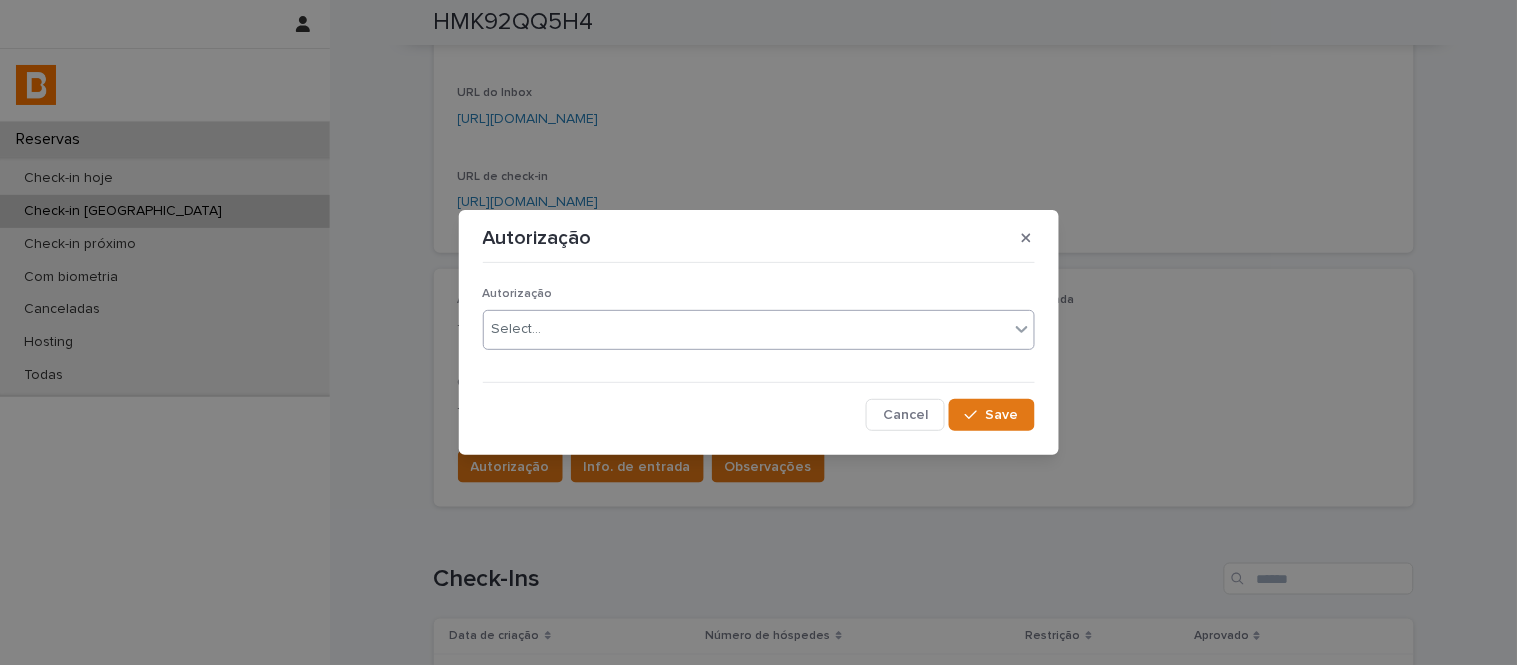 click on "Select..." at bounding box center [517, 329] 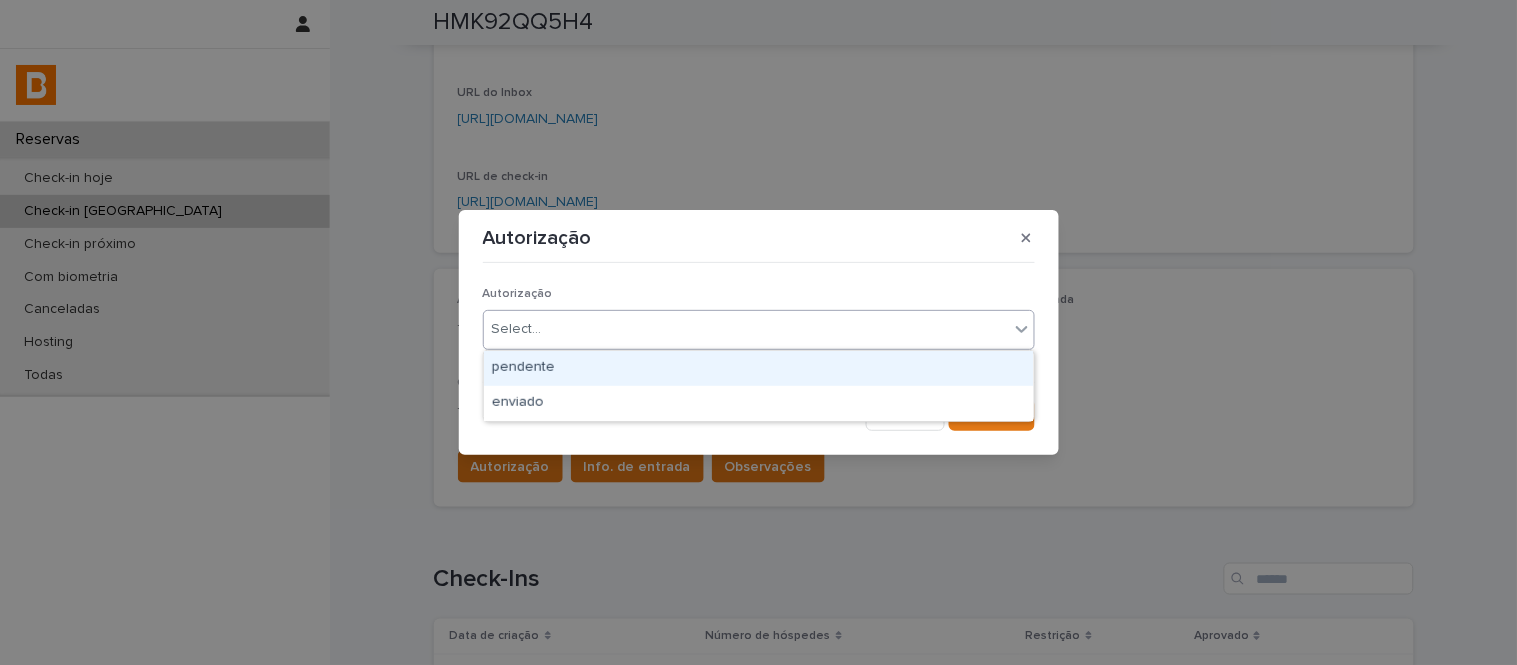 click on "pendente" at bounding box center (759, 368) 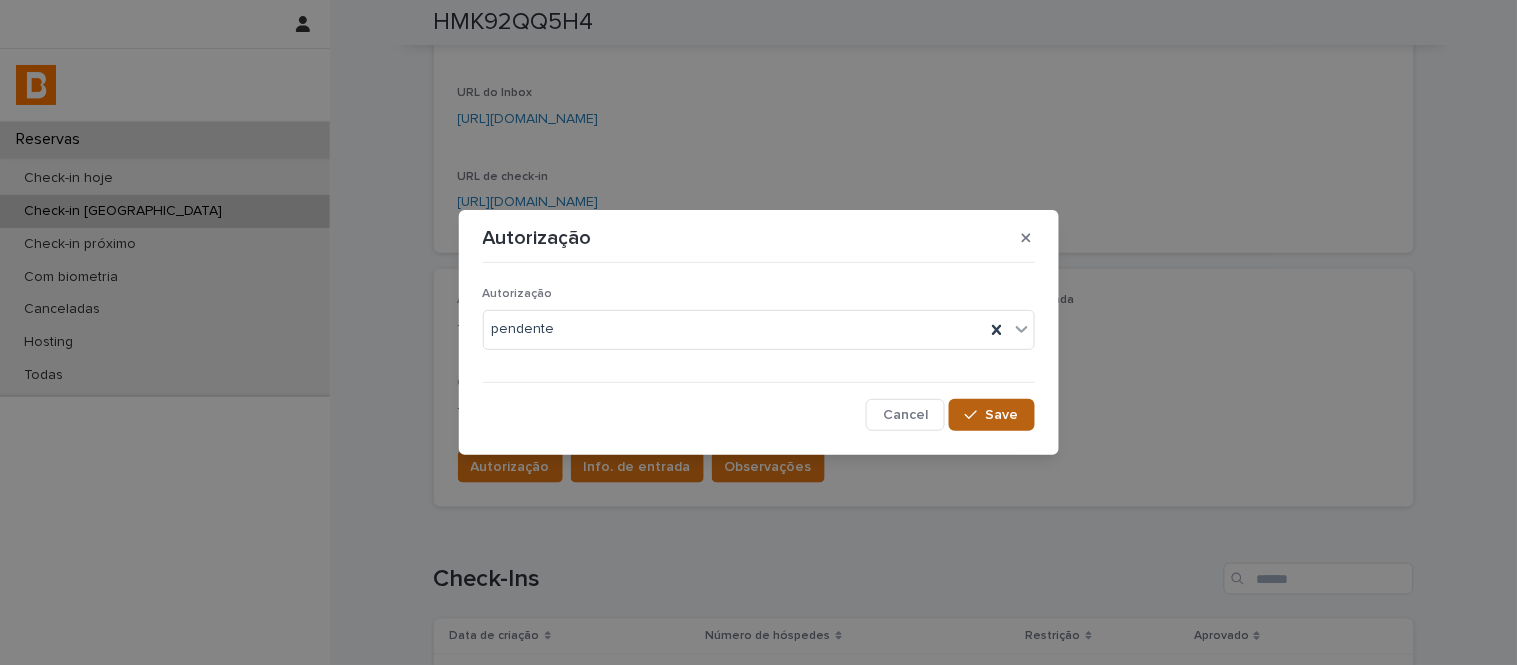 click on "Save" at bounding box center (991, 415) 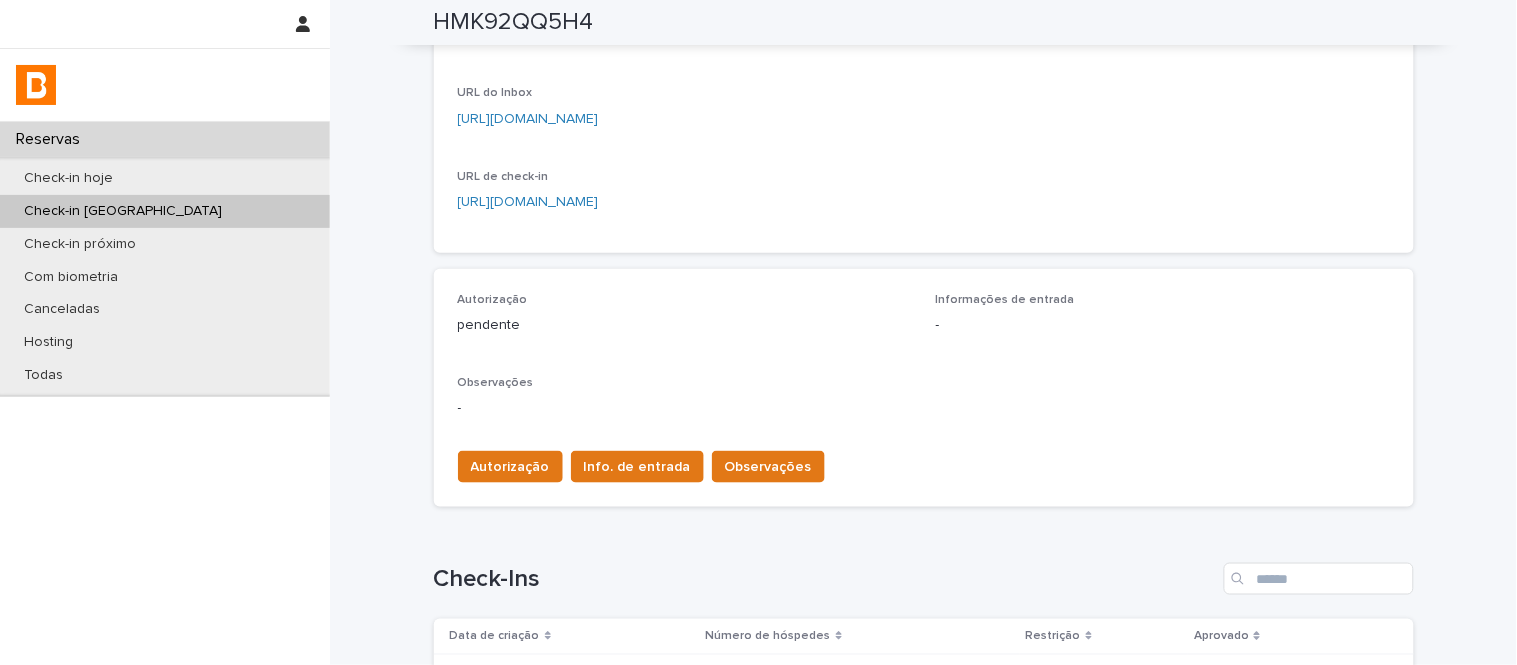click on "Info. de entrada" at bounding box center (637, 467) 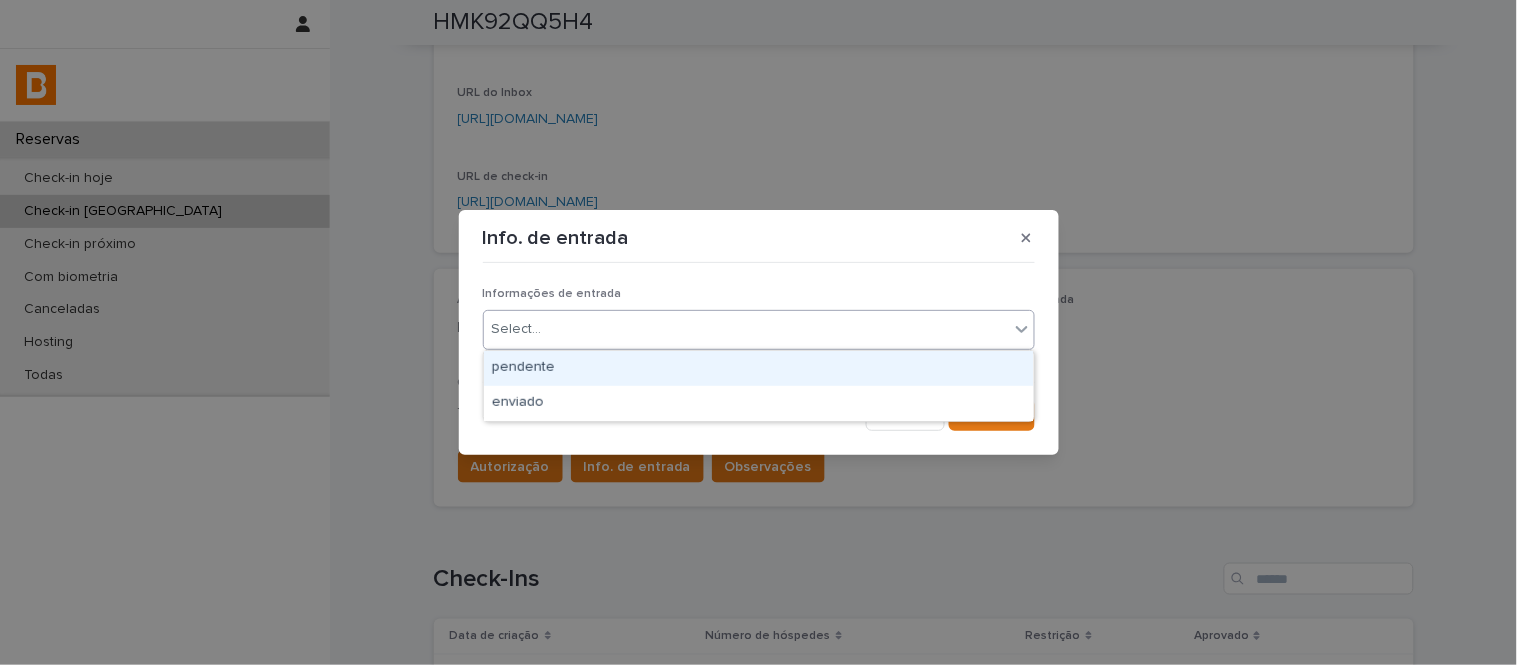 click on "Select..." at bounding box center (746, 329) 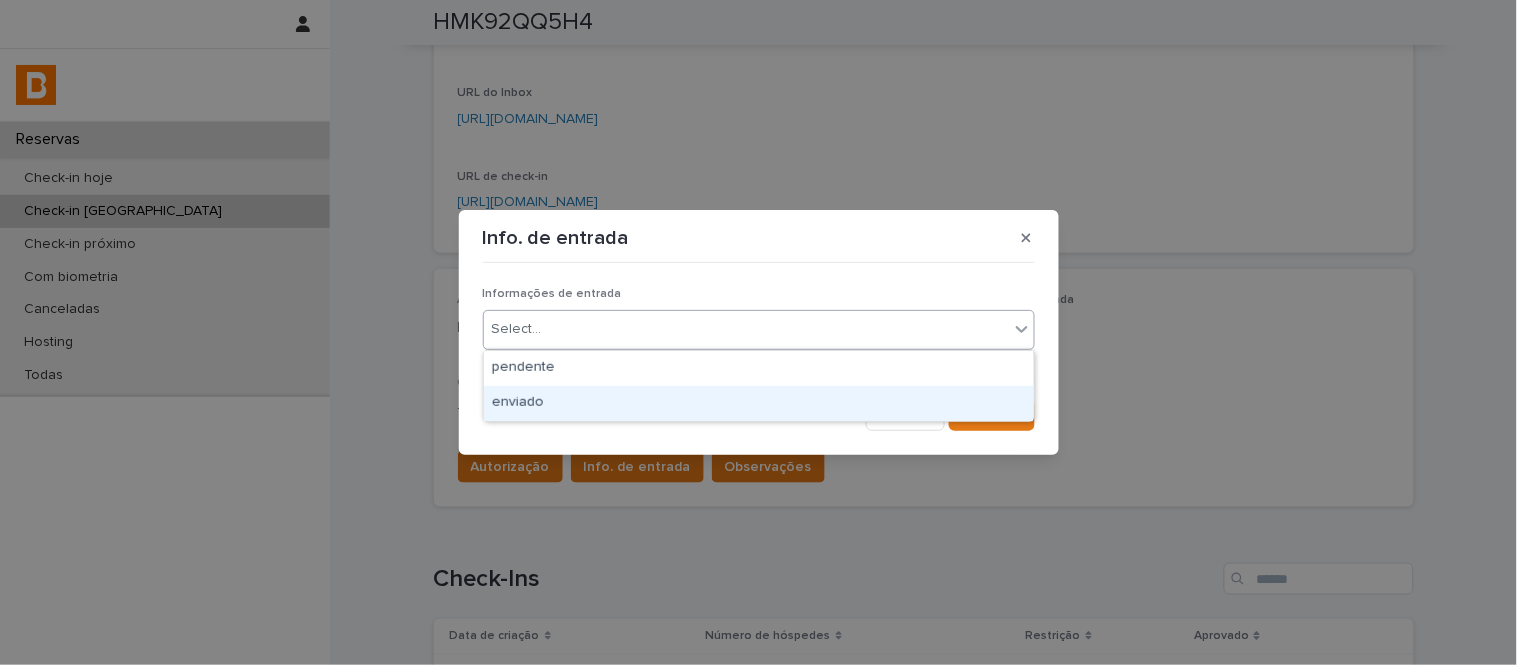 click on "enviado" at bounding box center [759, 403] 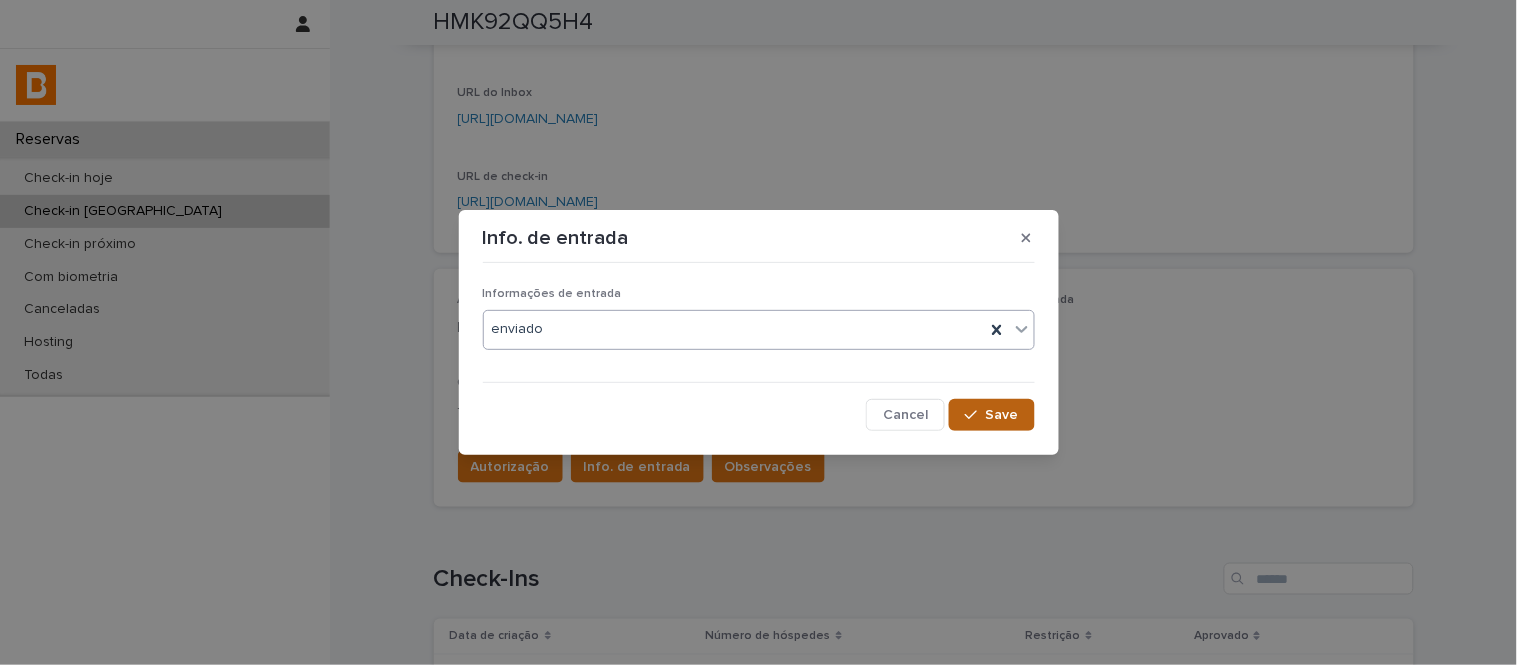 click on "Cancel Save" at bounding box center (759, 415) 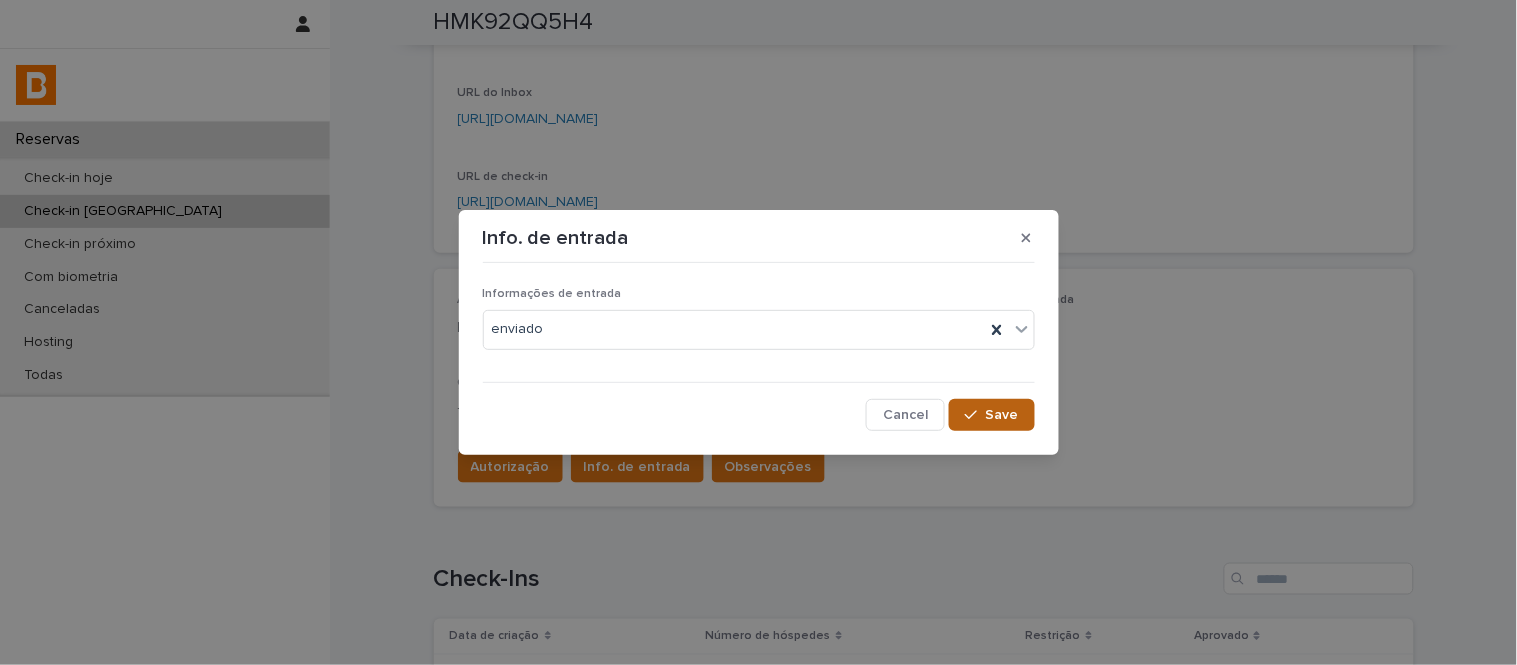 click 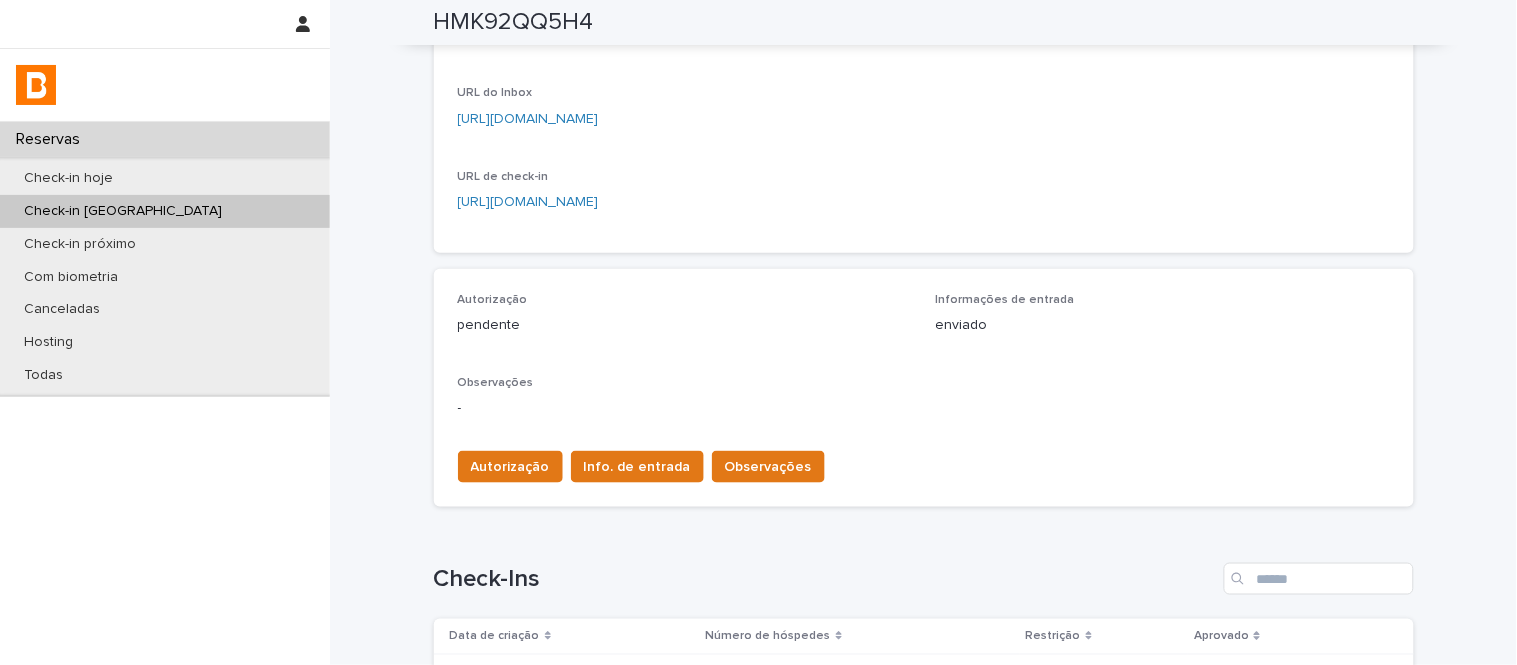 click on "Observações" at bounding box center [768, 467] 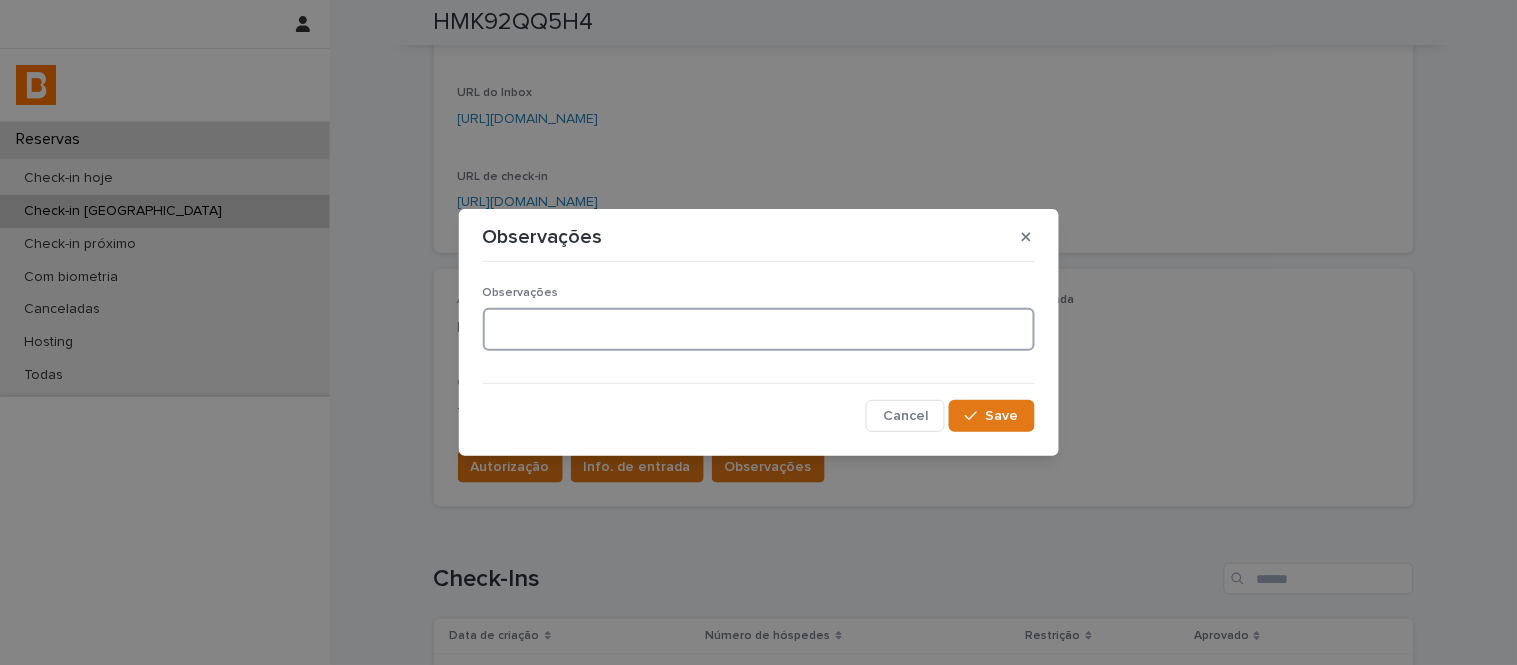 click at bounding box center [759, 329] 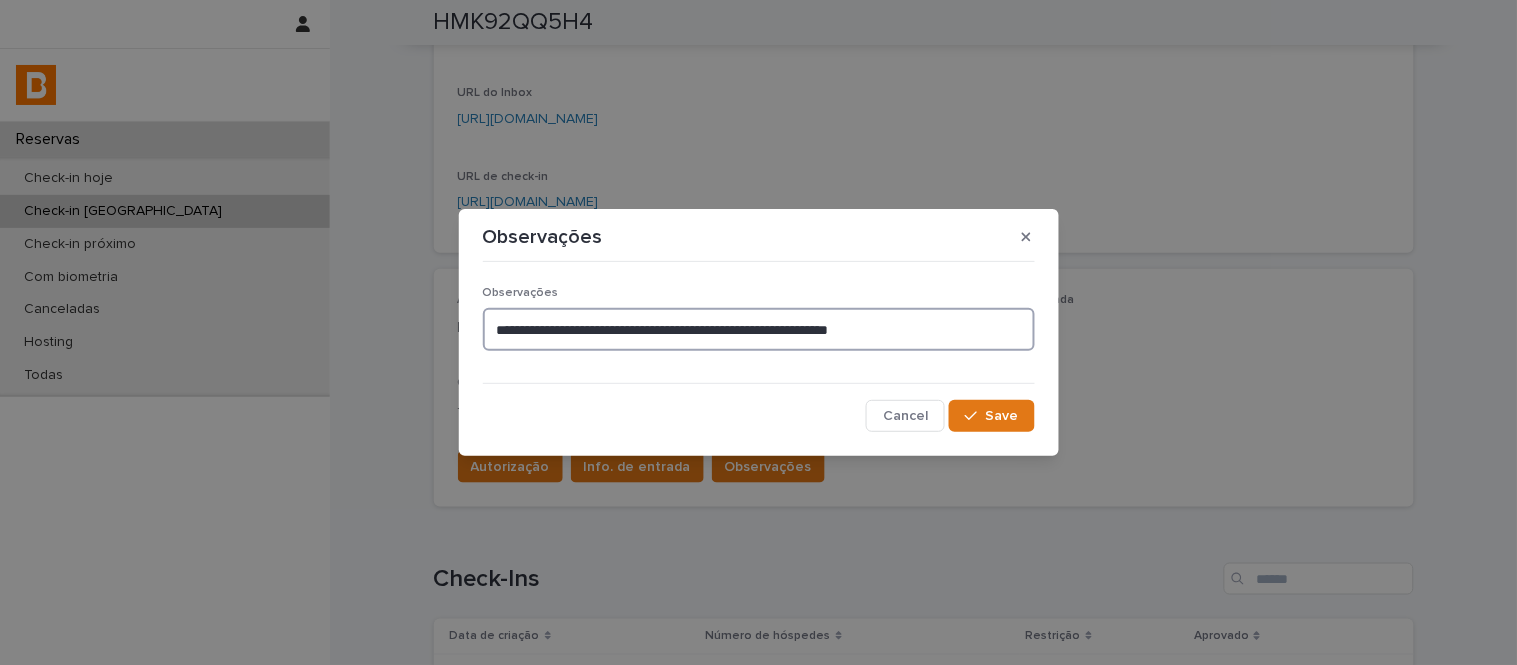 type on "**********" 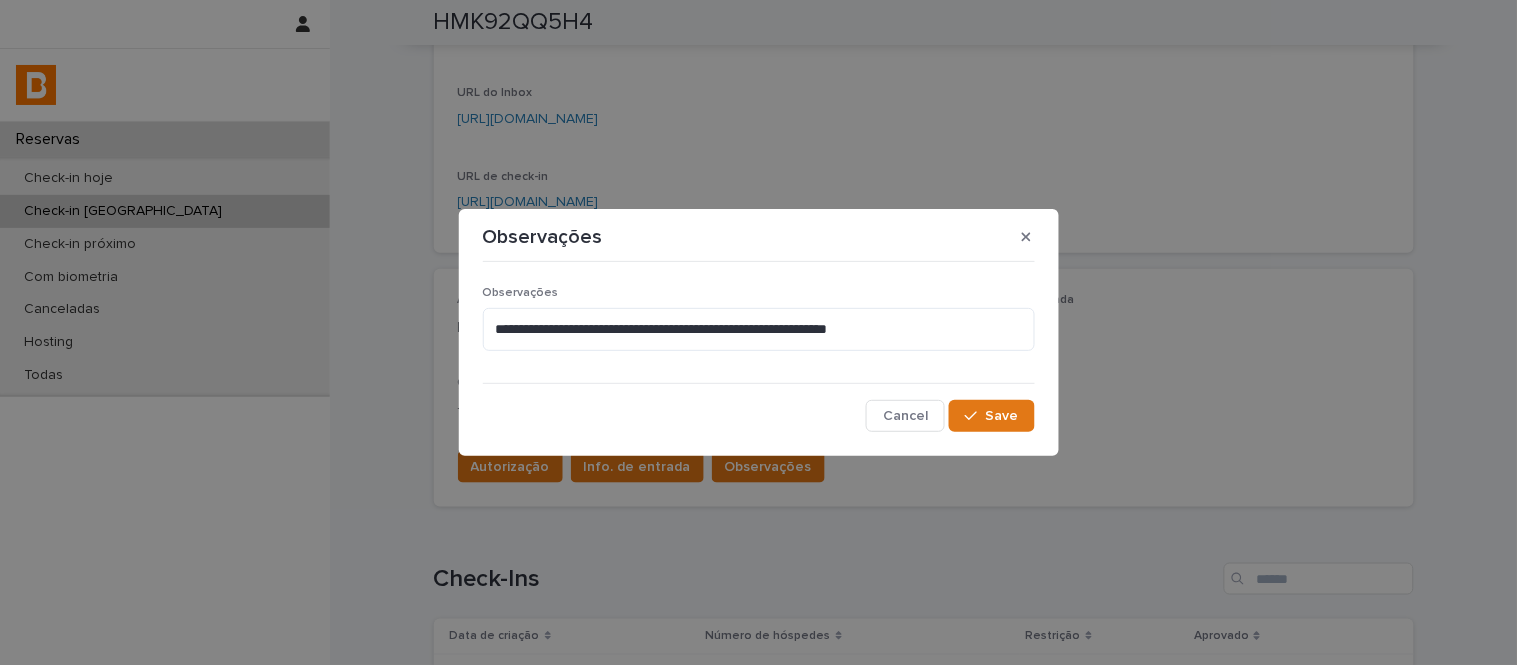 click on "**********" at bounding box center (759, 351) 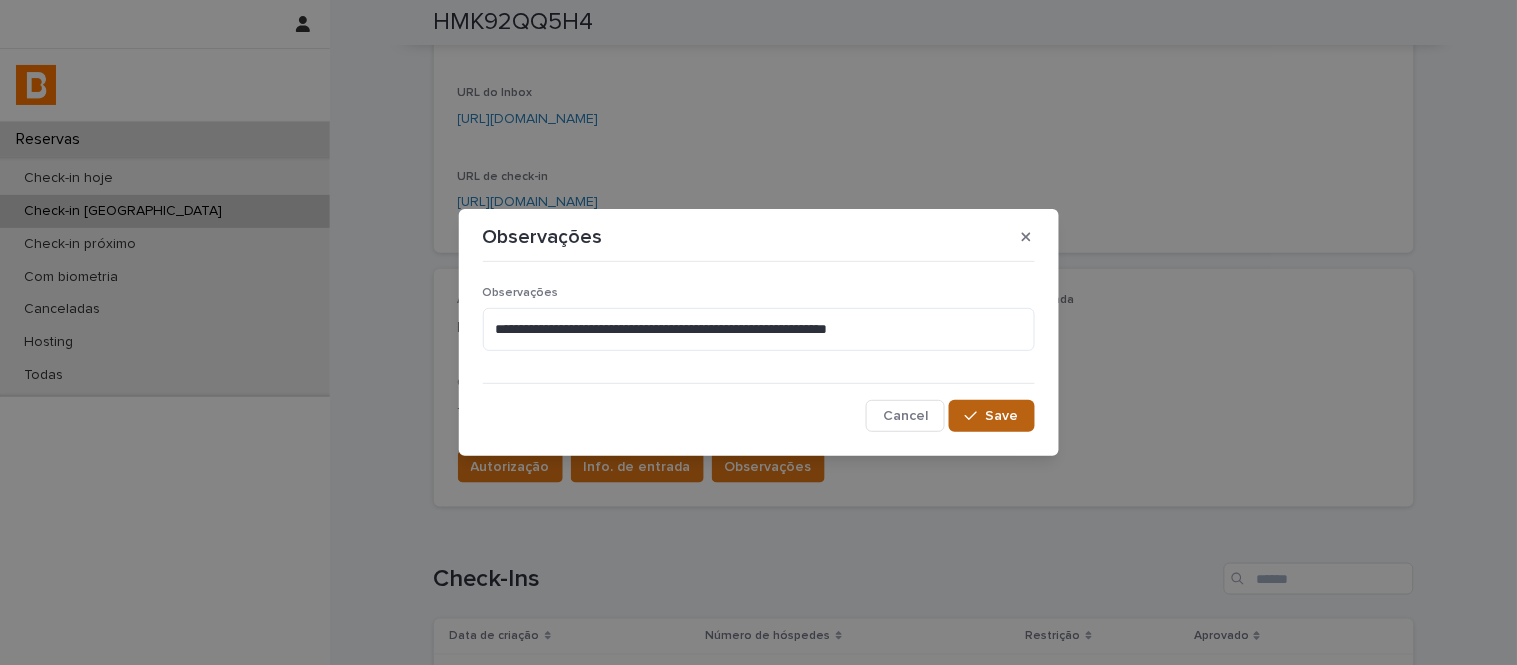 click at bounding box center (975, 416) 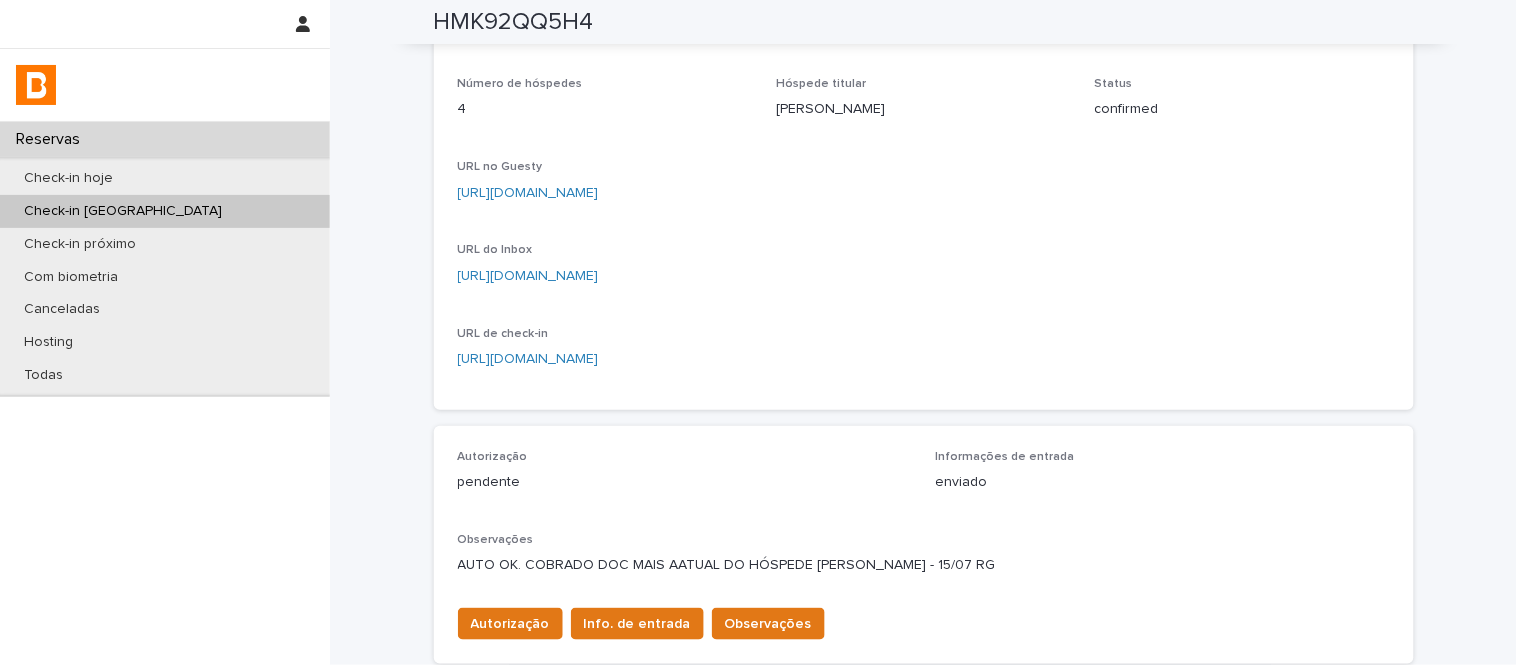 scroll, scrollTop: 0, scrollLeft: 0, axis: both 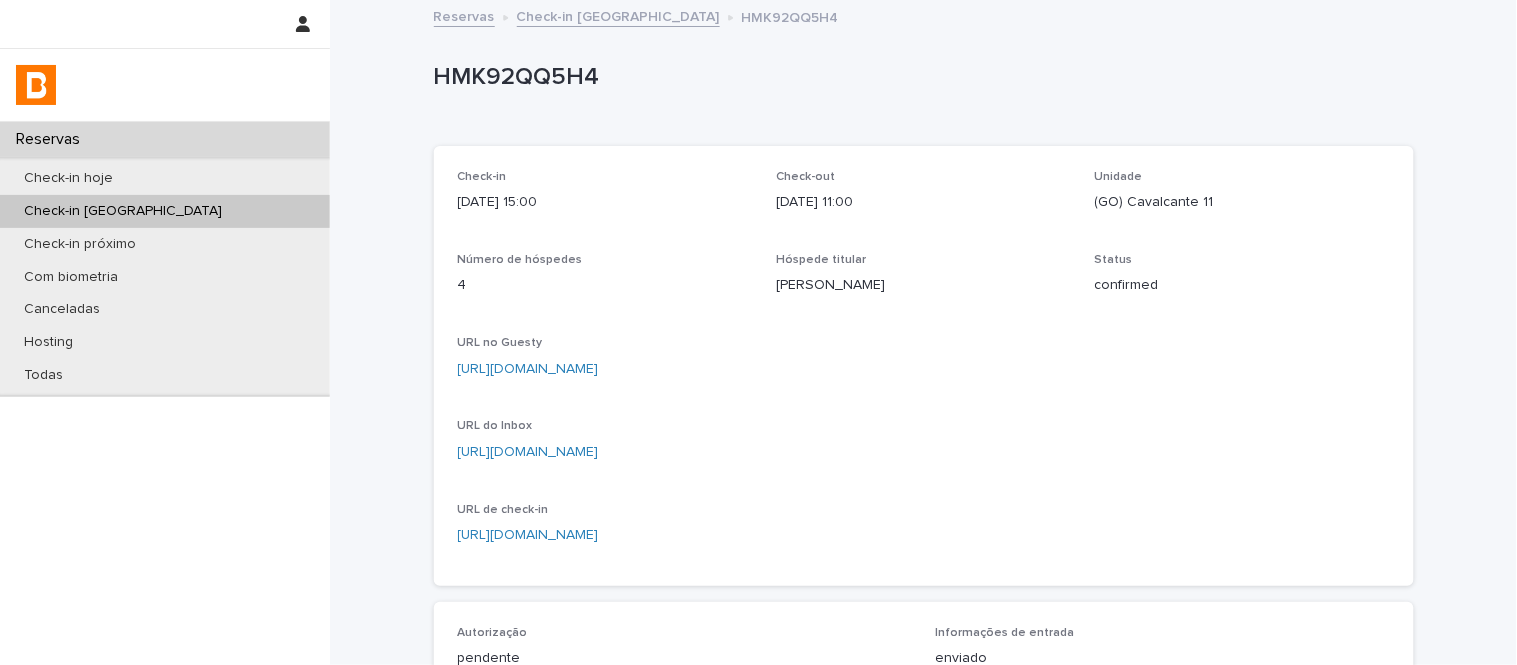 click on "(GO) Cavalcante 11" at bounding box center (1242, 202) 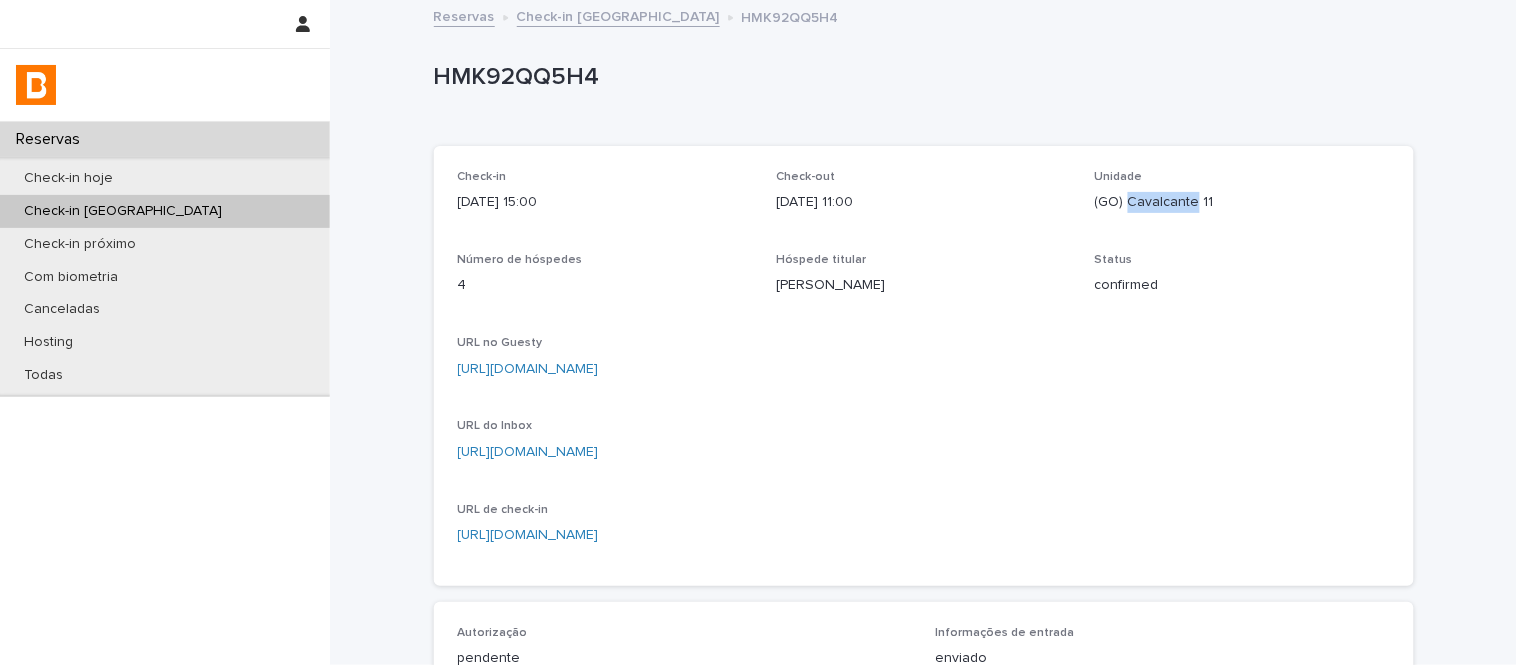 click on "(GO) Cavalcante 11" at bounding box center (1242, 202) 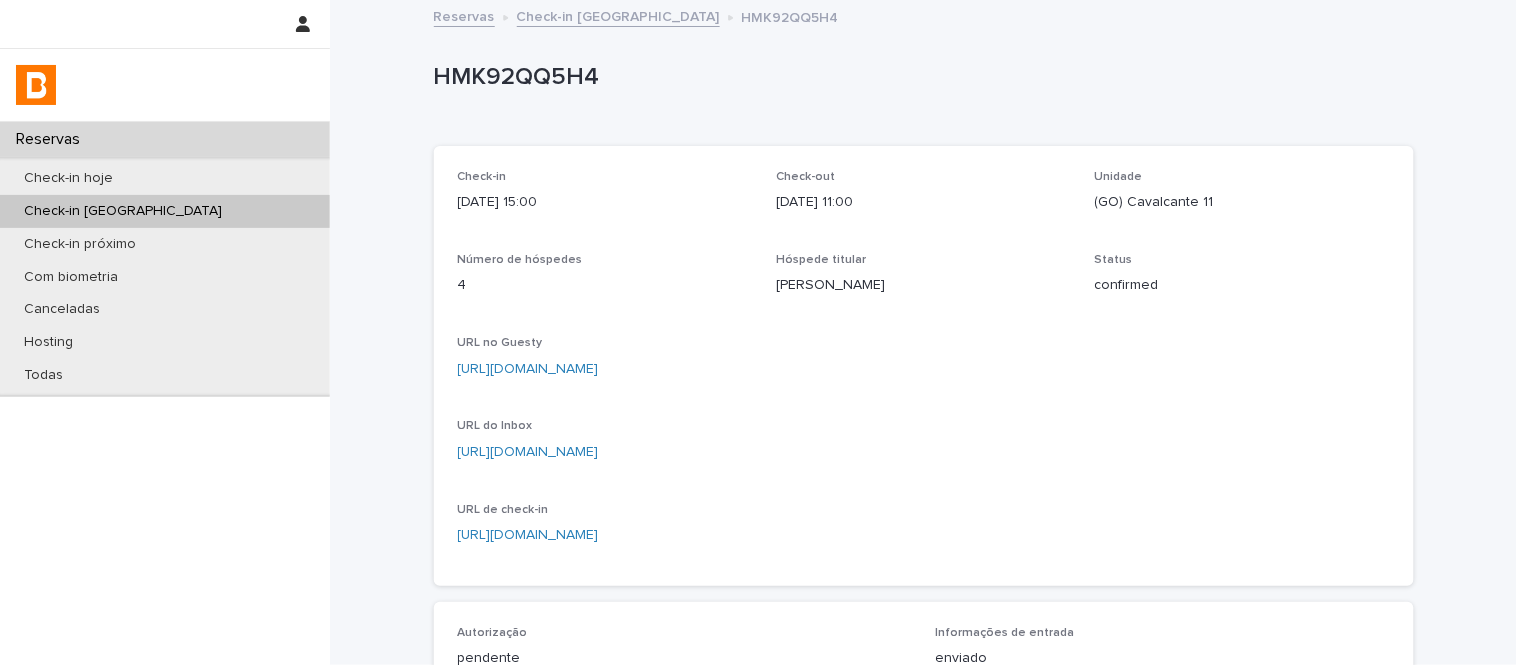 click on "HMK92QQ5H4" at bounding box center (920, 77) 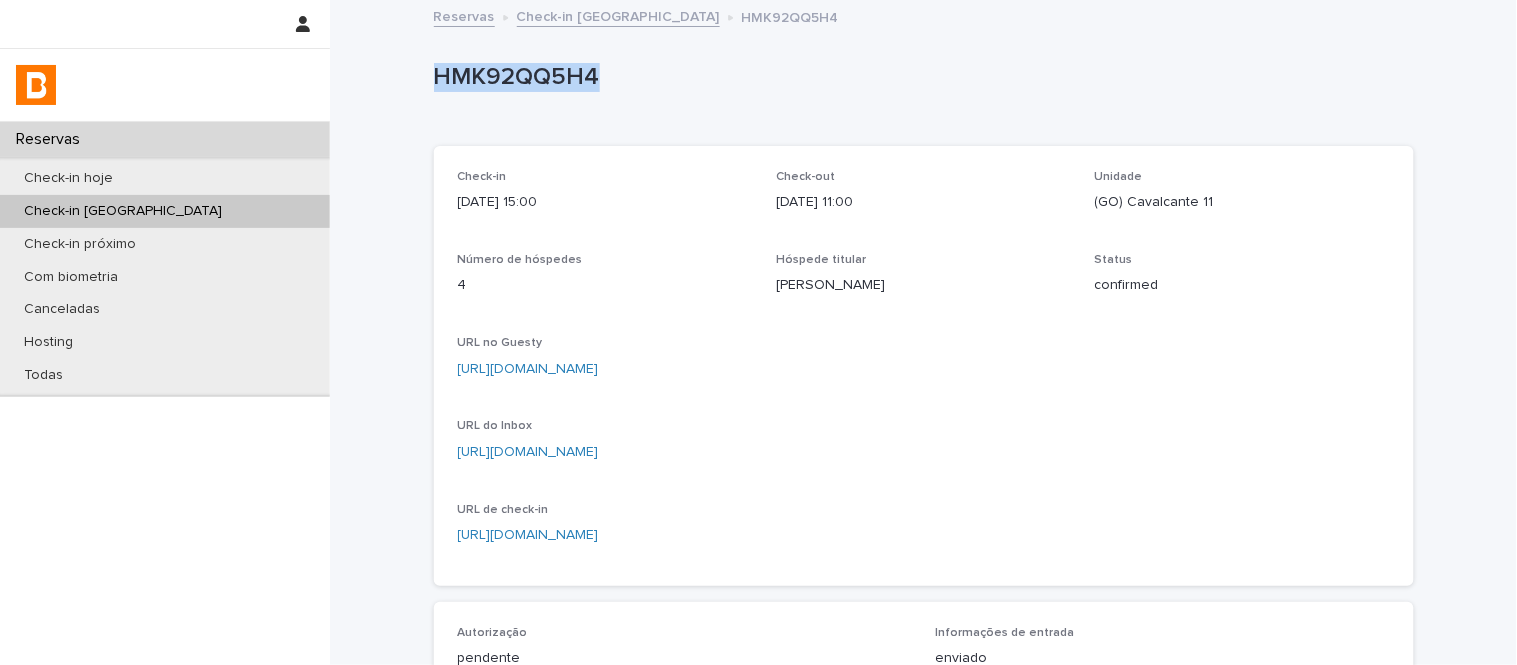 click on "HMK92QQ5H4" at bounding box center (920, 77) 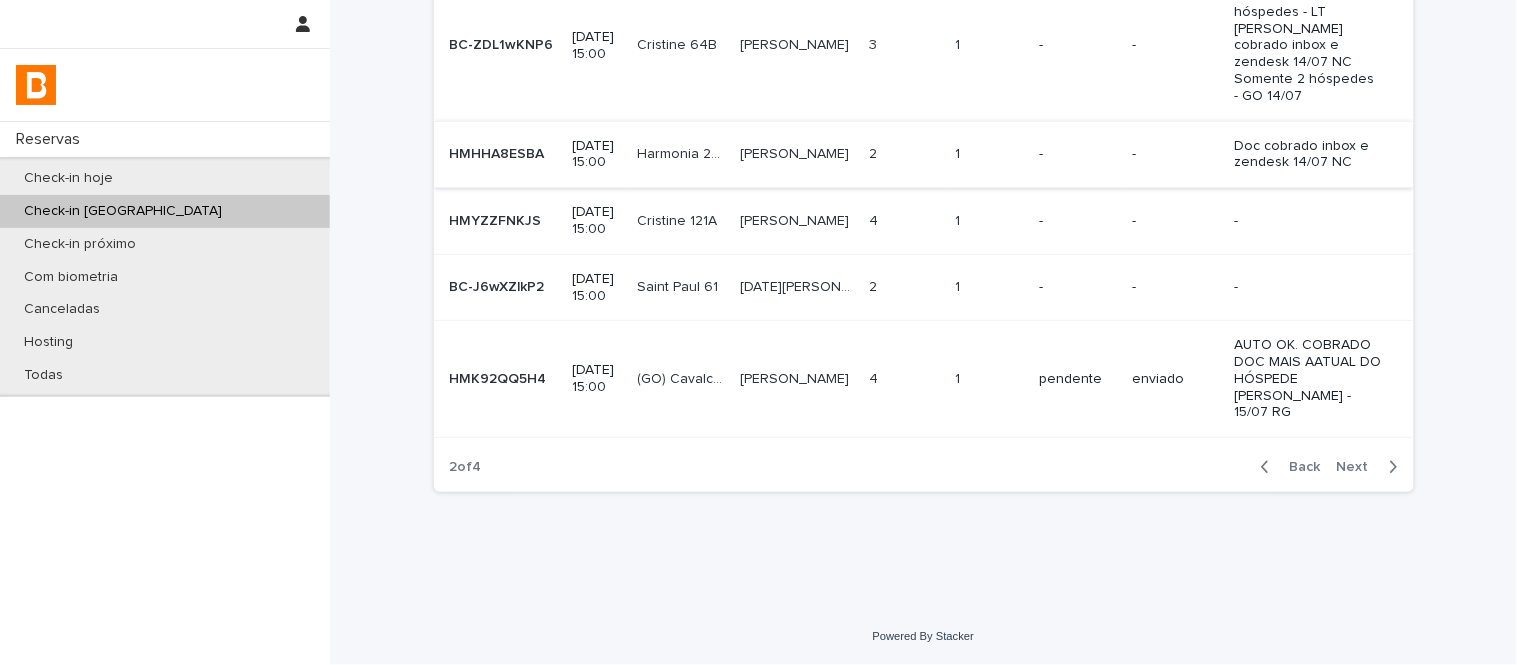 scroll, scrollTop: 658, scrollLeft: 0, axis: vertical 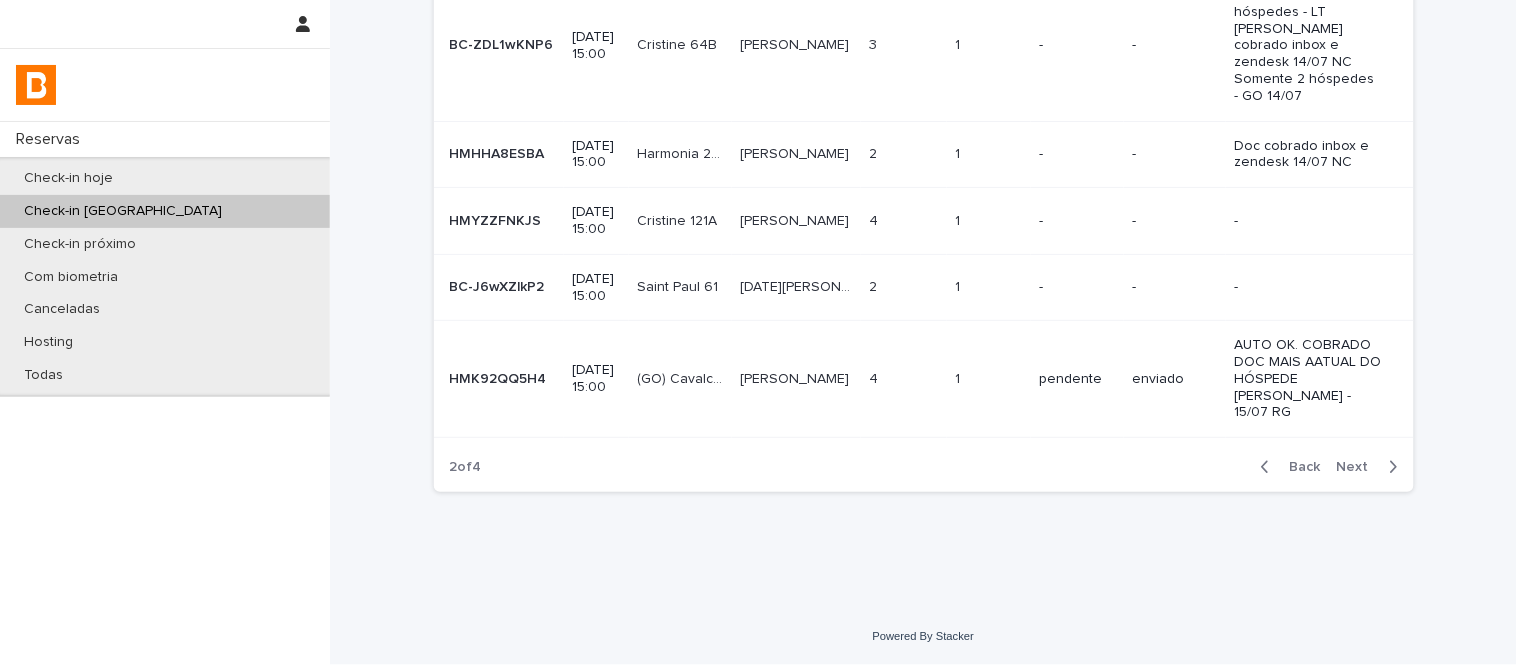 click on "Next" at bounding box center [1359, 467] 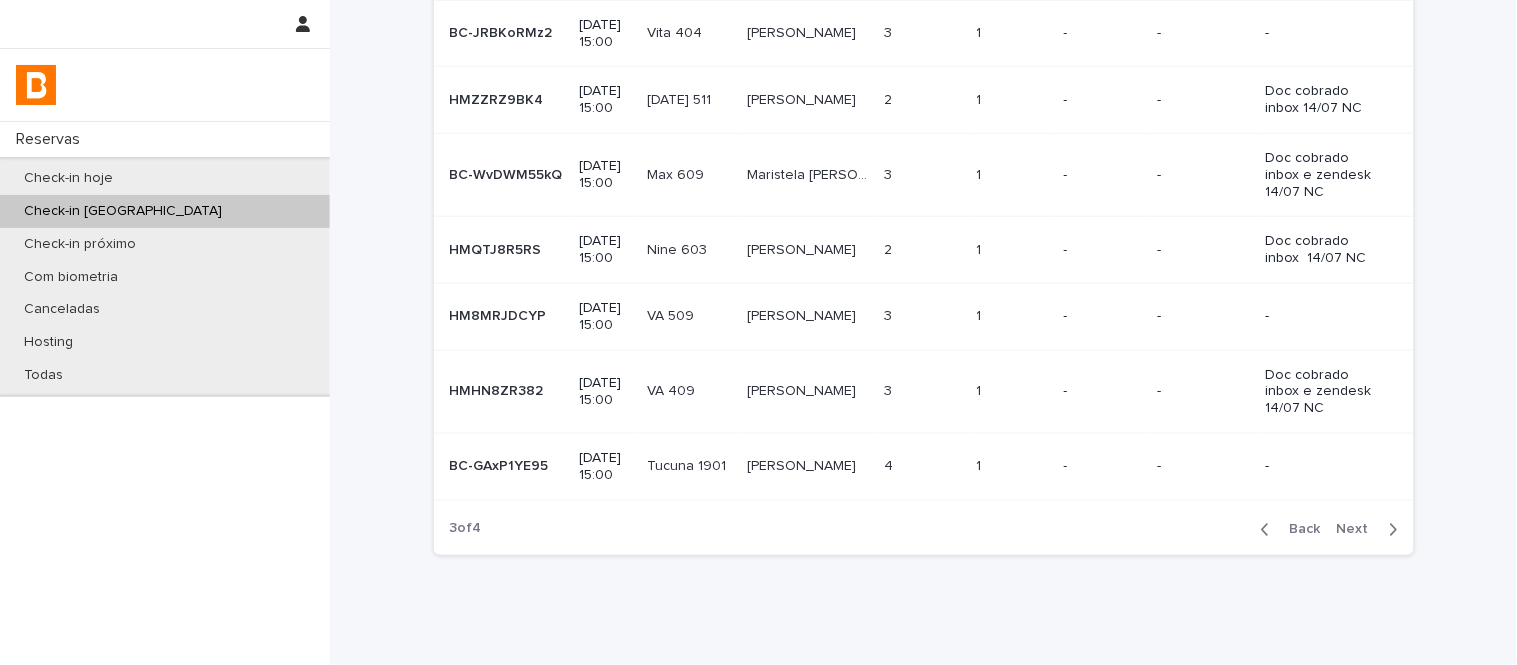 scroll, scrollTop: 456, scrollLeft: 0, axis: vertical 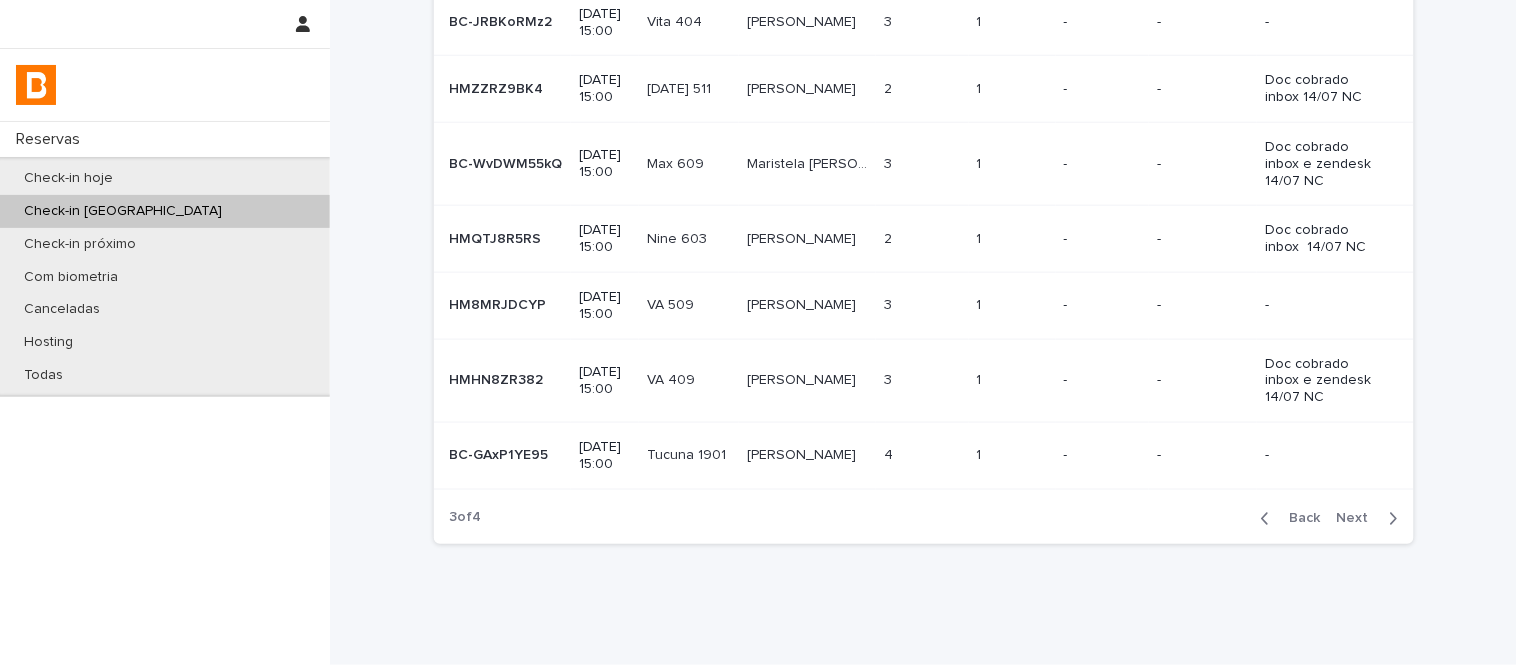 click on "Next" at bounding box center [1359, 519] 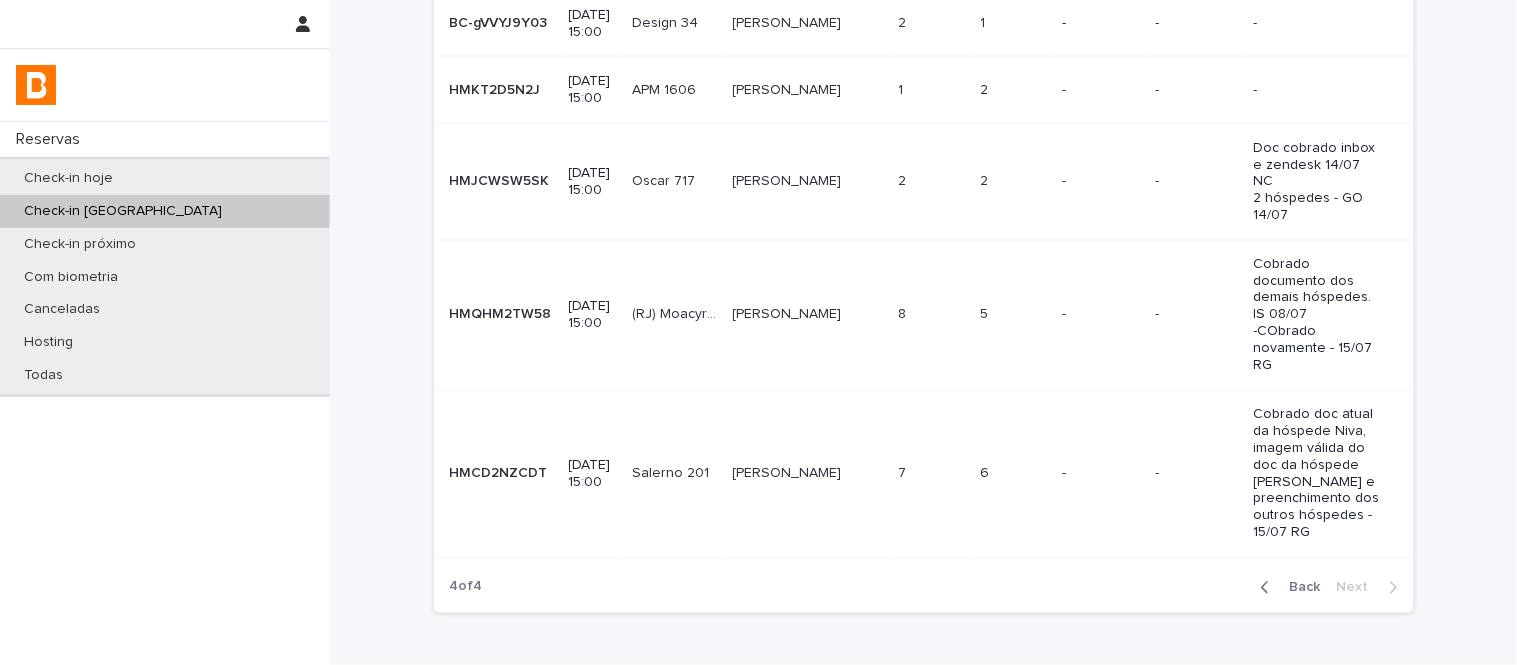 scroll, scrollTop: 742, scrollLeft: 0, axis: vertical 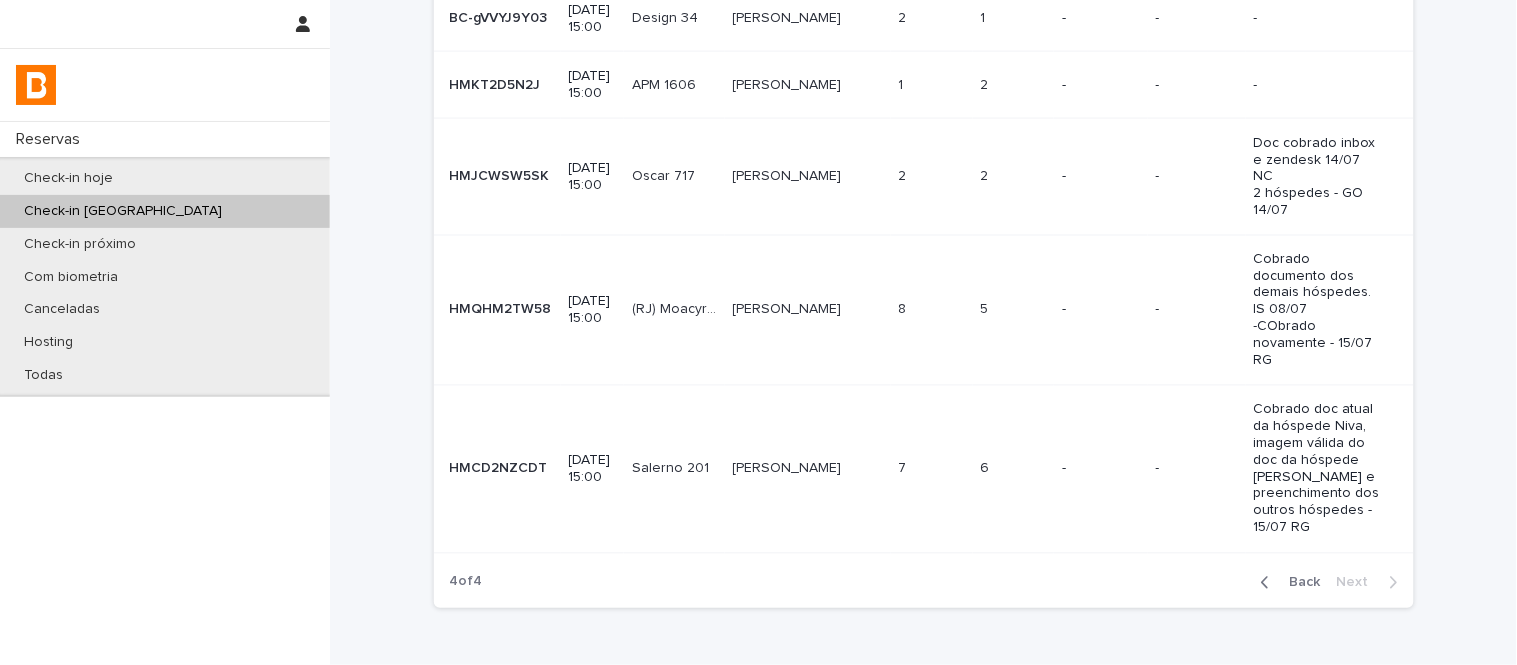 click on "Back" at bounding box center [1299, 583] 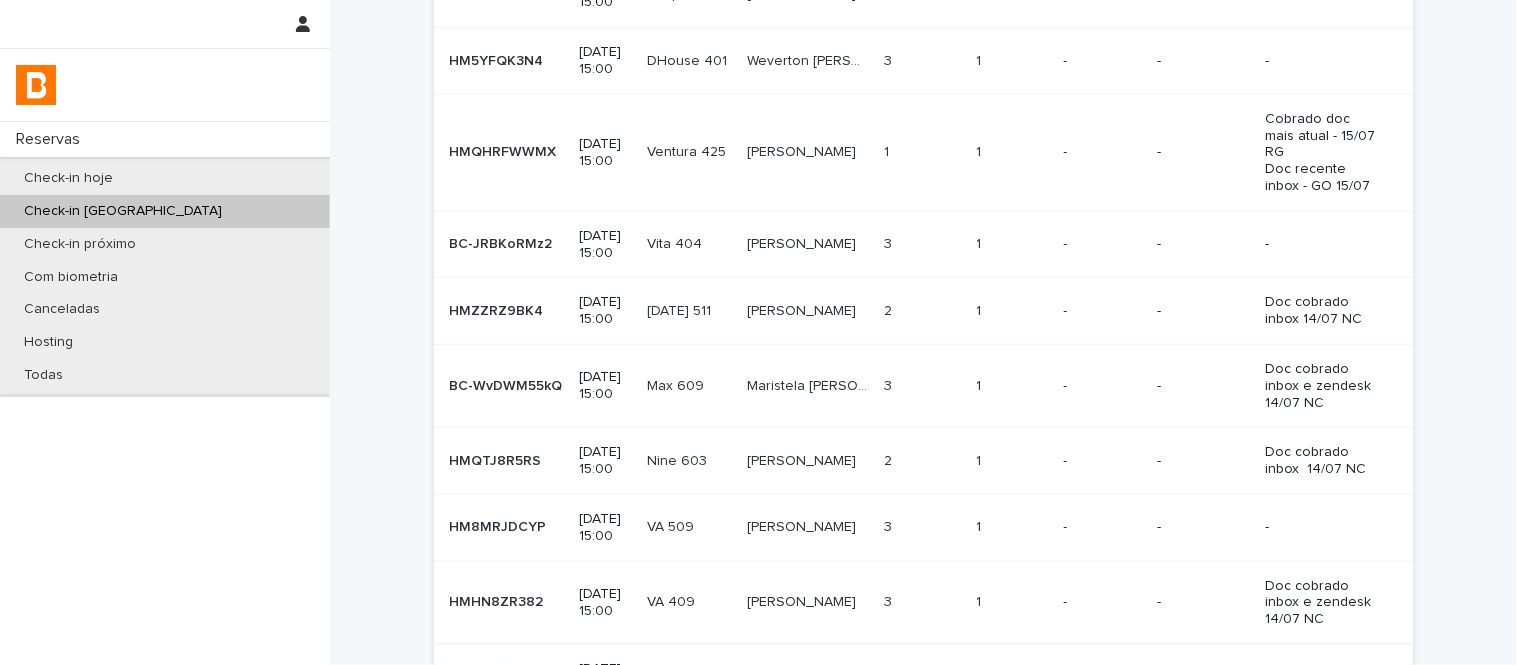 scroll, scrollTop: 123, scrollLeft: 0, axis: vertical 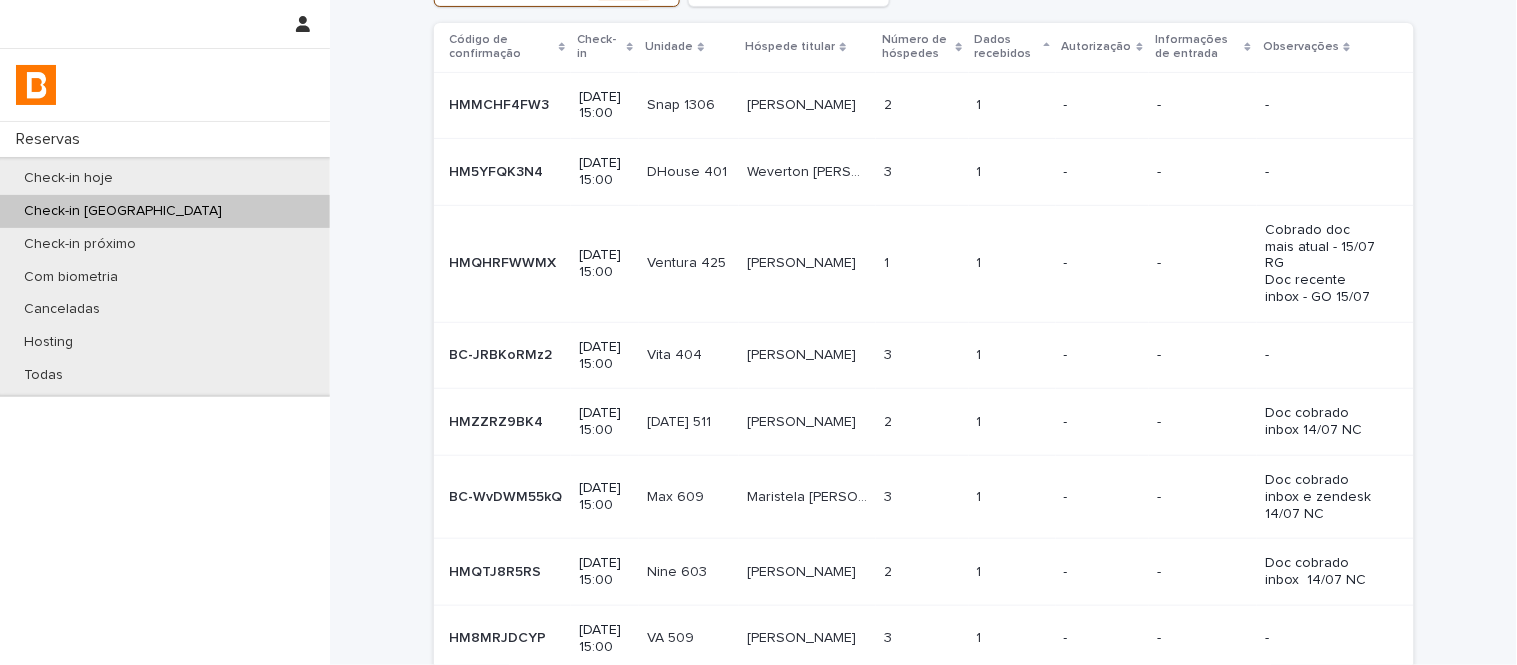 click on "Naner Nunes Naner Nunes" at bounding box center [807, 263] 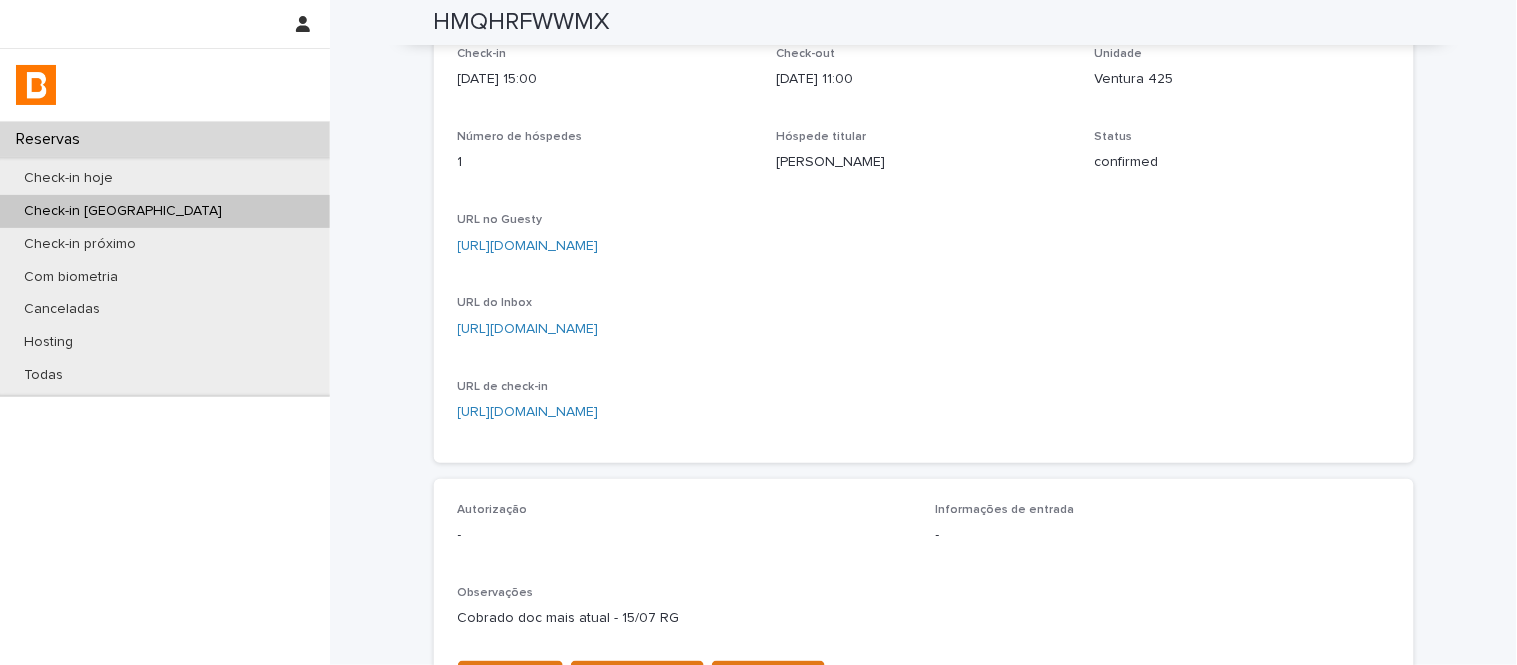scroll, scrollTop: 0, scrollLeft: 0, axis: both 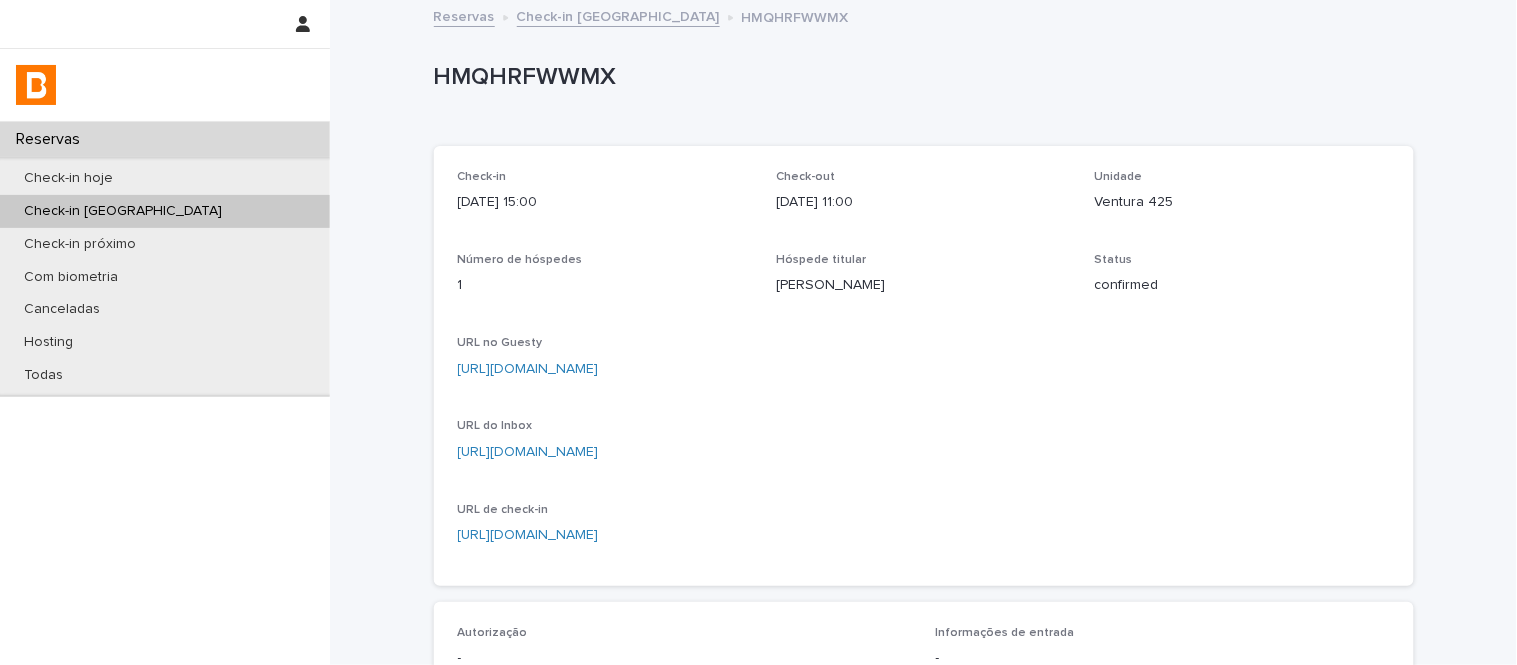 click on "Ventura 425" at bounding box center (1242, 202) 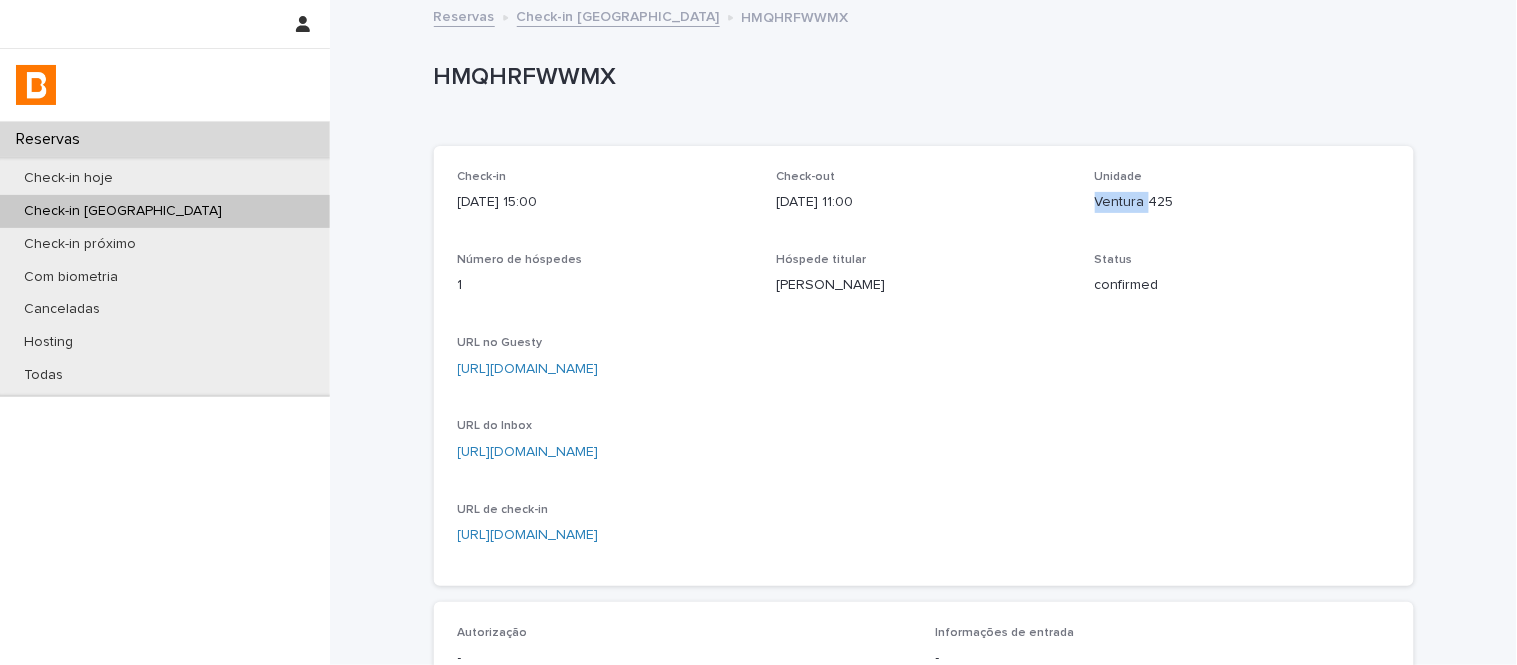 click on "Ventura 425" at bounding box center (1242, 202) 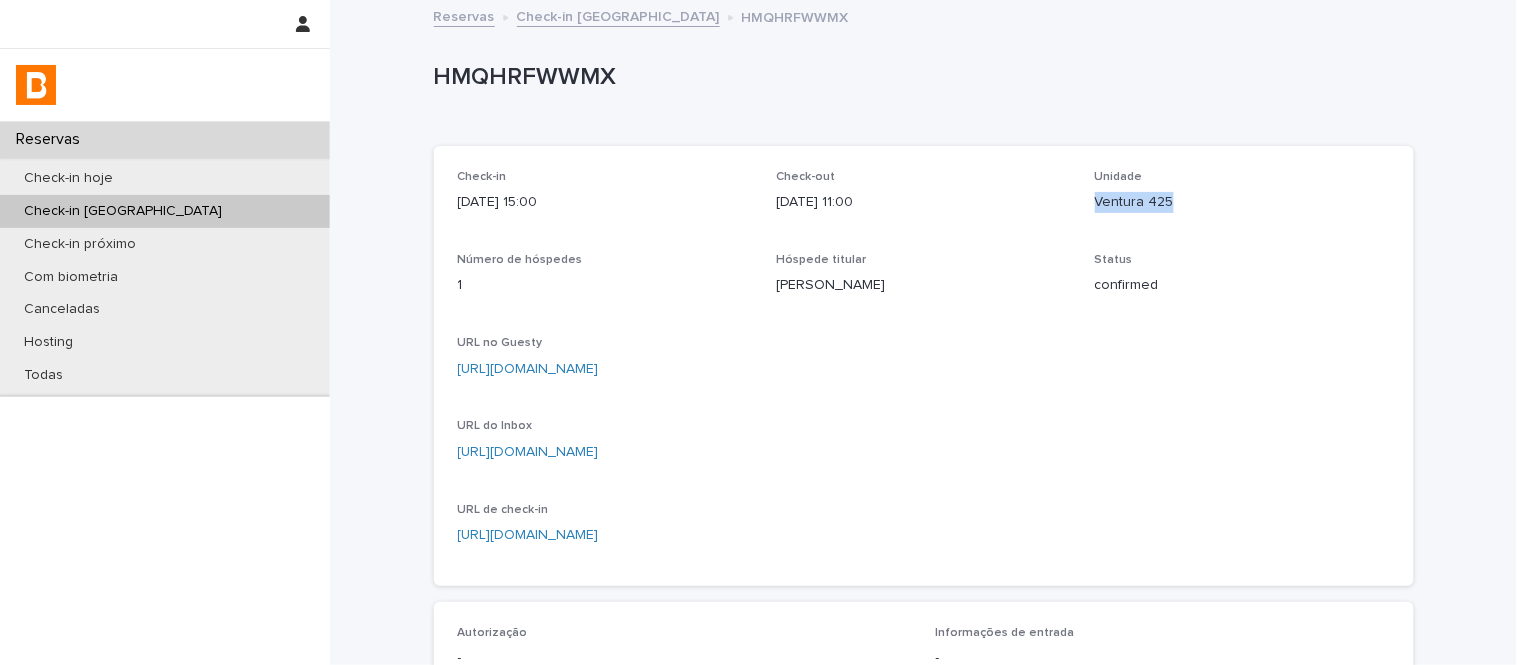 click on "Ventura 425" at bounding box center [1242, 202] 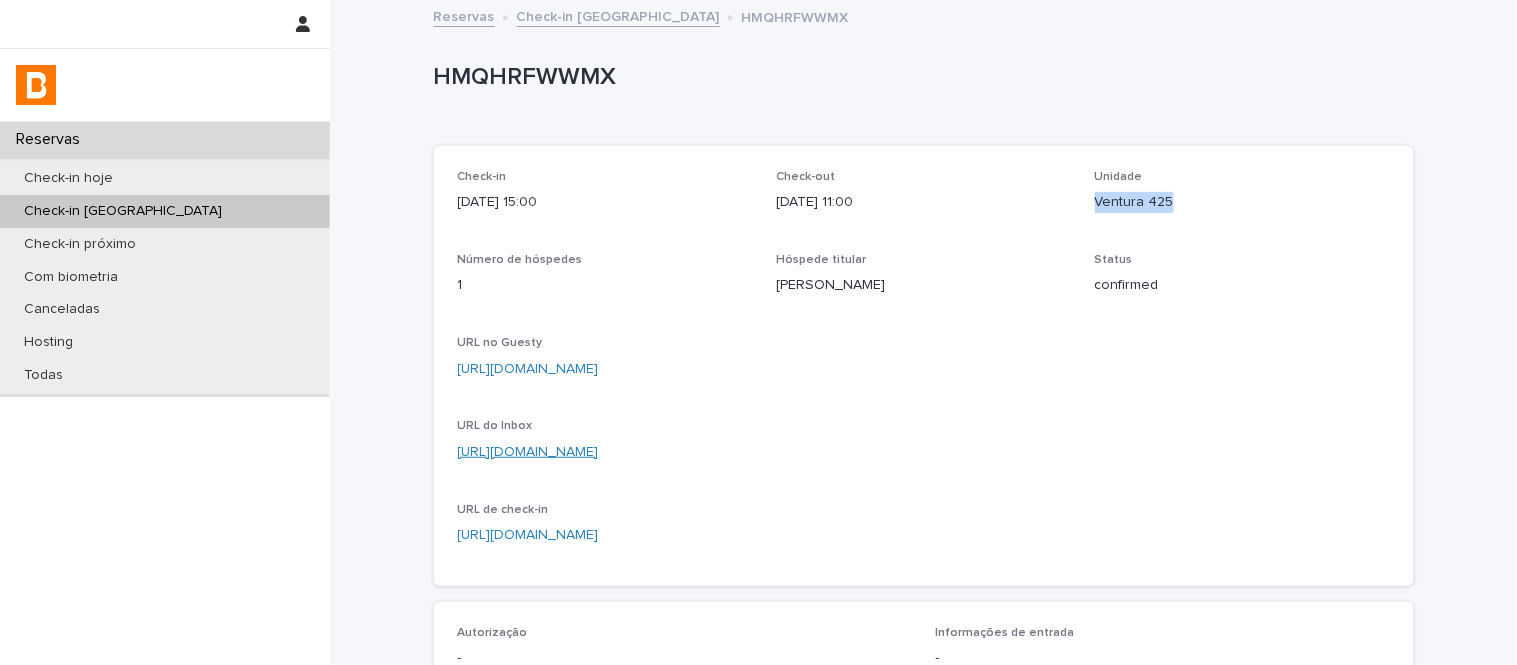 click on "https://app.guesty.com/inbox-v2/686475220c7d970012d44783?reservationId=68647522fad73000109ad868" at bounding box center [528, 452] 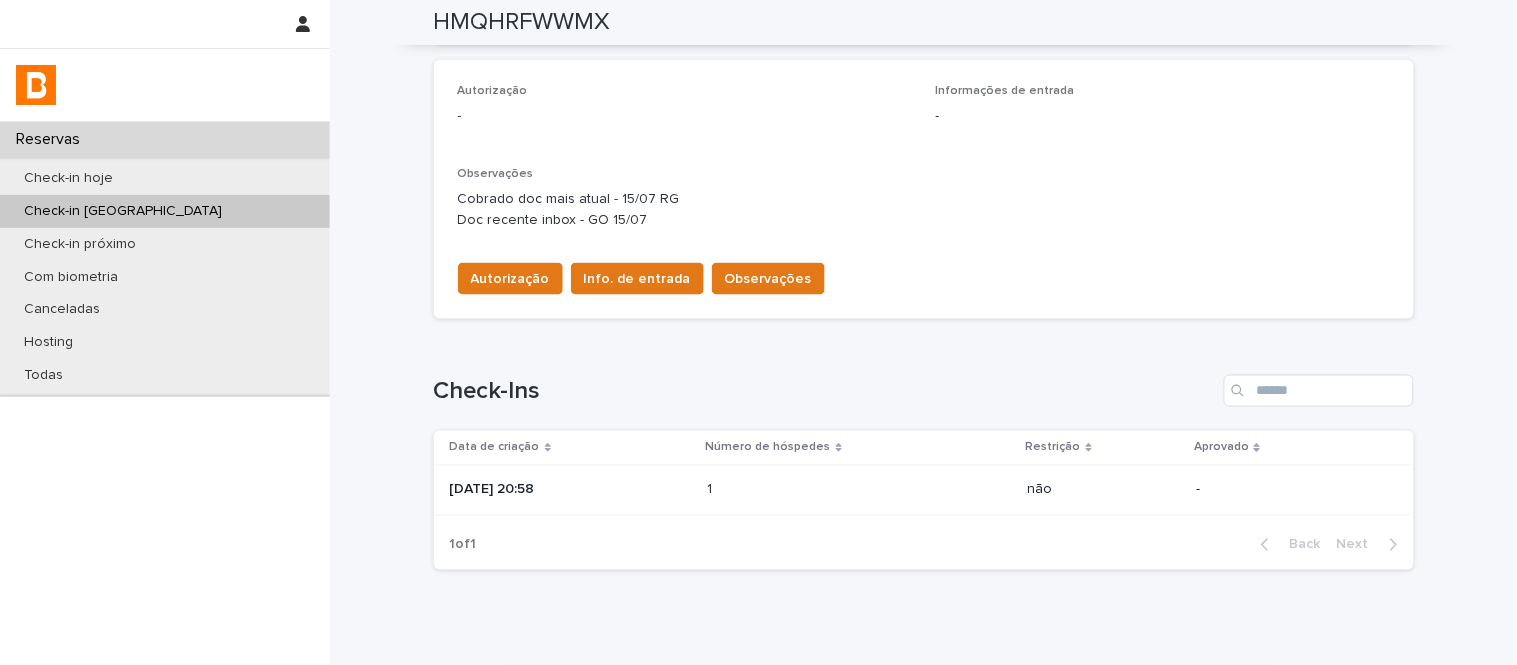 scroll, scrollTop: 618, scrollLeft: 0, axis: vertical 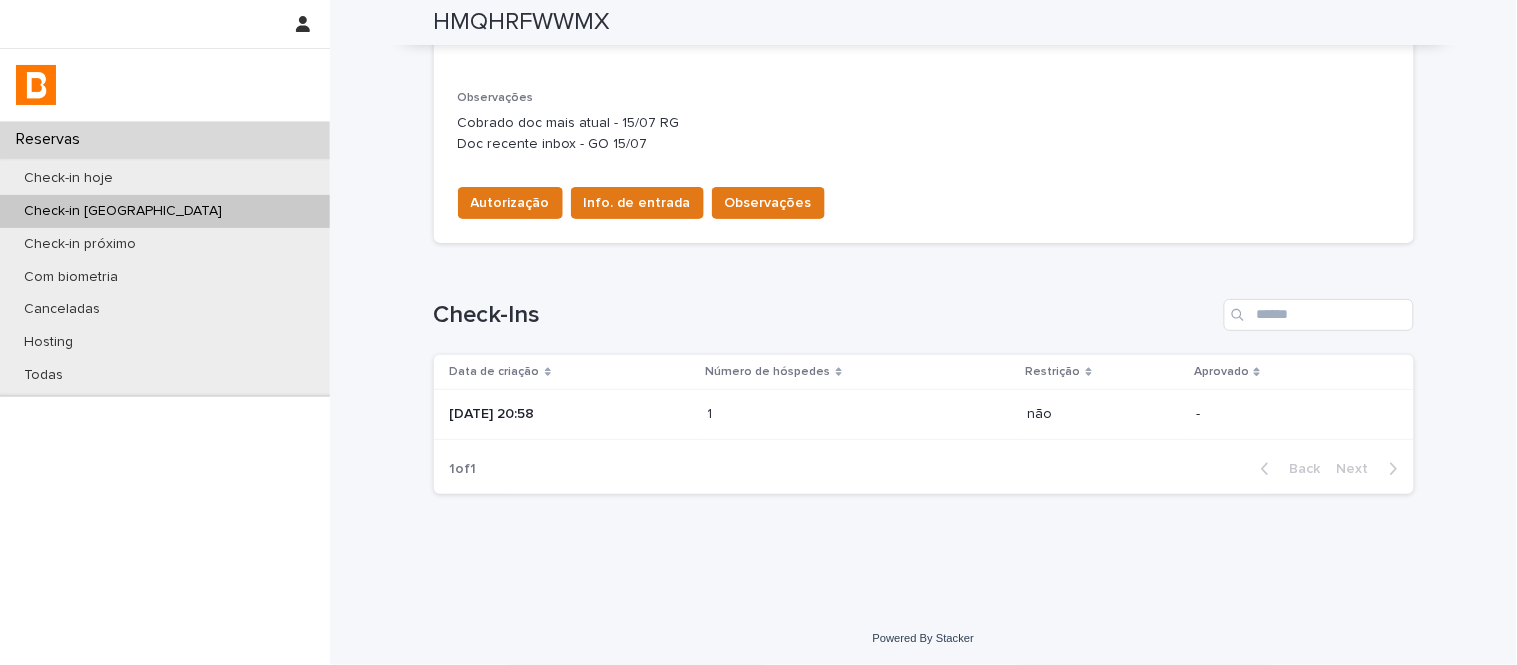 click on "Data de criação Número de hóspedes Restrição Aprovado 2025-07-01 20:58 1 1   não -" at bounding box center (924, 397) 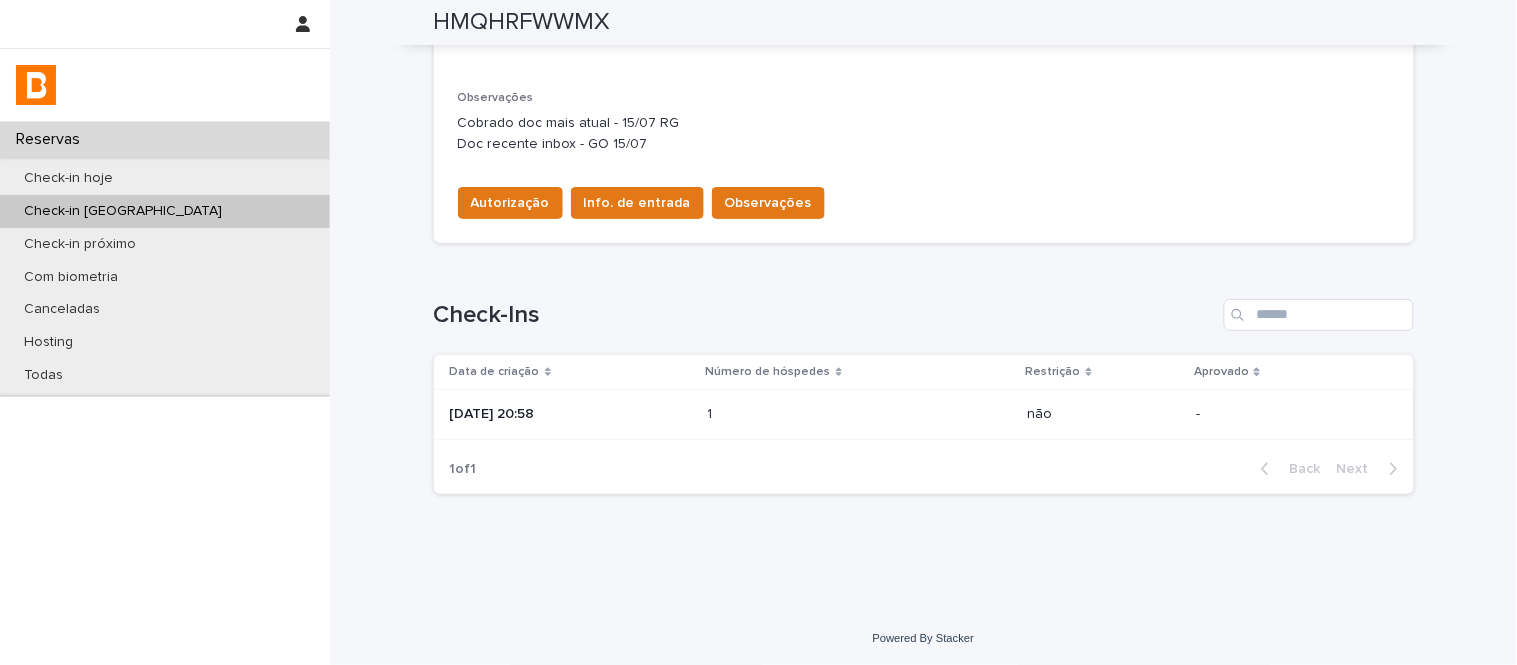 click on "1 1" at bounding box center [860, 414] 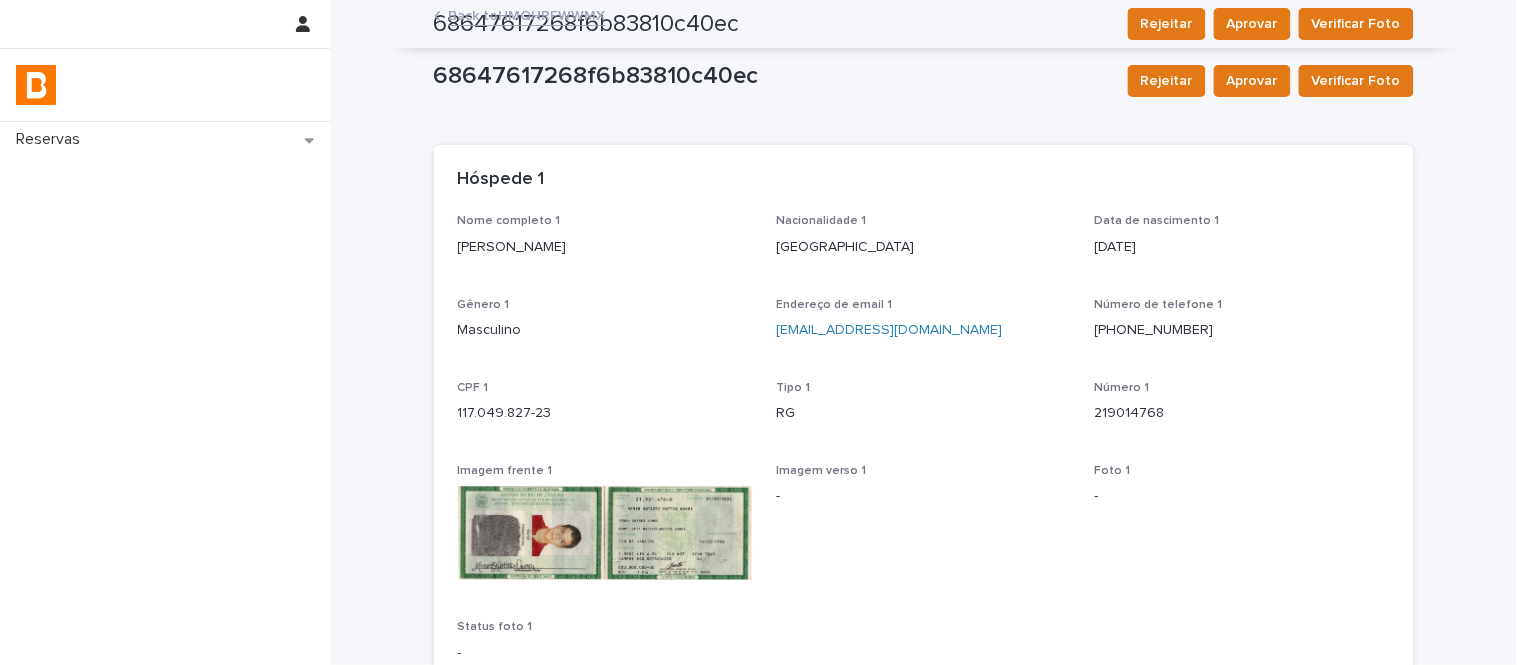 scroll, scrollTop: 0, scrollLeft: 0, axis: both 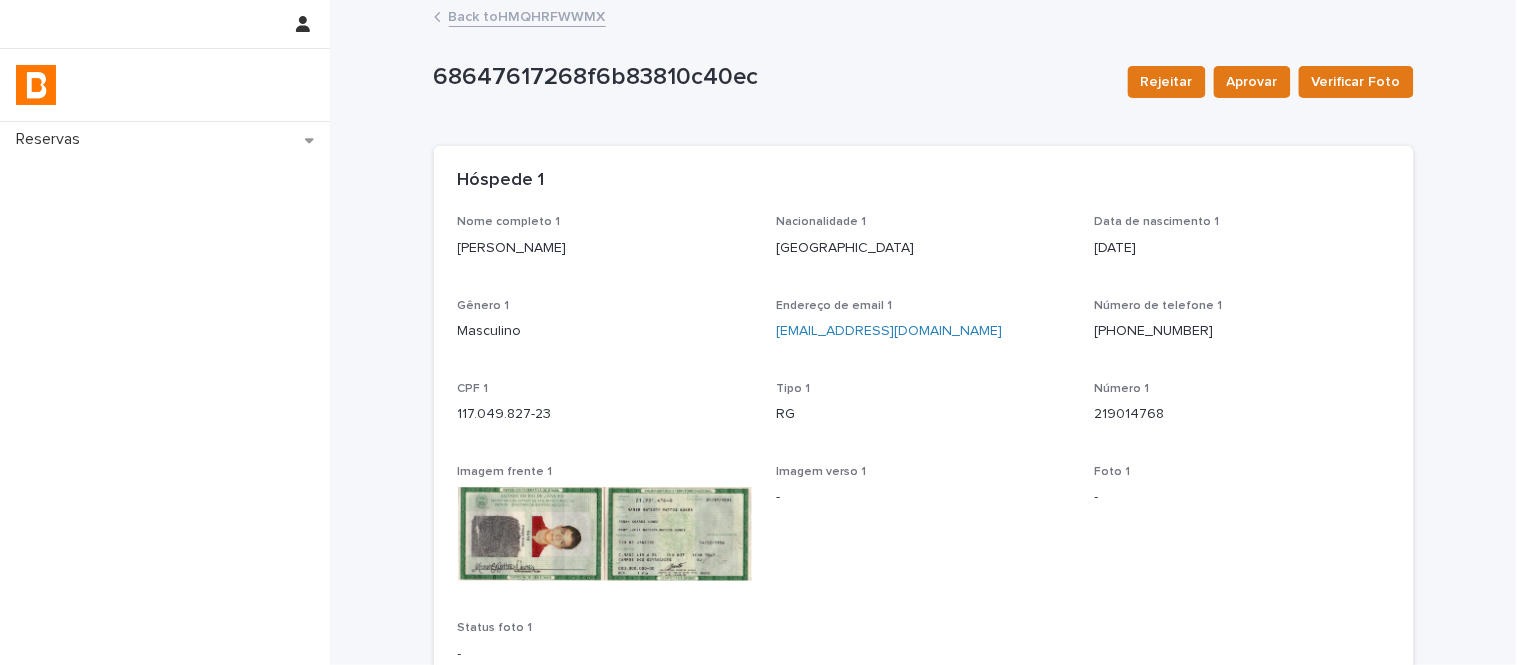 click on "Back to  HMQHRFWWMX" at bounding box center (527, 15) 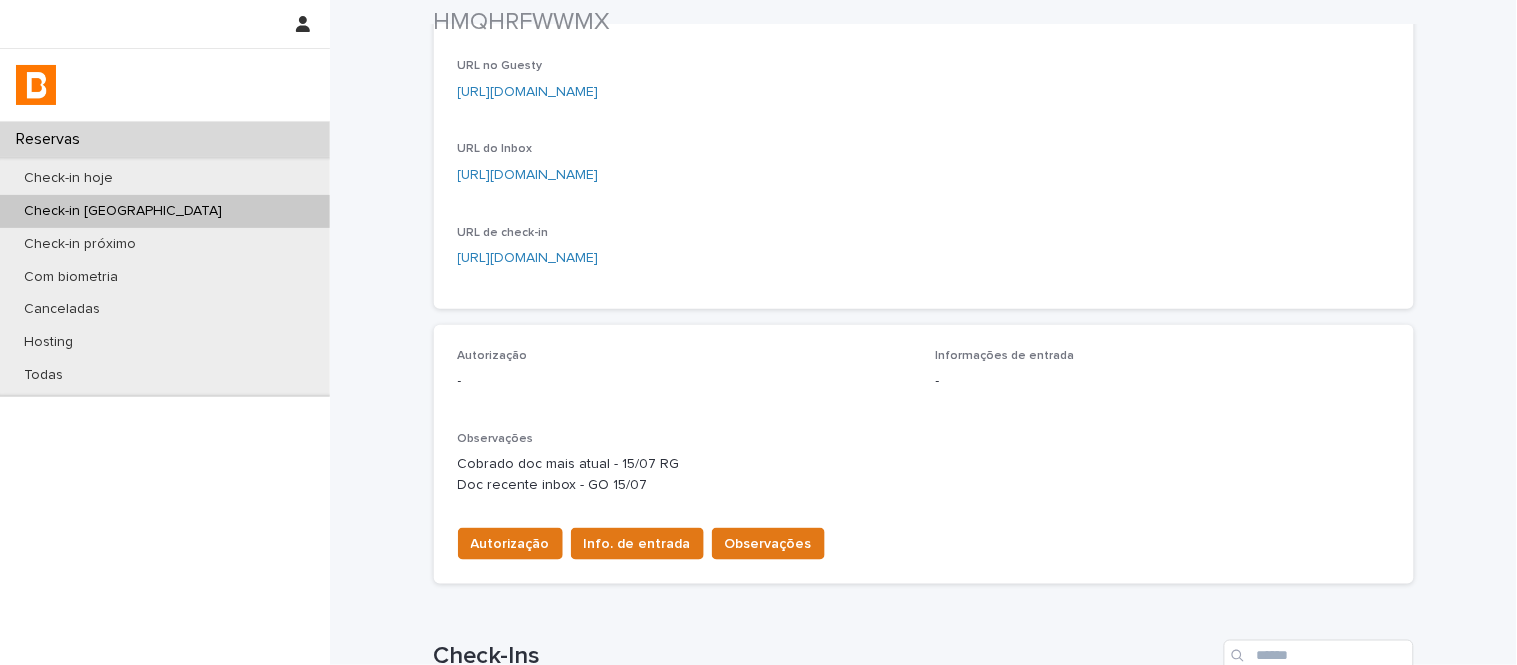 scroll, scrollTop: 333, scrollLeft: 0, axis: vertical 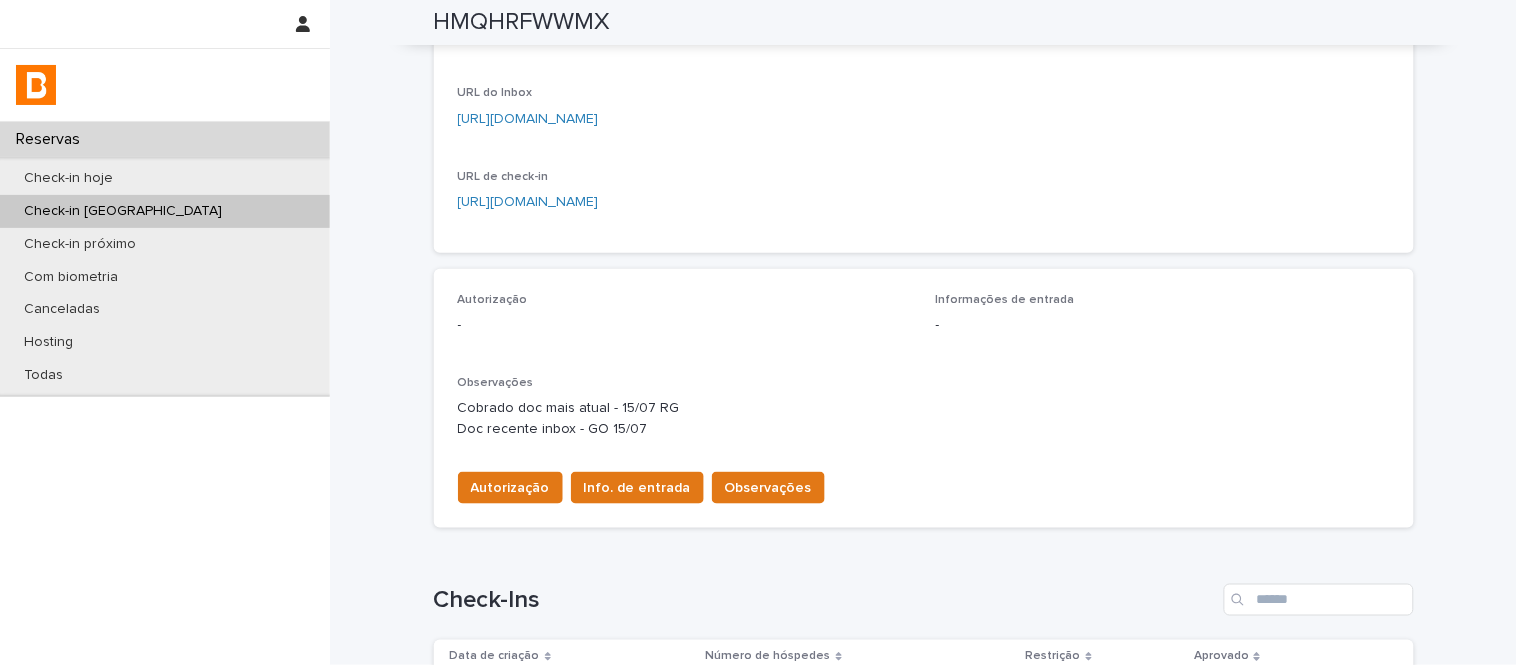 click on "Autorização Info. de entrada Observações" at bounding box center (924, 484) 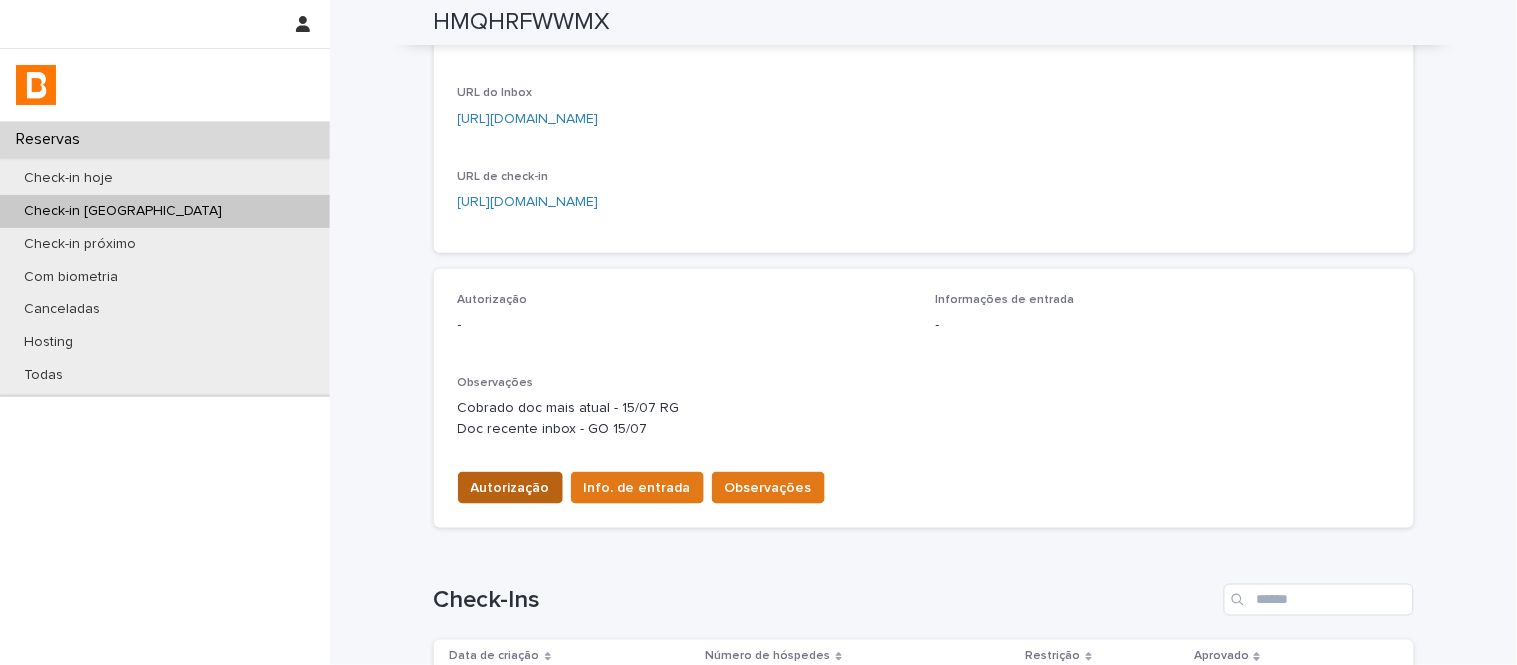 click on "Autorização" at bounding box center (510, 488) 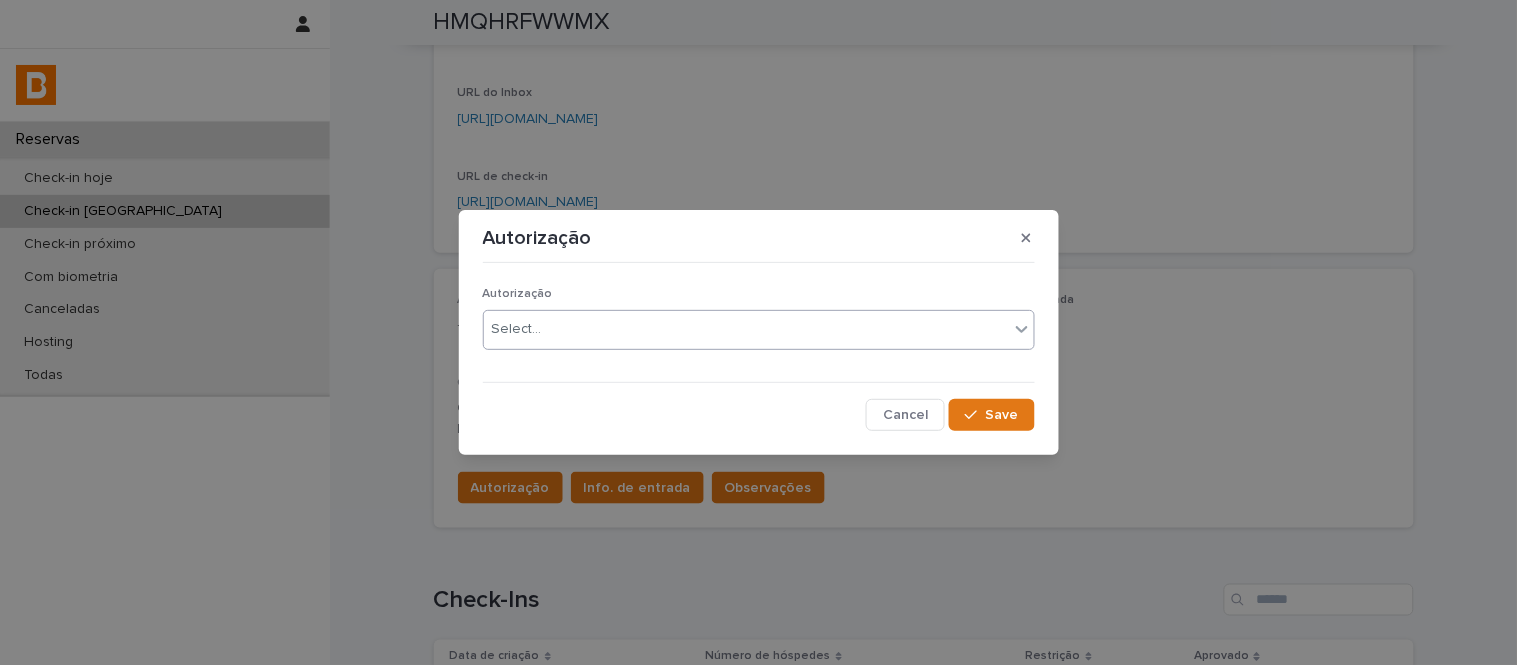 click on "Select..." at bounding box center [517, 329] 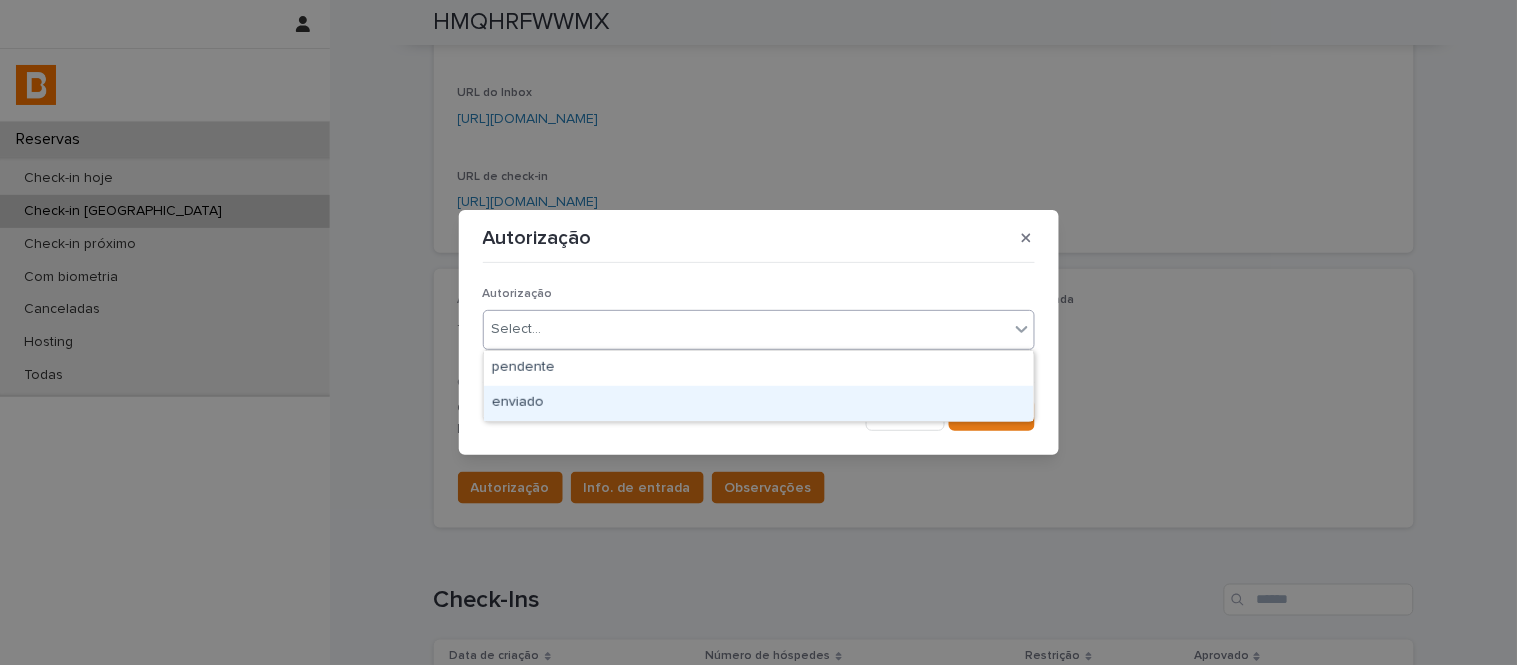 click on "enviado" at bounding box center [759, 403] 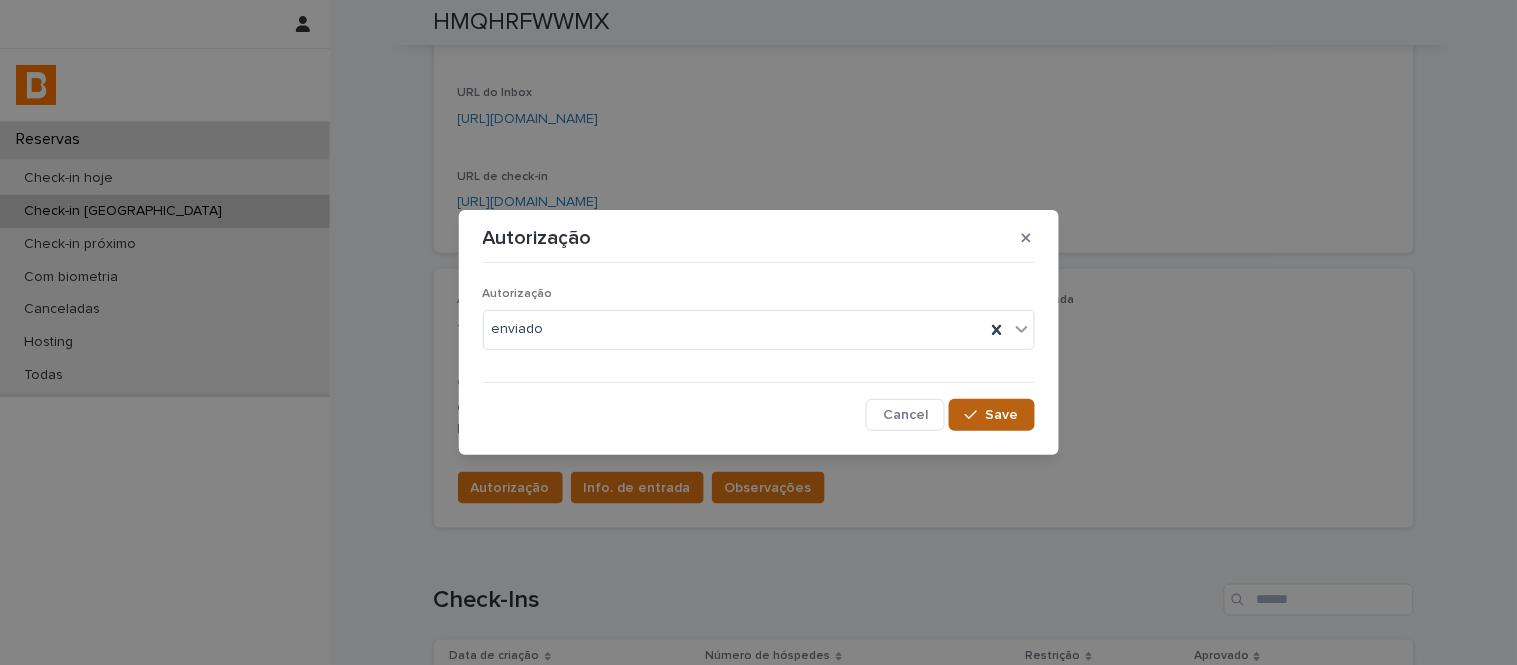 click on "Save" at bounding box center (1002, 415) 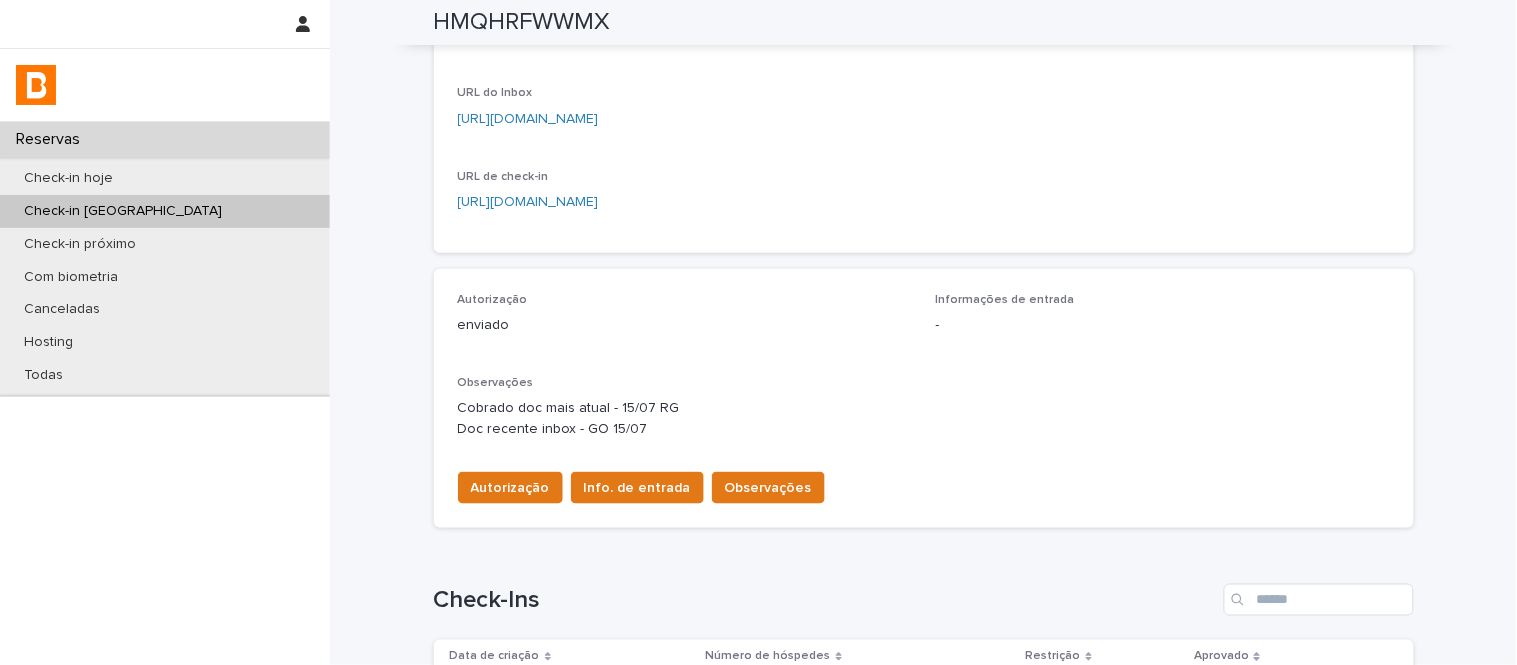 click on "Info. de entrada" at bounding box center (637, 488) 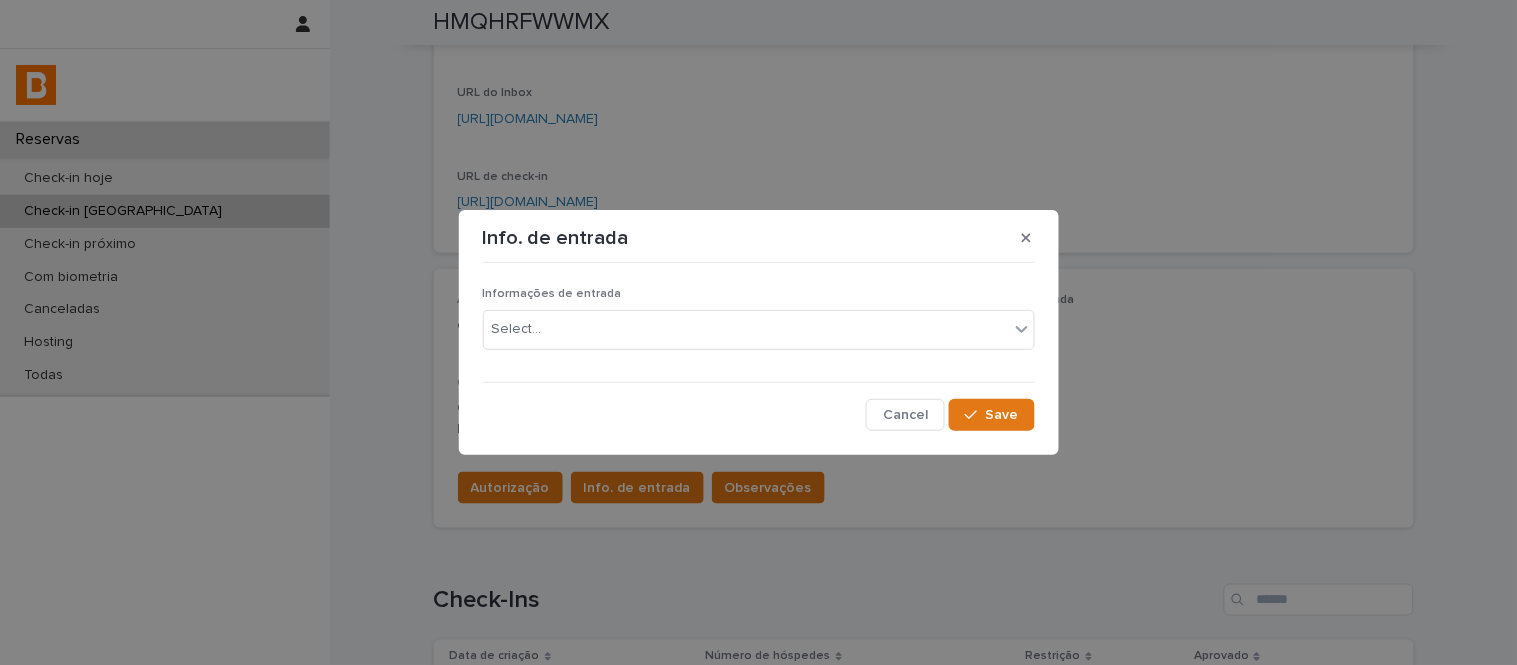 click on "Informações de entrada" at bounding box center [759, 294] 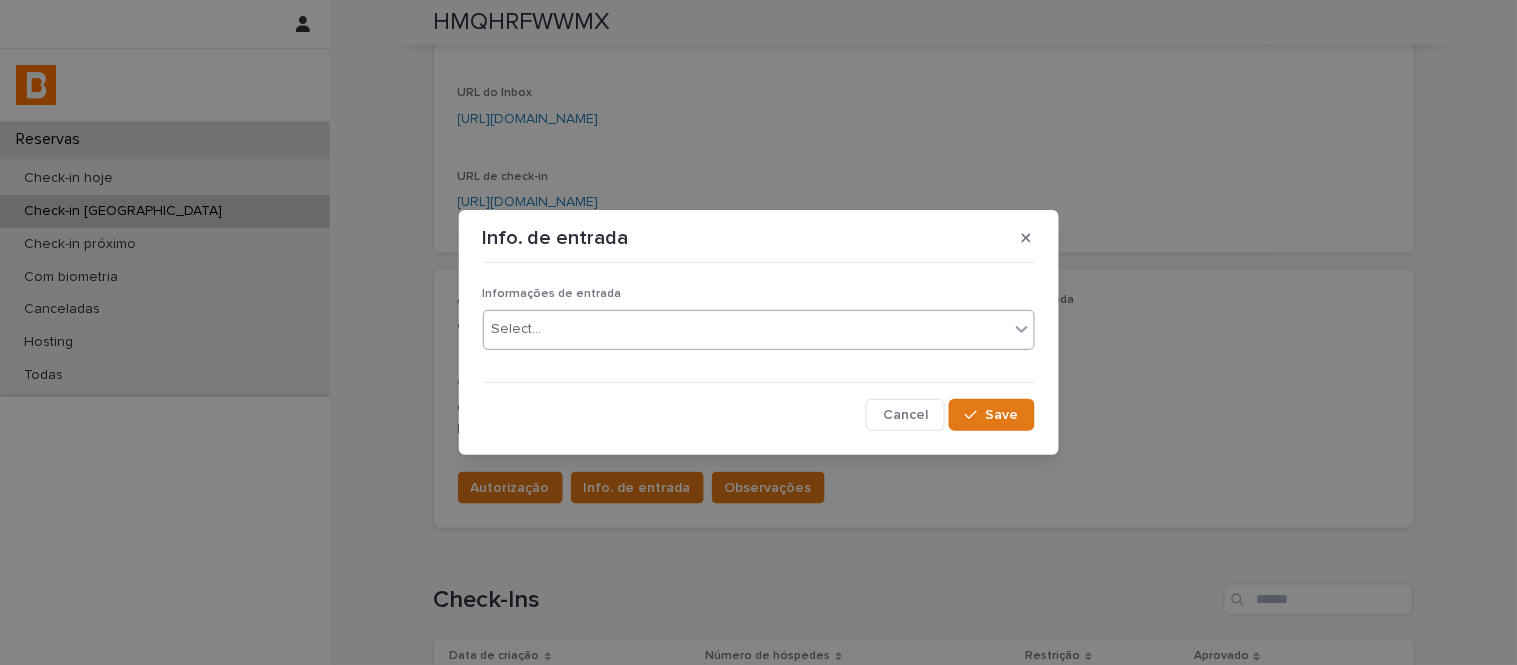click on "Select..." at bounding box center [746, 329] 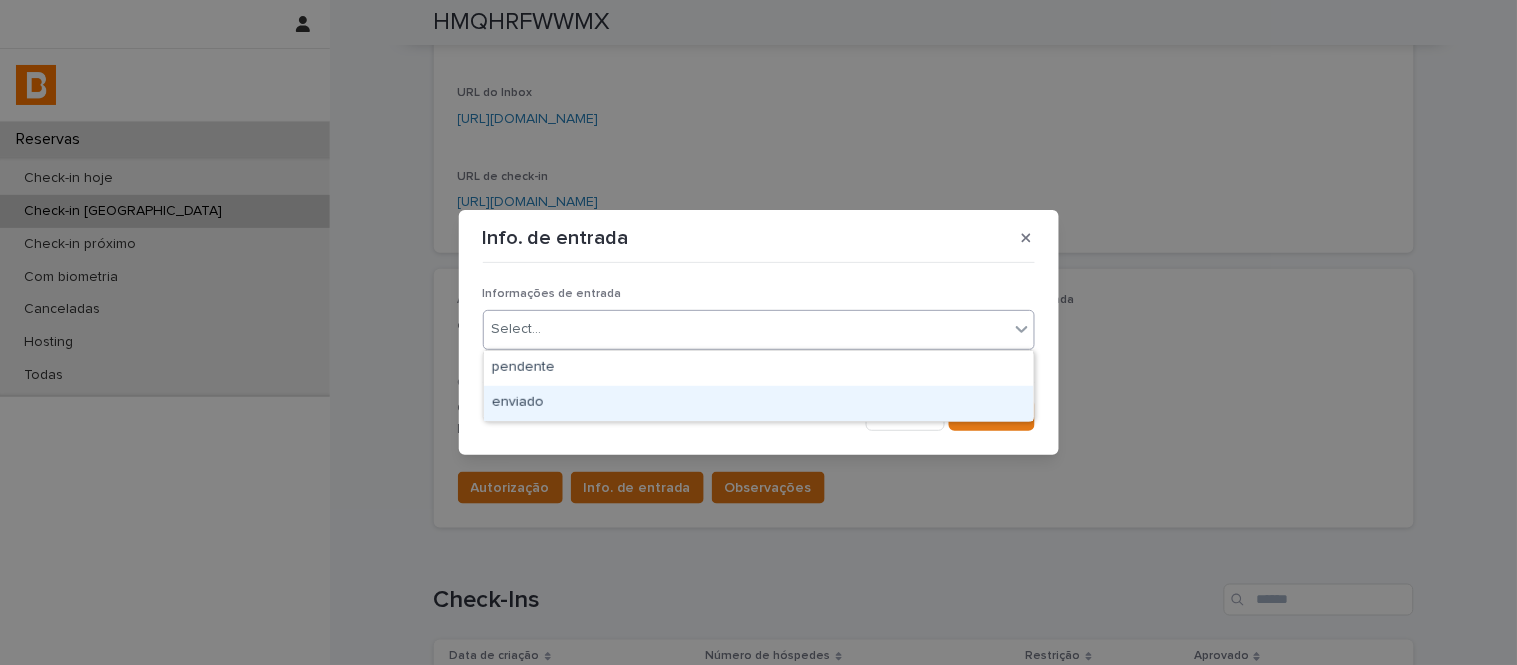 click on "enviado" at bounding box center [759, 403] 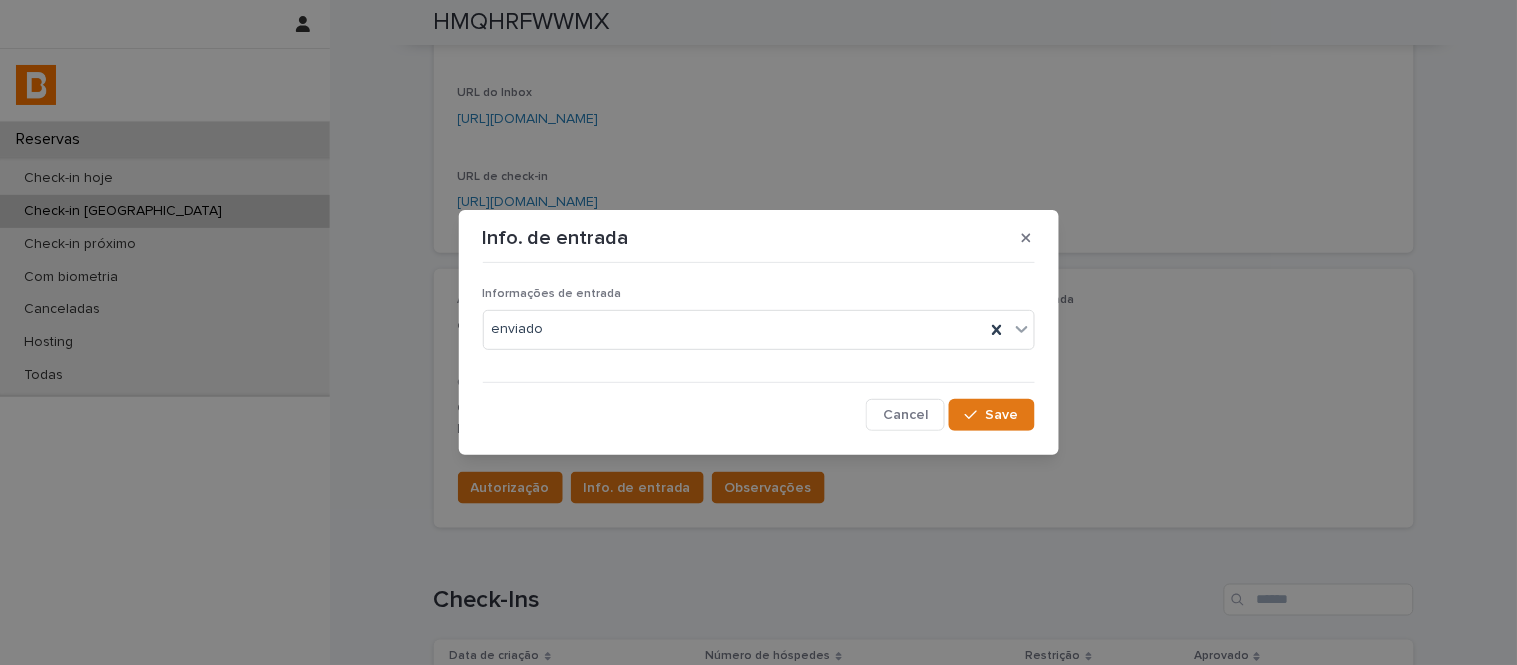 click on "Cancel Save" at bounding box center (759, 415) 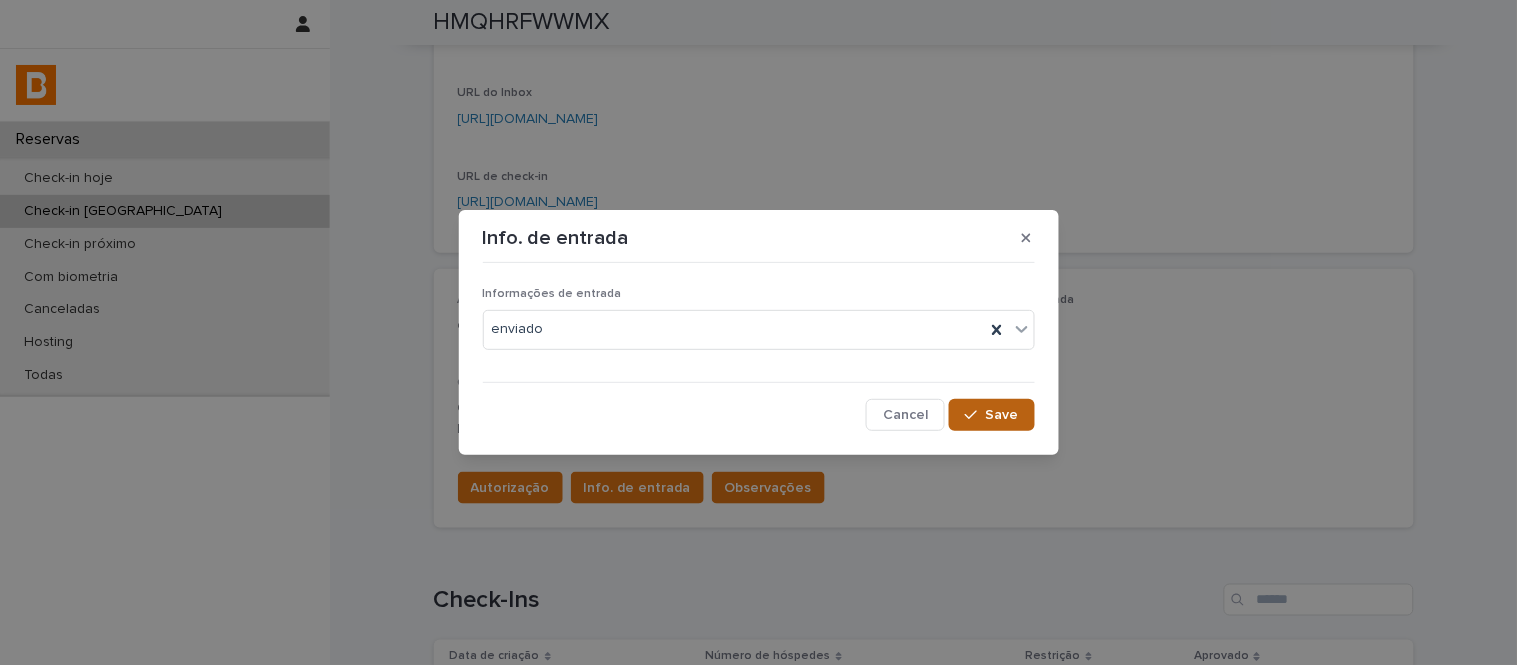 click on "Save" at bounding box center [1002, 415] 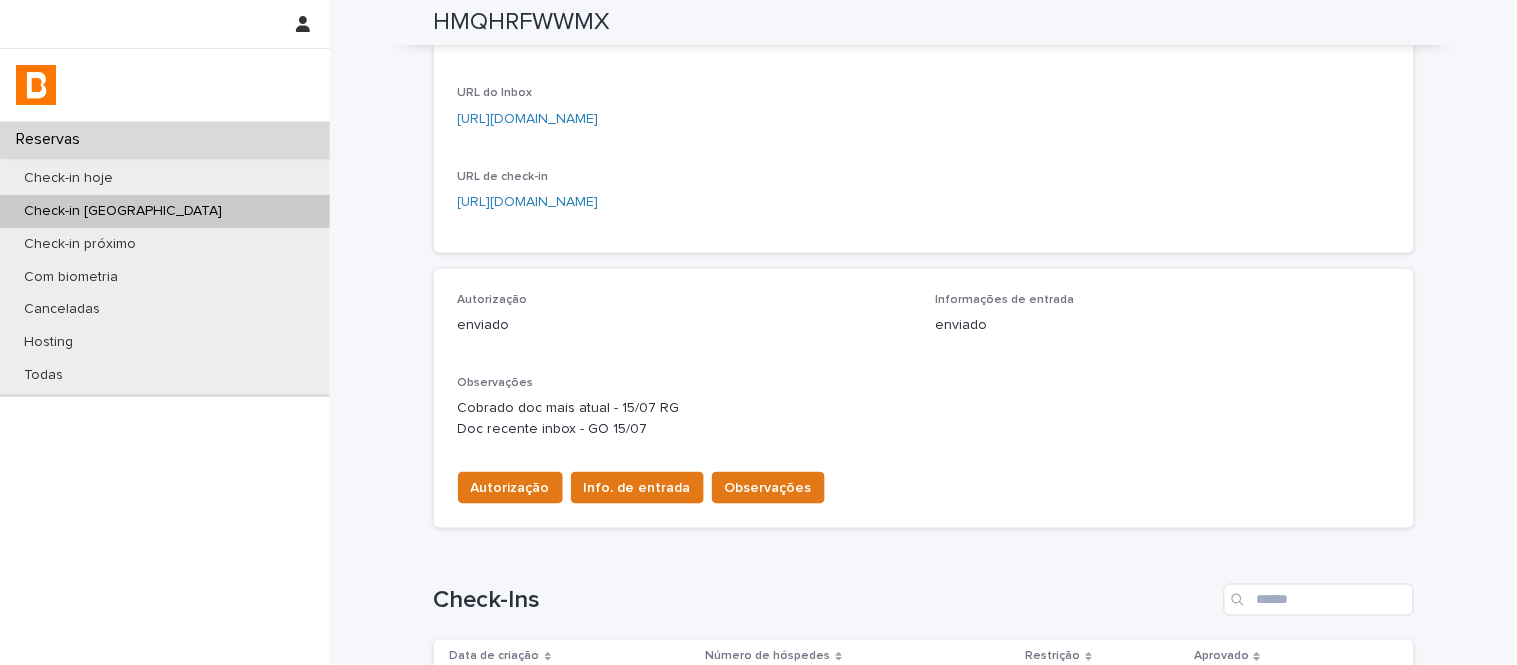 click on "Observações" at bounding box center (768, 488) 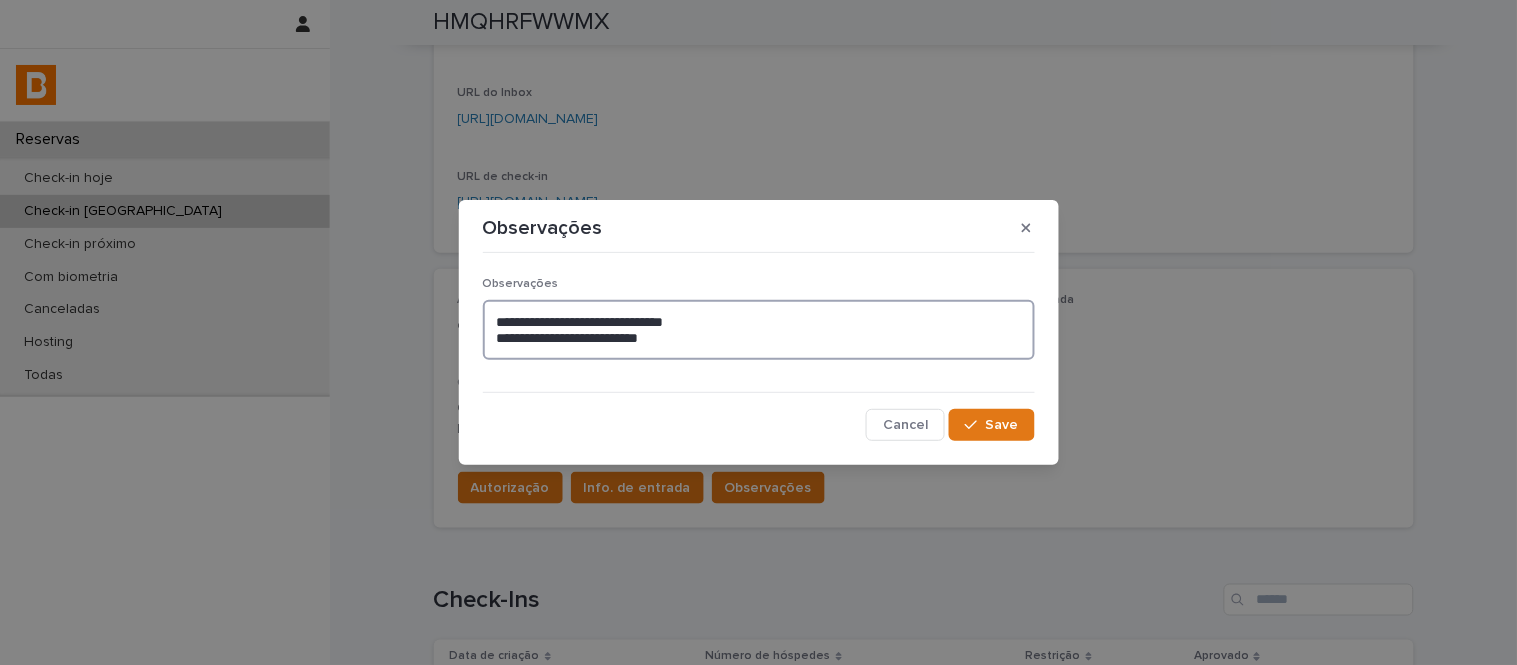 click on "**********" at bounding box center (759, 330) 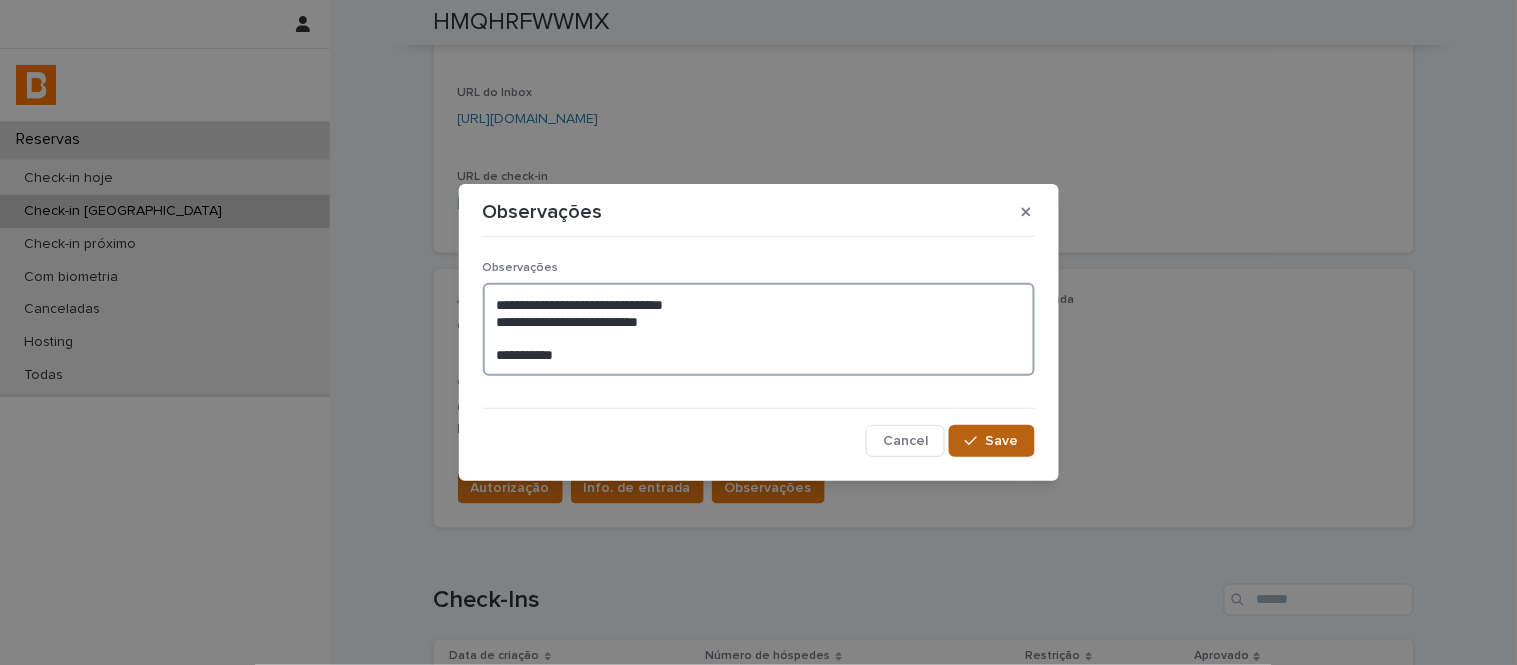 type on "**********" 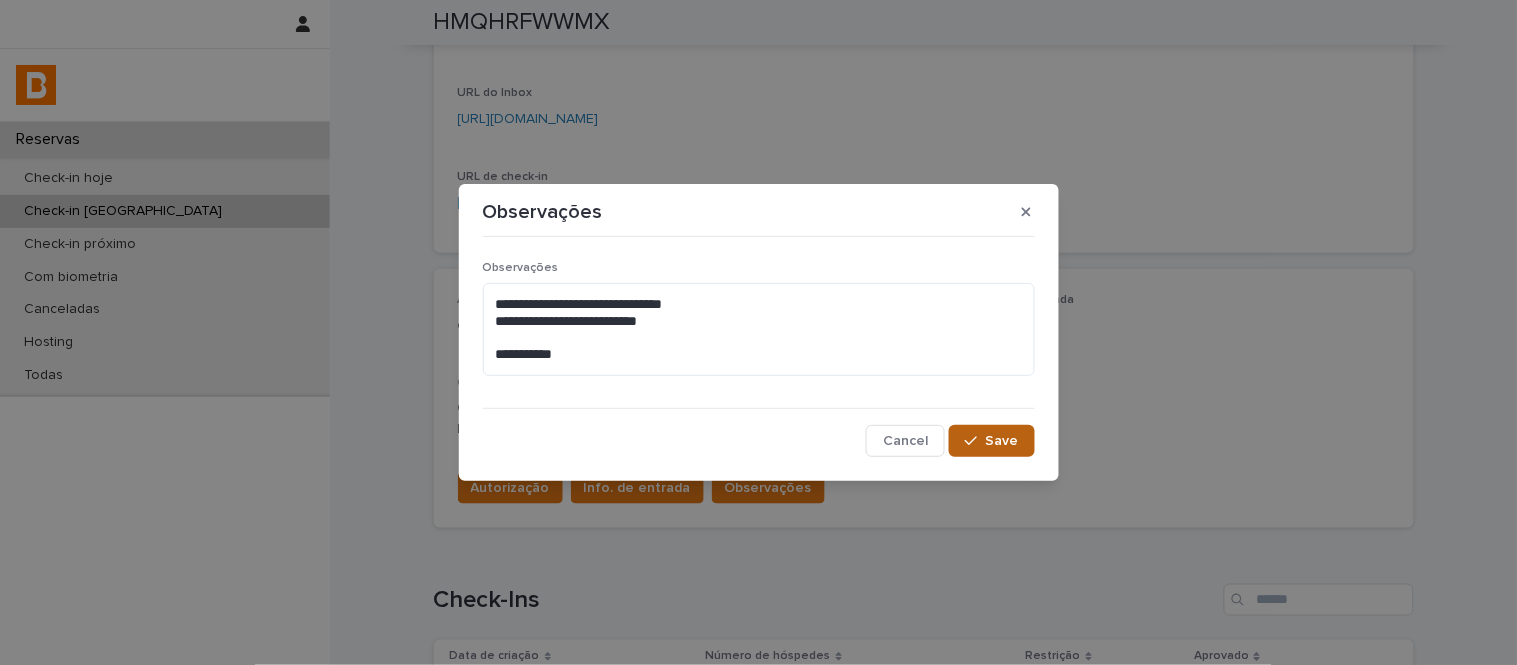 click on "Save" at bounding box center (1002, 441) 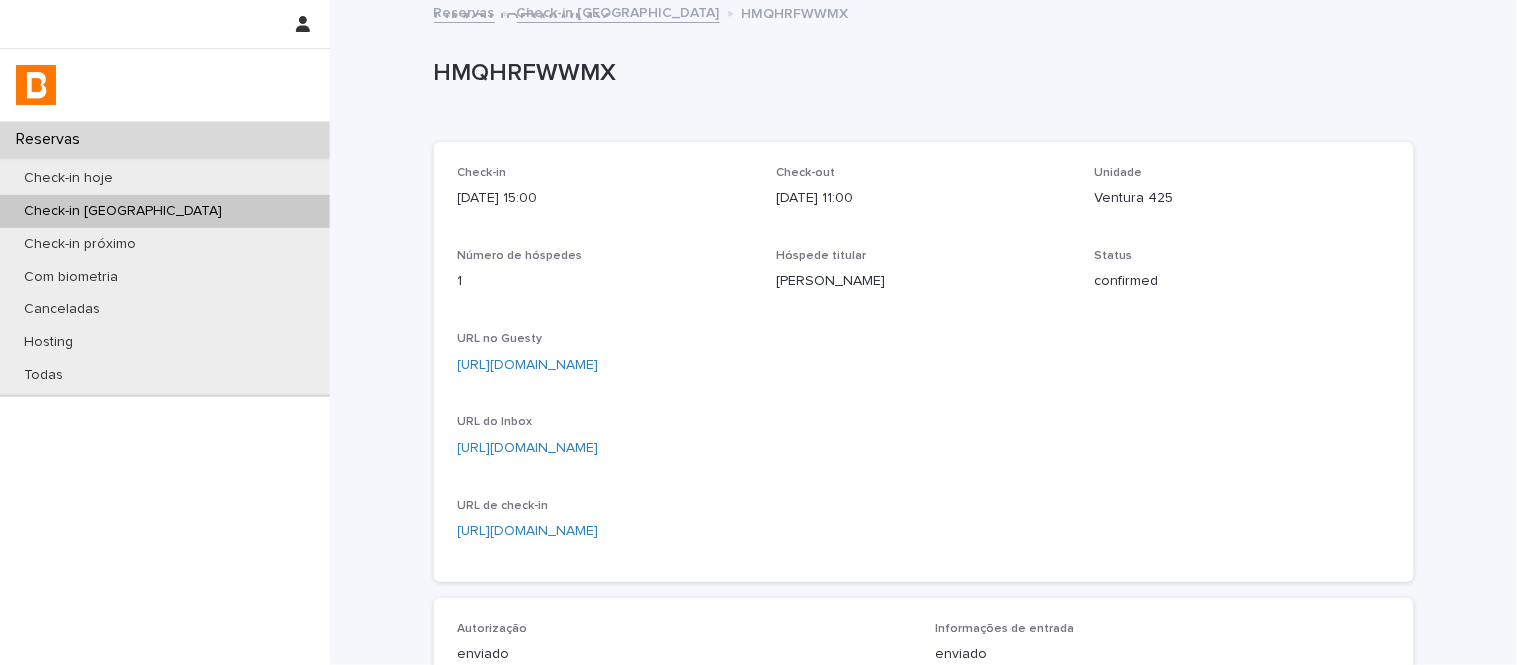 scroll, scrollTop: 0, scrollLeft: 0, axis: both 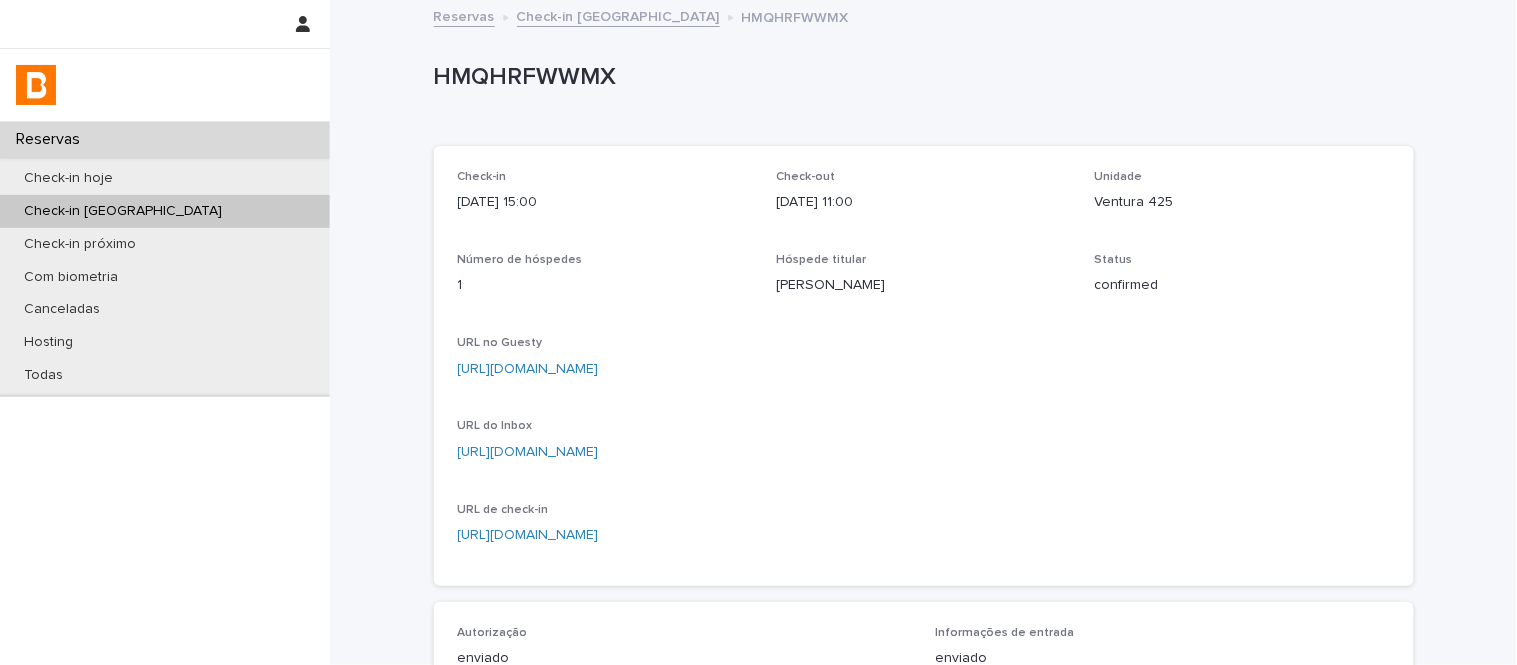 click on "Unidade Ventura 425" at bounding box center [1242, 199] 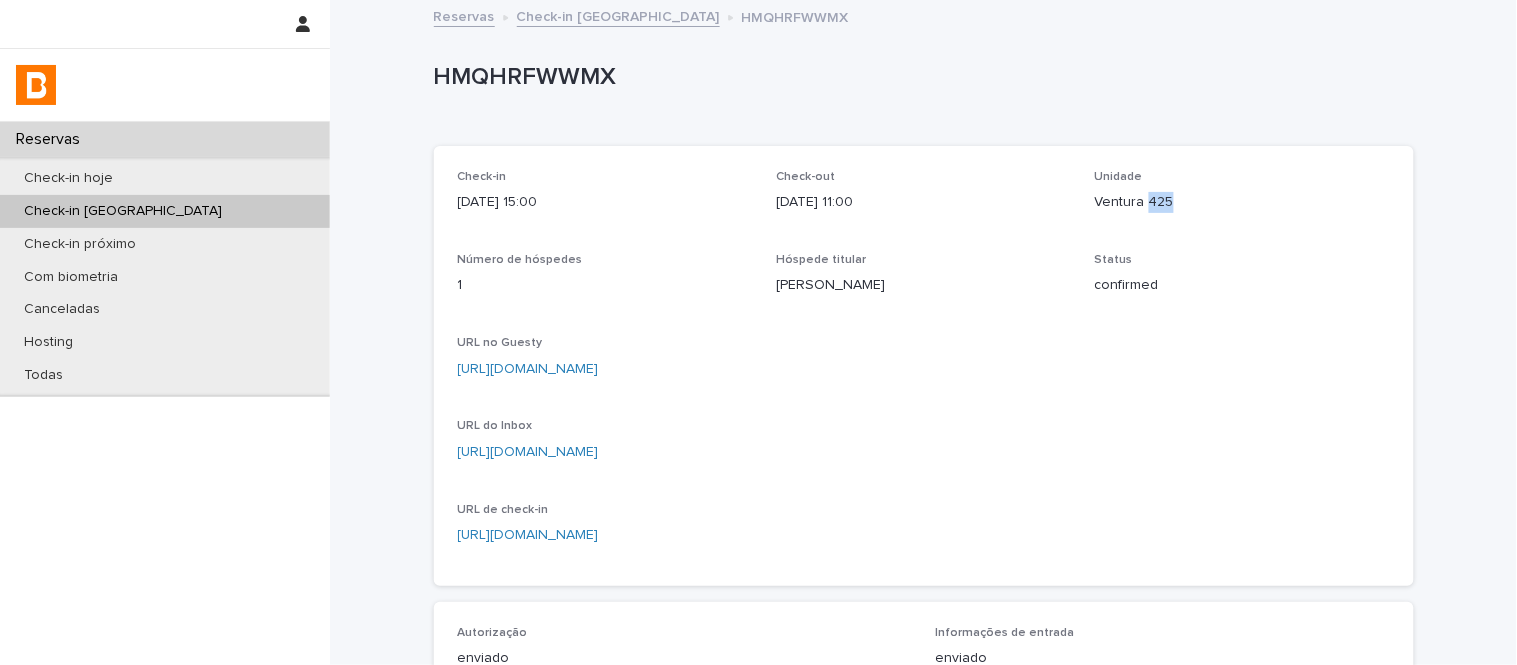 click on "Unidade Ventura 425" at bounding box center [1242, 199] 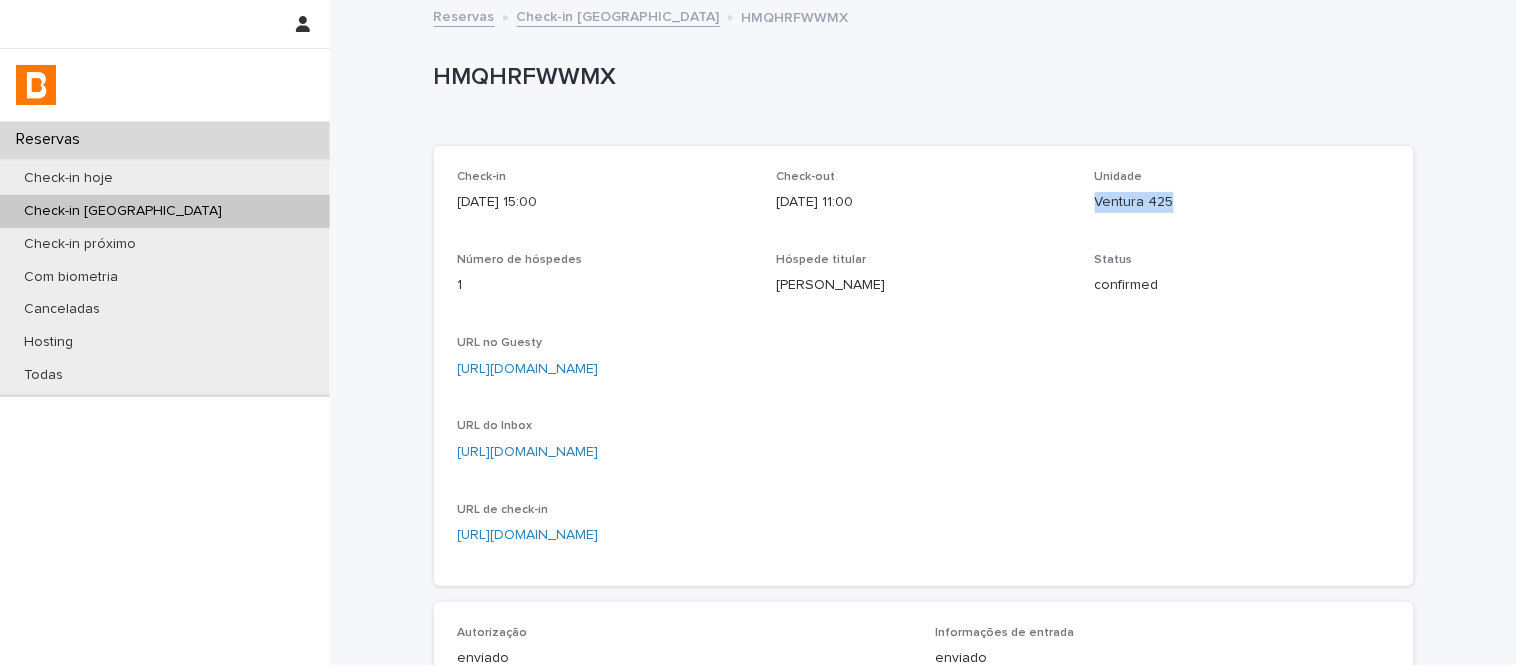 click on "Unidade Ventura 425" at bounding box center [1242, 199] 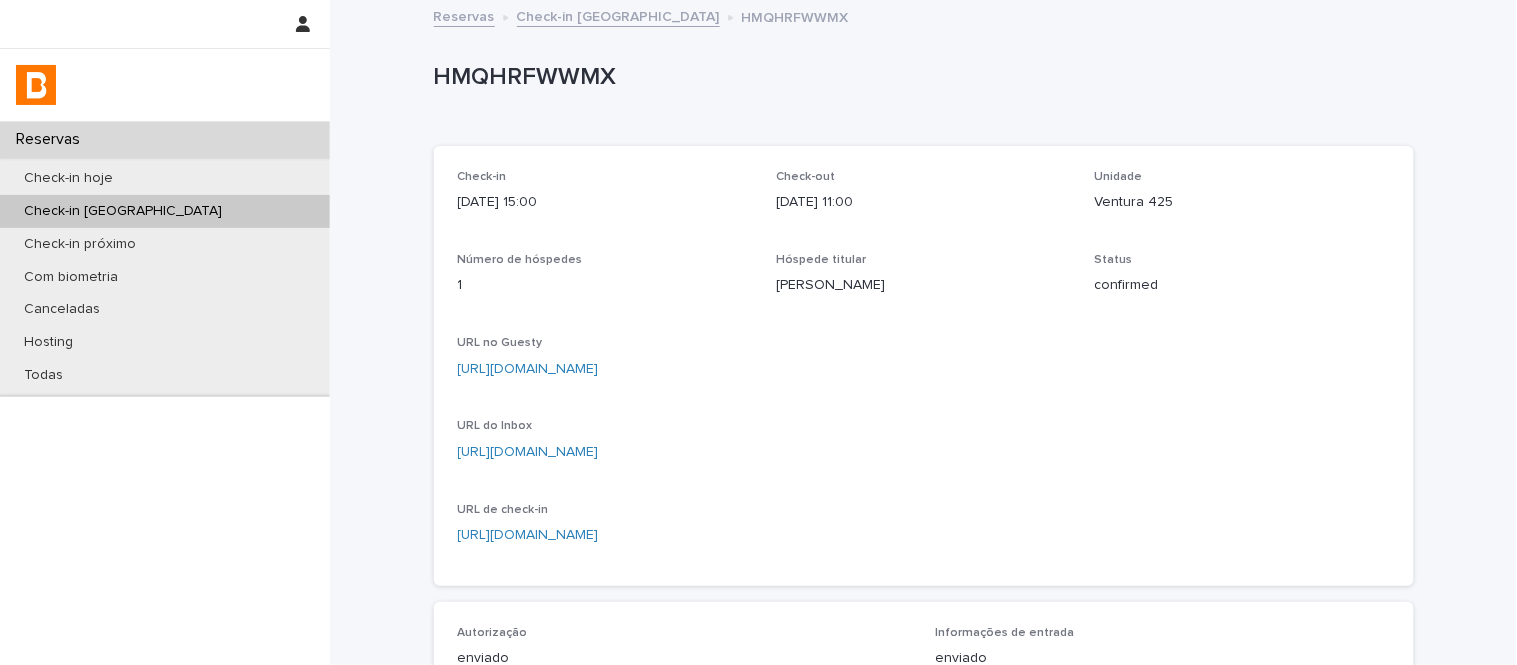 click on "HMQHRFWWMX" at bounding box center [920, 81] 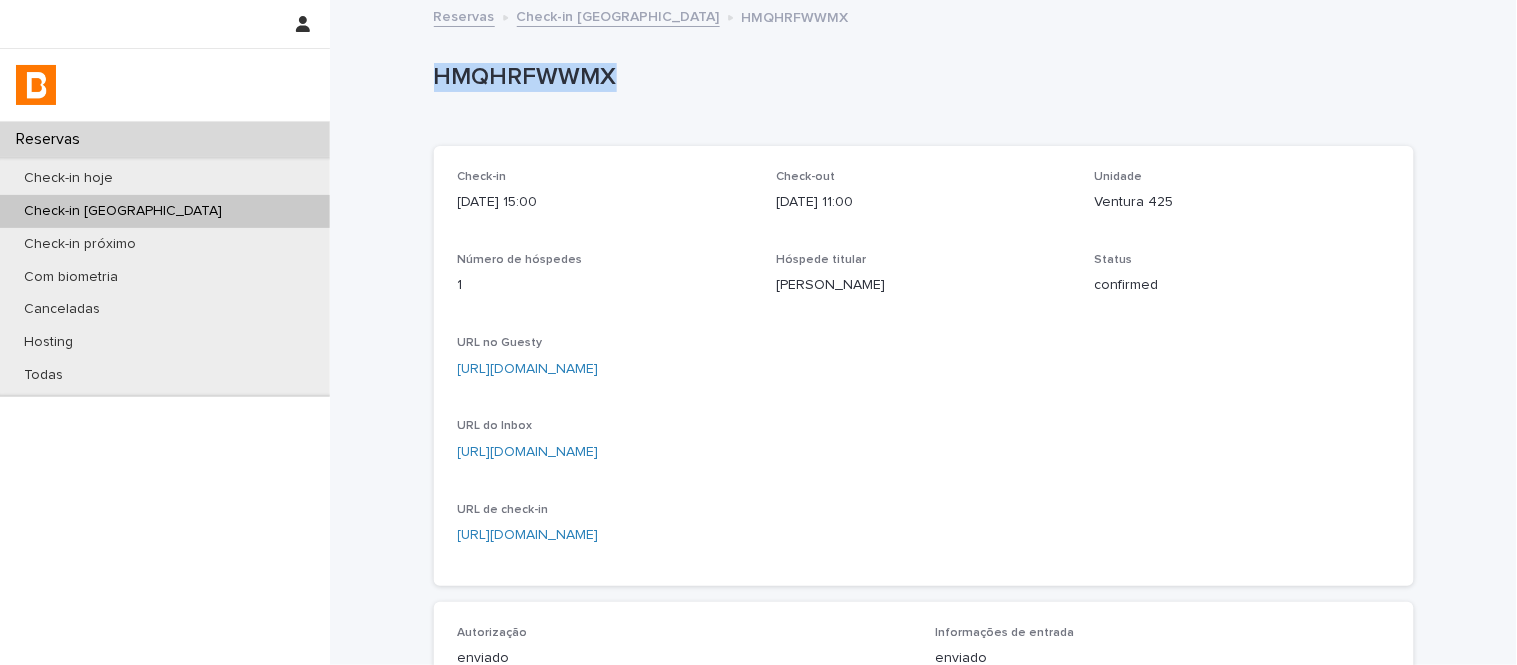 click on "HMQHRFWWMX" at bounding box center [920, 81] 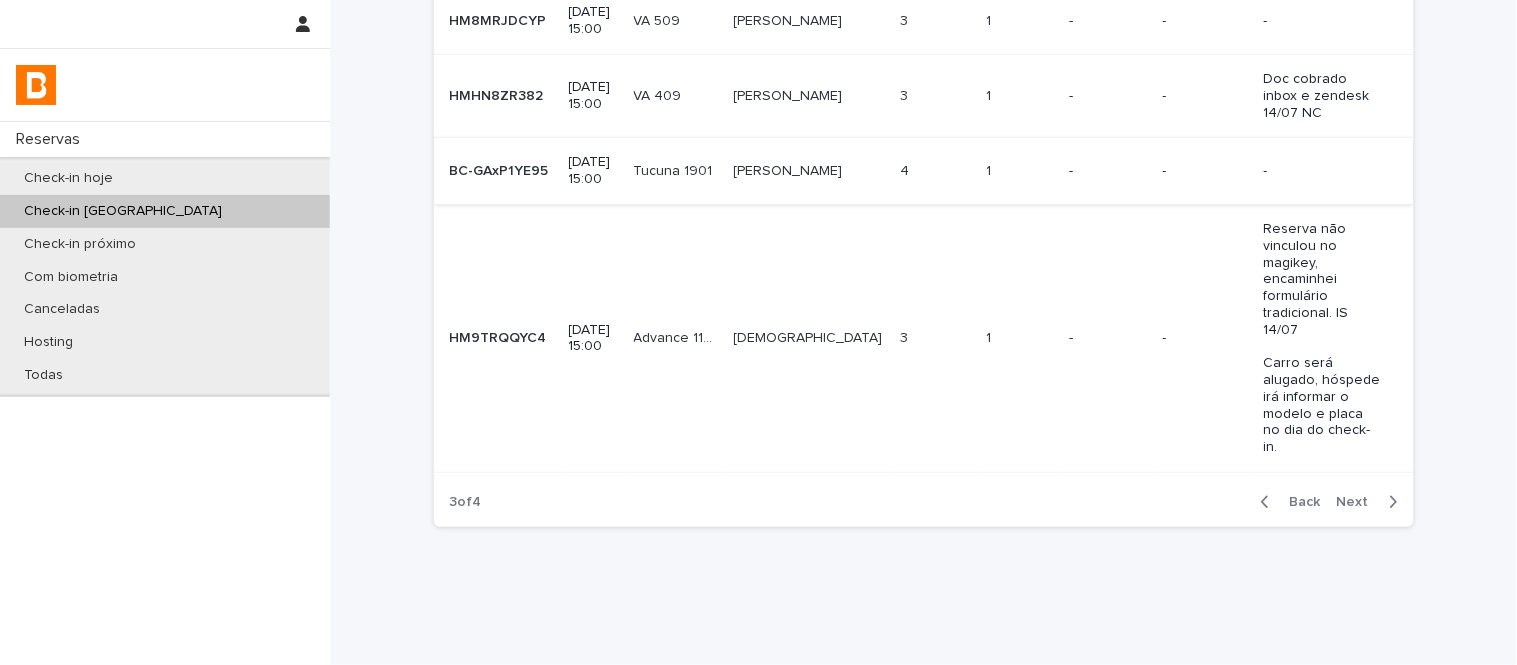 scroll, scrollTop: 666, scrollLeft: 0, axis: vertical 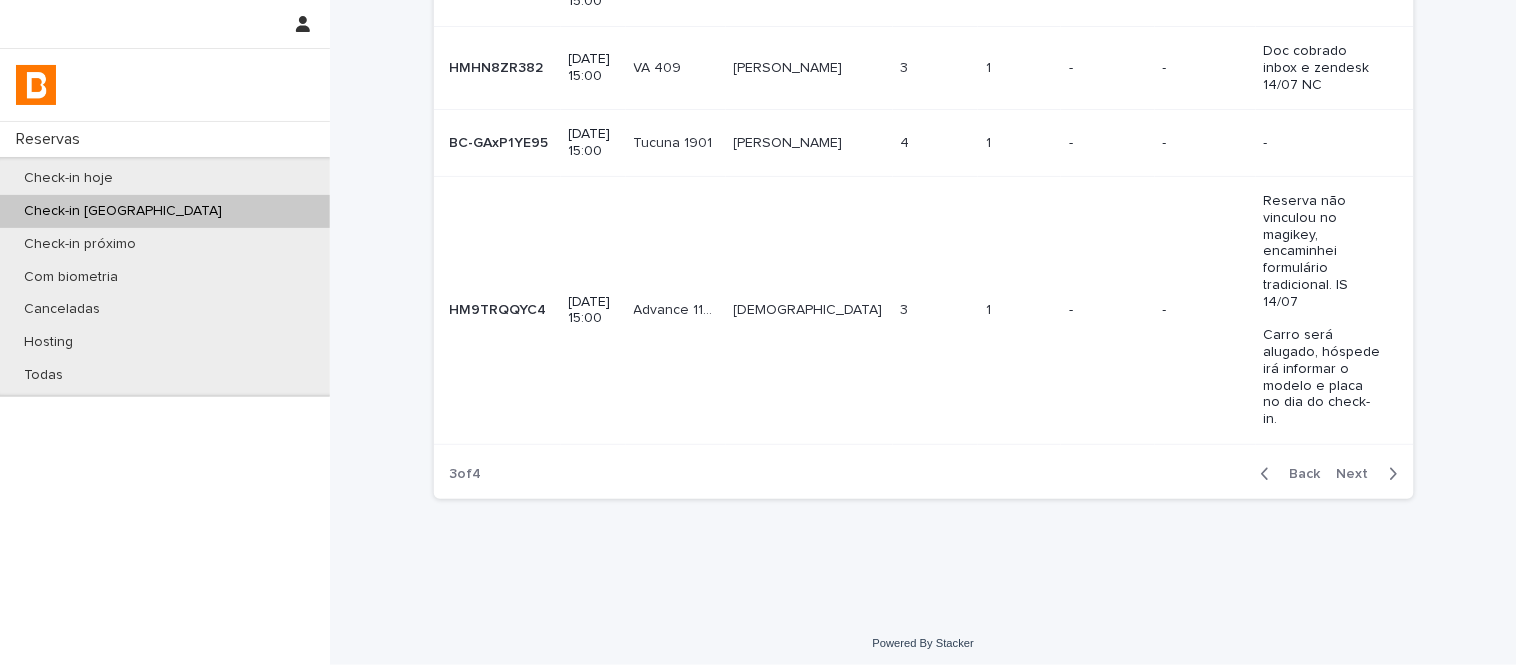 click on "Back" at bounding box center [1287, 474] 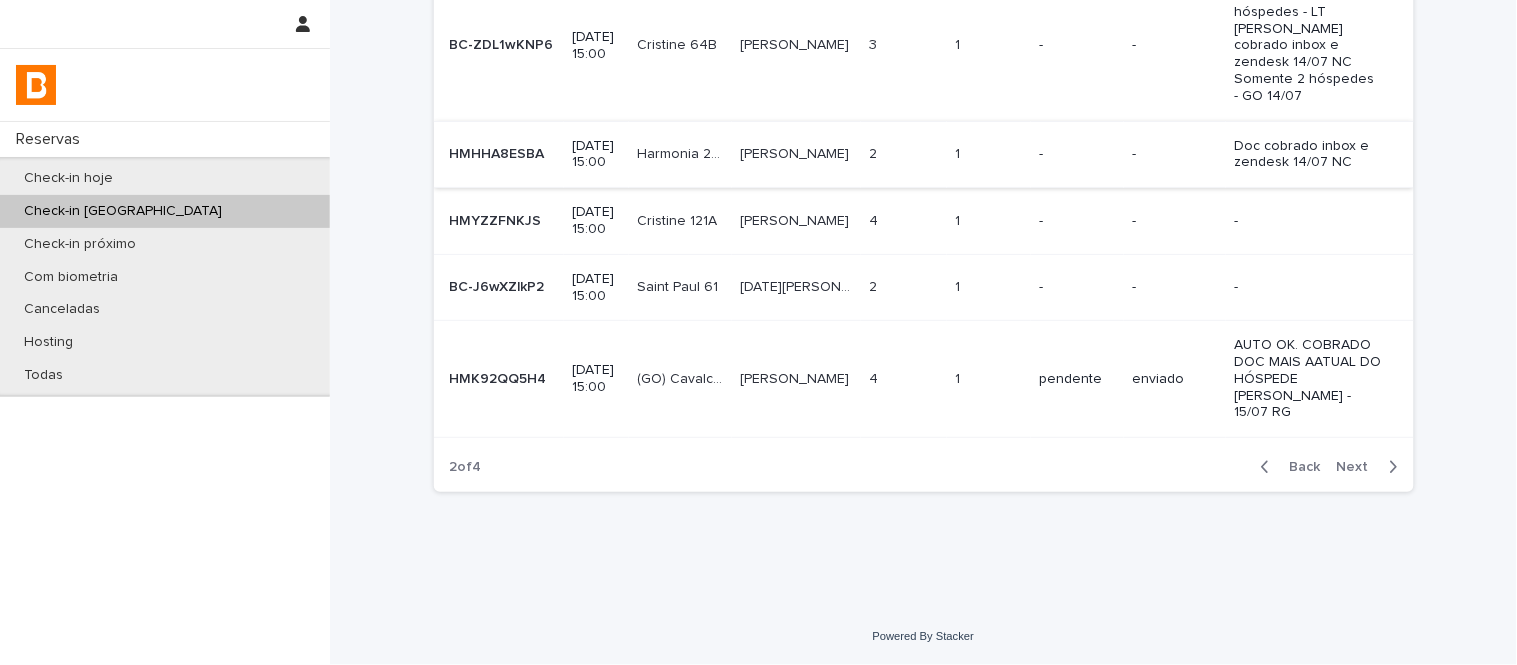scroll, scrollTop: 658, scrollLeft: 0, axis: vertical 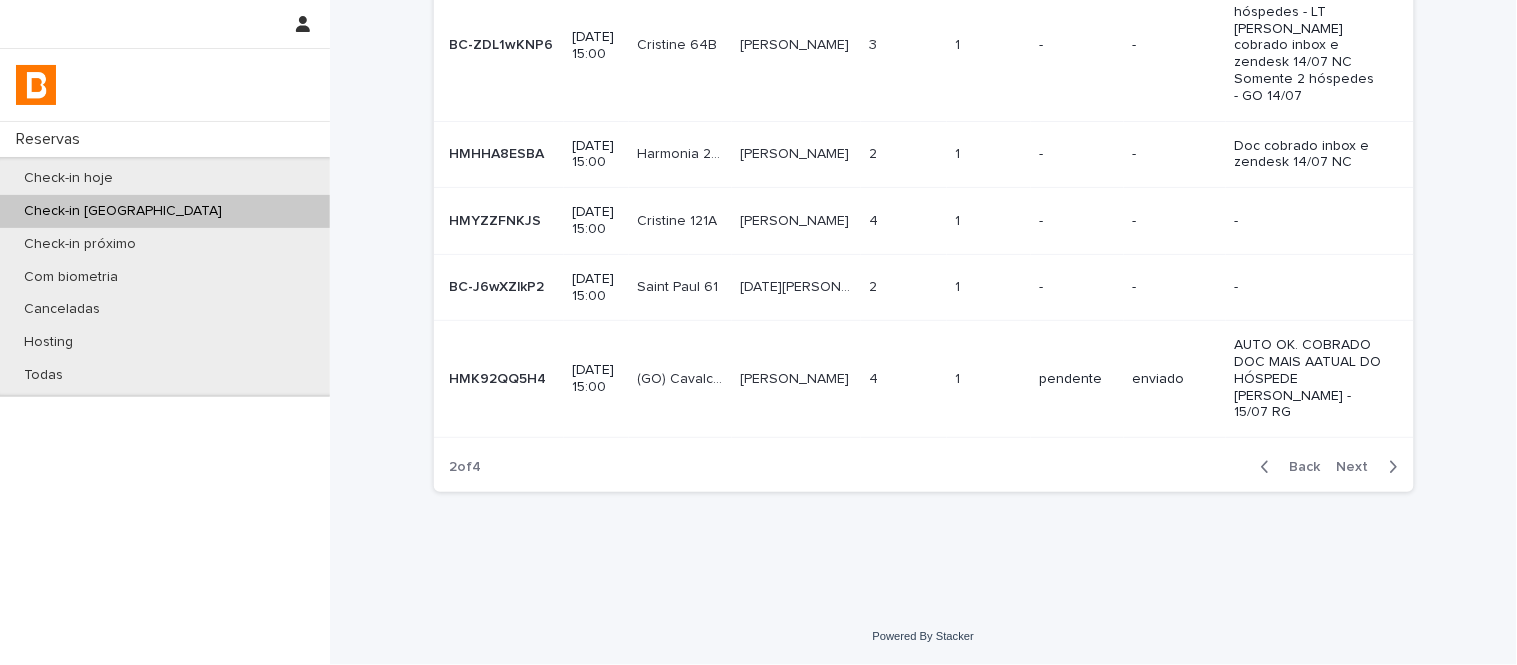 click on "Lucia da Silva de Siqueira Lucia da Silva de Siqueira" at bounding box center [796, 287] 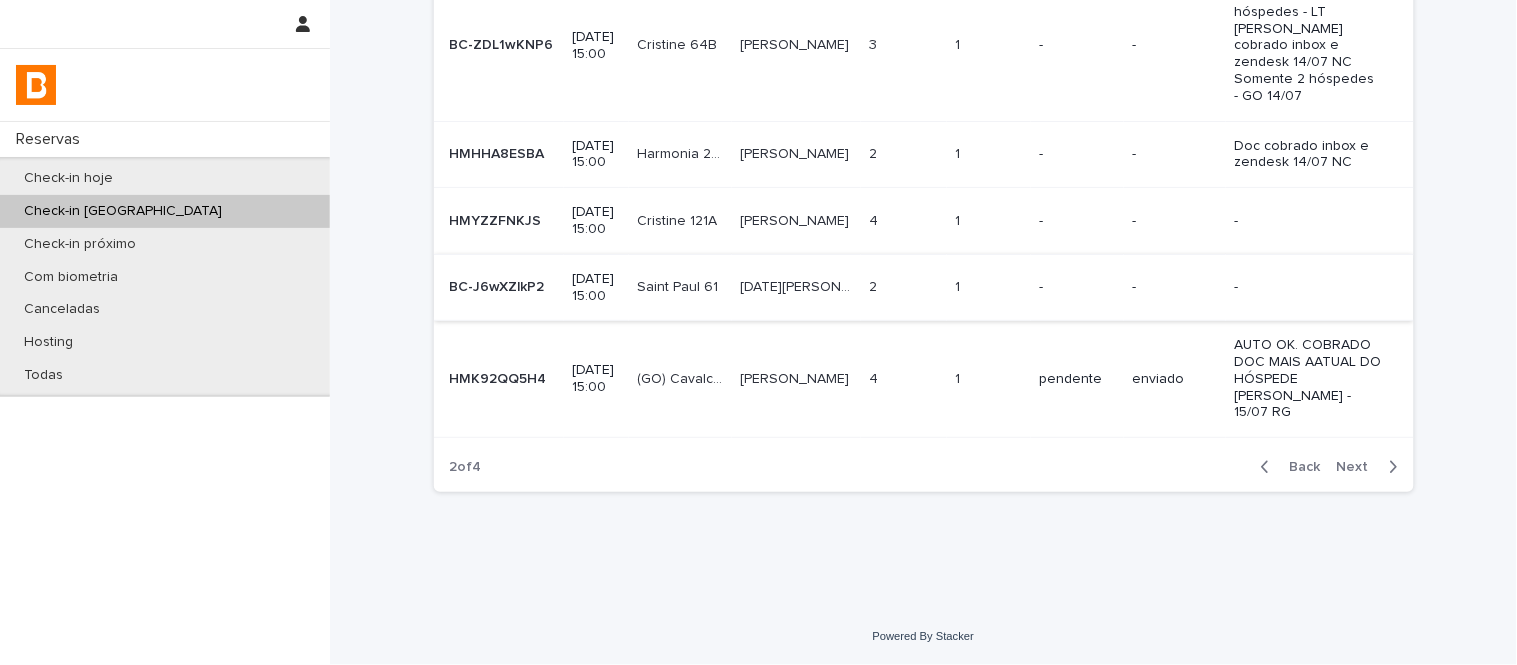 scroll, scrollTop: 0, scrollLeft: 0, axis: both 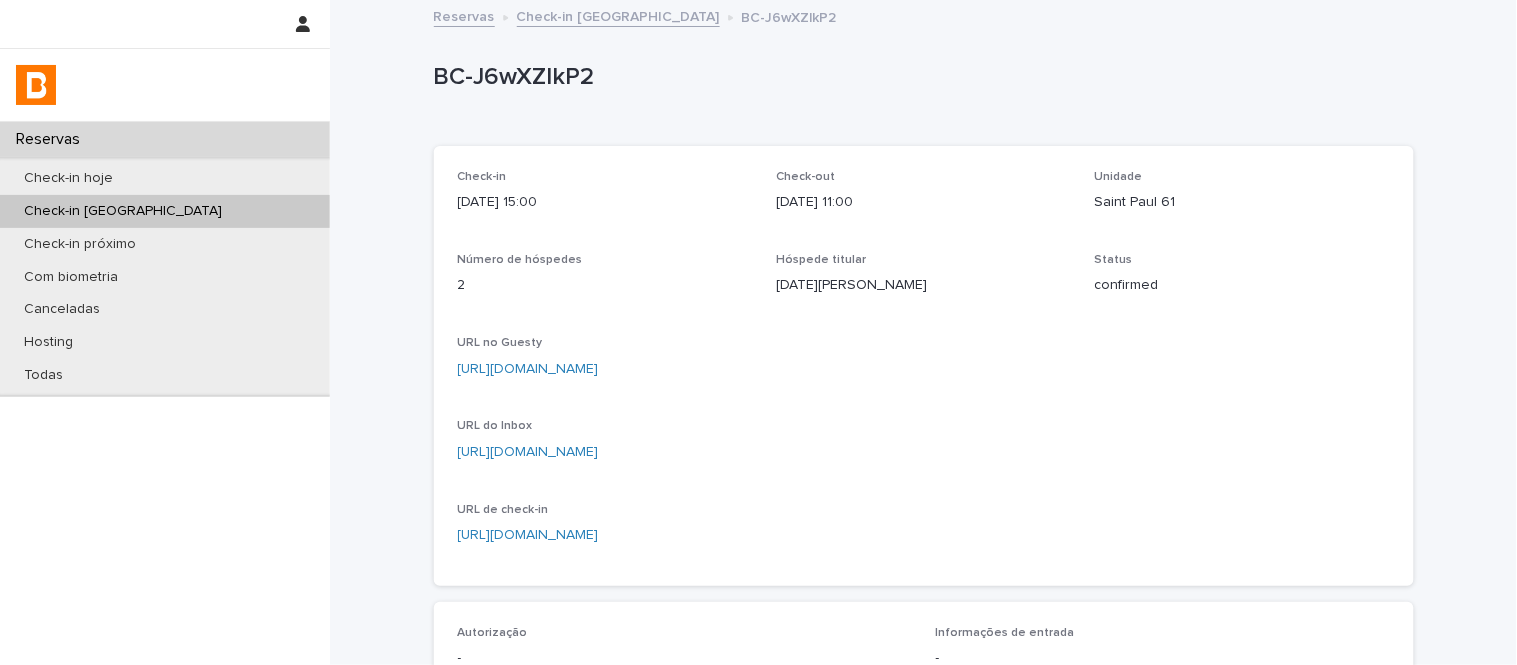 click on "Saint Paul 61" at bounding box center (1242, 202) 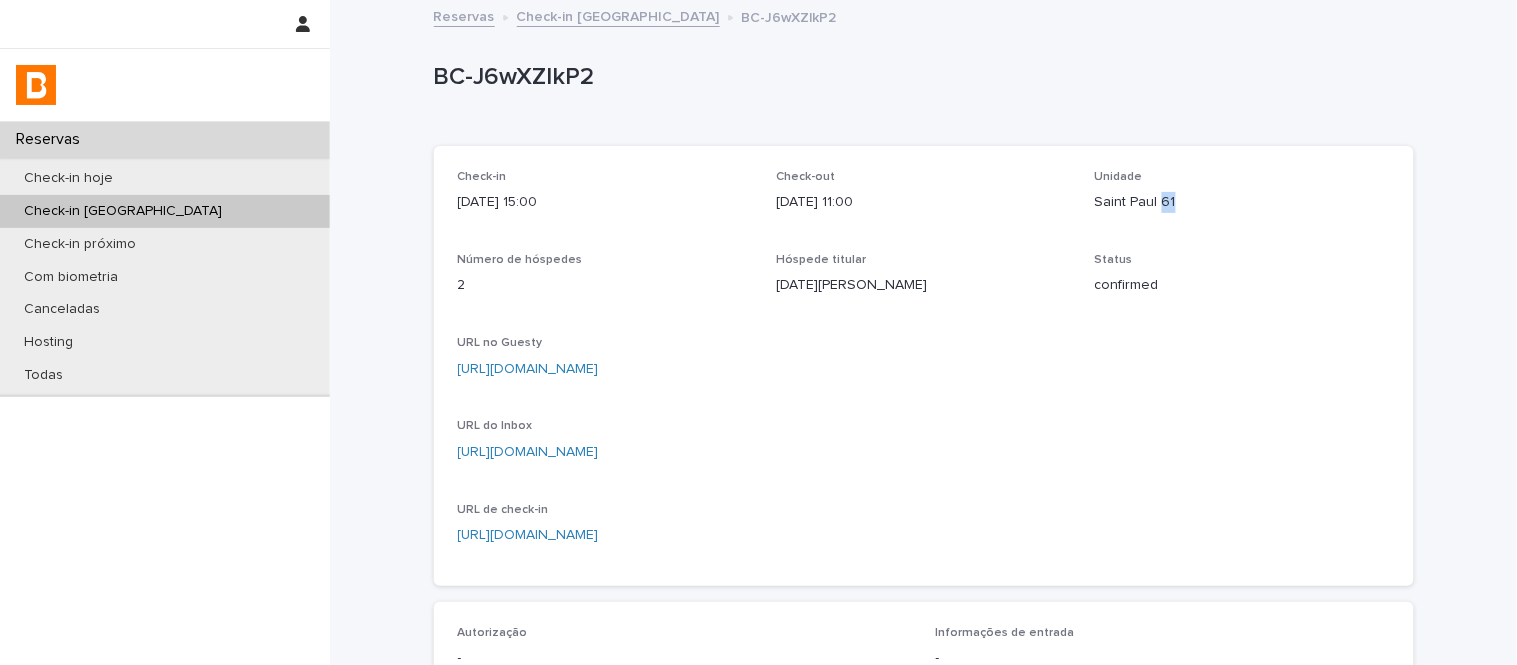 click on "Saint Paul 61" at bounding box center (1242, 202) 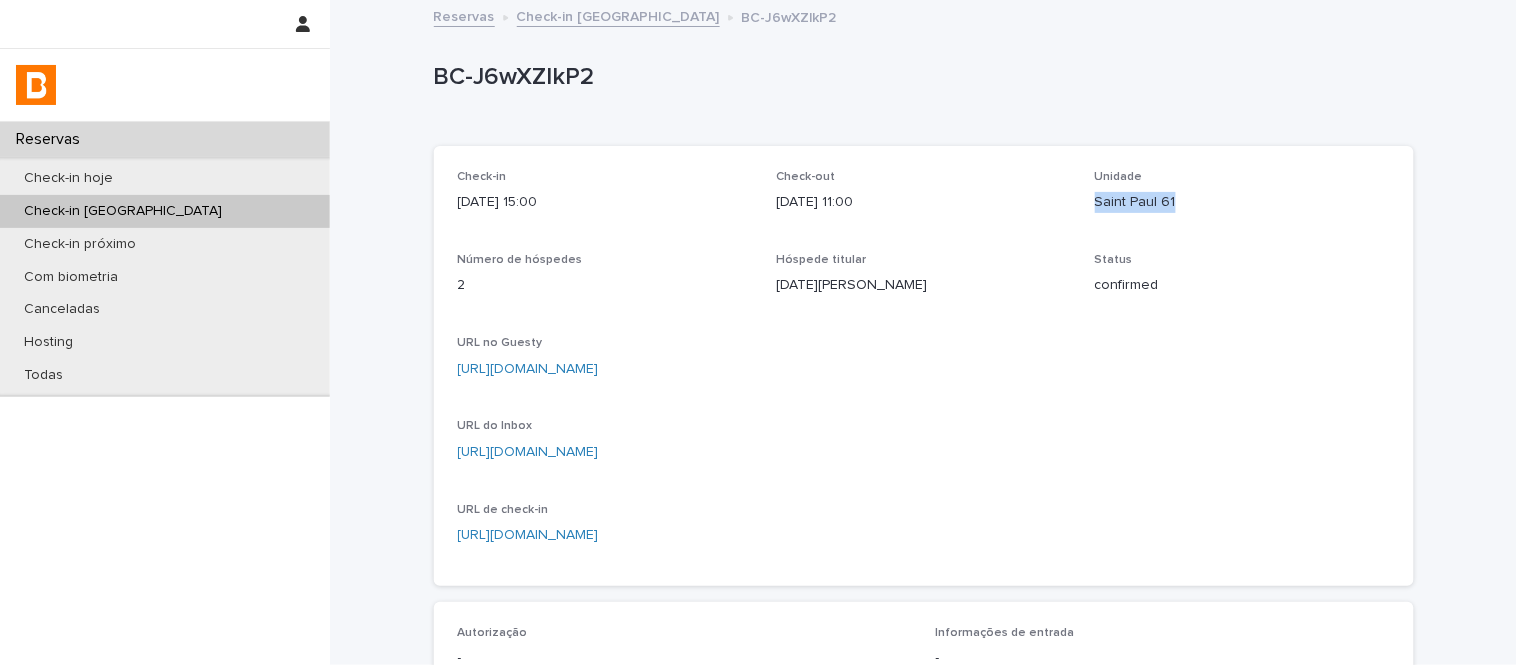 click on "Saint Paul 61" at bounding box center [1242, 202] 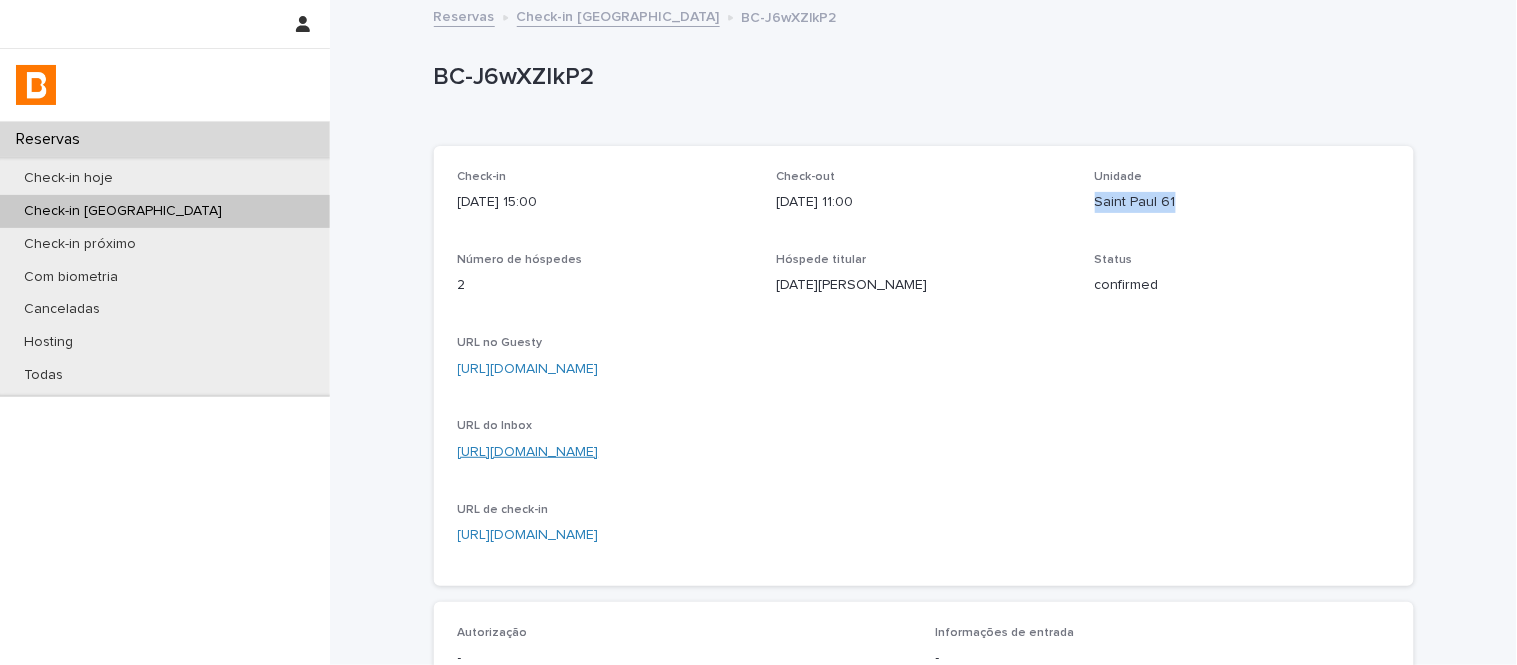 click on "https://app.guesty.com/inbox-v2/685893b2869c2800110d7080?reservationId=685893b33ea33c000eecfa24" at bounding box center (528, 452) 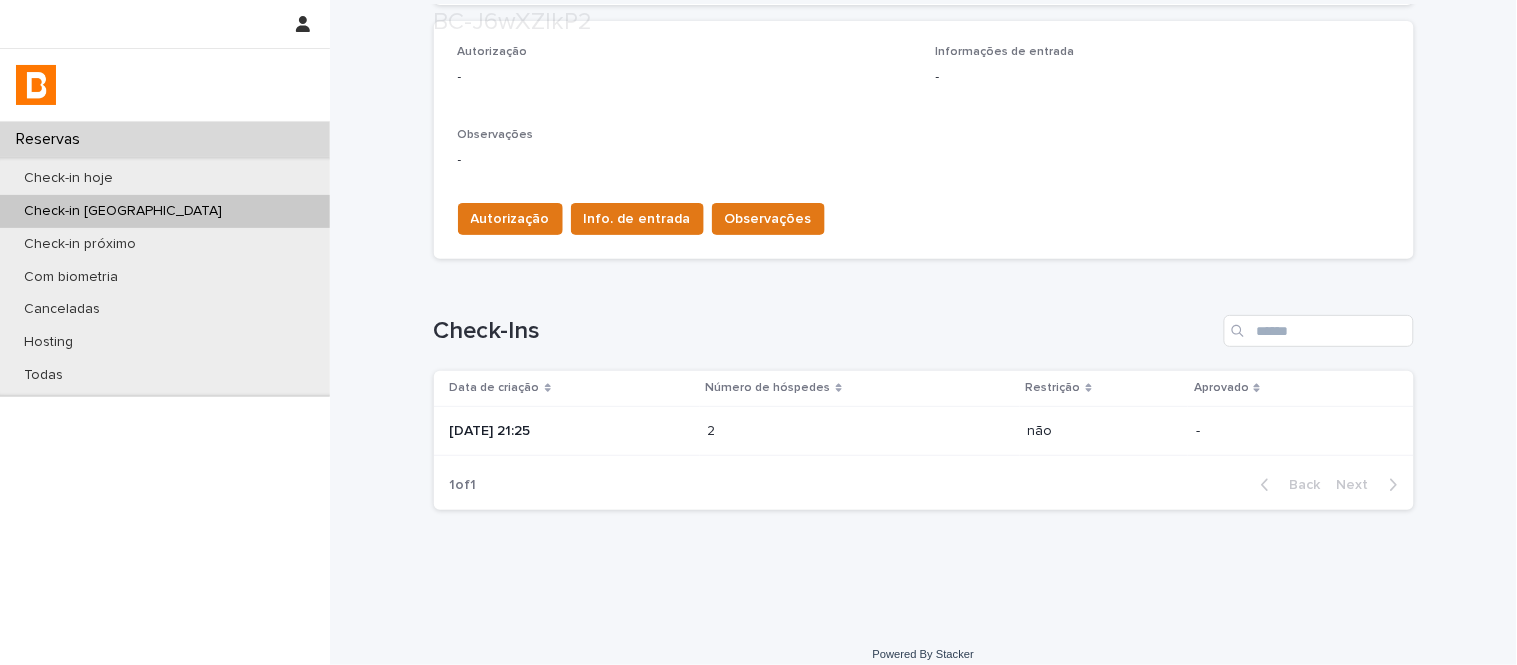 scroll, scrollTop: 598, scrollLeft: 0, axis: vertical 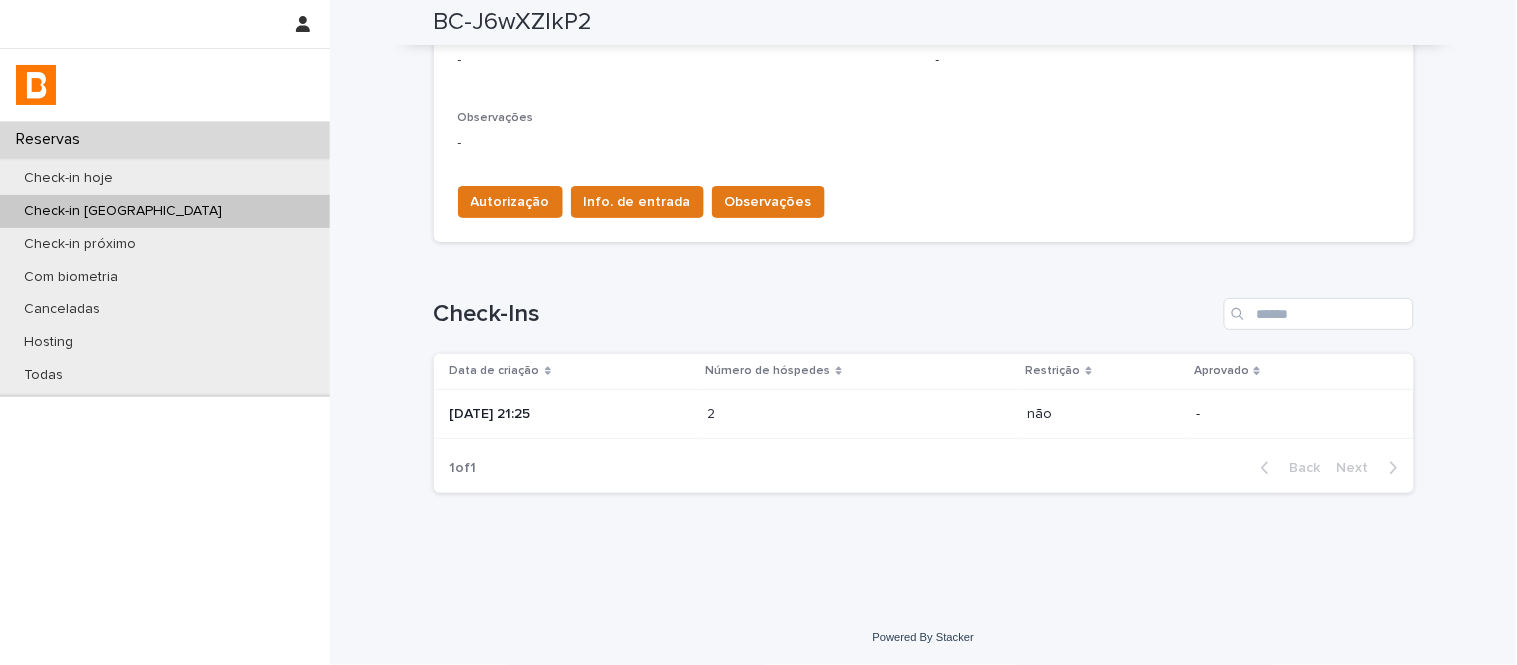 click on "2025-06-22 21:25" at bounding box center (567, 414) 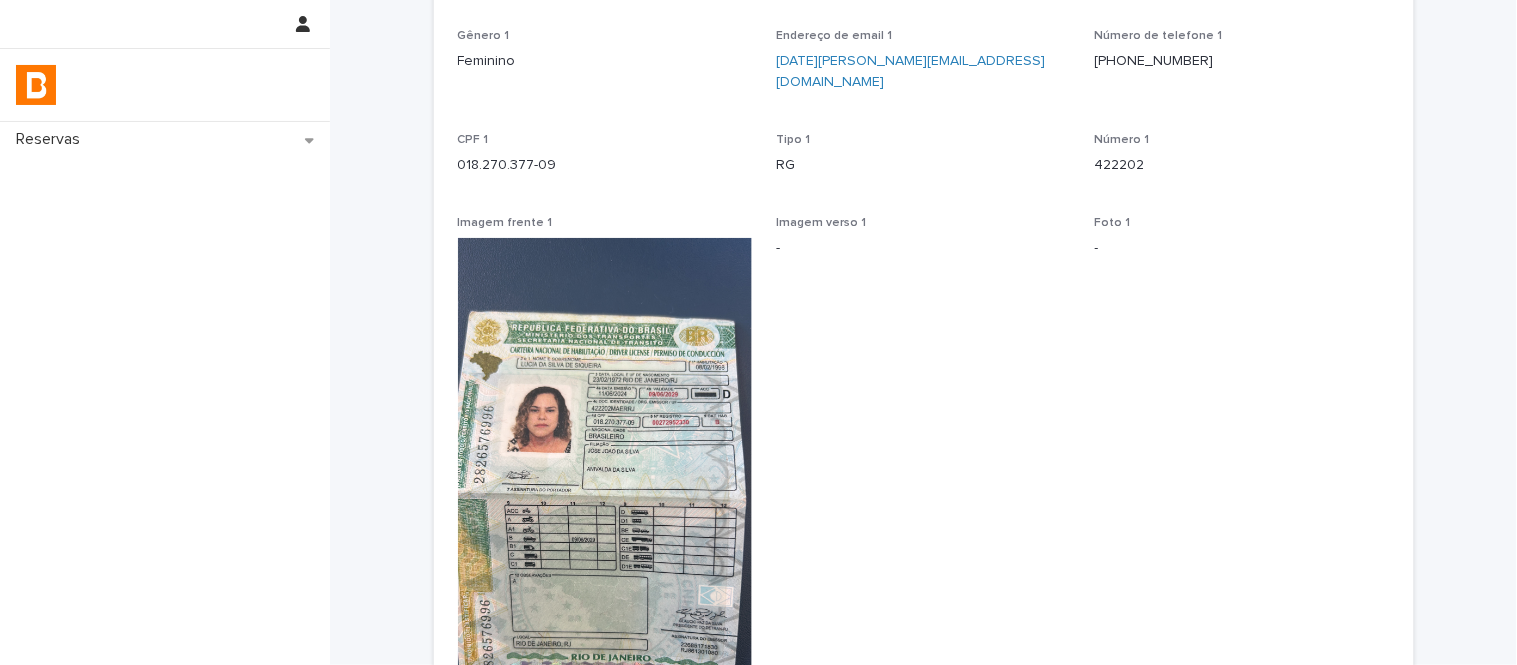 scroll, scrollTop: 333, scrollLeft: 0, axis: vertical 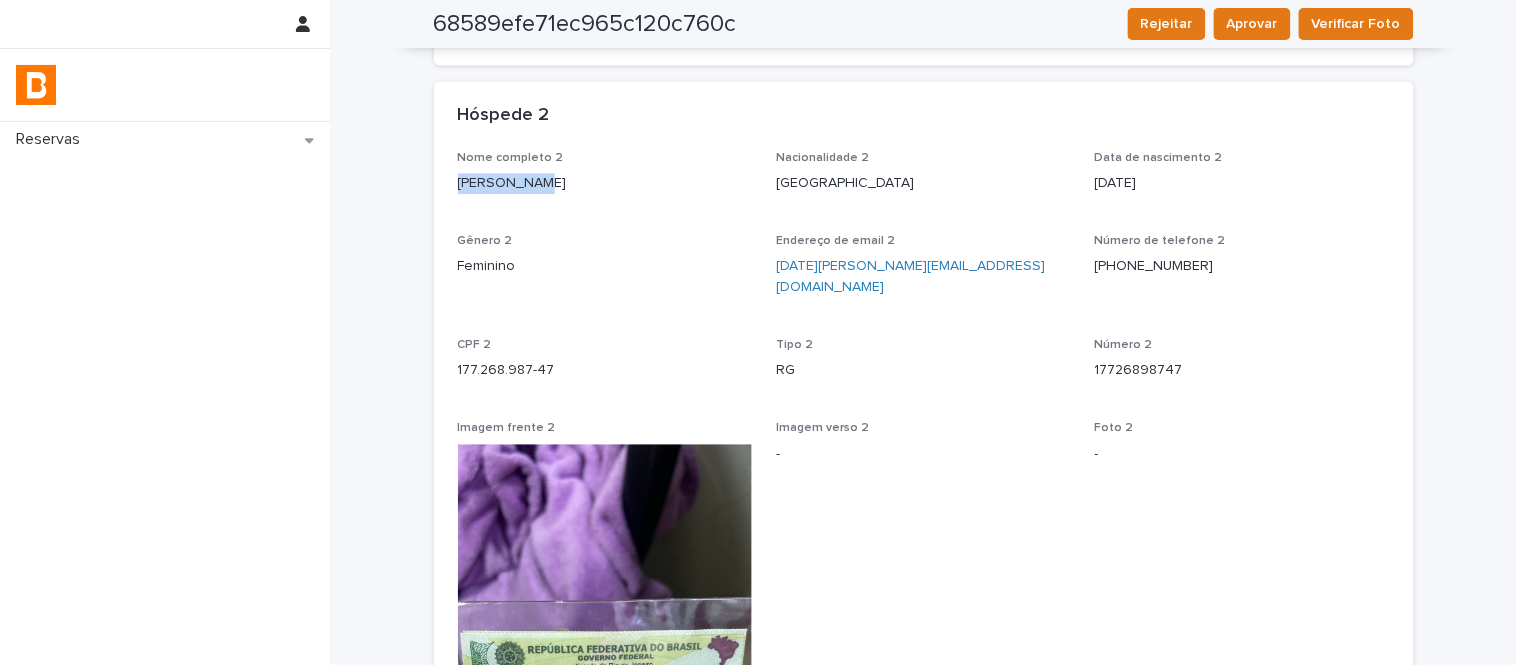drag, startPoint x: 518, startPoint y: 166, endPoint x: 447, endPoint y: 176, distance: 71.70077 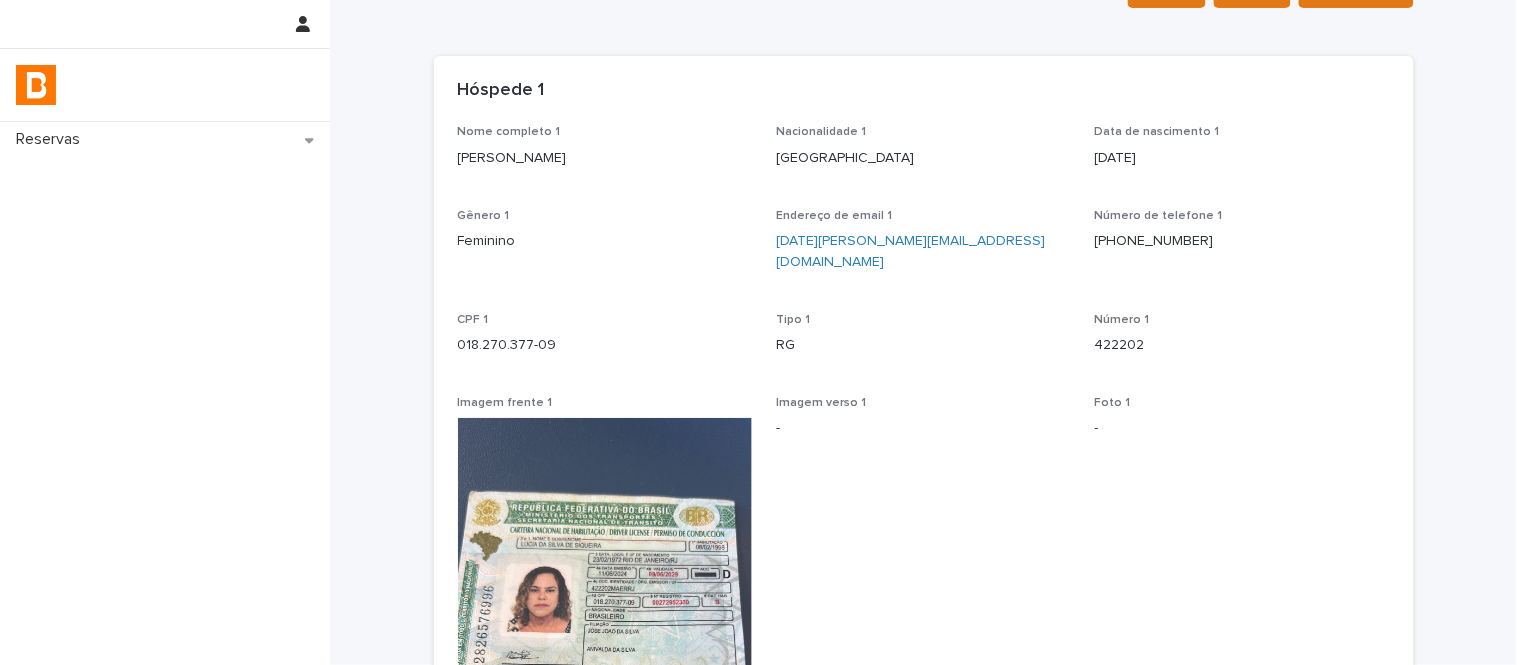 scroll, scrollTop: 0, scrollLeft: 0, axis: both 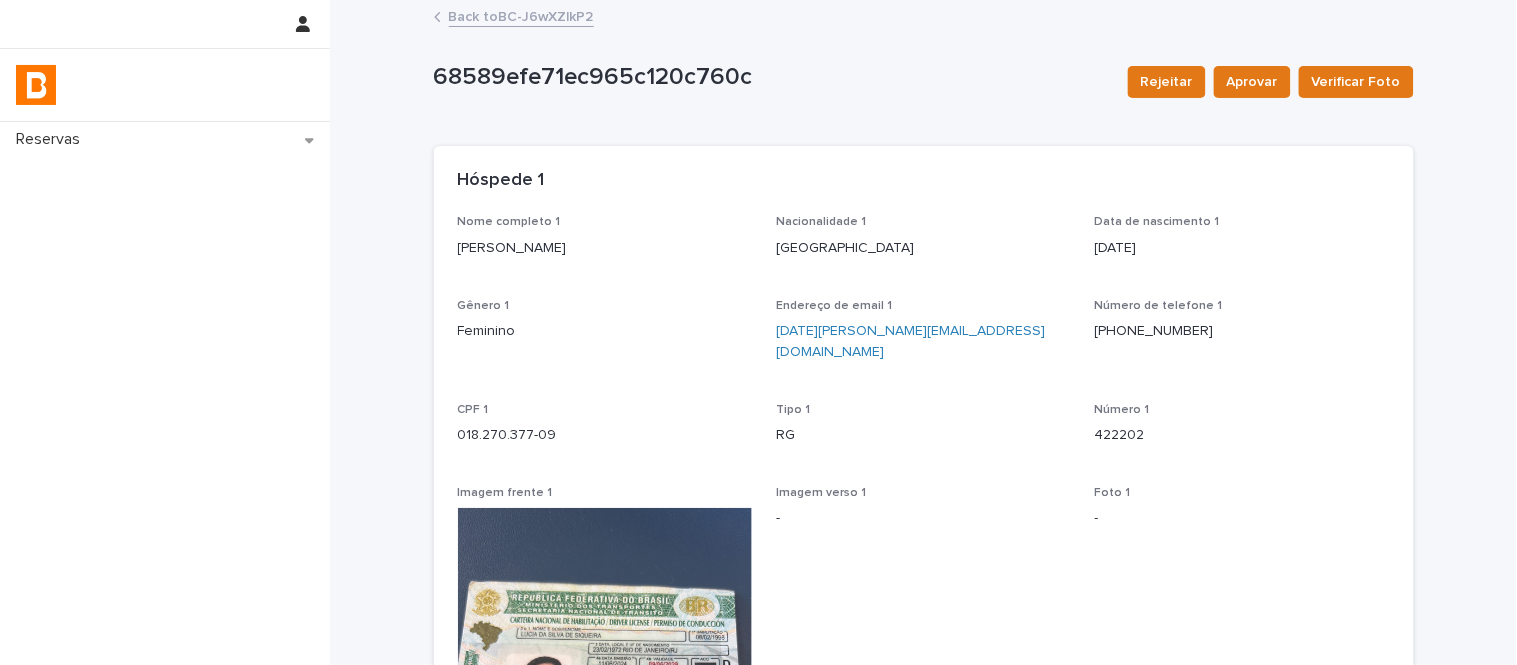 click on "Back to  BC-J6wXZlkP2" at bounding box center [521, 15] 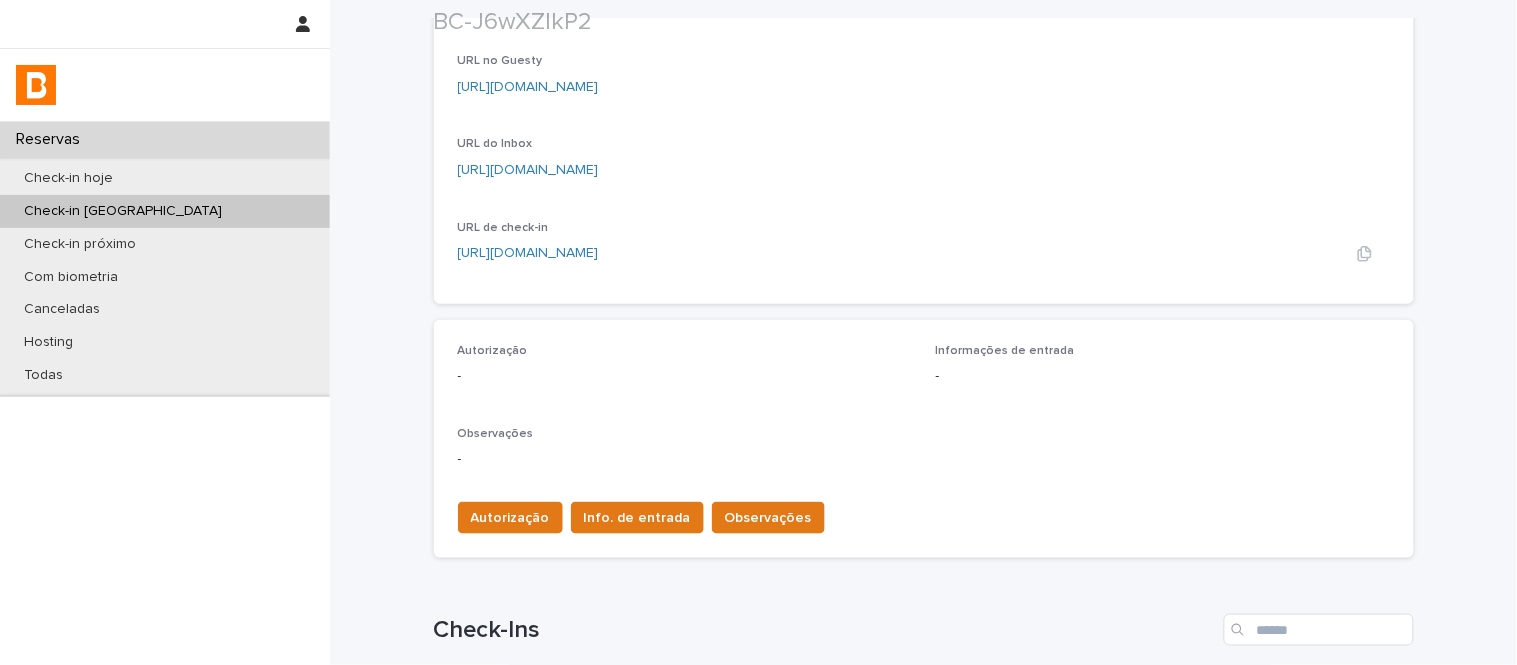 scroll, scrollTop: 333, scrollLeft: 0, axis: vertical 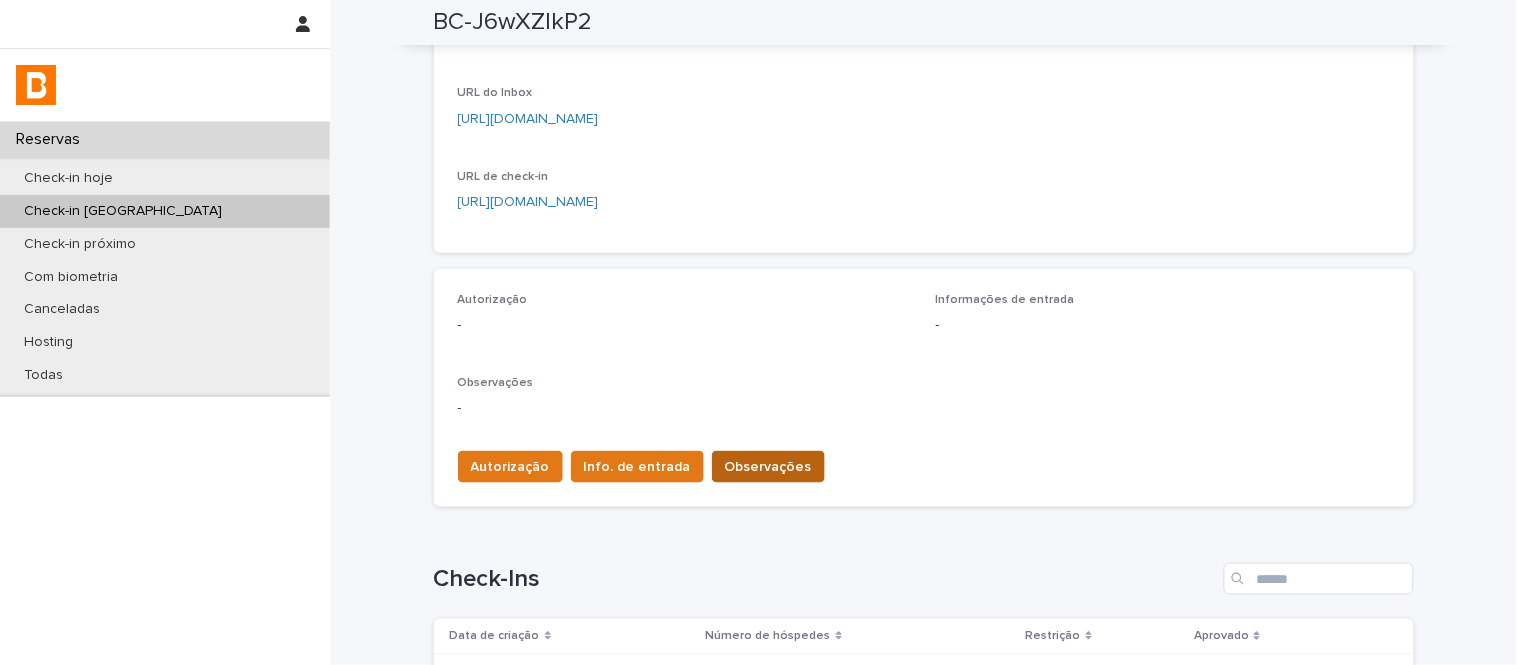 click on "Observações" at bounding box center [768, 467] 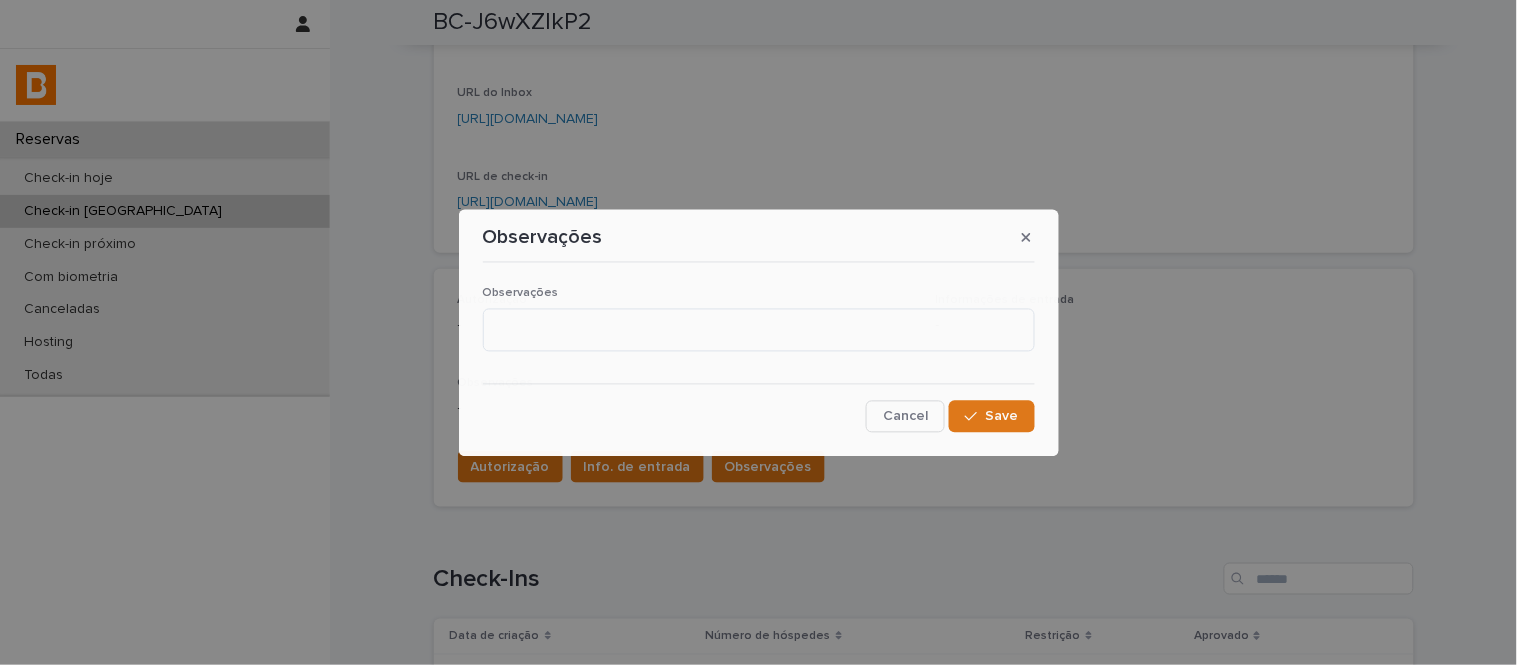 click on "Observações" at bounding box center (759, 293) 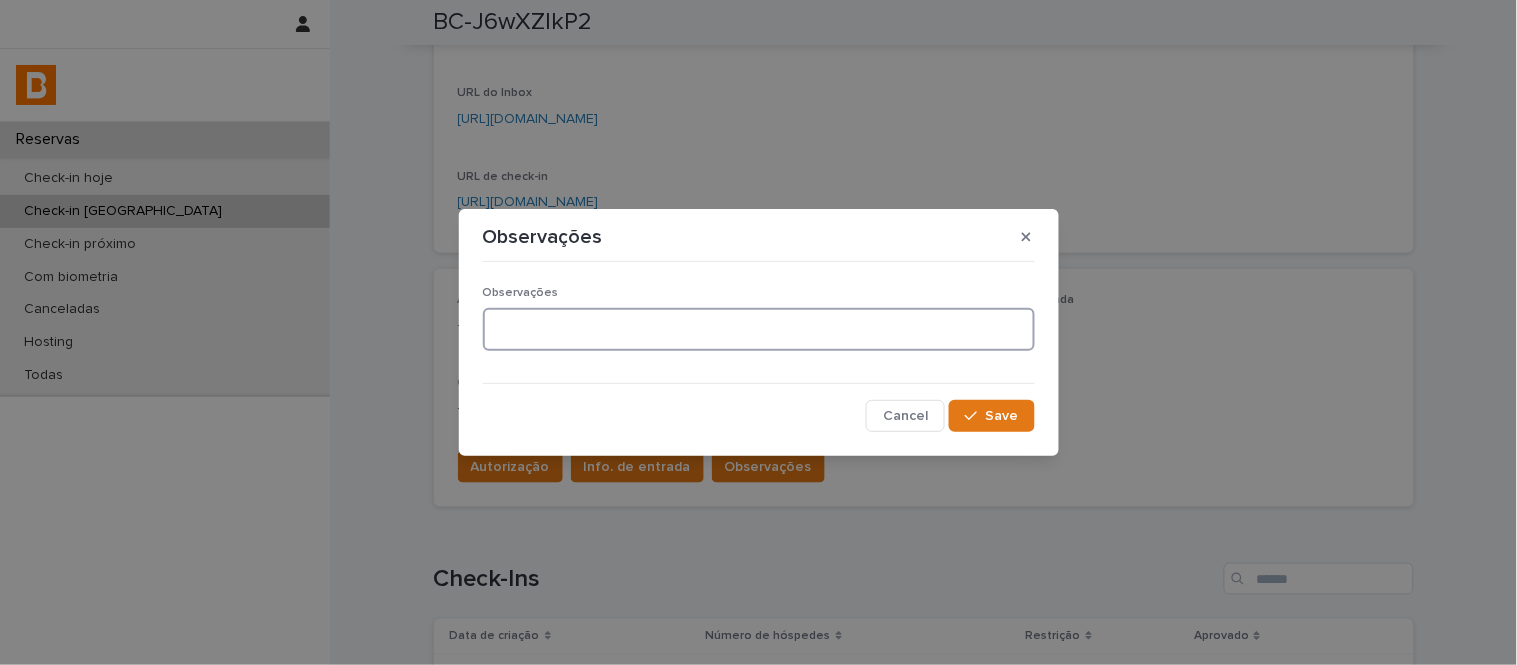 click at bounding box center (759, 329) 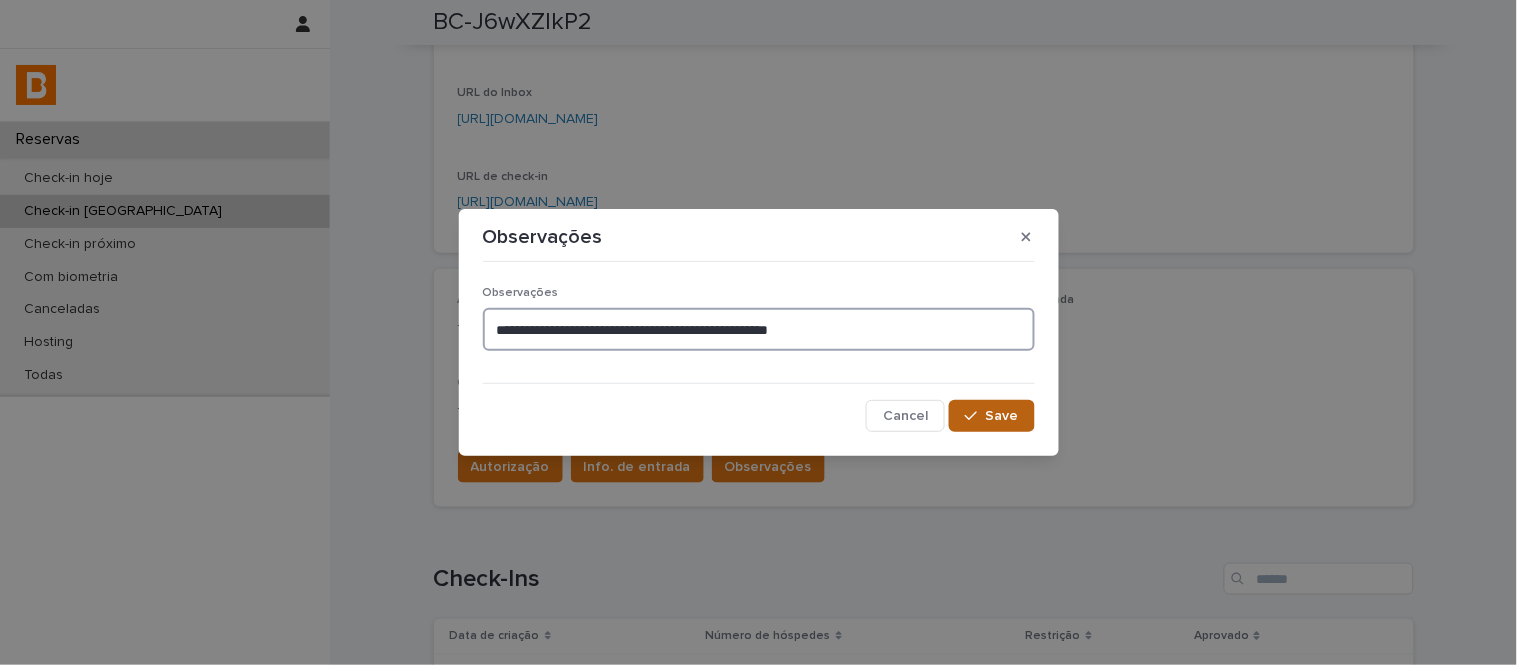 type on "**********" 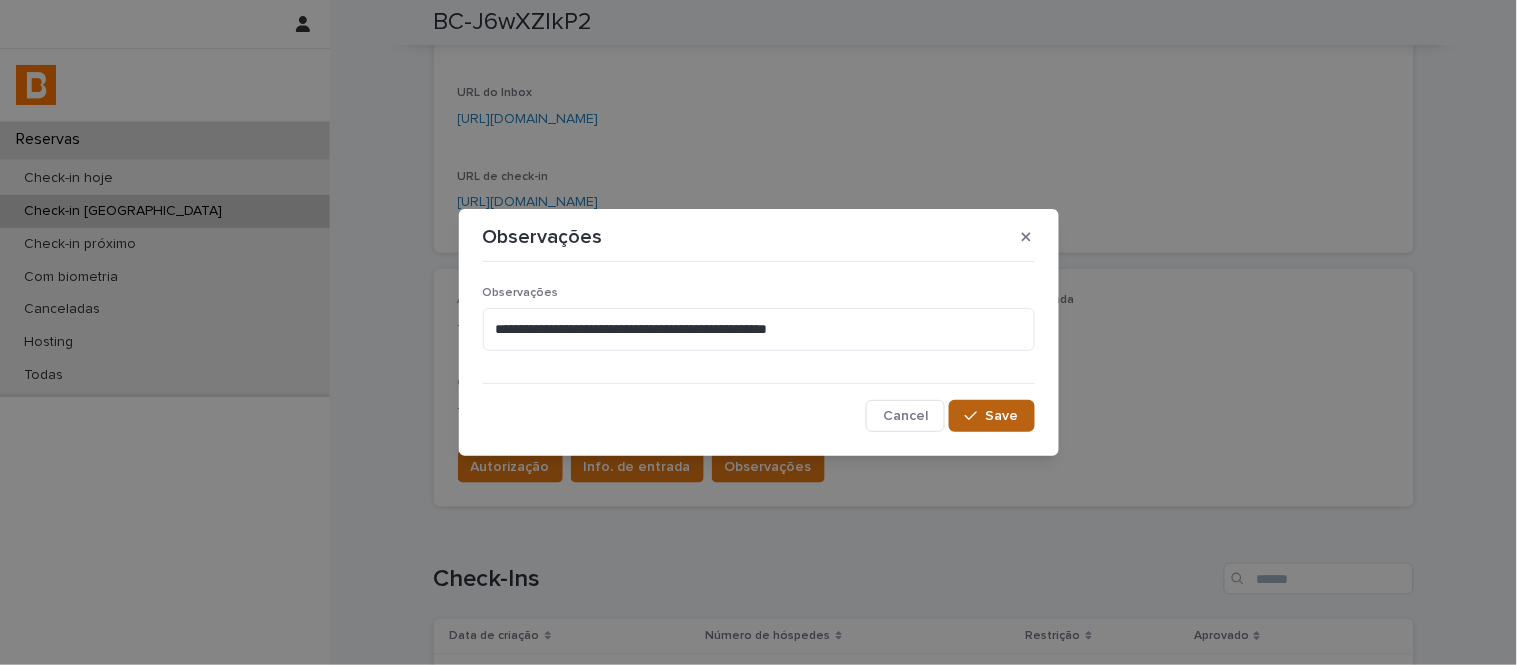 click at bounding box center (975, 416) 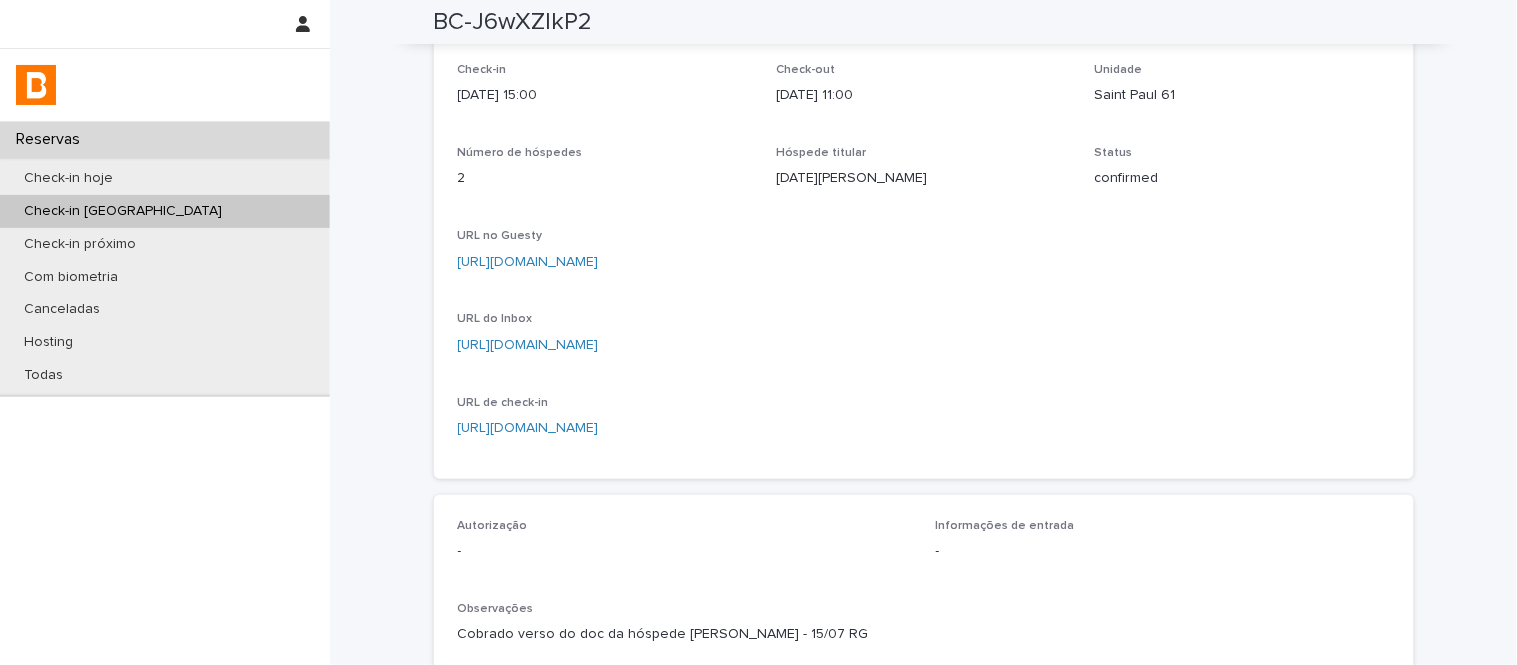 scroll, scrollTop: 0, scrollLeft: 0, axis: both 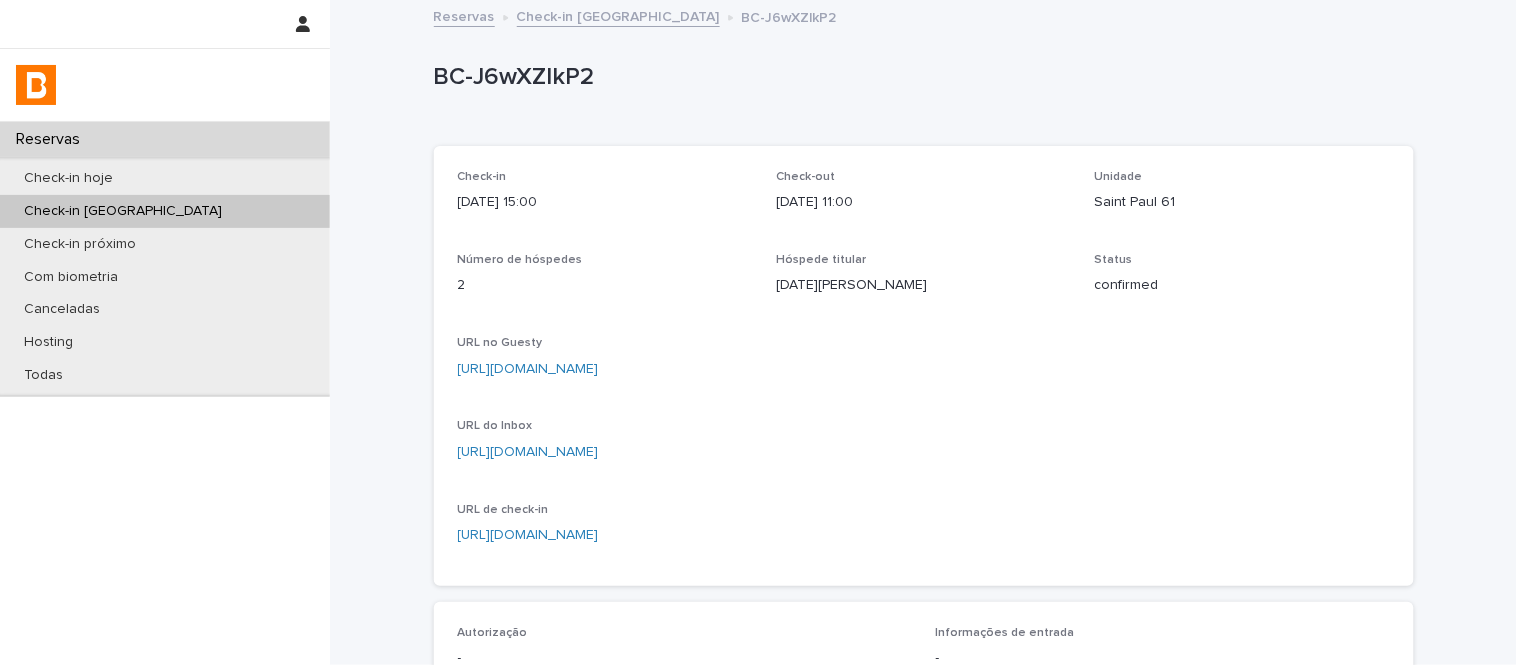 click on "Check-in [GEOGRAPHIC_DATA]" at bounding box center [618, 15] 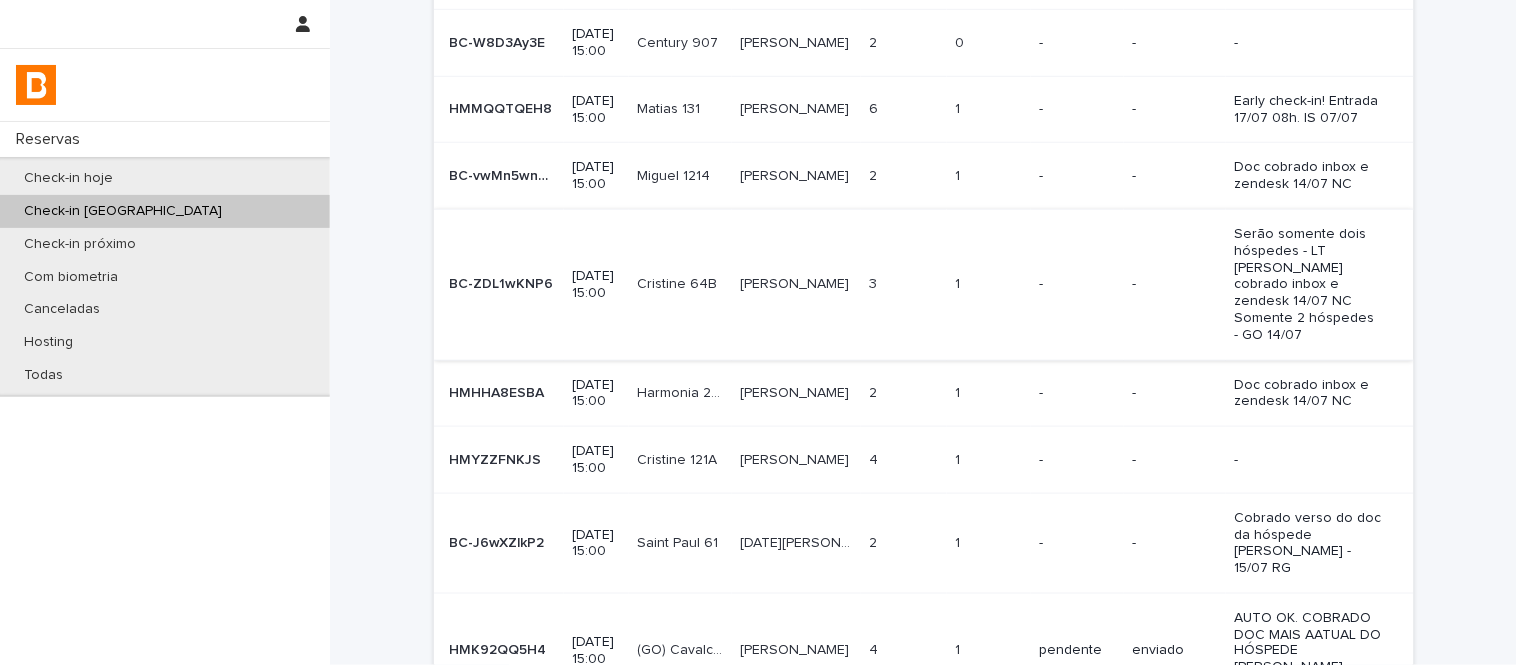 scroll, scrollTop: 444, scrollLeft: 0, axis: vertical 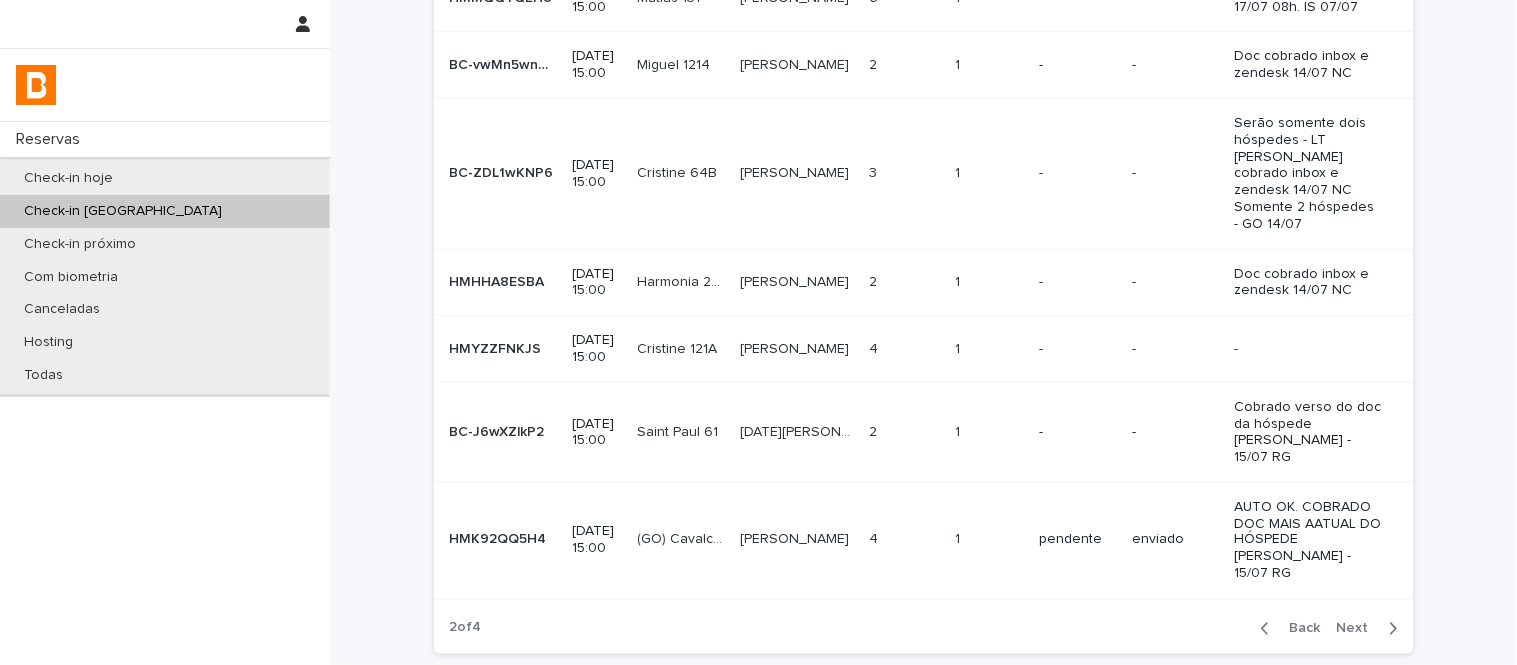 click on "2 2" at bounding box center (904, 65) 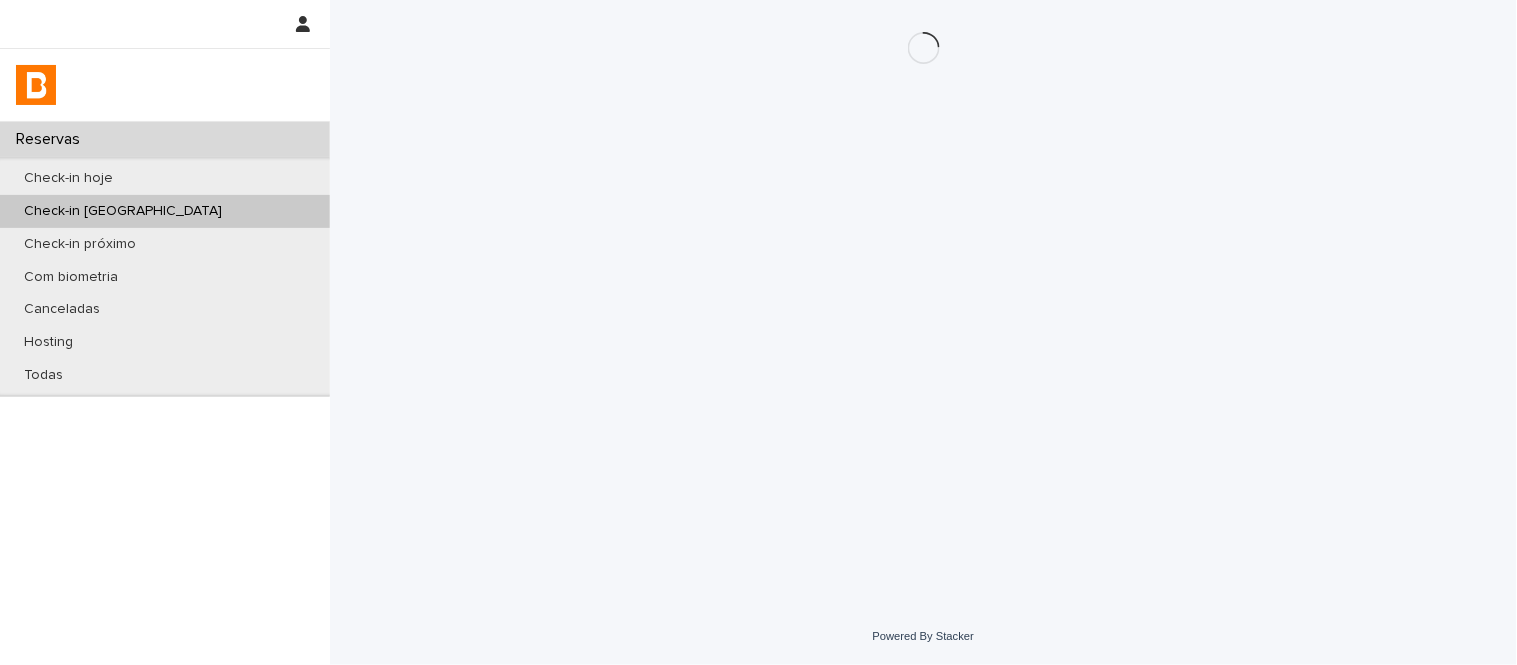 scroll, scrollTop: 0, scrollLeft: 0, axis: both 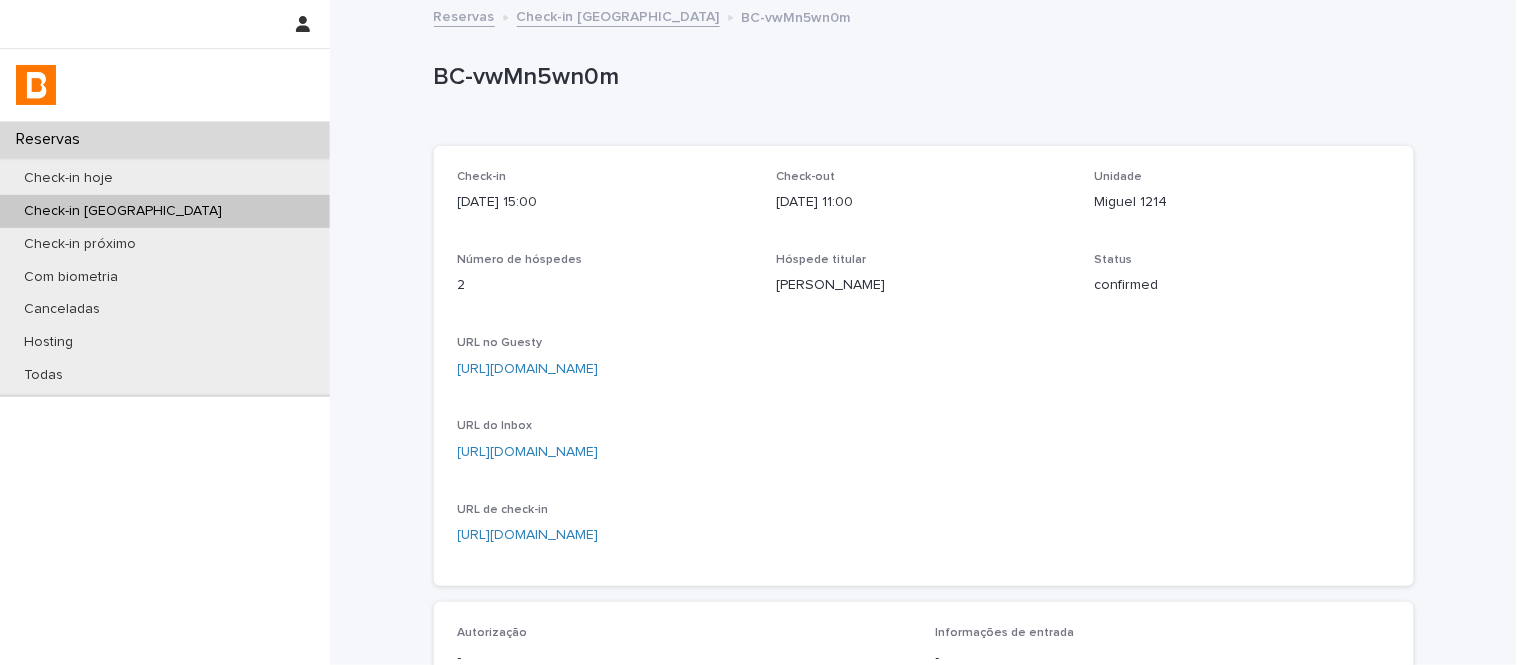click on "Miguel 1214" at bounding box center (1242, 202) 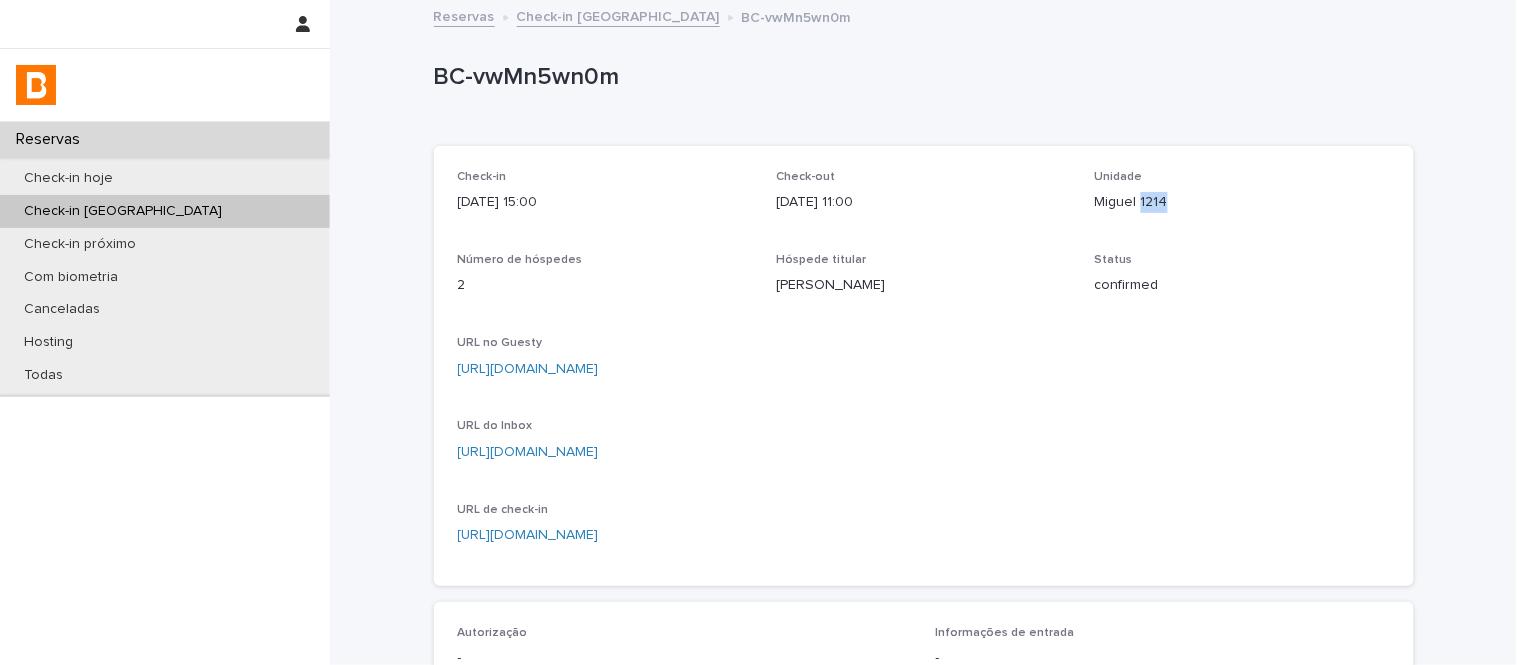 click on "Miguel 1214" at bounding box center (1242, 202) 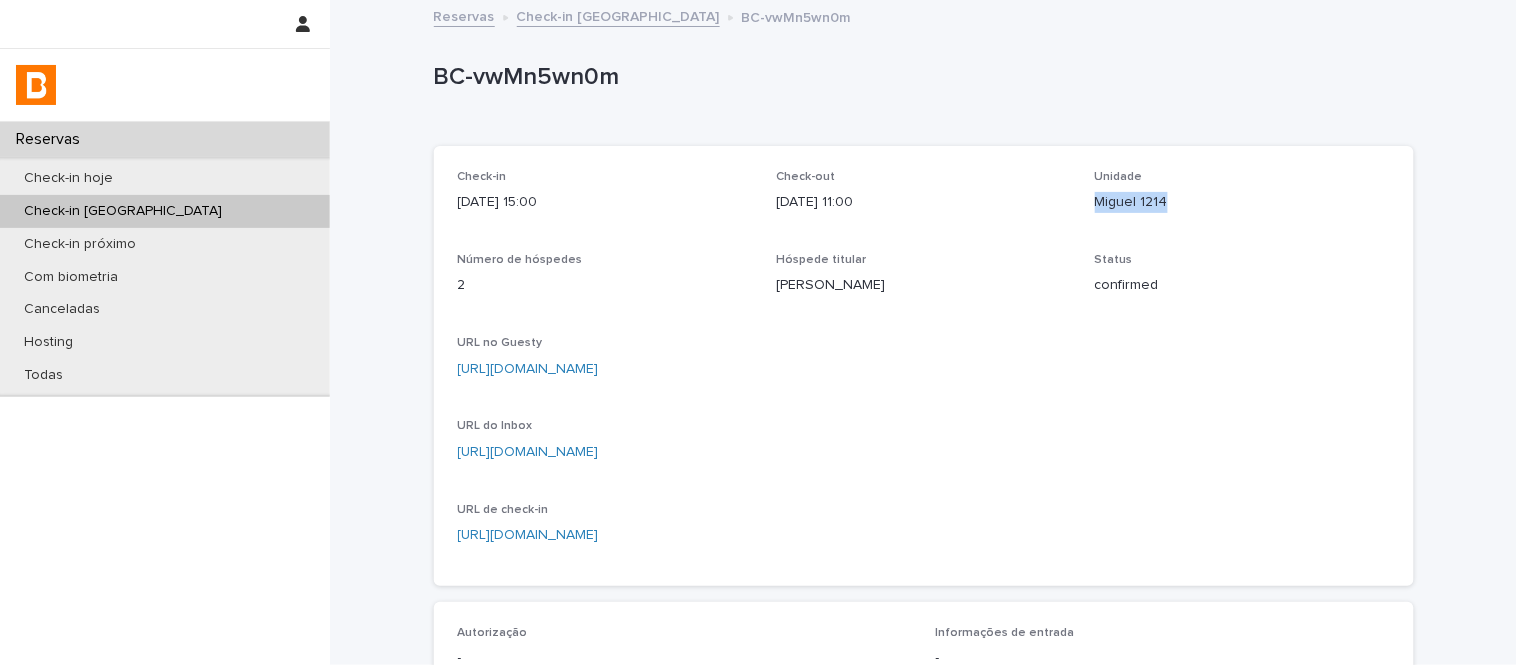 click on "Miguel 1214" at bounding box center (1242, 202) 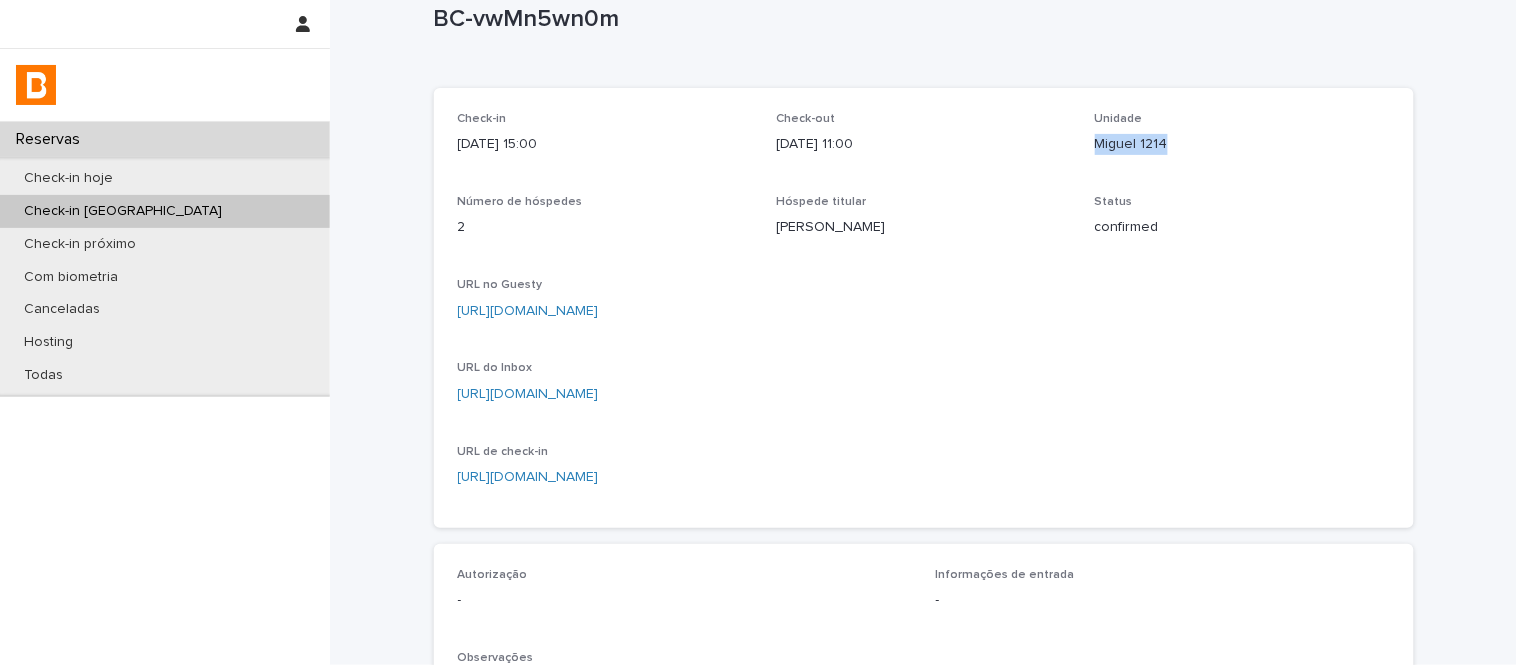 scroll, scrollTop: 111, scrollLeft: 0, axis: vertical 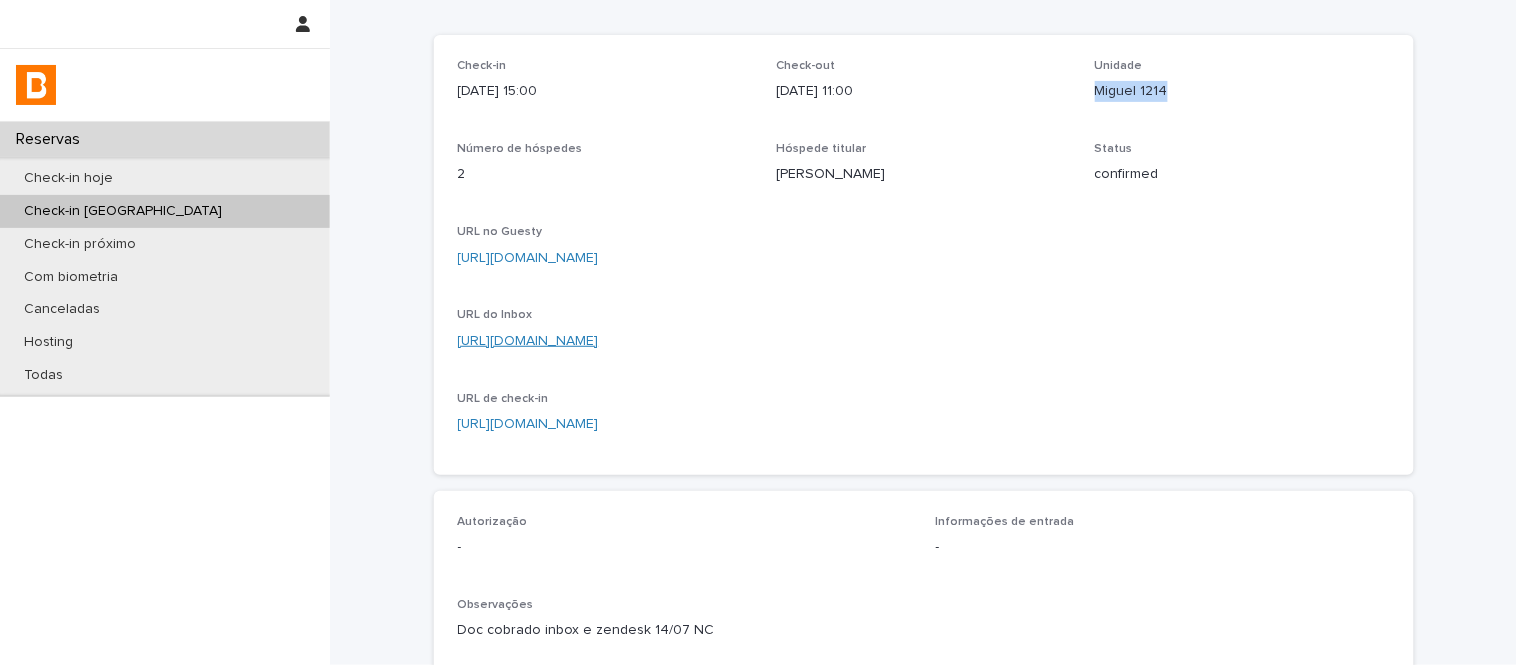 click on "https://app.guesty.com/inbox-v2/68463f44ac4eae0012951ad0?reservationId=68463f44c932380019aa423a" at bounding box center [528, 341] 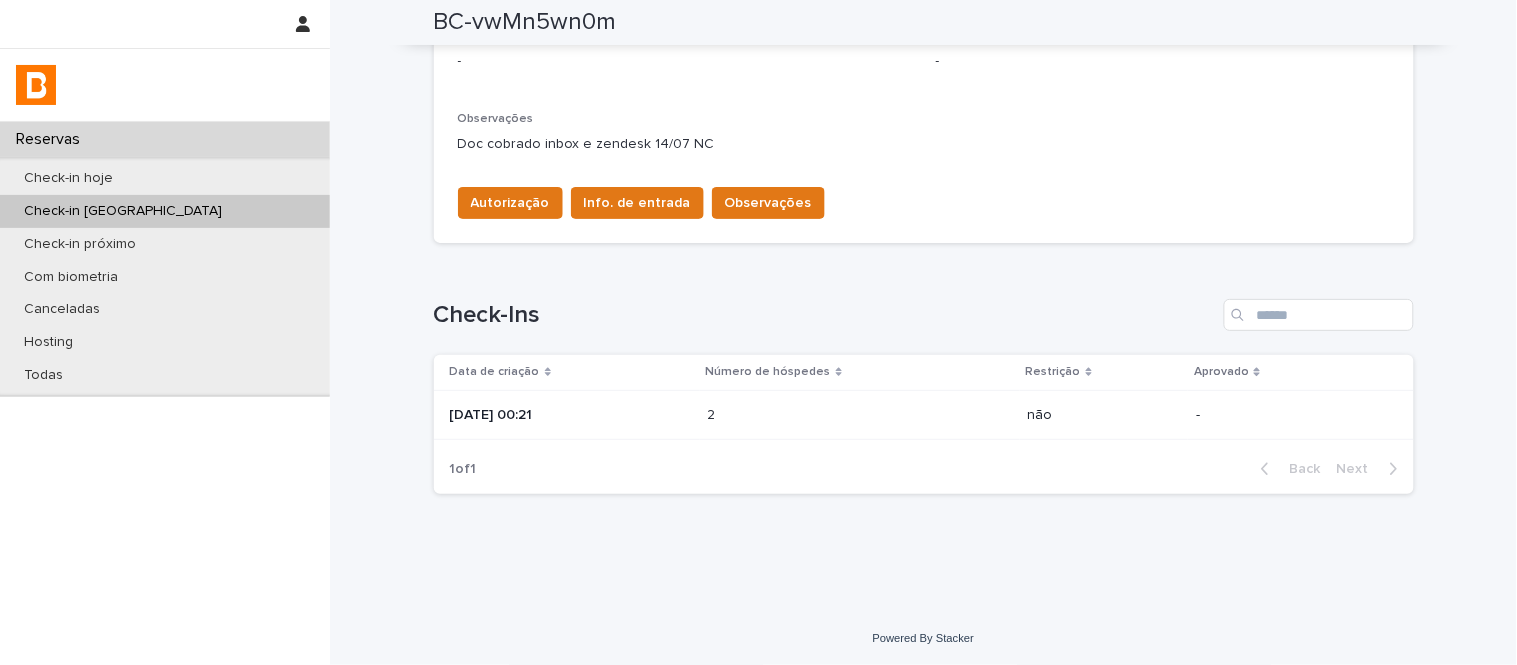 scroll, scrollTop: 598, scrollLeft: 0, axis: vertical 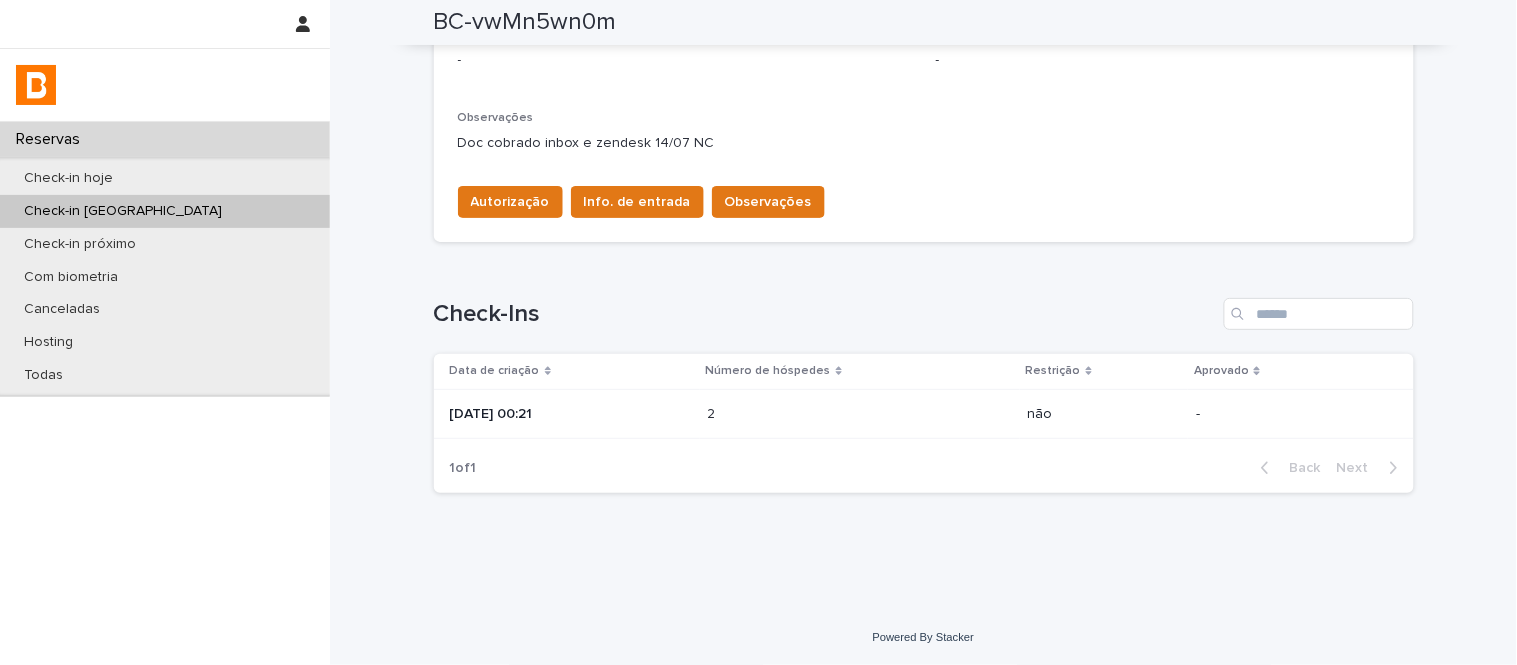 click on "Número de hóspedes" at bounding box center [768, 371] 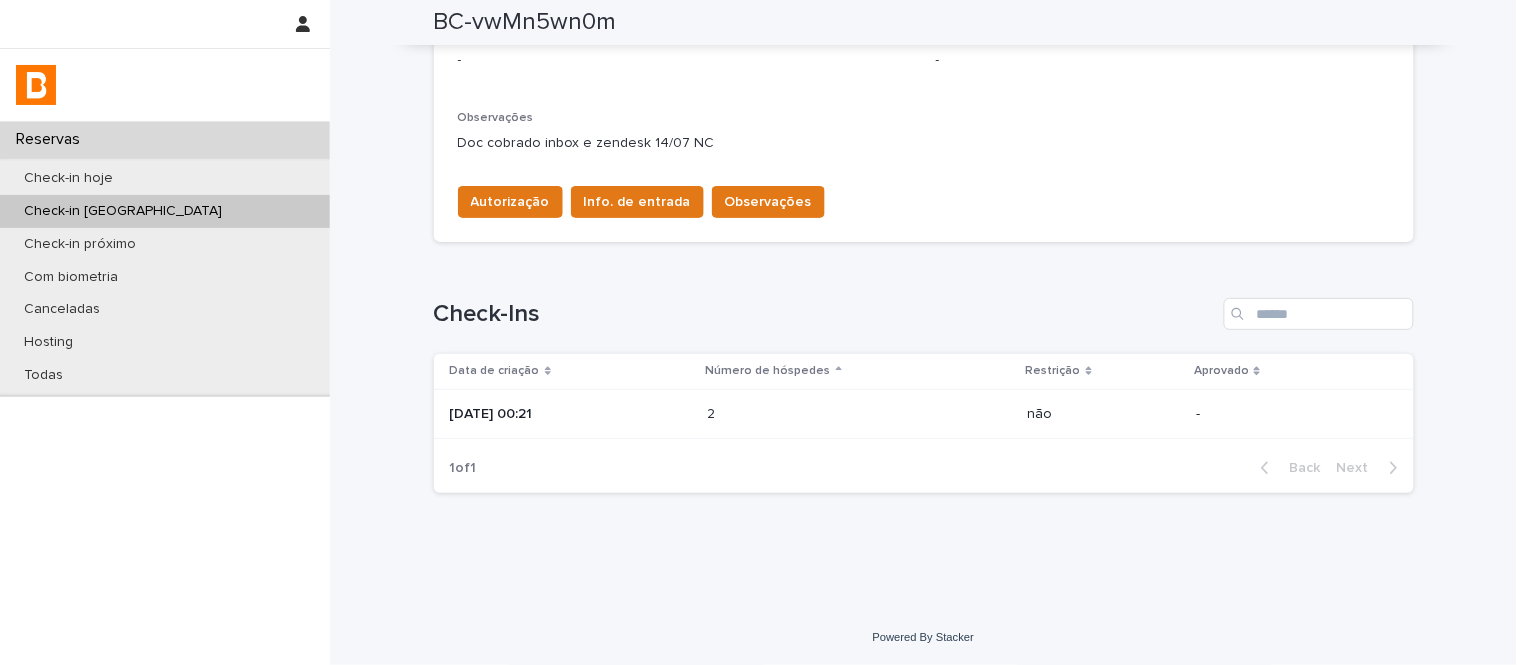 click at bounding box center (795, 414) 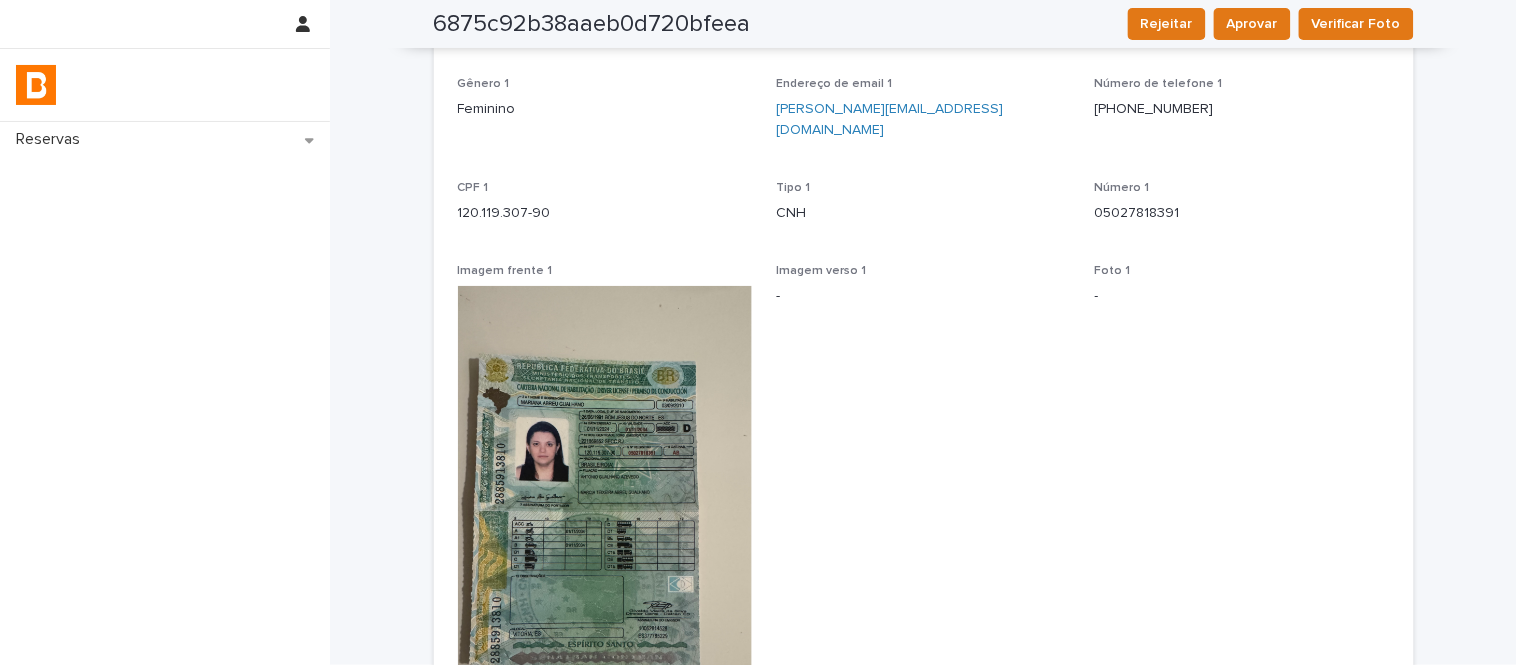 scroll, scrollTop: 111, scrollLeft: 0, axis: vertical 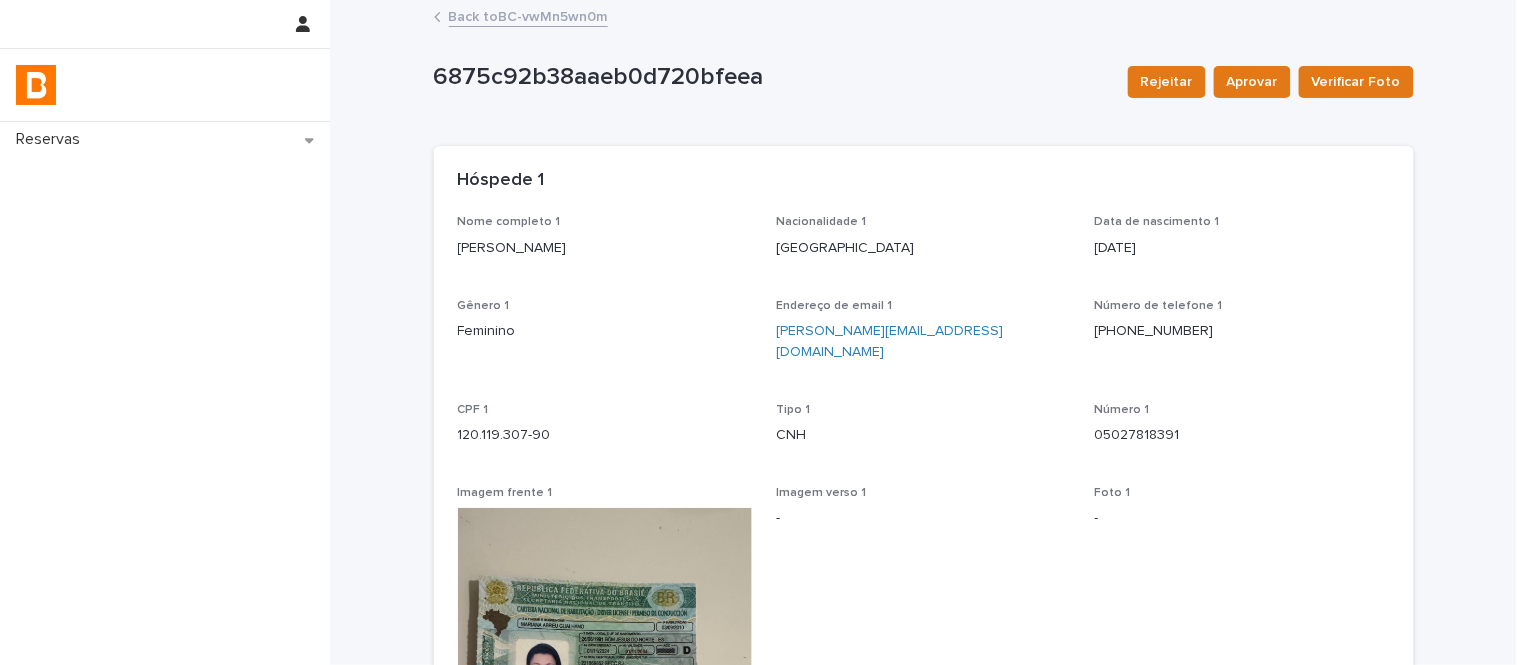 click on "Nome completo 1 Mariana Abreu Gualhano" at bounding box center [605, 244] 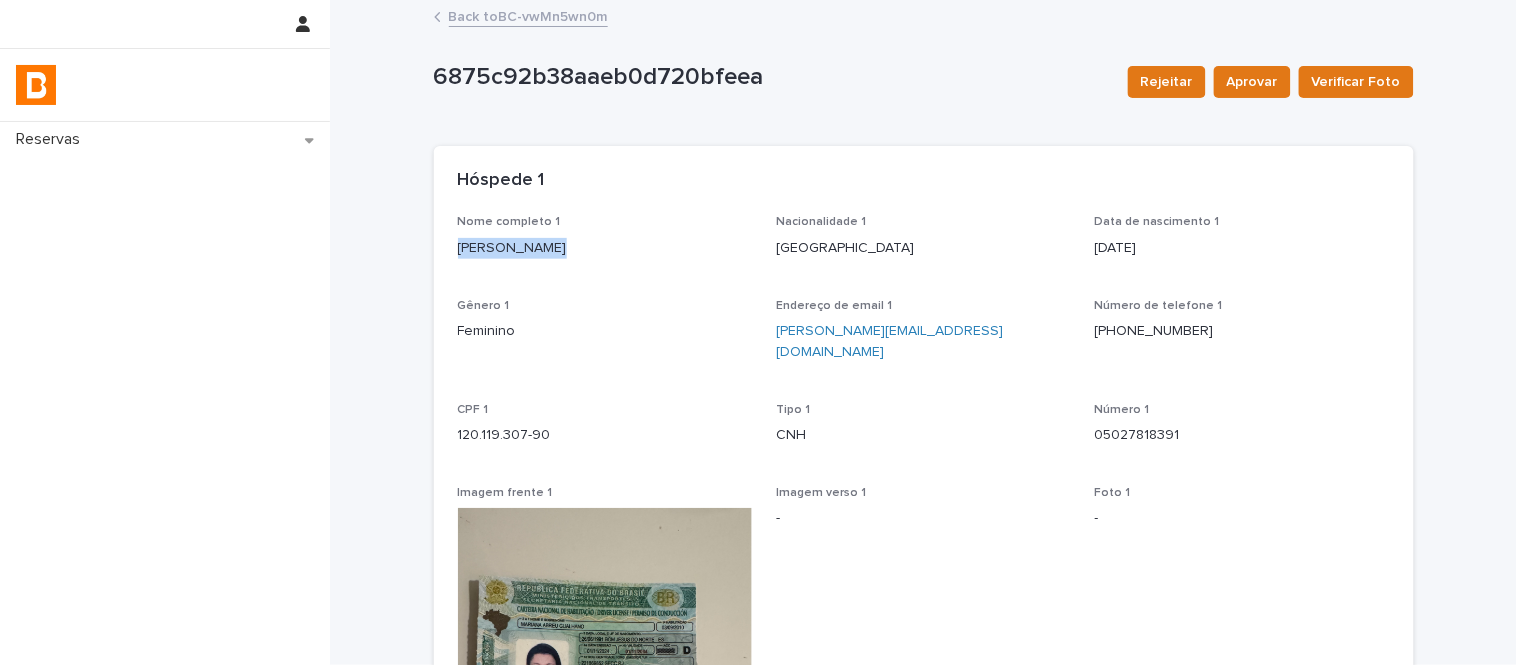 click on "Nome completo 1 Mariana Abreu Gualhano" at bounding box center [605, 244] 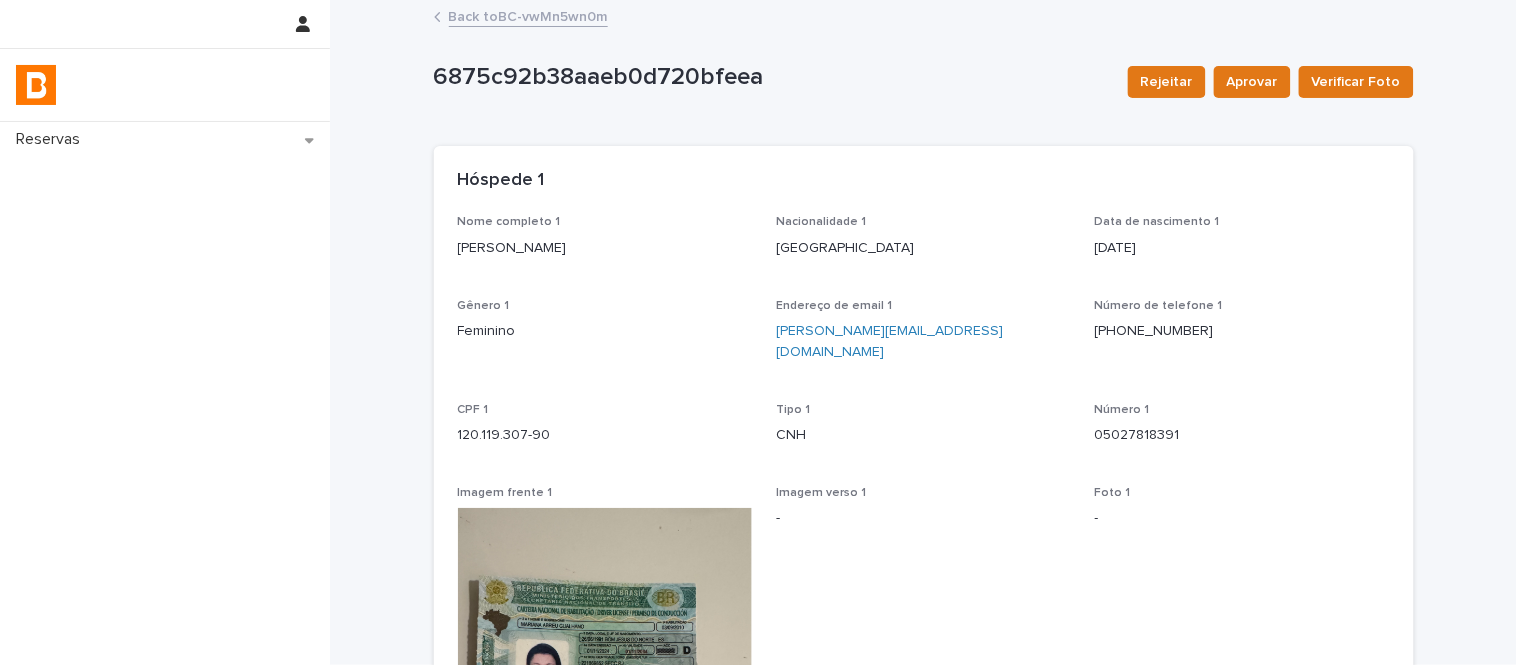 click on "CPF 1 120.119.307-90" at bounding box center (605, 432) 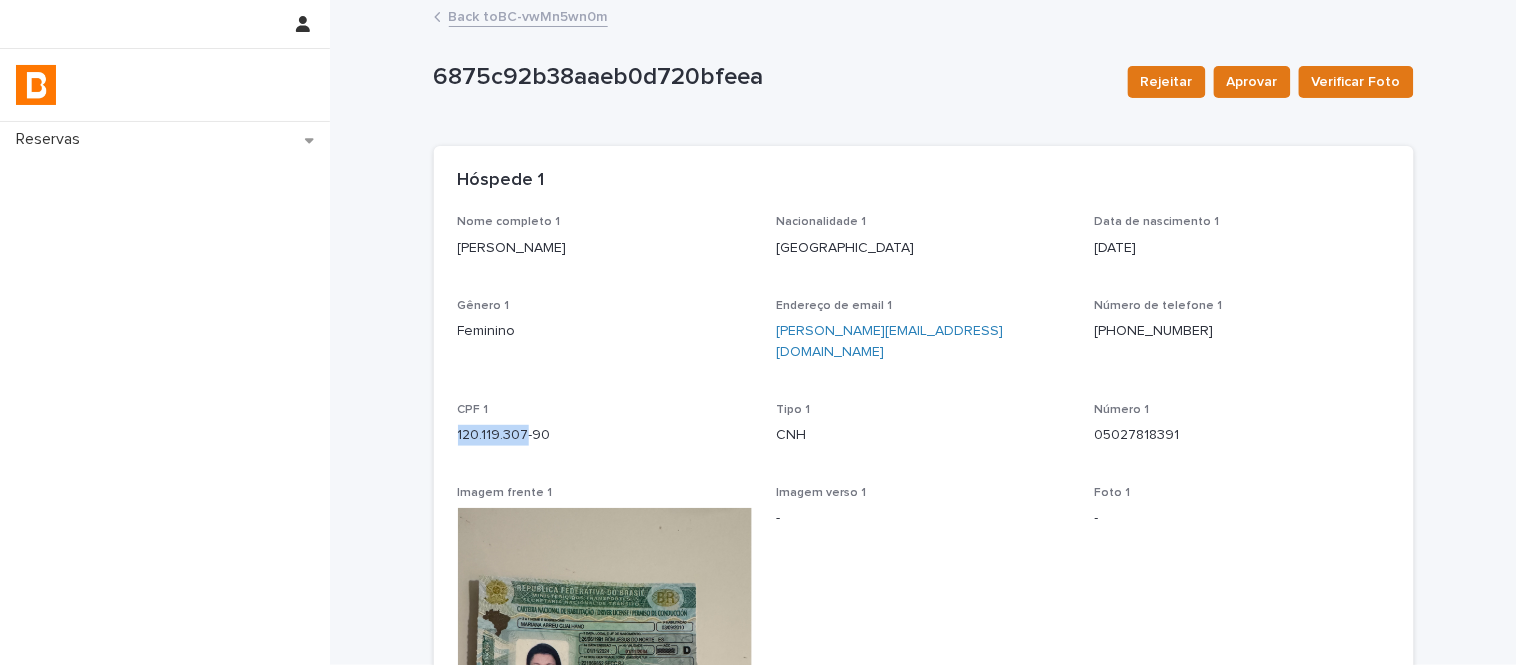 click on "CPF 1 120.119.307-90" at bounding box center [605, 432] 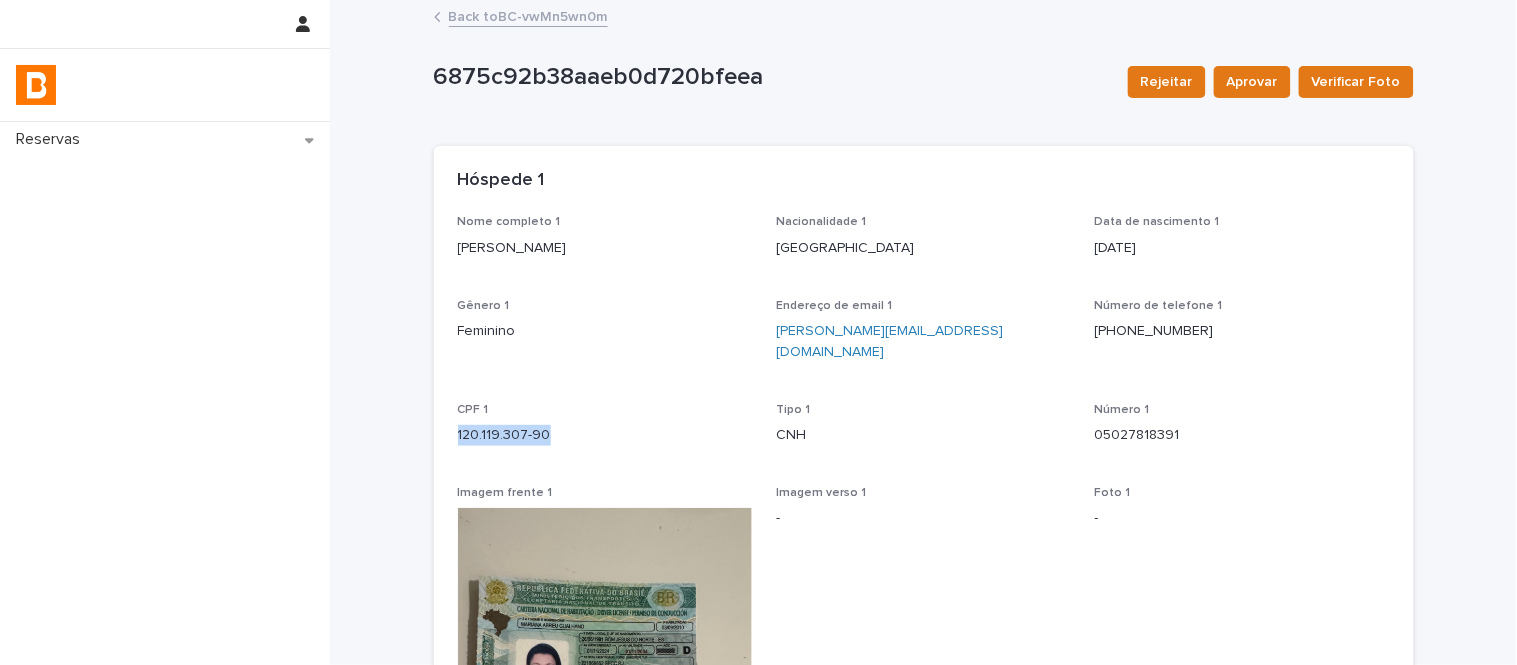 click on "CPF 1 120.119.307-90" at bounding box center (605, 432) 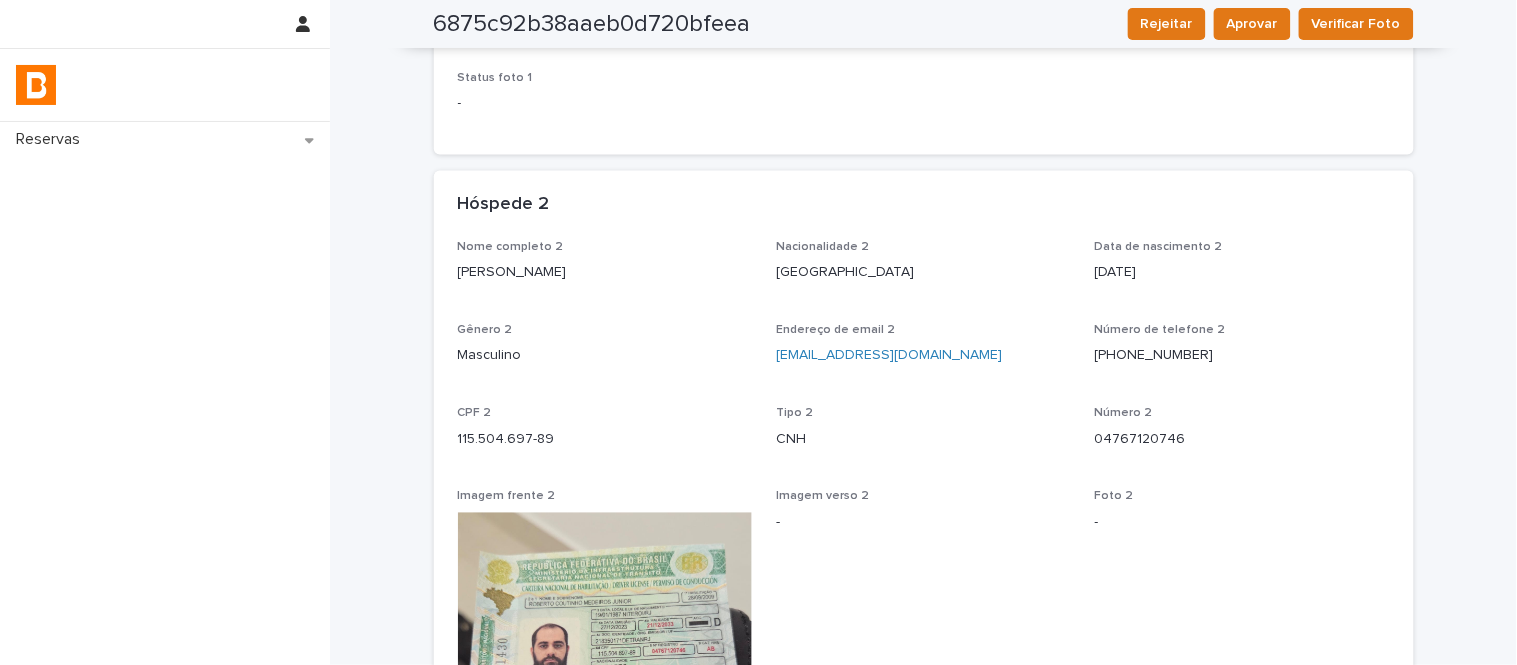 scroll, scrollTop: 1111, scrollLeft: 0, axis: vertical 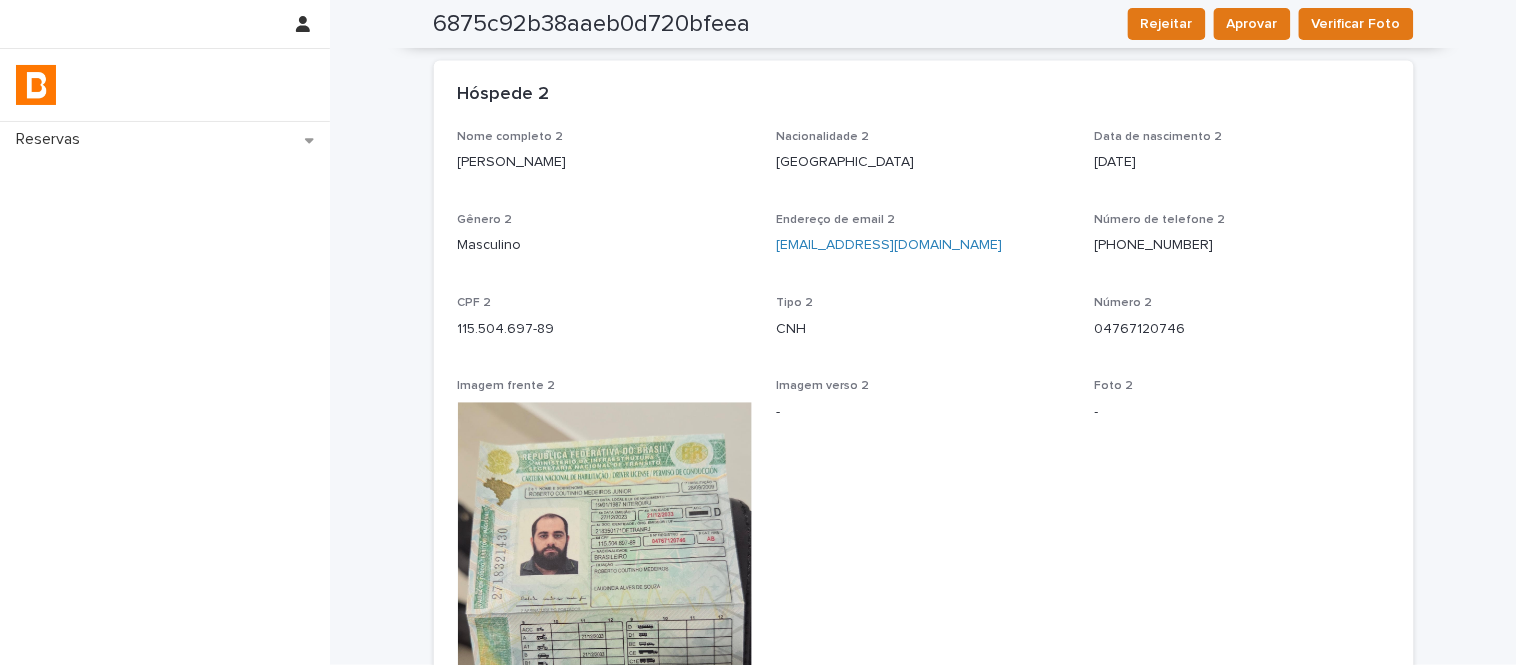click on "Roberto Coutinho Medeiros Junior" at bounding box center (605, 160) 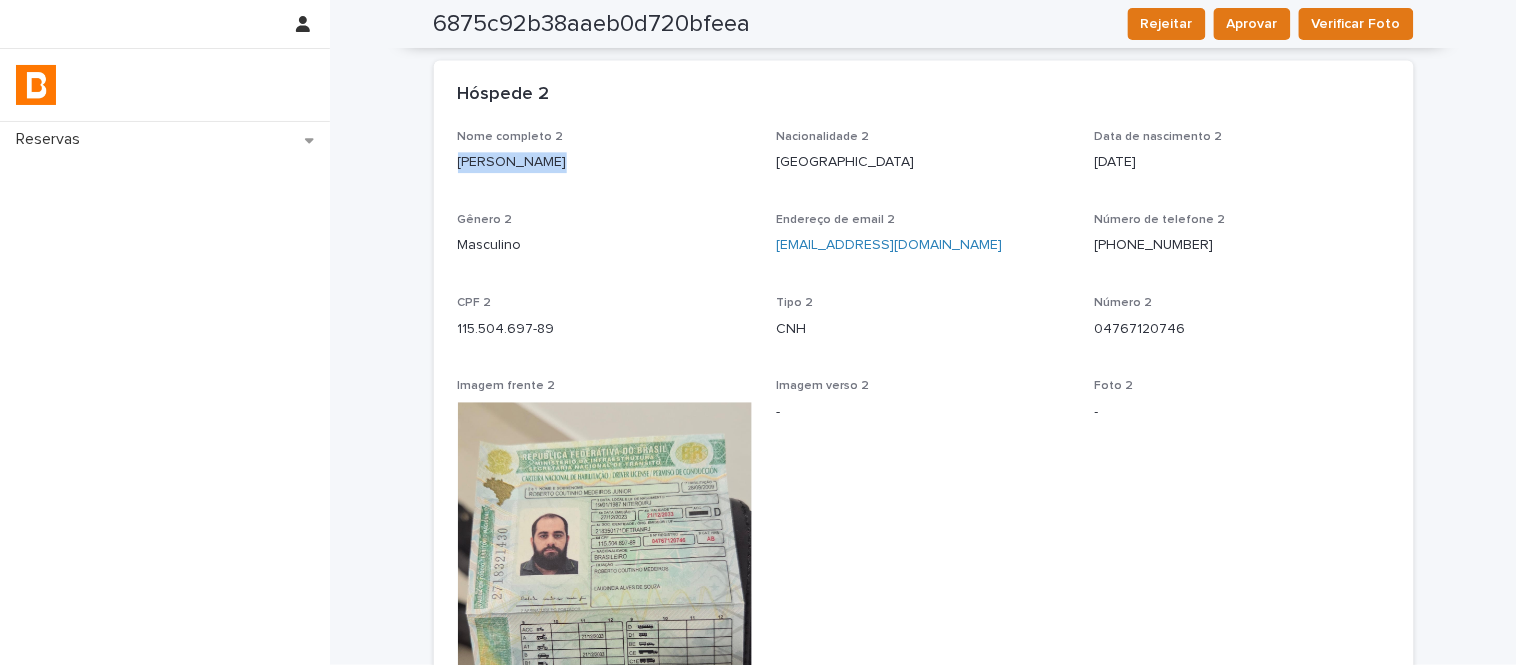 click on "Roberto Coutinho Medeiros Junior" at bounding box center [605, 160] 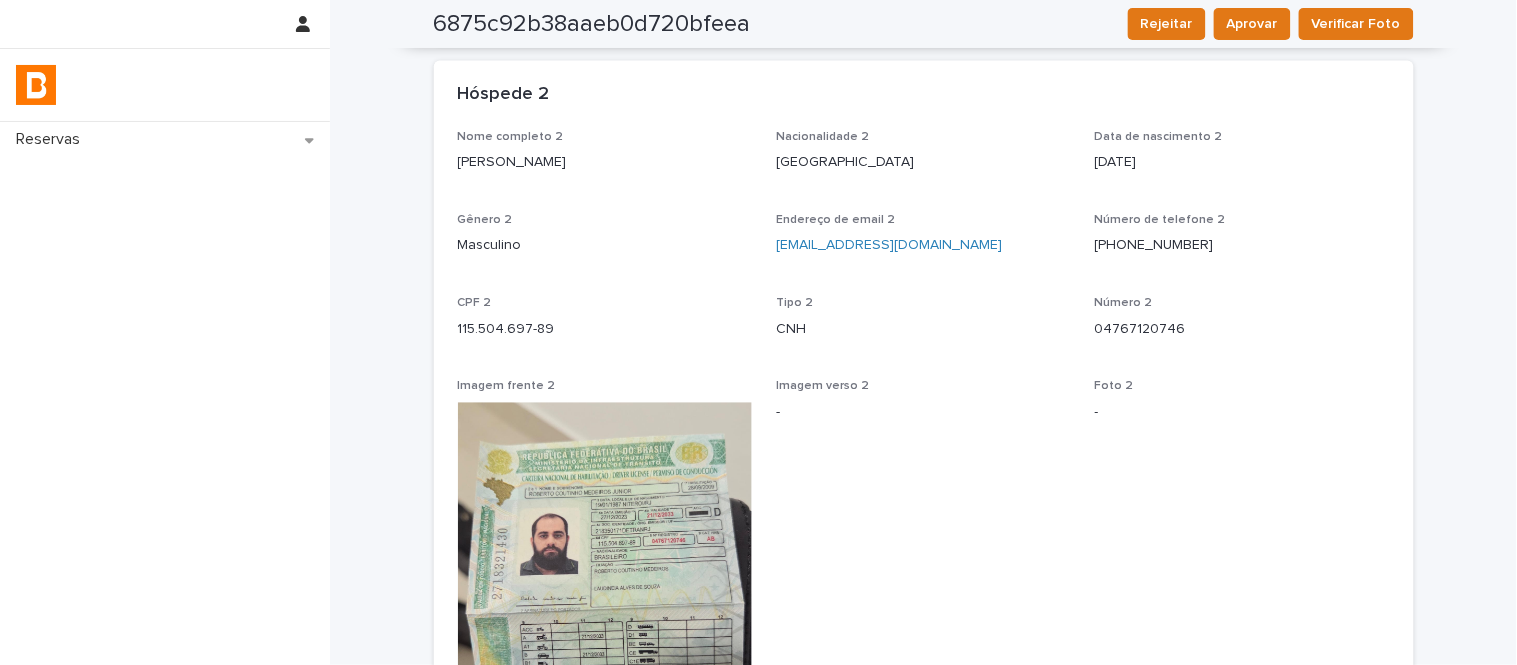 click on "115.504.697-89" at bounding box center (605, 329) 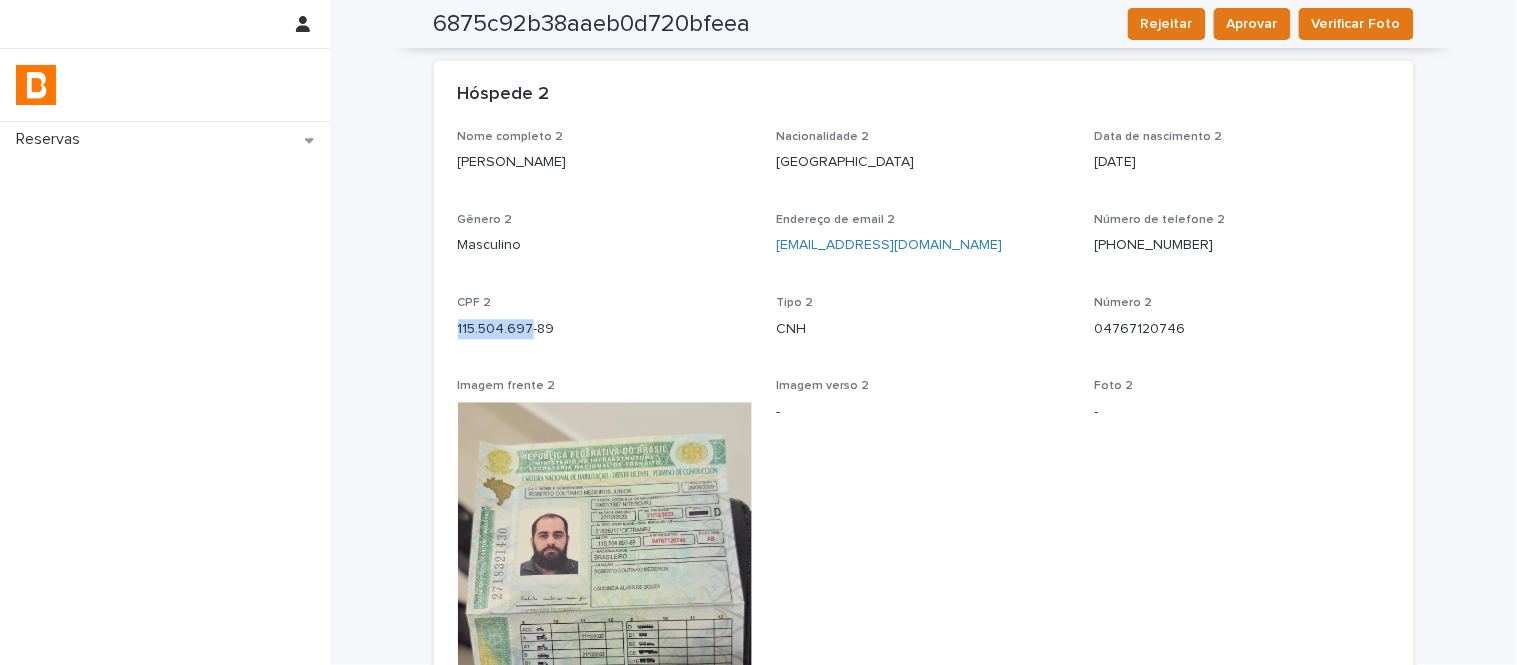 click on "115.504.697-89" at bounding box center (605, 329) 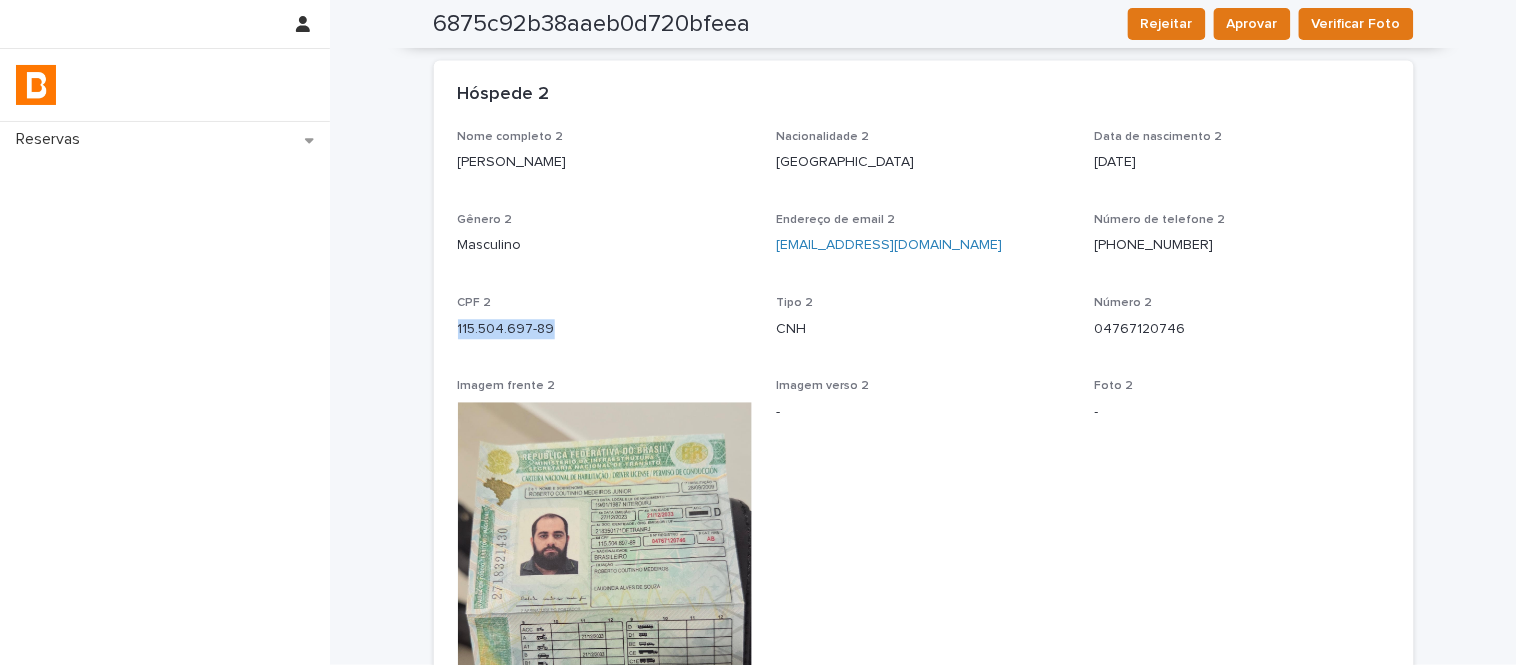 click on "115.504.697-89" at bounding box center [605, 329] 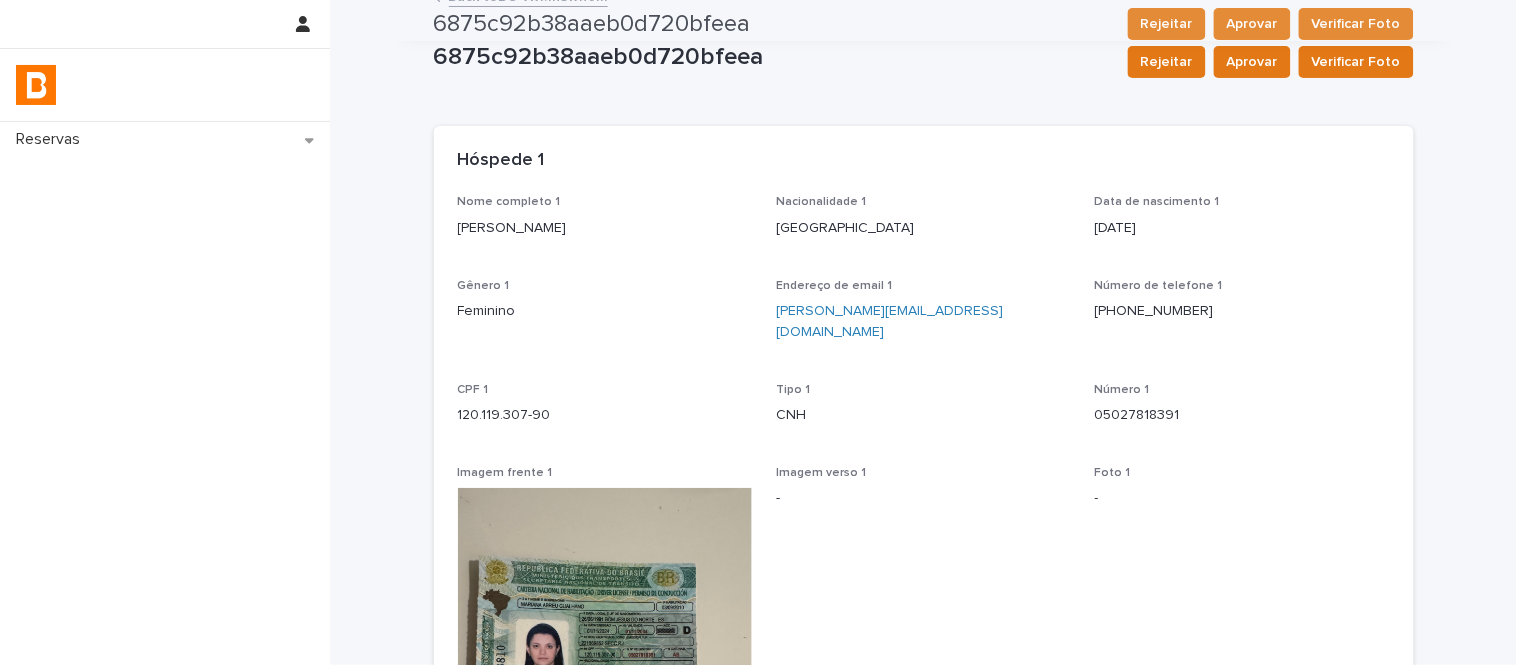 scroll, scrollTop: 0, scrollLeft: 0, axis: both 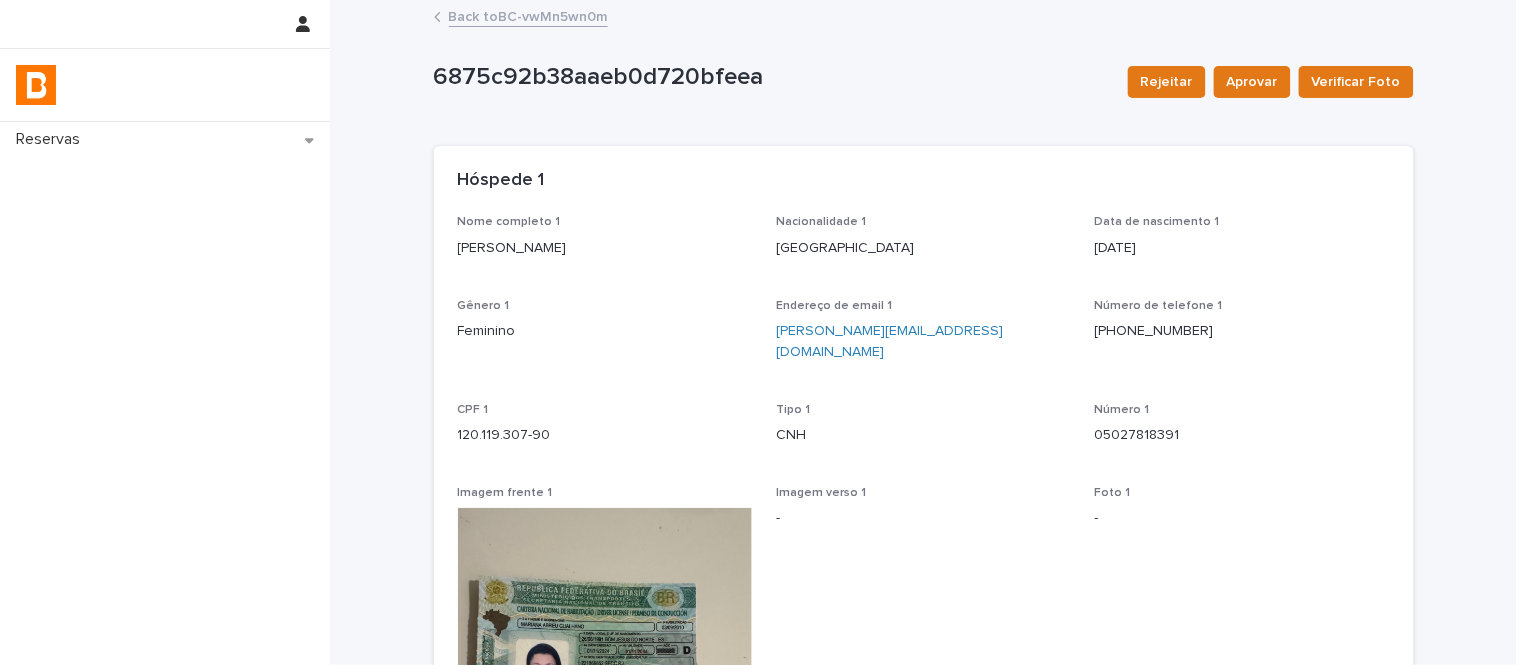click on "Back to  BC-vwMn5wn0m" at bounding box center (528, 15) 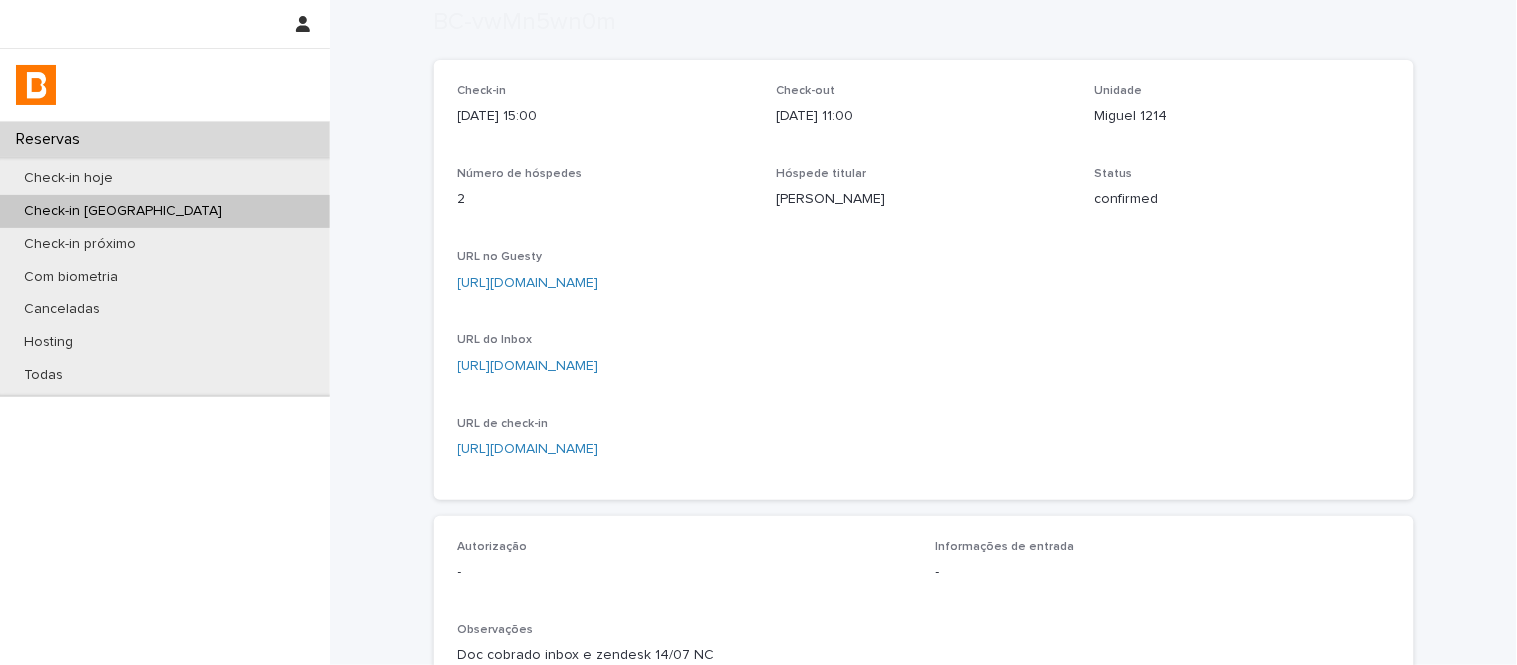scroll, scrollTop: 333, scrollLeft: 0, axis: vertical 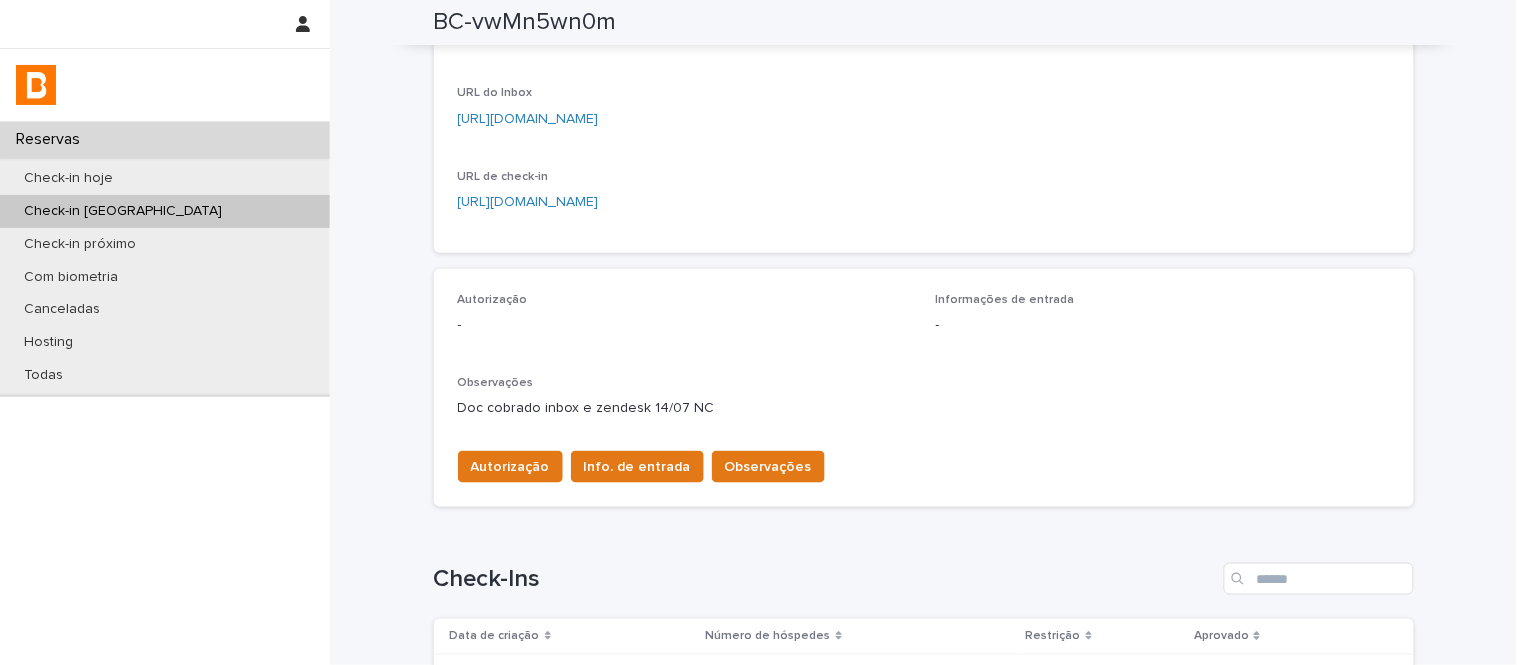 click on "Autorização Info. de entrada Observações" at bounding box center (924, 463) 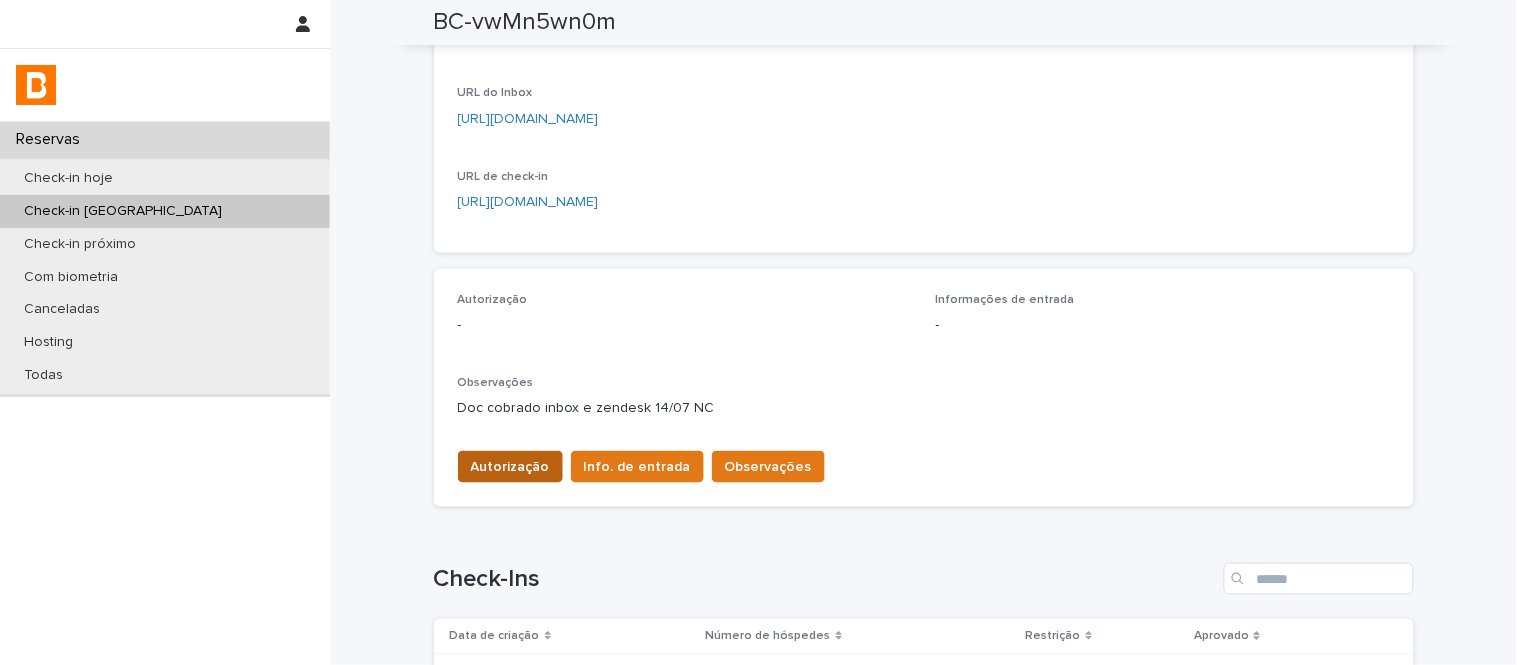click on "Autorização" at bounding box center [510, 467] 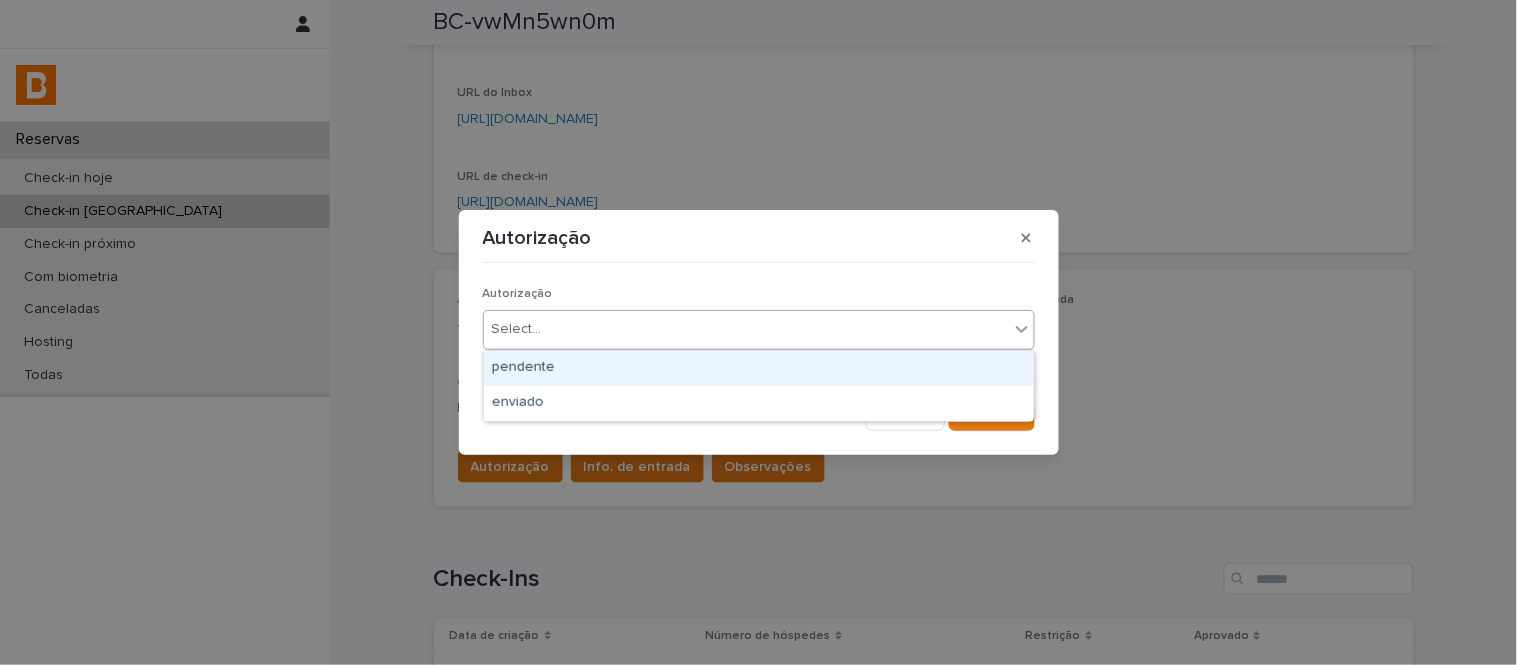 click on "Reservas Check-in hoje Check-in amanhã Check-in próximo Com biometria Canceladas Hosting Todas Reservas Check-in amanhã BC-vwMn5wn0m Loading... Saving… Loading... Saving… BC-vwMn5wn0m BC-vwMn5wn0m Sorry, there was an error saving your record. Please try again. Please fill out the required fields below. Loading... Saving… Loading... Saving… Loading... Saving… Check-in 2025-07-16 15:00 Check-out 2025-07-23 11:00 Unidade Miguel 1214 Número de hóspedes 2 Hóspede titular Mariana Gualhano Status confirmed URL no Guesty https://app.guesty.com/reservations/68463f44c932380019aa423a/summary URL do Inbox https://app.guesty.com/inbox-v2/68463f44ac4eae0012951ad0?reservationId=68463f44c932380019aa423a URL de check-in https://bhomy.paperform.co/?reservation=BC-vwMn5wn0m&guests=2&_=0 Loading... Saving… Autorização - Informações de entrada - Observações Doc cobrado inbox e zendesk 14/07 NC Autorização Info. de entrada Observações Loading... Saving… Check-Ins Data de criação Número de hóspedes" at bounding box center (758, 332) 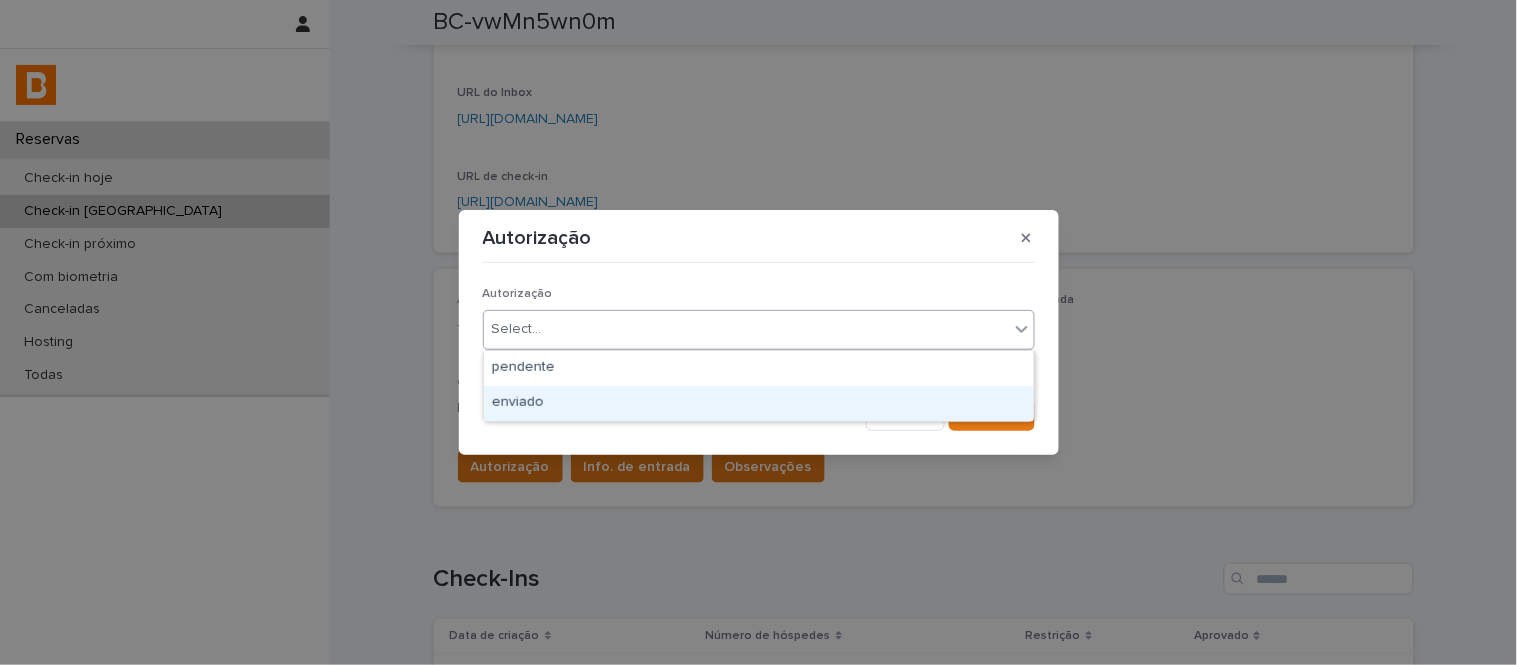 click on "enviado" at bounding box center (759, 403) 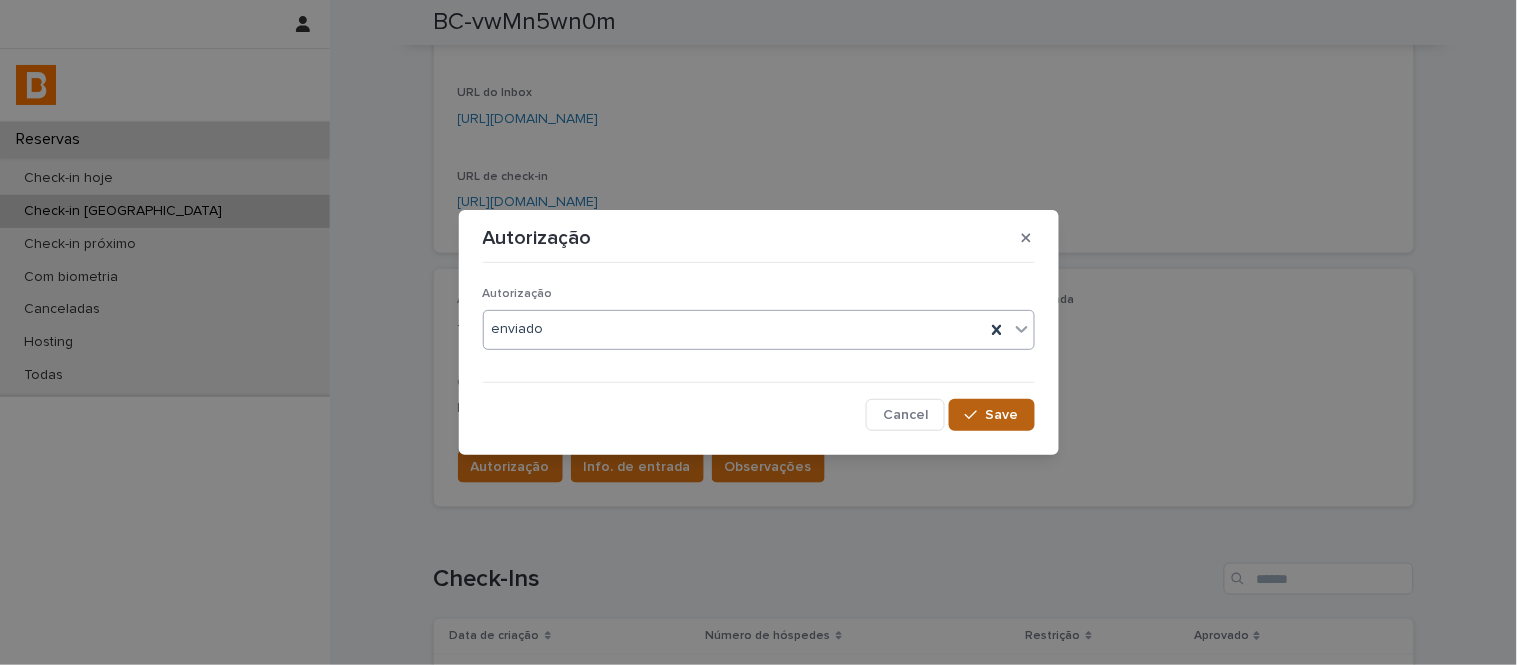 click on "Save" at bounding box center (1002, 415) 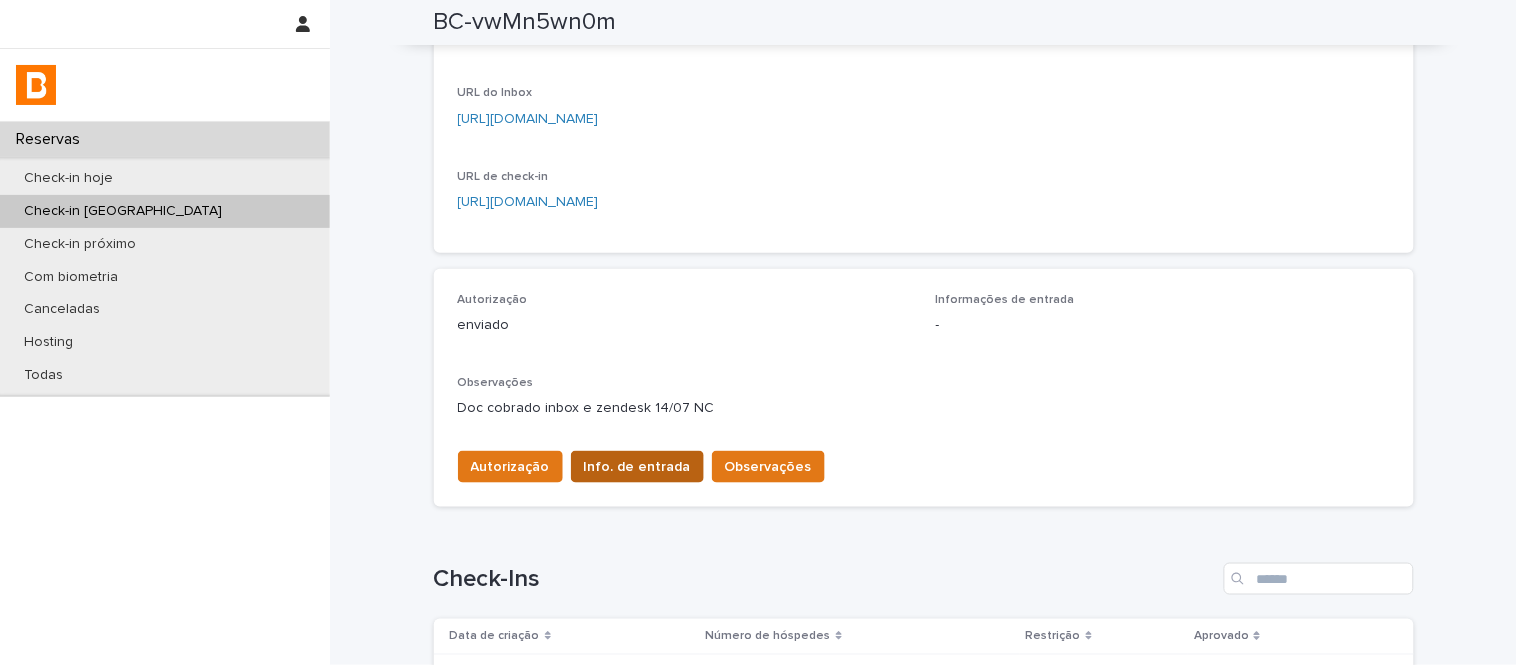 click on "Info. de entrada" at bounding box center (637, 467) 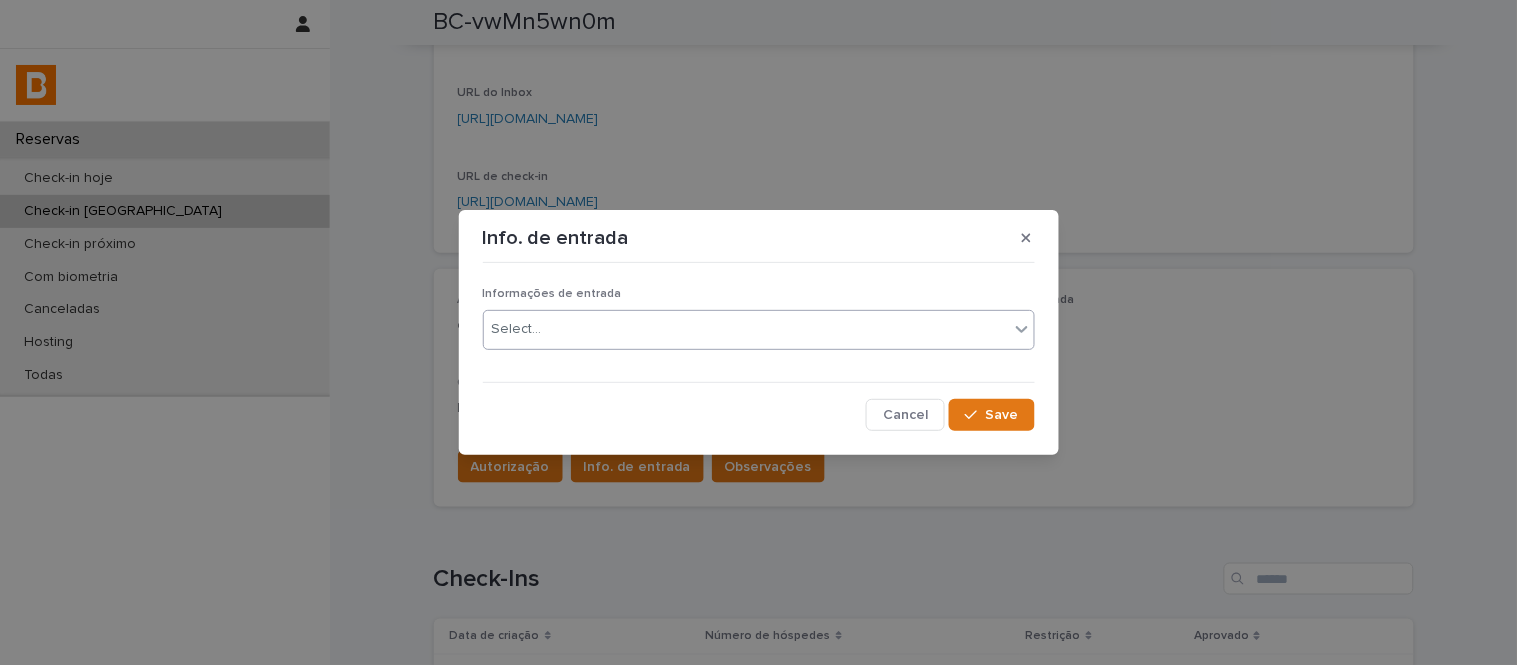 click on "Select..." at bounding box center [746, 329] 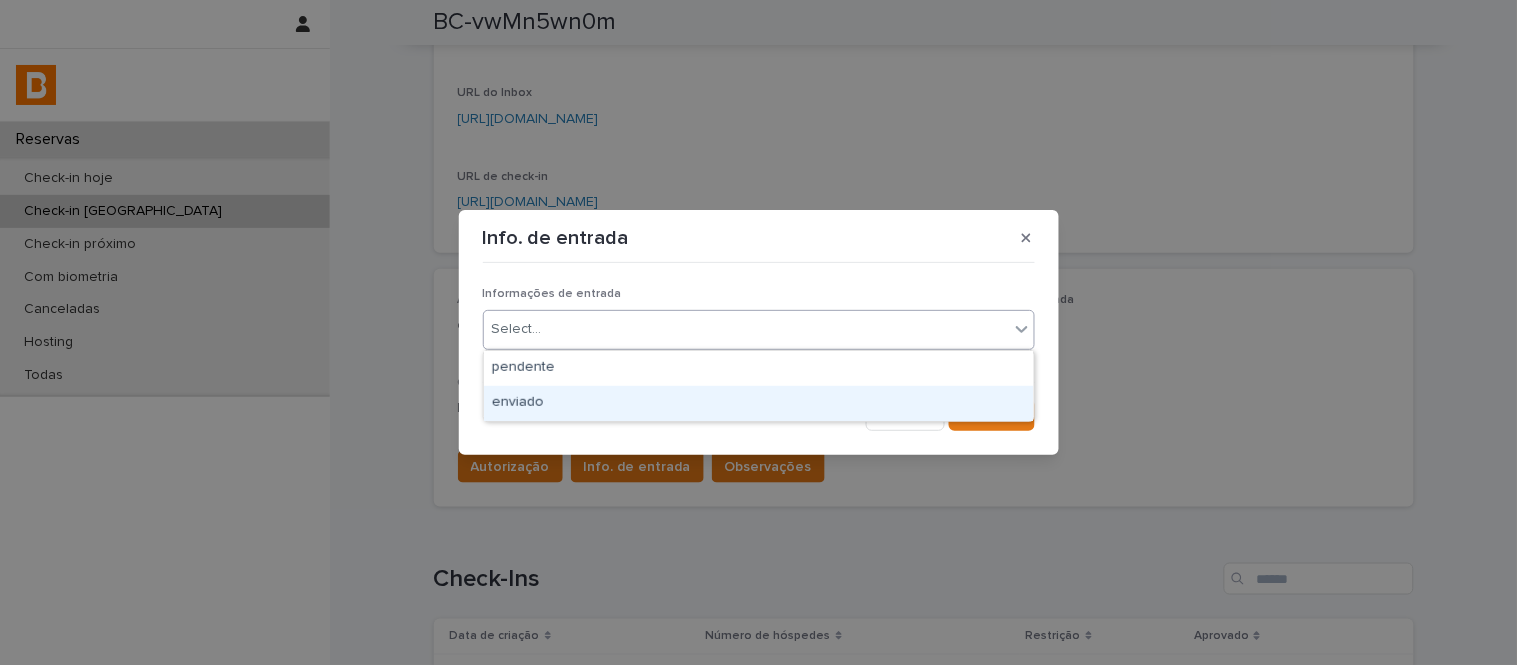 click on "enviado" at bounding box center (759, 403) 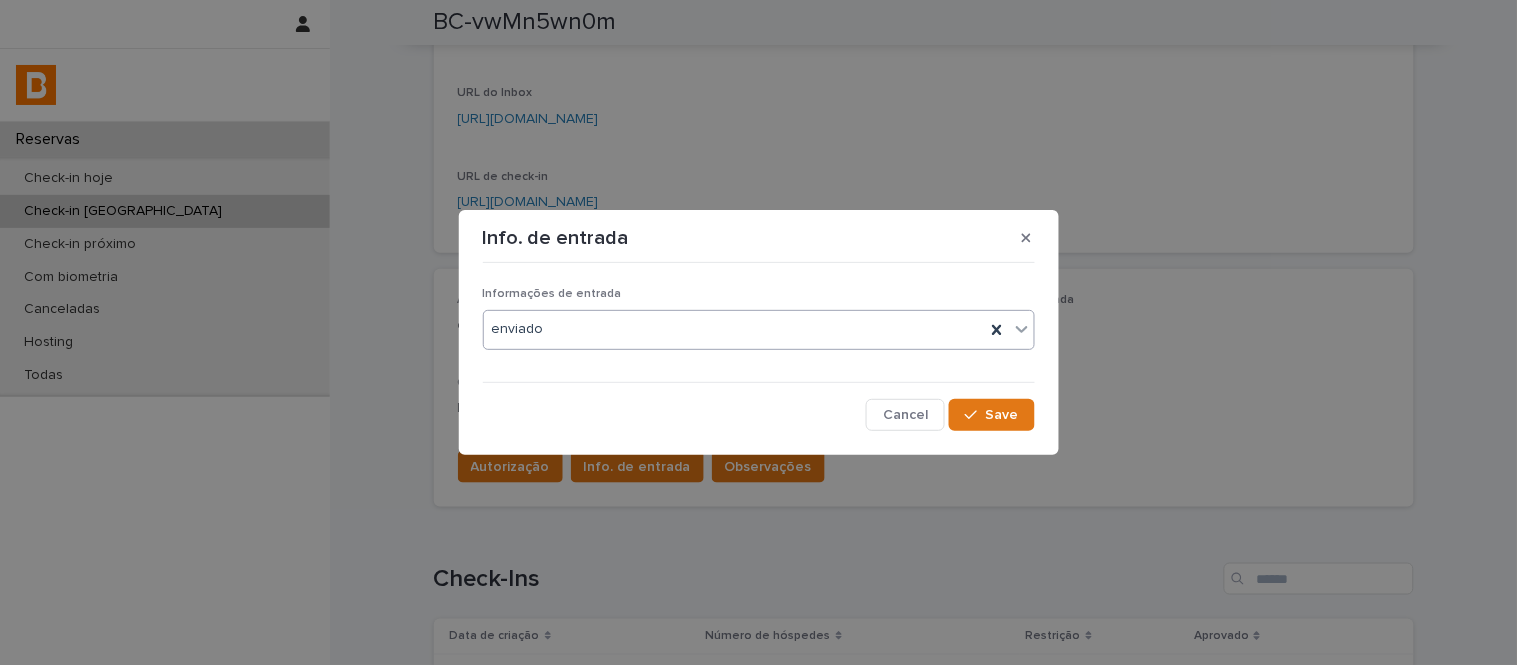 click on "Informações de entrada   option enviado, selected.     0 results available. Select is focused ,type to refine list, press Down to open the menu,  enviado Cancel Save" at bounding box center [759, 350] 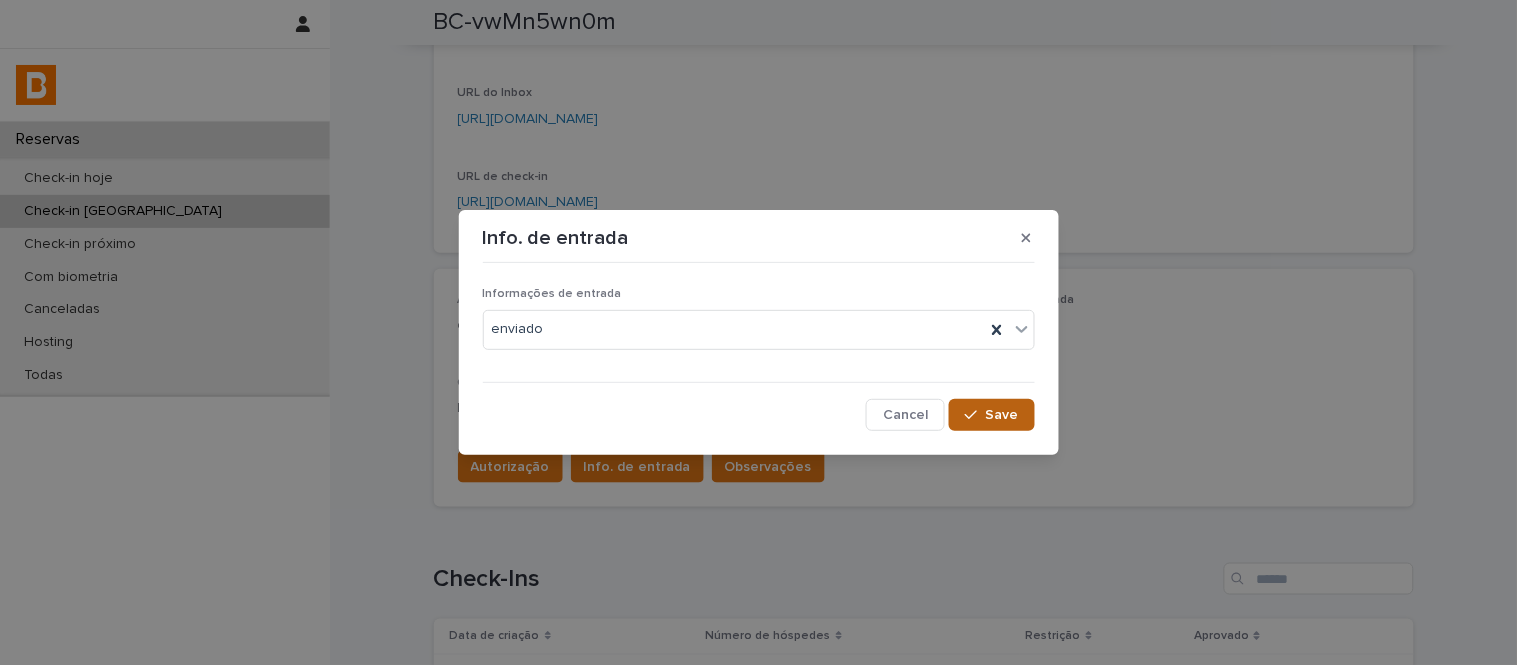 click on "Save" at bounding box center [1002, 415] 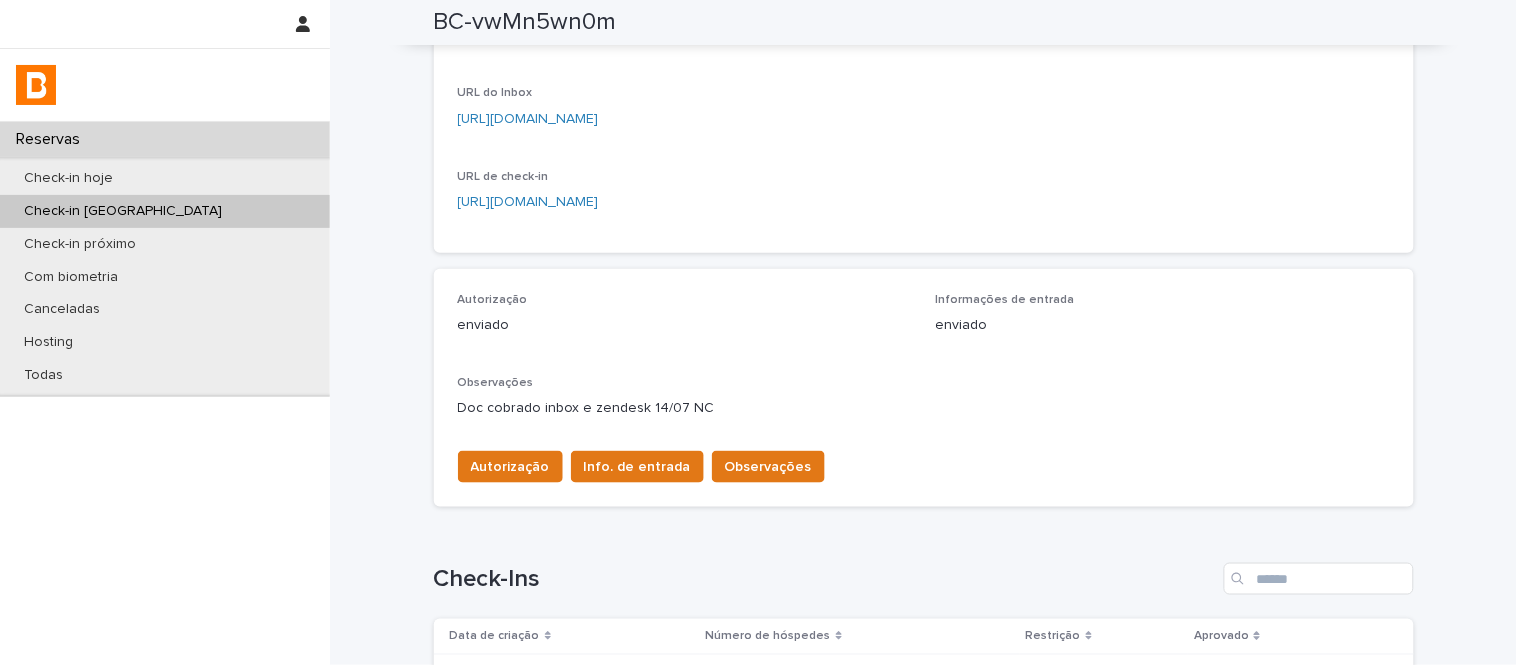 click on "Observações" at bounding box center [768, 467] 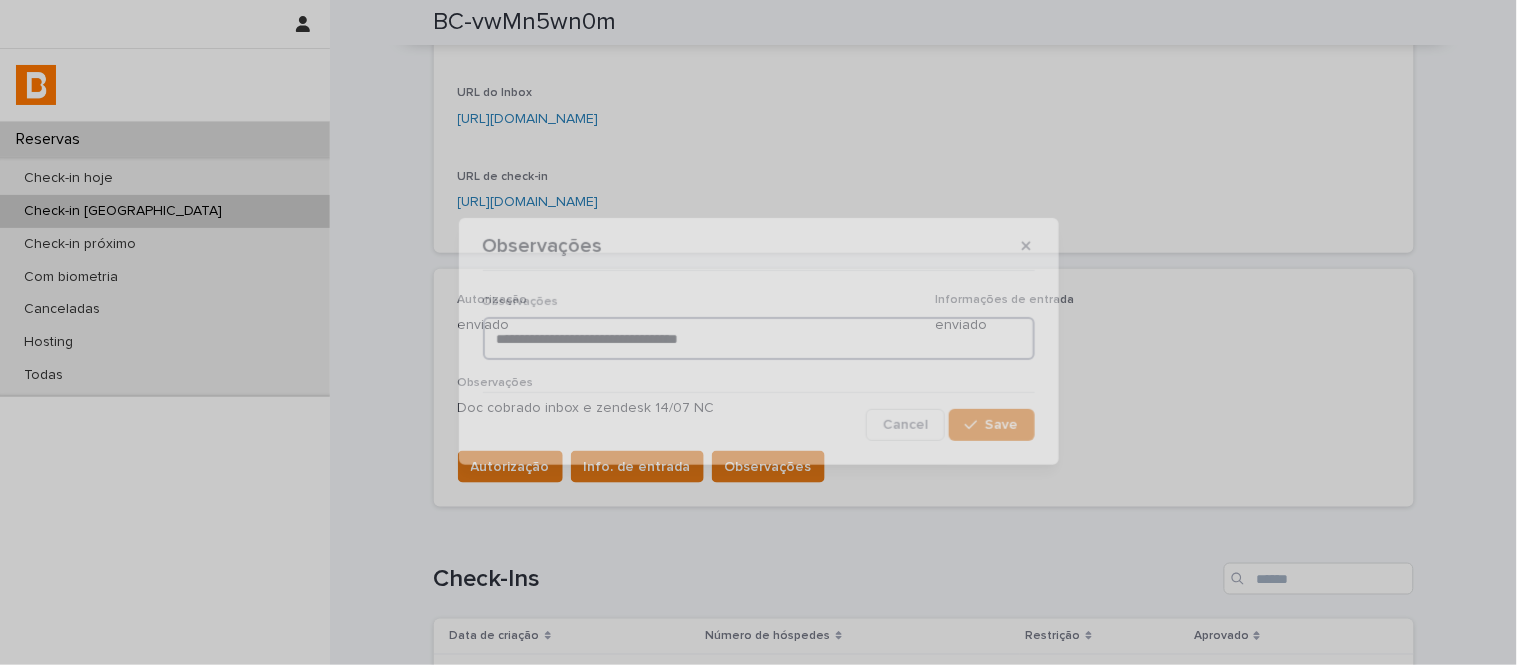 click on "**********" at bounding box center (759, 338) 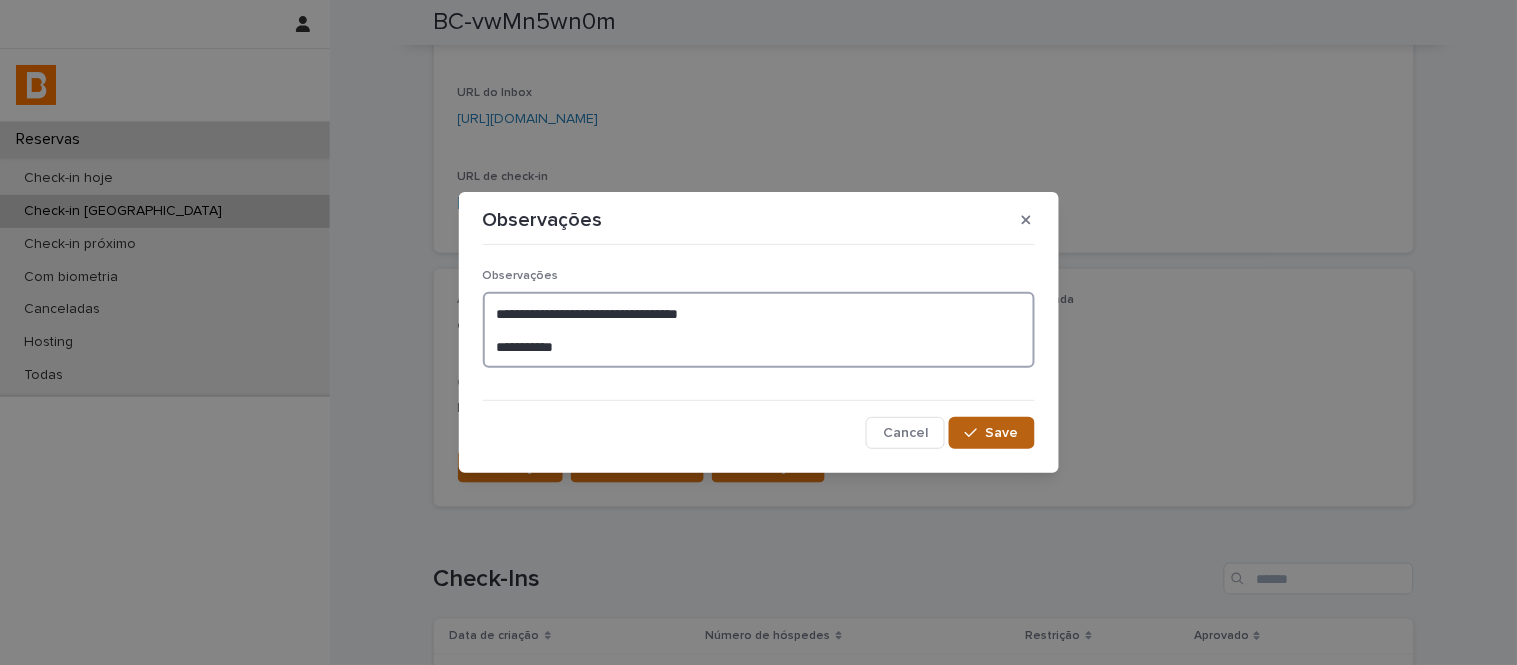 type on "**********" 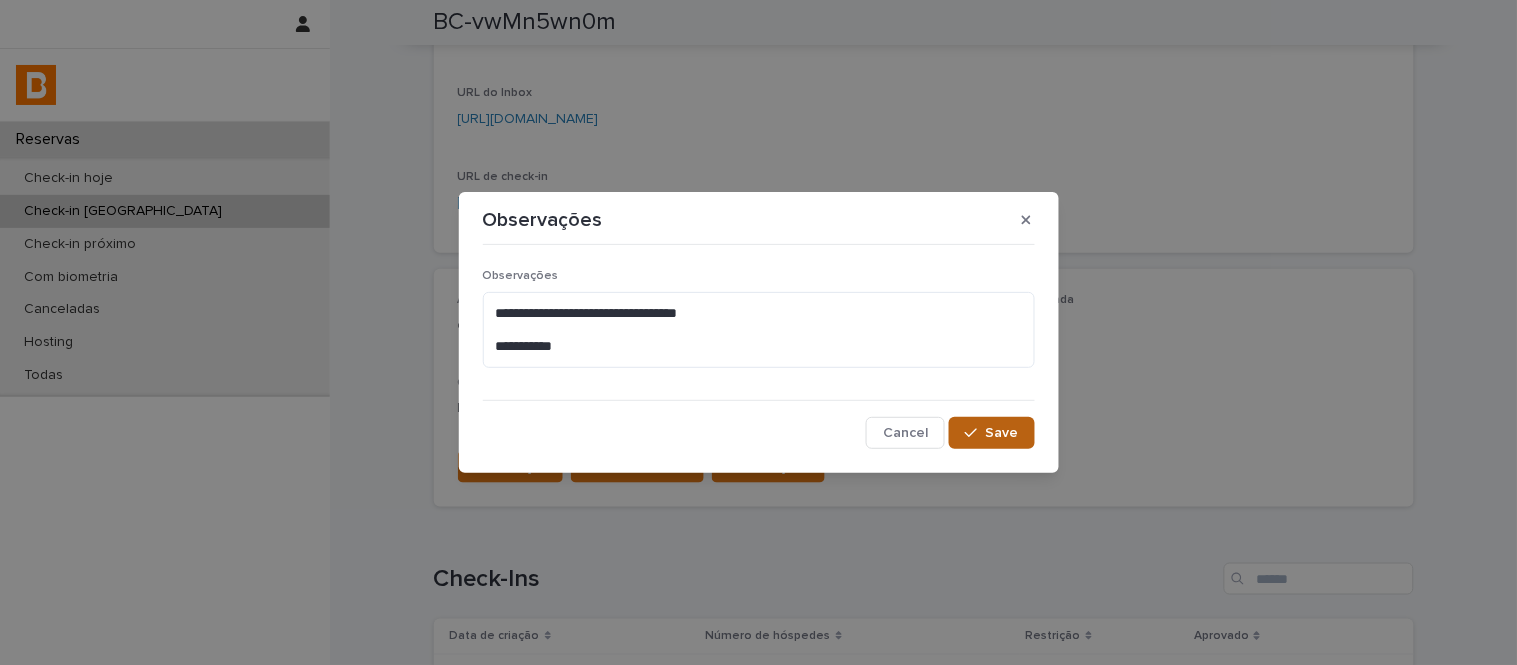 click on "Save" at bounding box center (991, 433) 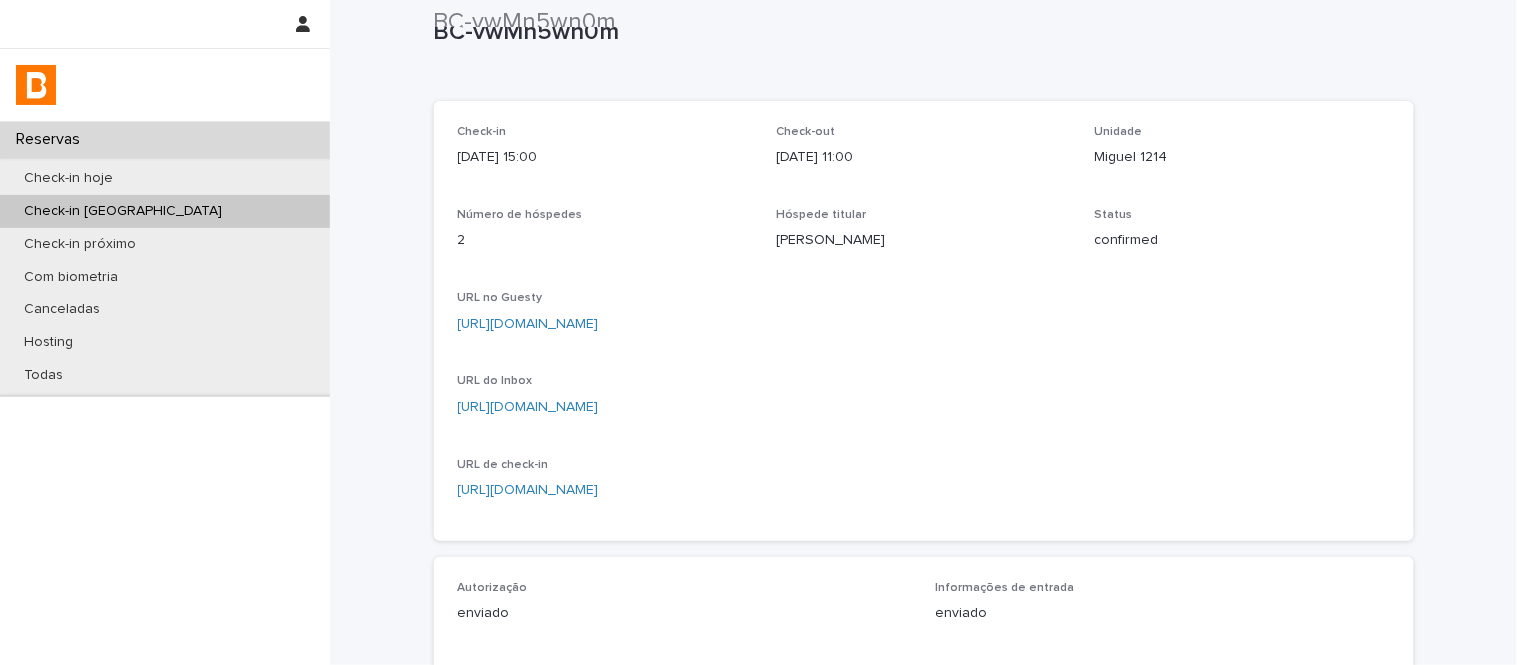 scroll, scrollTop: 0, scrollLeft: 0, axis: both 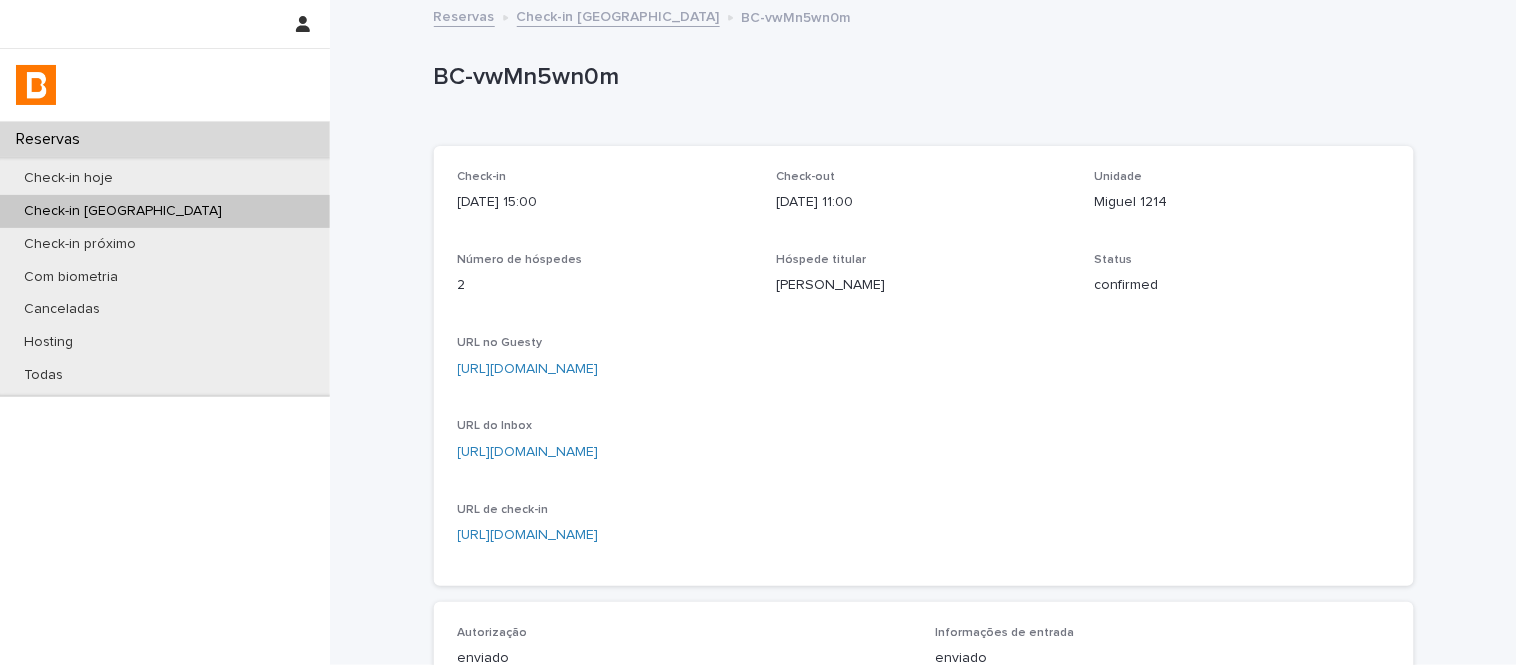 click on "Miguel 1214" at bounding box center [1242, 202] 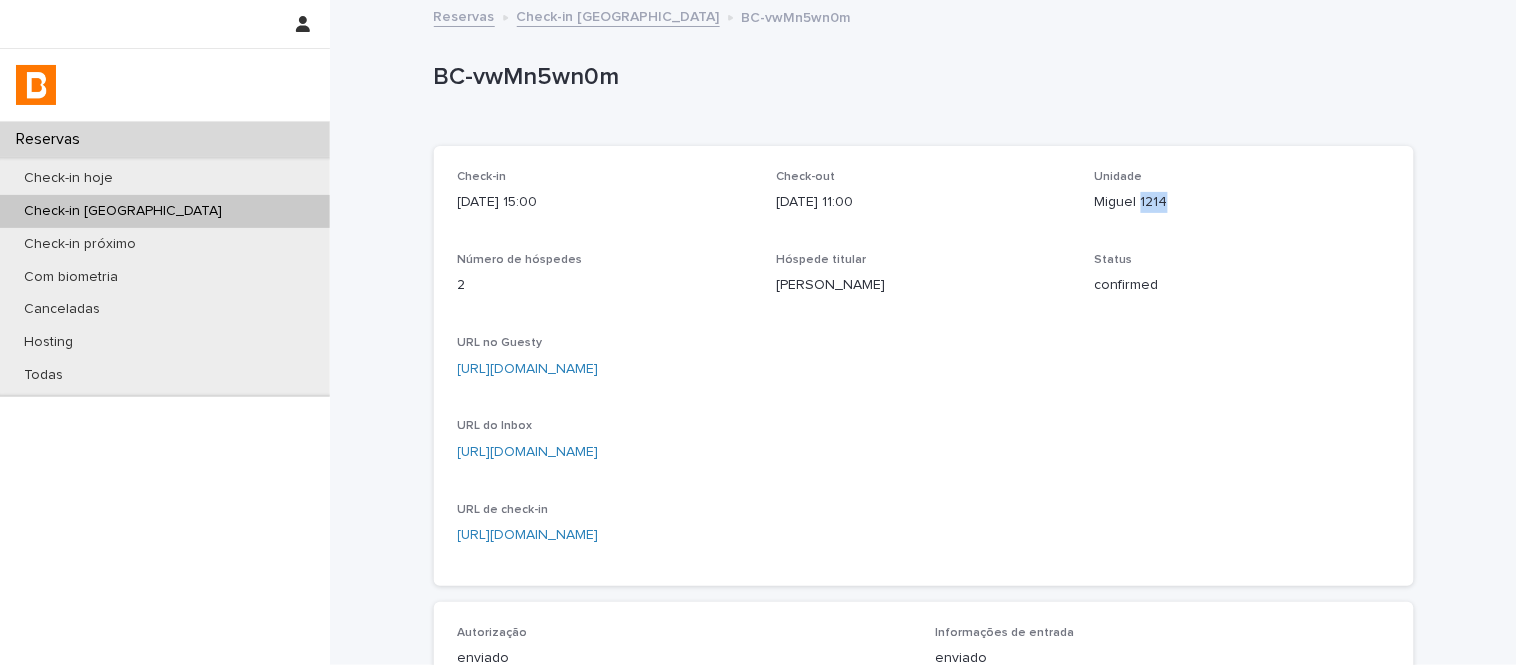 click on "Miguel 1214" at bounding box center (1242, 202) 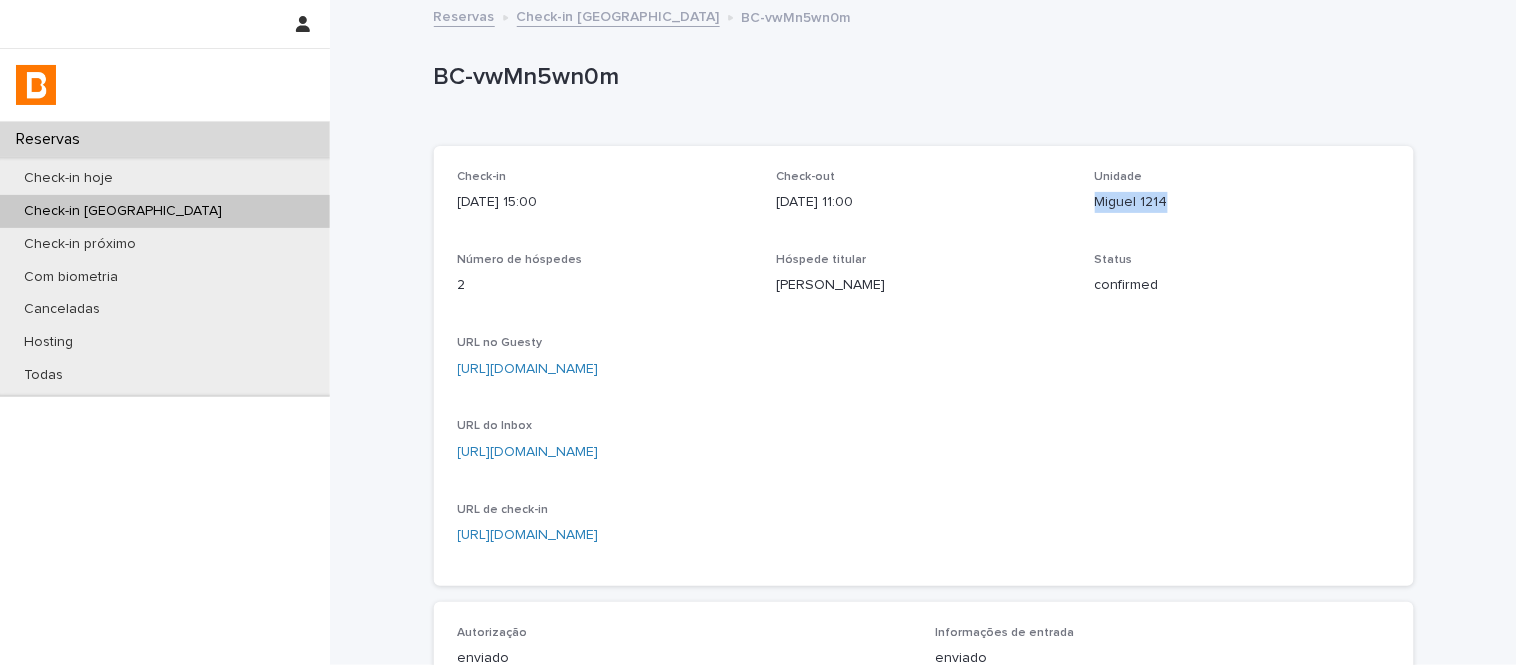 click on "Miguel 1214" at bounding box center (1242, 202) 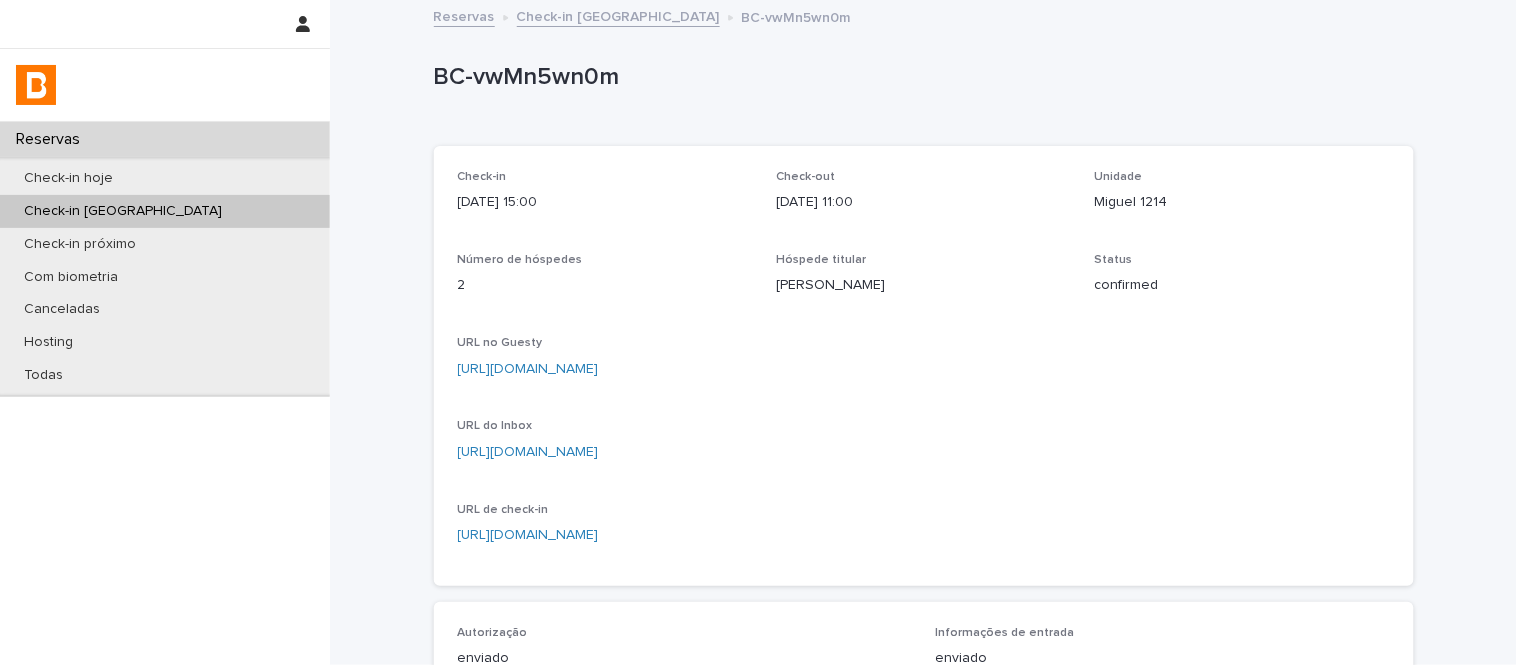 click on "BC-vwMn5wn0m" at bounding box center (920, 77) 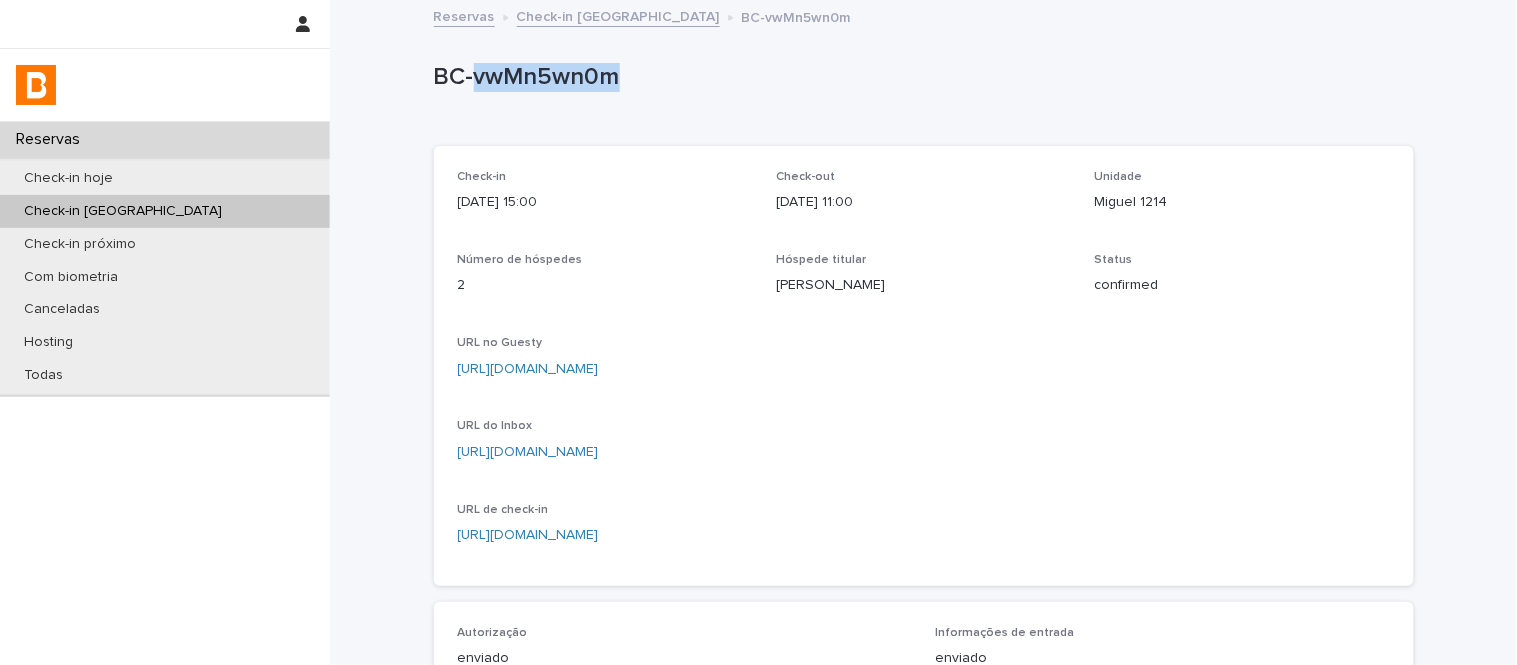 click on "BC-vwMn5wn0m" at bounding box center [920, 77] 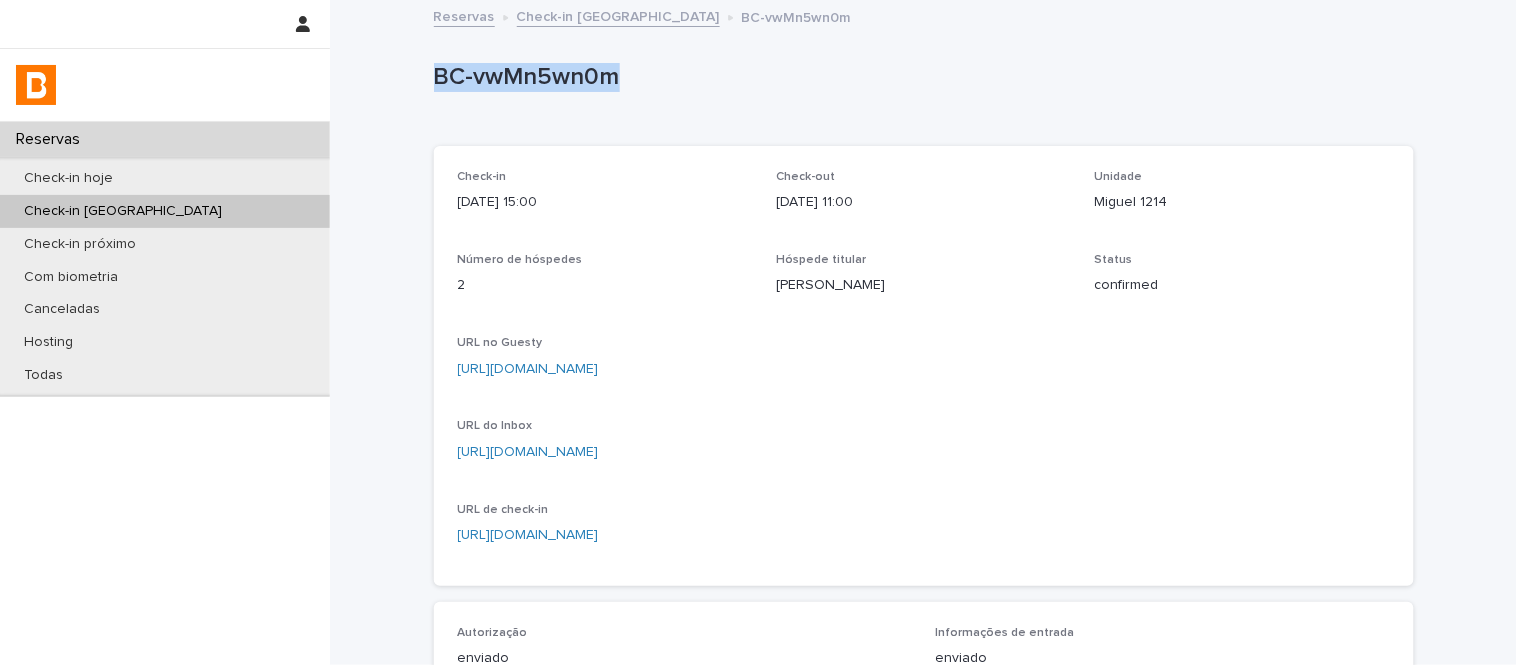 click on "BC-vwMn5wn0m" at bounding box center [920, 77] 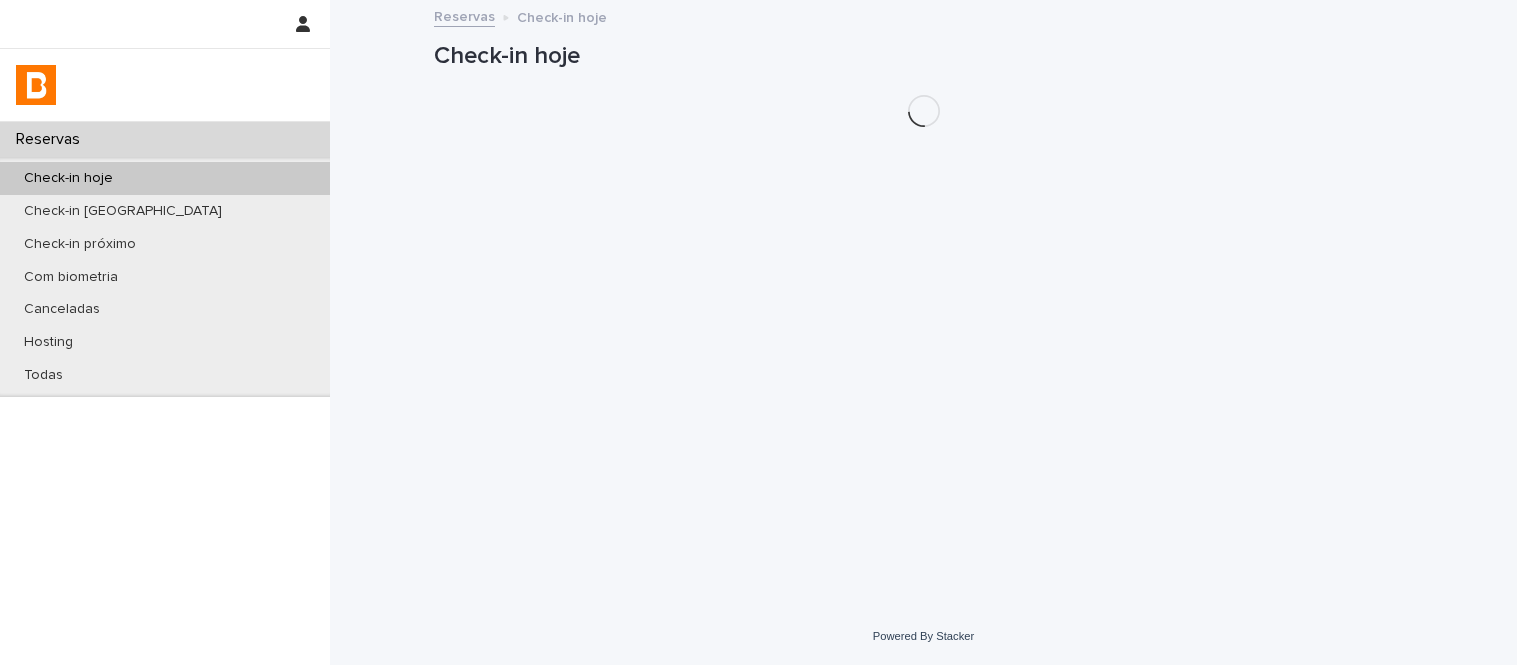 scroll, scrollTop: 0, scrollLeft: 0, axis: both 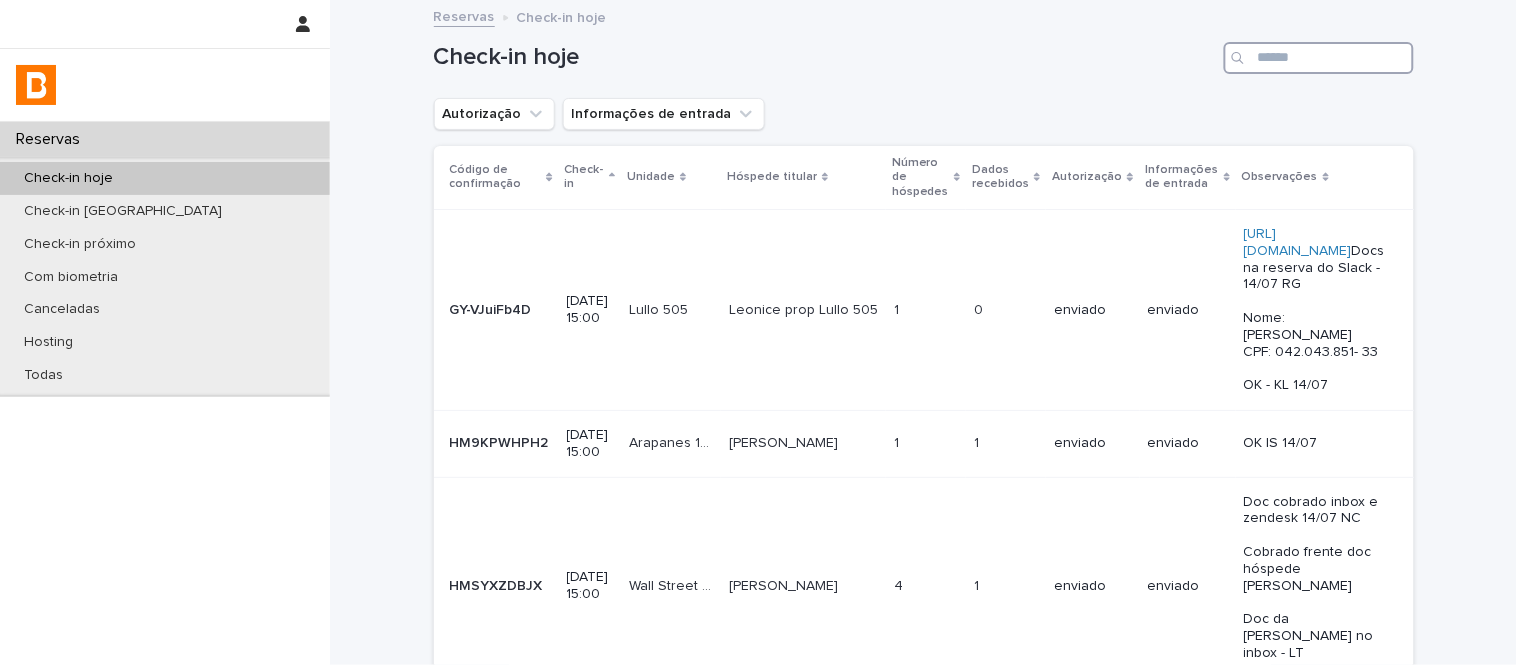 click at bounding box center (1319, 58) 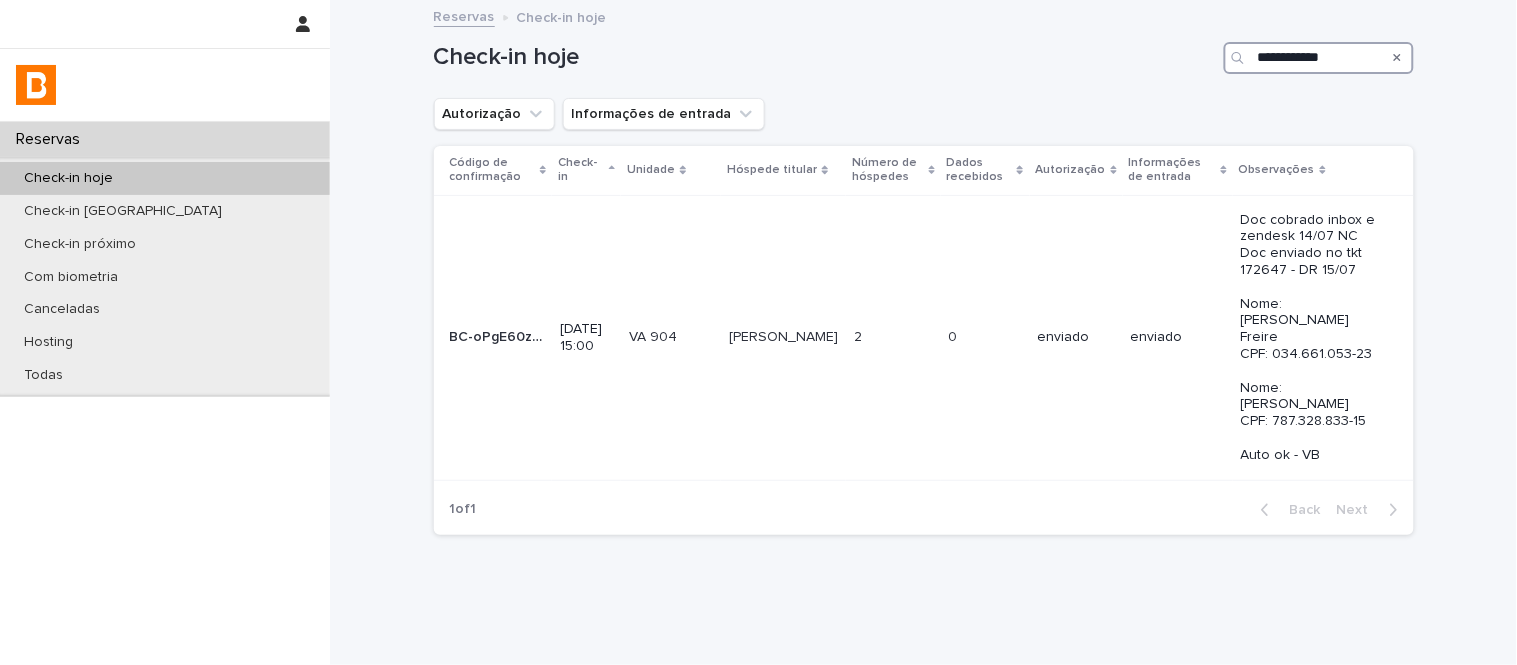 type on "**********" 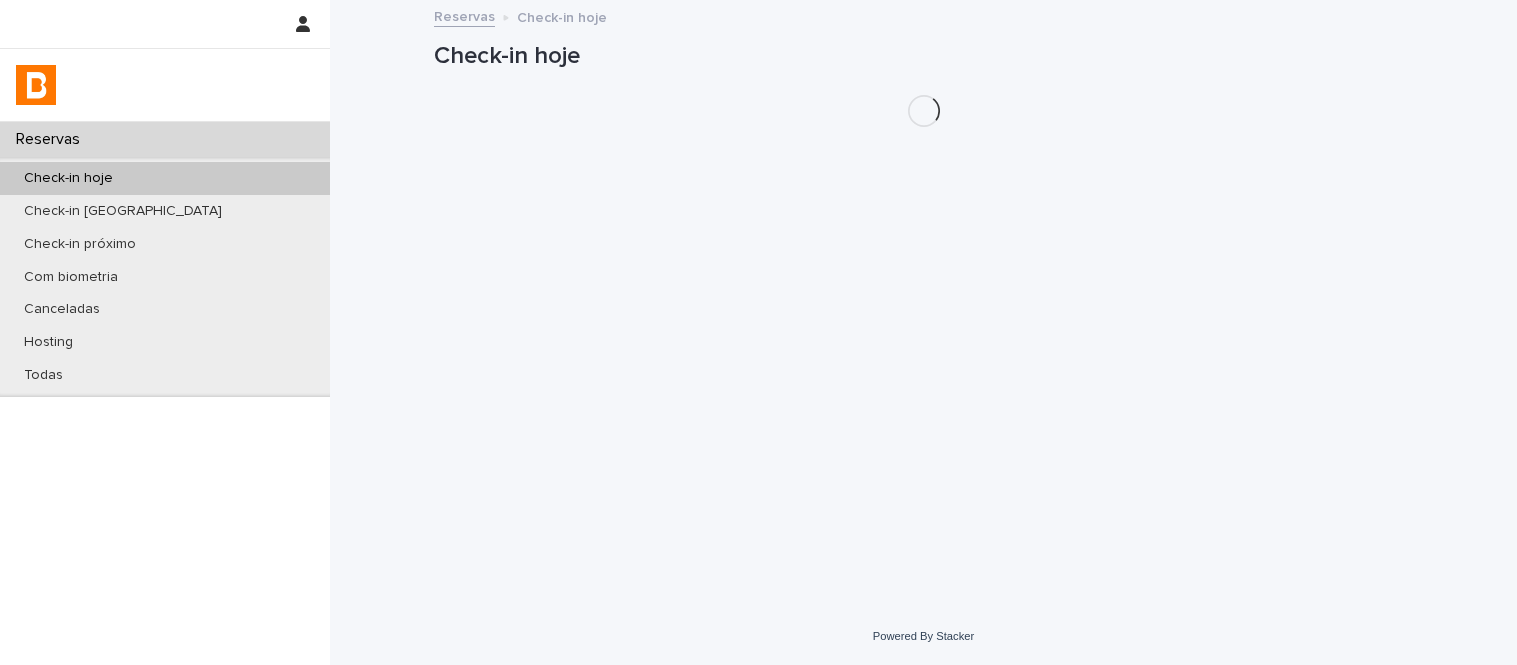 scroll, scrollTop: 0, scrollLeft: 0, axis: both 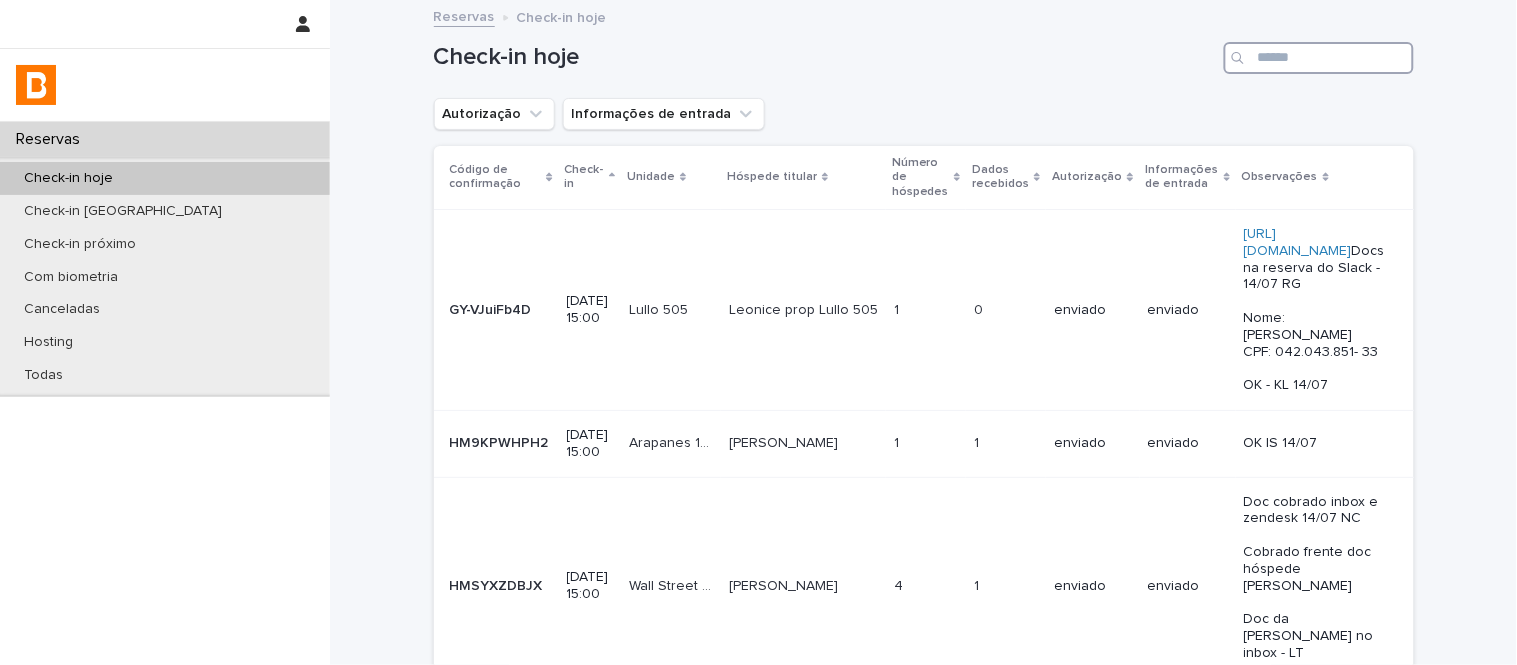 click at bounding box center (1319, 58) 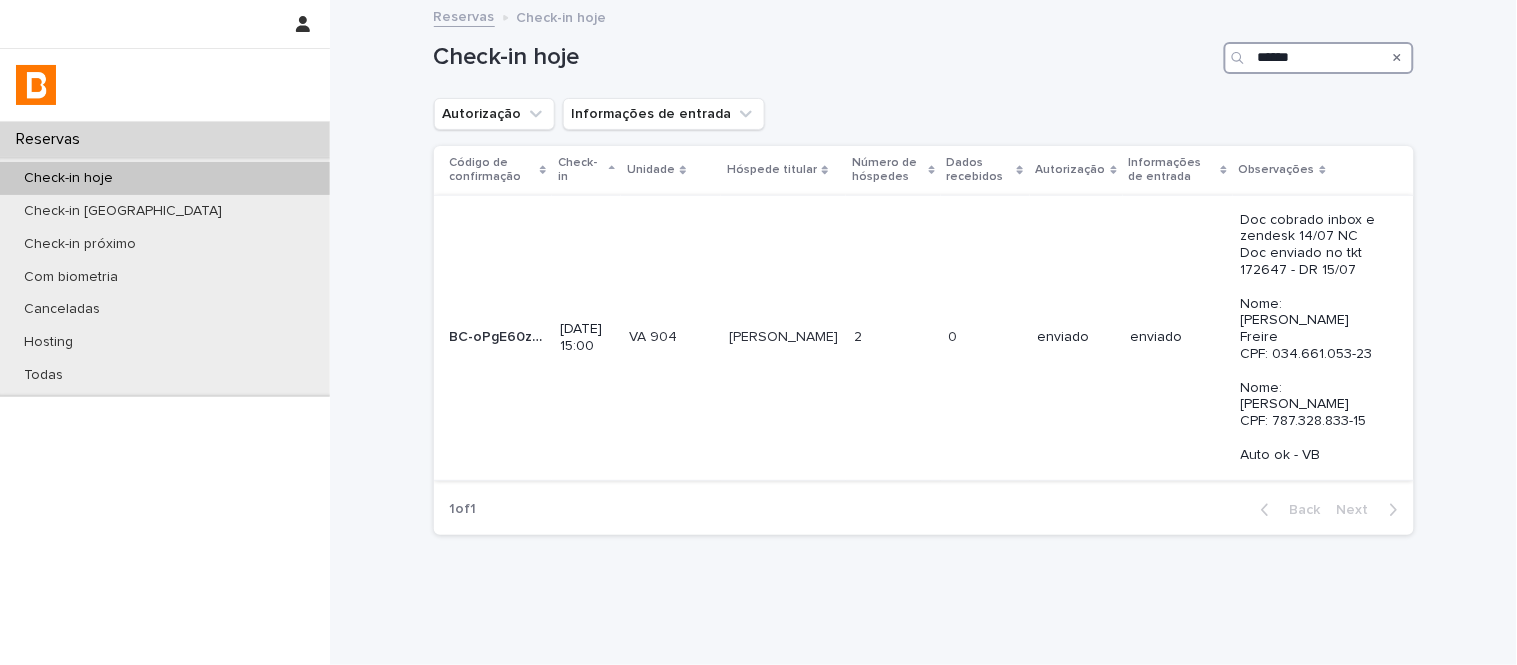type on "******" 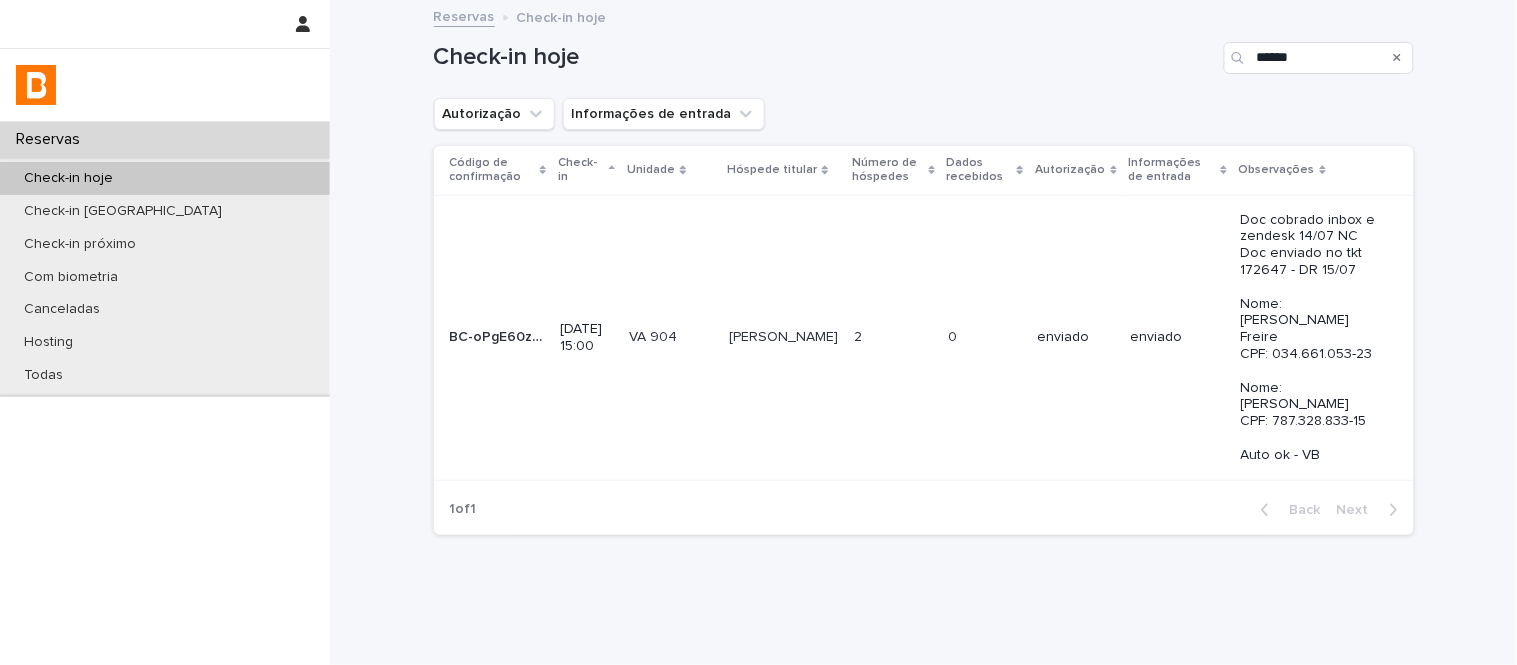 click on "enviado" at bounding box center (1076, 337) 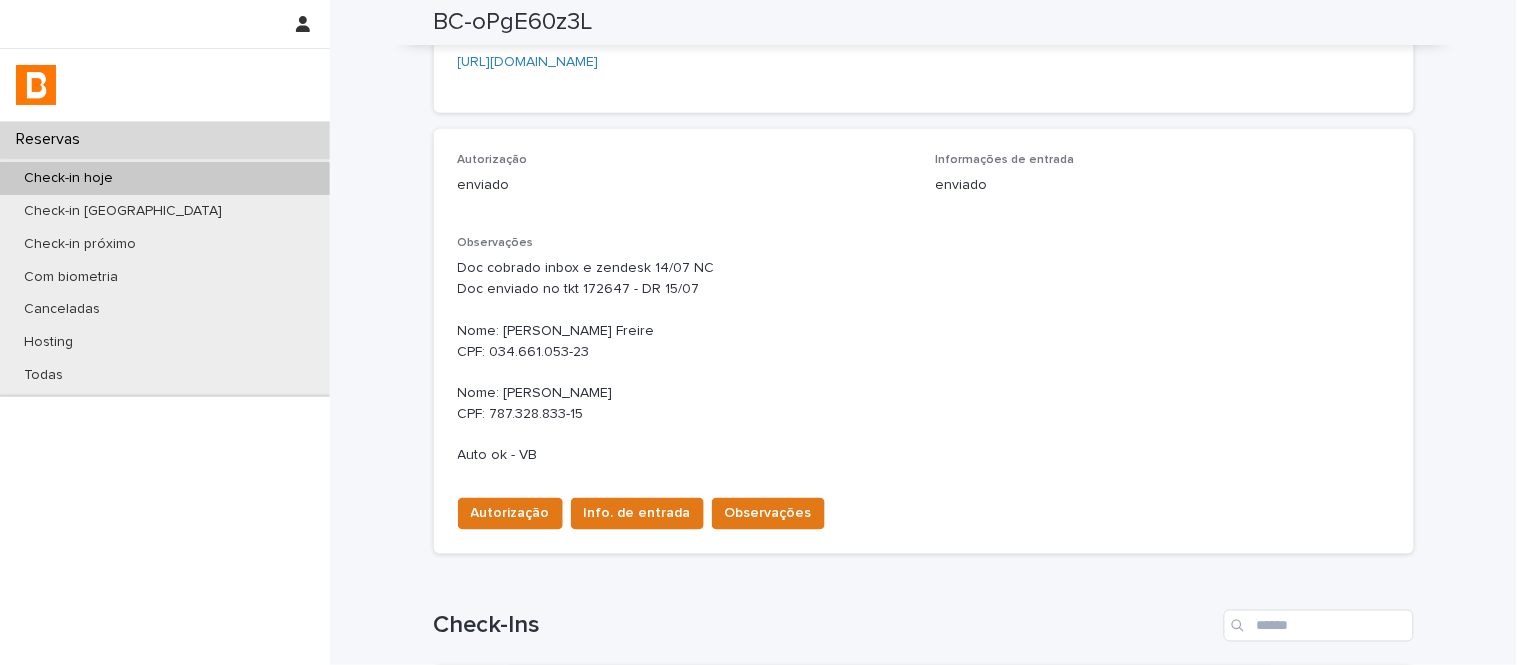 scroll, scrollTop: 433, scrollLeft: 0, axis: vertical 